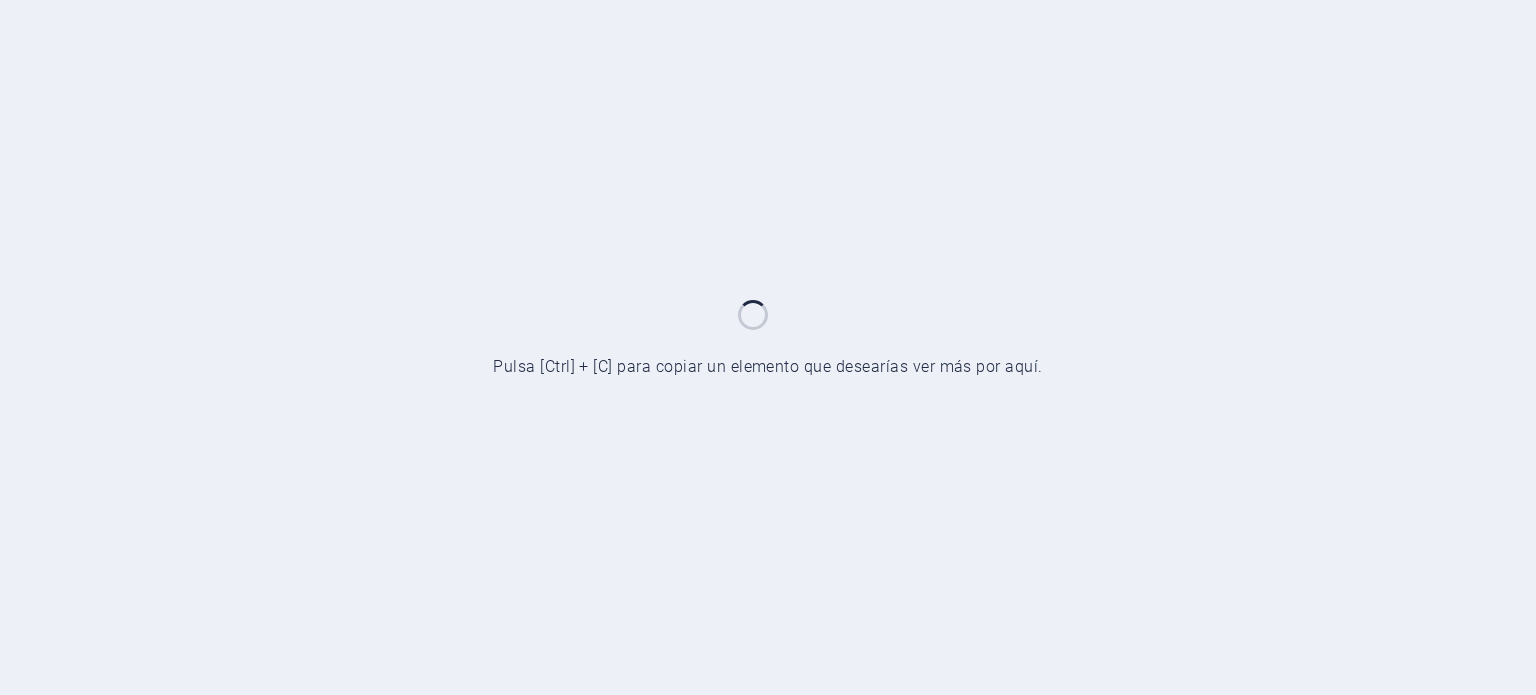 scroll, scrollTop: 0, scrollLeft: 0, axis: both 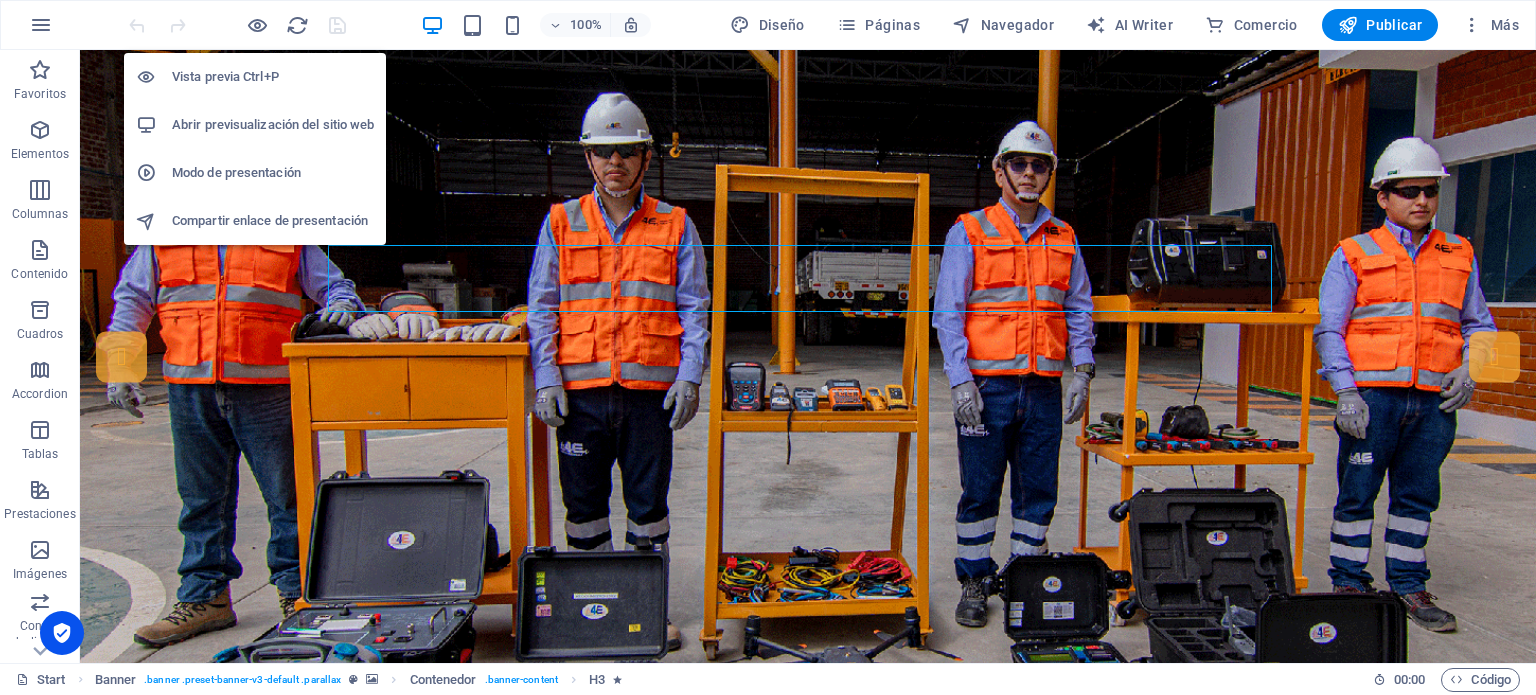 click on "Abrir previsualización del sitio web" at bounding box center (273, 125) 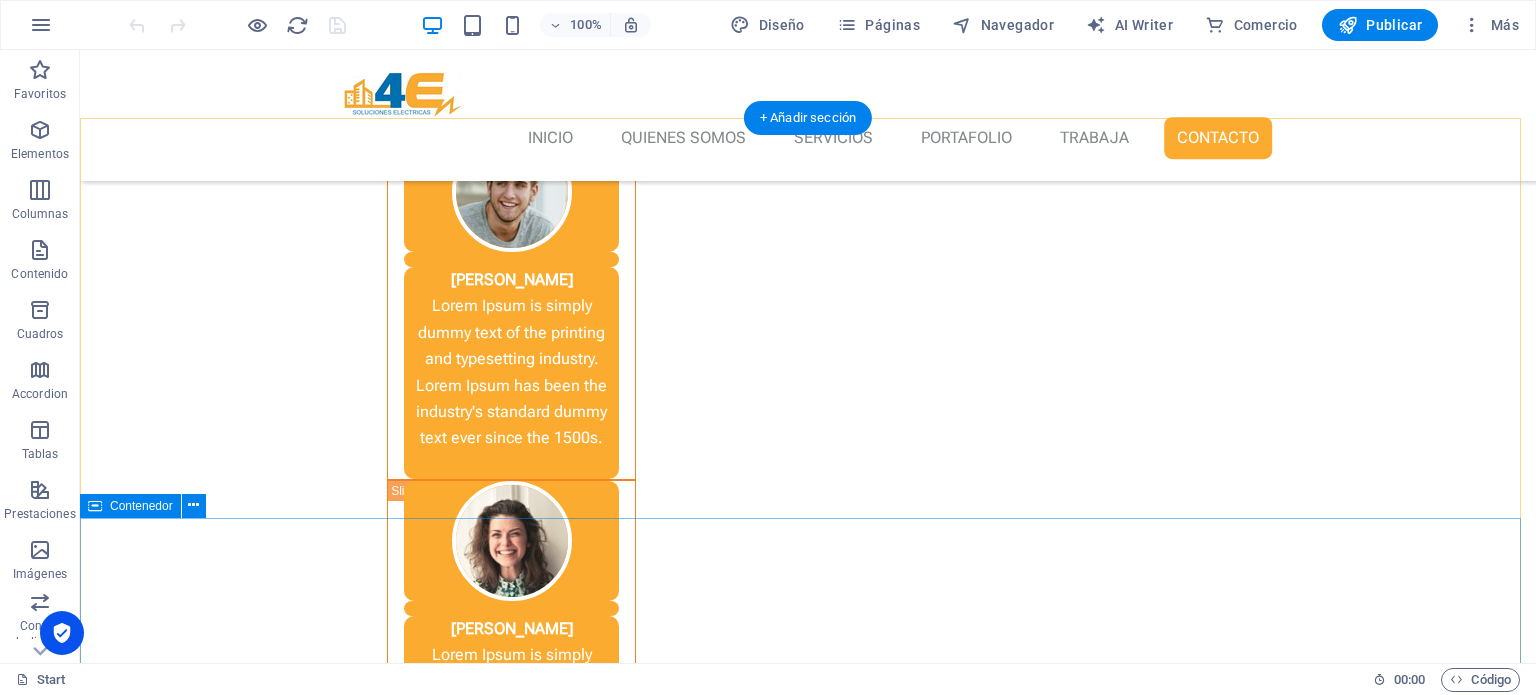 scroll, scrollTop: 4100, scrollLeft: 0, axis: vertical 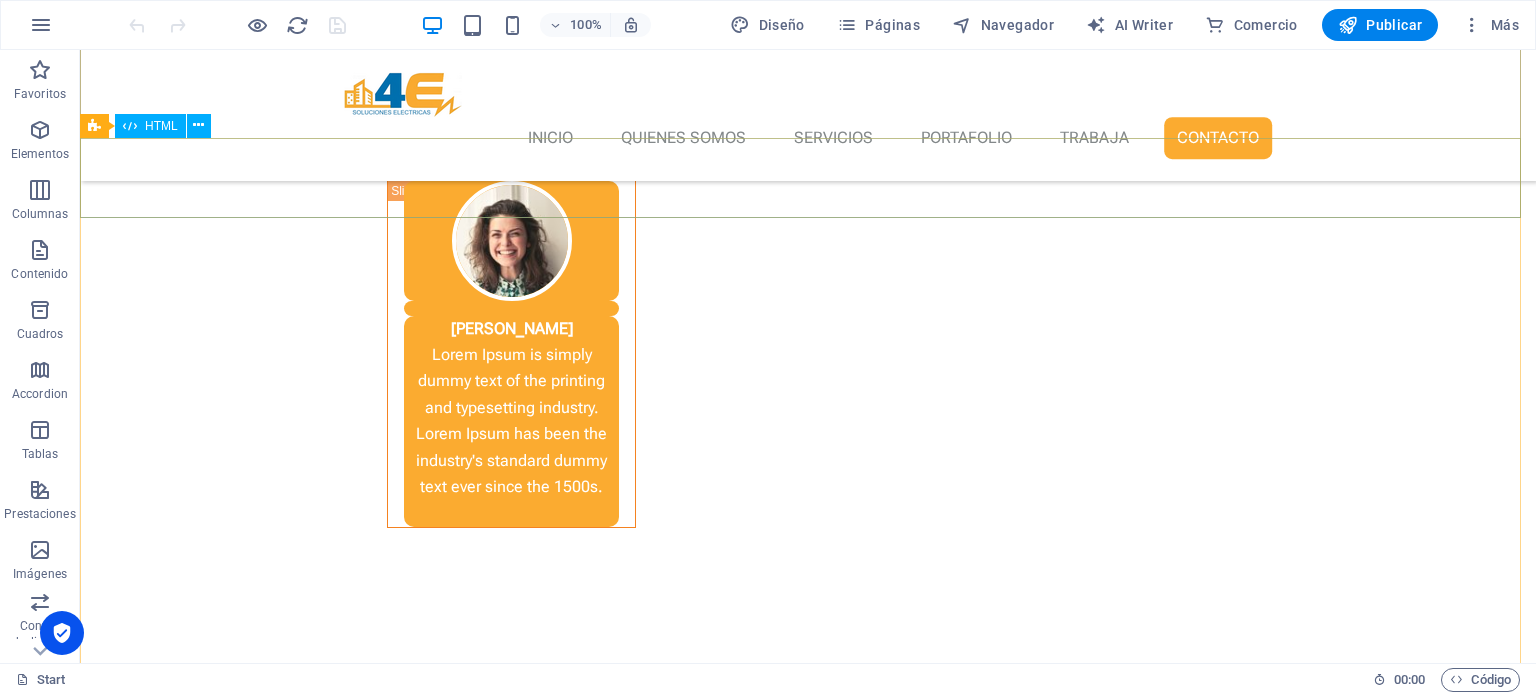 click at bounding box center [808, 3541] 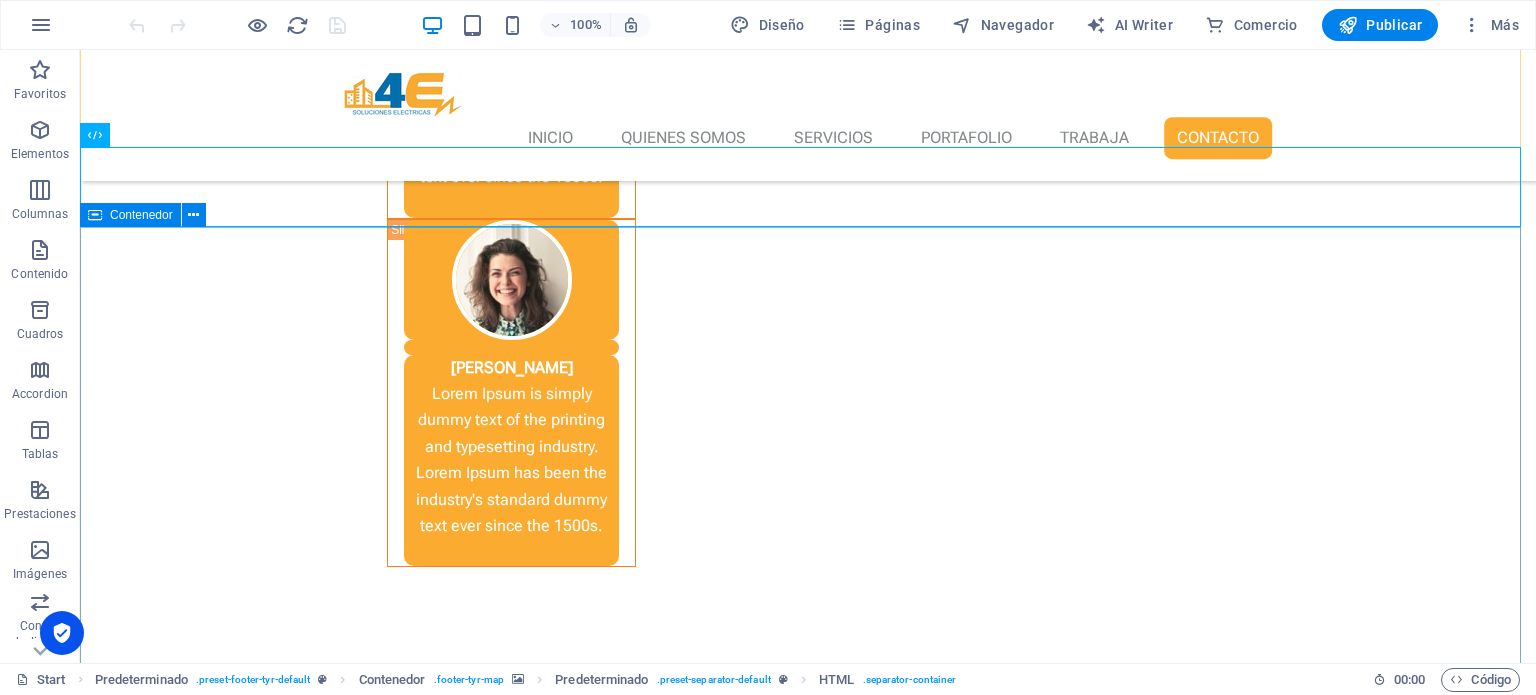 scroll, scrollTop: 4000, scrollLeft: 0, axis: vertical 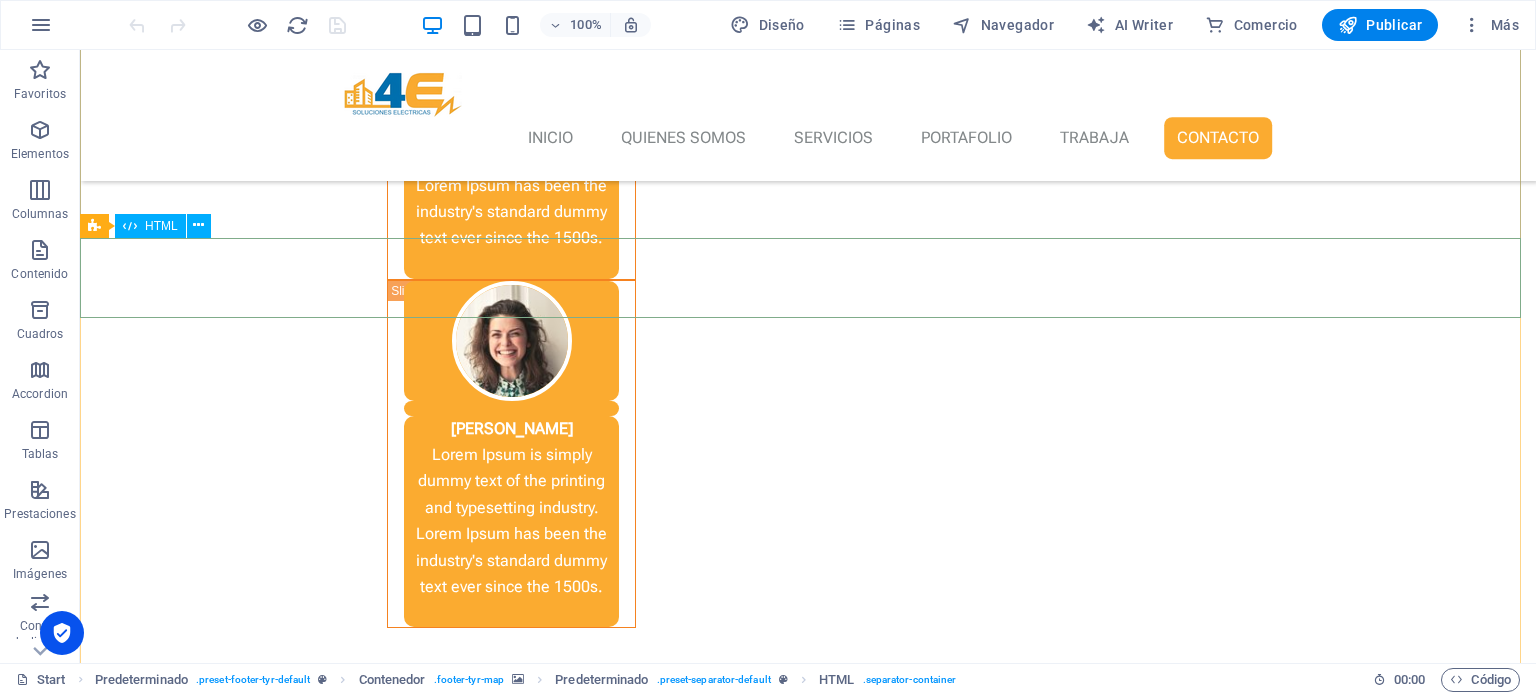 click on "HTML" at bounding box center (161, 226) 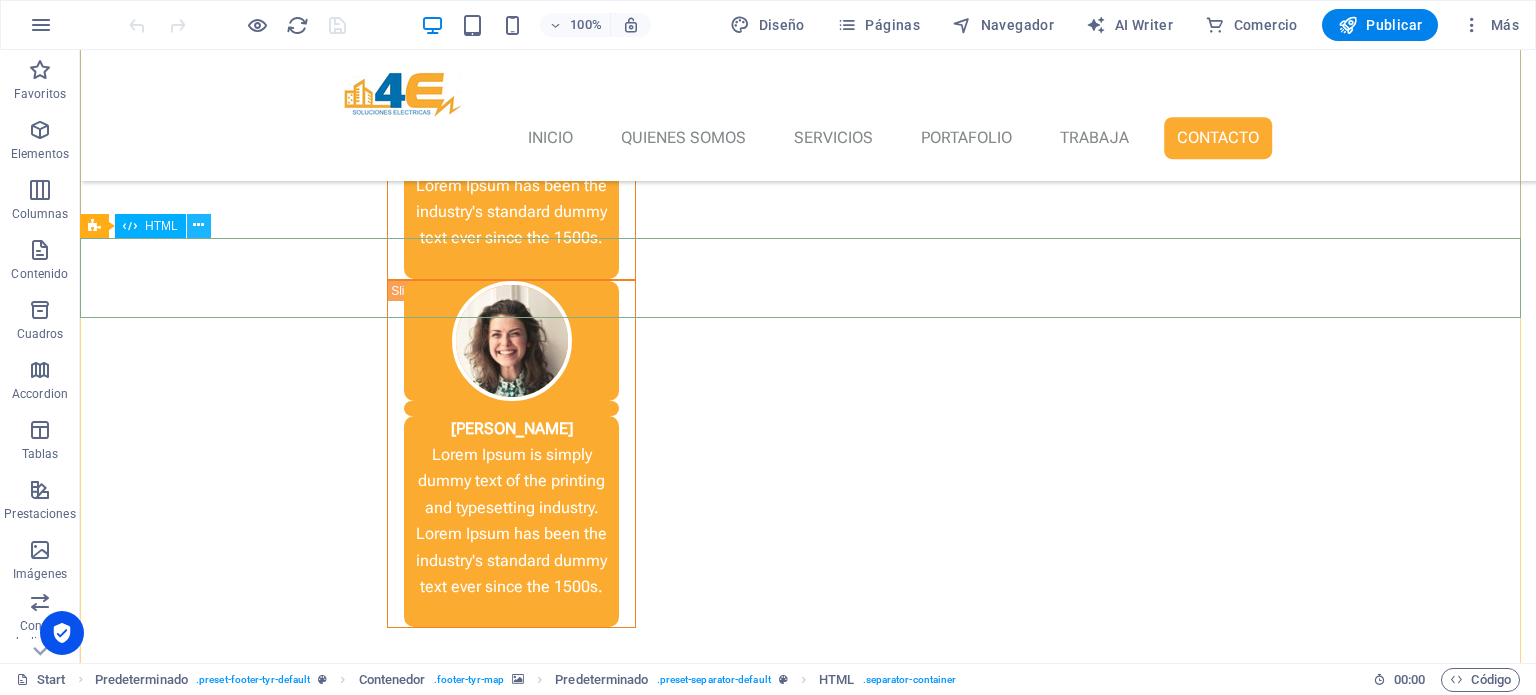 click at bounding box center (198, 225) 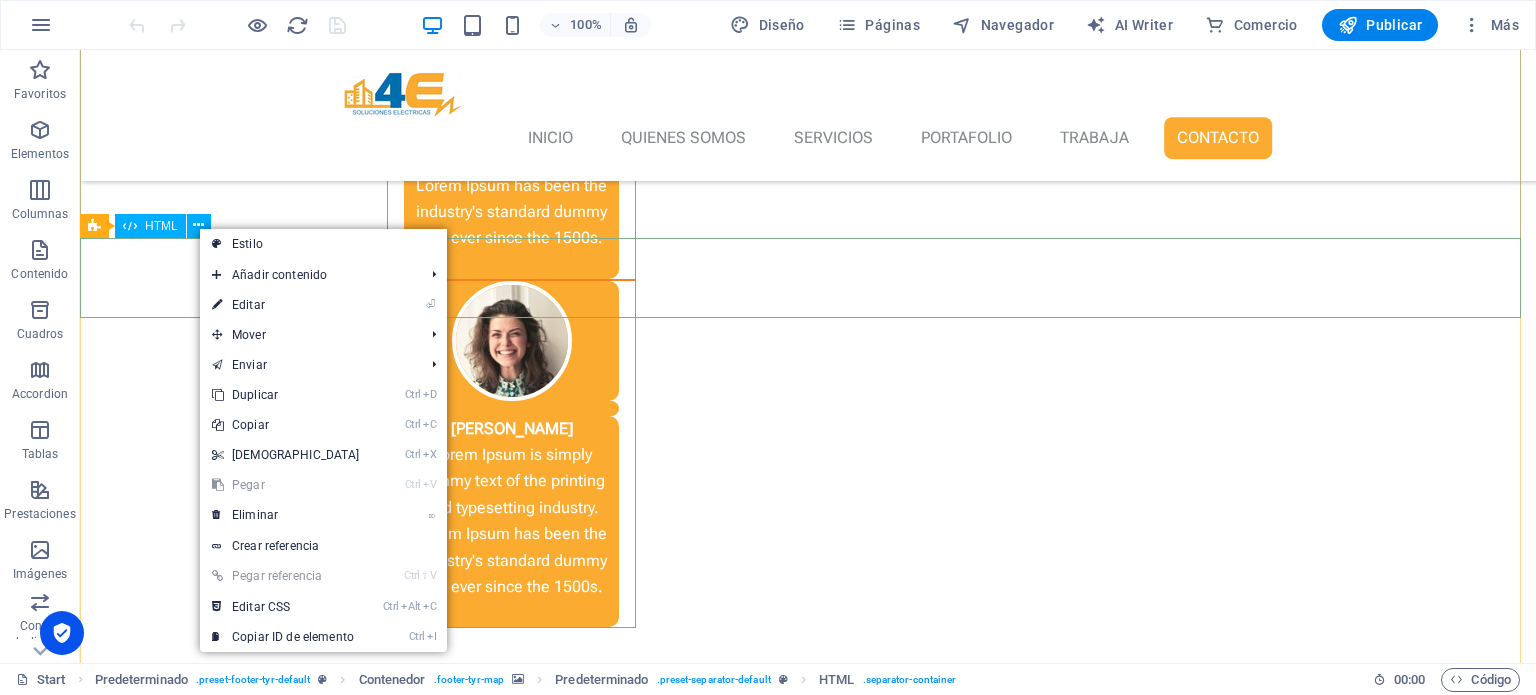 click on "HTML" at bounding box center (161, 226) 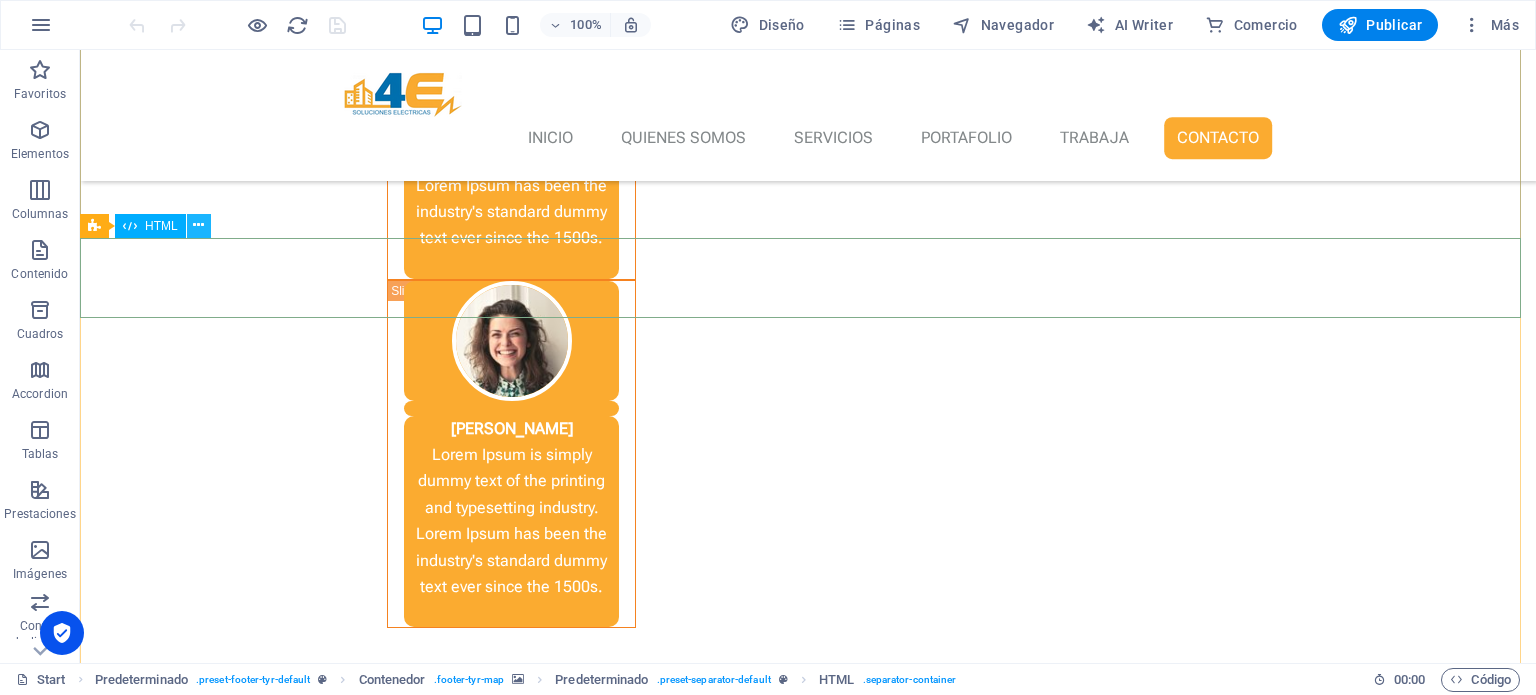 click at bounding box center (198, 225) 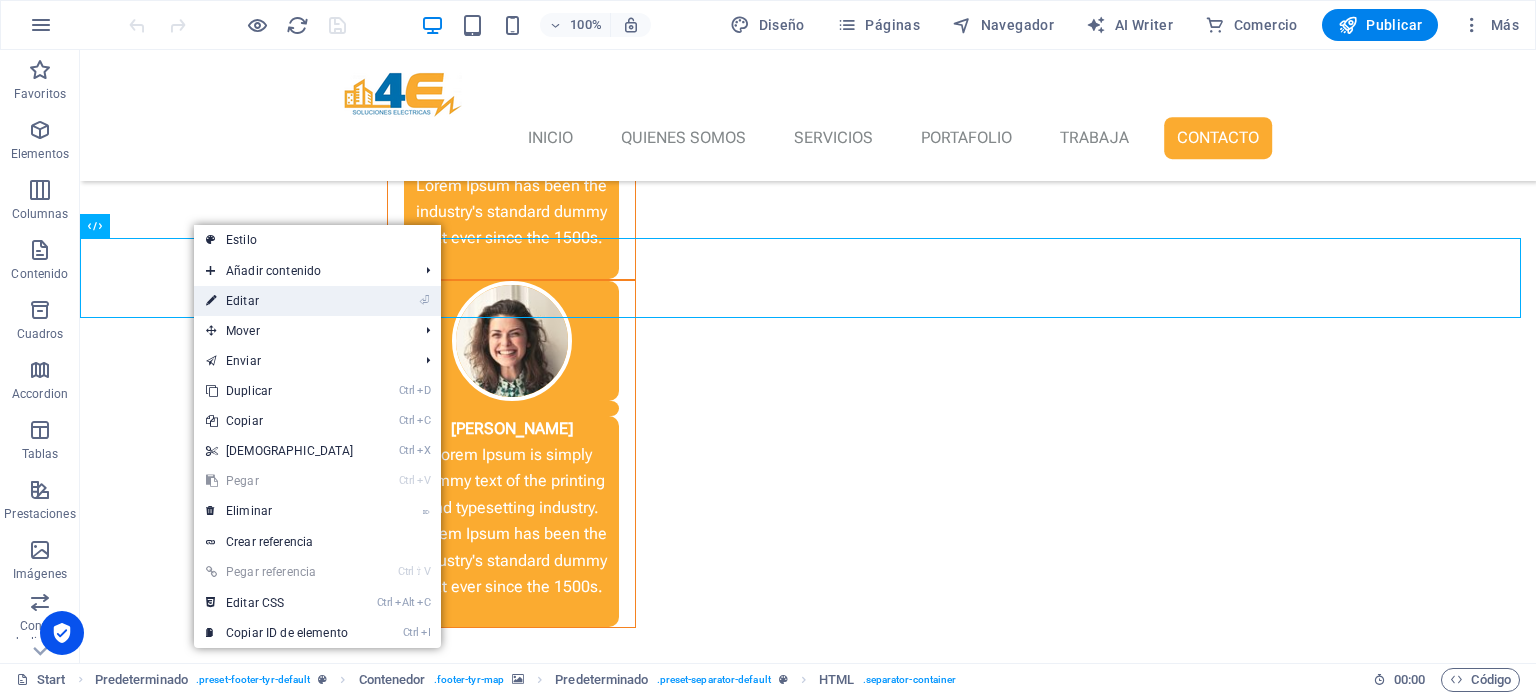 click on "⏎  Editar" at bounding box center (280, 301) 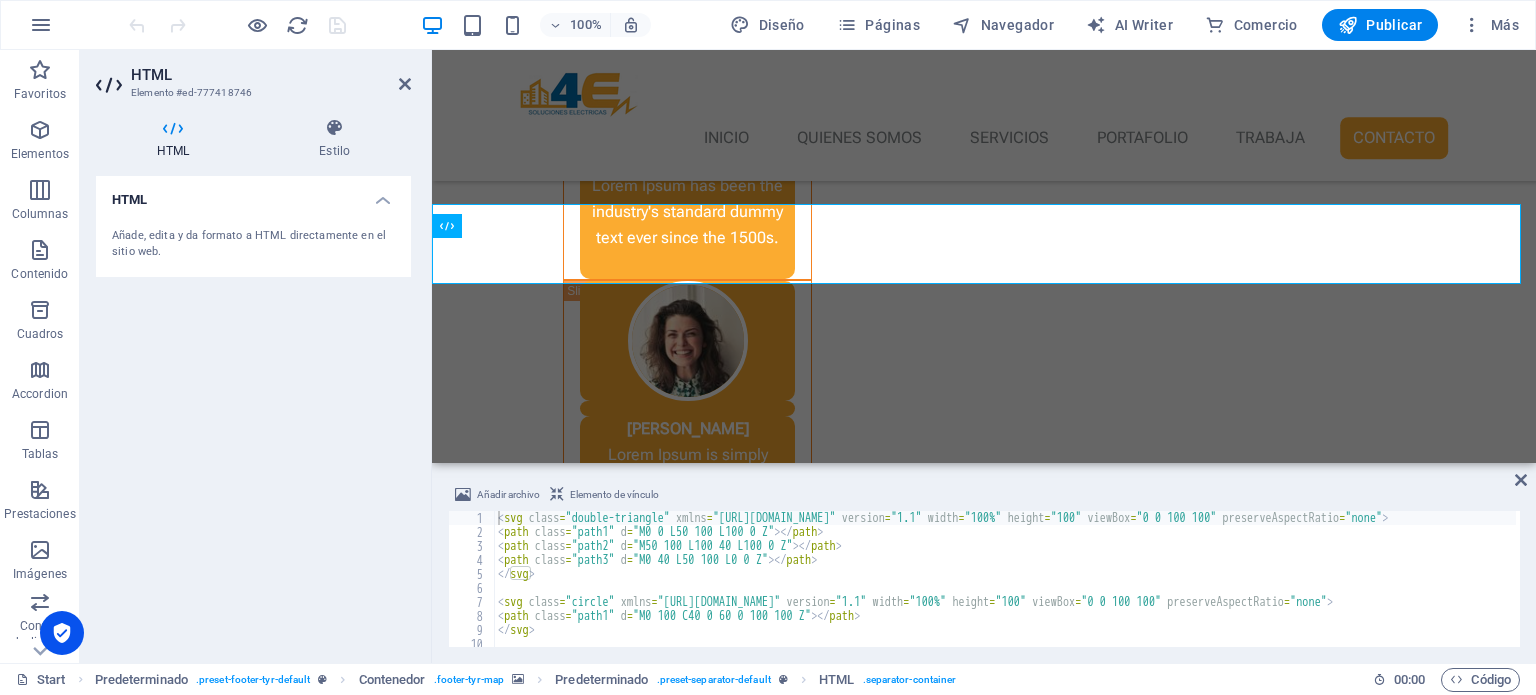 click on "Añade, edita y da formato a HTML directamente en el sitio web." at bounding box center [253, 244] 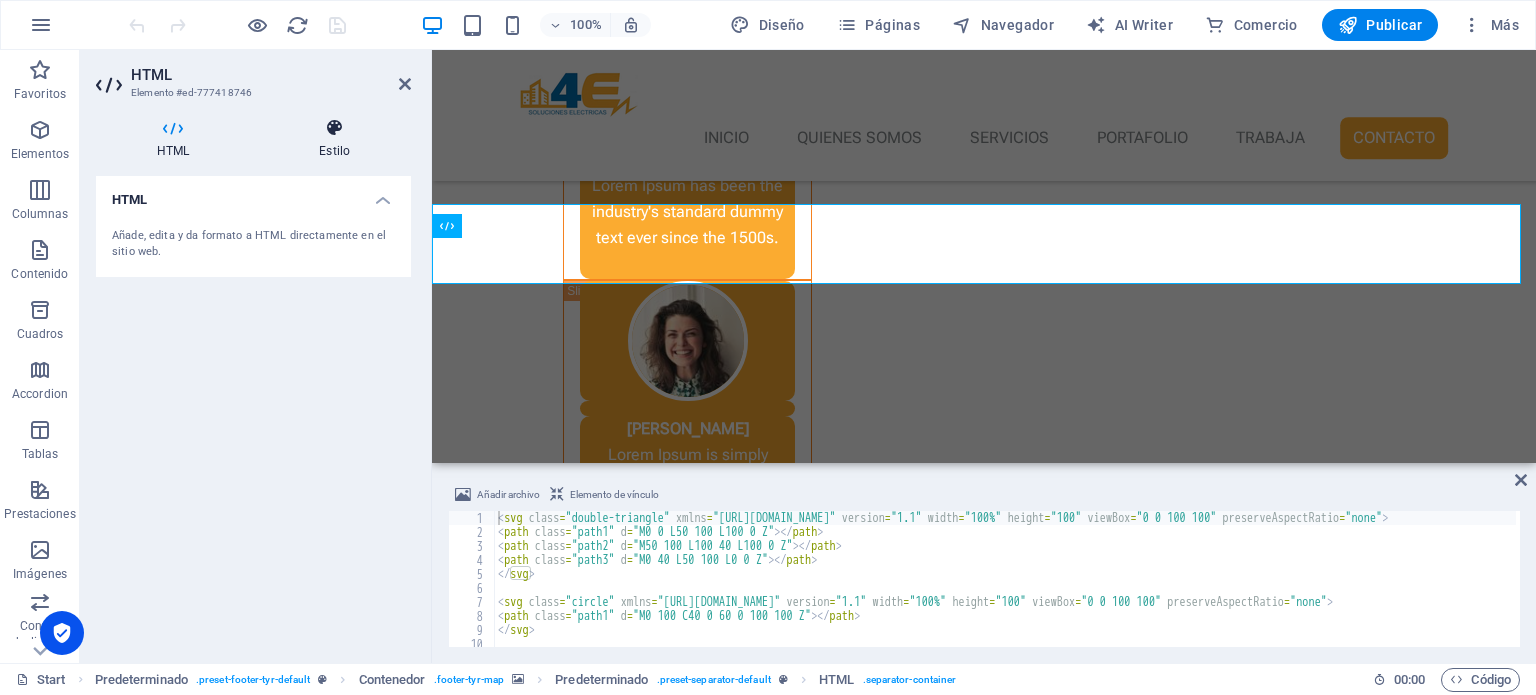 click on "Estilo" at bounding box center (334, 139) 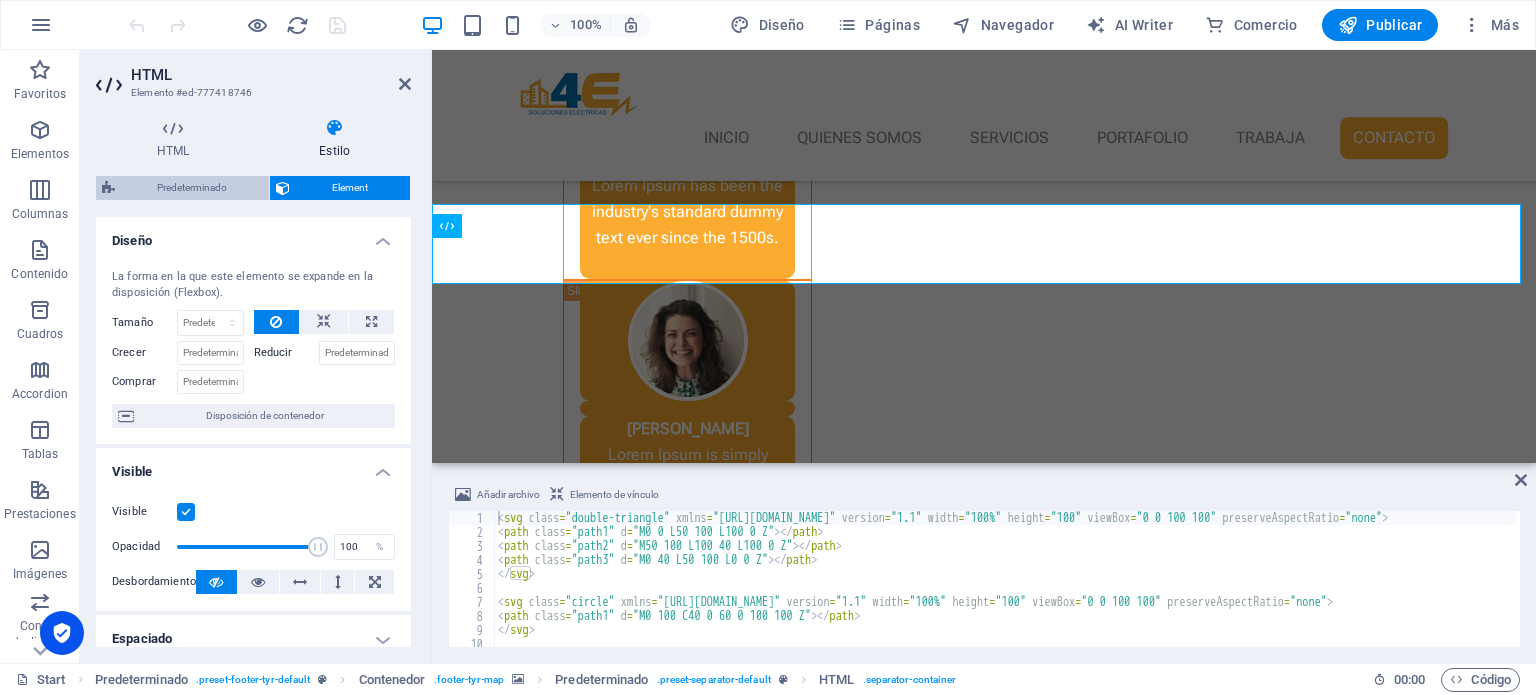 click on "Predeterminado" at bounding box center [192, 188] 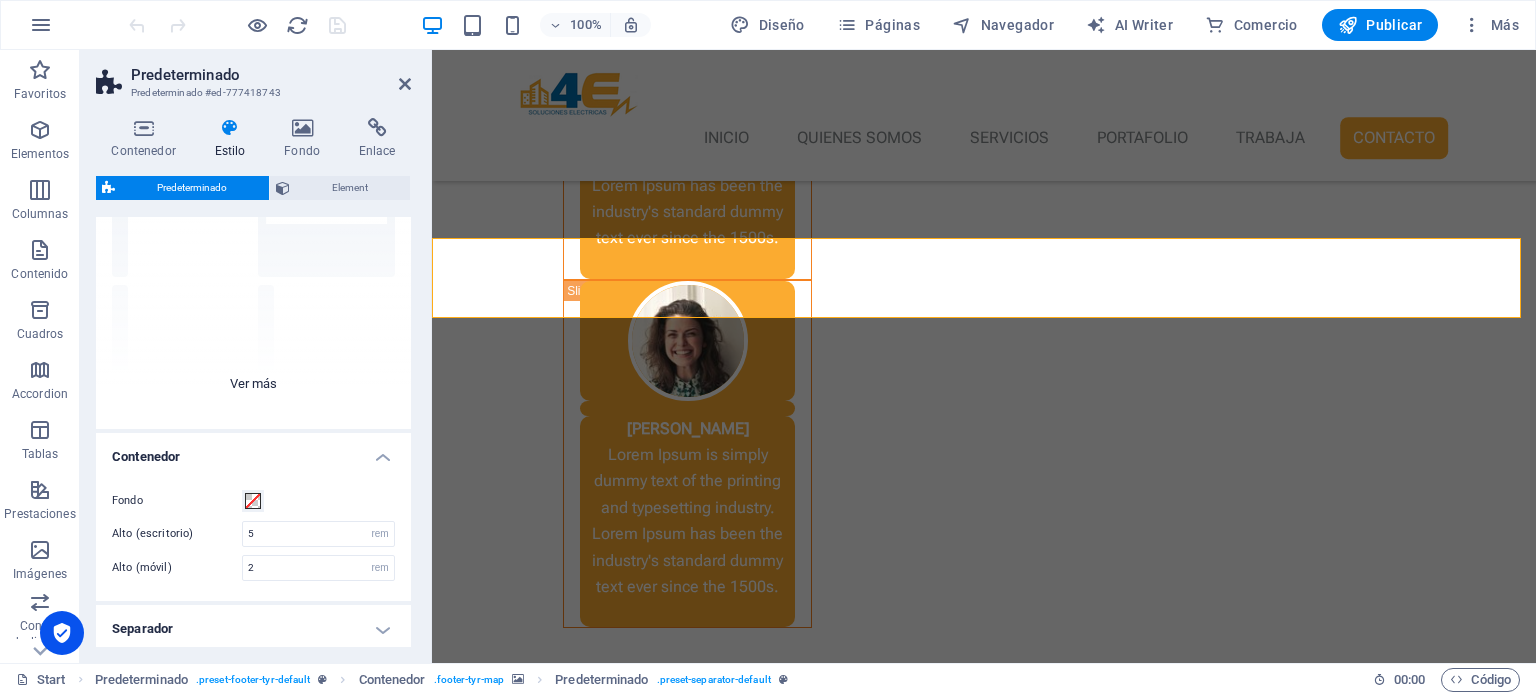 scroll, scrollTop: 200, scrollLeft: 0, axis: vertical 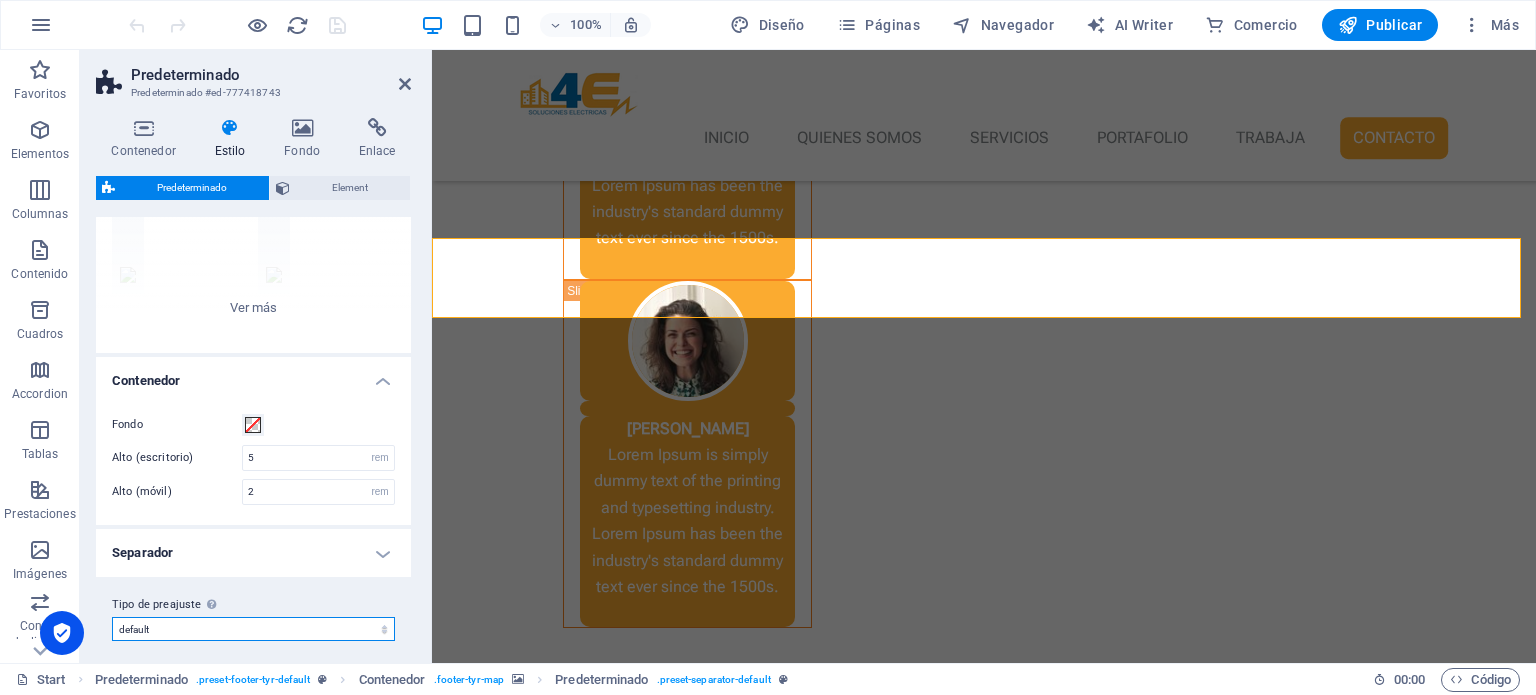 click on "[PERSON_NAME] [PERSON_NAME]-top default primary-bottom Añadir tipo de preajuste" at bounding box center (253, 629) 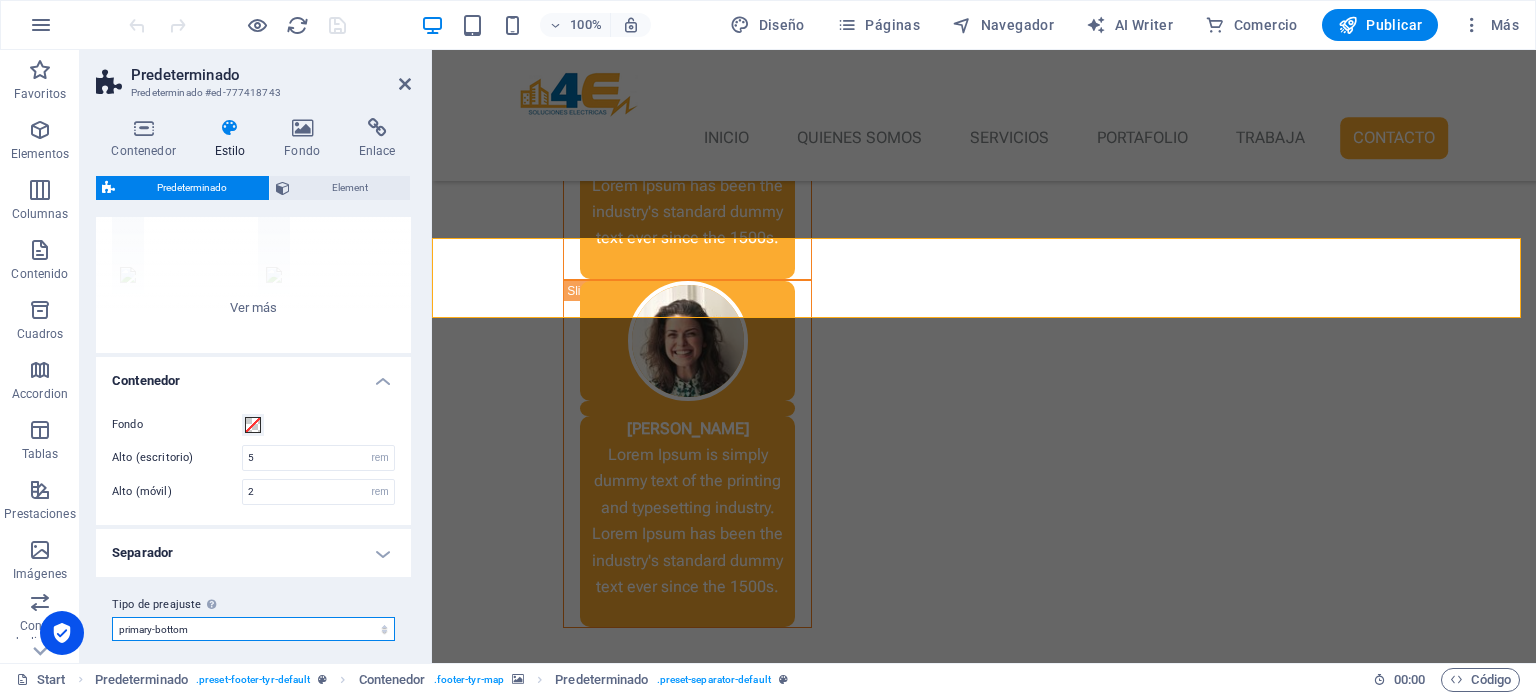 click on "[PERSON_NAME] [PERSON_NAME]-top default primary-bottom Añadir tipo de preajuste" at bounding box center (253, 629) 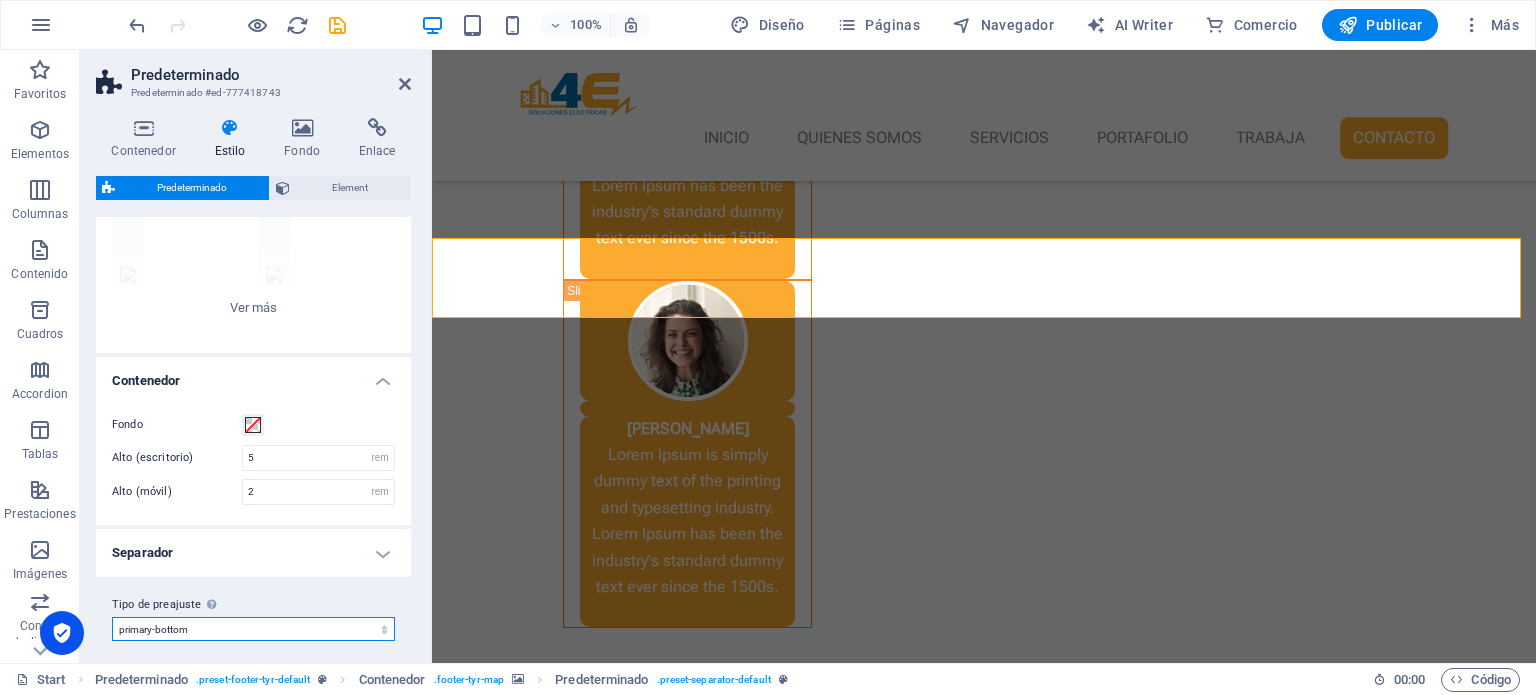 click on "[PERSON_NAME] [PERSON_NAME]-top default primary-bottom Añadir tipo de preajuste" at bounding box center (253, 629) 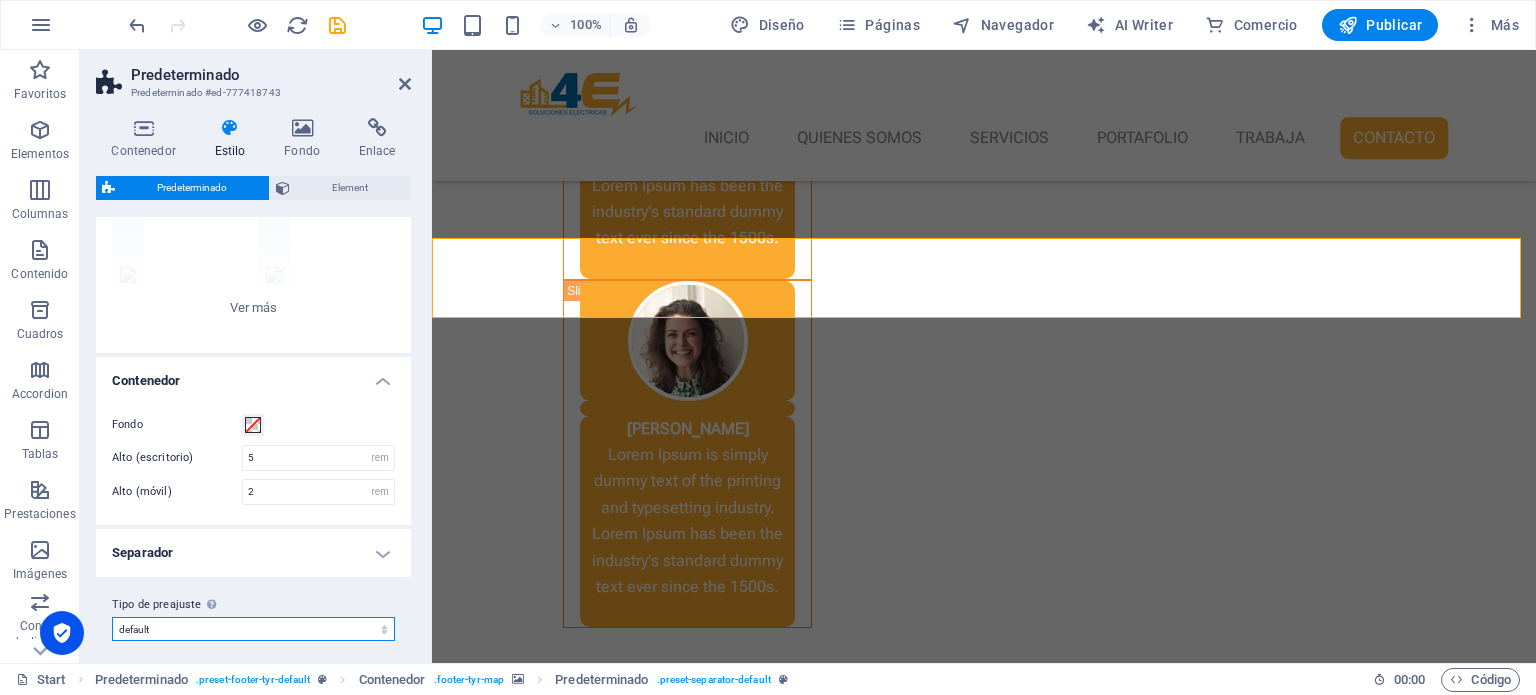 click on "[PERSON_NAME] [PERSON_NAME]-top default primary-bottom Añadir tipo de preajuste" at bounding box center [253, 629] 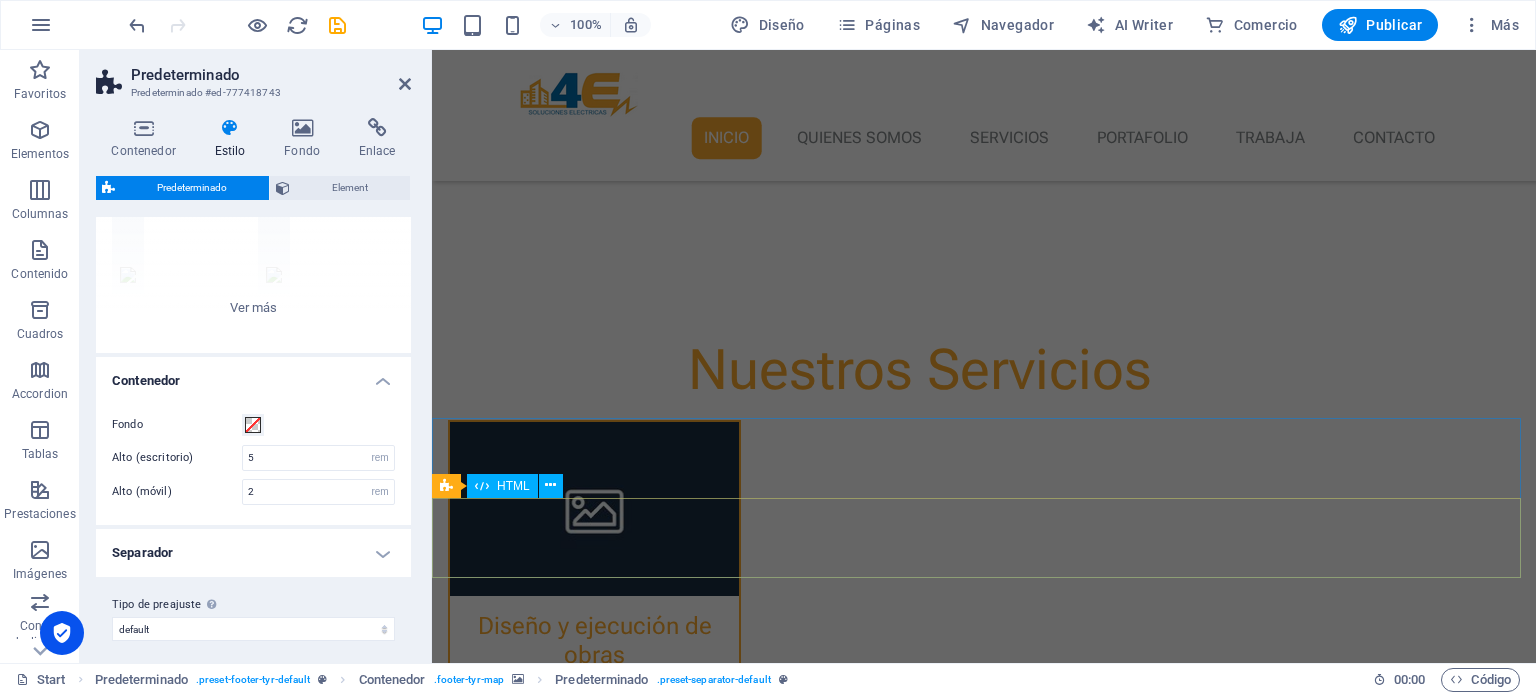 scroll, scrollTop: 900, scrollLeft: 0, axis: vertical 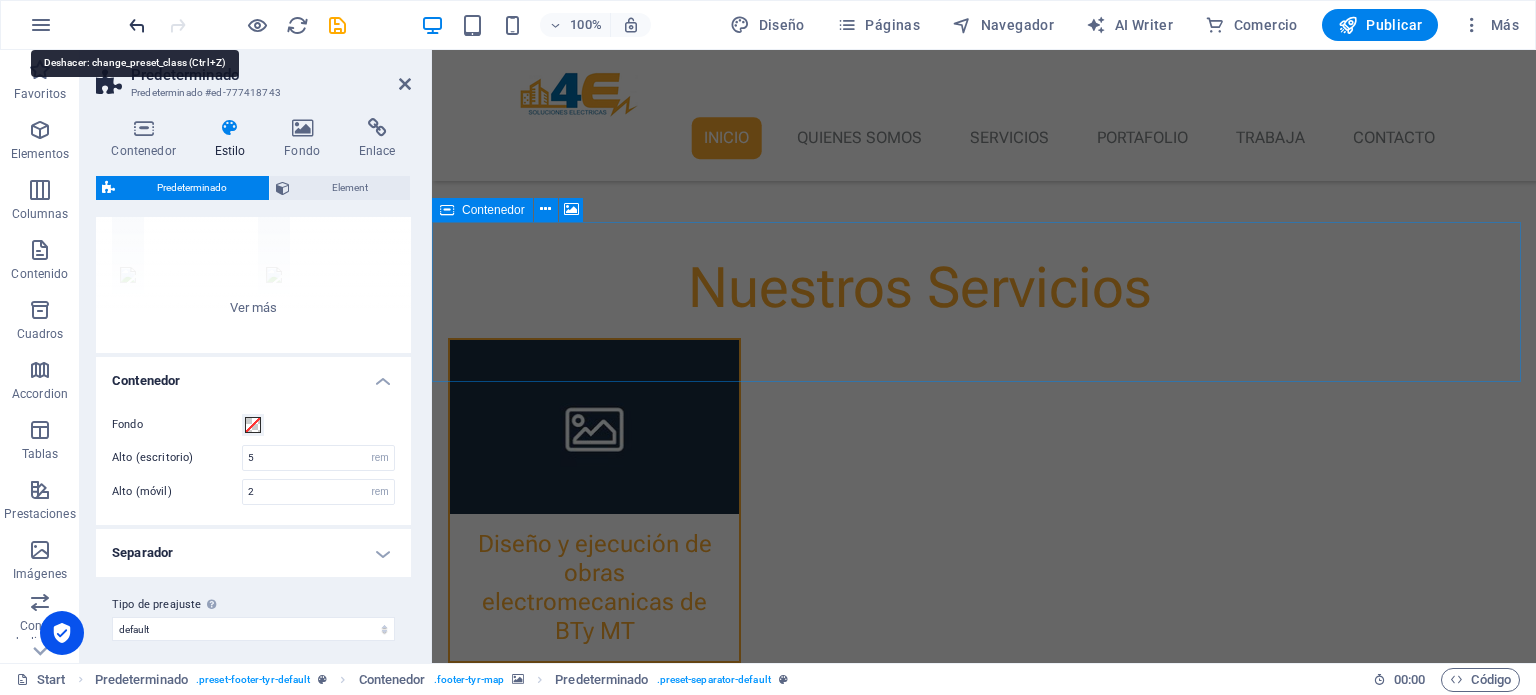 click at bounding box center [137, 25] 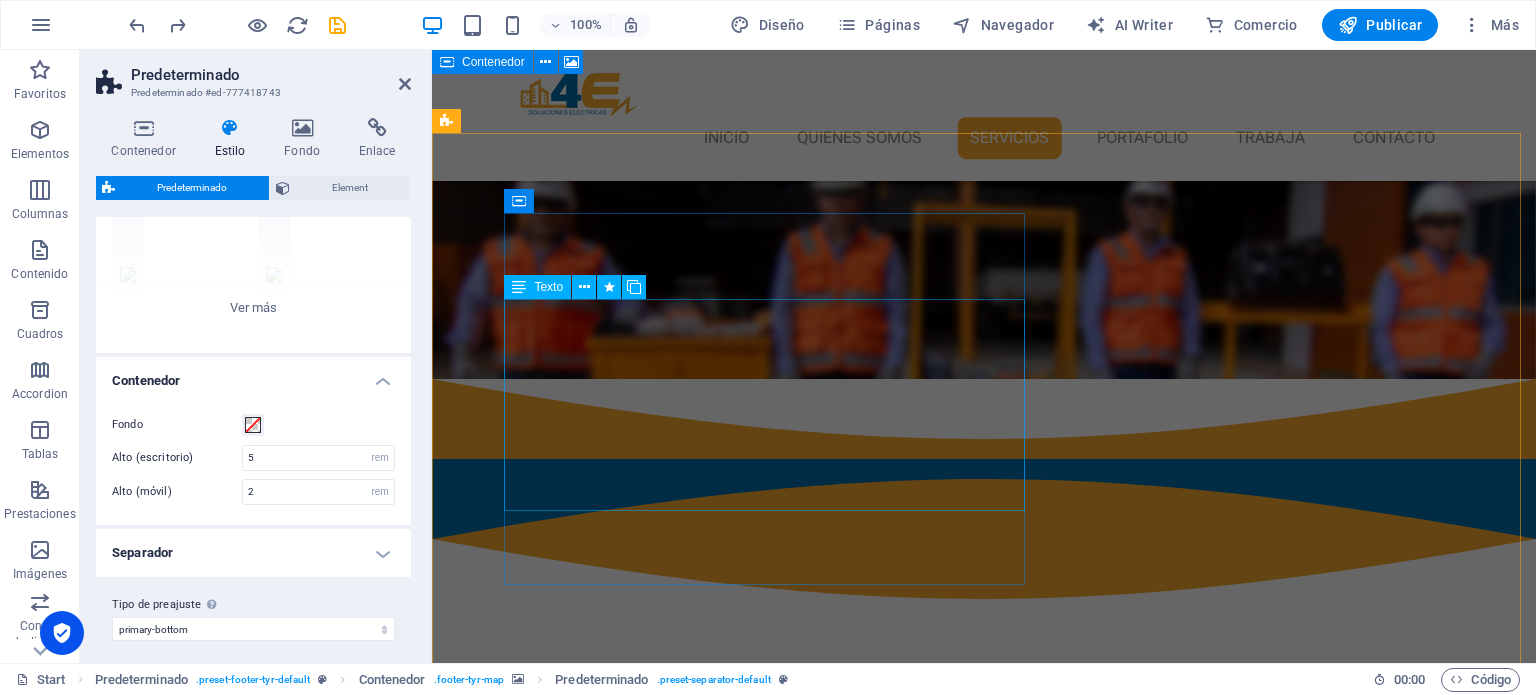 scroll, scrollTop: 2420, scrollLeft: 0, axis: vertical 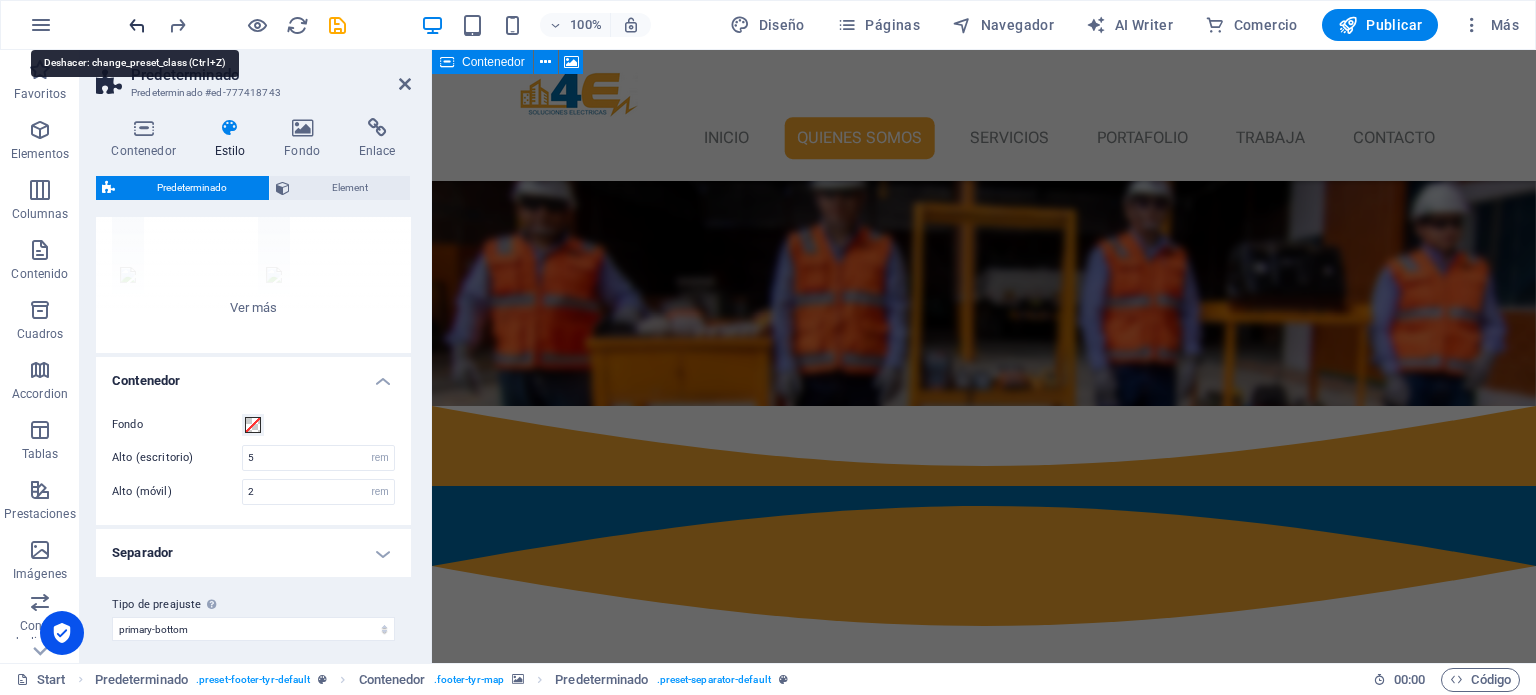 click at bounding box center [137, 25] 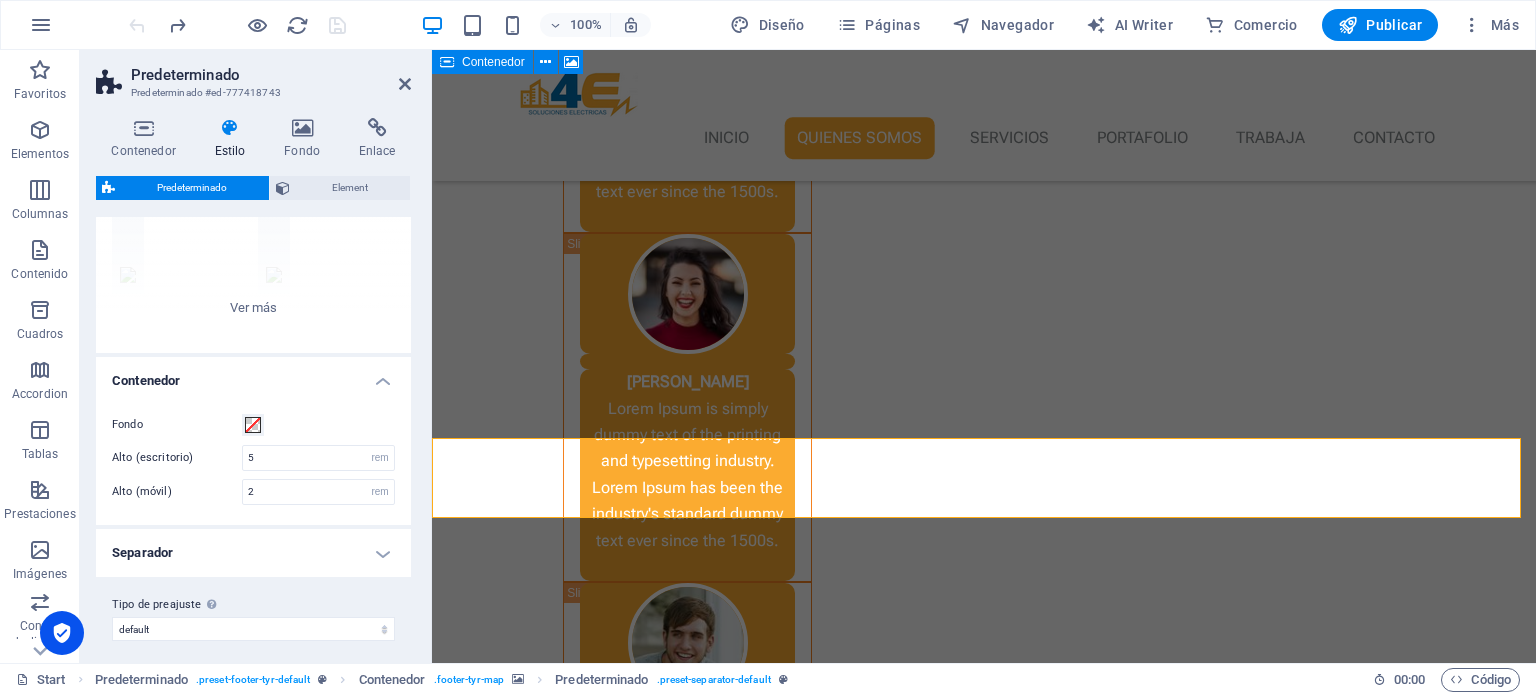 scroll, scrollTop: 3920, scrollLeft: 0, axis: vertical 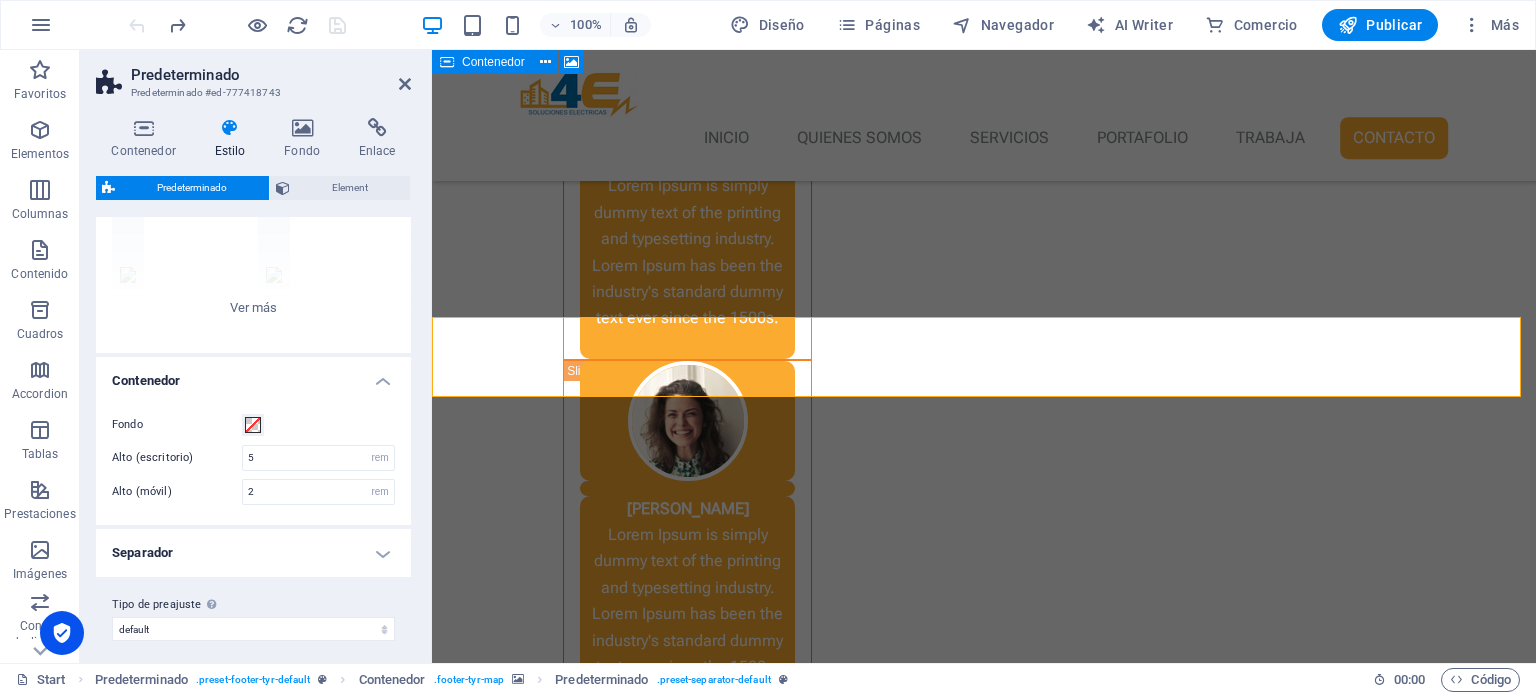 click at bounding box center (237, 25) 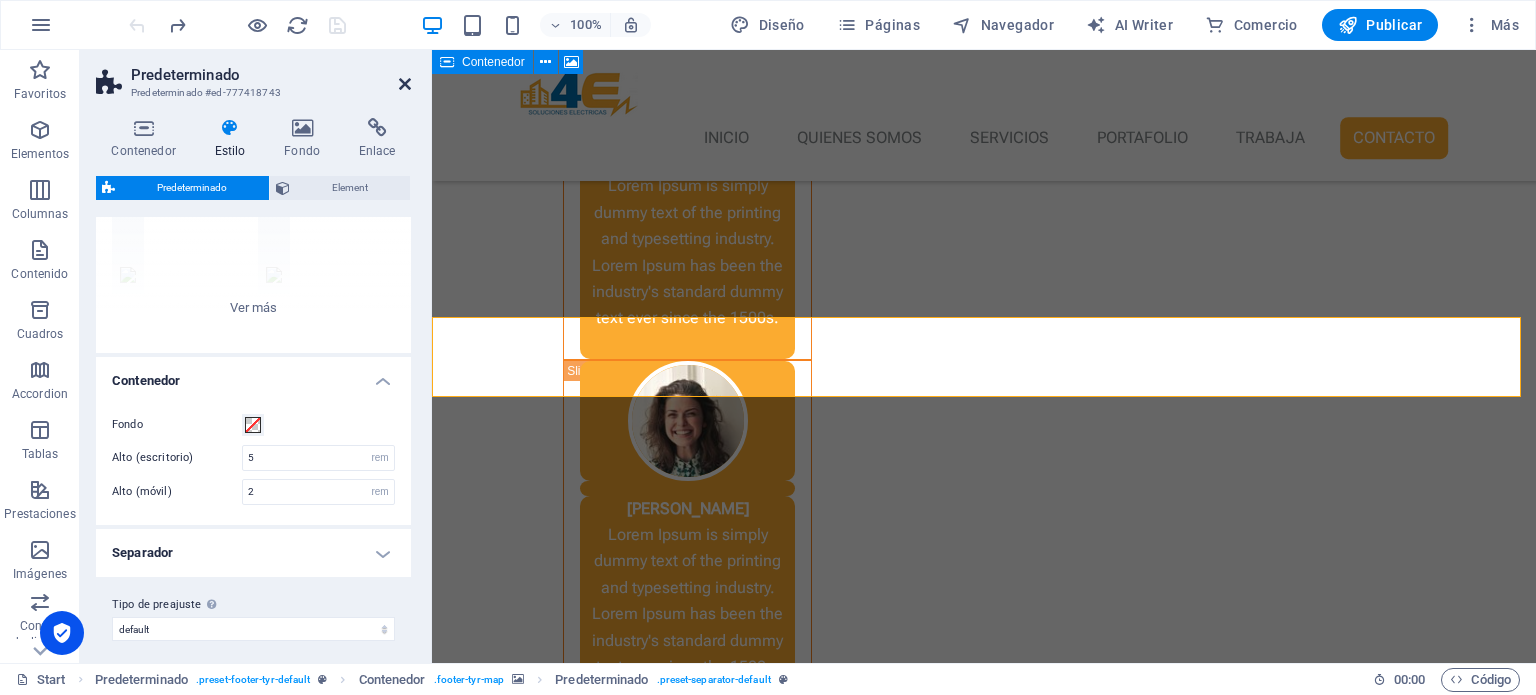 click at bounding box center (405, 84) 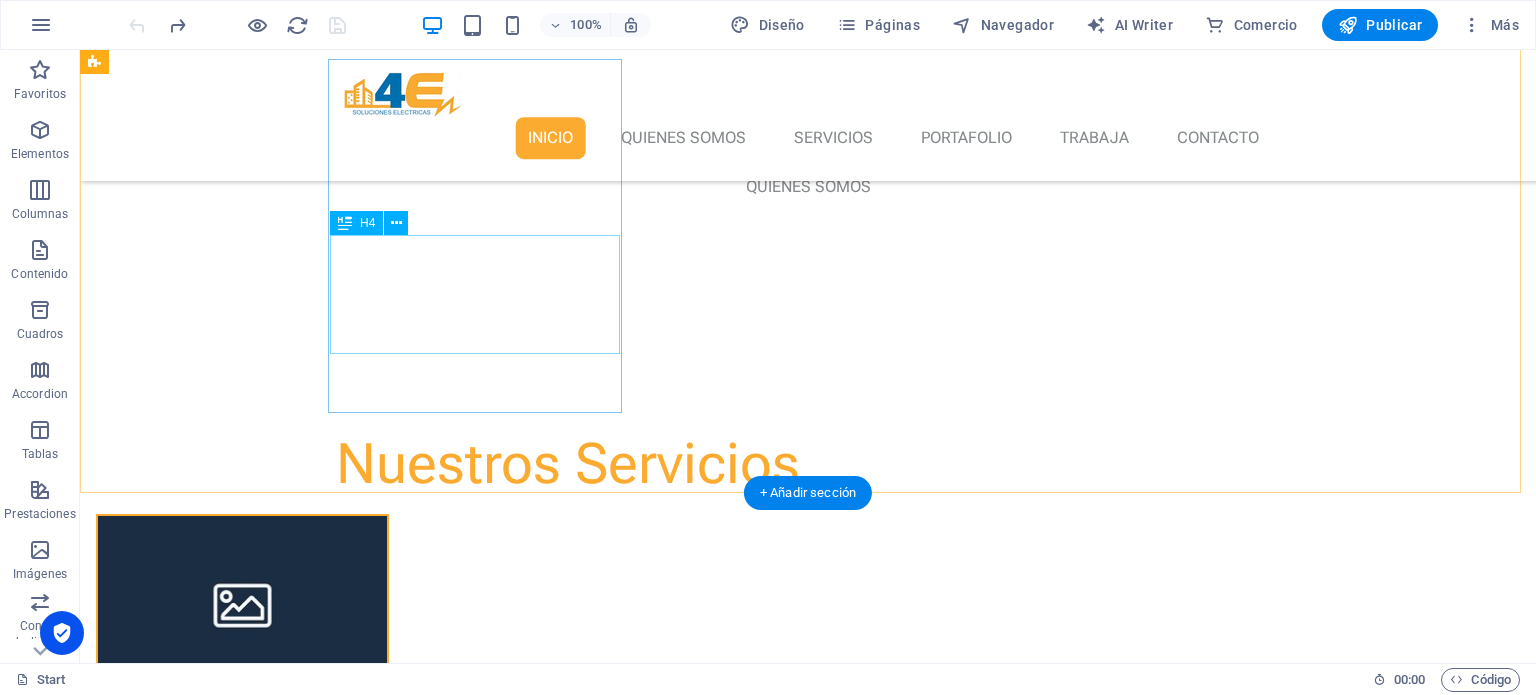 scroll, scrollTop: 800, scrollLeft: 0, axis: vertical 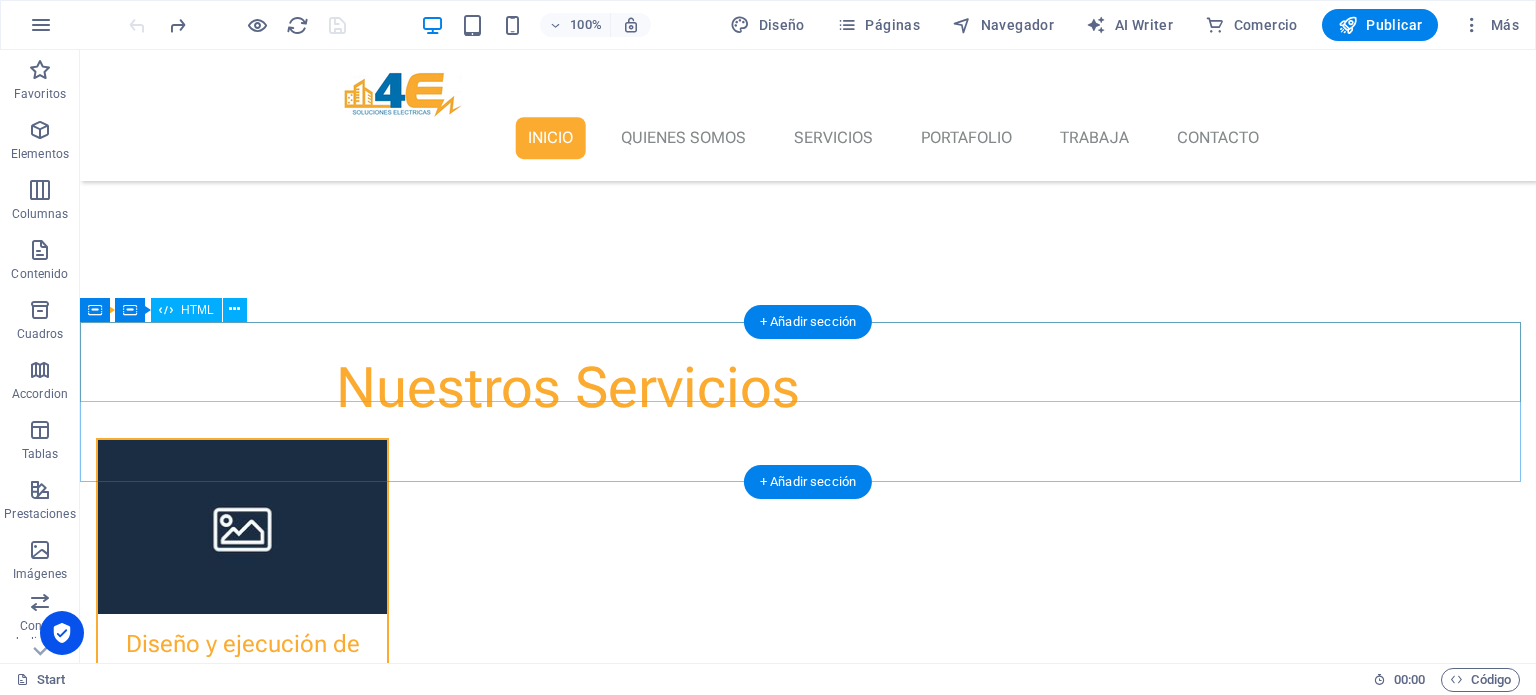 click at bounding box center (808, 2066) 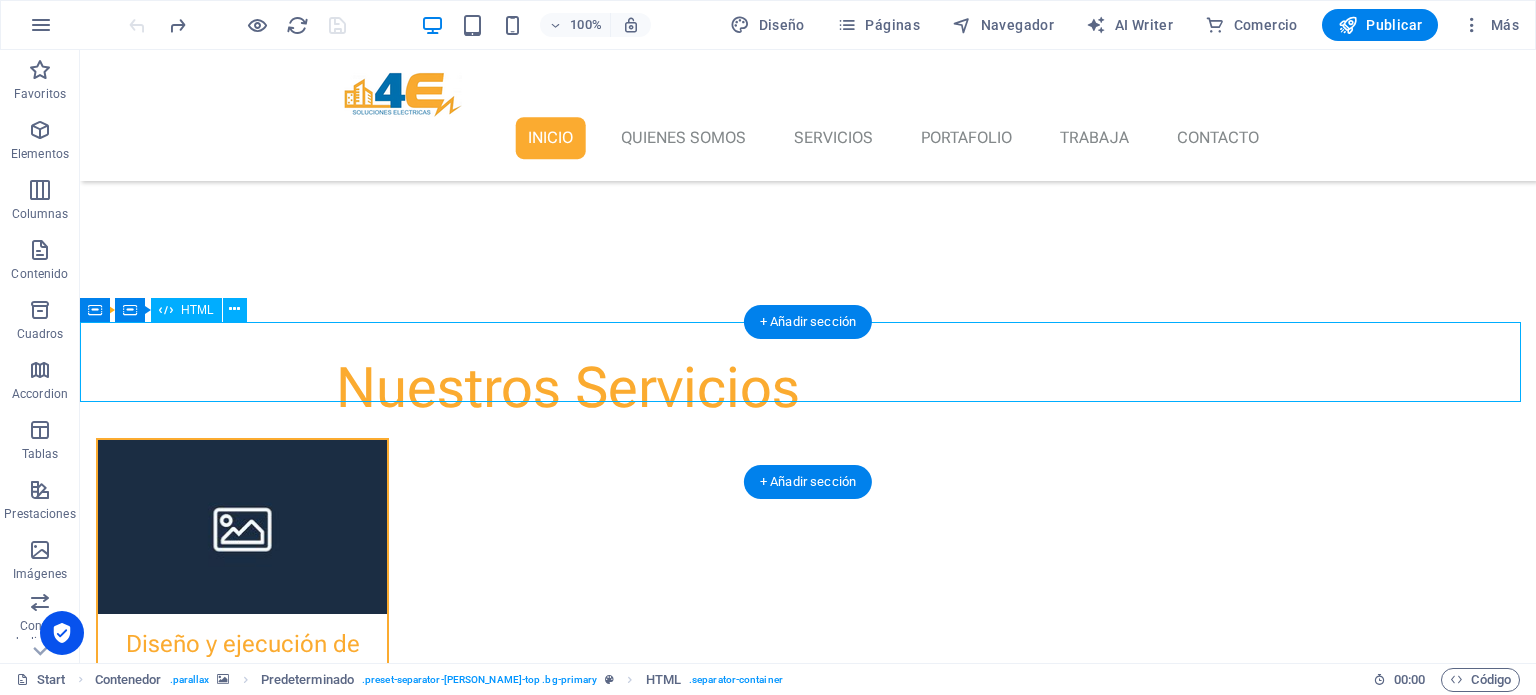 click at bounding box center (808, 2066) 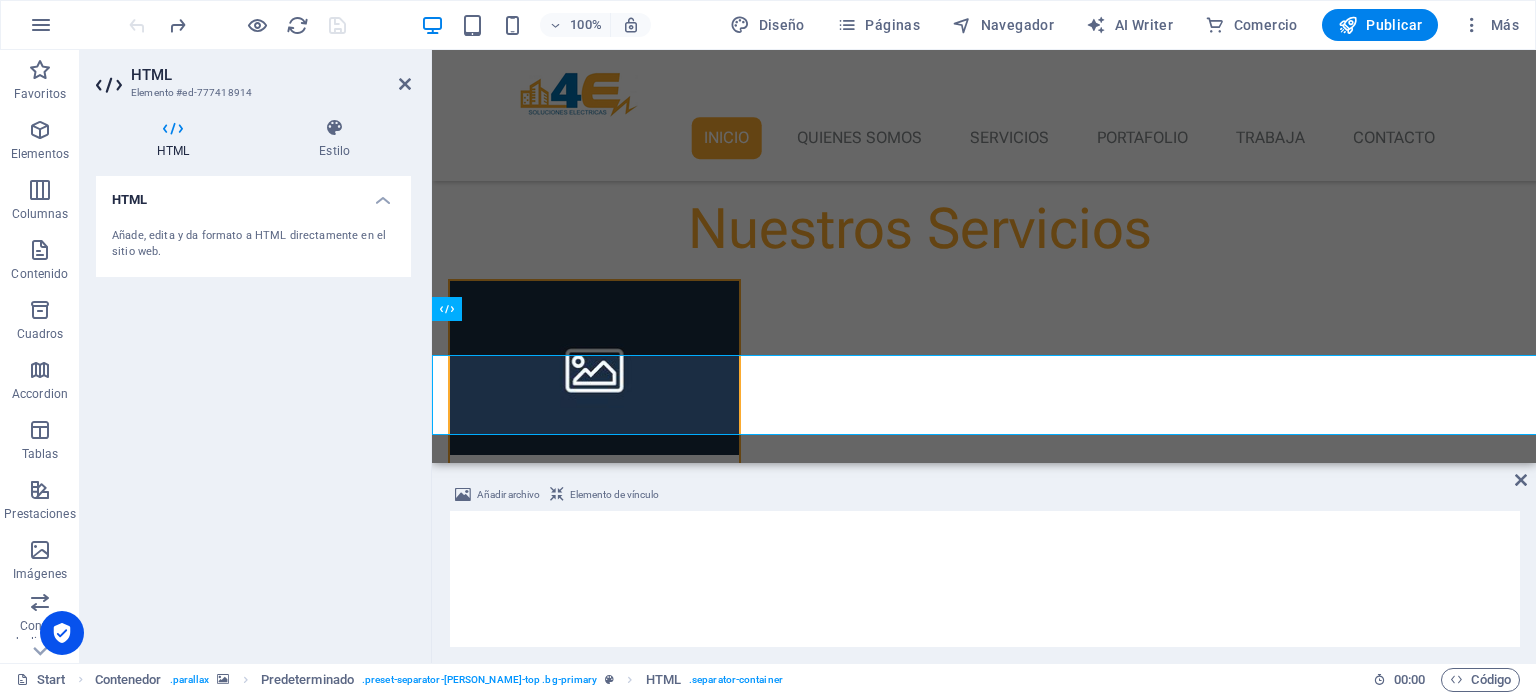 scroll, scrollTop: 766, scrollLeft: 0, axis: vertical 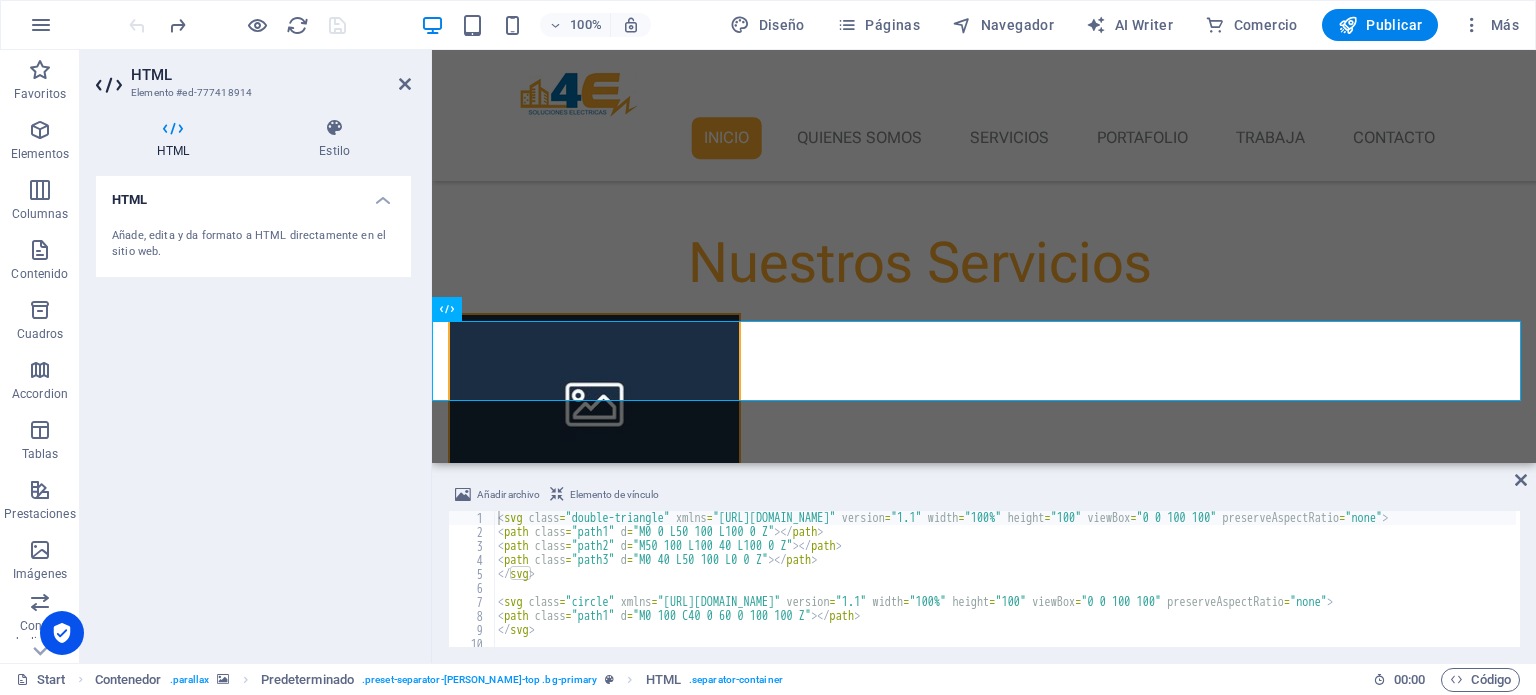 click on "HTML" at bounding box center [177, 139] 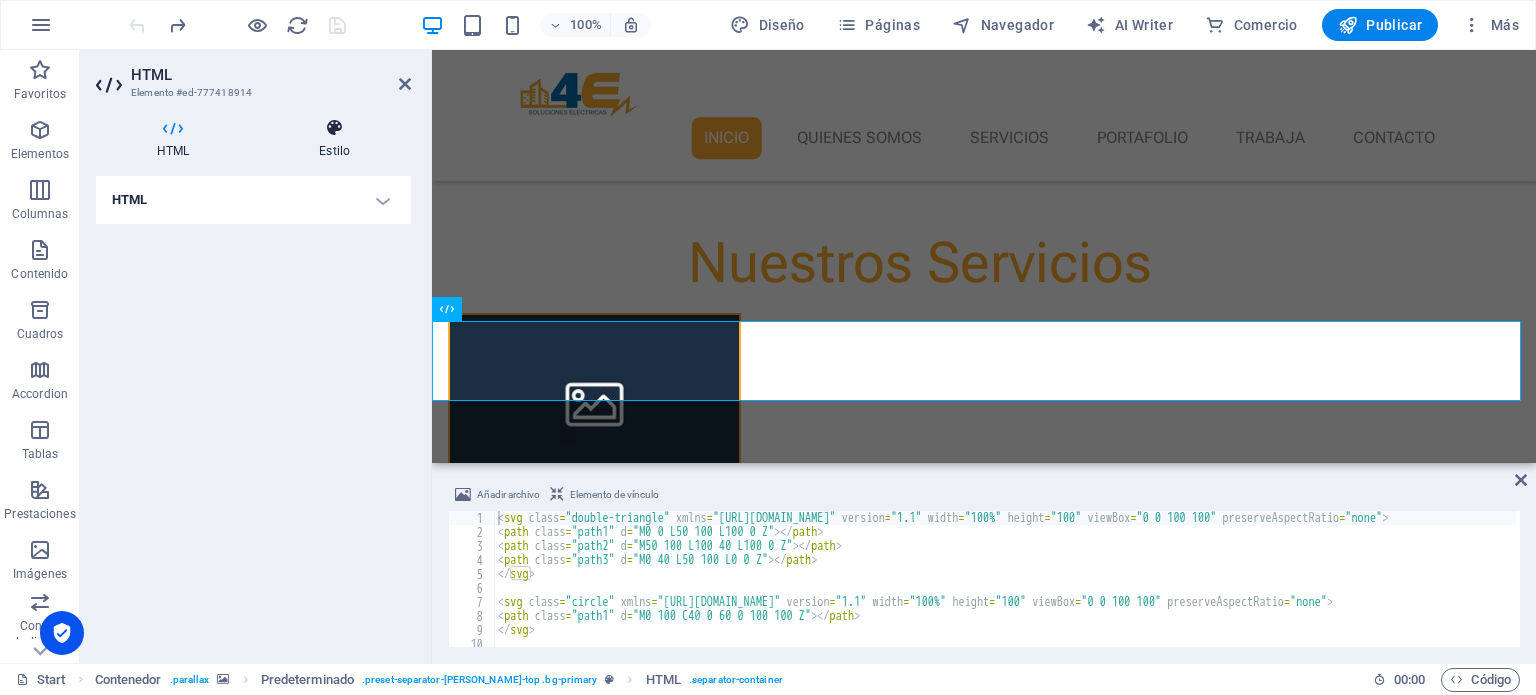 click on "Estilo" at bounding box center (334, 139) 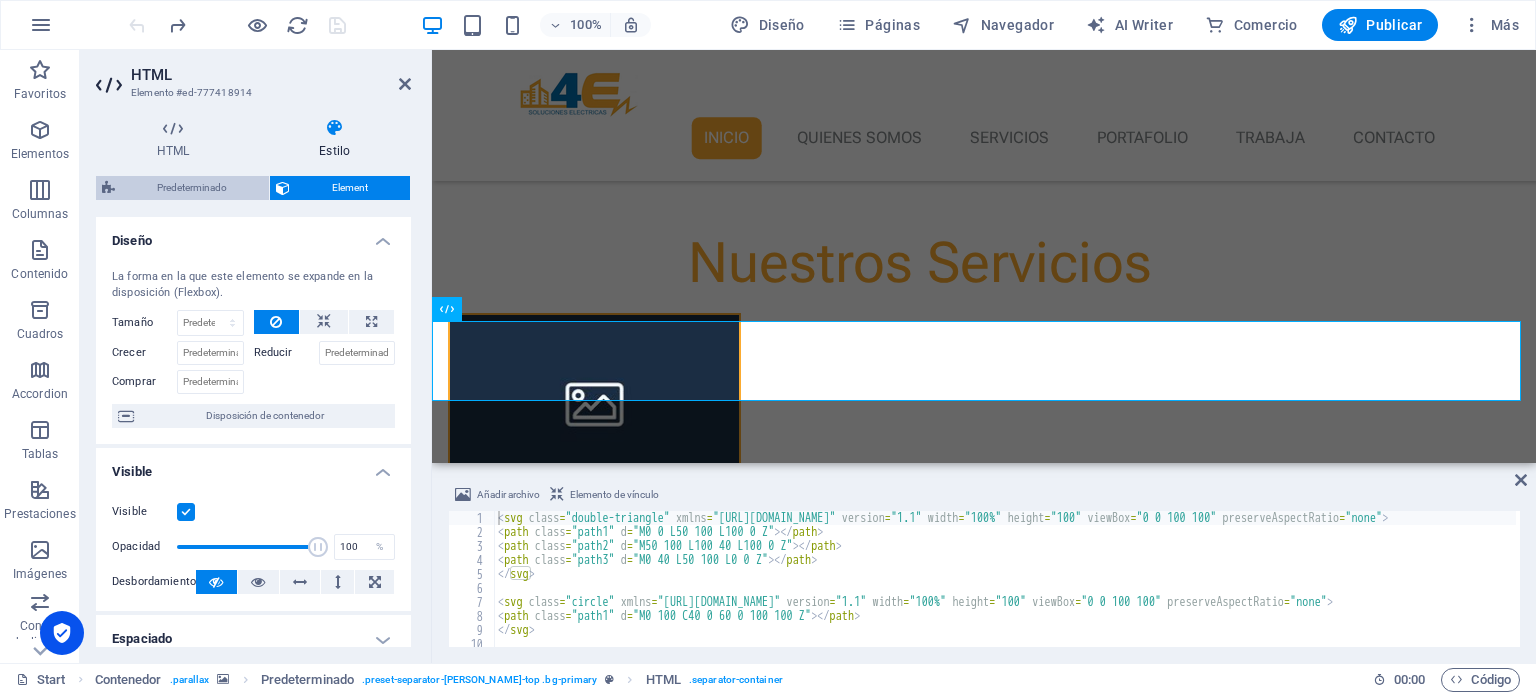 click on "Predeterminado" at bounding box center [192, 188] 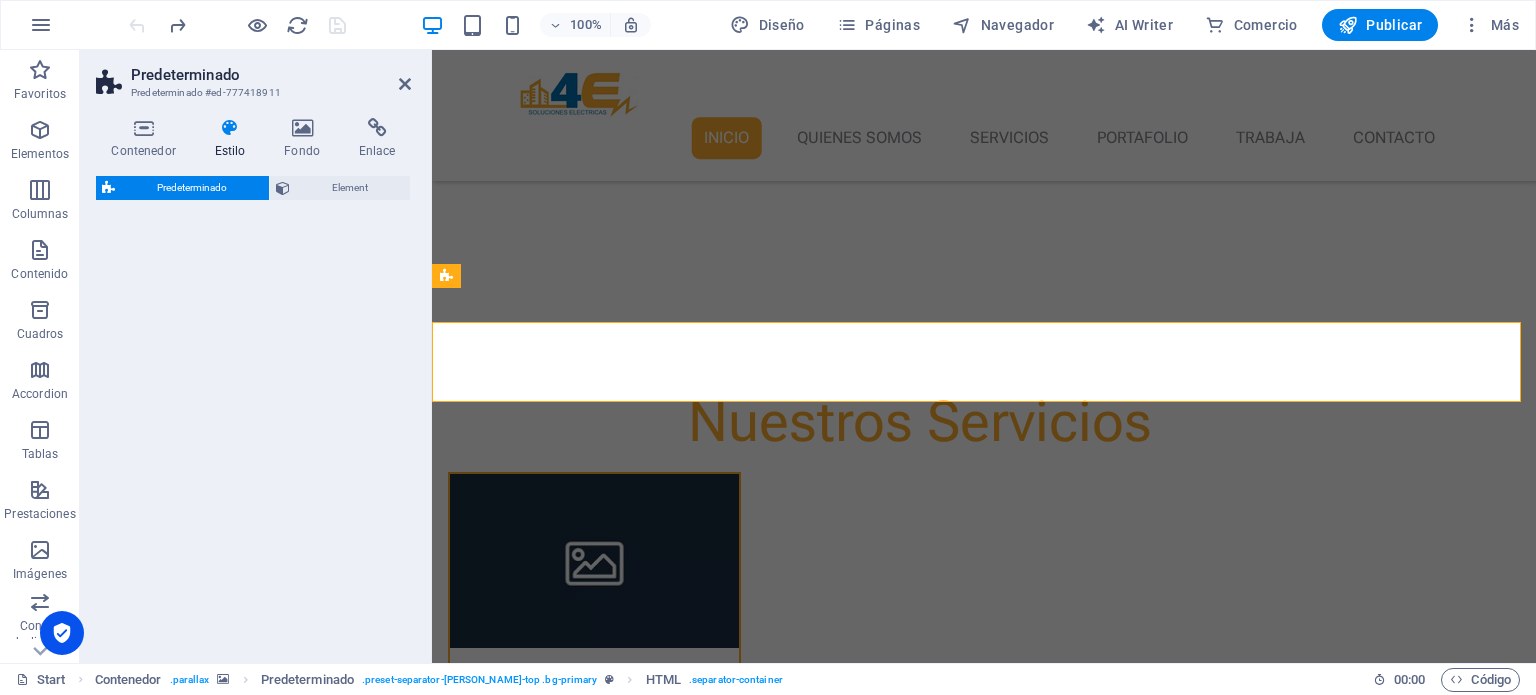 select on "rem" 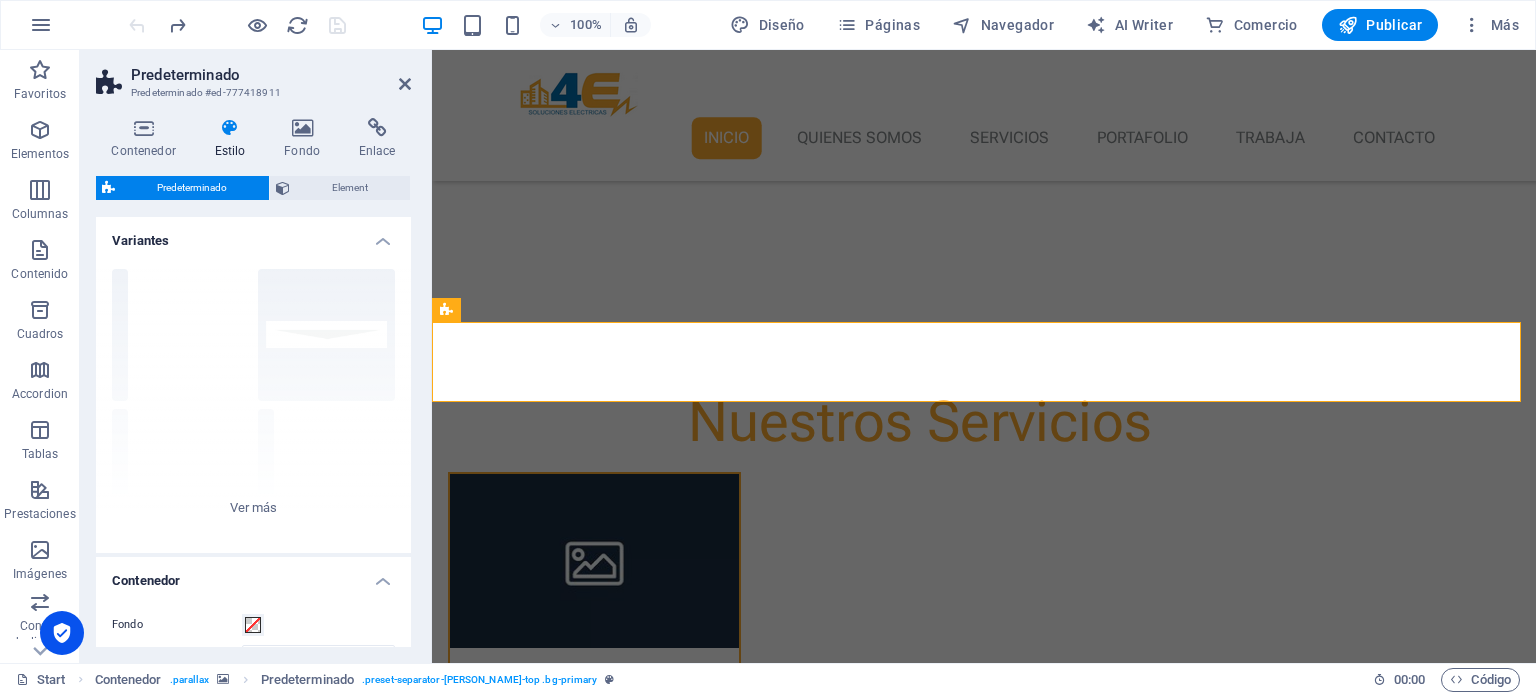 scroll, scrollTop: 800, scrollLeft: 0, axis: vertical 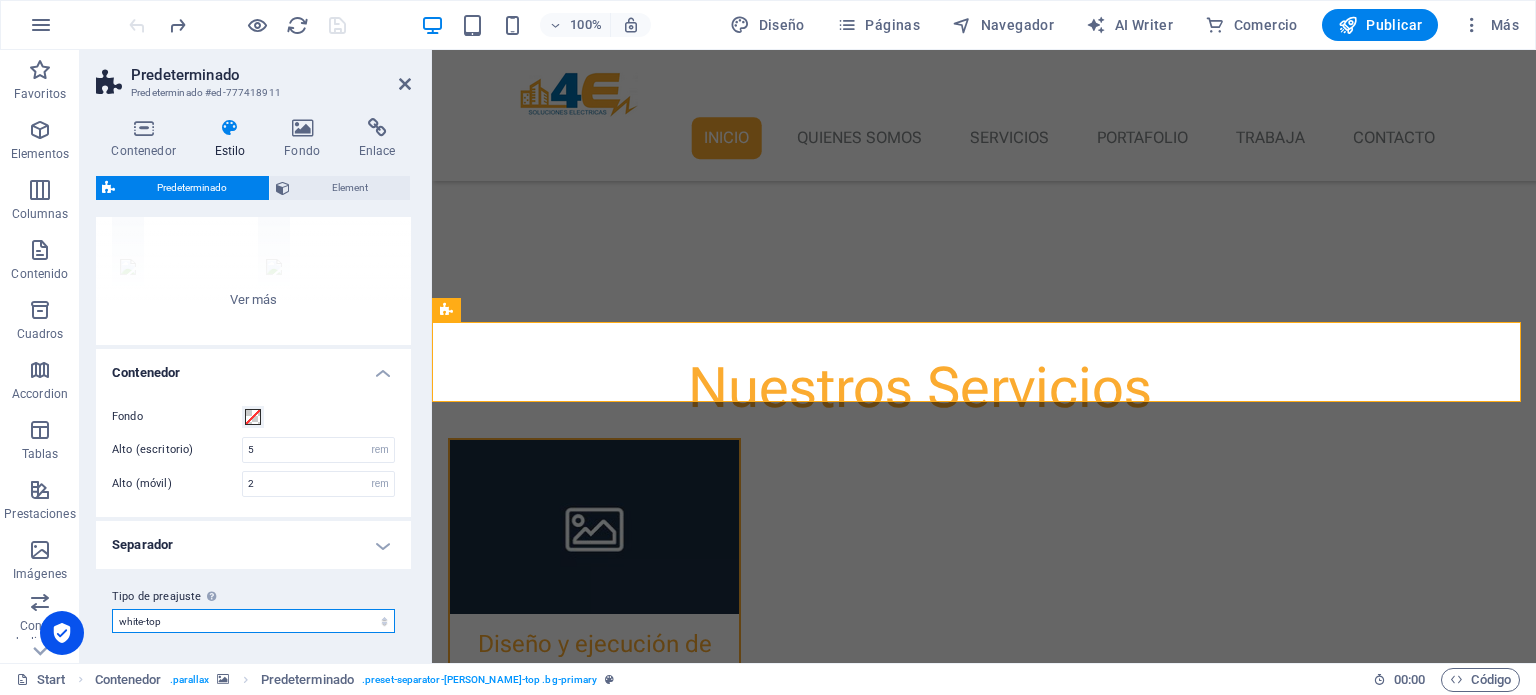 click on "[PERSON_NAME] [PERSON_NAME]-top default primary-bottom Añadir tipo de preajuste" at bounding box center [253, 621] 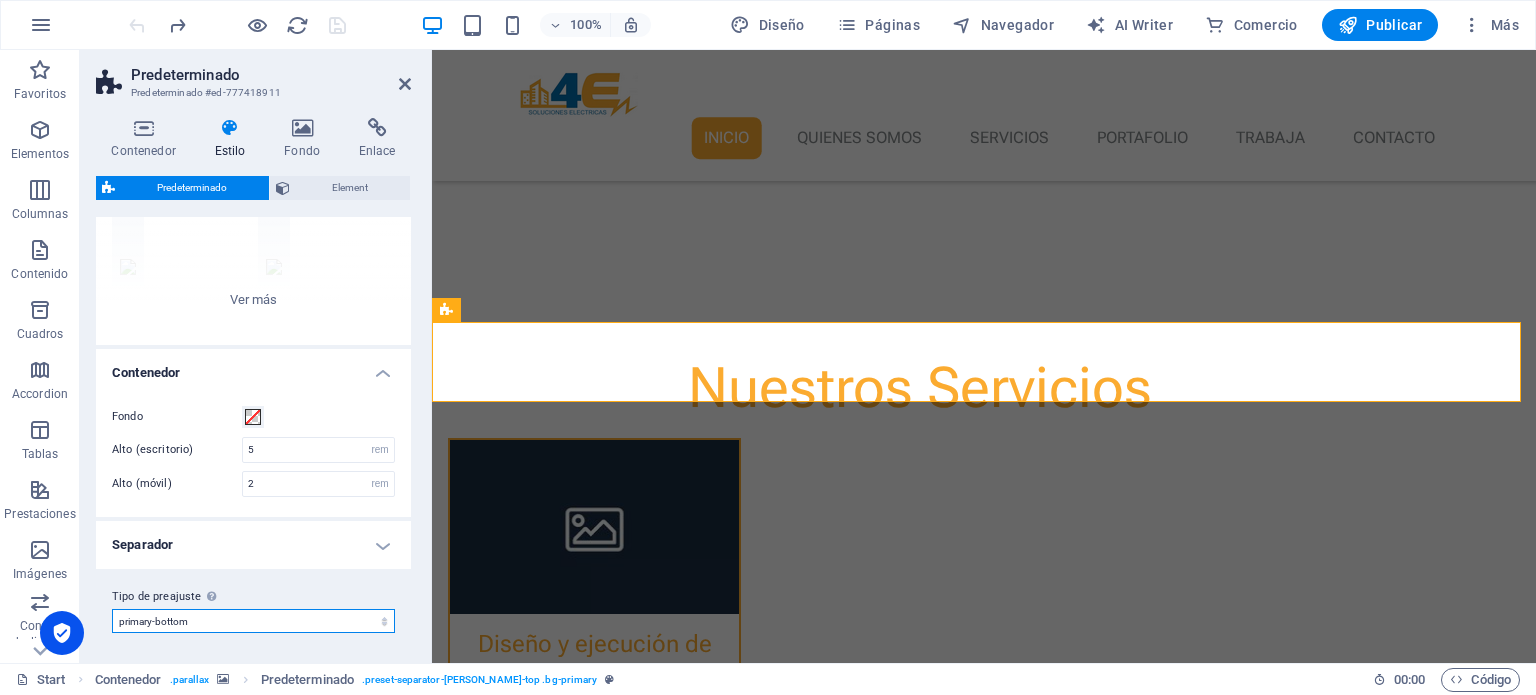 click on "[PERSON_NAME] [PERSON_NAME]-top default primary-bottom Añadir tipo de preajuste" at bounding box center [253, 621] 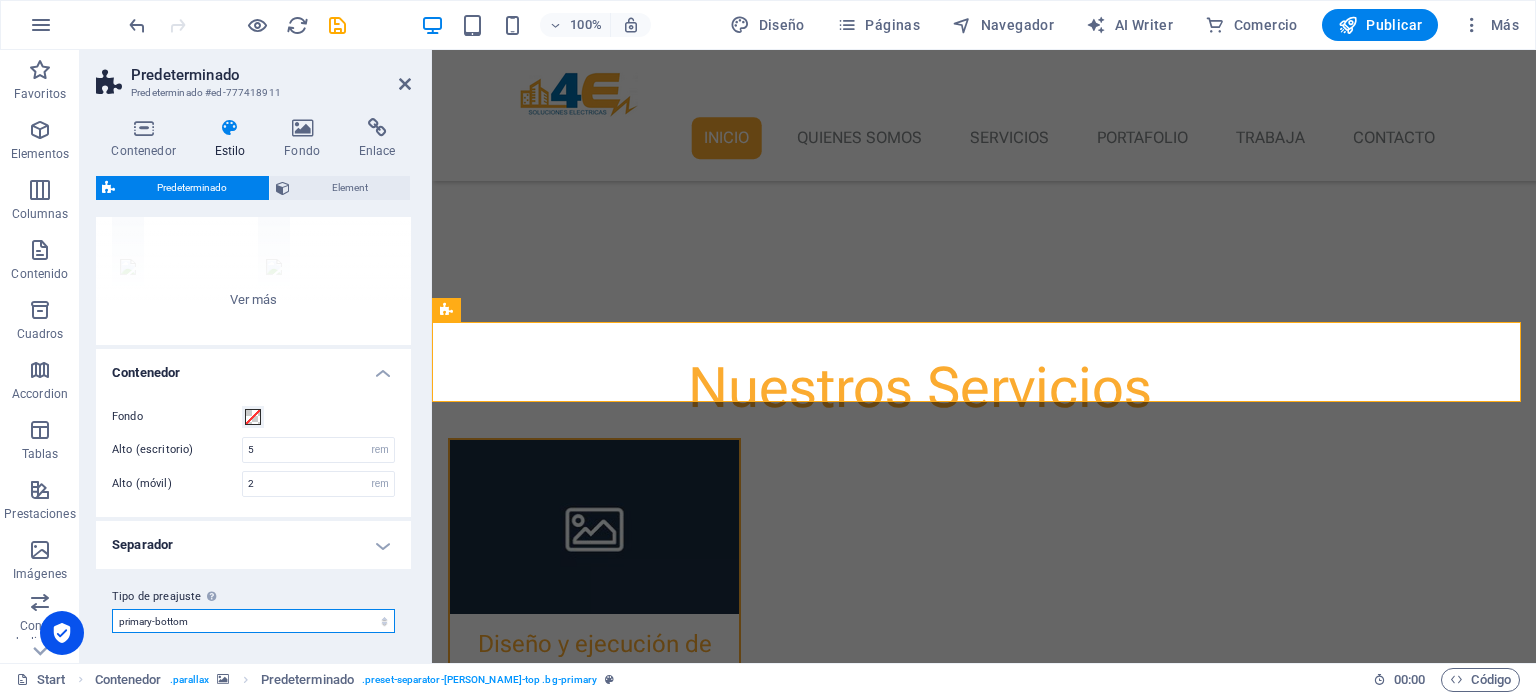 click on "[PERSON_NAME] [PERSON_NAME]-top default primary-bottom Añadir tipo de preajuste" at bounding box center (253, 621) 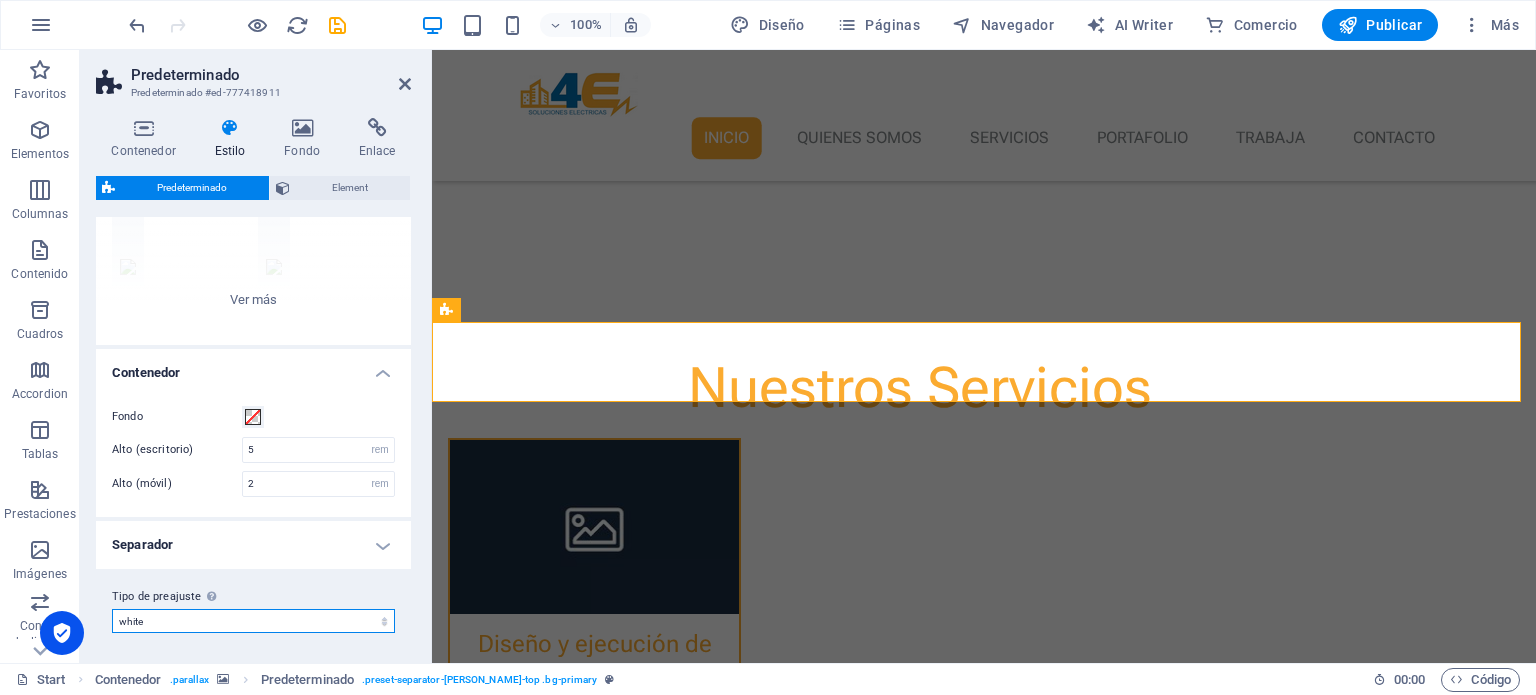 click on "[PERSON_NAME] [PERSON_NAME]-top default primary-bottom Añadir tipo de preajuste" at bounding box center [253, 621] 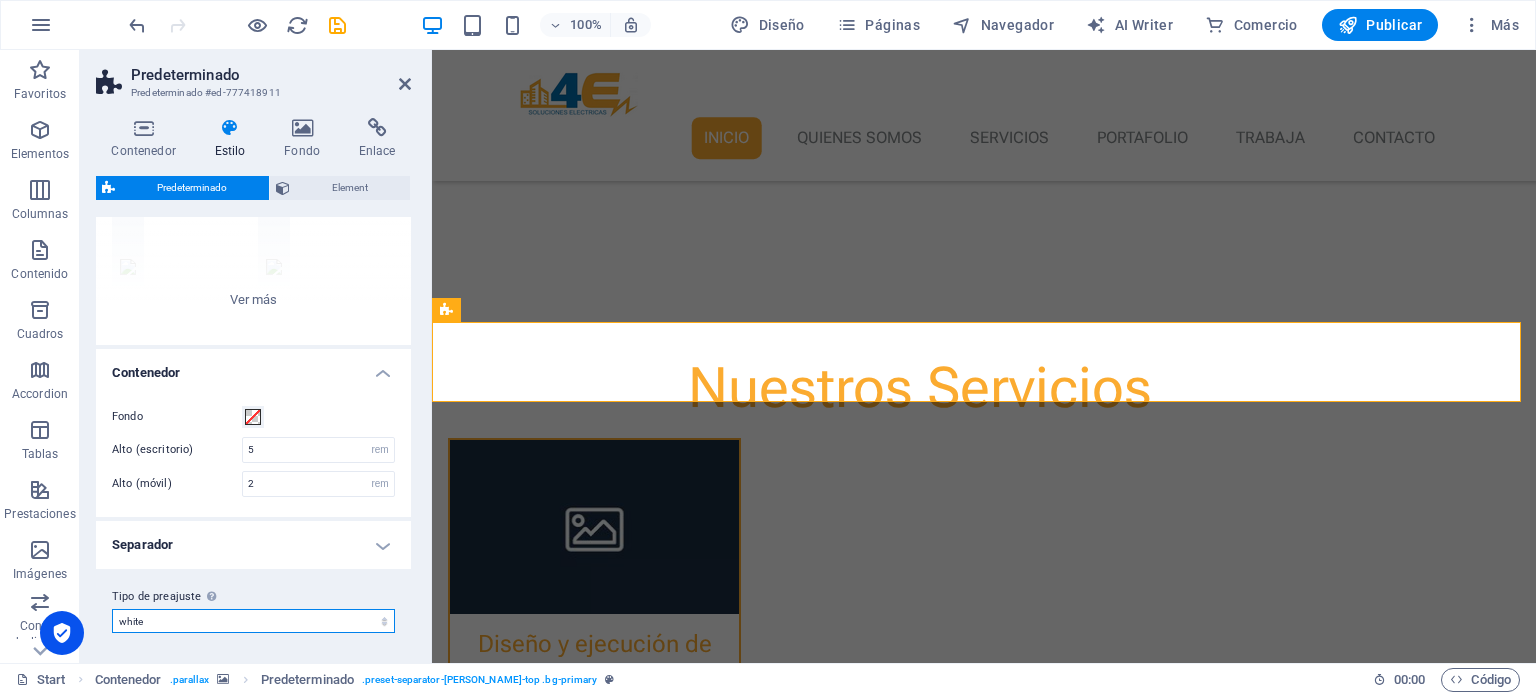 click on "[PERSON_NAME] [PERSON_NAME]-top default primary-bottom Añadir tipo de preajuste" at bounding box center [253, 621] 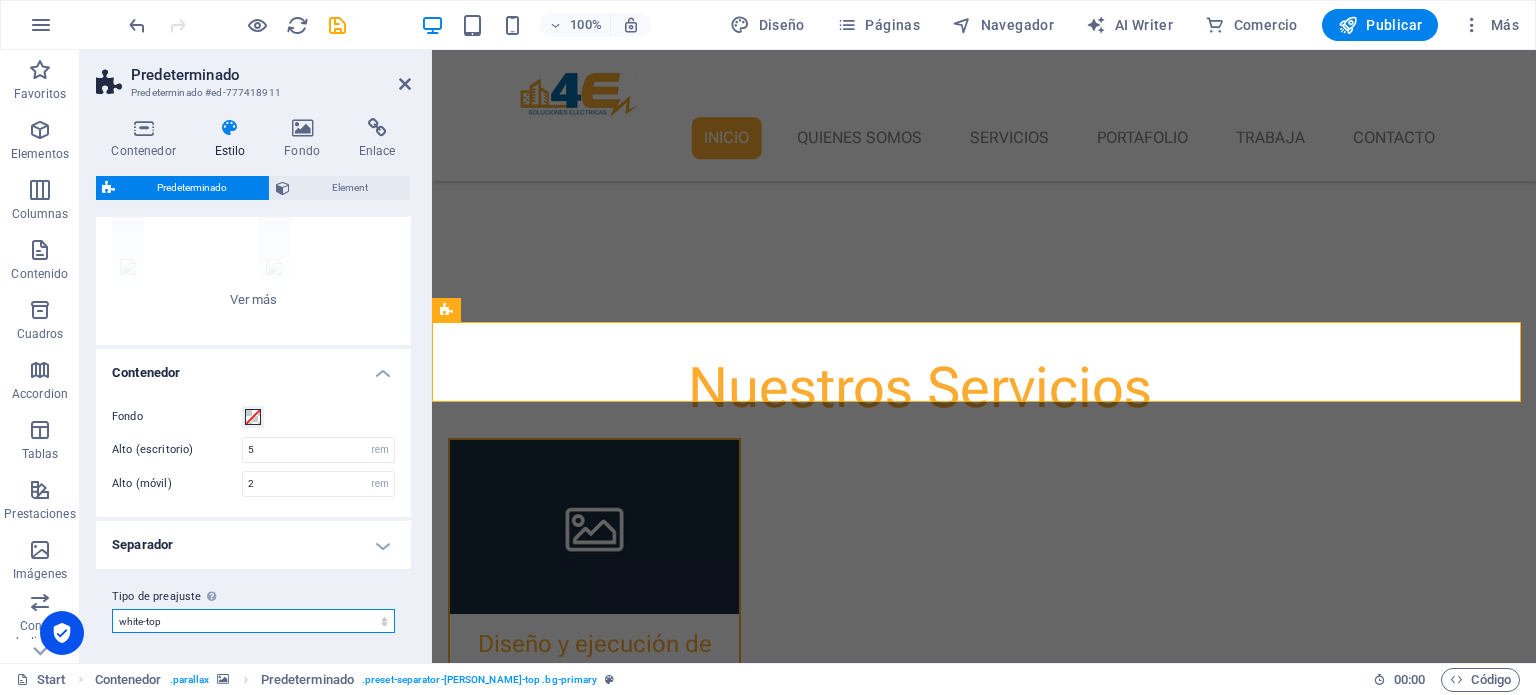 click on "[PERSON_NAME] [PERSON_NAME]-top default primary-bottom Añadir tipo de preajuste" at bounding box center (253, 621) 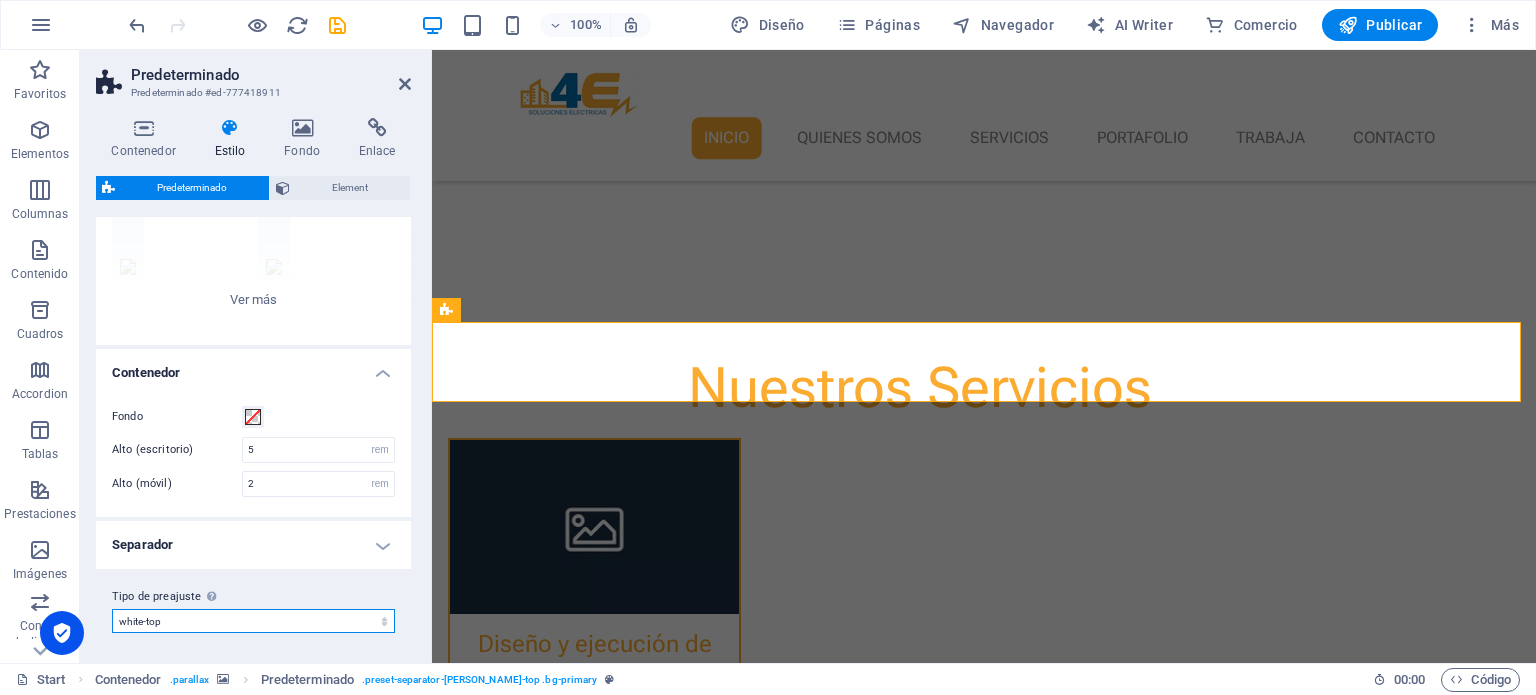 click on "[PERSON_NAME] [PERSON_NAME]-top default primary-bottom Añadir tipo de preajuste" at bounding box center (253, 621) 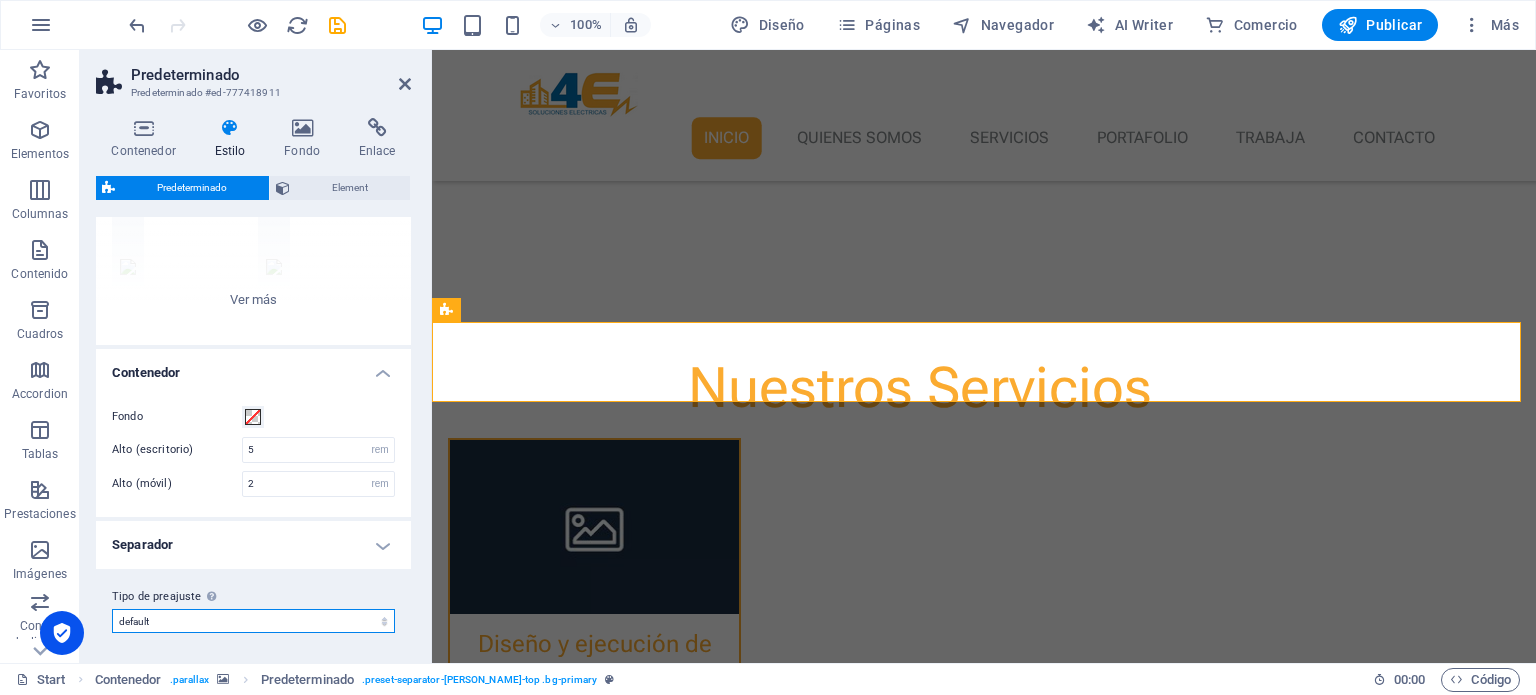 click on "[PERSON_NAME] [PERSON_NAME]-top default primary-bottom Añadir tipo de preajuste" at bounding box center (253, 621) 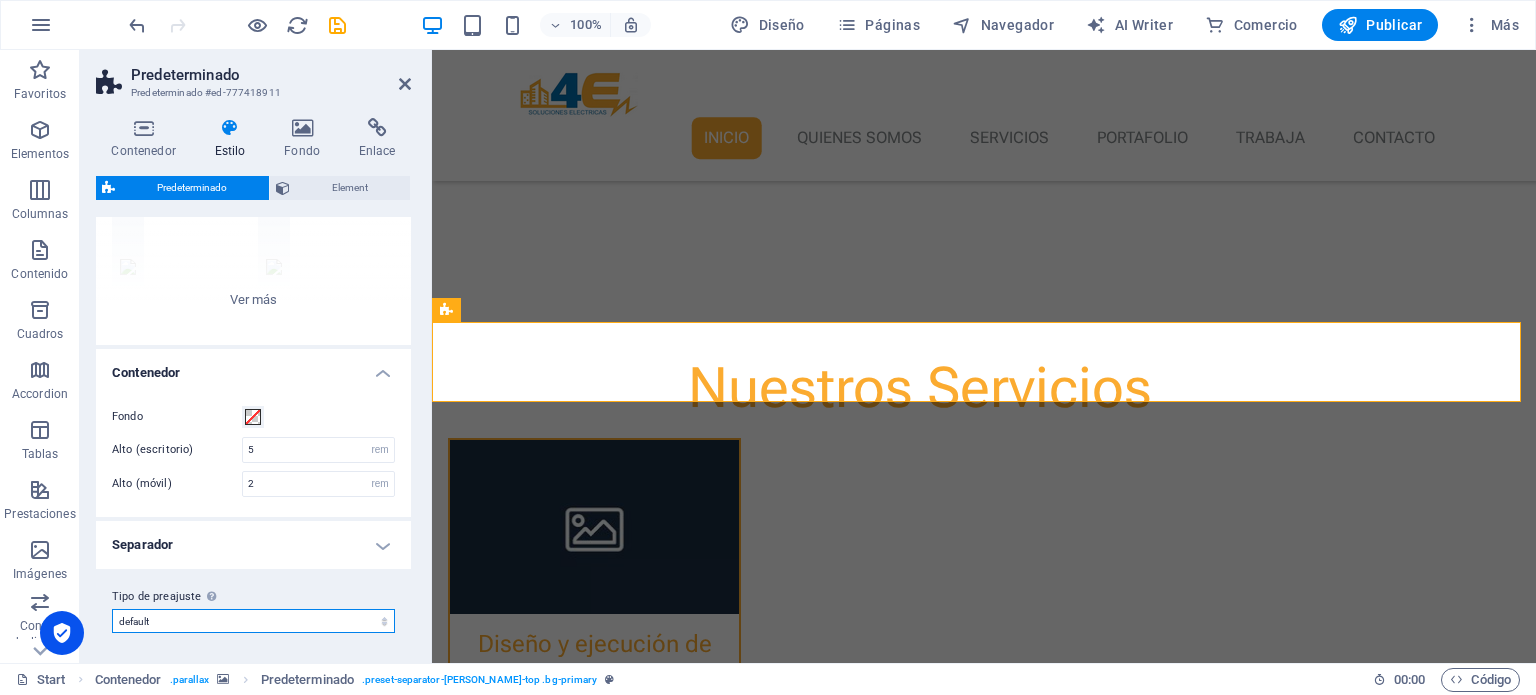 click on "[PERSON_NAME] [PERSON_NAME]-top default primary-bottom Añadir tipo de preajuste" at bounding box center (253, 621) 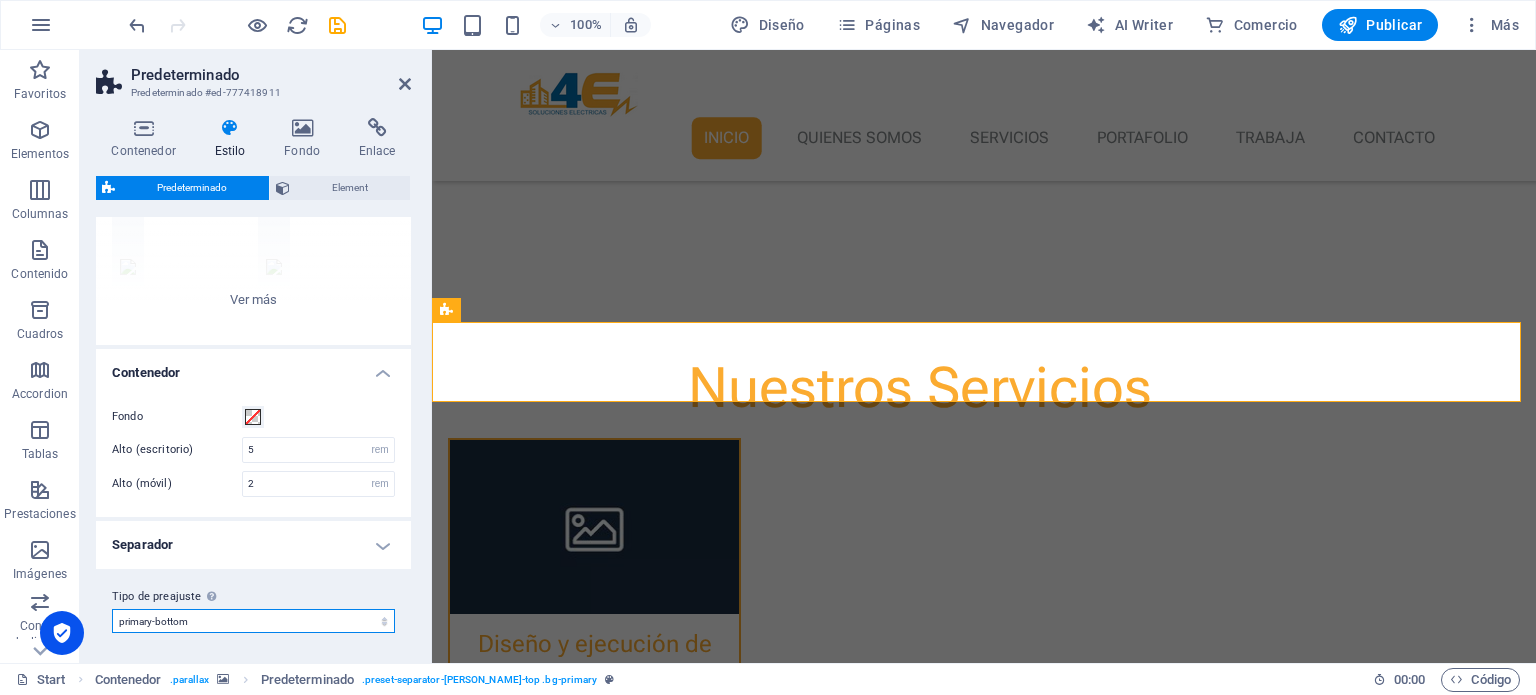 click on "[PERSON_NAME] [PERSON_NAME]-top default primary-bottom Añadir tipo de preajuste" at bounding box center (253, 621) 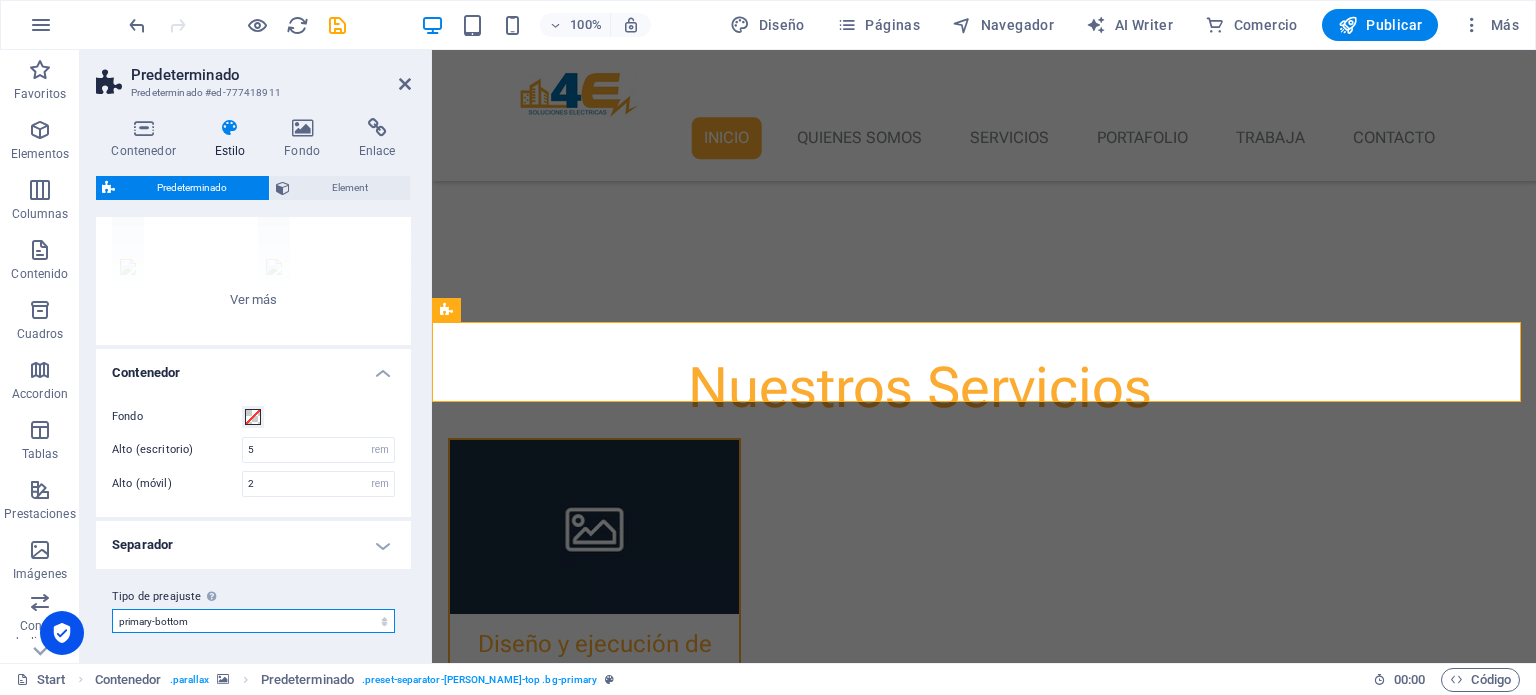 select on "preset-separator-primary-bottom" 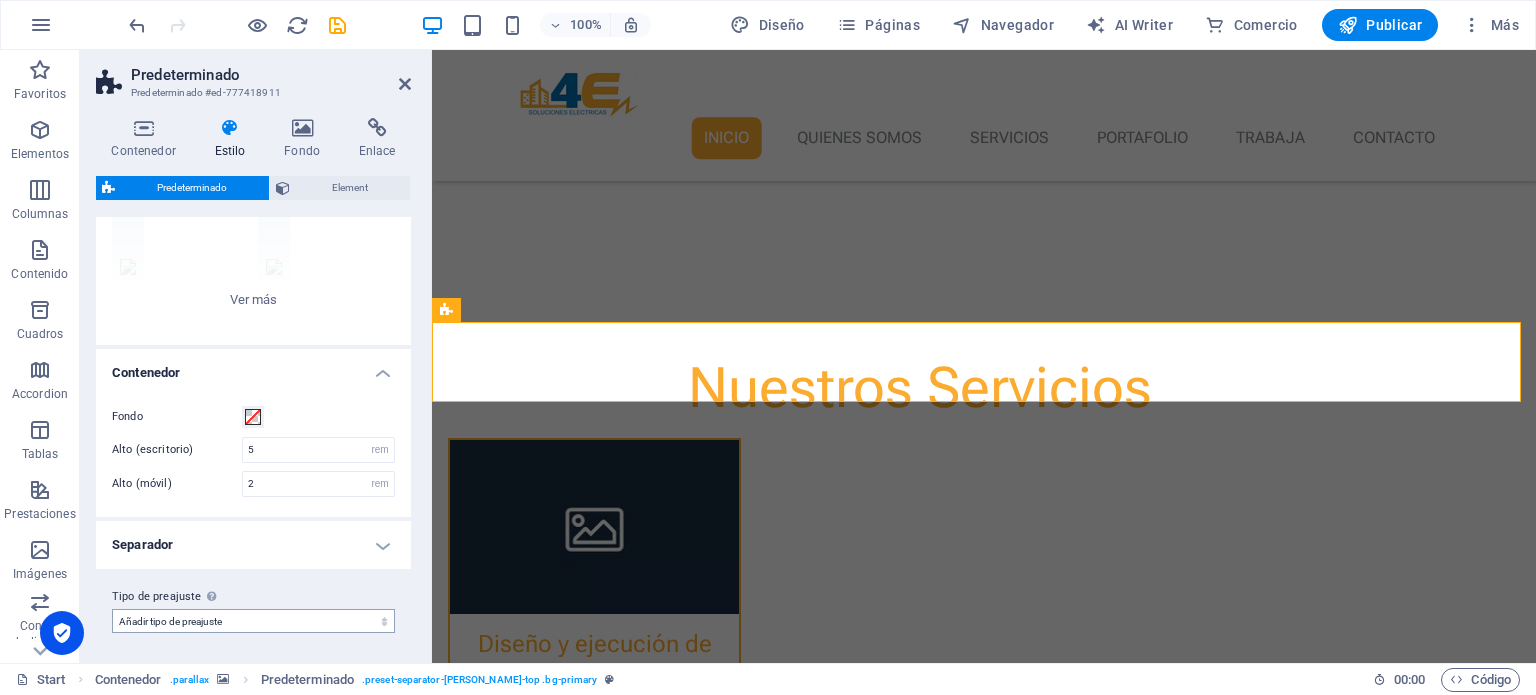 click on "[PERSON_NAME] [PERSON_NAME]-top default primary-bottom Añadir tipo de preajuste" at bounding box center (253, 621) 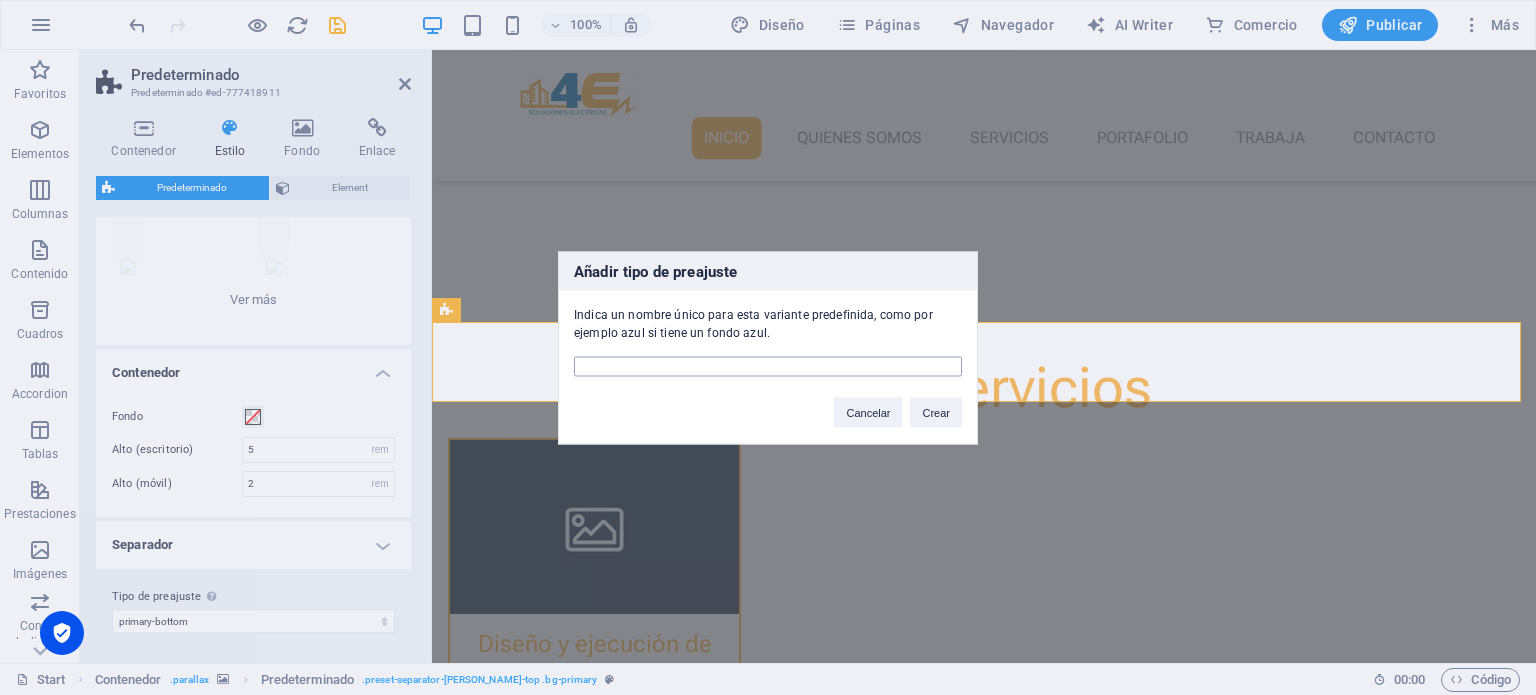 click at bounding box center [768, 366] 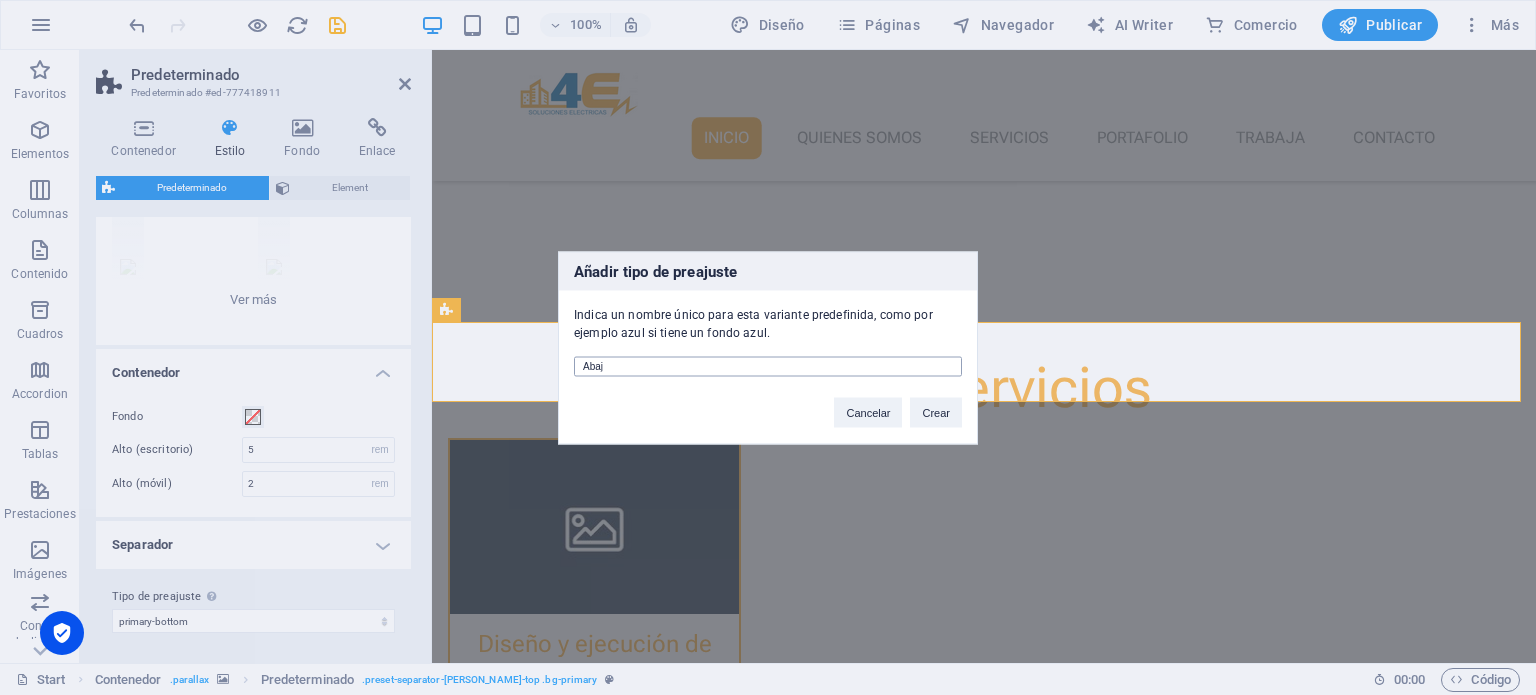 type on "Abajo" 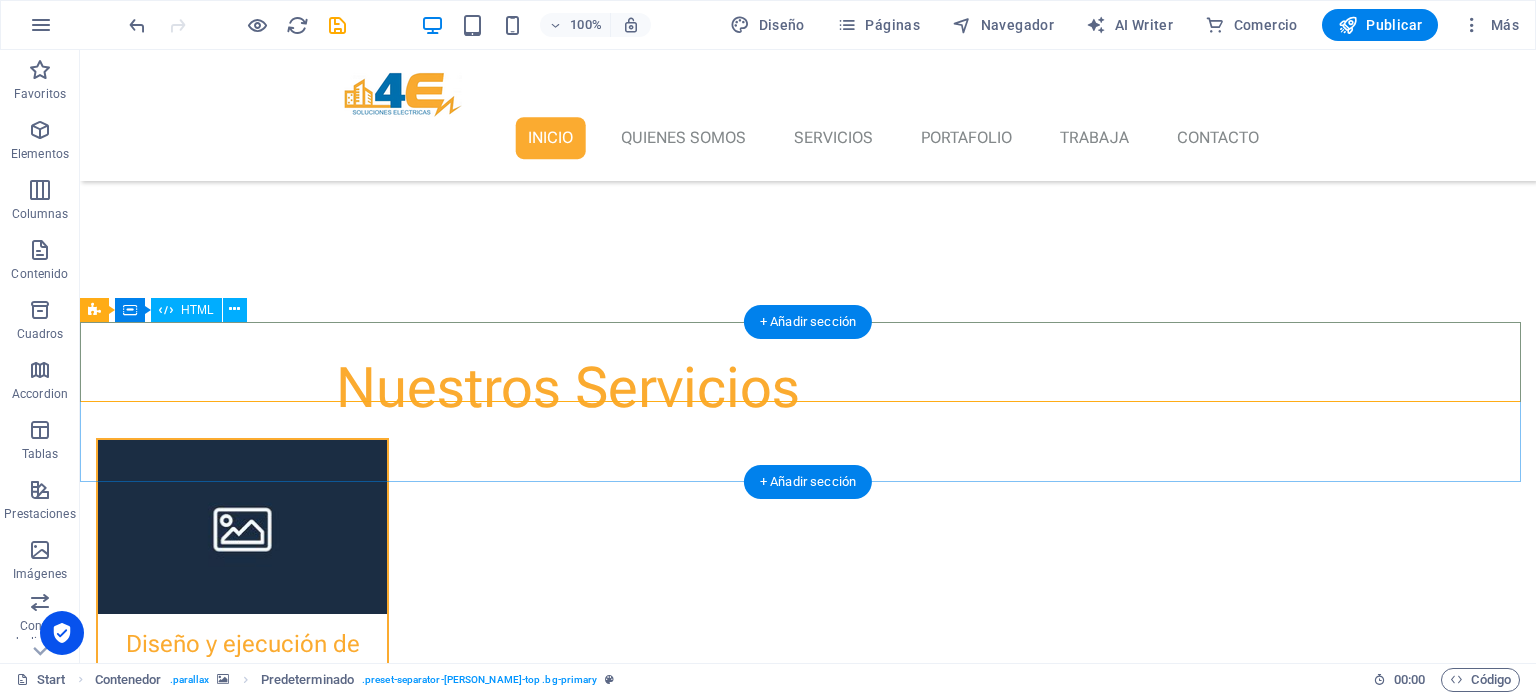click at bounding box center (808, 2066) 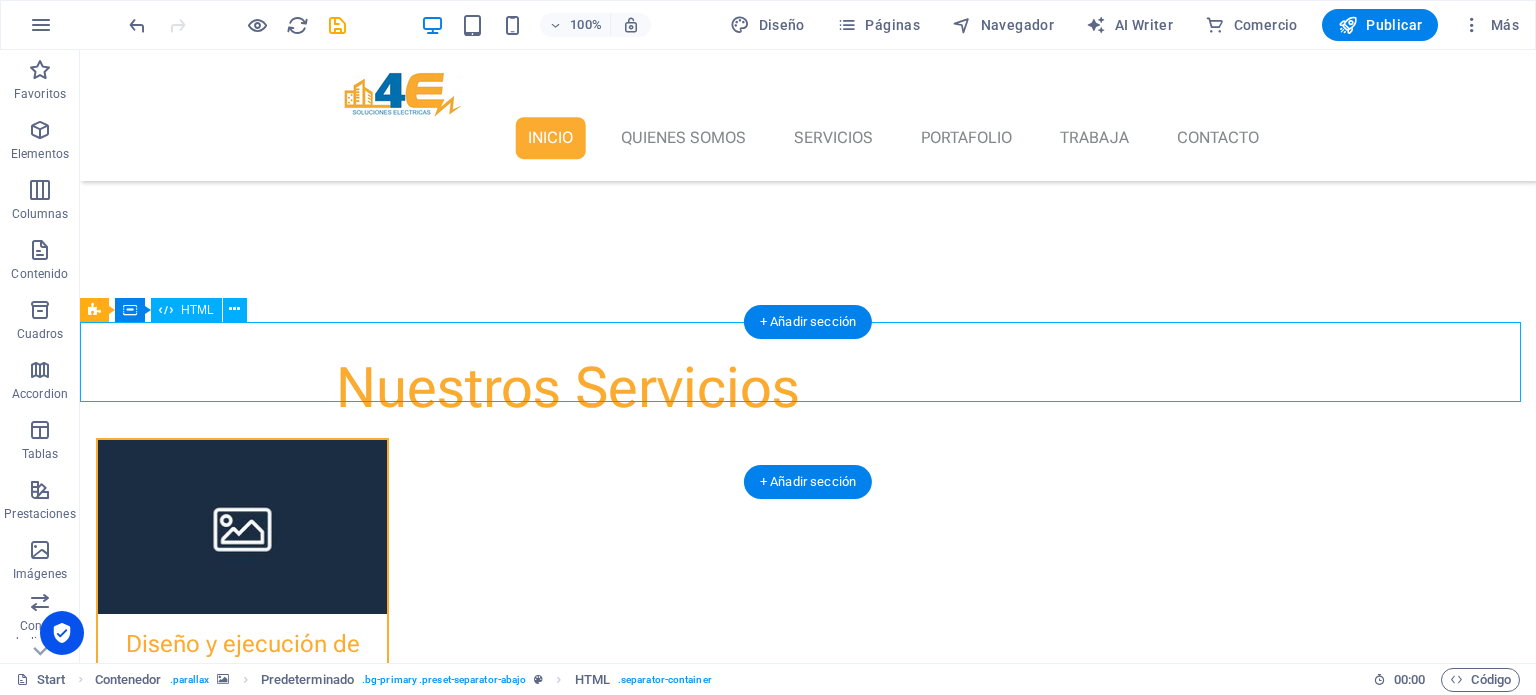 click at bounding box center (808, 2066) 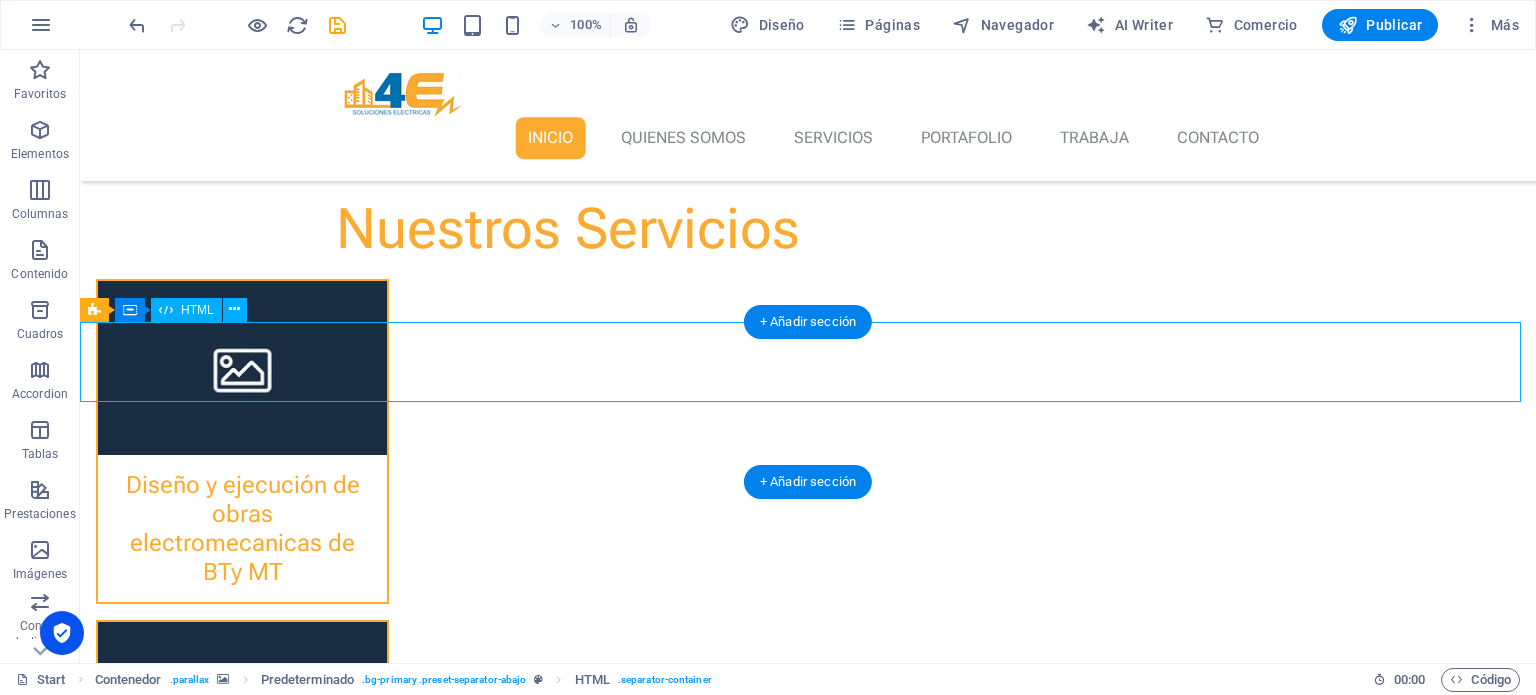 scroll, scrollTop: 766, scrollLeft: 0, axis: vertical 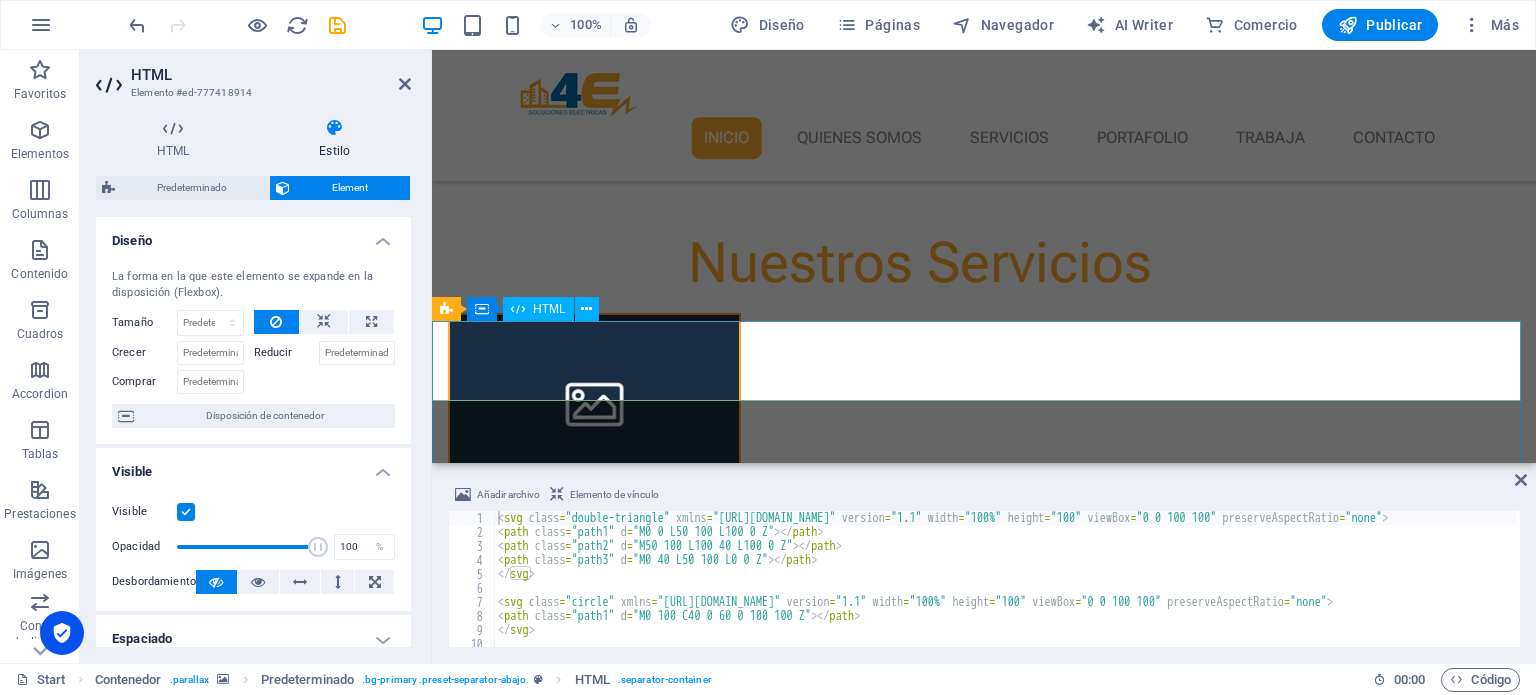 click at bounding box center [984, 1791] 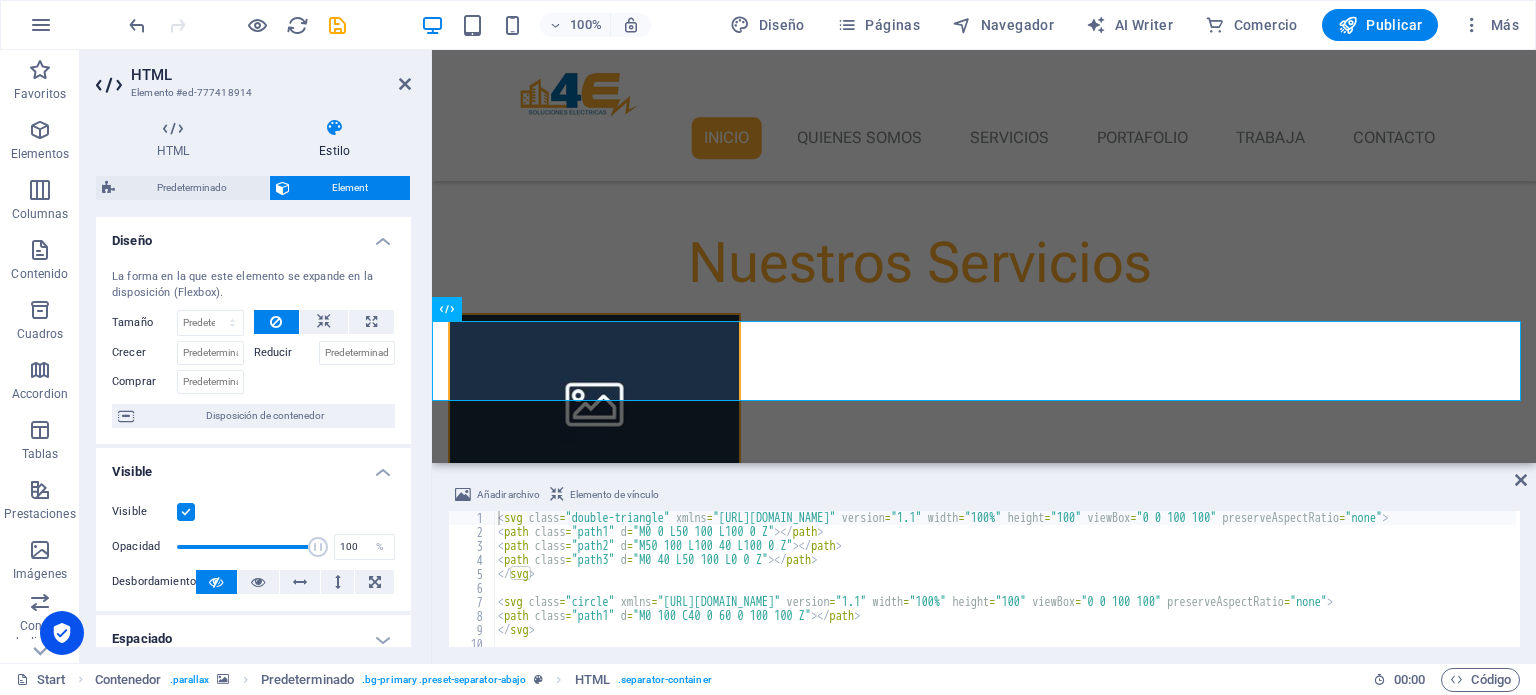 type on "<path class="path3" d="M0 40 L50 100 L0 0 Z"></path>" 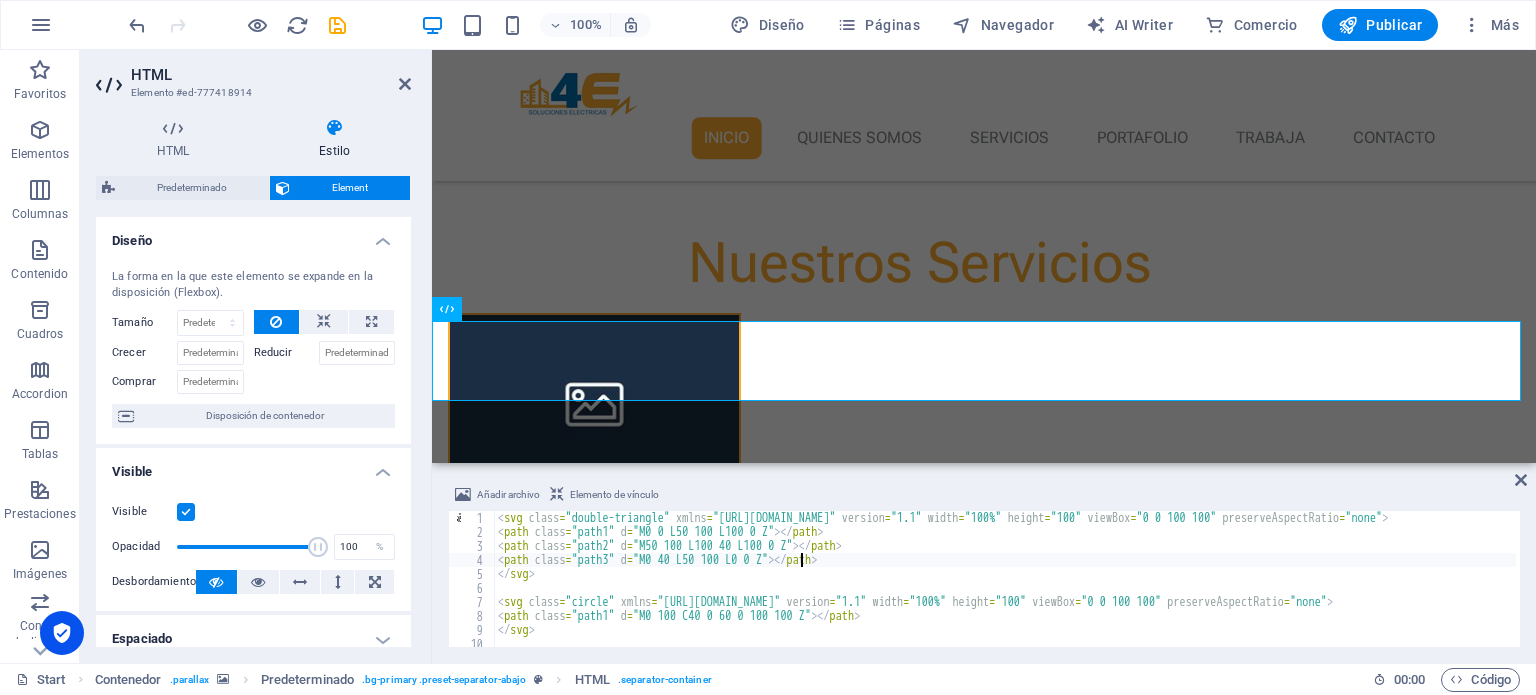 click on "< svg   class = "double-triangle"   xmlns = "[URL][DOMAIN_NAME]"   version = "1.1"   width = "100%"   height = "100"   viewBox = "0 0 100 100"   preserveAspectRatio = "none" > < path   class = "path1"   d = "M0 0 L50 100 L100 0 Z" > </ path > < path   class = "path2"   d = "M50 100 L100 40 L100 0 Z" > </ path > < path   class = "path3"   d = "M0 40 L50 100 L0 0 Z" > </ path > </ svg >   < svg   class = "circle"   xmlns = "[URL][DOMAIN_NAME]"   version = "1.1"   width = "100%"   height = "100"   viewBox = "0 0 100 100"   preserveAspectRatio = "none" > < path   class = "path1"   d = "M0 100 C40 0 60 0 100 100 Z" > </ path > </ svg > < svg   class = "polygon1"   width = "100%"   height = "100%"   viewBox = "0 0 1280 140"   preserveAspectRatio = "none"   xmlns = "[URL][DOMAIN_NAME]" >" at bounding box center [1013, 591] 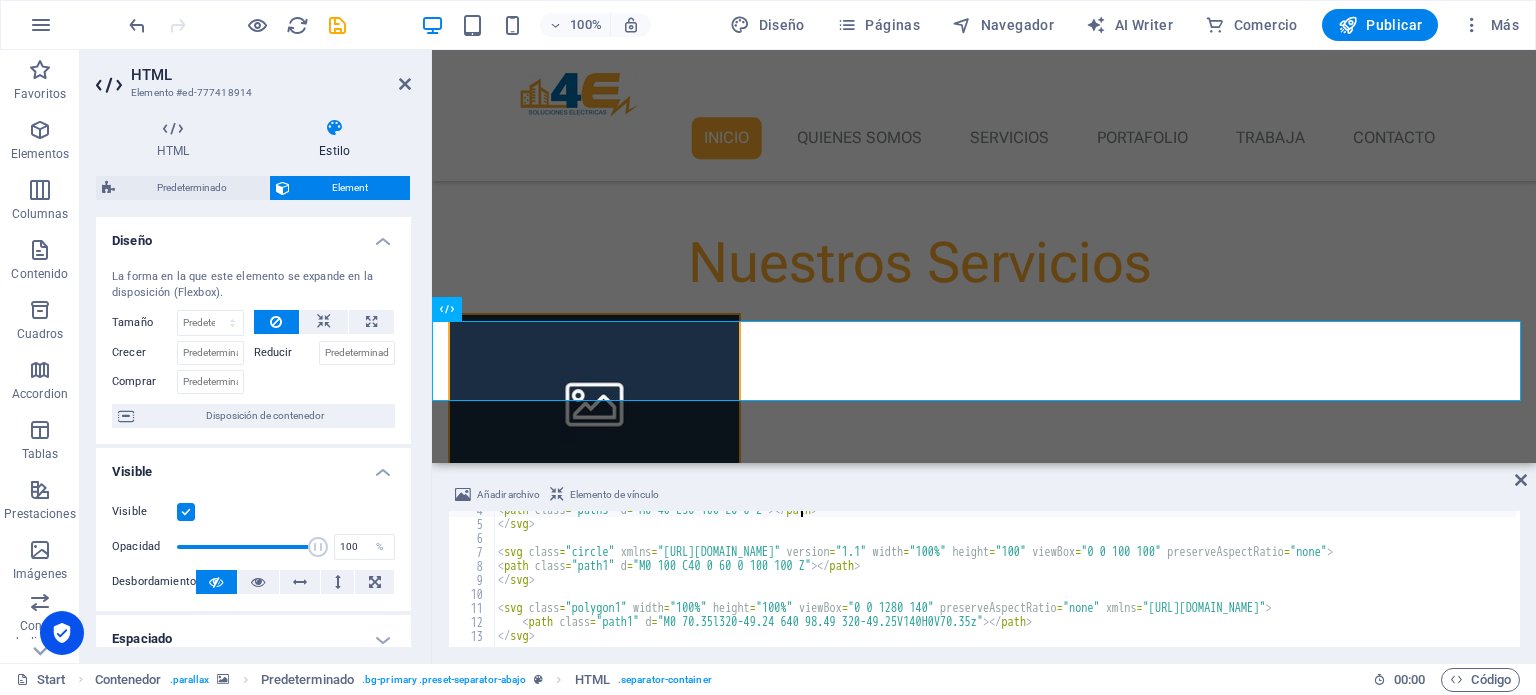 scroll, scrollTop: 0, scrollLeft: 0, axis: both 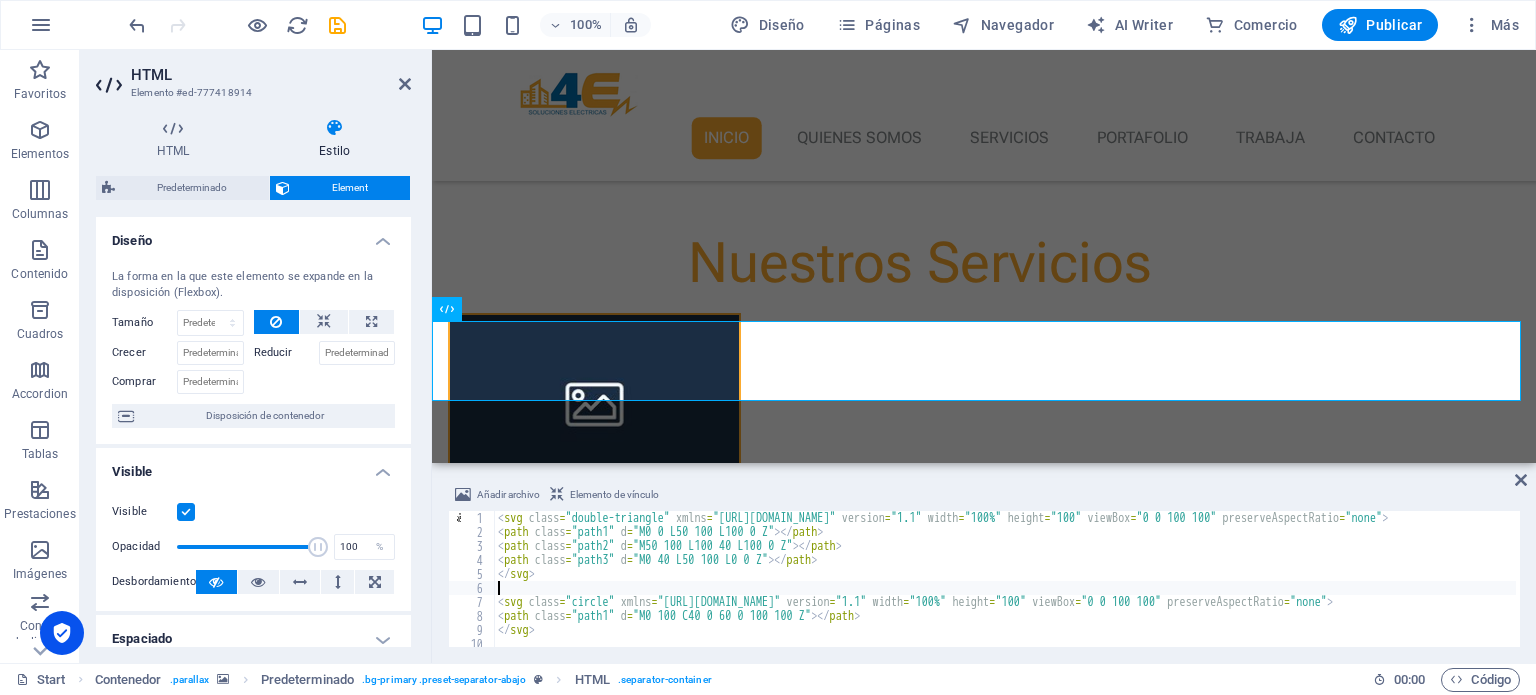 click on "< svg   class = "double-triangle"   xmlns = "[URL][DOMAIN_NAME]"   version = "1.1"   width = "100%"   height = "100"   viewBox = "0 0 100 100"   preserveAspectRatio = "none" > < path   class = "path1"   d = "M0 0 L50 100 L100 0 Z" > </ path > < path   class = "path2"   d = "M50 100 L100 40 L100 0 Z" > </ path > < path   class = "path3"   d = "M0 40 L50 100 L0 0 Z" > </ path > </ svg >   < svg   class = "circle"   xmlns = "[URL][DOMAIN_NAME]"   version = "1.1"   width = "100%"   height = "100"   viewBox = "0 0 100 100"   preserveAspectRatio = "none" > < path   class = "path1"   d = "M0 100 C40 0 60 0 100 100 Z" > </ path > </ svg > < svg   class = "polygon1"   width = "100%"   height = "100%"   viewBox = "0 0 1280 140"   preserveAspectRatio = "none"   xmlns = "[URL][DOMAIN_NAME]" >" at bounding box center [1013, 591] 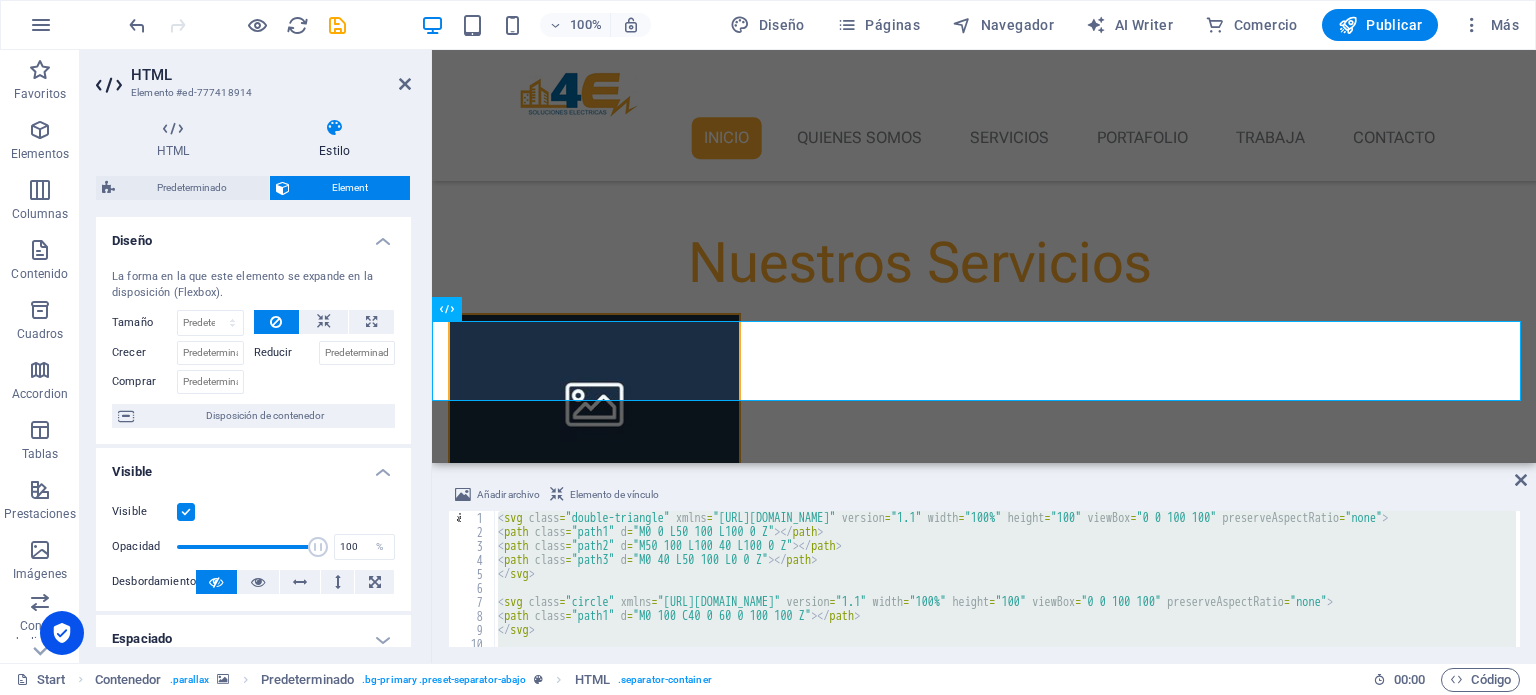 click on "< svg   class = "double-triangle"   xmlns = "[URL][DOMAIN_NAME]"   version = "1.1"   width = "100%"   height = "100"   viewBox = "0 0 100 100"   preserveAspectRatio = "none" > < path   class = "path1"   d = "M0 0 L50 100 L100 0 Z" > </ path > < path   class = "path2"   d = "M50 100 L100 40 L100 0 Z" > </ path > < path   class = "path3"   d = "M0 40 L50 100 L0 0 Z" > </ path > </ svg >   < svg   class = "circle"   xmlns = "[URL][DOMAIN_NAME]"   version = "1.1"   width = "100%"   height = "100"   viewBox = "0 0 100 100"   preserveAspectRatio = "none" > < path   class = "path1"   d = "M0 100 C40 0 60 0 100 100 Z" > </ path > </ svg > < svg   class = "polygon1"   width = "100%"   height = "100%"   viewBox = "0 0 1280 140"   preserveAspectRatio = "none"   xmlns = "[URL][DOMAIN_NAME]" >" at bounding box center [1005, 579] 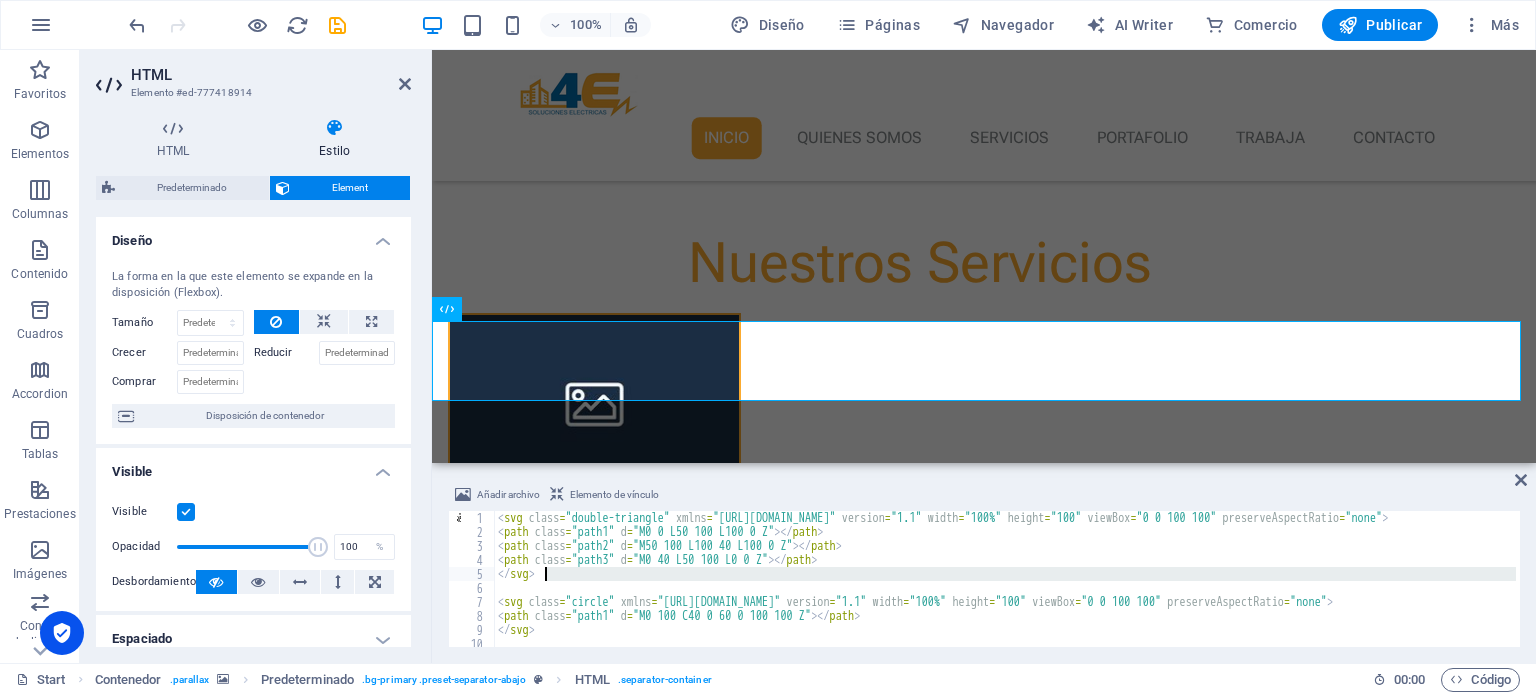 scroll, scrollTop: 50, scrollLeft: 0, axis: vertical 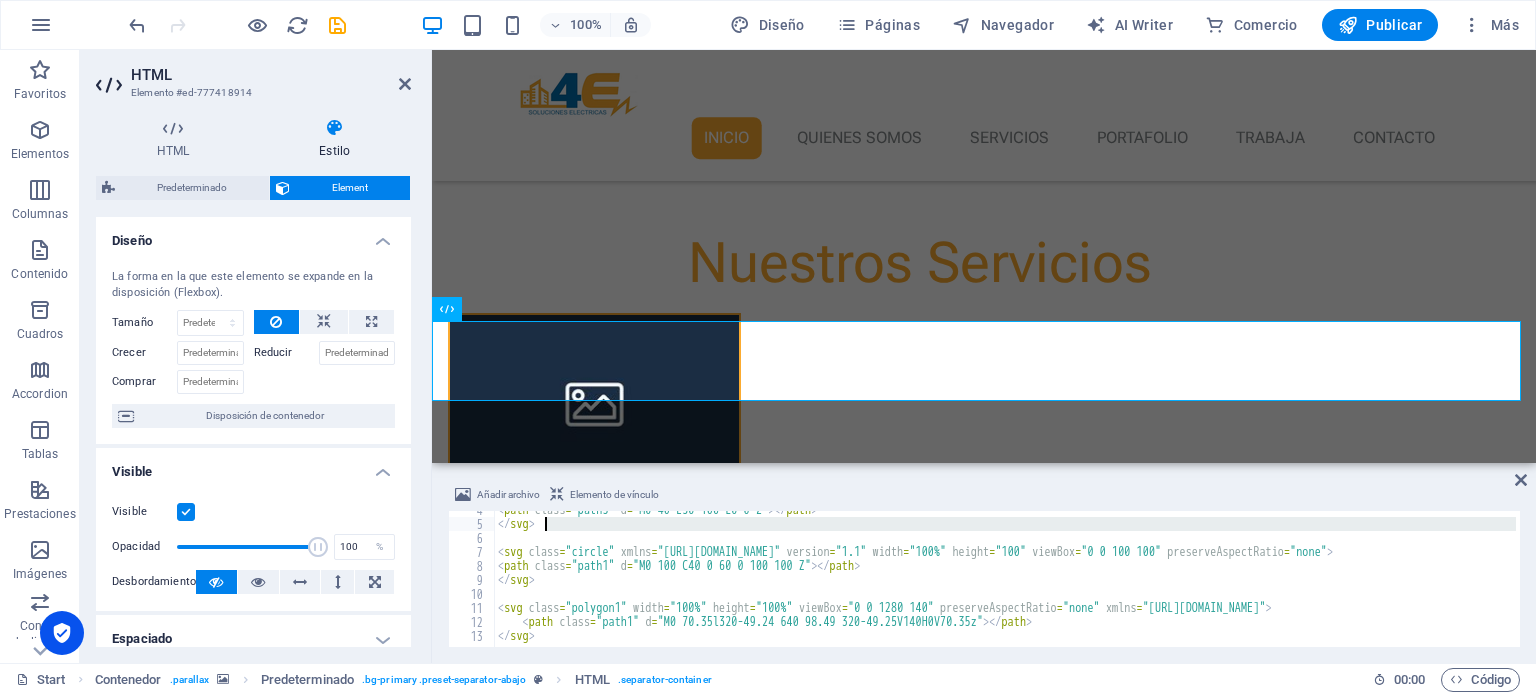 click on "< path   class = "path3"   d = "M0 40 L50 100 L0 0 Z" > </ path > </ svg >   < svg   class = "circle"   xmlns = "[URL][DOMAIN_NAME]"   version = "1.1"   width = "100%"   height = "100"   viewBox = "0 0 100 100"   preserveAspectRatio = "none" > < path   class = "path1"   d = "M0 100 C40 0 60 0 100 100 Z" > </ path > </ svg > < svg   class = "polygon1"   width = "100%"   height = "100%"   viewBox = "0 0 1280 140"   preserveAspectRatio = "none"   xmlns = "[URL][DOMAIN_NAME]" >      < path   class = "path1"   d = "M0 70.35l320-49.24 640 98.49 320-49.25V140H0V70.35z" > </ path > </ svg >" at bounding box center (1013, 583) 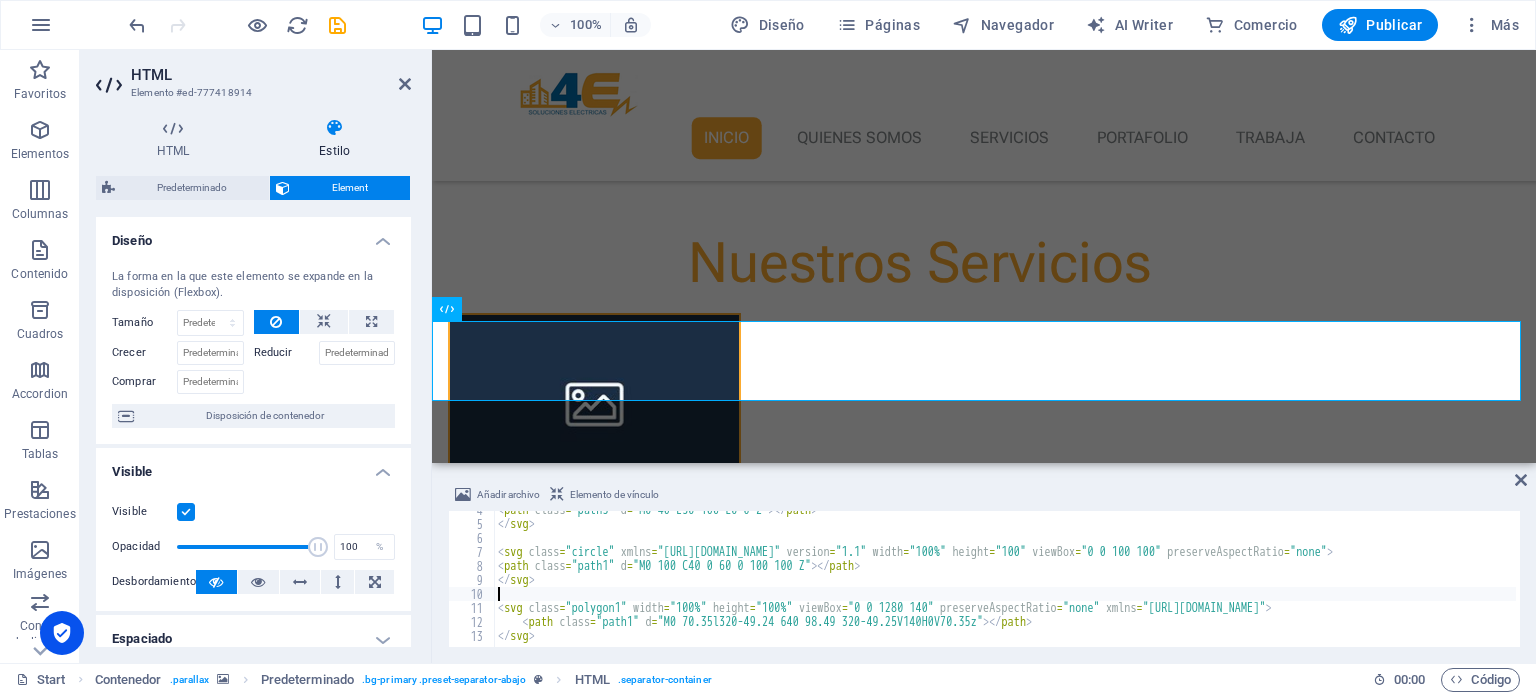 scroll, scrollTop: 0, scrollLeft: 0, axis: both 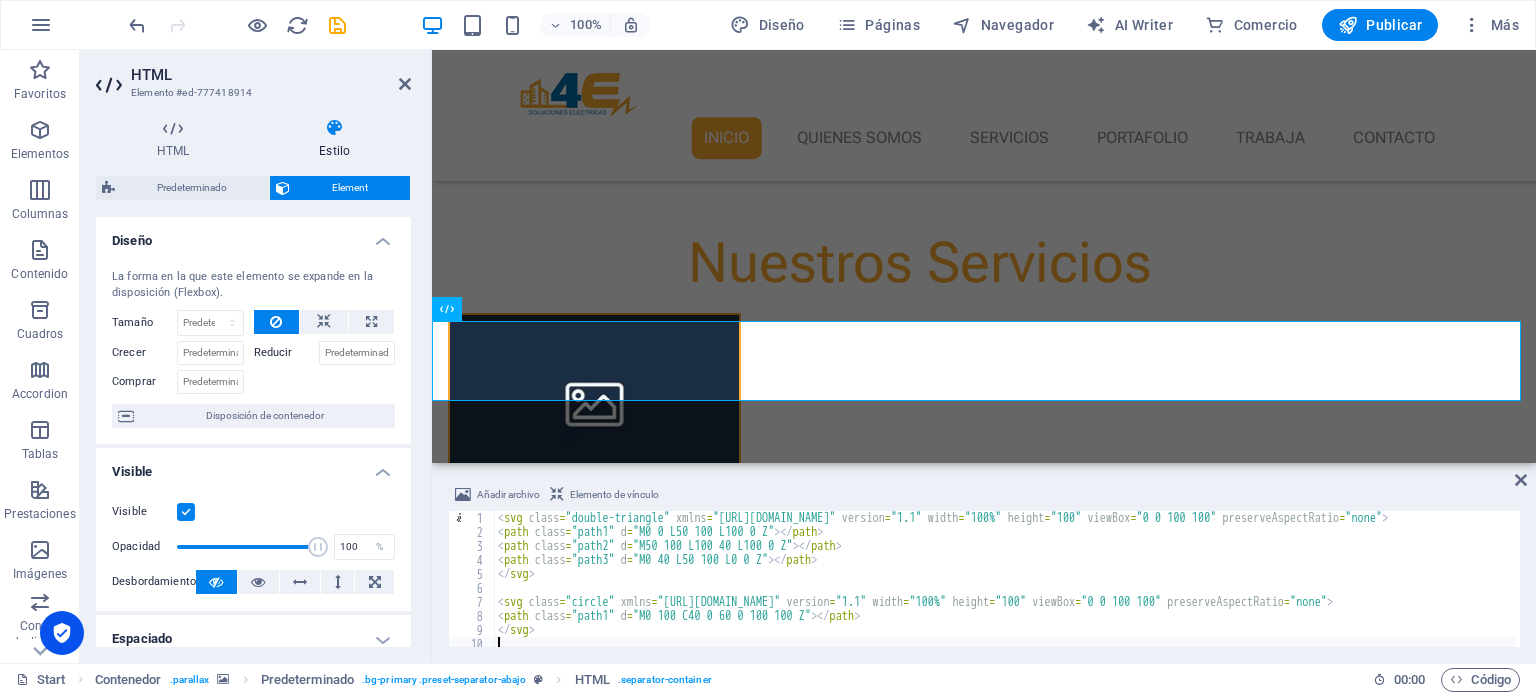type on "<path class="path1" d="M0 70.35l320-49.24 640 98.49 320-49.25V140H0V70.35z"></path>
</svg>" 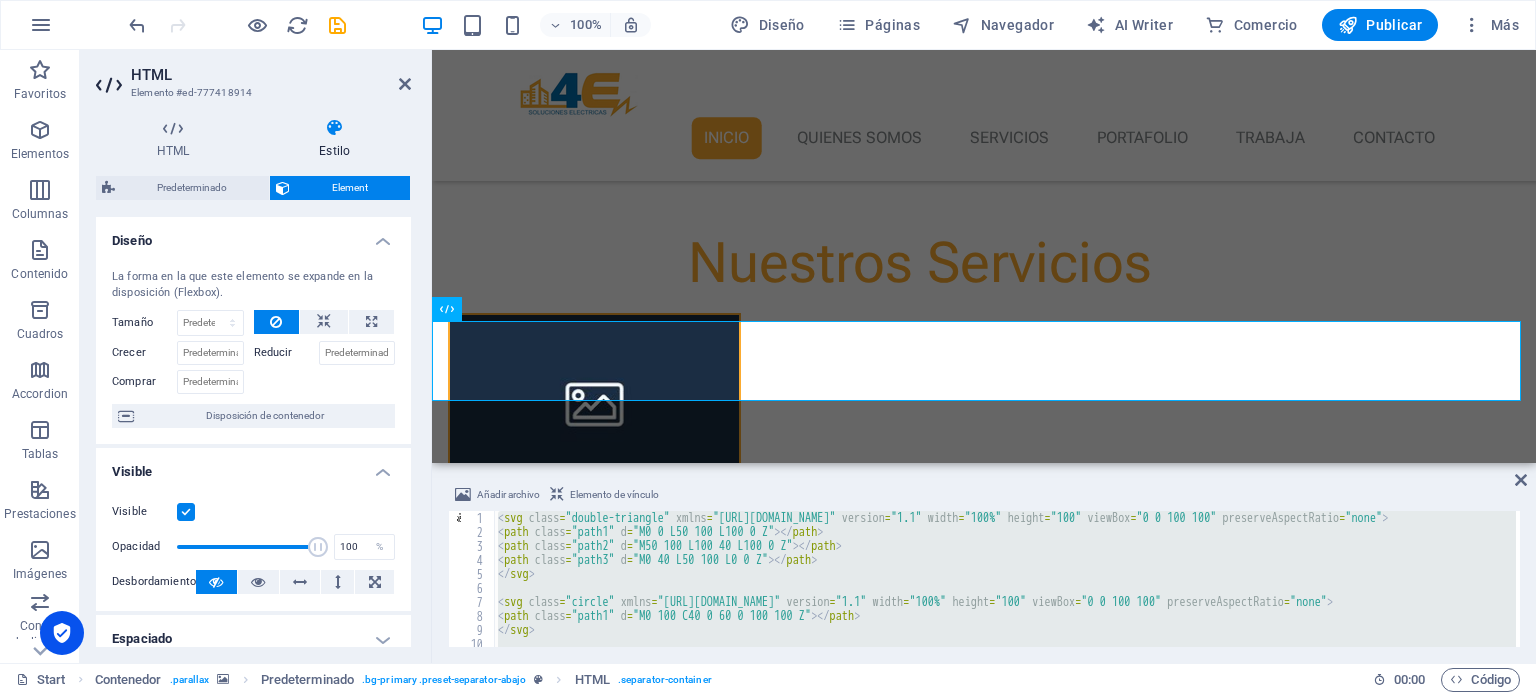 click on "< svg   class = "double-triangle"   xmlns = "[URL][DOMAIN_NAME]"   version = "1.1"   width = "100%"   height = "100"   viewBox = "0 0 100 100"   preserveAspectRatio = "none" > < path   class = "path1"   d = "M0 0 L50 100 L100 0 Z" > </ path > < path   class = "path2"   d = "M50 100 L100 40 L100 0 Z" > </ path > < path   class = "path3"   d = "M0 40 L50 100 L0 0 Z" > </ path > </ svg >   < svg   class = "circle"   xmlns = "[URL][DOMAIN_NAME]"   version = "1.1"   width = "100%"   height = "100"   viewBox = "0 0 100 100"   preserveAspectRatio = "none" > < path   class = "path1"   d = "M0 100 C40 0 60 0 100 100 Z" > </ path > </ svg > < svg   class = "polygon1"   width = "100%"   height = "100%"   viewBox = "0 0 1280 140"   preserveAspectRatio = "none"   xmlns = "[URL][DOMAIN_NAME]" >" at bounding box center (1005, 579) 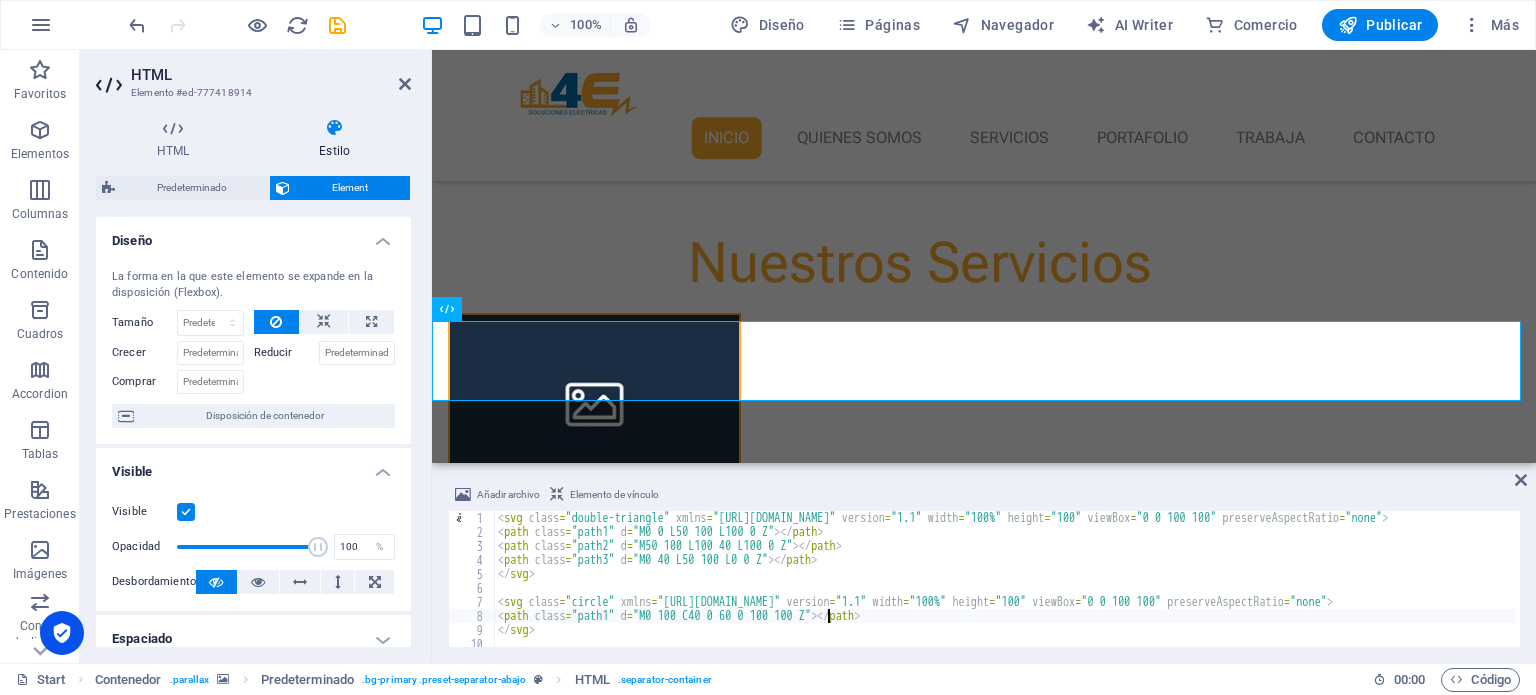 click on "< svg   class = "double-triangle"   xmlns = "[URL][DOMAIN_NAME]"   version = "1.1"   width = "100%"   height = "100"   viewBox = "0 0 100 100"   preserveAspectRatio = "none" > < path   class = "path1"   d = "M0 0 L50 100 L100 0 Z" > </ path > < path   class = "path2"   d = "M50 100 L100 40 L100 0 Z" > </ path > < path   class = "path3"   d = "M0 40 L50 100 L0 0 Z" > </ path > </ svg >   < svg   class = "circle"   xmlns = "[URL][DOMAIN_NAME]"   version = "1.1"   width = "100%"   height = "100"   viewBox = "0 0 100 100"   preserveAspectRatio = "none" > < path   class = "path1"   d = "M0 100 C40 0 60 0 100 100 Z" > </ path > </ svg > < svg   class = "polygon1"   width = "100%"   height = "100%"   viewBox = "0 0 1280 140"   preserveAspectRatio = "none"   xmlns = "[URL][DOMAIN_NAME]" >" at bounding box center (1013, 591) 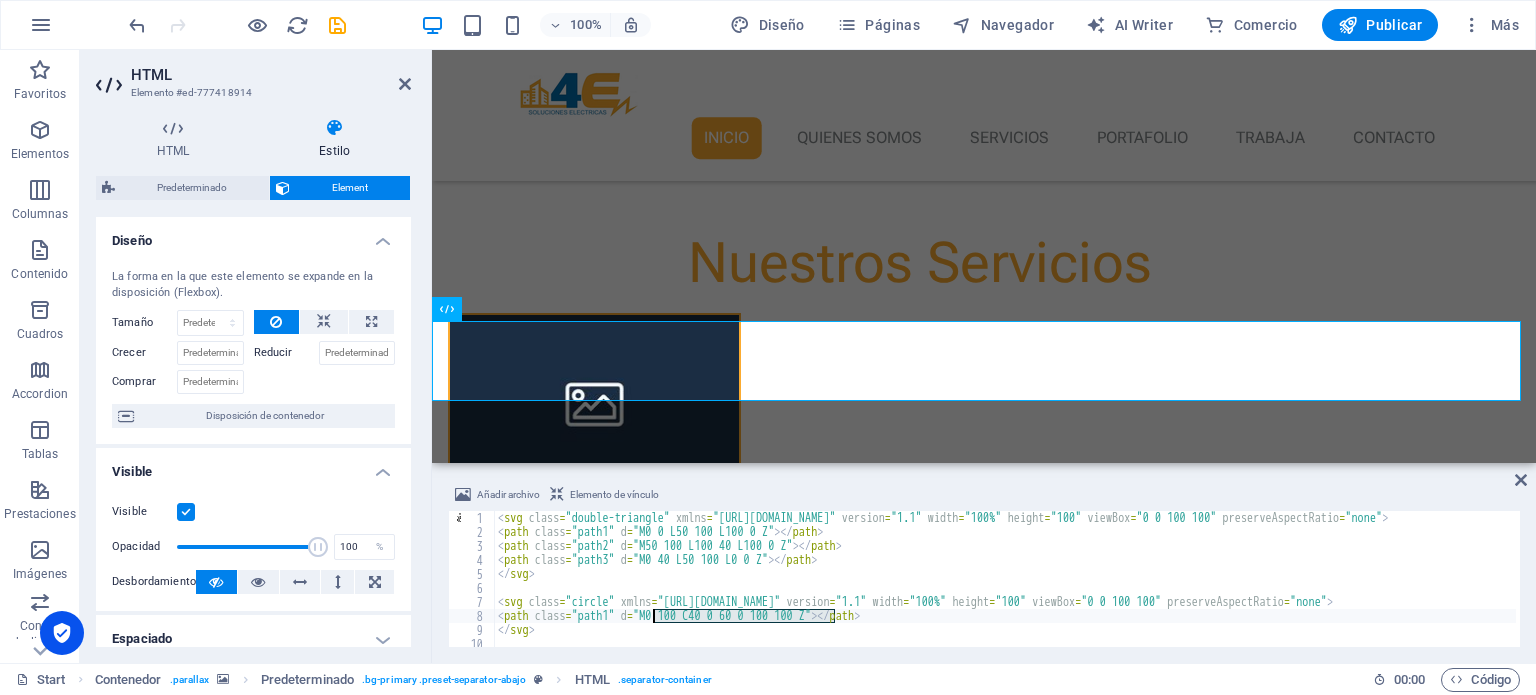 drag, startPoint x: 837, startPoint y: 615, endPoint x: 655, endPoint y: 620, distance: 182.06866 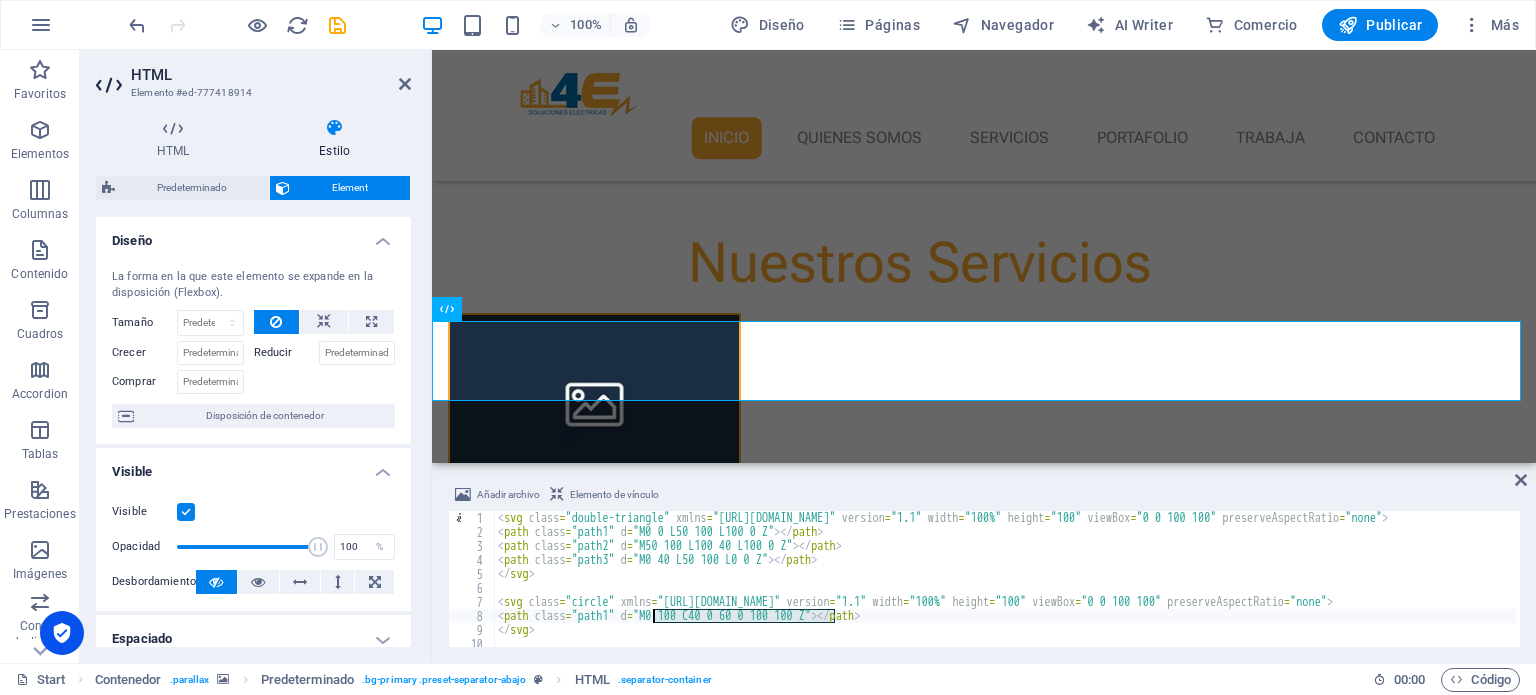 click on "< svg   class = "double-triangle"   xmlns = "[URL][DOMAIN_NAME]"   version = "1.1"   width = "100%"   height = "100"   viewBox = "0 0 100 100"   preserveAspectRatio = "none" > < path   class = "path1"   d = "M0 0 L50 100 L100 0 Z" > </ path > < path   class = "path2"   d = "M50 100 L100 40 L100 0 Z" > </ path > < path   class = "path3"   d = "M0 40 L50 100 L0 0 Z" > </ path > </ svg >   < svg   class = "circle"   xmlns = "[URL][DOMAIN_NAME]"   version = "1.1"   width = "100%"   height = "100"   viewBox = "0 0 100 100"   preserveAspectRatio = "none" > < path   class = "path1"   d = "M0 100 C40 0 60 0 100 100 Z" > </ path > </ svg > < svg   class = "polygon1"   width = "100%"   height = "100%"   viewBox = "0 0 1280 140"   preserveAspectRatio = "none"   xmlns = "[URL][DOMAIN_NAME]" >" at bounding box center [1013, 591] 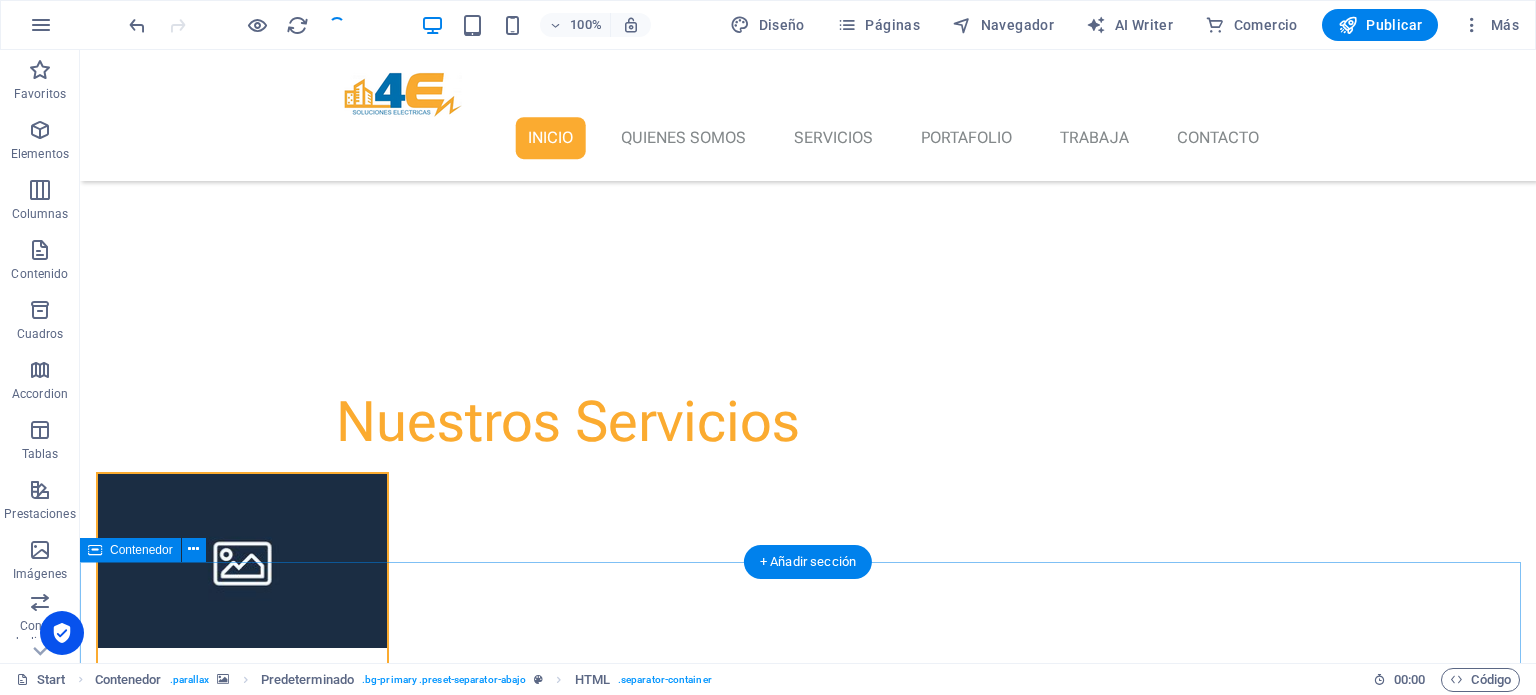 scroll, scrollTop: 800, scrollLeft: 0, axis: vertical 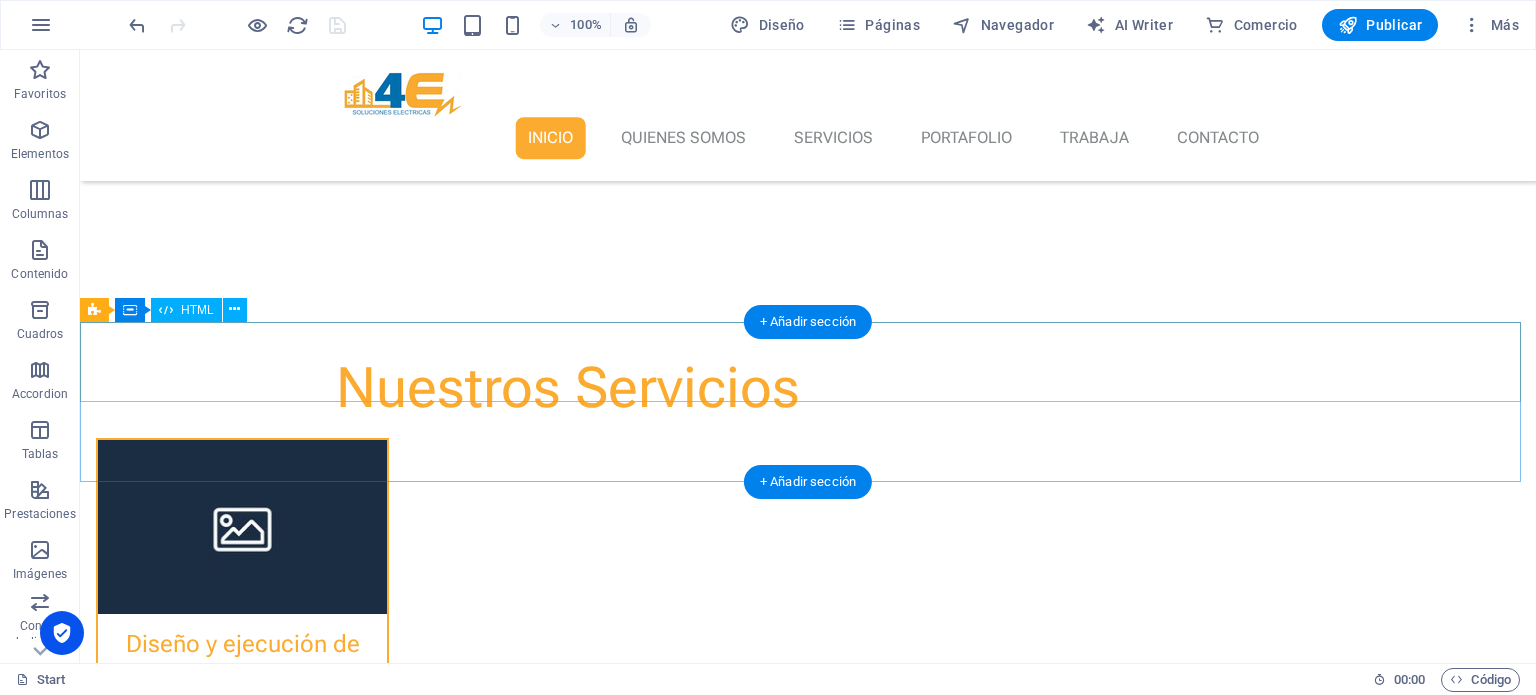 click at bounding box center (808, 2066) 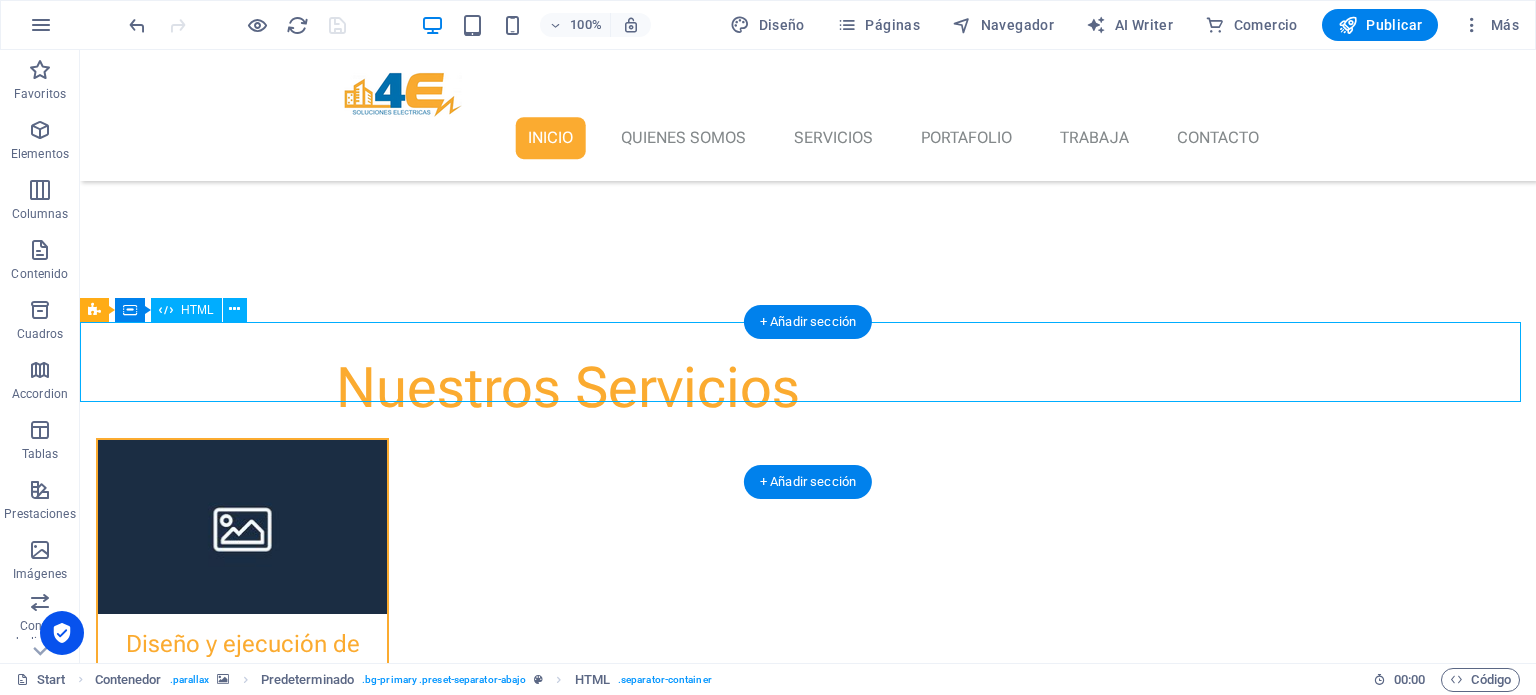 click at bounding box center (808, 2066) 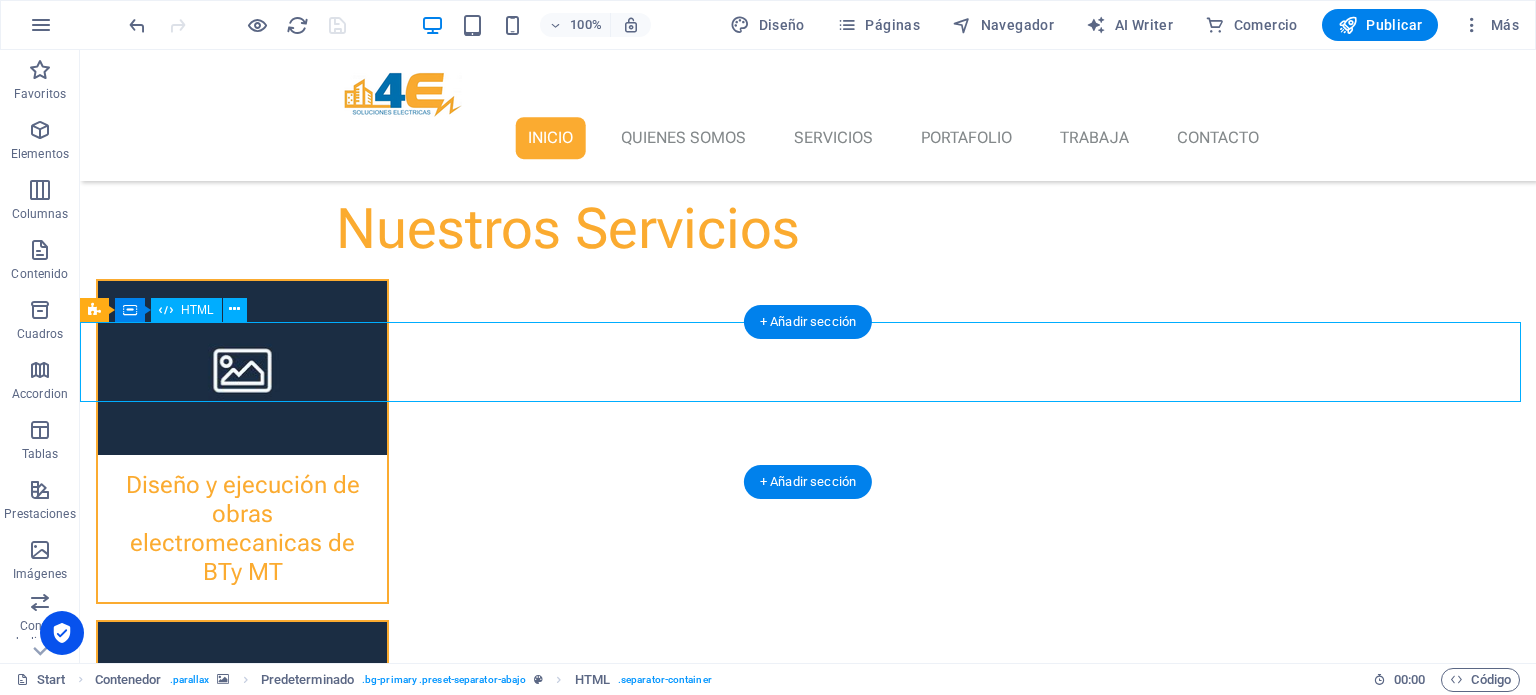 scroll, scrollTop: 766, scrollLeft: 0, axis: vertical 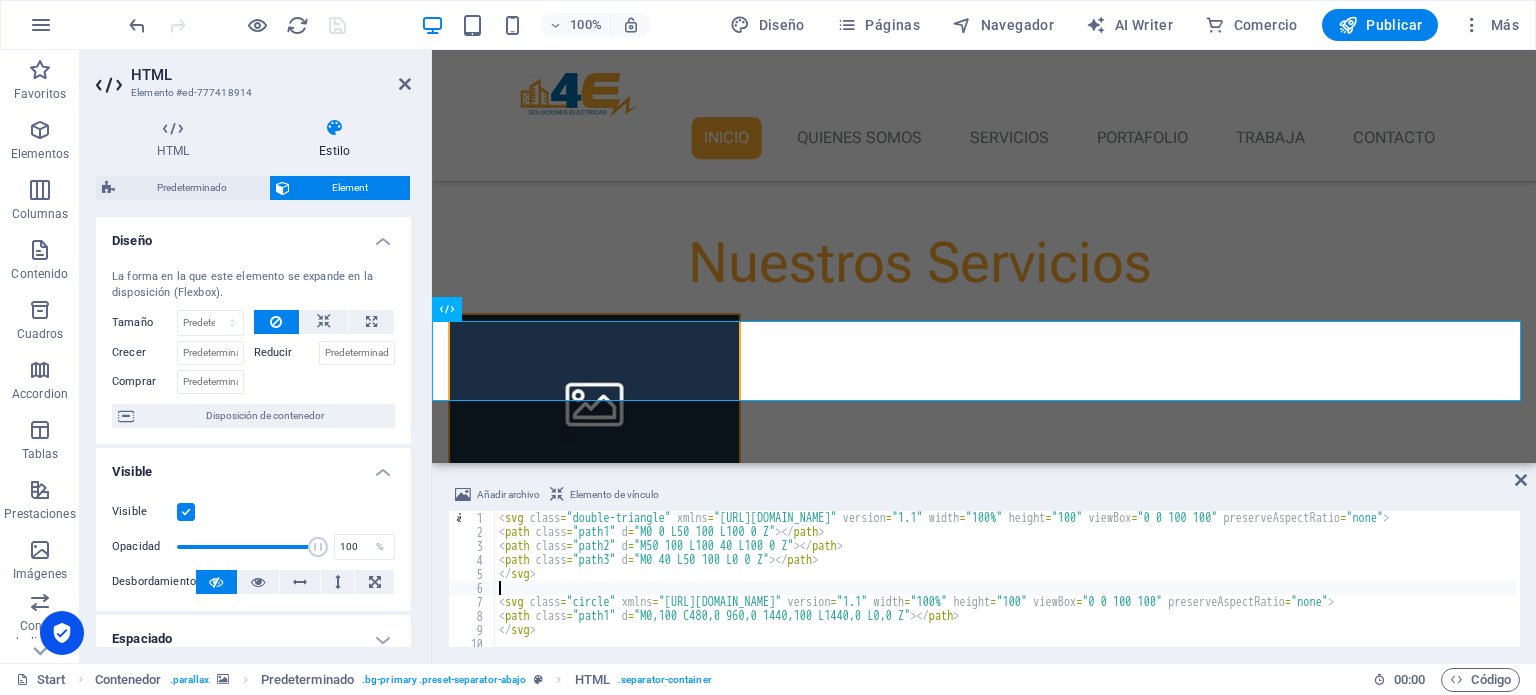 click on "< svg   class = "double-triangle"   xmlns = "[URL][DOMAIN_NAME]"   version = "1.1"   width = "100%"   height = "100"   viewBox = "0 0 100 100"   preserveAspectRatio = "none" > < path   class = "path1"   d = "M0 0 L50 100 L100 0 Z" > </ path > < path   class = "path2"   d = "M50 100 L100 40 L100 0 Z" > </ path > < path   class = "path3"   d = "M0 40 L50 100 L0 0 Z" > </ path > </ svg >   < svg   class = "circle"   xmlns = "[URL][DOMAIN_NAME]"   version = "1.1"   width = "100%"   height = "100"   viewBox = "0 0 100 100"   preserveAspectRatio = "none" > < path   class = "path1"   d = "M0,100 C480,0 960,0 1440,100 L1440,0 L0,0 Z" > </ path > </ svg > < svg   class = "polygon1"   width = "100%"   height = "100%"   viewBox = "0 0 1280 140"   preserveAspectRatio = "none"   xmlns = "[URL][DOMAIN_NAME]" >" at bounding box center (1014, 591) 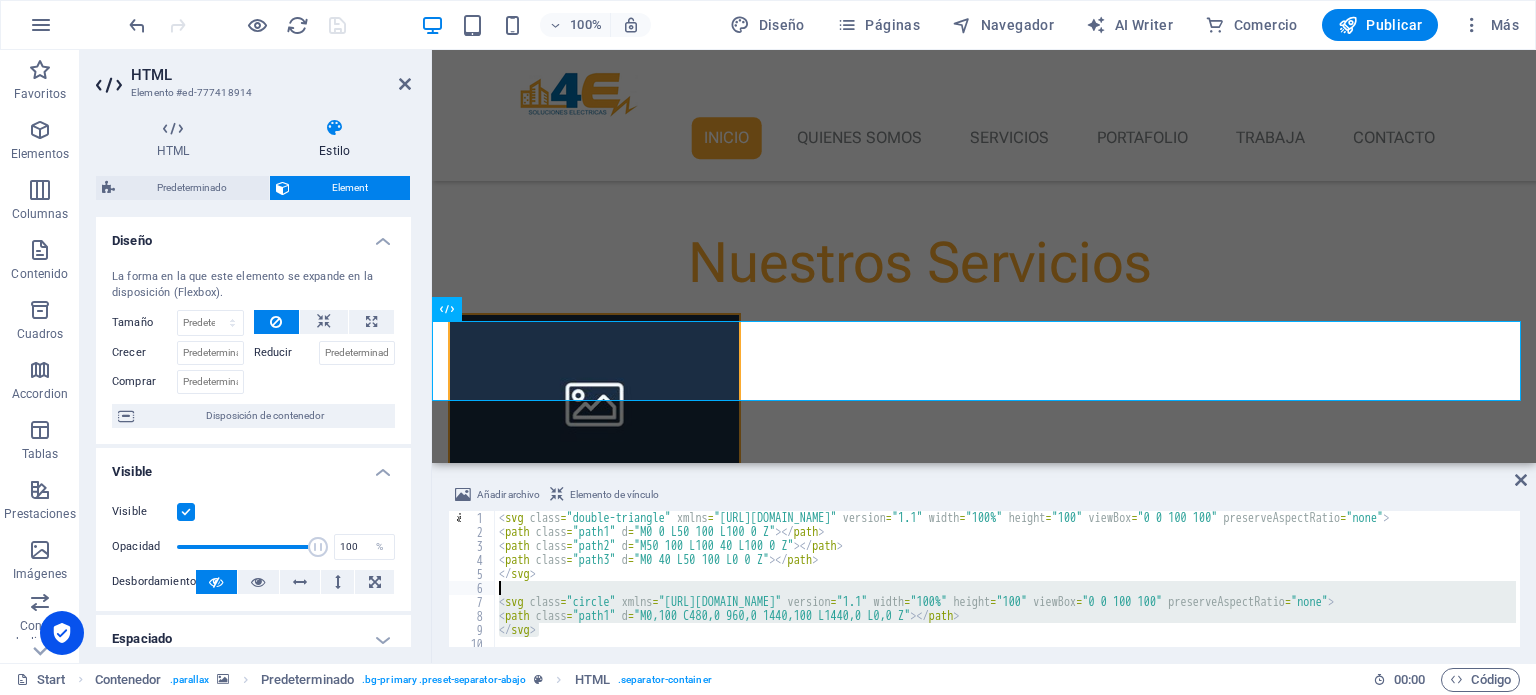 drag, startPoint x: 563, startPoint y: 629, endPoint x: 520, endPoint y: 585, distance: 61.522354 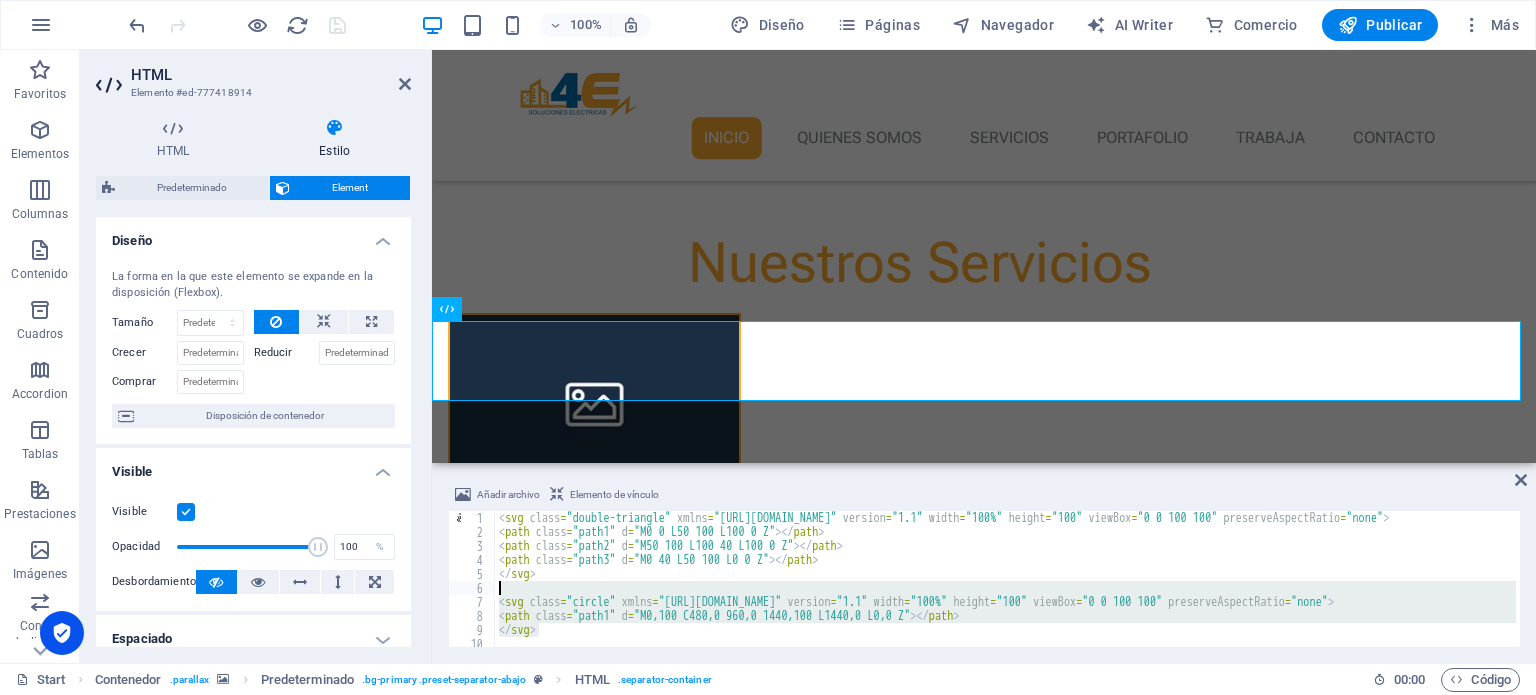 click on "< svg   class = "double-triangle"   xmlns = "[URL][DOMAIN_NAME]"   version = "1.1"   width = "100%"   height = "100"   viewBox = "0 0 100 100"   preserveAspectRatio = "none" > < path   class = "path1"   d = "M0 0 L50 100 L100 0 Z" > </ path > < path   class = "path2"   d = "M50 100 L100 40 L100 0 Z" > </ path > < path   class = "path3"   d = "M0 40 L50 100 L0 0 Z" > </ path > </ svg >   < svg   class = "circle"   xmlns = "[URL][DOMAIN_NAME]"   version = "1.1"   width = "100%"   height = "100"   viewBox = "0 0 100 100"   preserveAspectRatio = "none" > < path   class = "path1"   d = "M0,100 C480,0 960,0 1440,100 L1440,0 L0,0 Z" > </ path > </ svg > < svg   class = "polygon1"   width = "100%"   height = "100%"   viewBox = "0 0 1280 140"   preserveAspectRatio = "none"   xmlns = "[URL][DOMAIN_NAME]" >" at bounding box center (1014, 591) 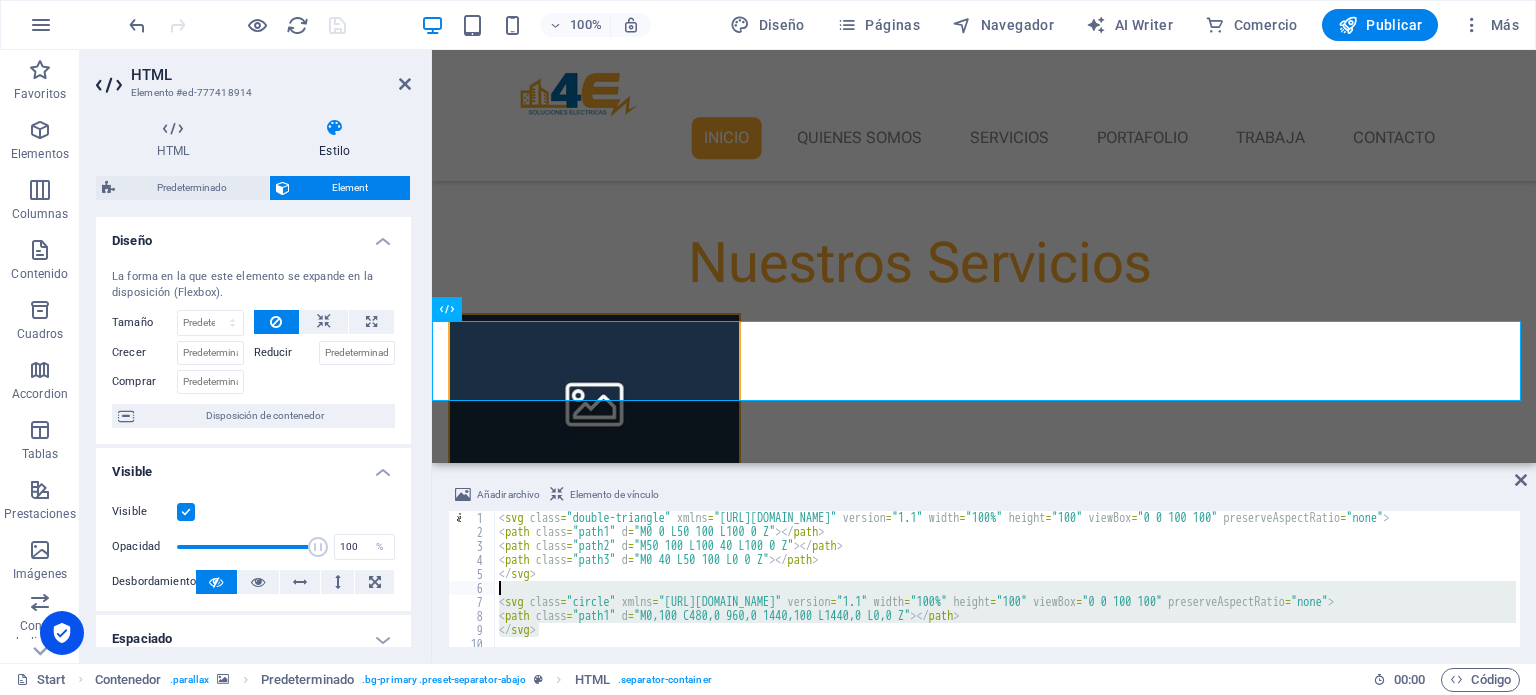 type on "<svg class="circle" xmlns="[URL][DOMAIN_NAME]" version="1.1" width="100%" height="100" viewBox="0 0 100 100" preserveAspectRatio="none">" 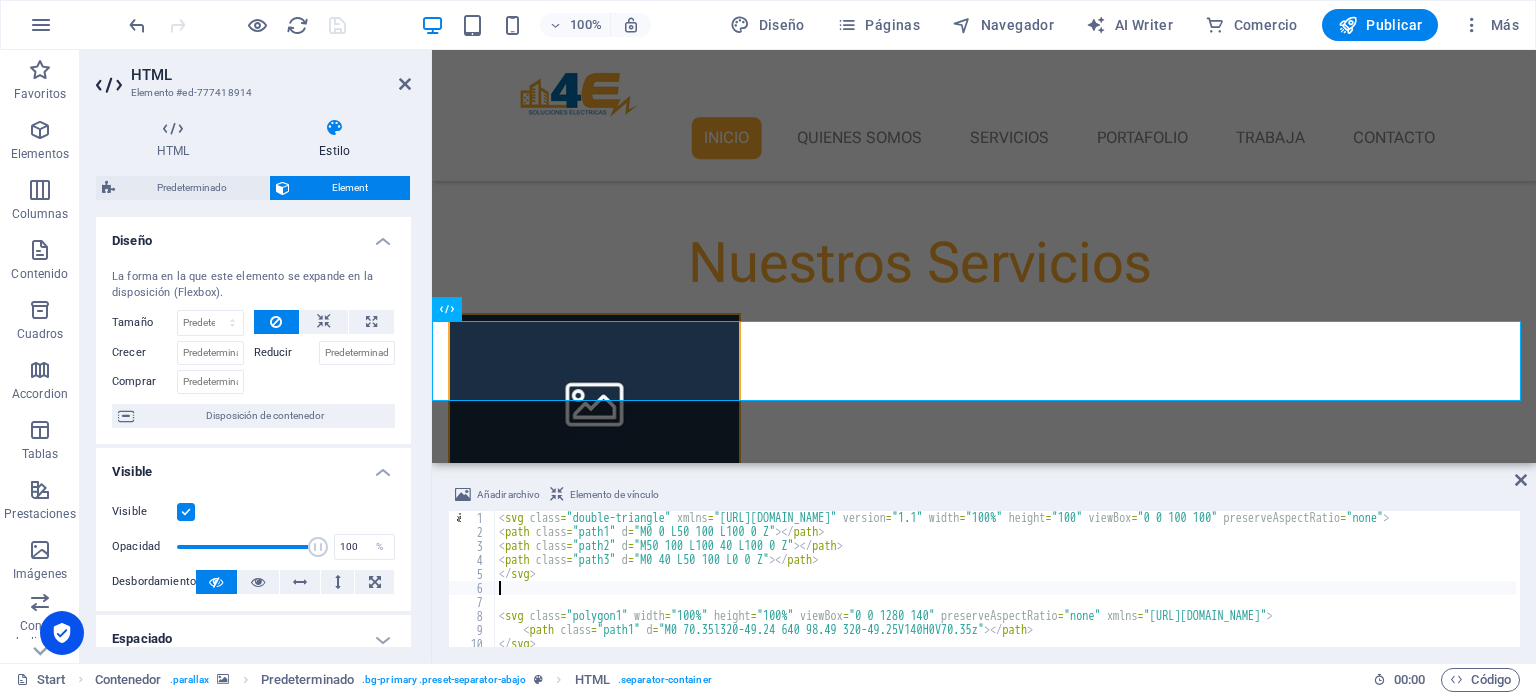 scroll, scrollTop: 8, scrollLeft: 0, axis: vertical 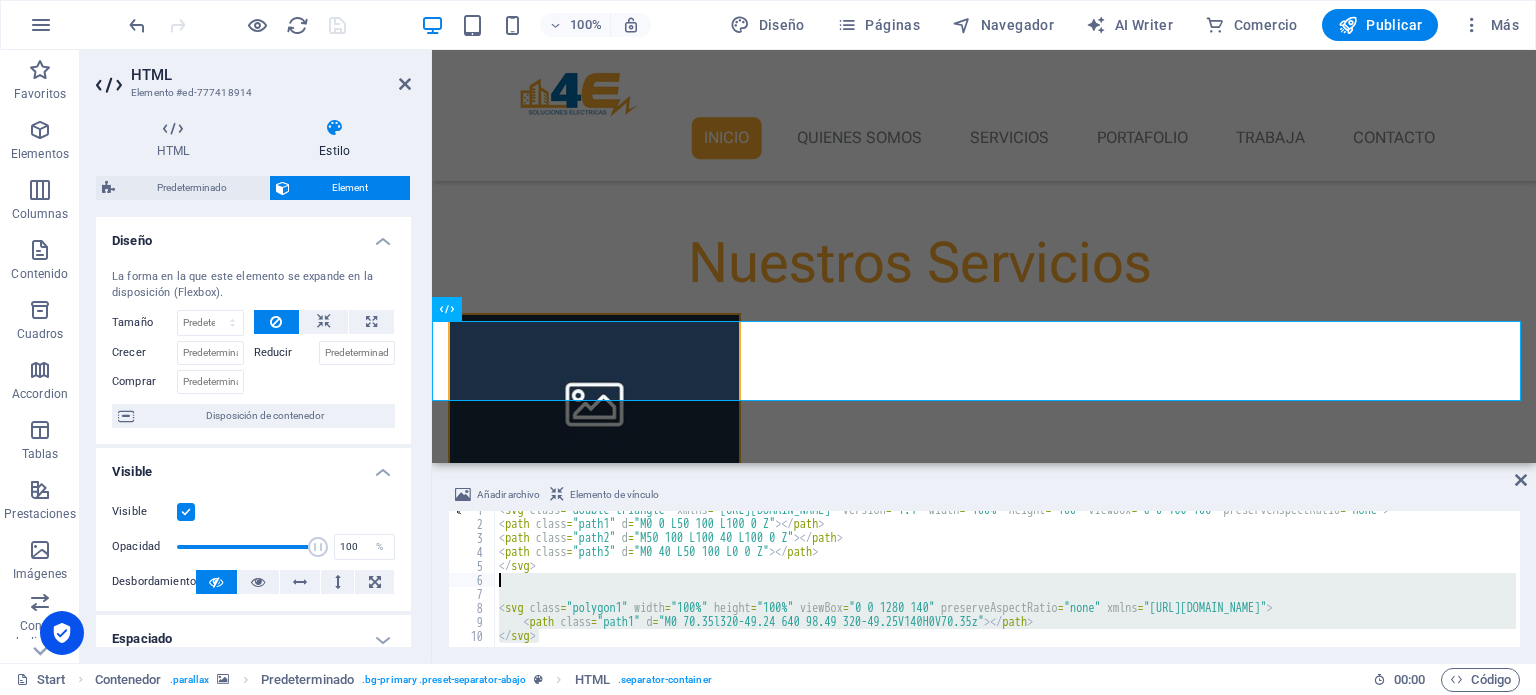 drag, startPoint x: 546, startPoint y: 635, endPoint x: 527, endPoint y: 585, distance: 53.488316 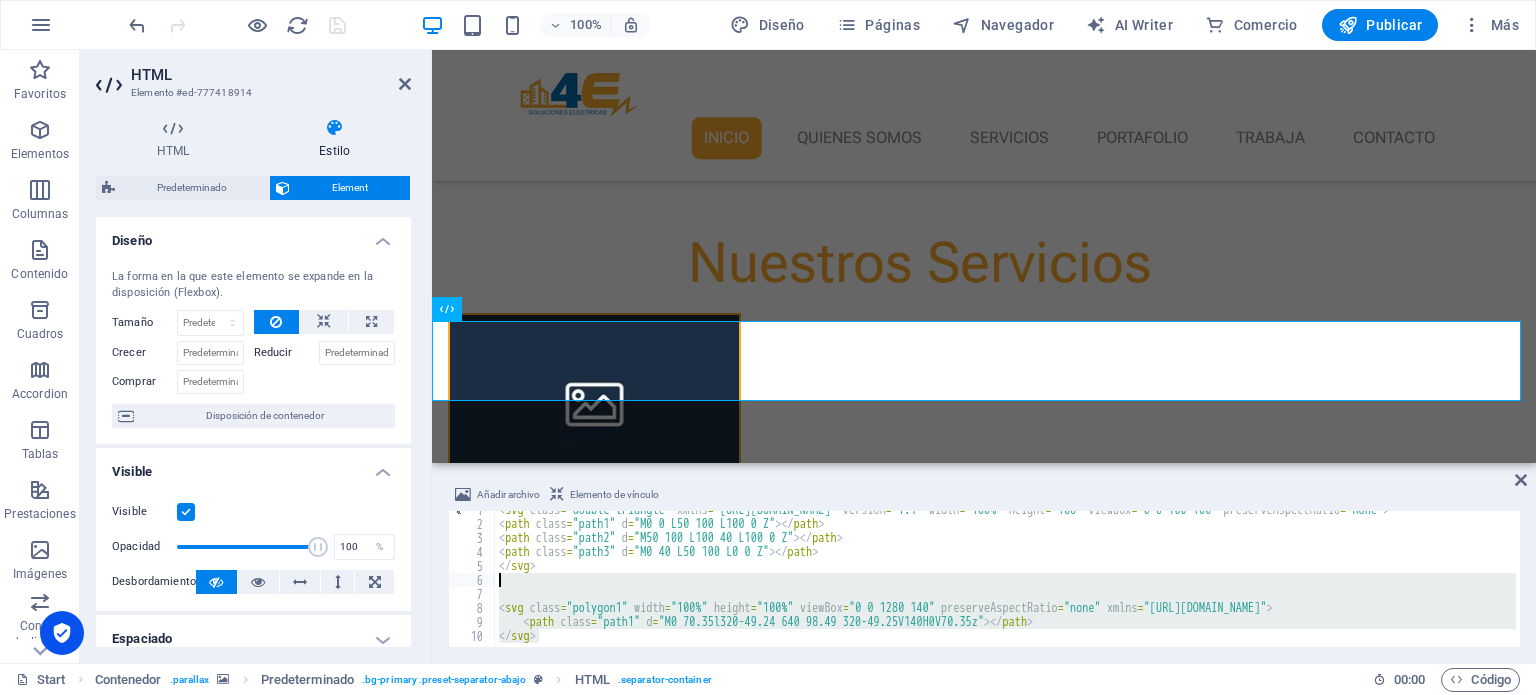 click on "< svg   class = "double-triangle"   xmlns = "[URL][DOMAIN_NAME]"   version = "1.1"   width = "100%"   height = "100"   viewBox = "0 0 100 100"   preserveAspectRatio = "none" > < path   class = "path1"   d = "M0 0 L50 100 L100 0 Z" > </ path > < path   class = "path2"   d = "M50 100 L100 40 L100 0 Z" > </ path > < path   class = "path3"   d = "M0 40 L50 100 L0 0 Z" > </ path > </ svg >   < svg   class = "polygon1"   width = "100%"   height = "100%"   viewBox = "0 0 1280 140"   preserveAspectRatio = "none"   xmlns = "[URL][DOMAIN_NAME]" >      < path   class = "path1"   d = "M0 70.35l320-49.24 640 98.49 320-49.25V140H0V70.35z" > </ path > </ svg >" at bounding box center [1014, 583] 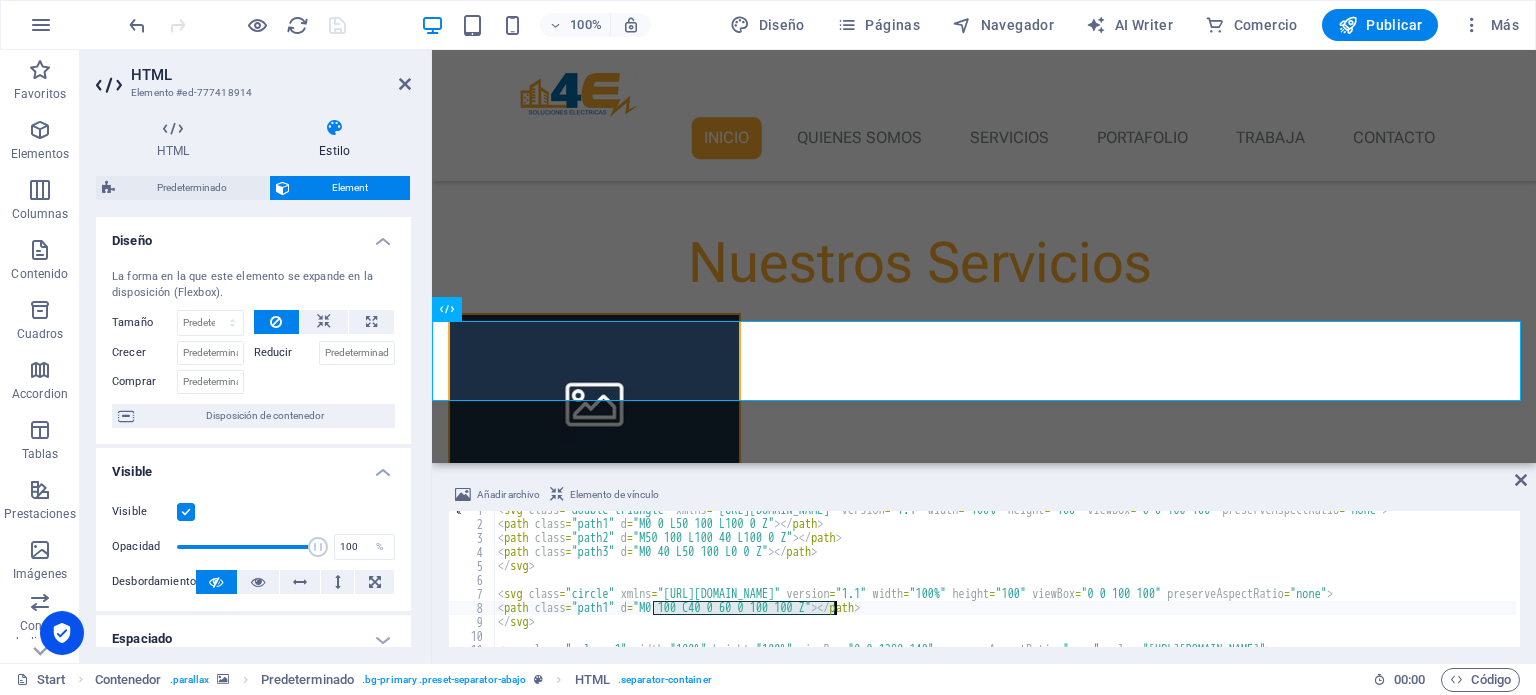 click on "< svg   class = "double-triangle"   xmlns = "[URL][DOMAIN_NAME]"   version = "1.1"   width = "100%"   height = "100"   viewBox = "0 0 100 100"   preserveAspectRatio = "none" > < path   class = "path1"   d = "M0 0 L50 100 L100 0 Z" > </ path > < path   class = "path2"   d = "M50 100 L100 40 L100 0 Z" > </ path > < path   class = "path3"   d = "M0 40 L50 100 L0 0 Z" > </ path > </ svg >   < svg   class = "circle"   xmlns = "[URL][DOMAIN_NAME]"   version = "1.1"   width = "100%"   height = "100"   viewBox = "0 0 100 100"   preserveAspectRatio = "none" > < path   class = "path1"   d = "M0 100 C40 0 60 0 100 100 Z" > </ path > </ svg > < svg   class = "polygon1"   width = "100%"   height = "100%"   viewBox = "0 0 1280 140"   preserveAspectRatio = "none"   xmlns = "[URL][DOMAIN_NAME]" >" at bounding box center (1013, 583) 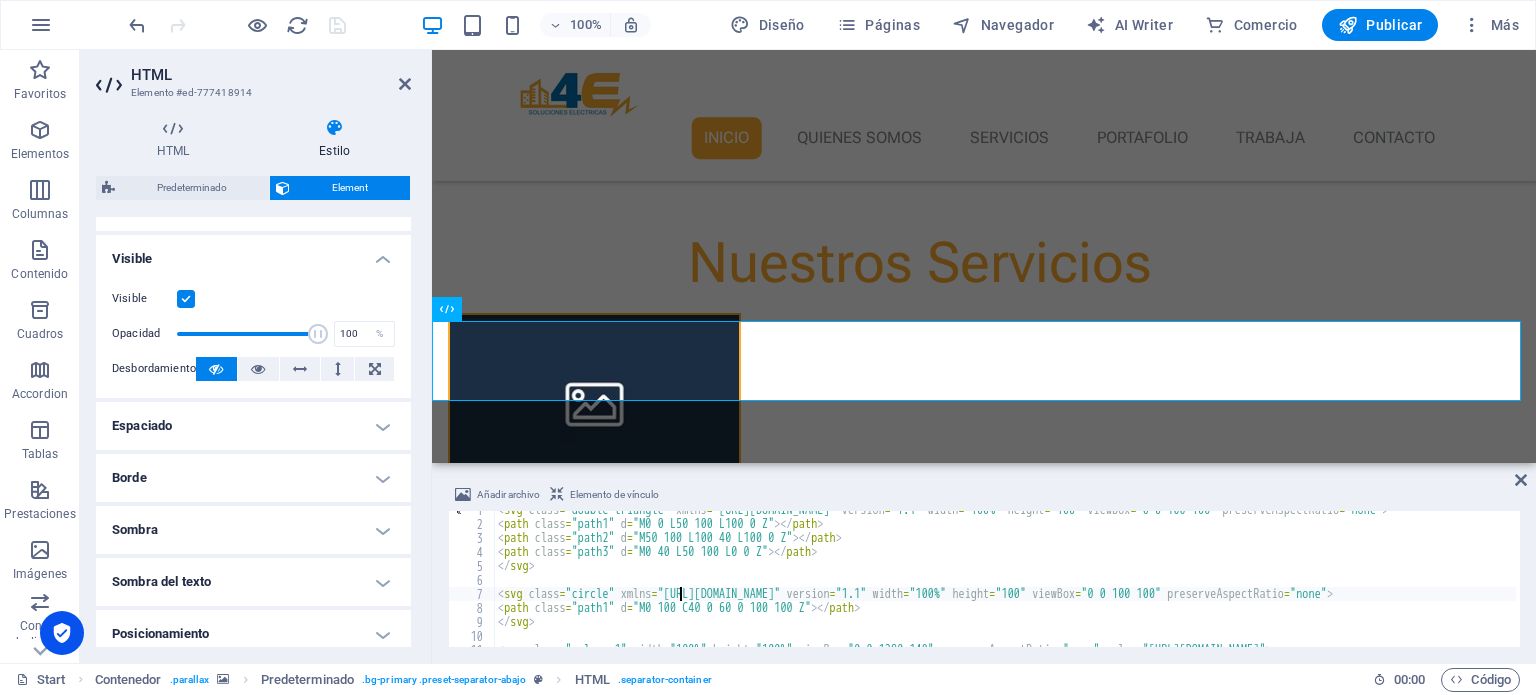 scroll, scrollTop: 400, scrollLeft: 0, axis: vertical 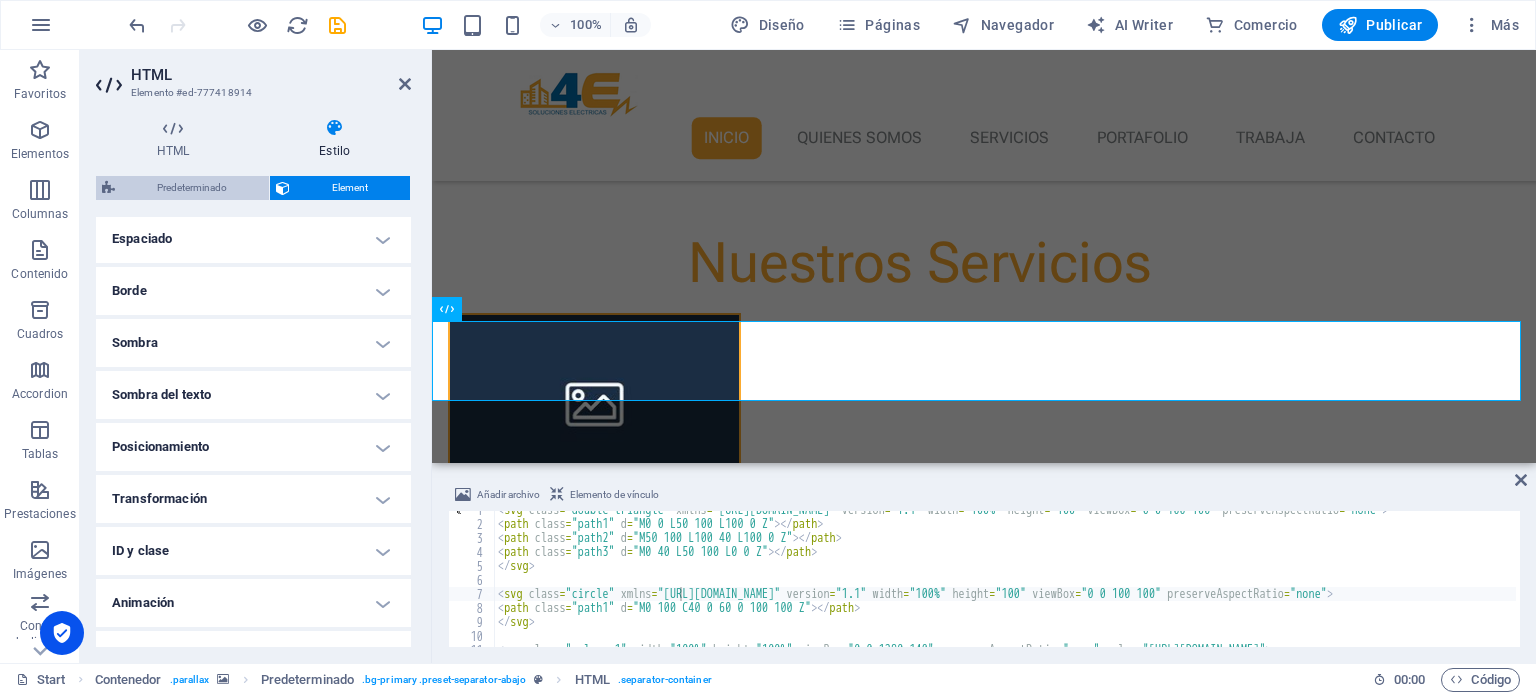 click on "Predeterminado" at bounding box center (192, 188) 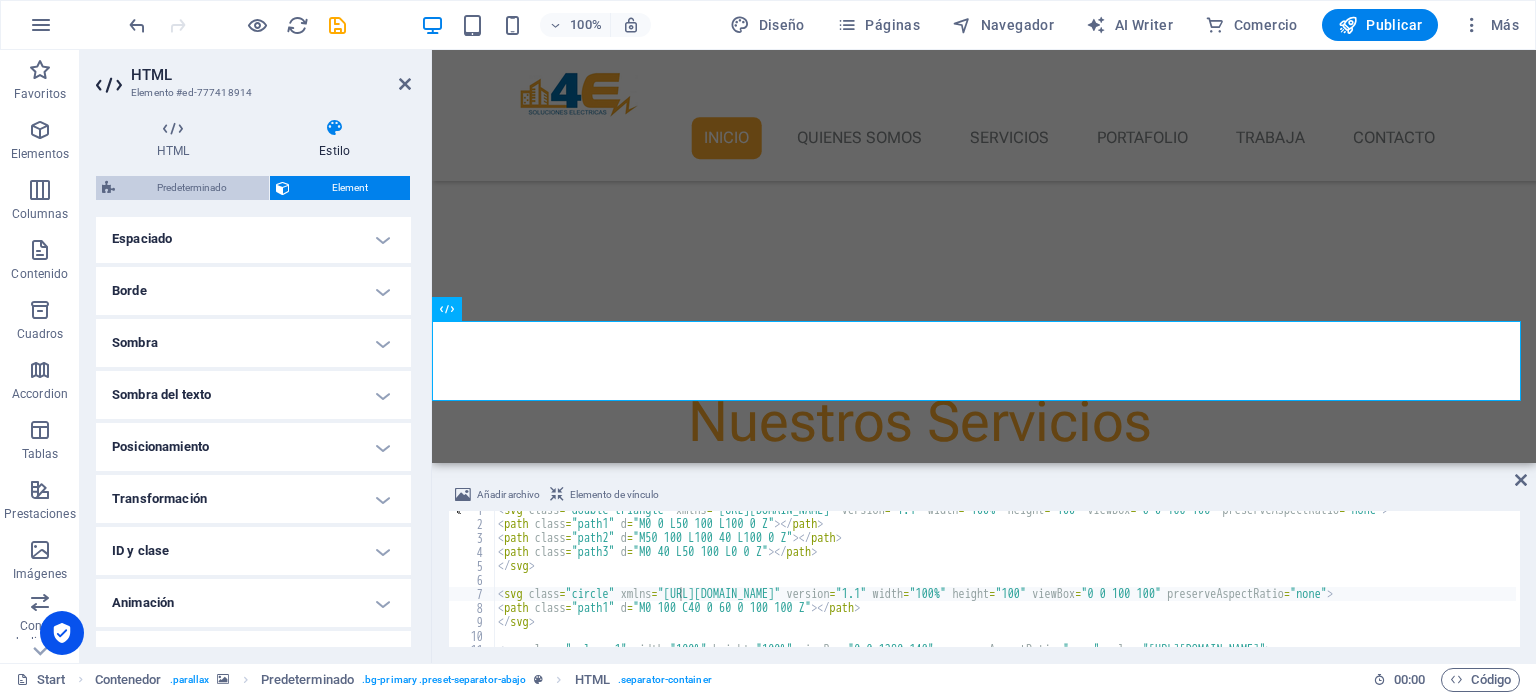 scroll, scrollTop: 800, scrollLeft: 0, axis: vertical 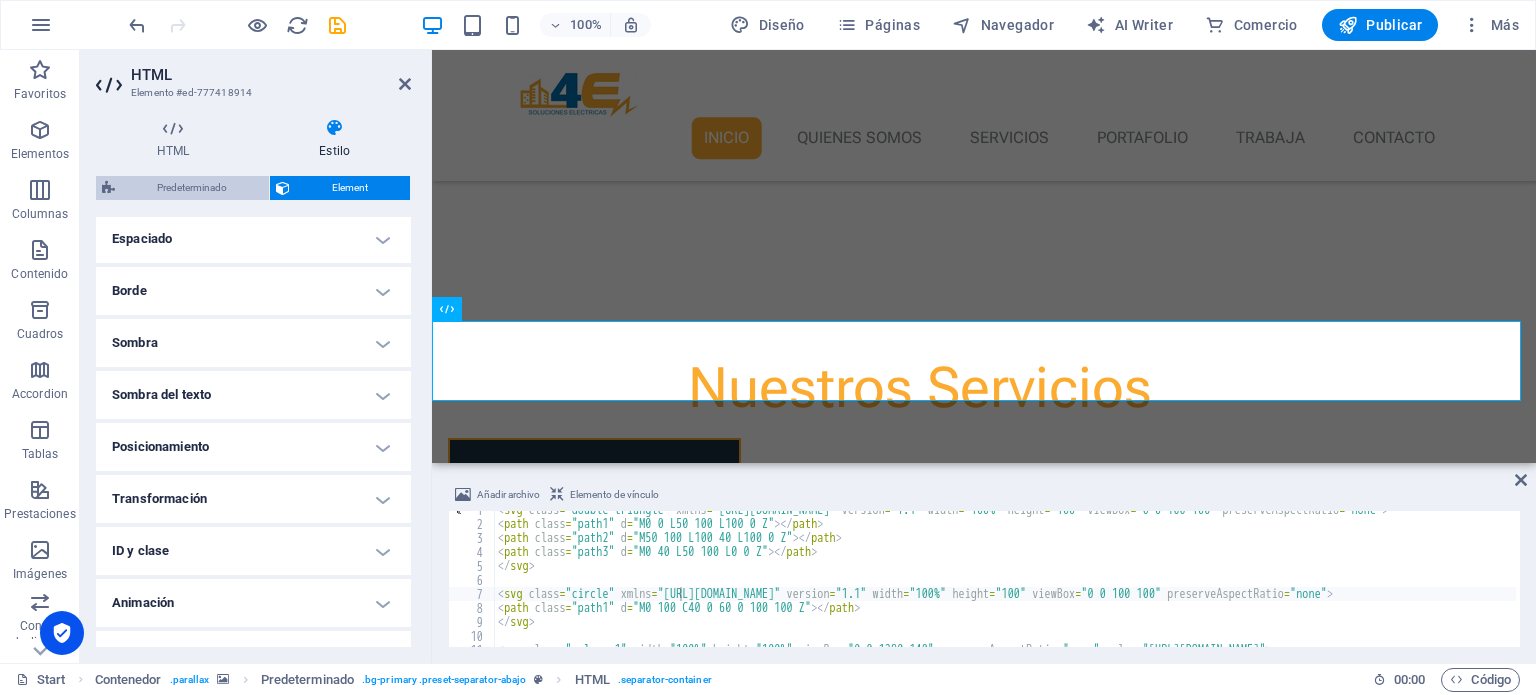 select on "rem" 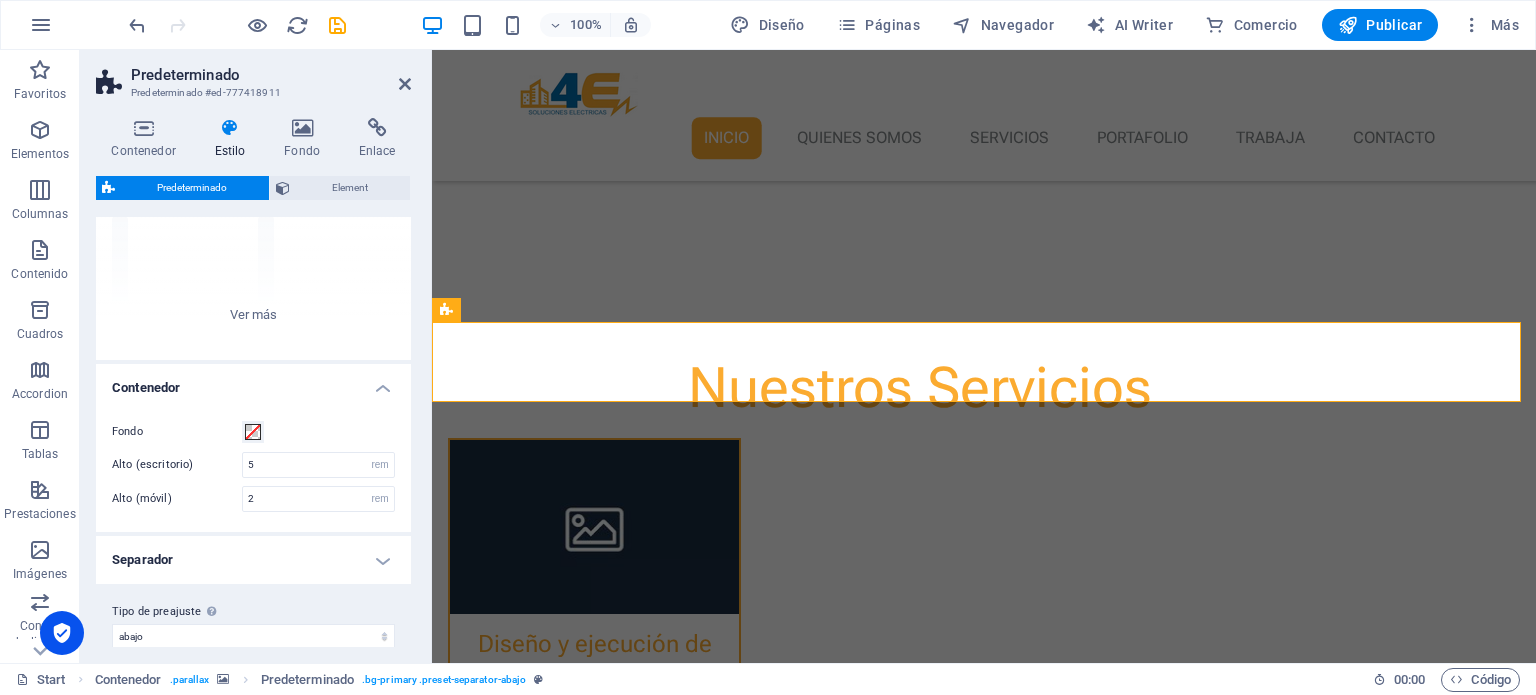 scroll, scrollTop: 208, scrollLeft: 0, axis: vertical 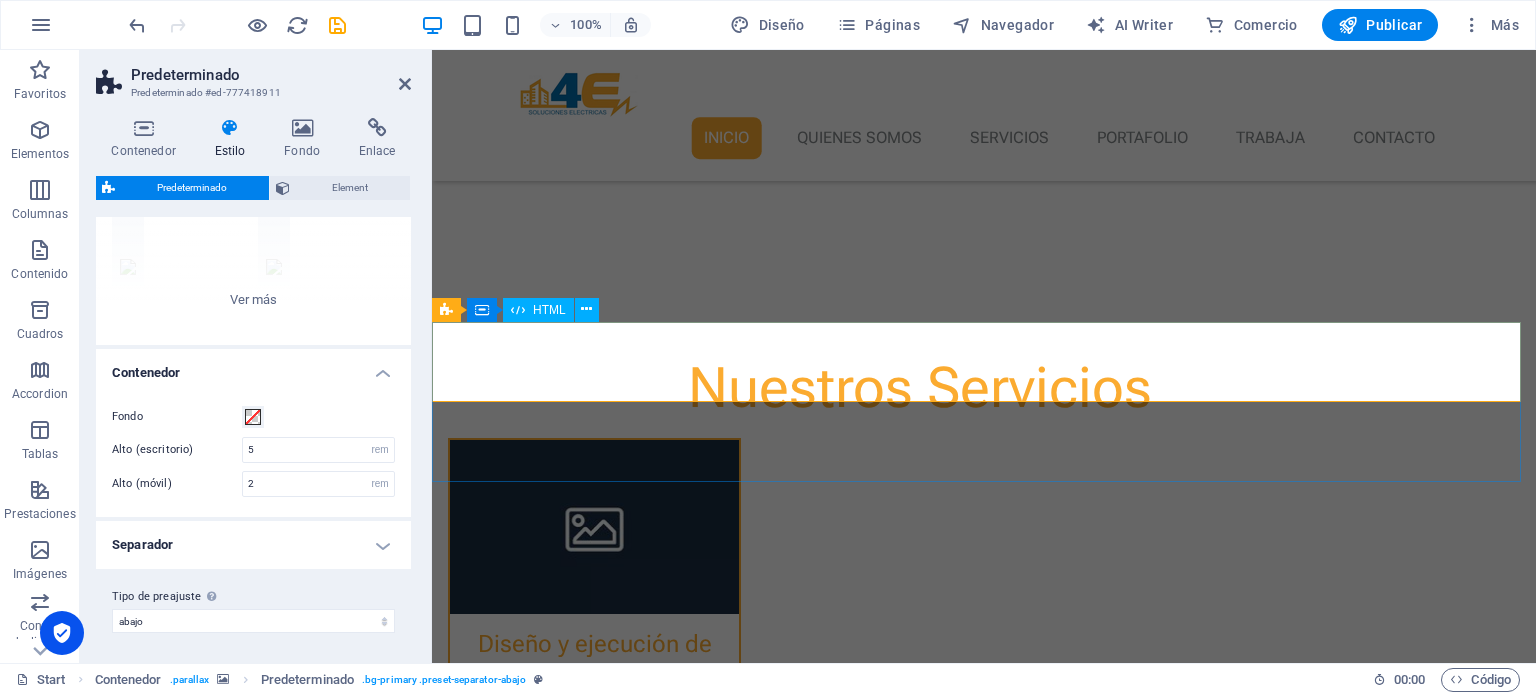 click at bounding box center (984, 2066) 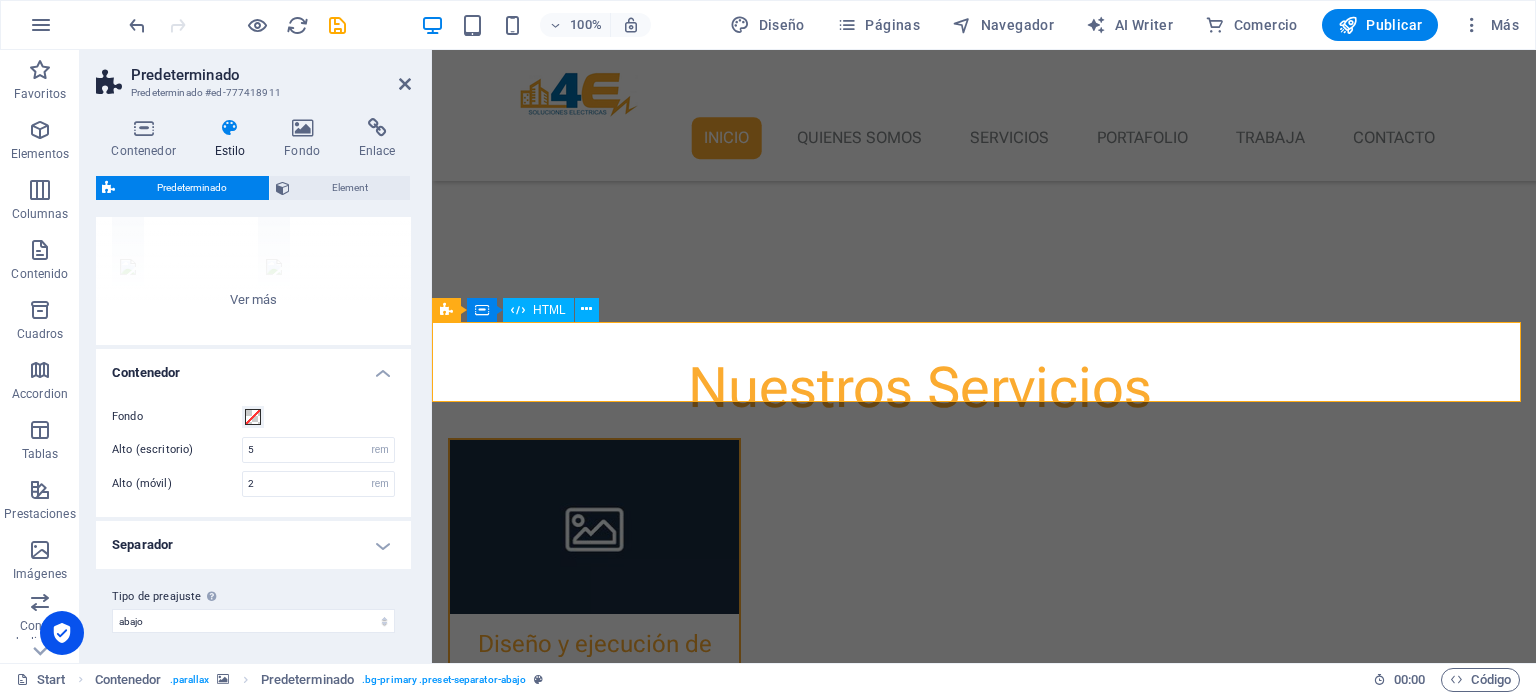 click at bounding box center (984, 2066) 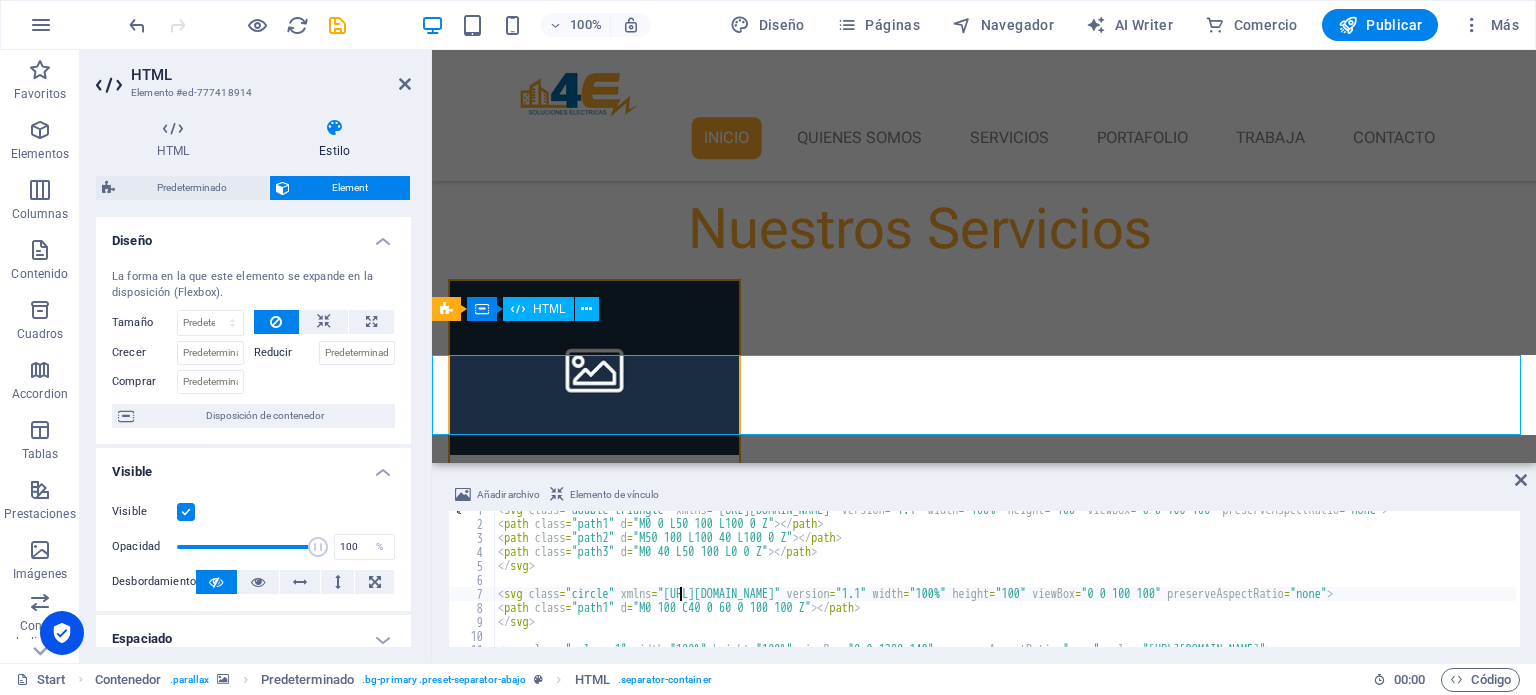 scroll, scrollTop: 766, scrollLeft: 0, axis: vertical 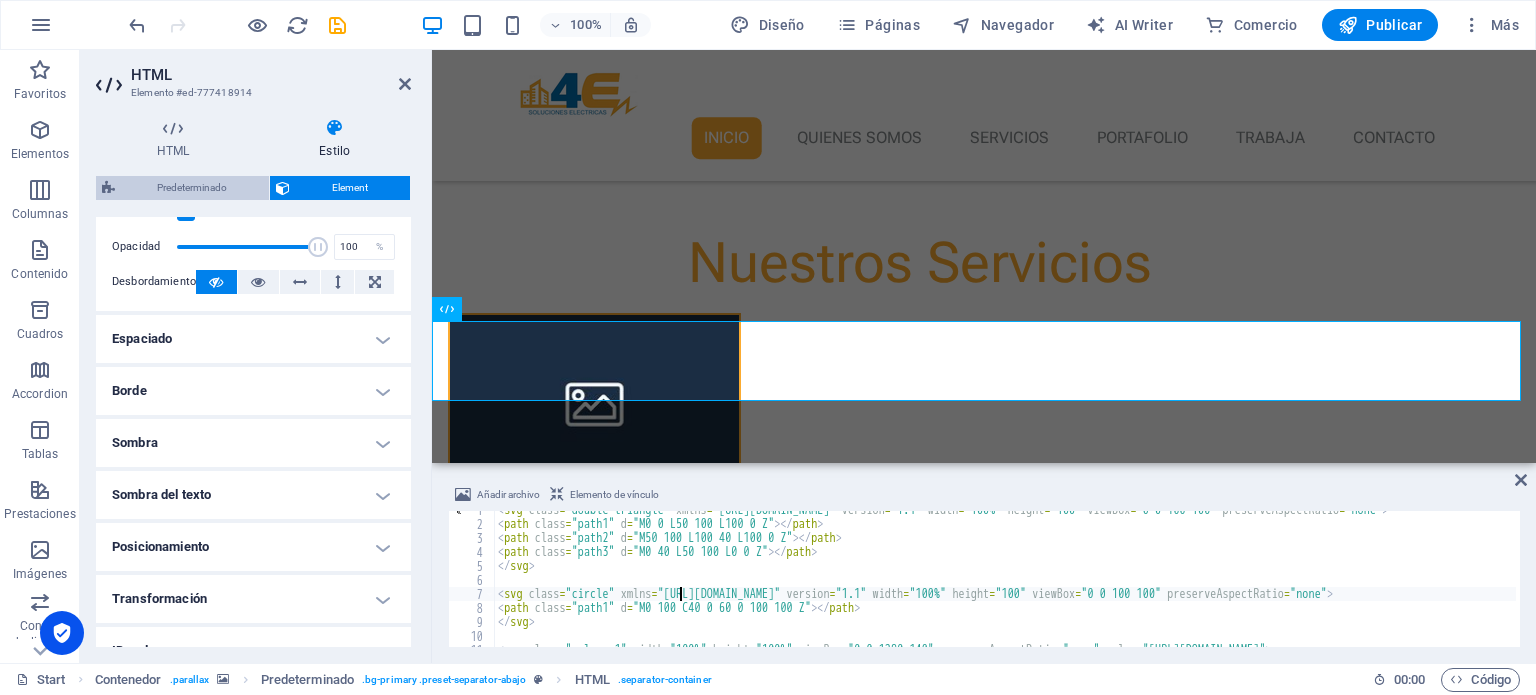 click on "Predeterminado" at bounding box center (192, 188) 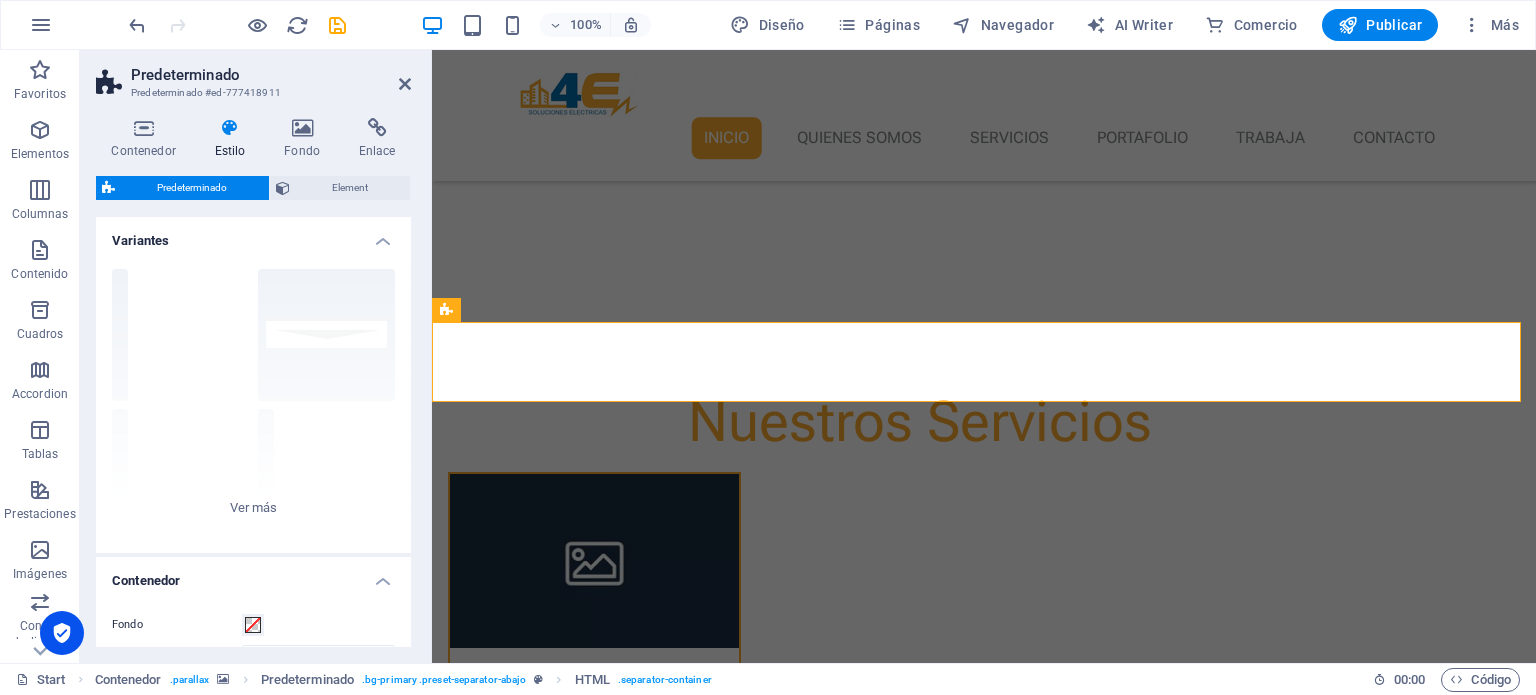 scroll, scrollTop: 800, scrollLeft: 0, axis: vertical 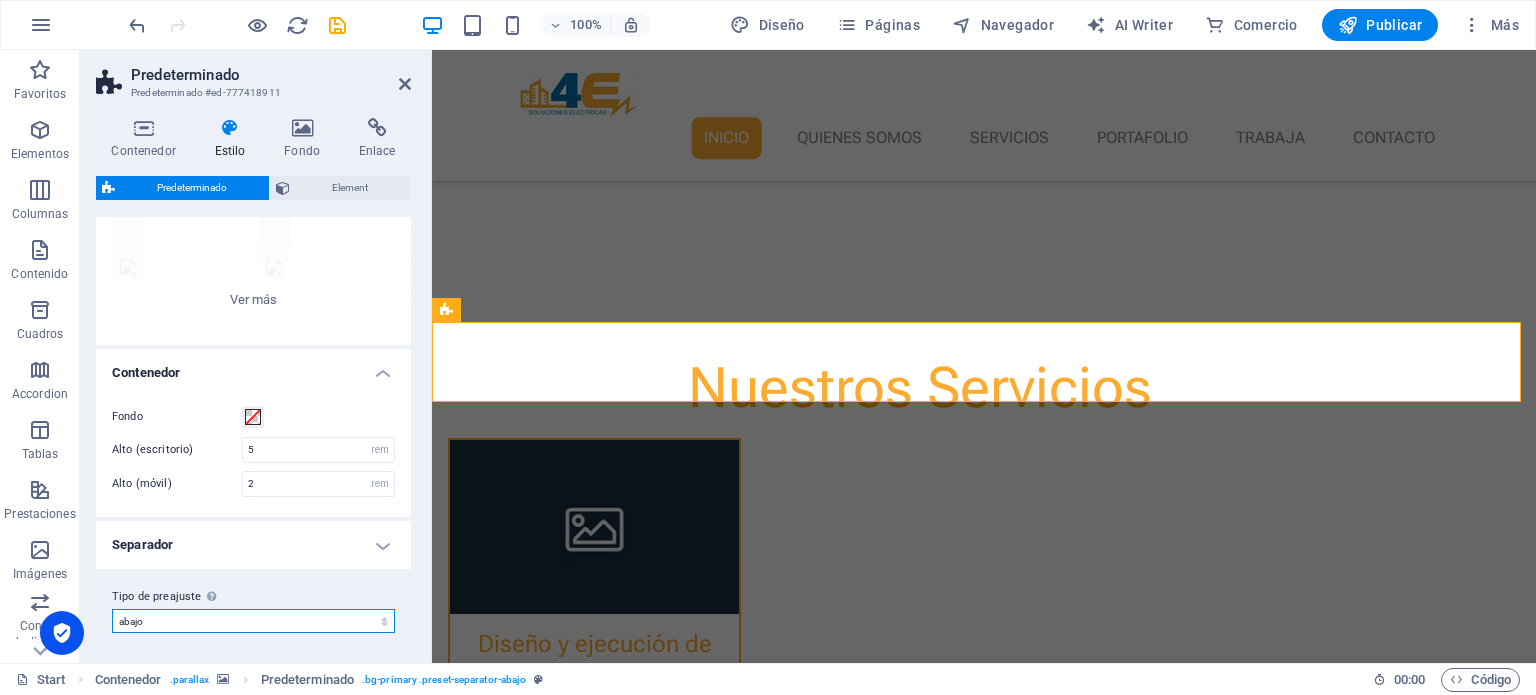 click on "[PERSON_NAME] [PERSON_NAME]-top default primary-bottom abajo Añadir tipo de preajuste" at bounding box center (253, 621) 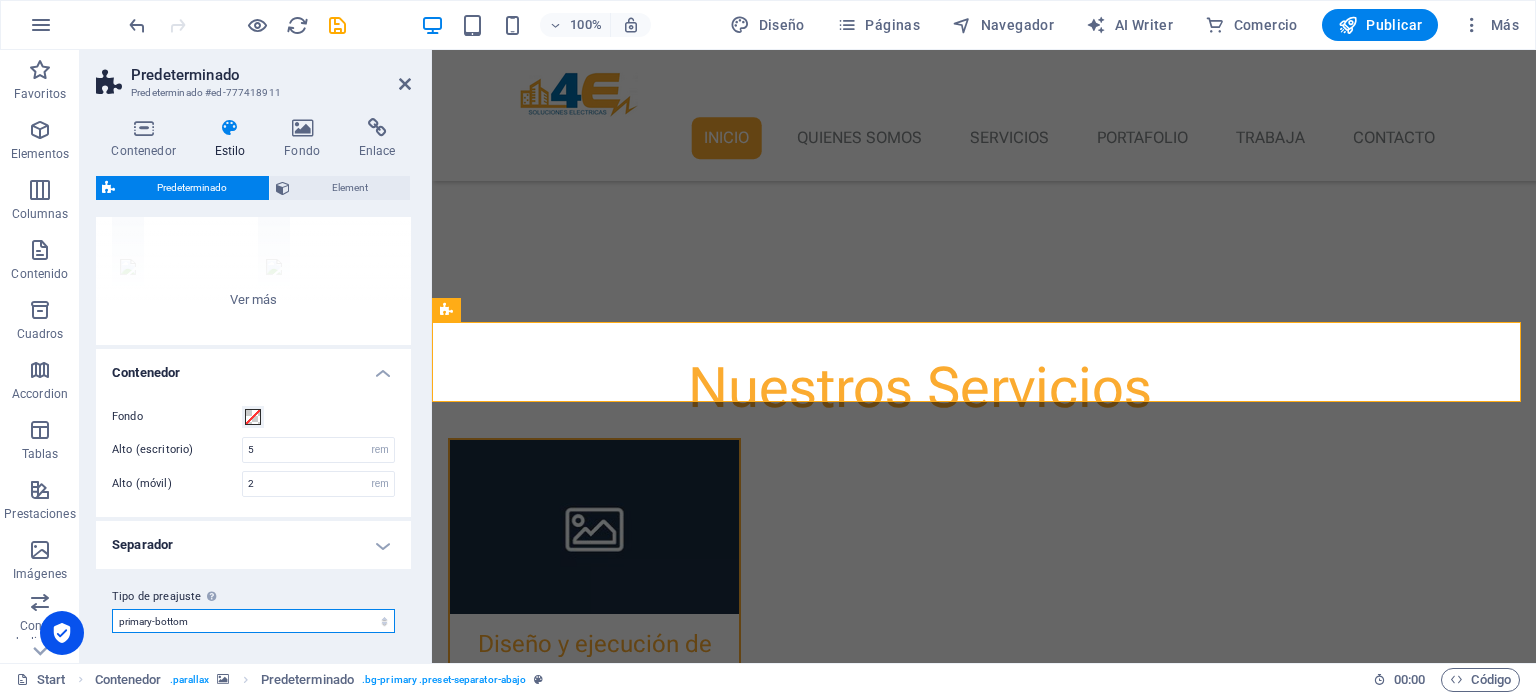 click on "[PERSON_NAME] [PERSON_NAME]-top default primary-bottom abajo Añadir tipo de preajuste" at bounding box center [253, 621] 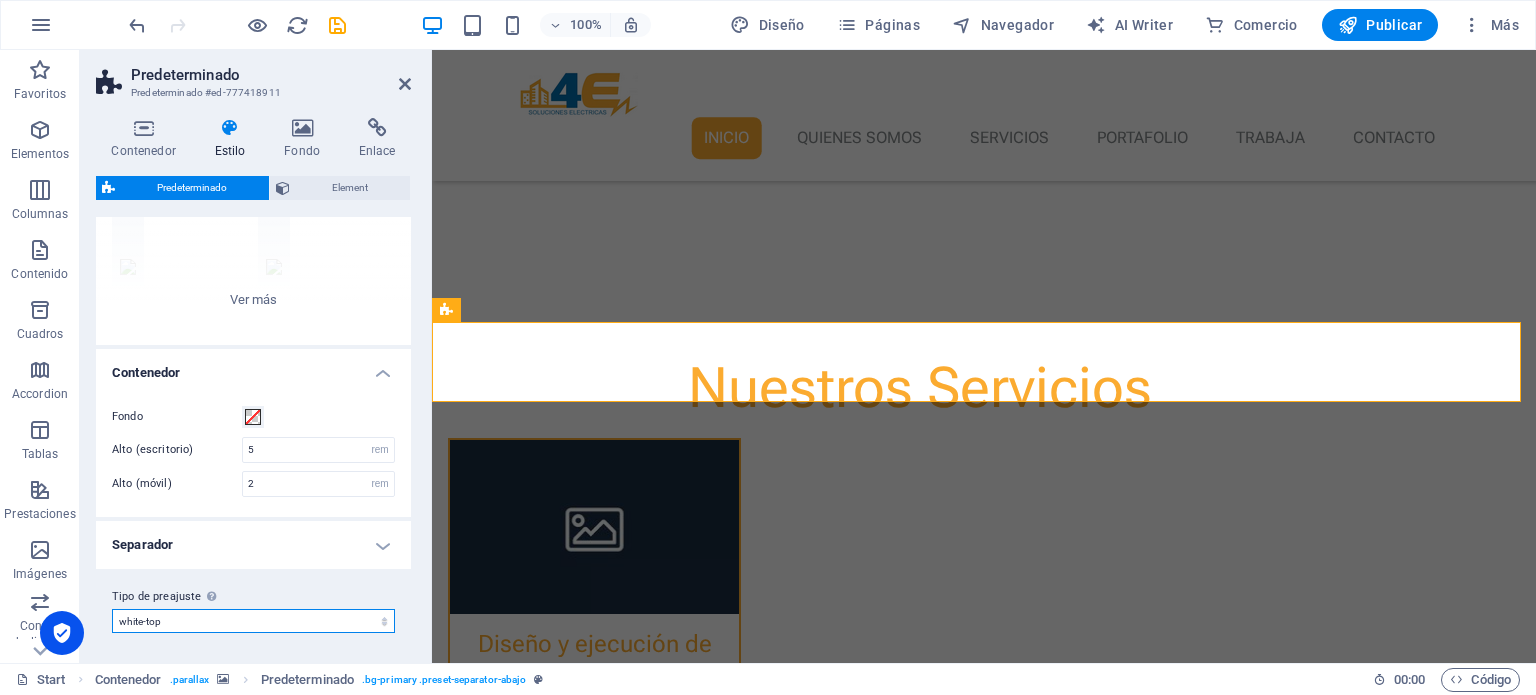 click on "[PERSON_NAME] [PERSON_NAME]-top default primary-bottom abajo Añadir tipo de preajuste" at bounding box center [253, 621] 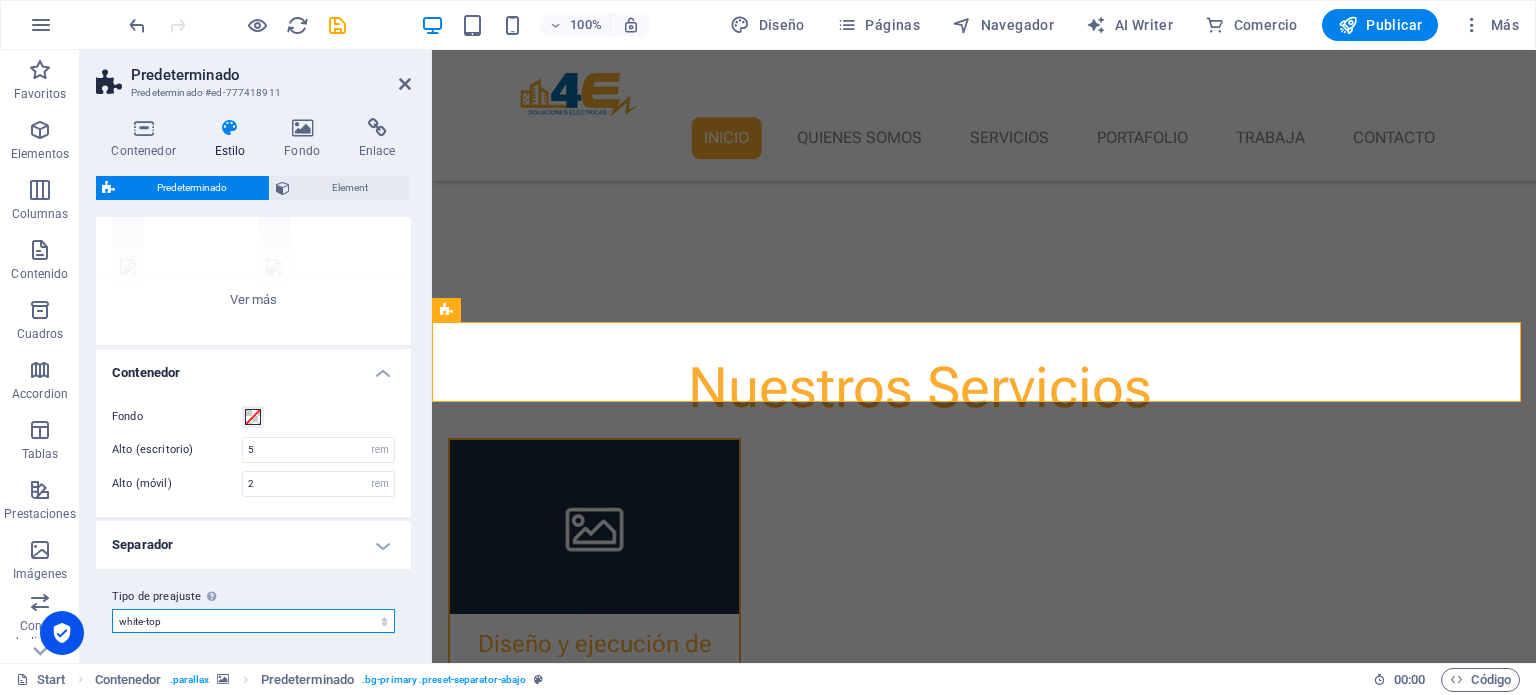 click on "[PERSON_NAME] [PERSON_NAME]-top default primary-bottom abajo Añadir tipo de preajuste" at bounding box center [253, 621] 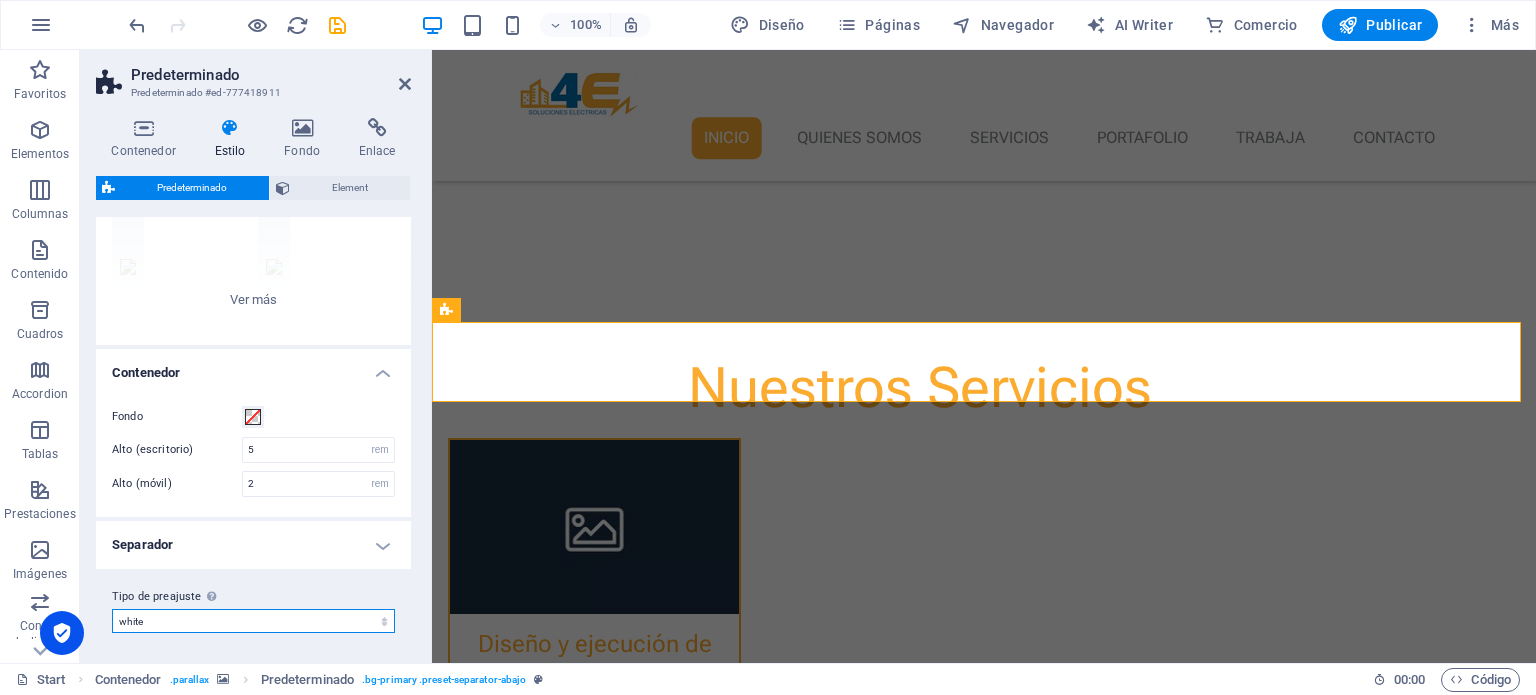 click on "[PERSON_NAME] [PERSON_NAME]-top default primary-bottom abajo Añadir tipo de preajuste" at bounding box center [253, 621] 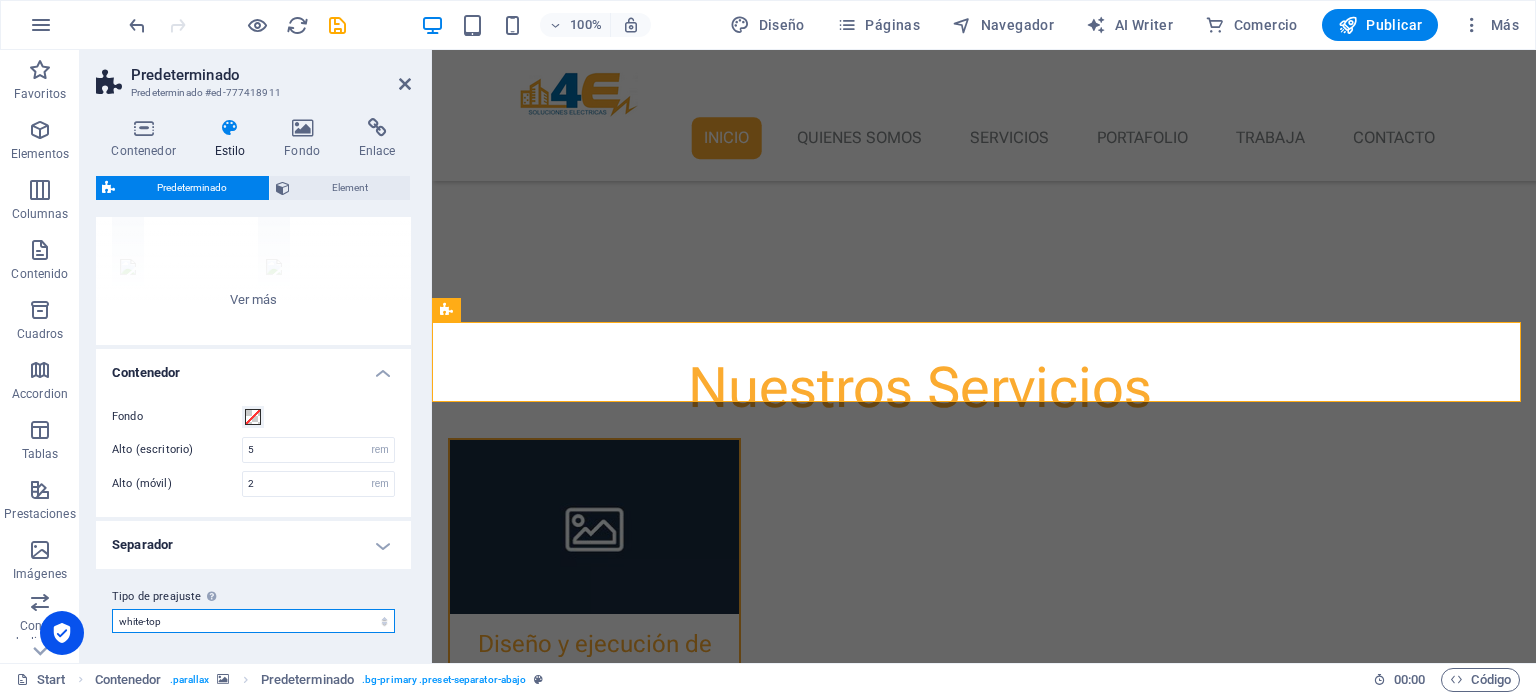 click on "[PERSON_NAME] [PERSON_NAME]-top default primary-bottom abajo Añadir tipo de preajuste" at bounding box center (253, 621) 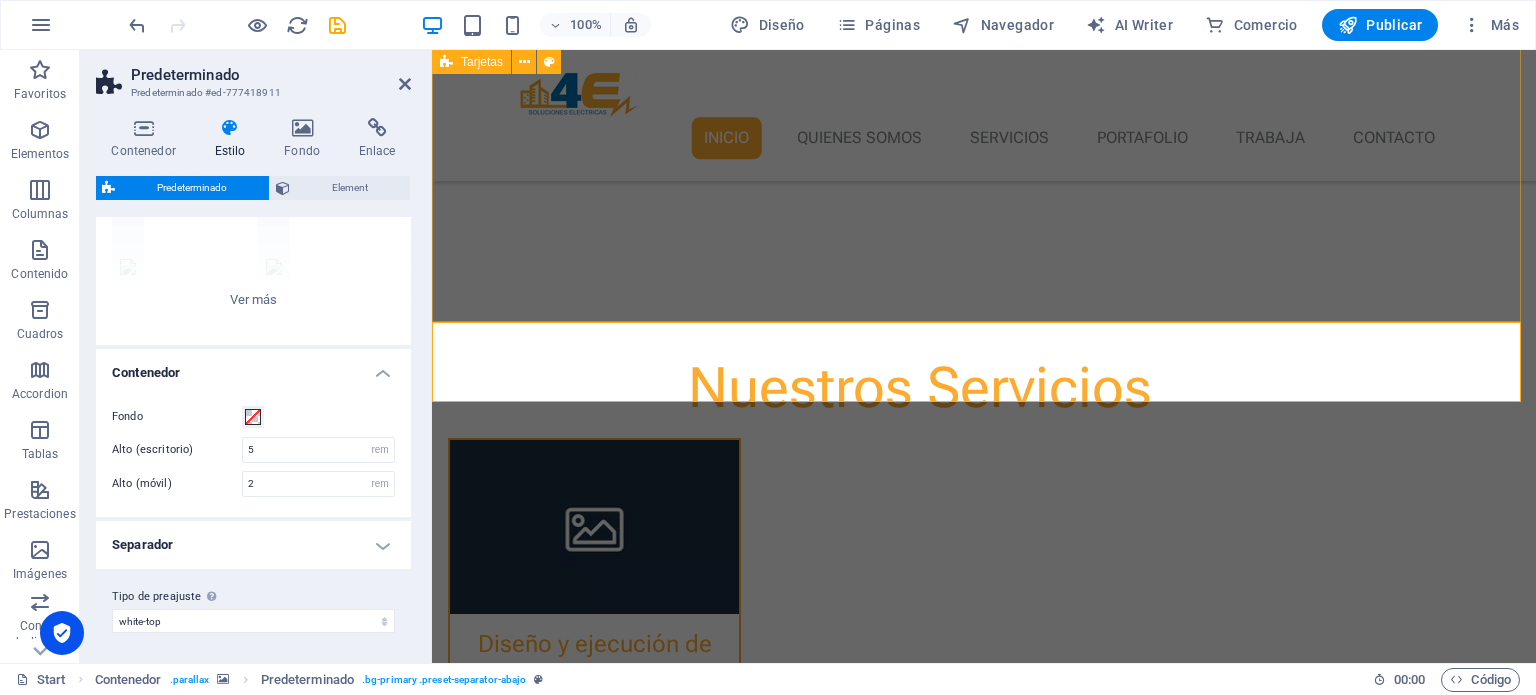 click on "Nuestros Servicios Diseño y ejecución de obras electromecanicas de BTy MT Pruebas de diagnóstico y mediciones de especializadas en sistemas eléctricos -laboratorio Especialistas en grupos electrógenos y transformadores" at bounding box center (984, 908) 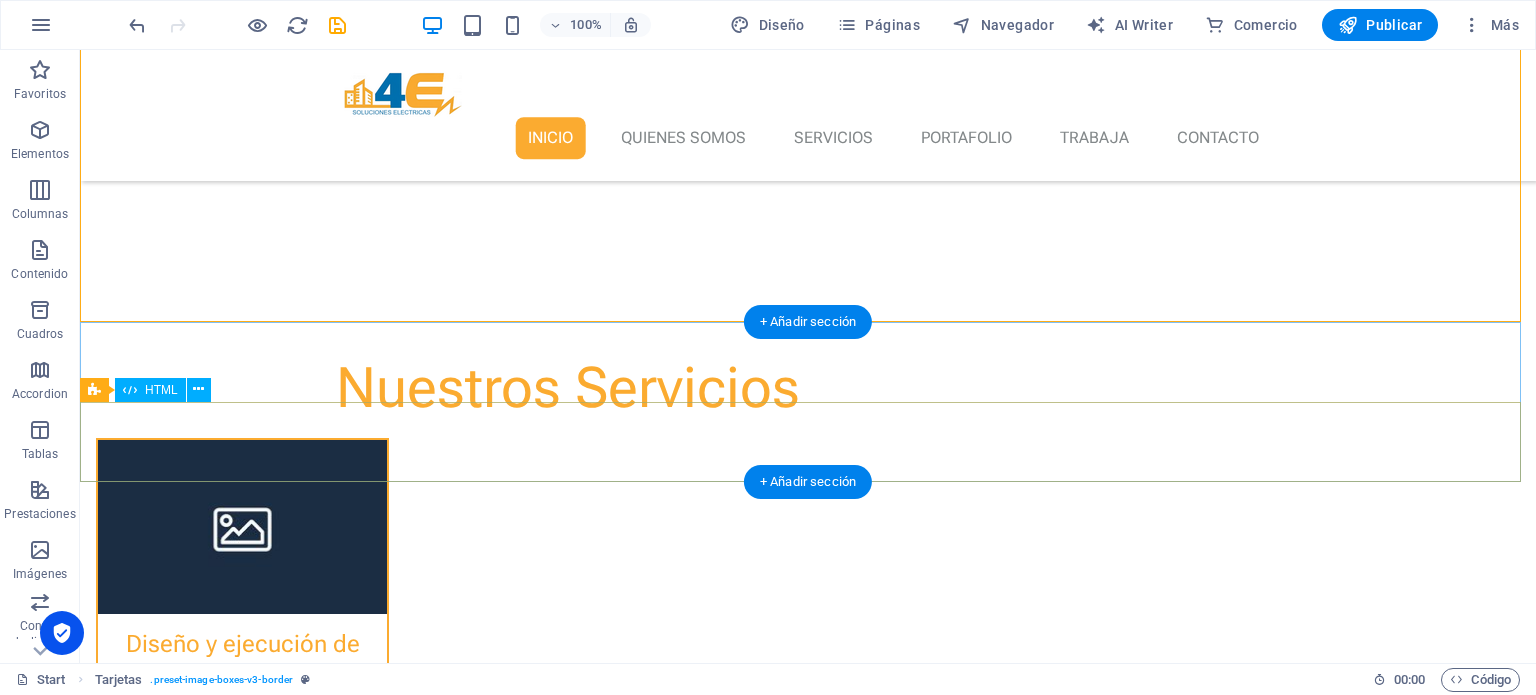 click at bounding box center [808, 2146] 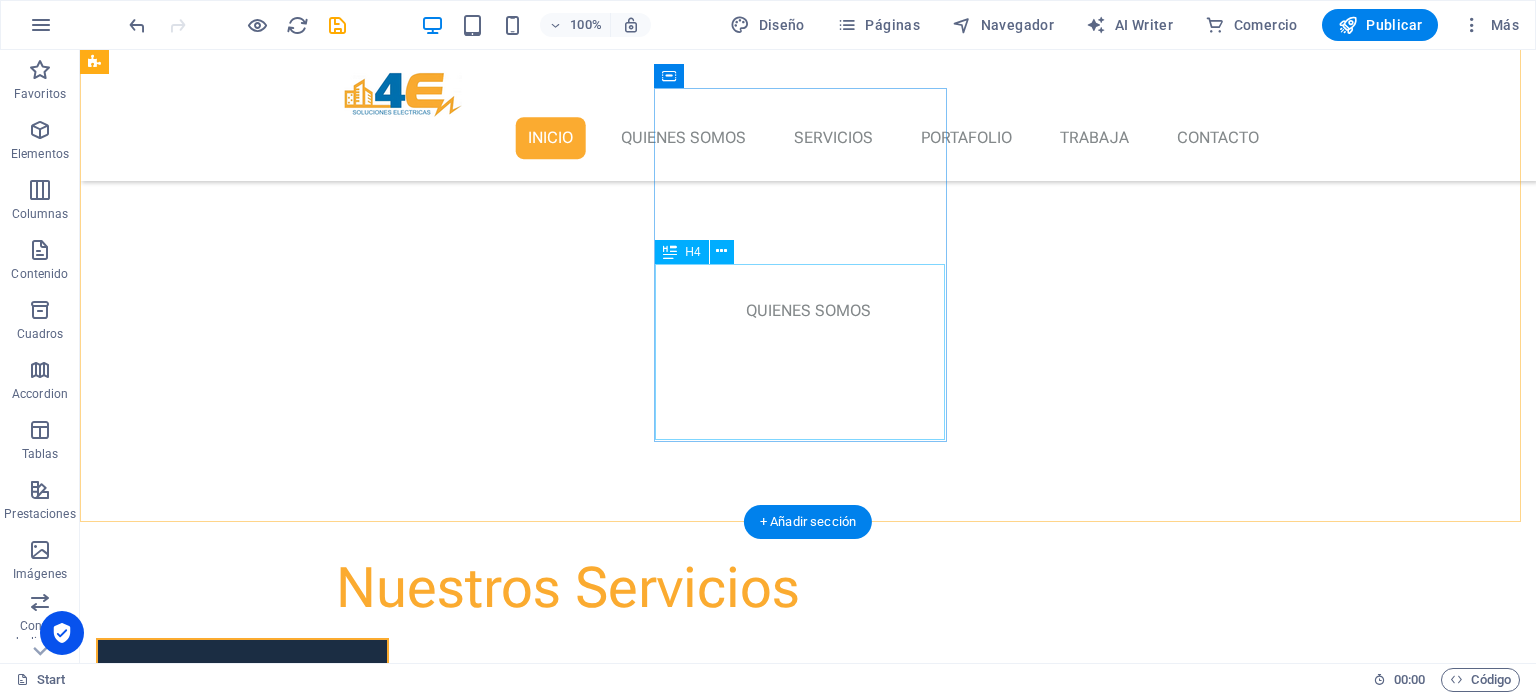 scroll, scrollTop: 800, scrollLeft: 0, axis: vertical 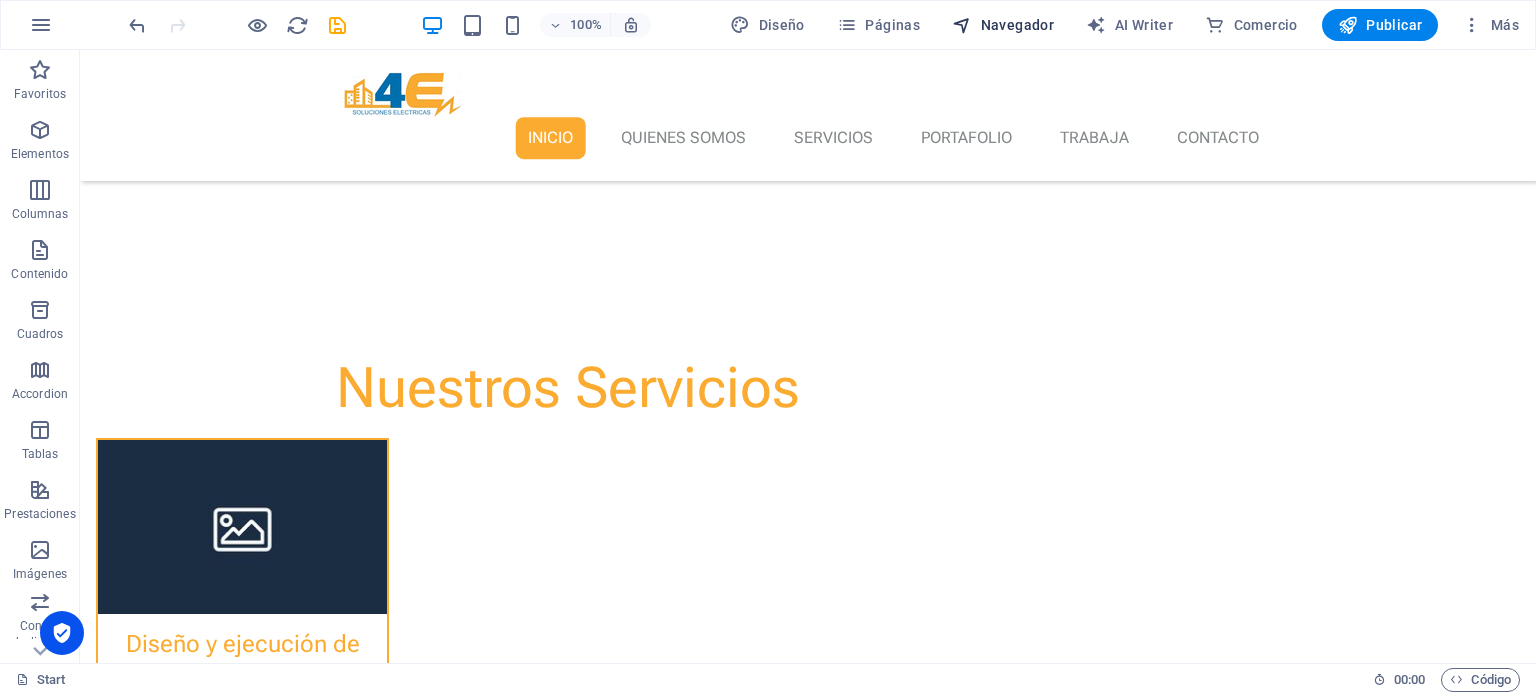 click on "Navegador" at bounding box center [1003, 25] 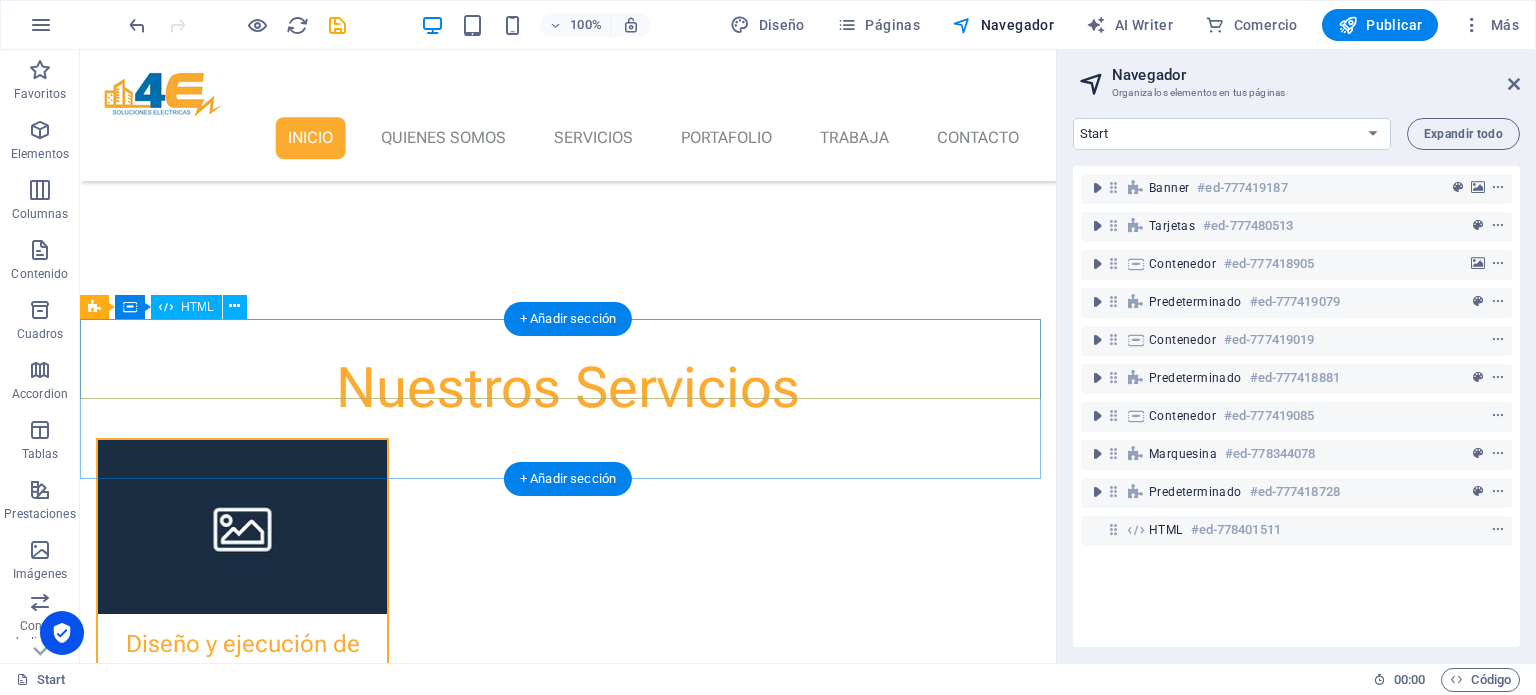 click at bounding box center [568, 2066] 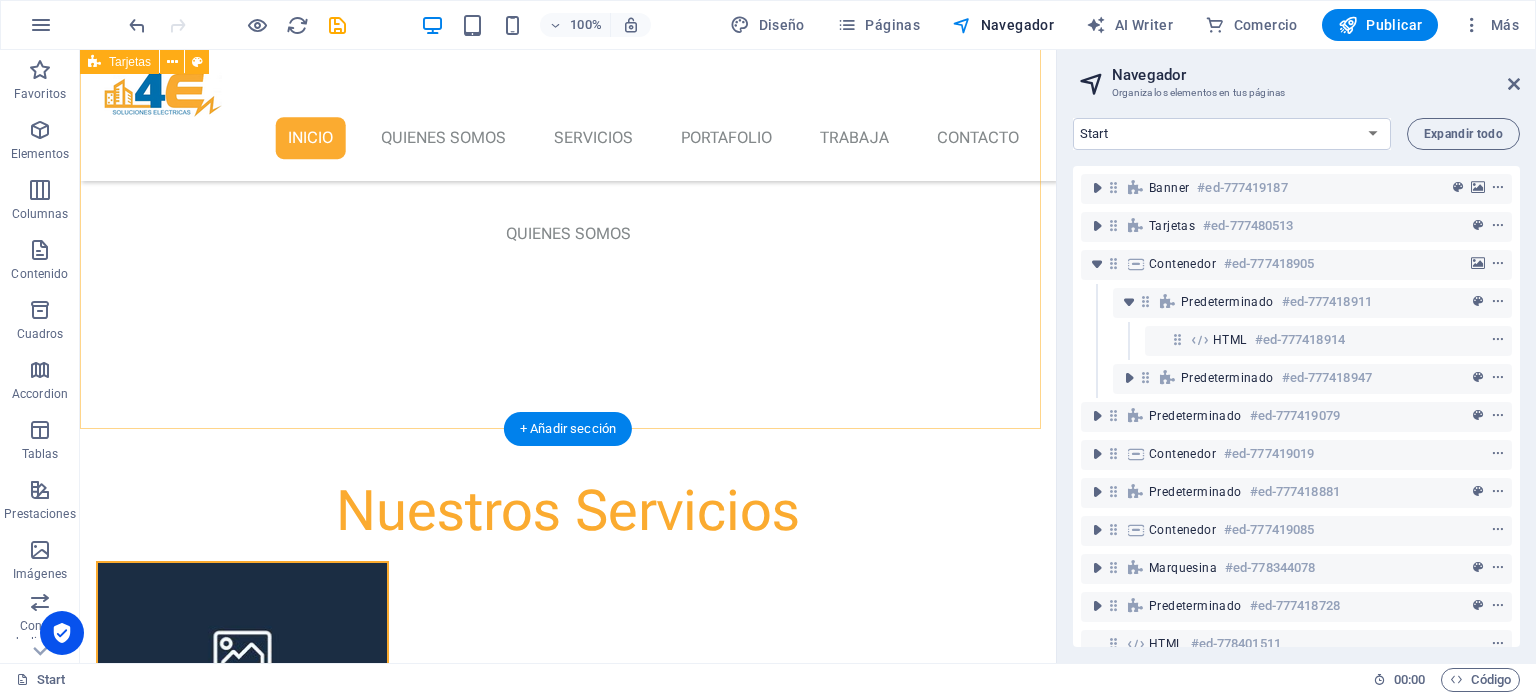 scroll, scrollTop: 700, scrollLeft: 0, axis: vertical 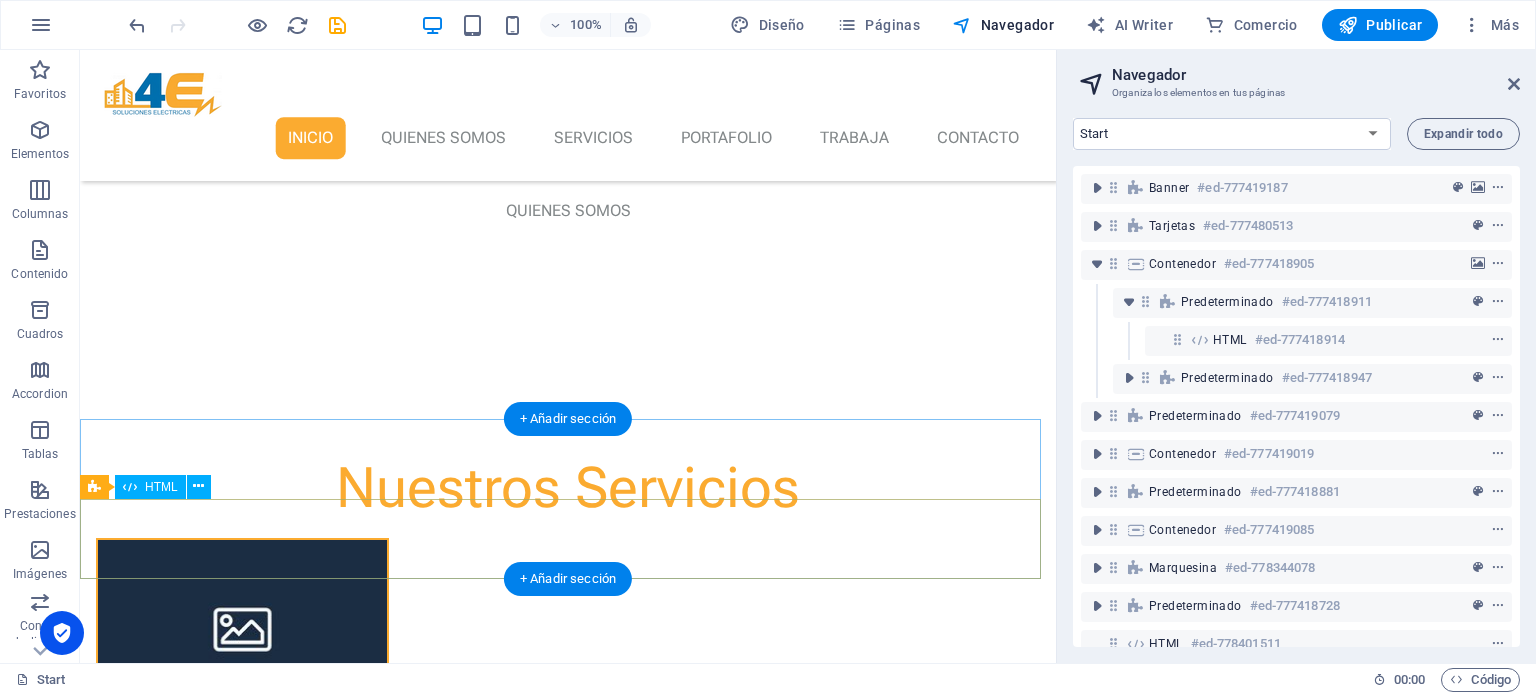 click at bounding box center (568, 2246) 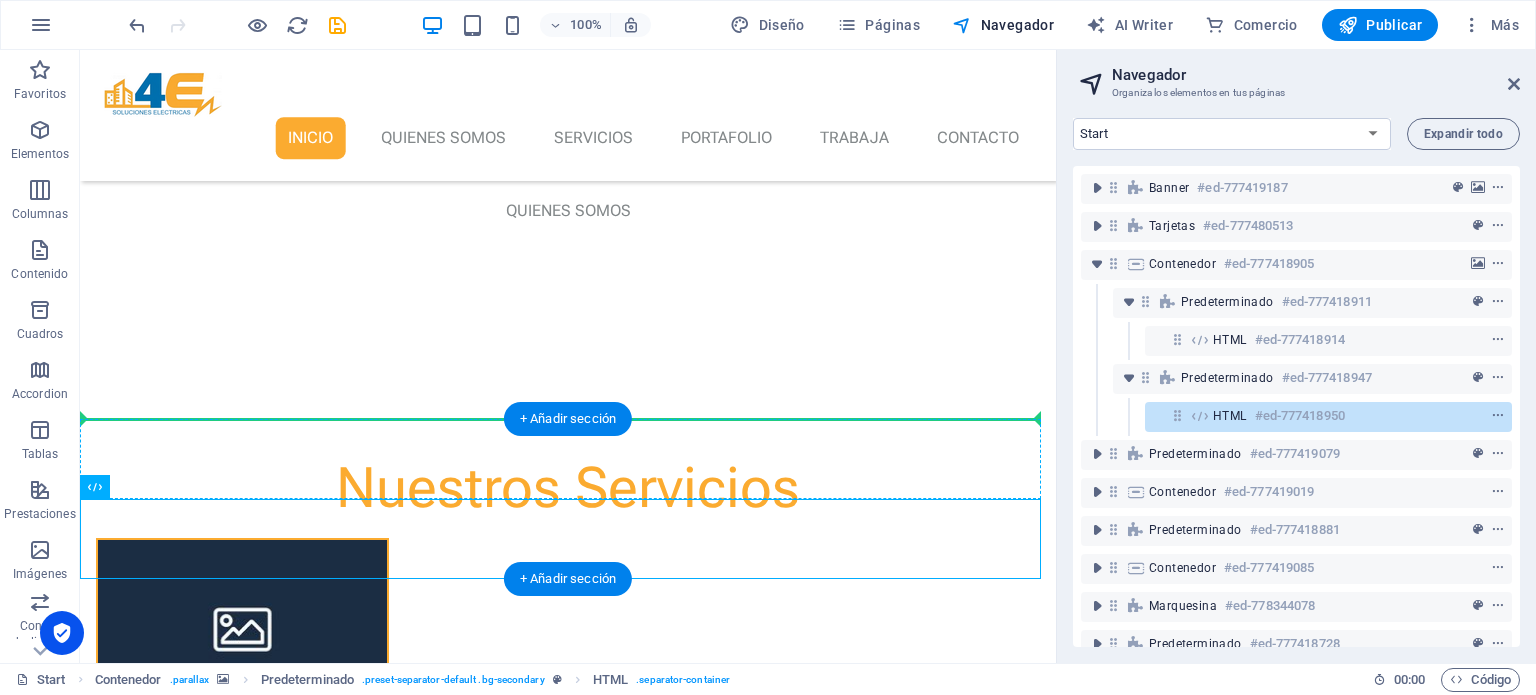 drag, startPoint x: 709, startPoint y: 551, endPoint x: 699, endPoint y: 463, distance: 88.56636 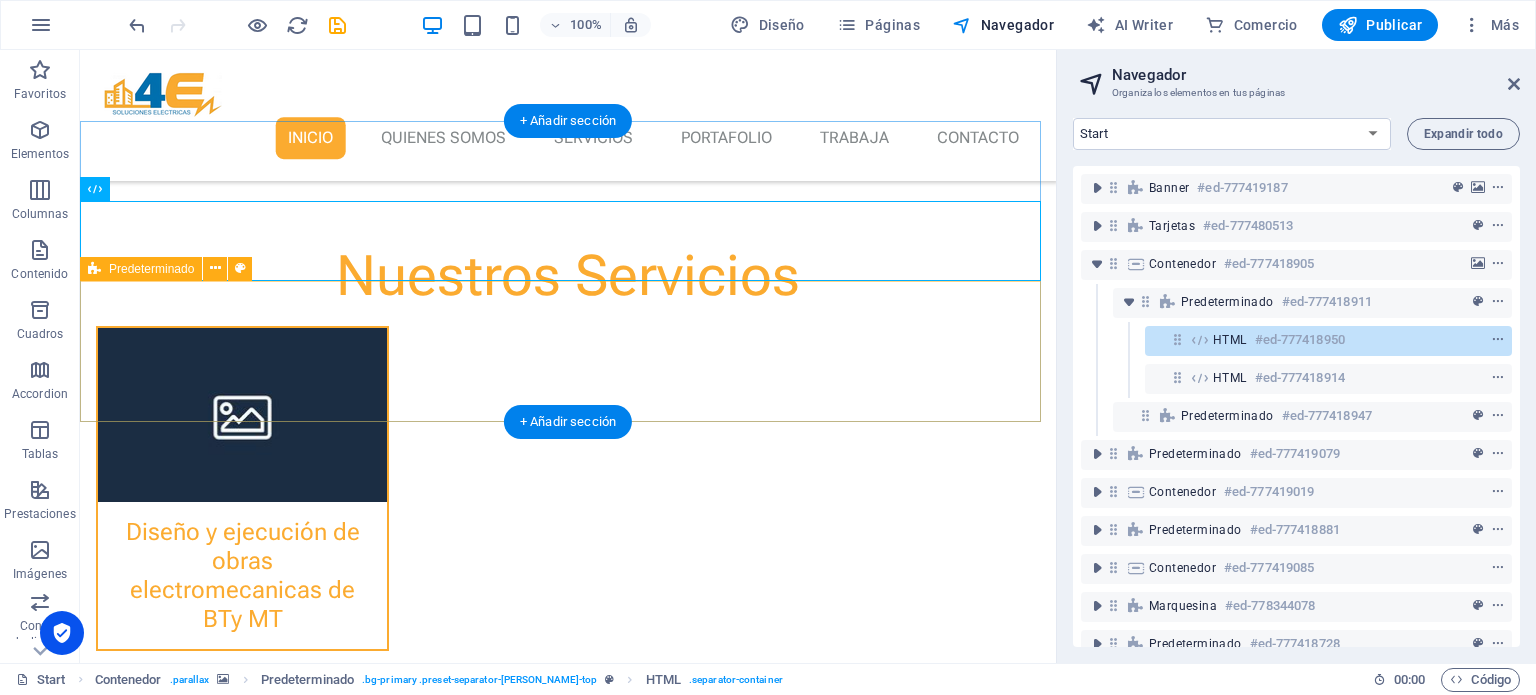 scroll, scrollTop: 900, scrollLeft: 0, axis: vertical 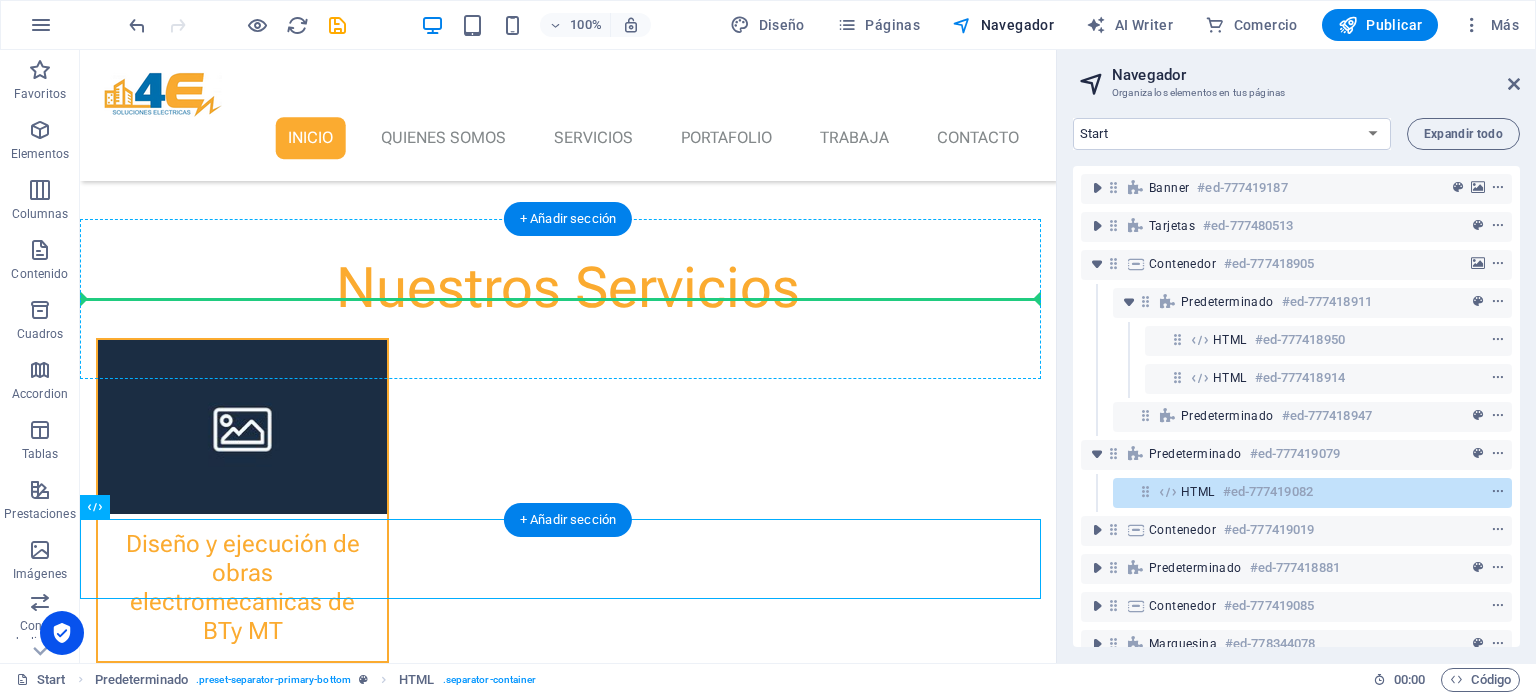 drag, startPoint x: 685, startPoint y: 539, endPoint x: 679, endPoint y: 343, distance: 196.09181 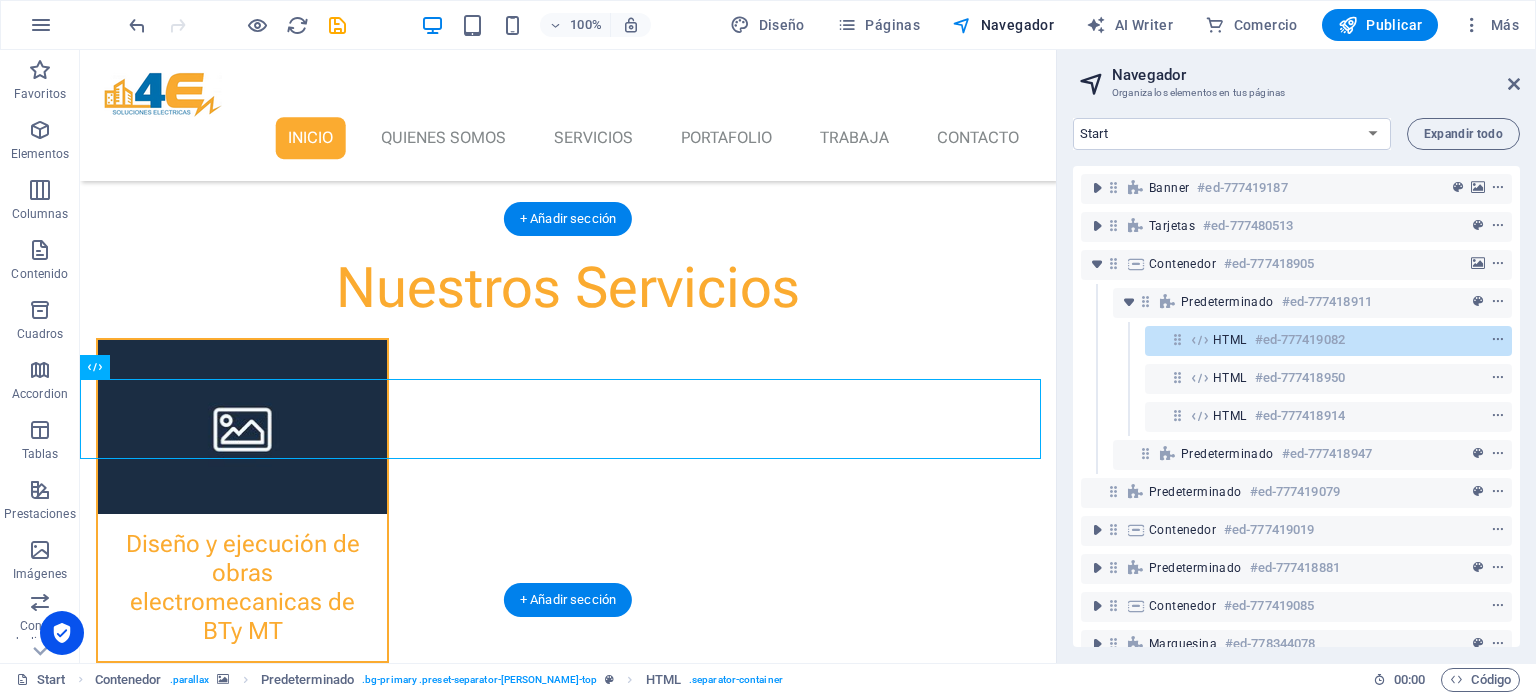 click at bounding box center [568, 2101] 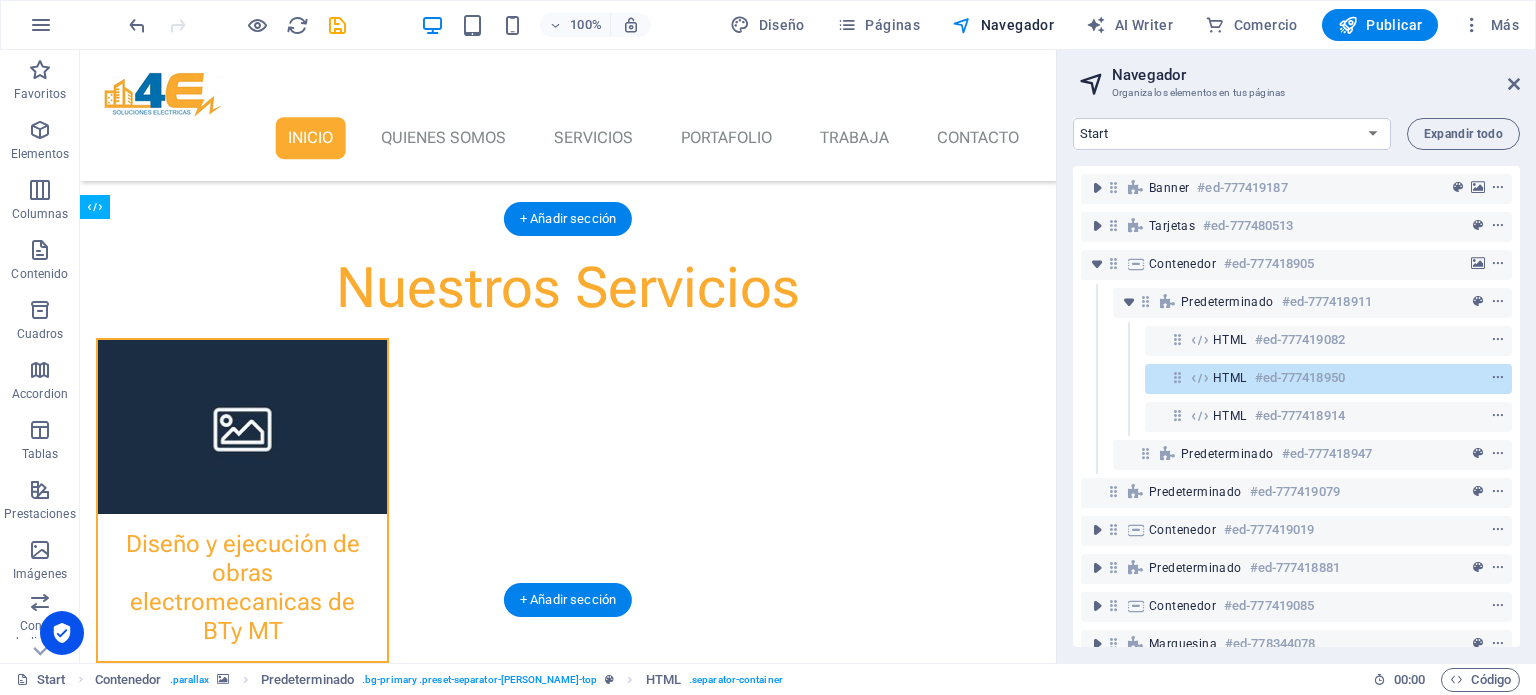 drag, startPoint x: 639, startPoint y: 339, endPoint x: 630, endPoint y: 275, distance: 64.629715 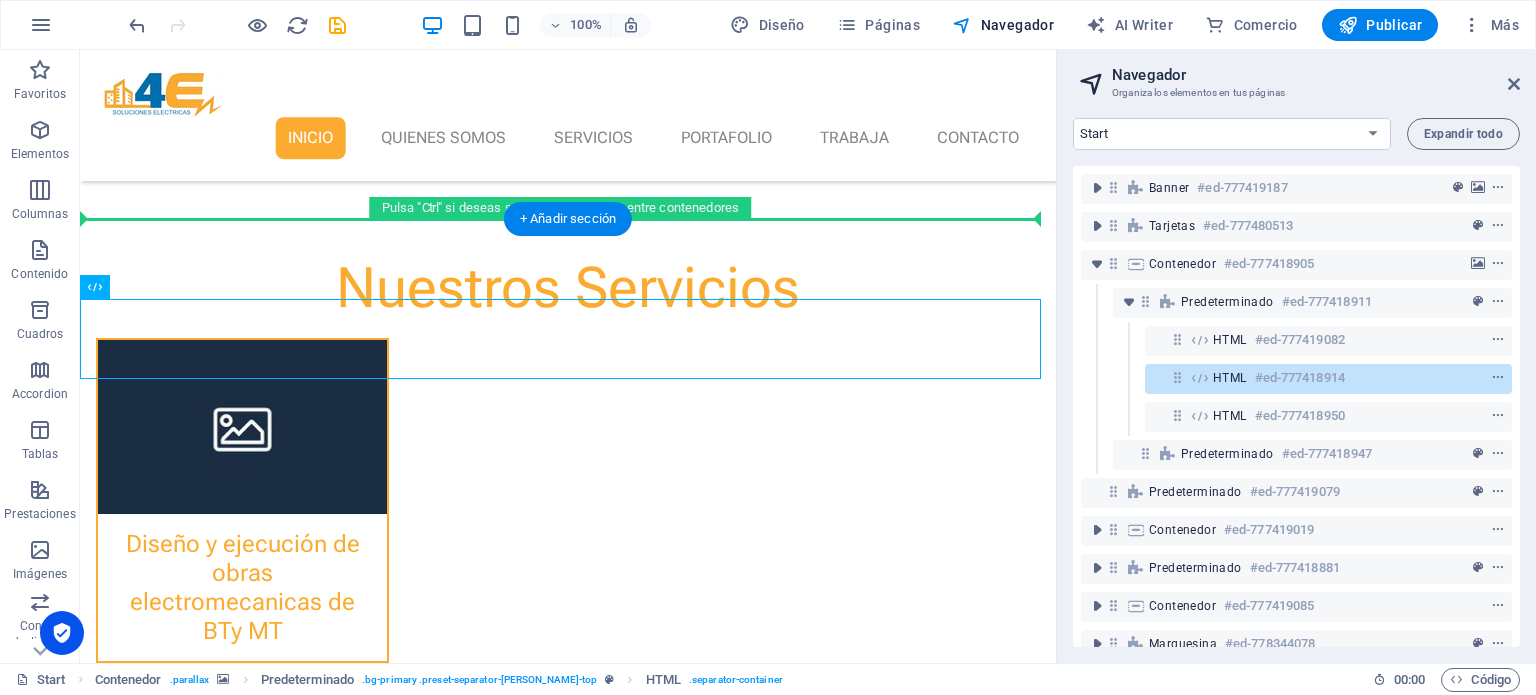 drag, startPoint x: 620, startPoint y: 355, endPoint x: 628, endPoint y: 206, distance: 149.21461 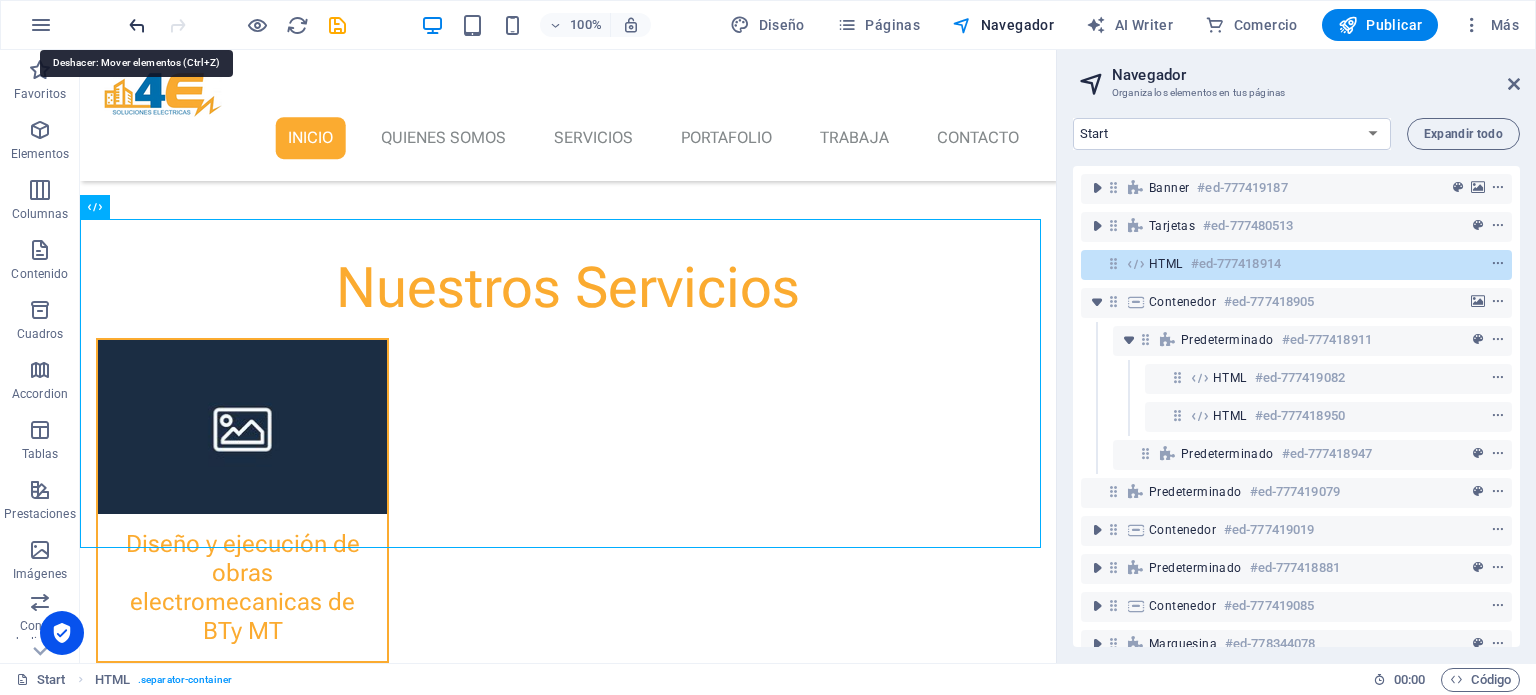click at bounding box center (137, 25) 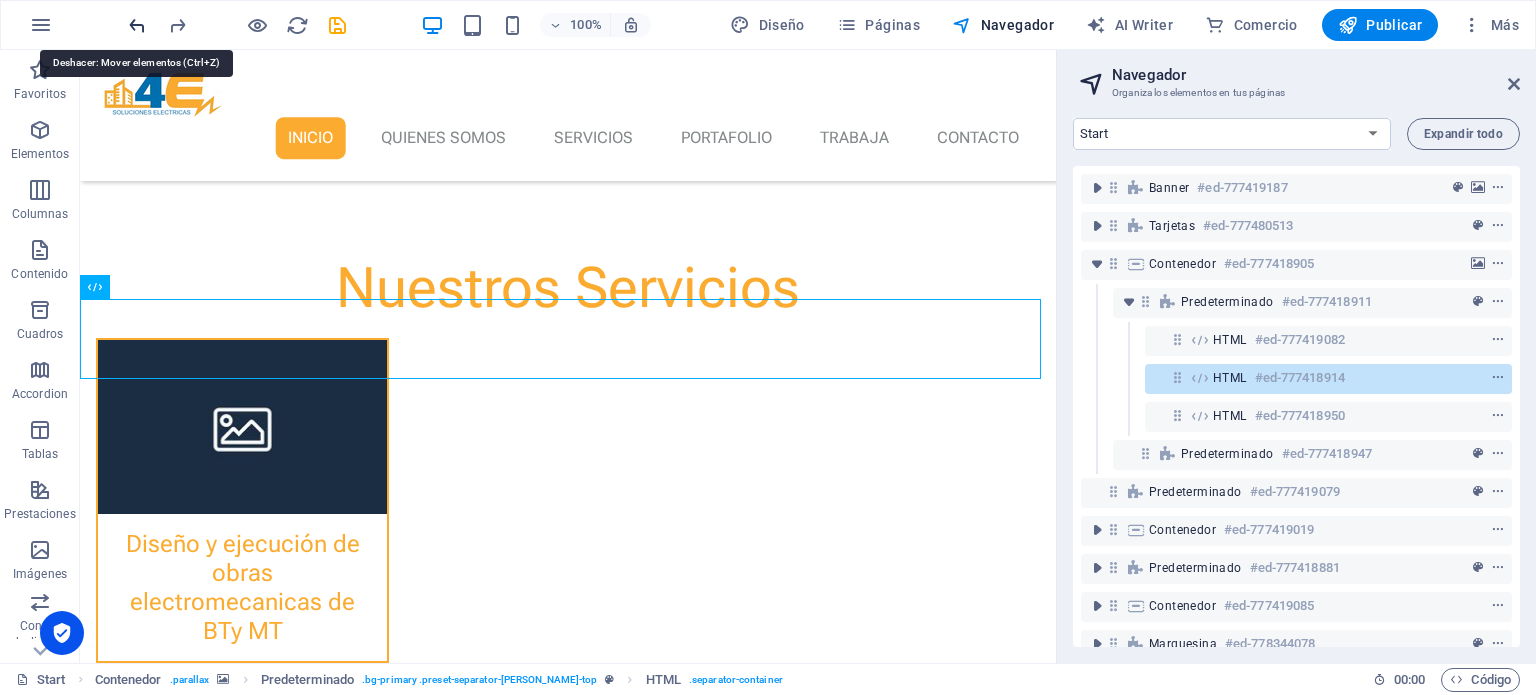 click at bounding box center [137, 25] 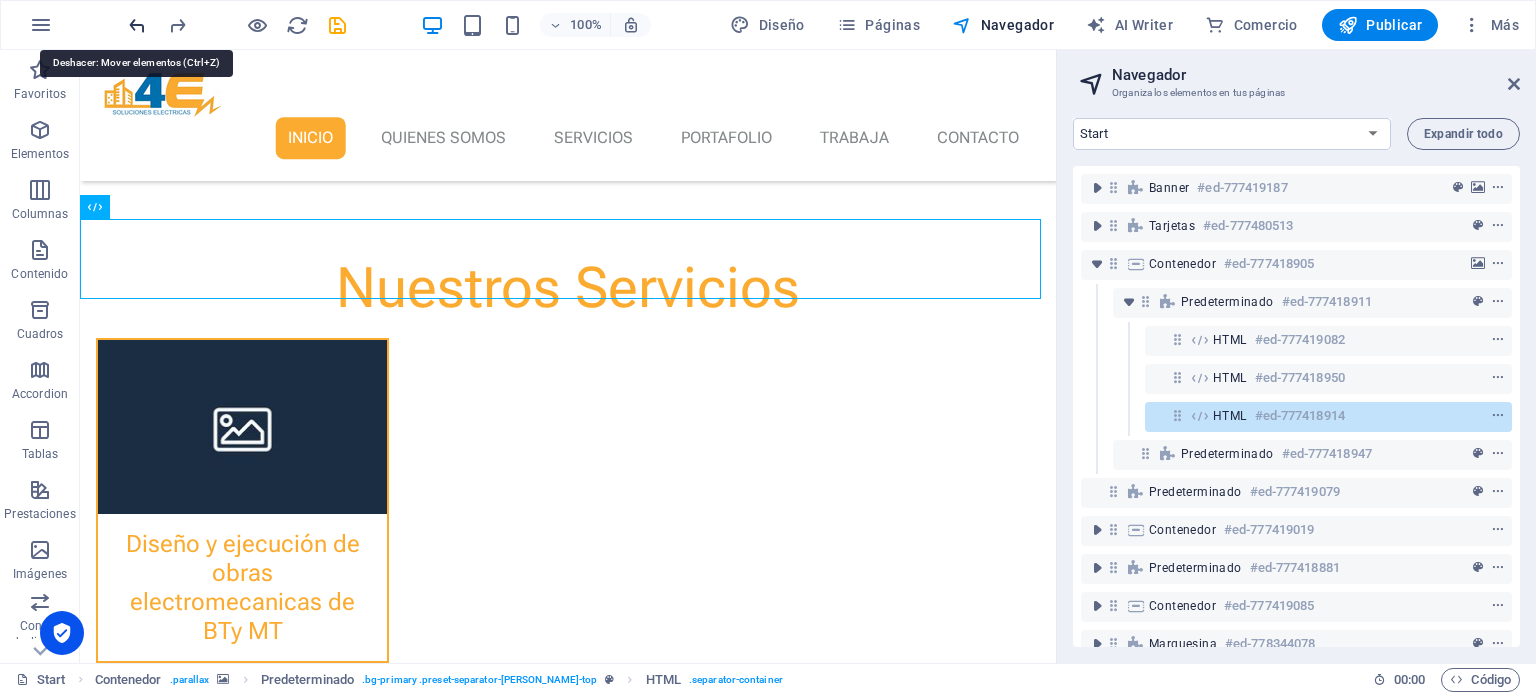 click at bounding box center [137, 25] 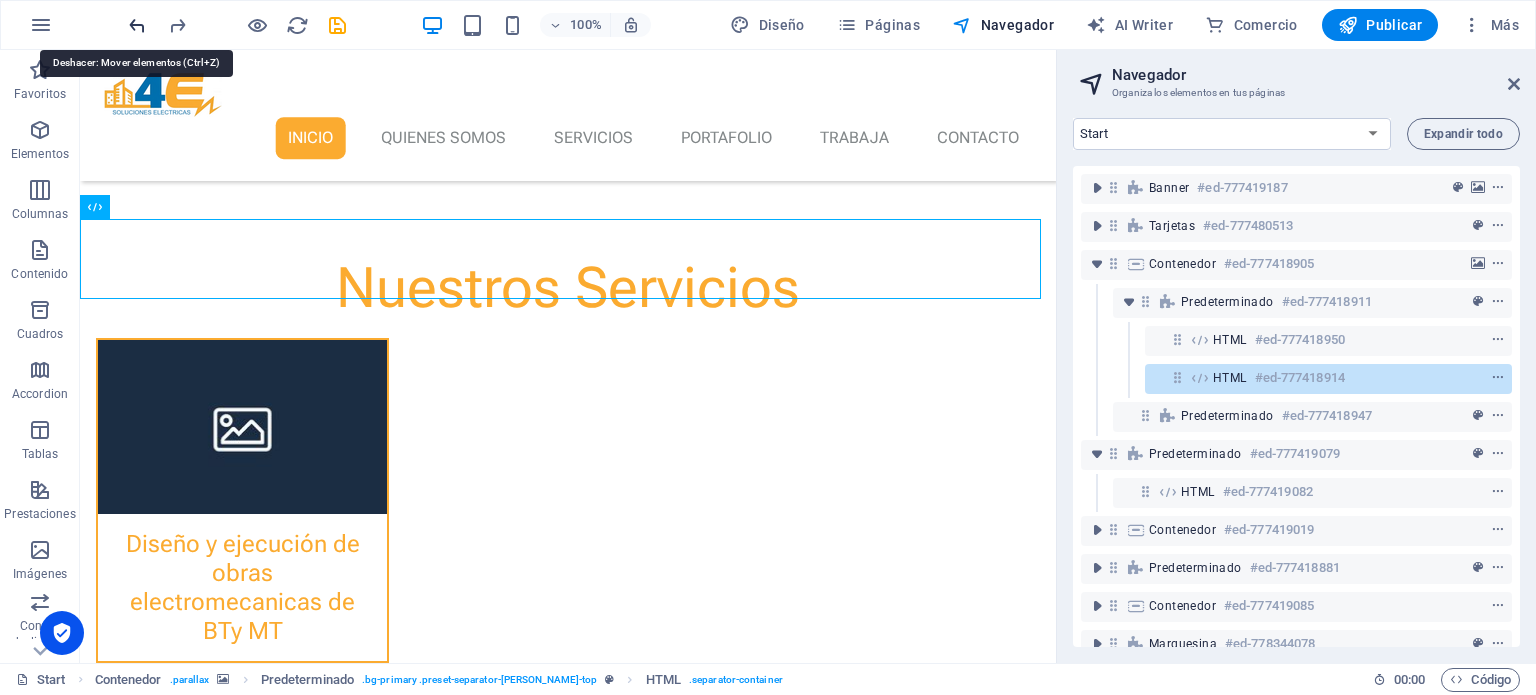 click at bounding box center [137, 25] 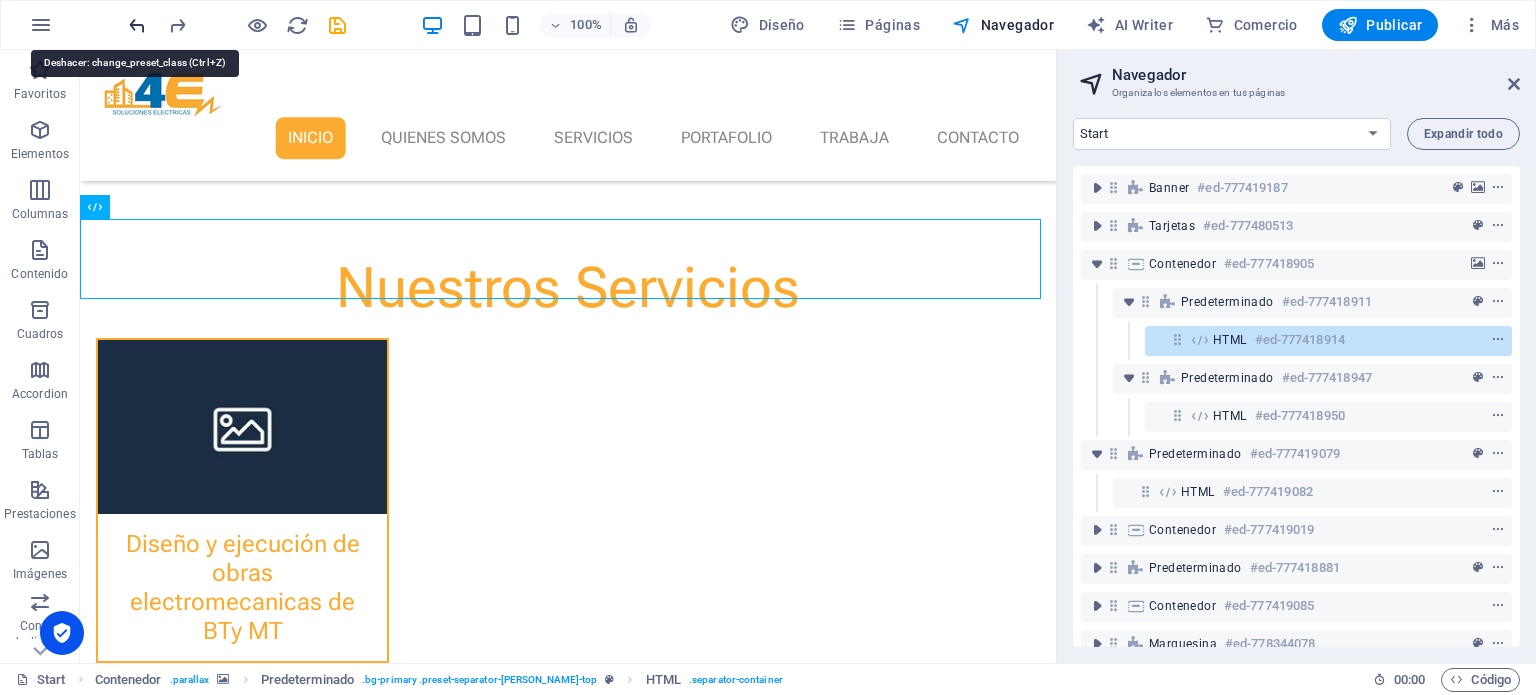 click at bounding box center [137, 25] 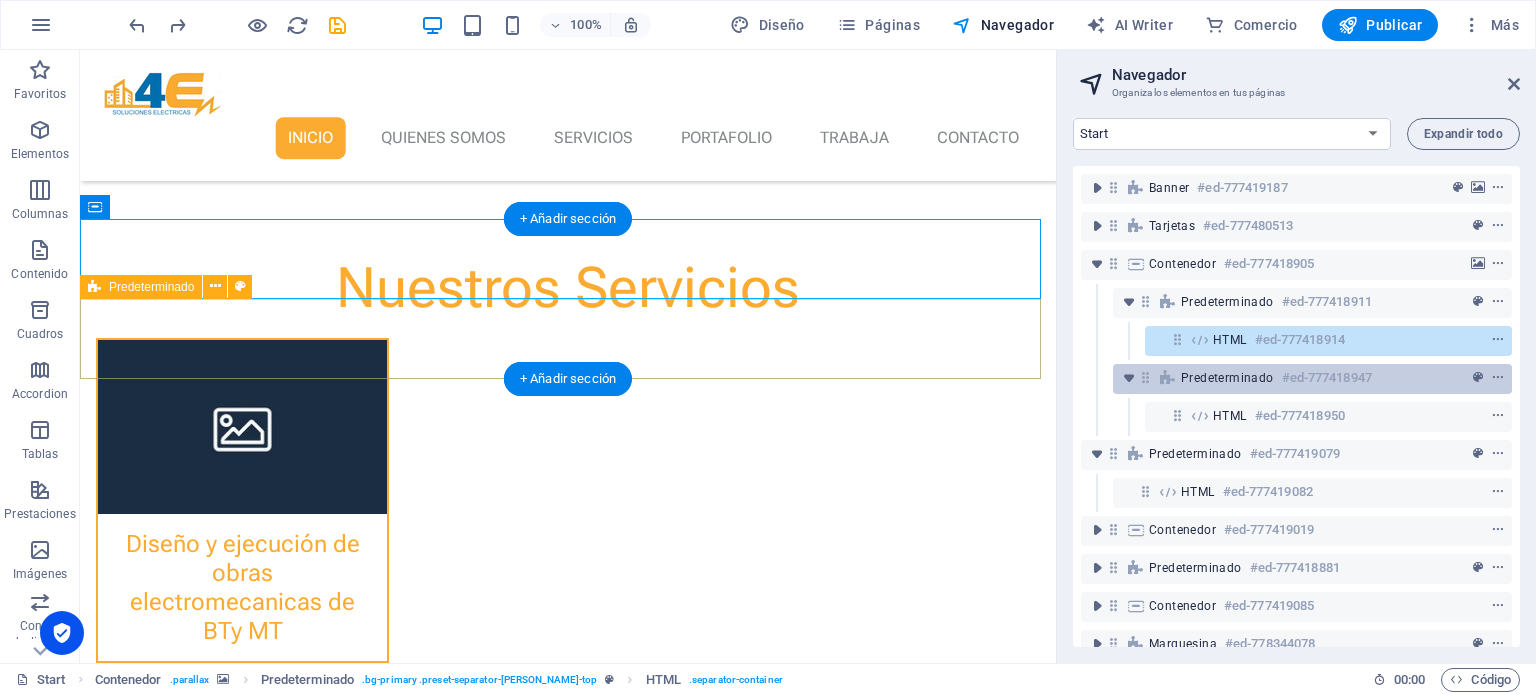 click on "Predeterminado" at bounding box center [1227, 378] 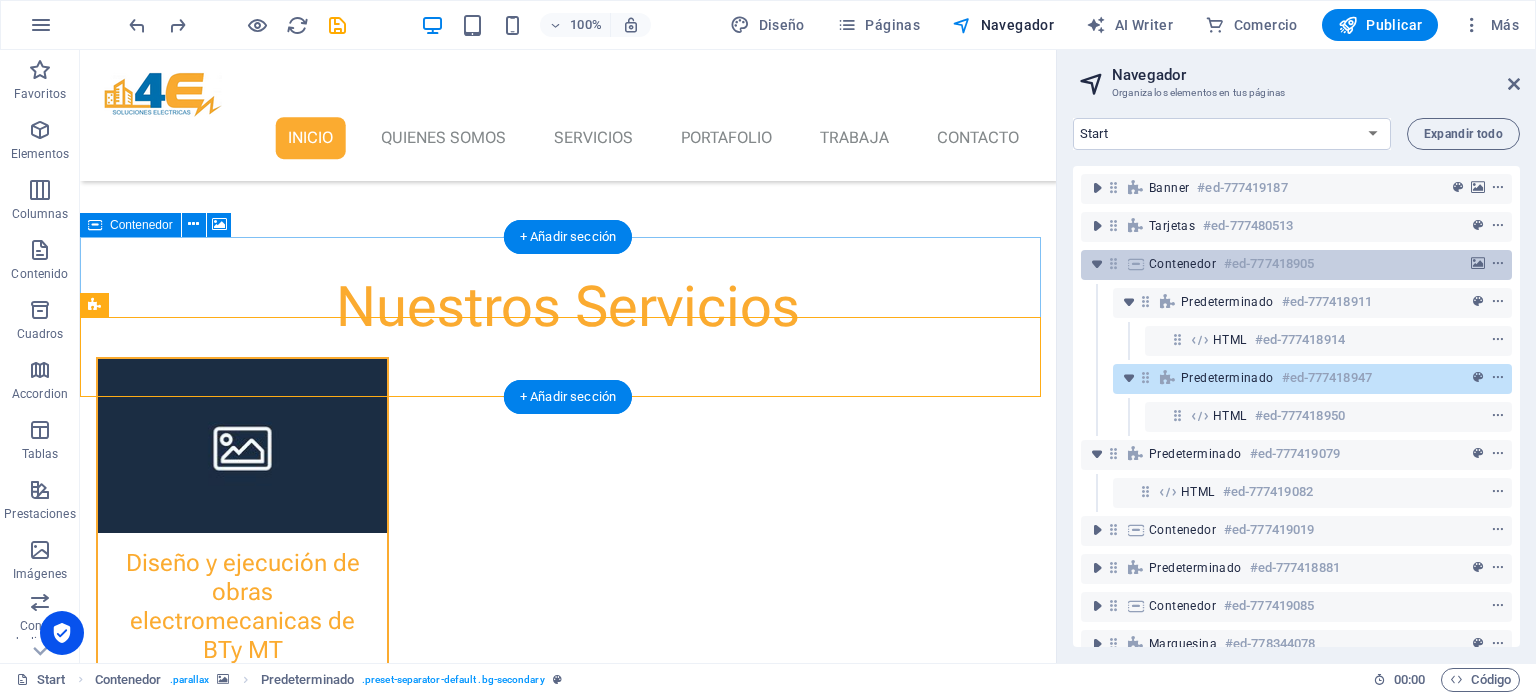 click on "Contenedor" at bounding box center (1182, 264) 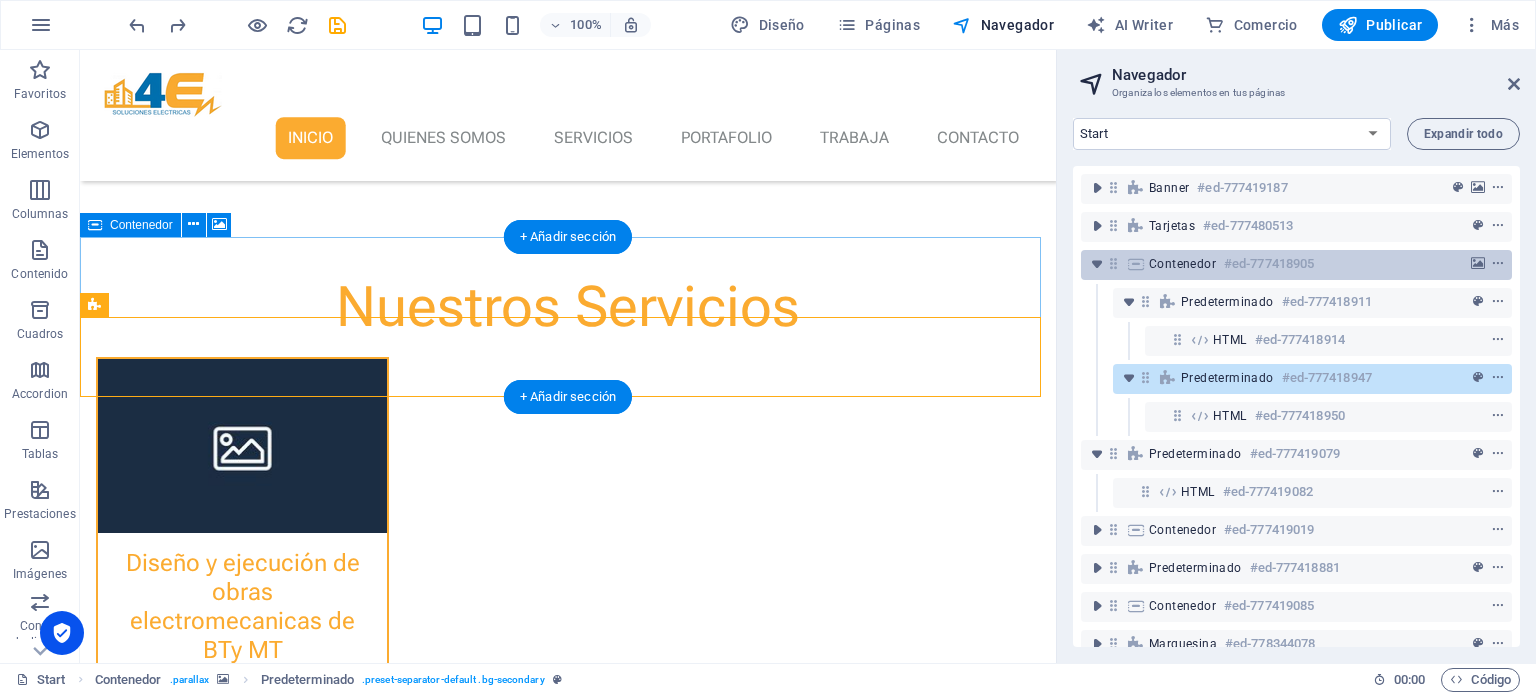 scroll, scrollTop: 841, scrollLeft: 0, axis: vertical 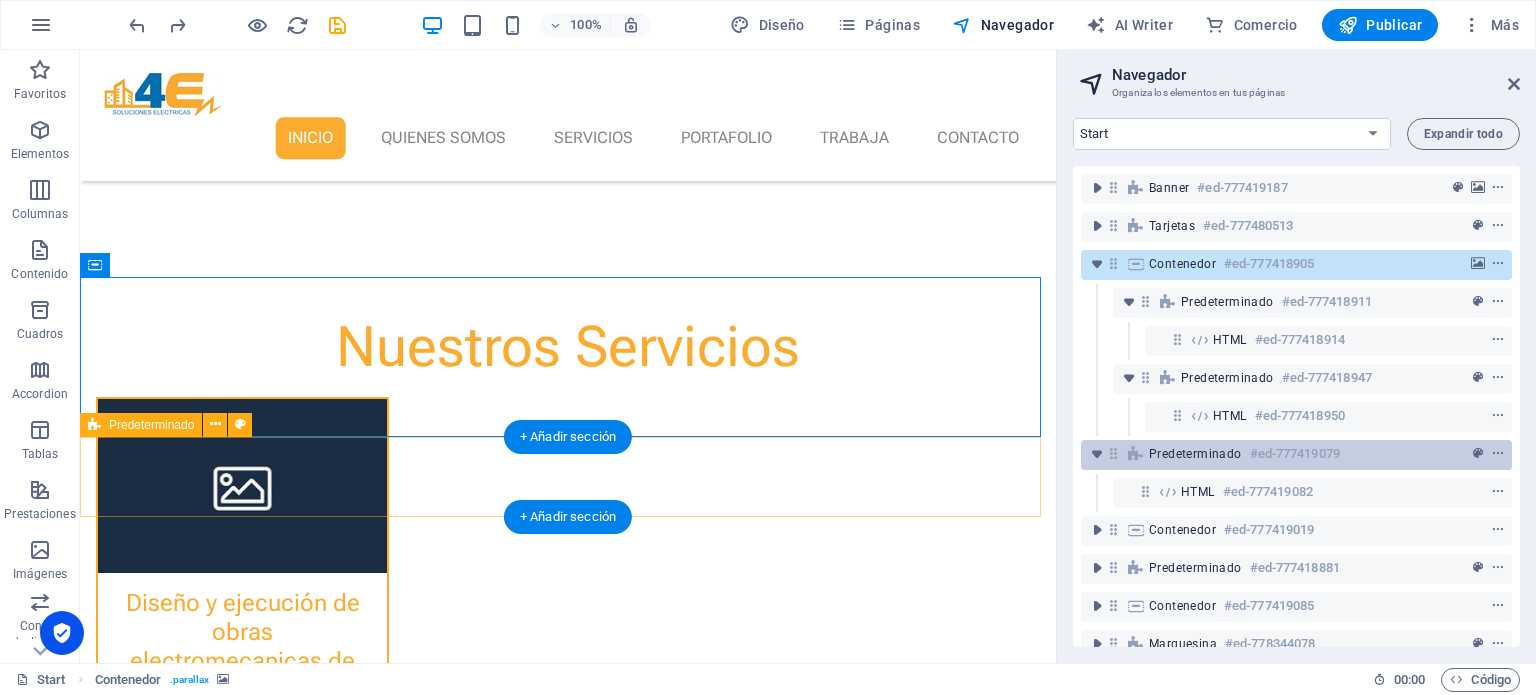 click at bounding box center (1136, 454) 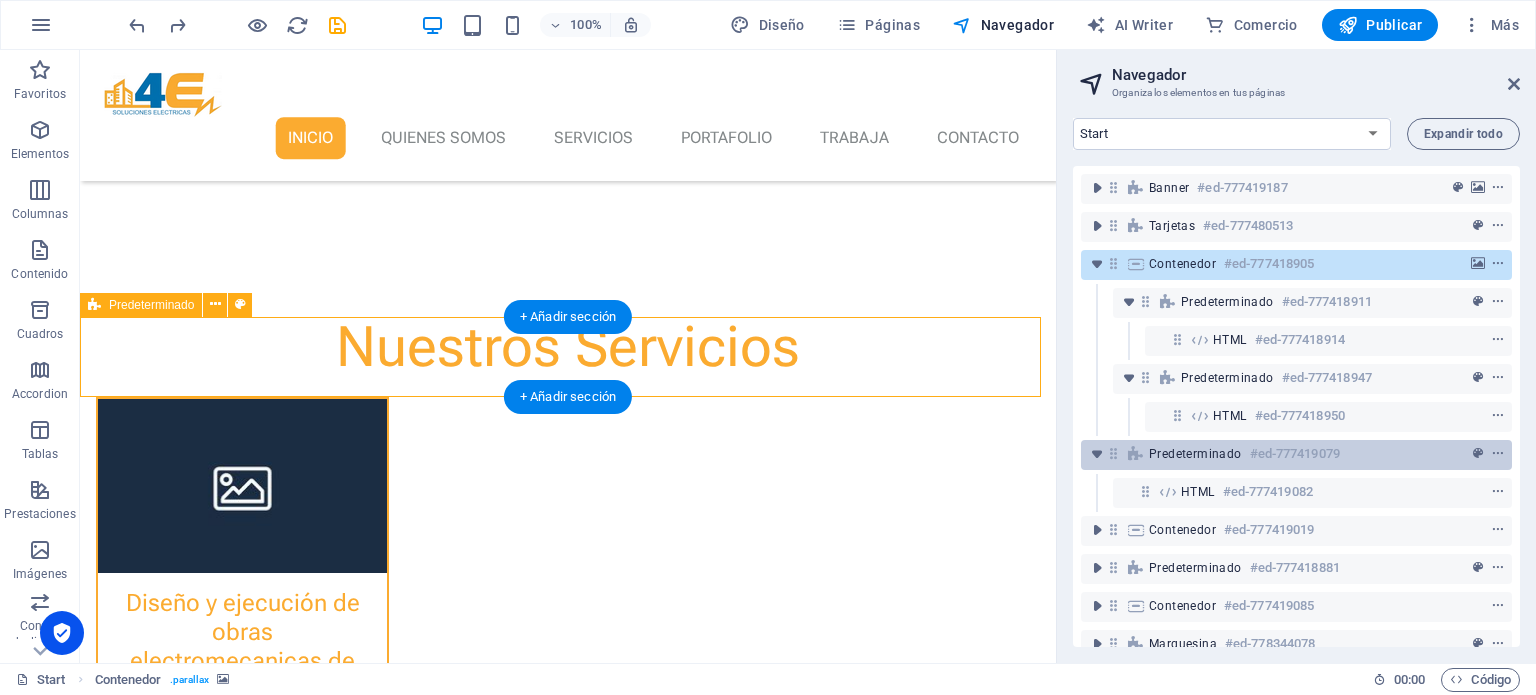 scroll, scrollTop: 961, scrollLeft: 0, axis: vertical 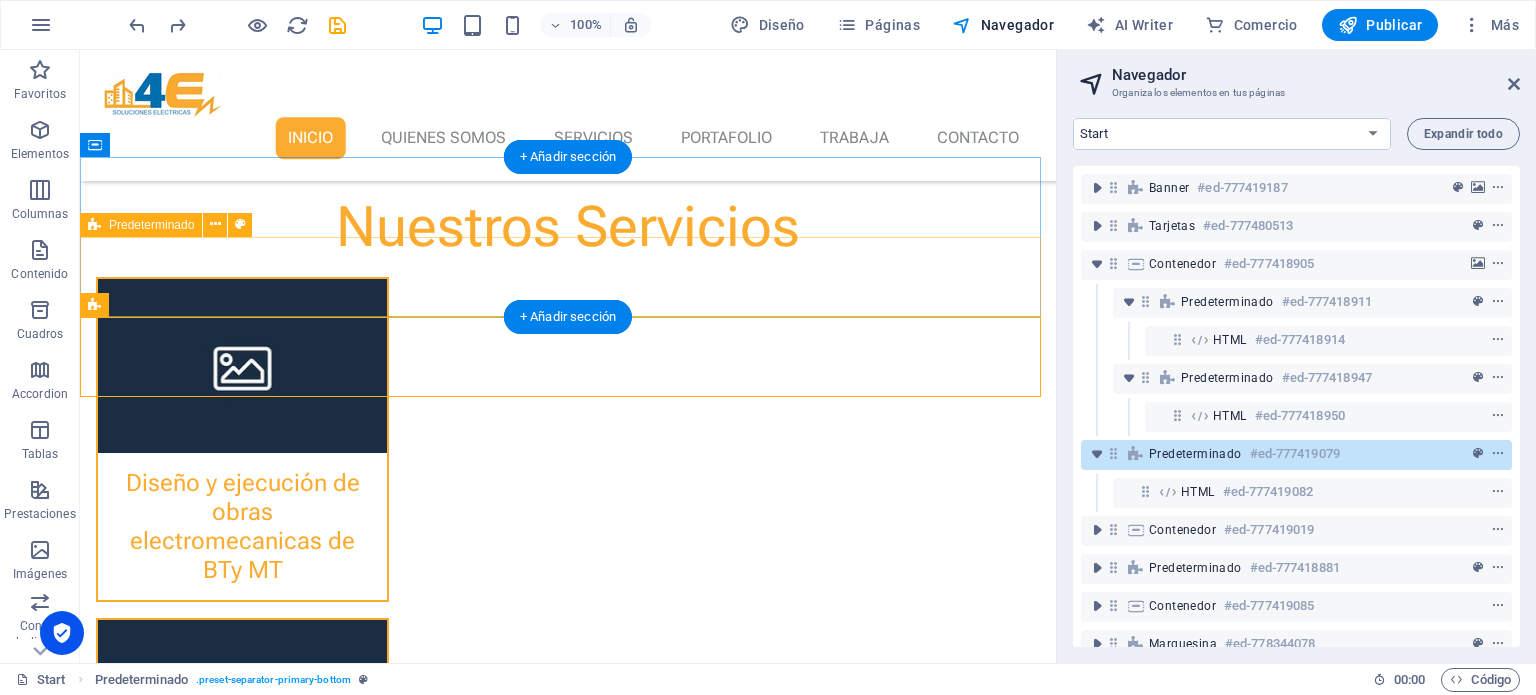 drag, startPoint x: 1144, startPoint y: 450, endPoint x: 1111, endPoint y: 455, distance: 33.37664 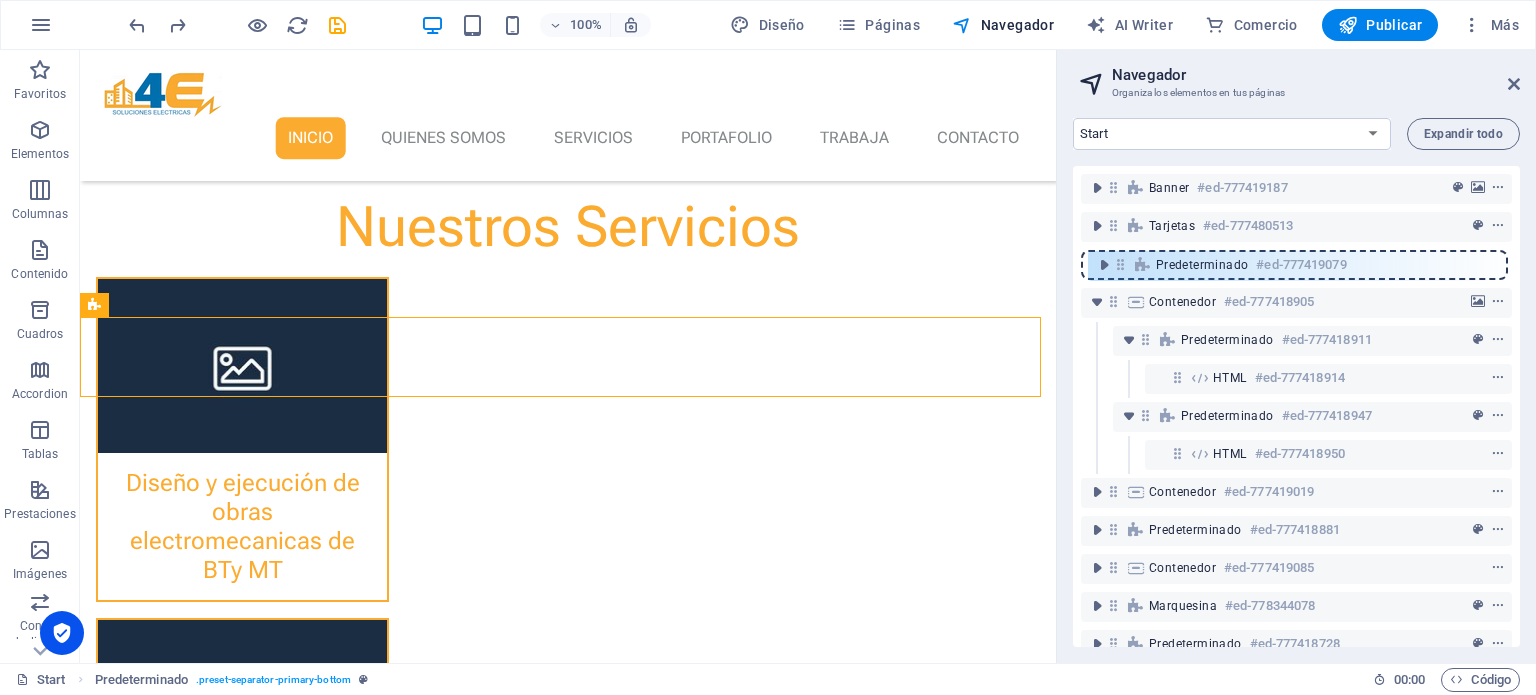 drag, startPoint x: 1111, startPoint y: 459, endPoint x: 1118, endPoint y: 262, distance: 197.12433 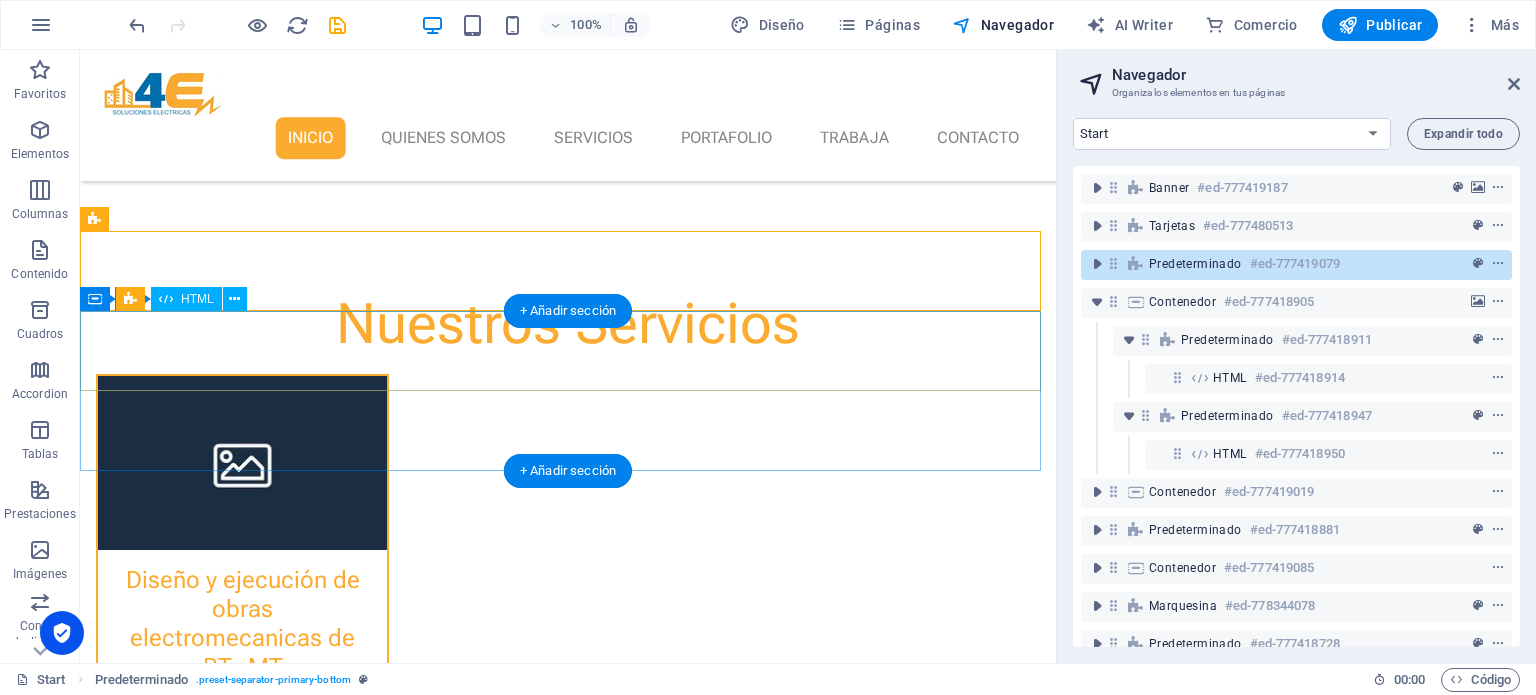 scroll, scrollTop: 861, scrollLeft: 0, axis: vertical 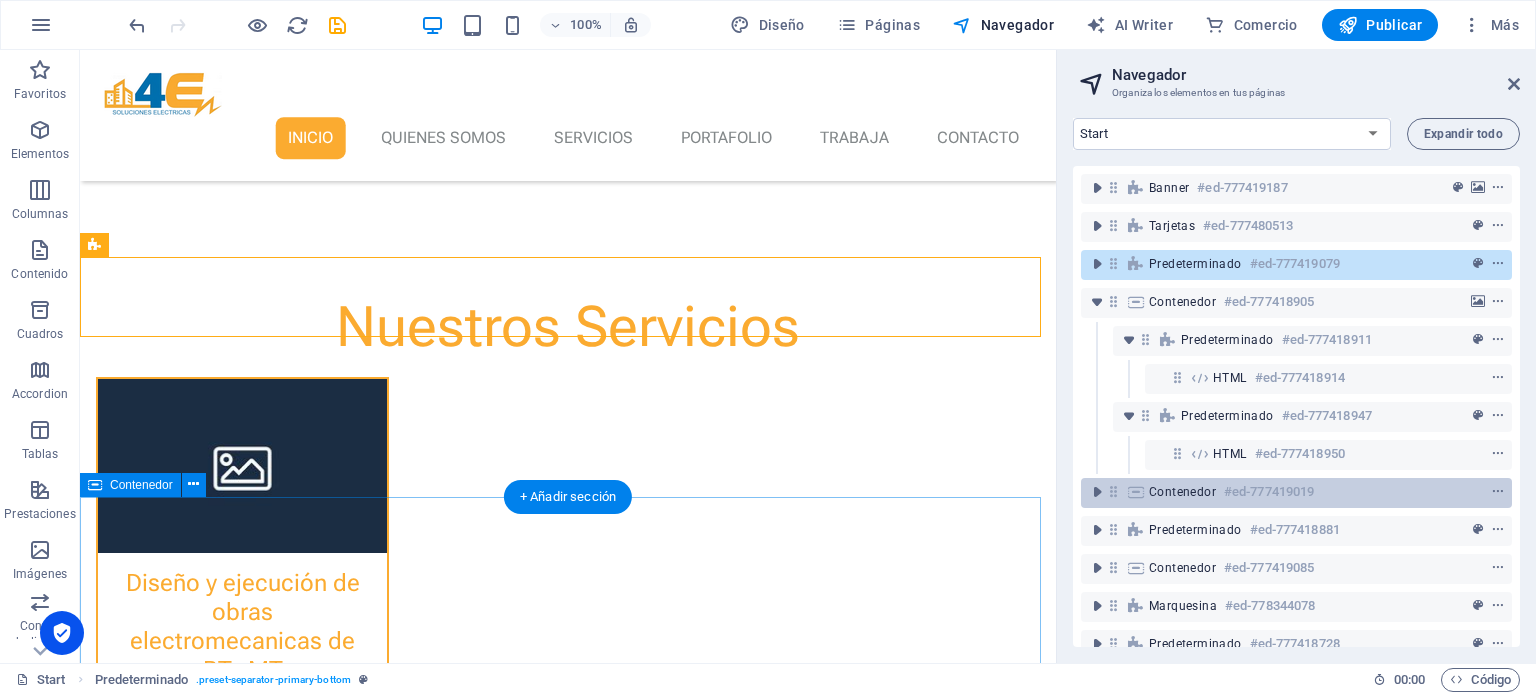 click on "Contenedor" at bounding box center (1182, 492) 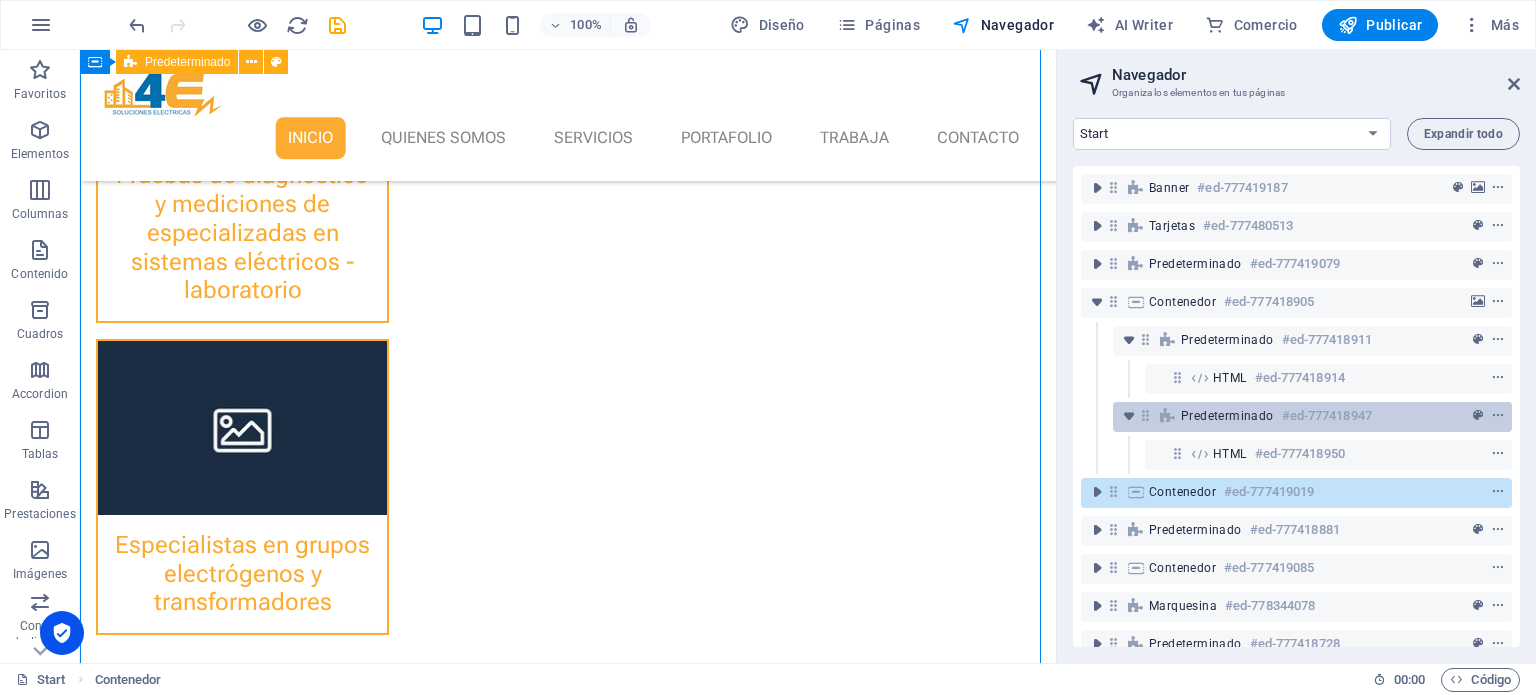 click at bounding box center (1168, 416) 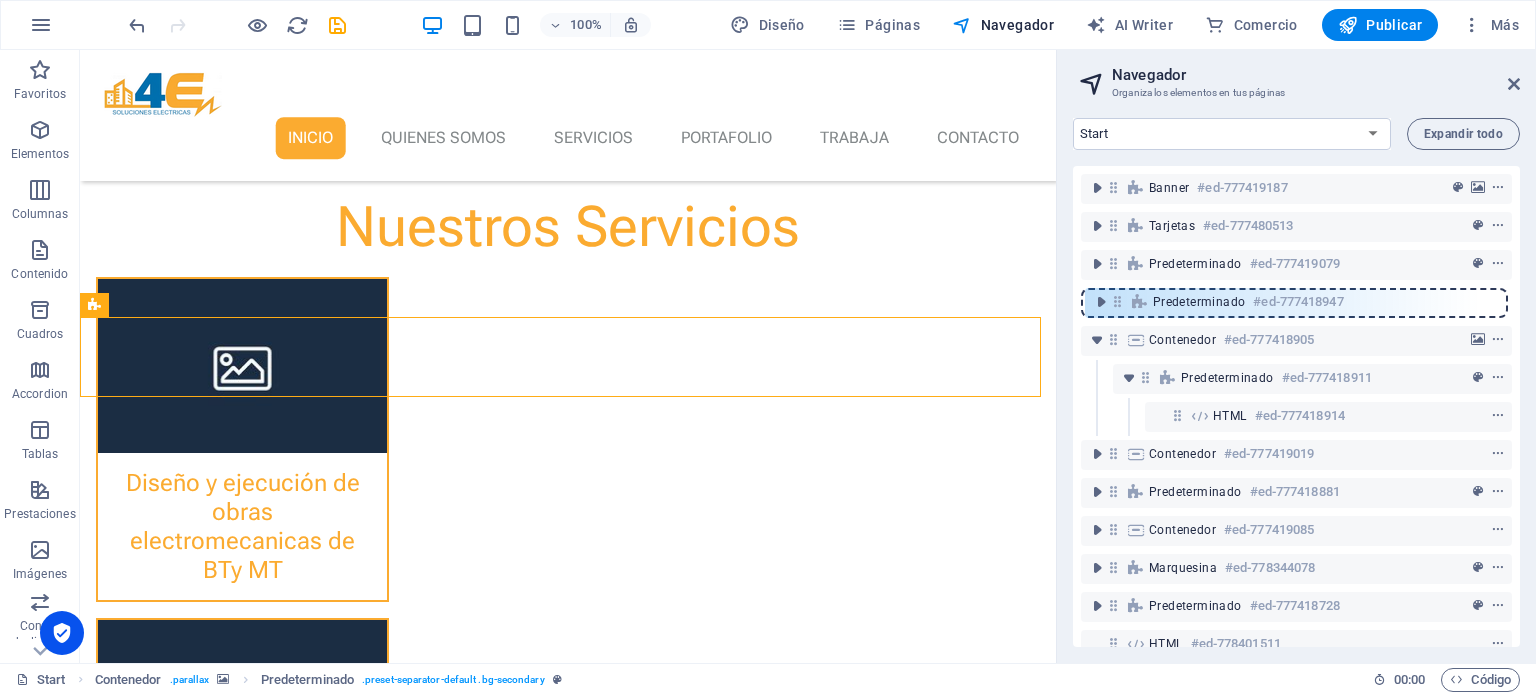 drag, startPoint x: 1145, startPoint y: 415, endPoint x: 1112, endPoint y: 301, distance: 118.680244 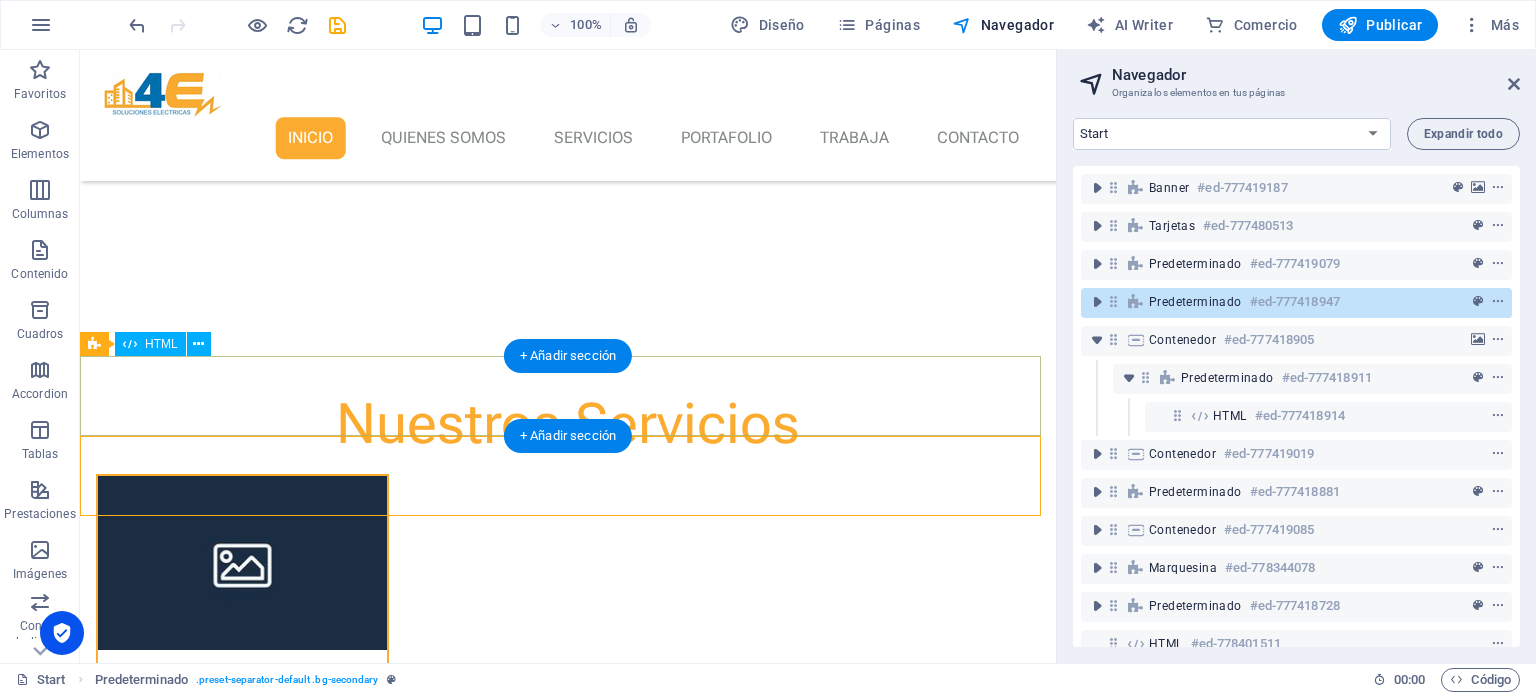 scroll, scrollTop: 761, scrollLeft: 0, axis: vertical 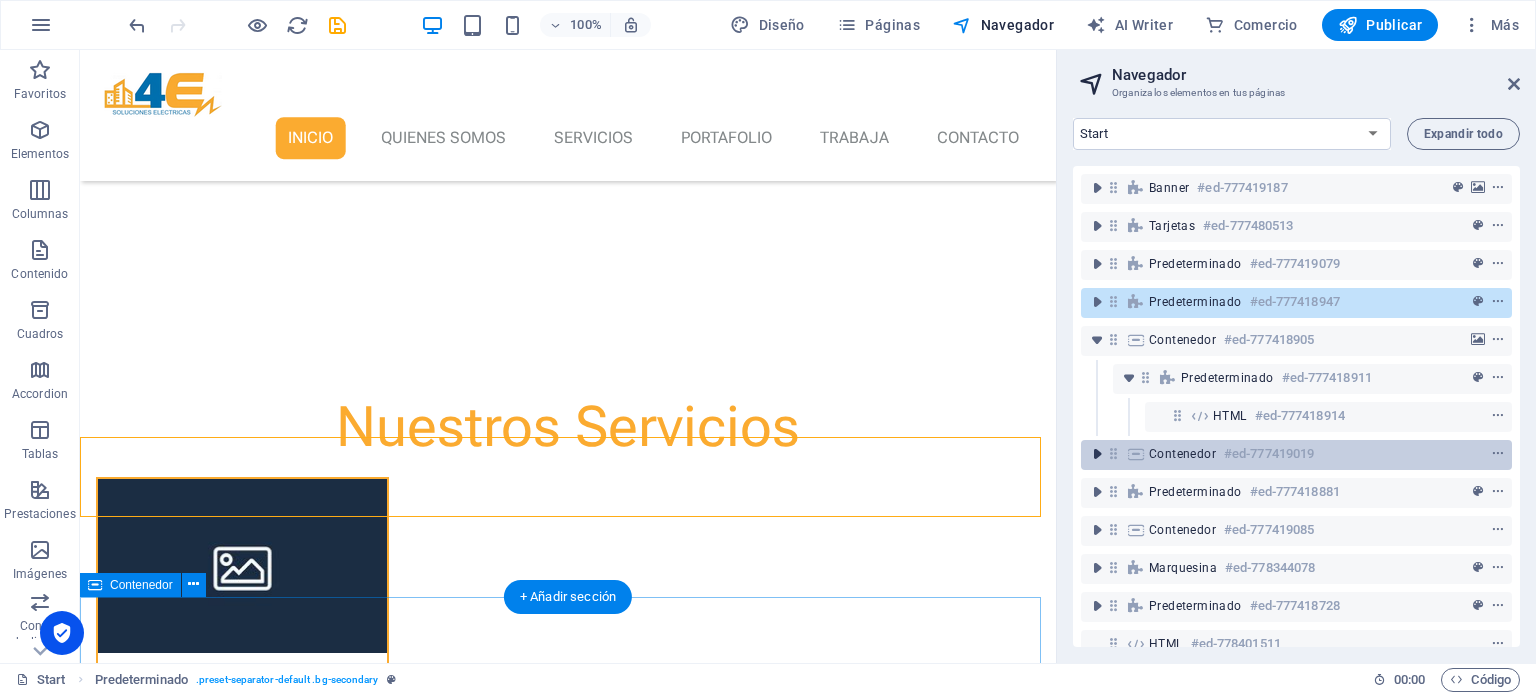 click at bounding box center (1097, 454) 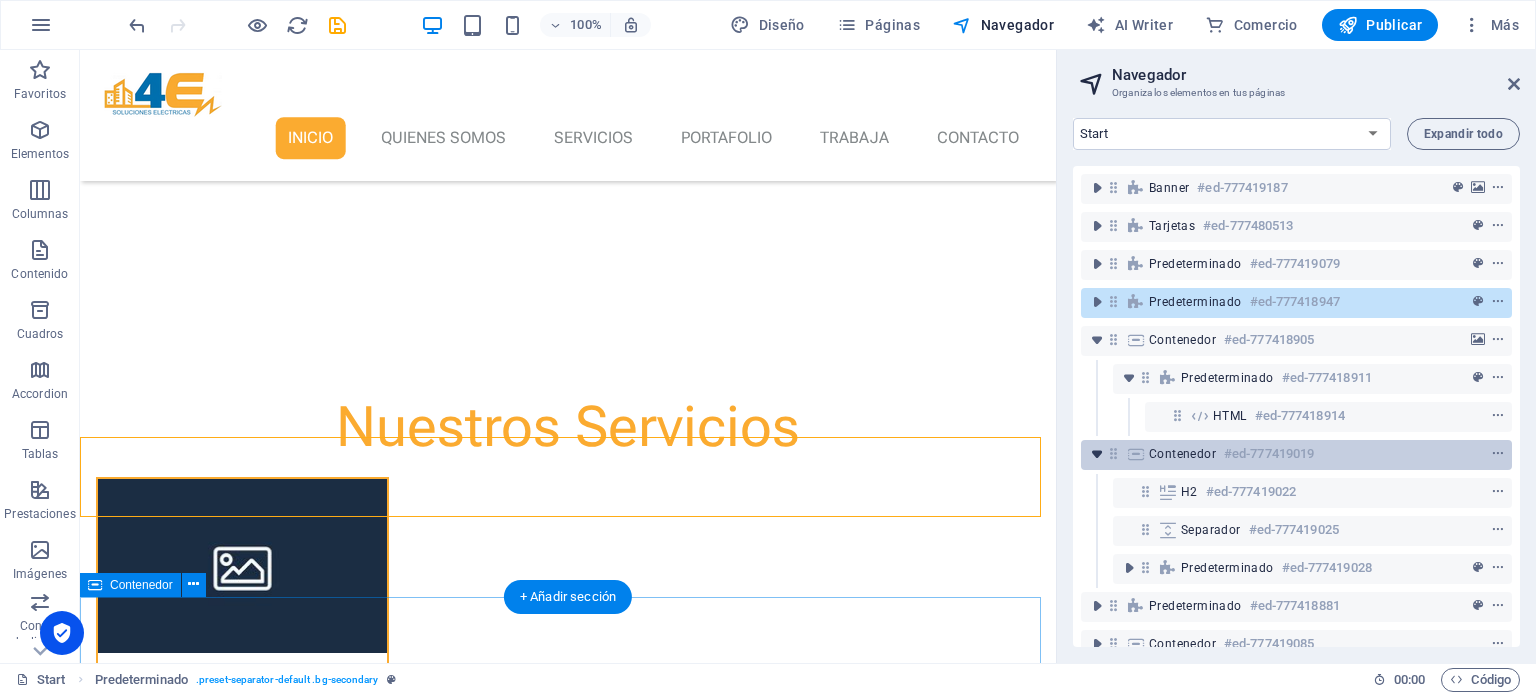 click at bounding box center (1097, 454) 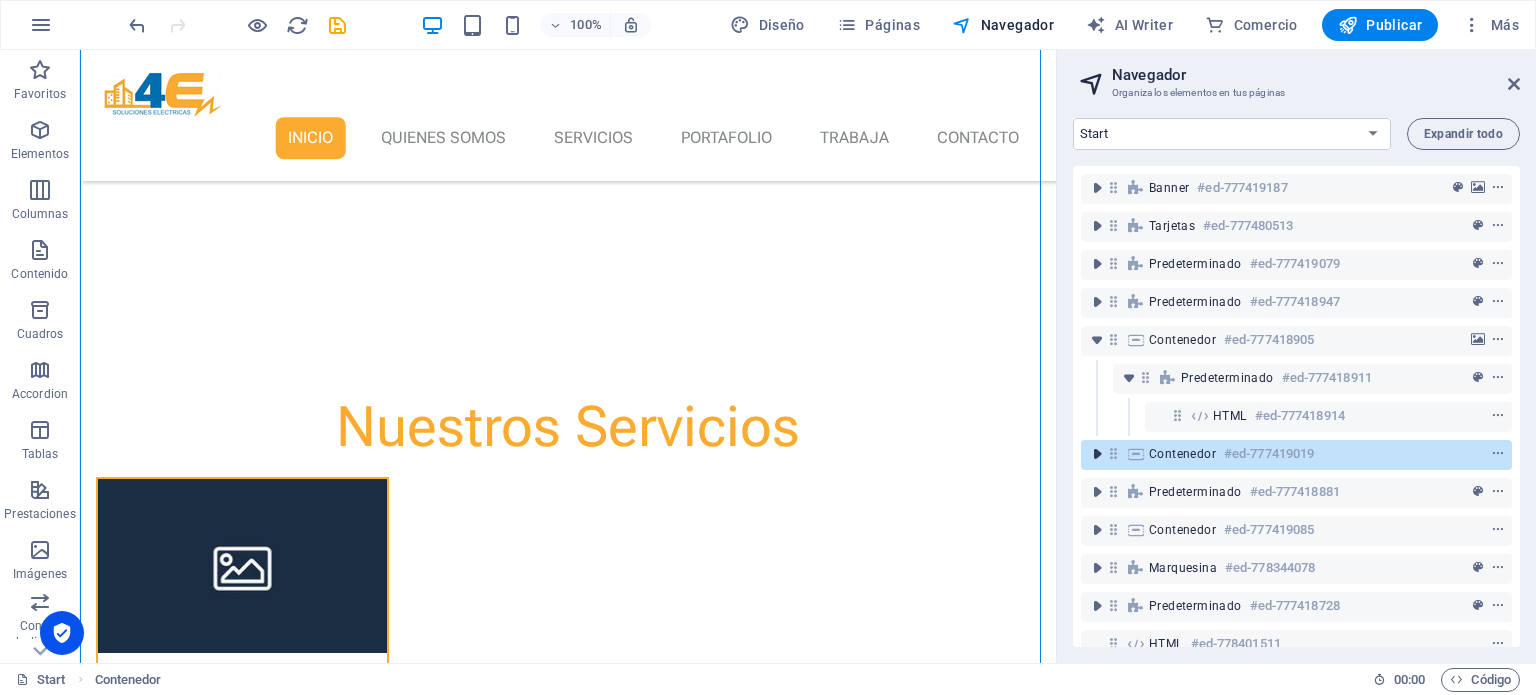 scroll, scrollTop: 1610, scrollLeft: 0, axis: vertical 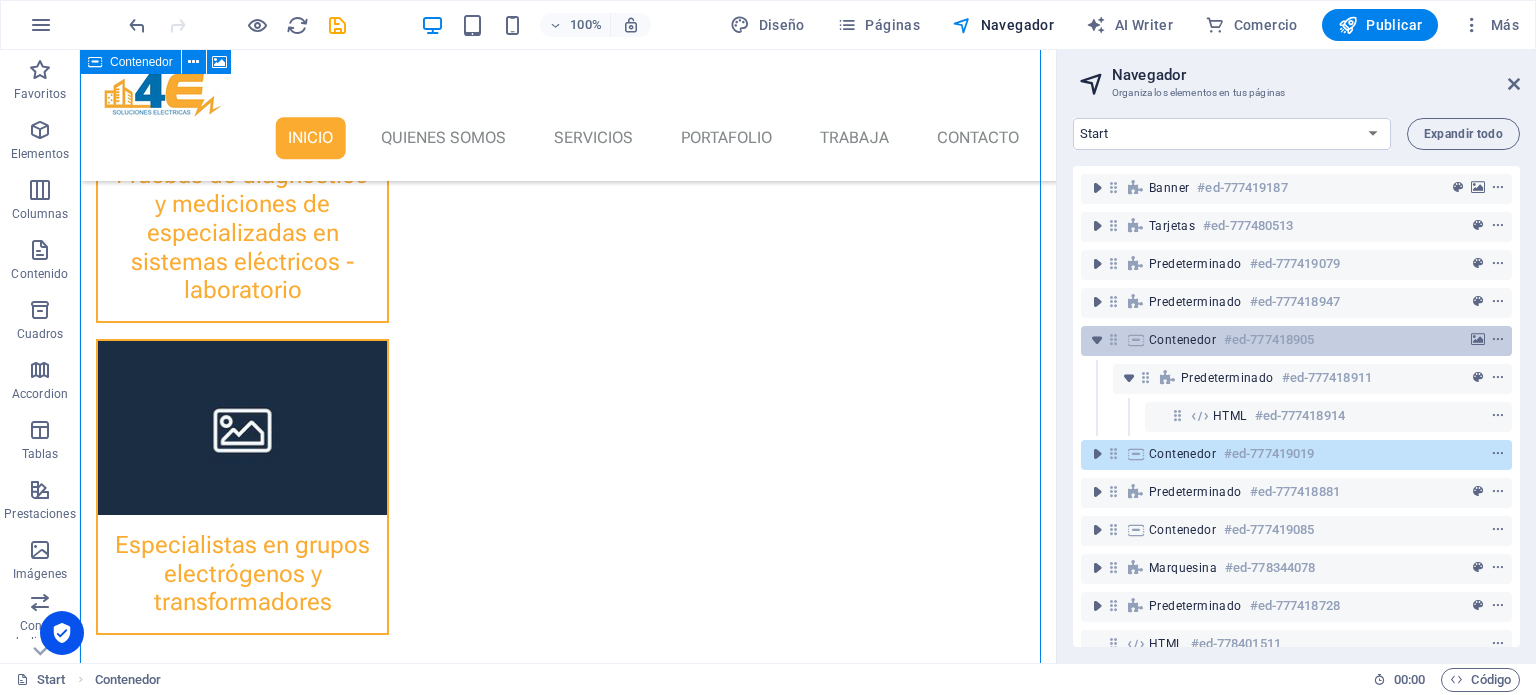 click on "Contenedor #ed-777418905" at bounding box center (1280, 340) 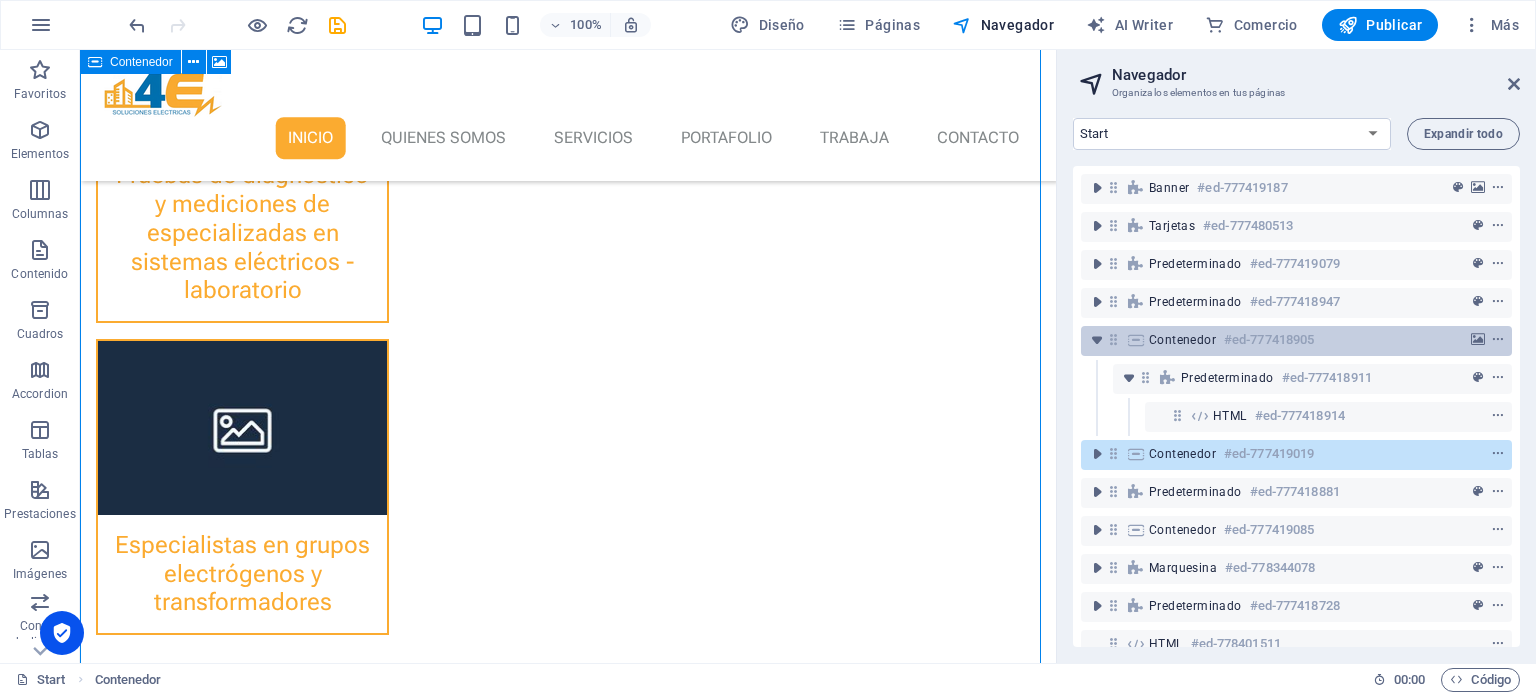 scroll, scrollTop: 961, scrollLeft: 0, axis: vertical 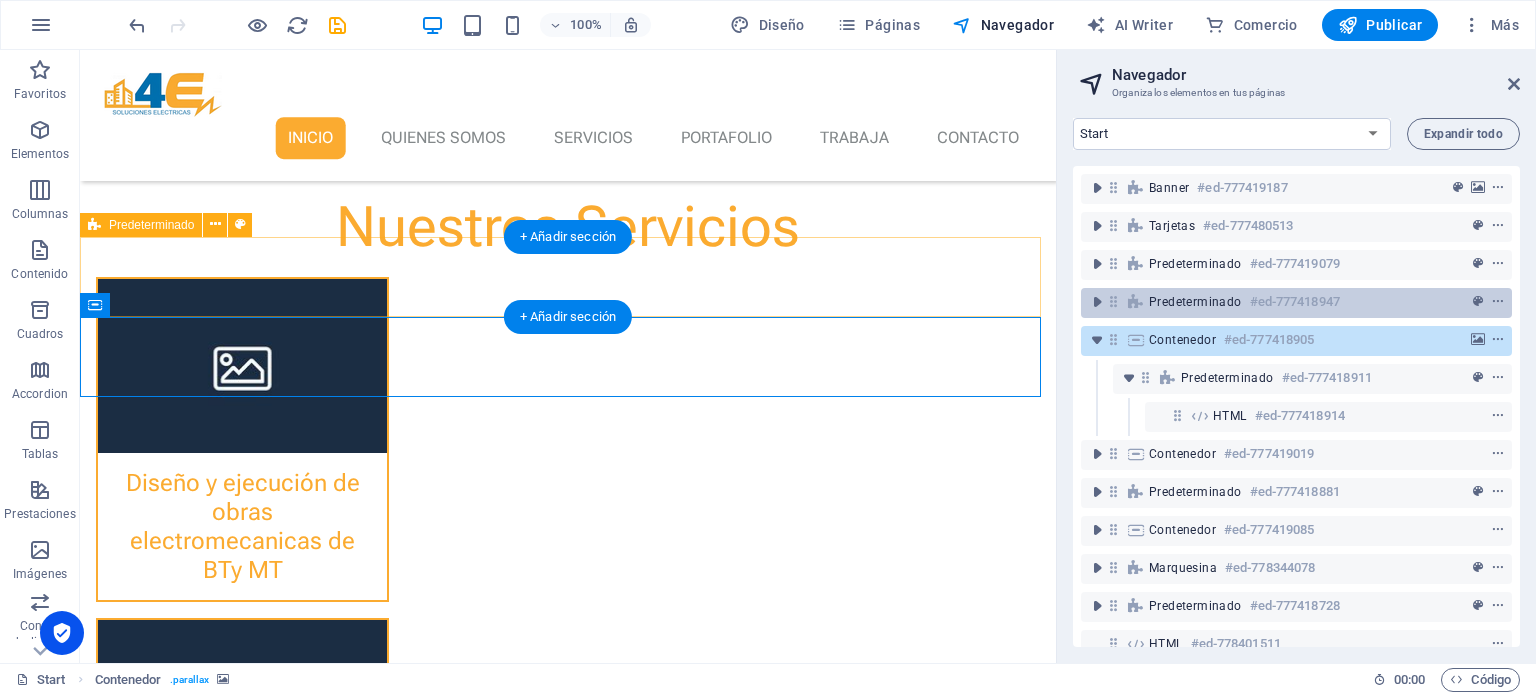 click at bounding box center [1113, 301] 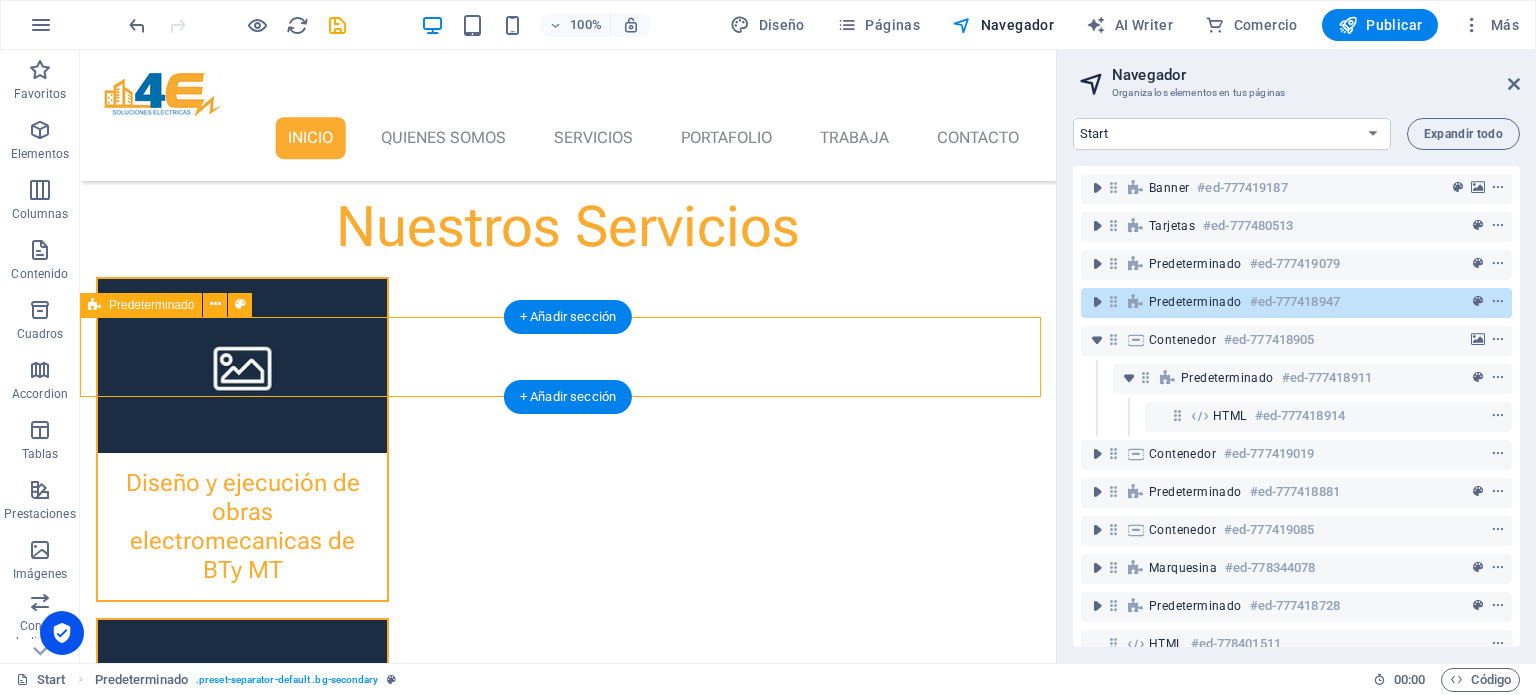 scroll, scrollTop: 881, scrollLeft: 0, axis: vertical 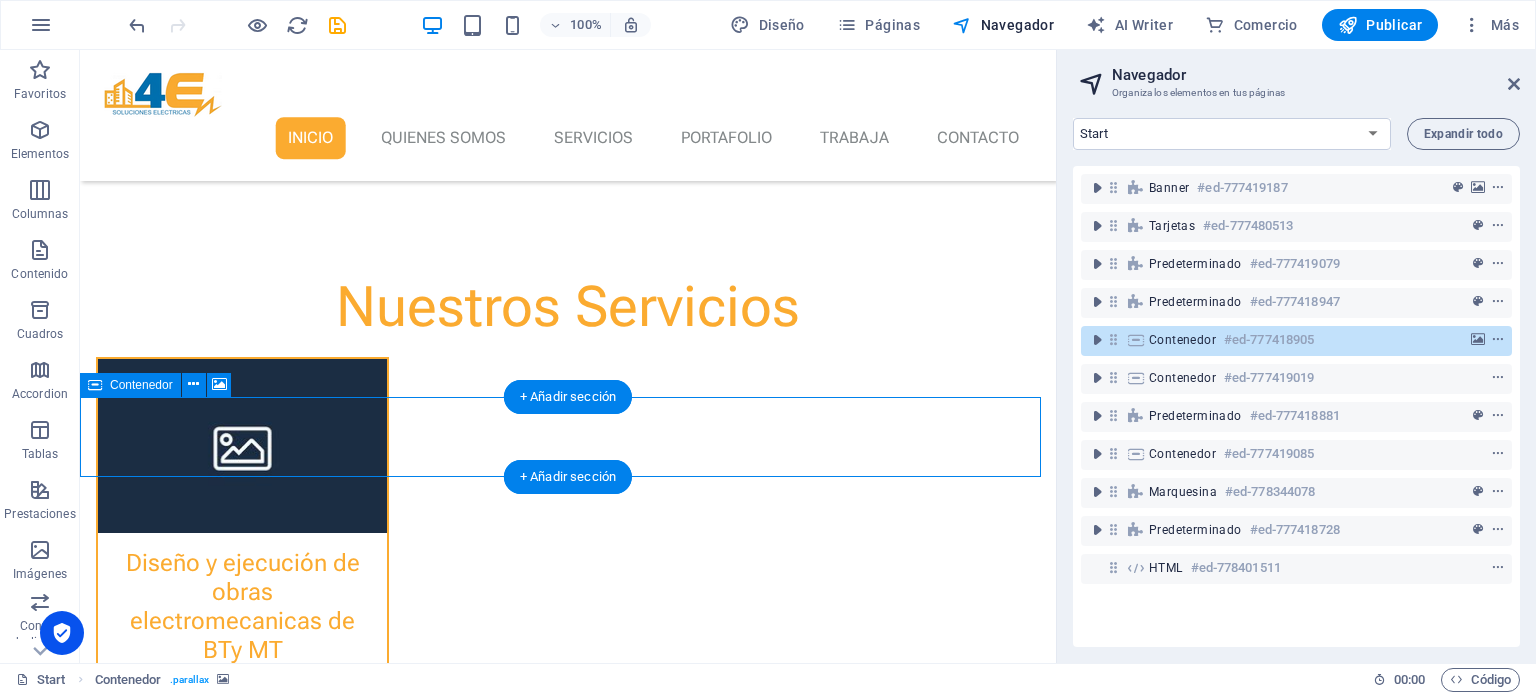 click at bounding box center [1113, 339] 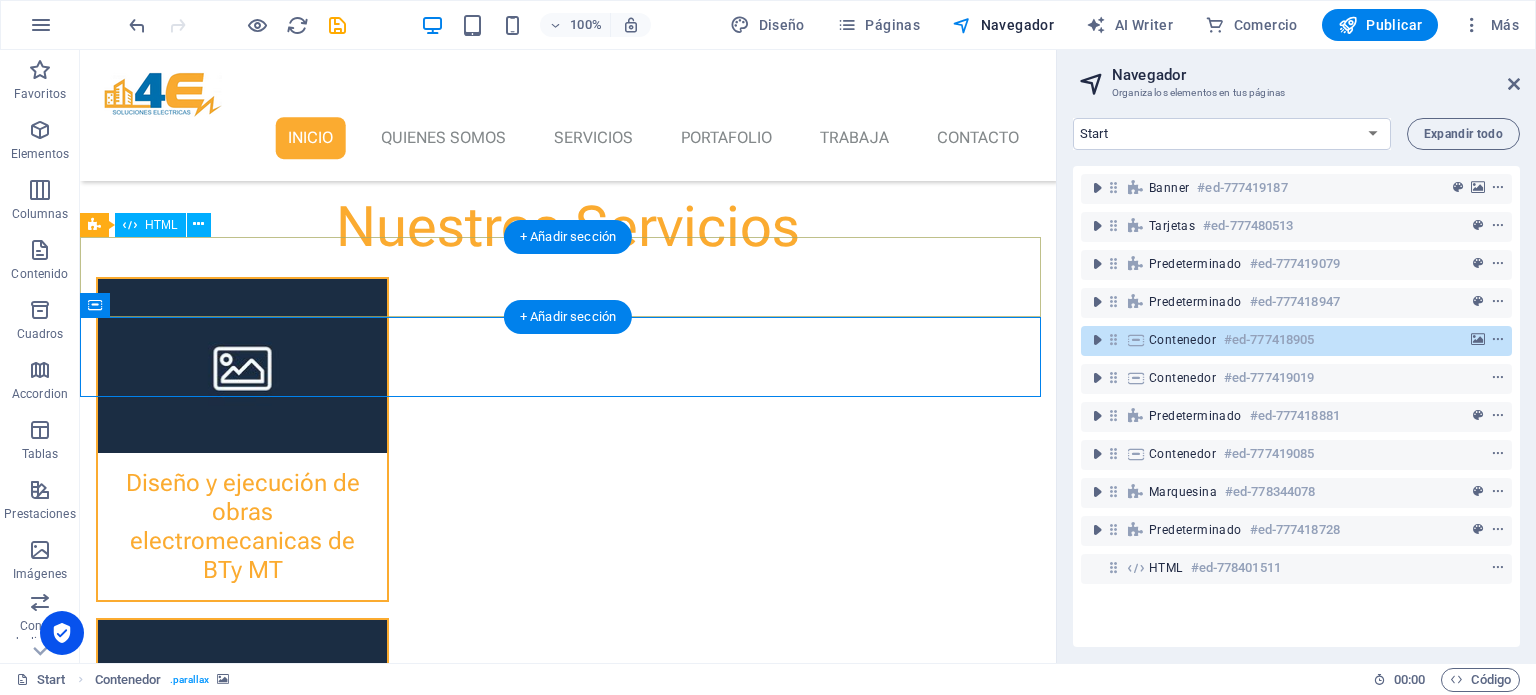 click at bounding box center (568, 1484) 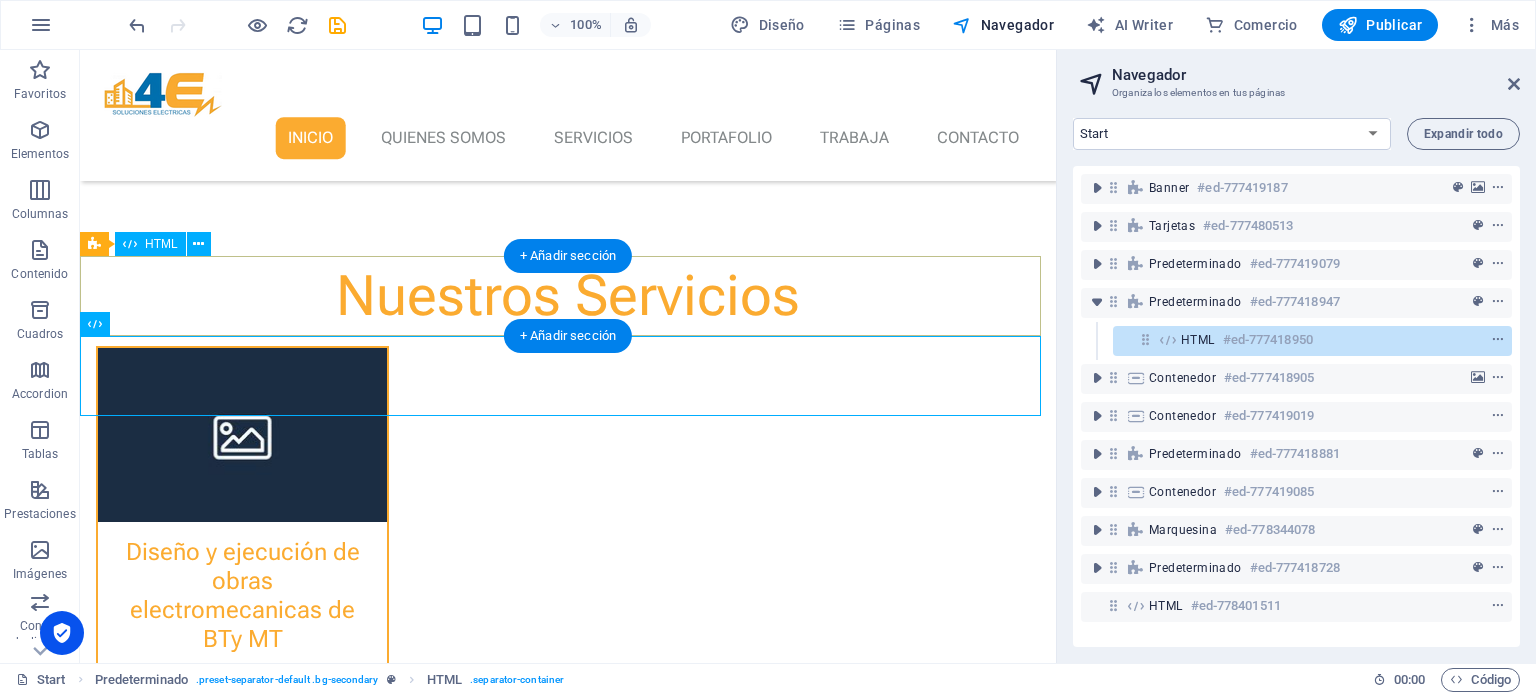 scroll, scrollTop: 861, scrollLeft: 0, axis: vertical 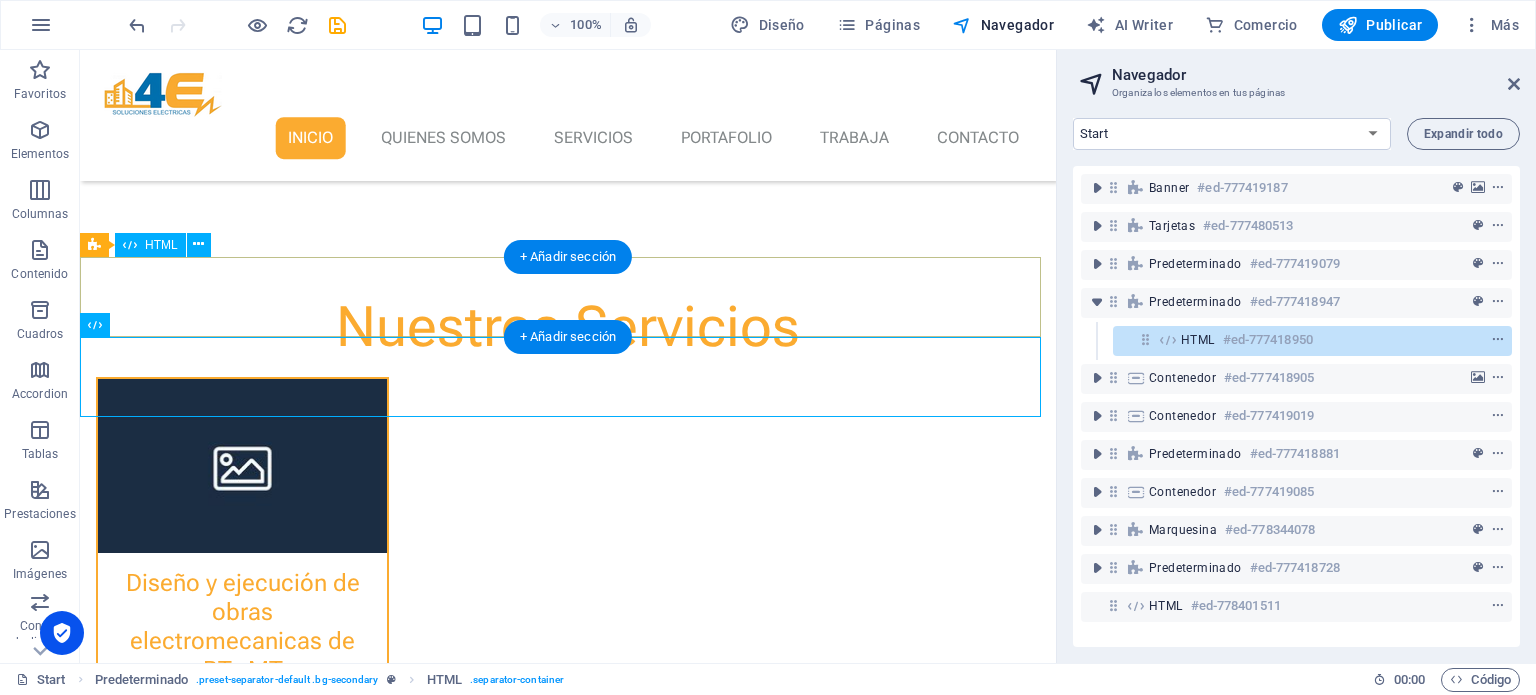 click at bounding box center (568, 1504) 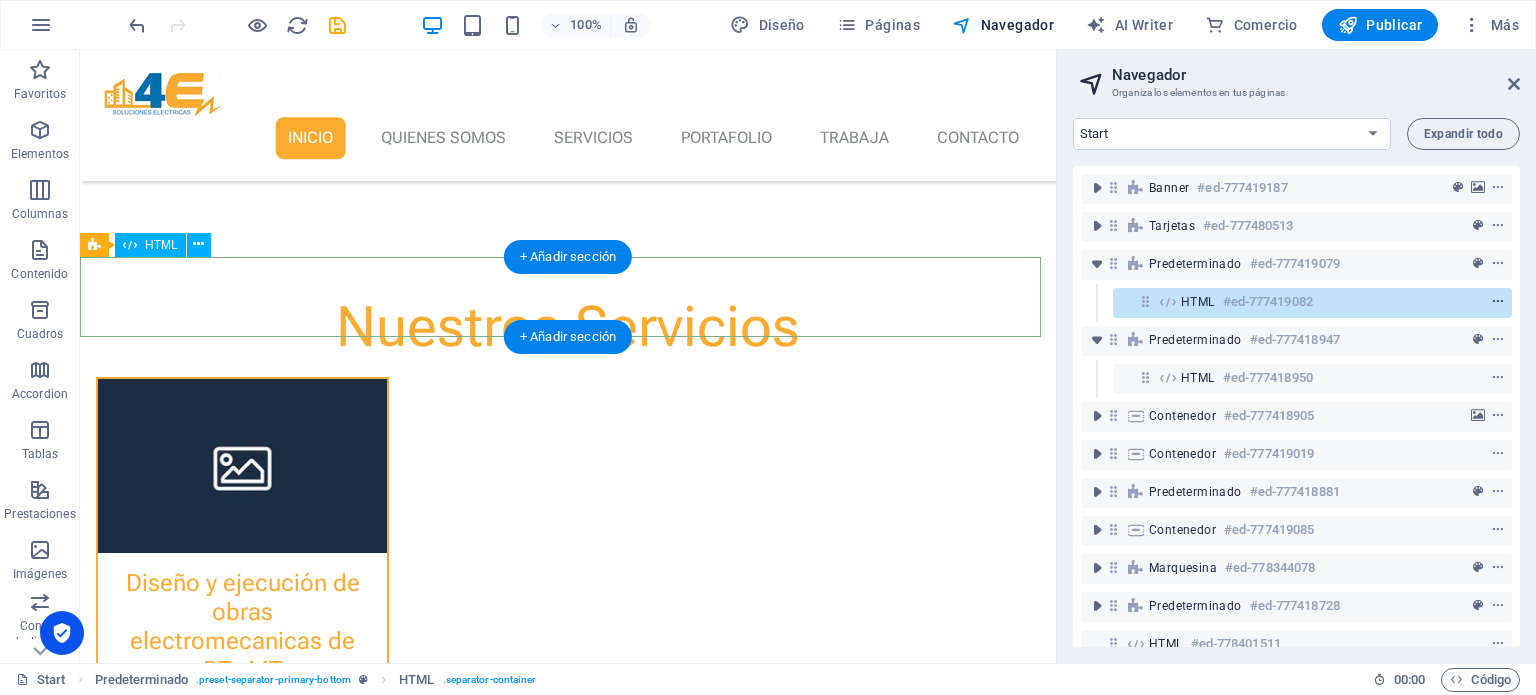 click at bounding box center (1498, 302) 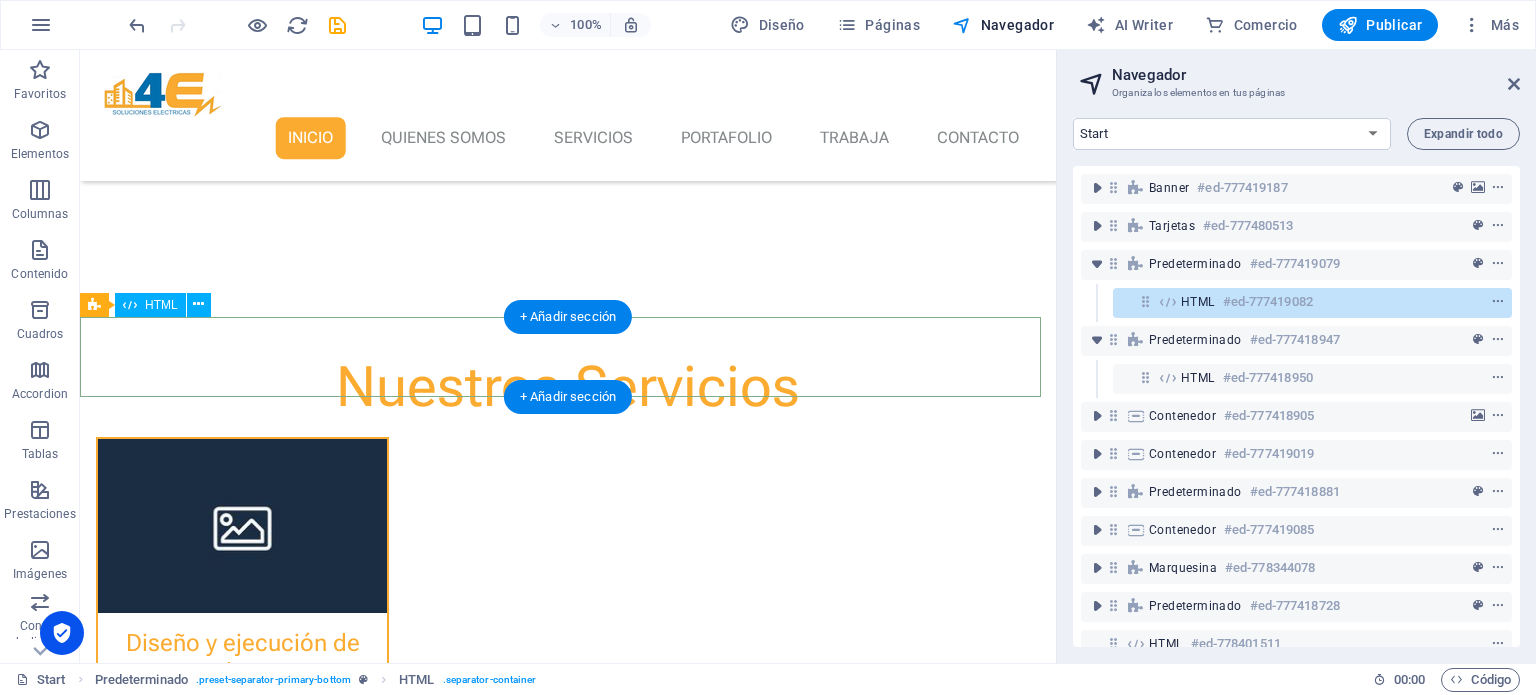 click on "HTML" at bounding box center (1198, 302) 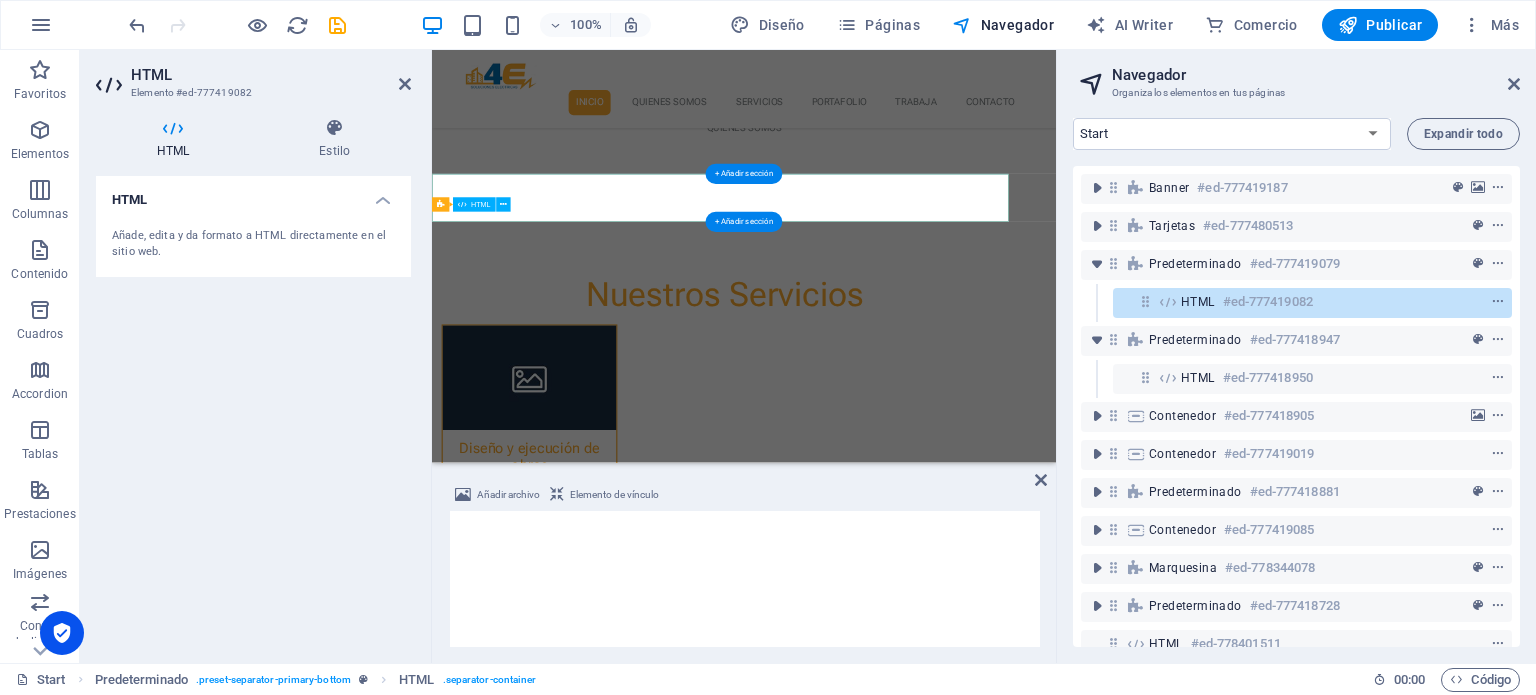 scroll, scrollTop: 861, scrollLeft: 0, axis: vertical 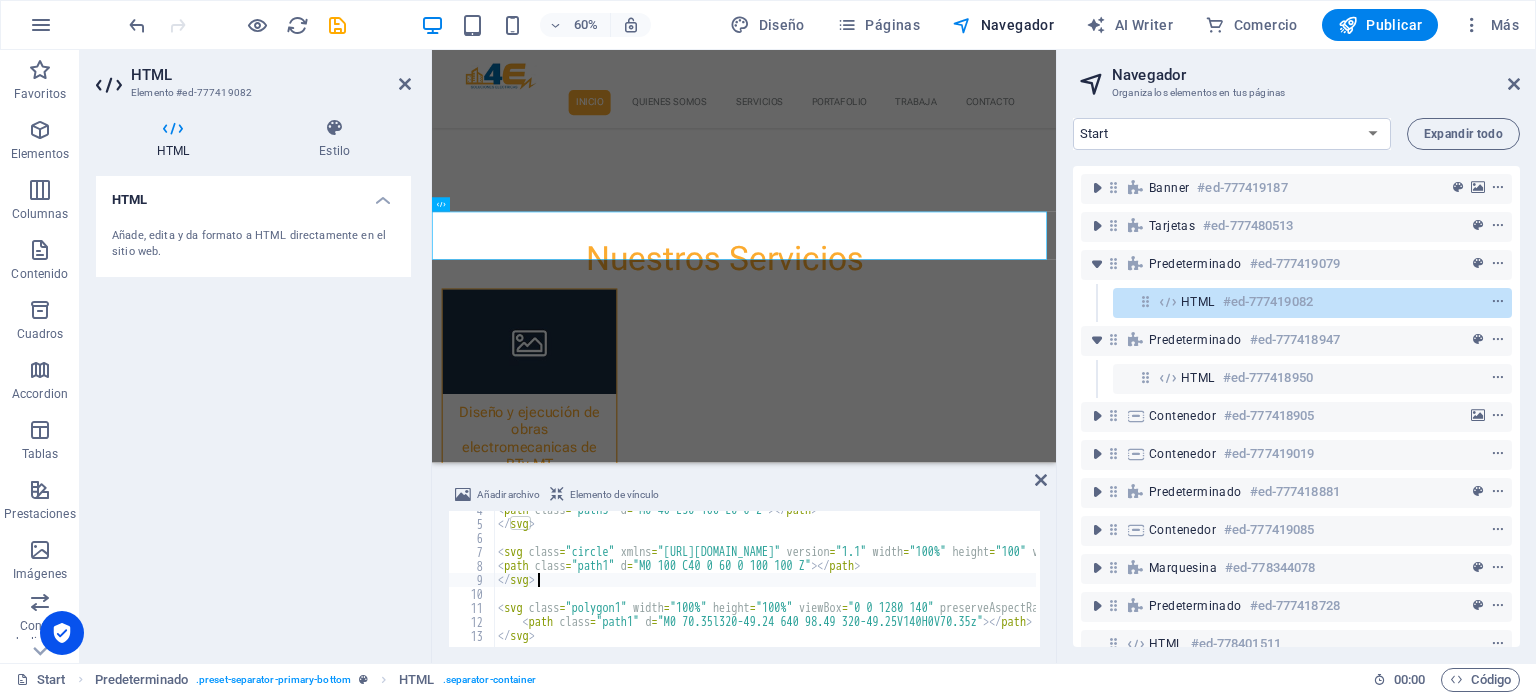 click on "< path   class = "path3"   d = "M0 40 L50 100 L0 0 Z" > </ path > </ svg >   < svg   class = "circle"   xmlns = "[URL][DOMAIN_NAME]"   version = "1.1"   width = "100%"   height = "100"   viewBox = "0 0 100 100"   preserveAspectRatio = "none" > < path   class = "path1"   d = "M0 100 C40 0 60 0 100 100 Z" > </ path > </ svg > < svg   class = "polygon1"   width = "100%"   height = "100%"   viewBox = "0 0 1280 140"   preserveAspectRatio = "none"   xmlns = "[URL][DOMAIN_NAME]" >      < path   class = "path1"   d = "M0 70.35l320-49.24 640 98.49 320-49.25V140H0V70.35z" > </ path > </ svg >" at bounding box center (1013, 583) 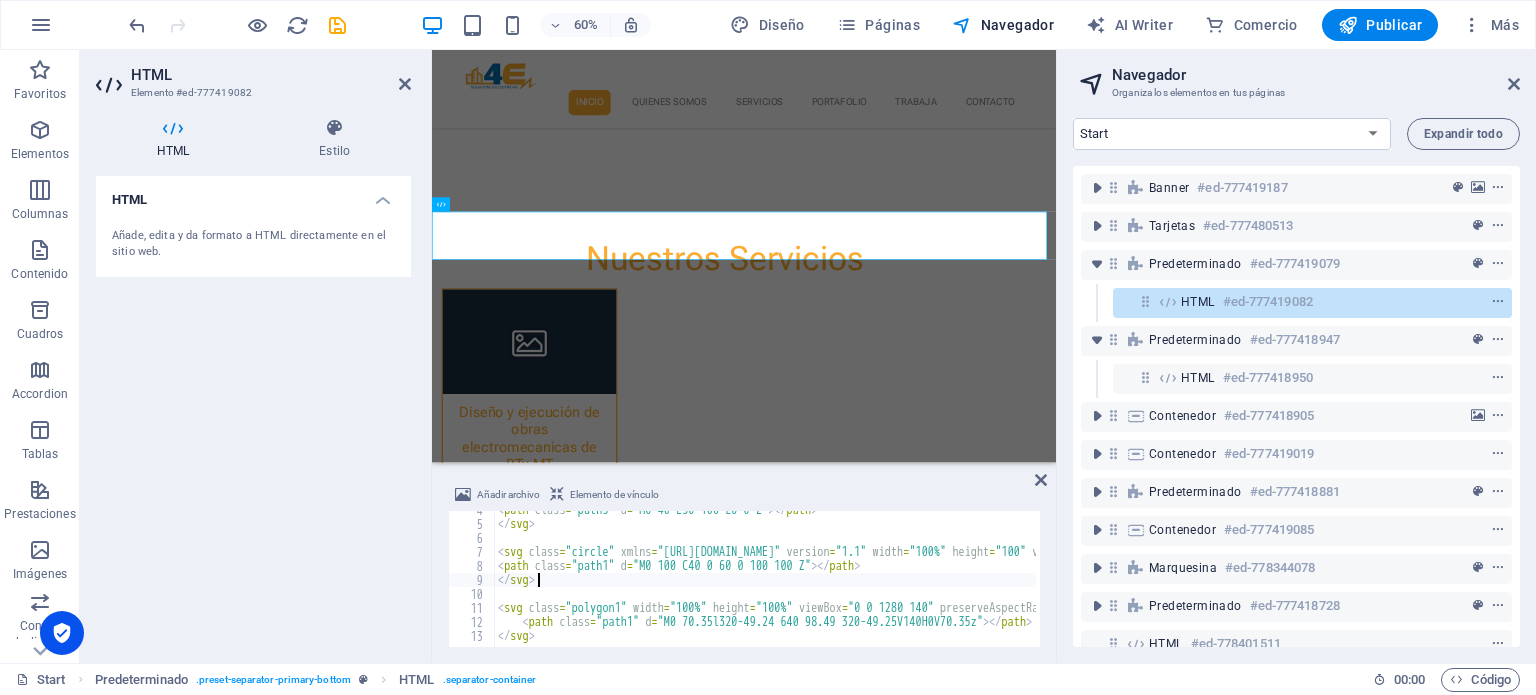 type on "<path class="path1" d="M0 70.35l320-49.24 640 98.49 320-49.25V140H0V70.35z"></path>
</svg>" 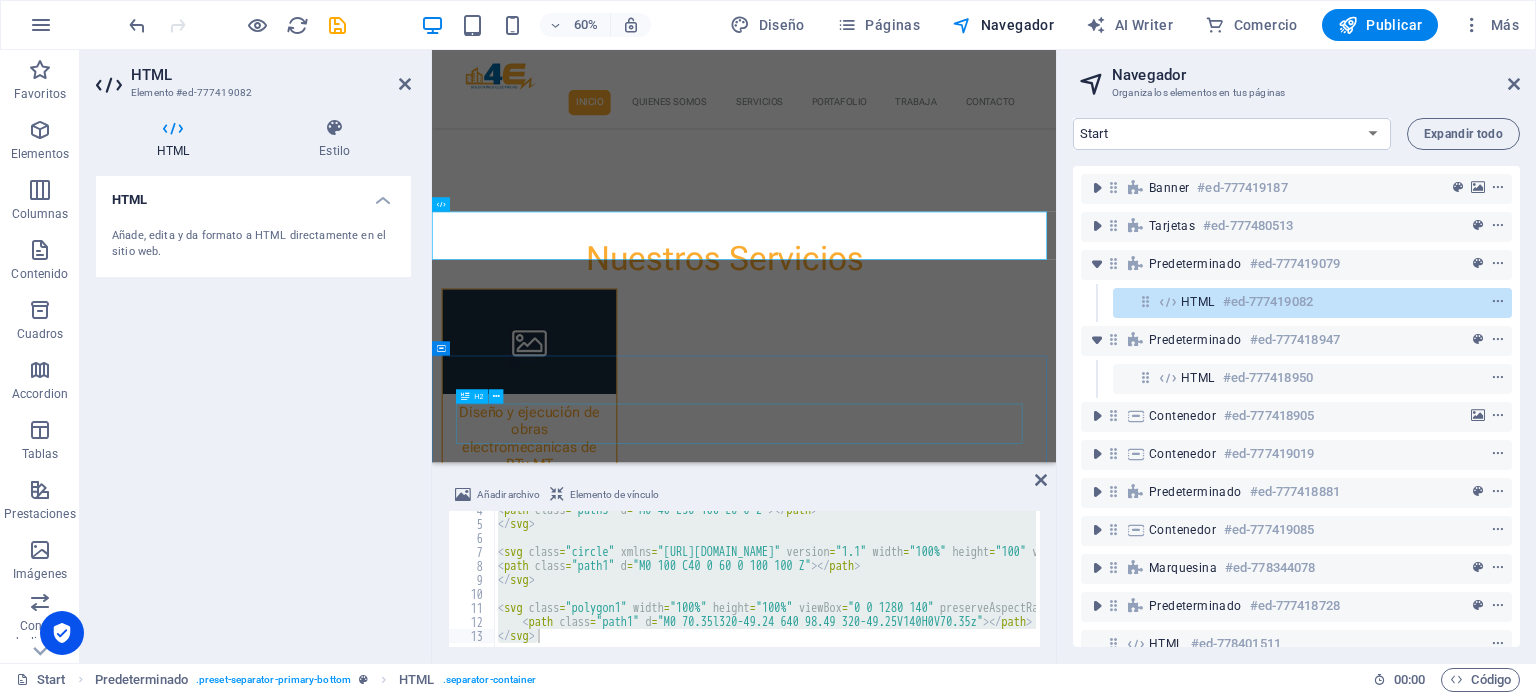 click on "Proyectos Realizados" at bounding box center [952, 2425] 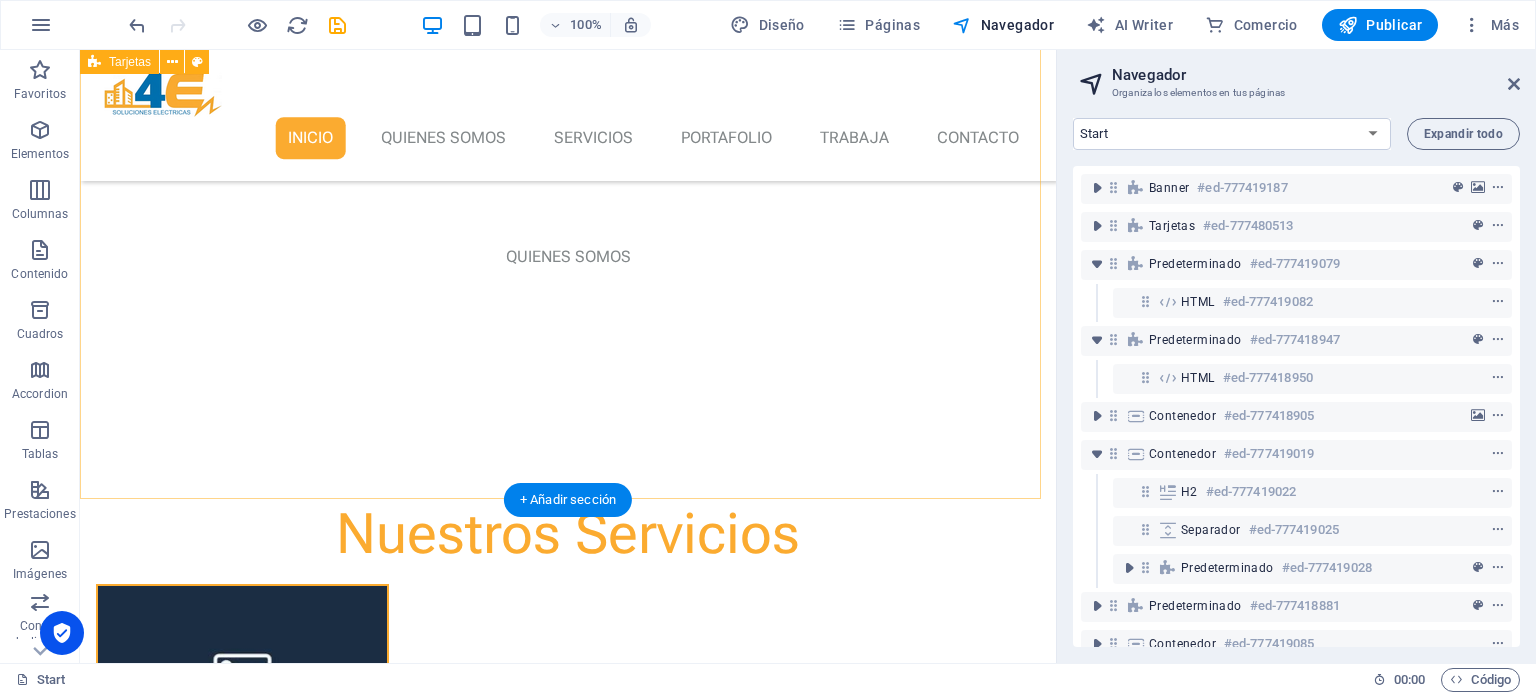 scroll, scrollTop: 715, scrollLeft: 0, axis: vertical 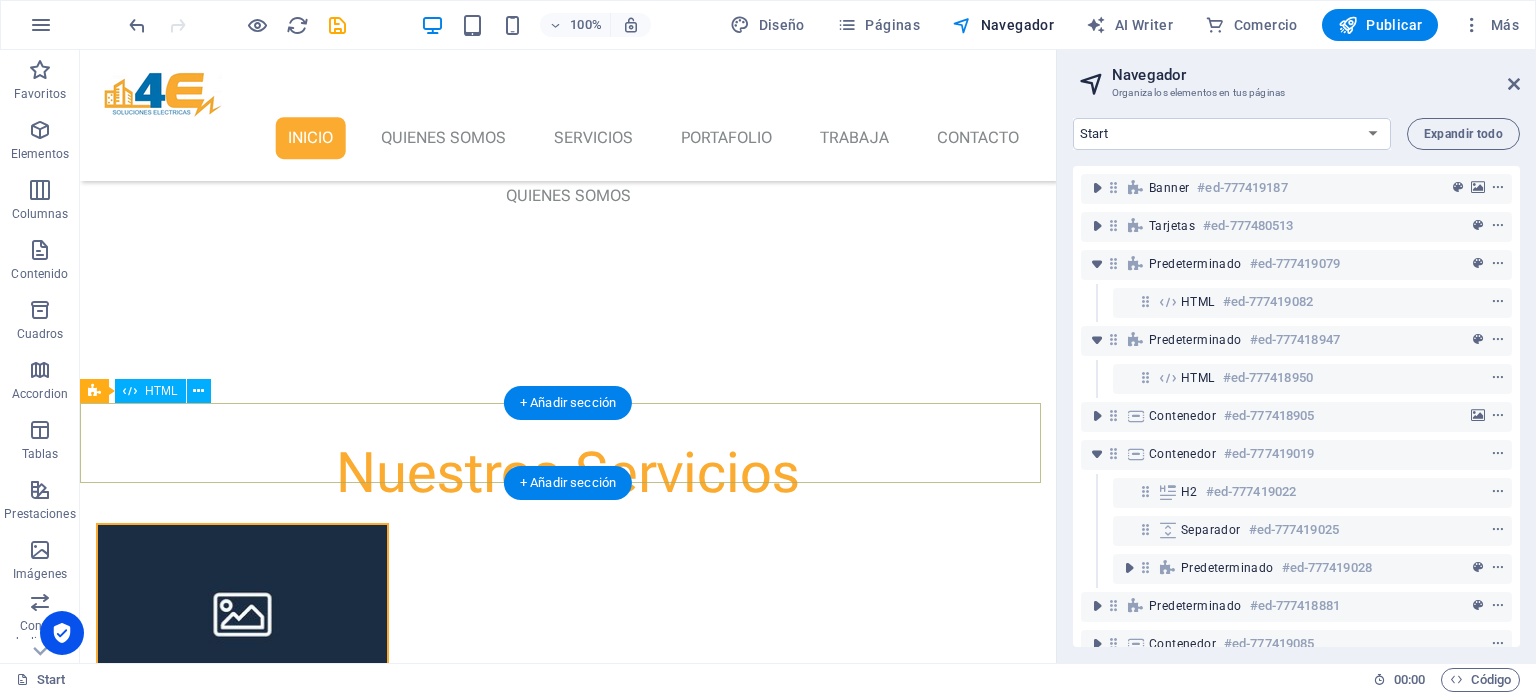 click at bounding box center [568, 1650] 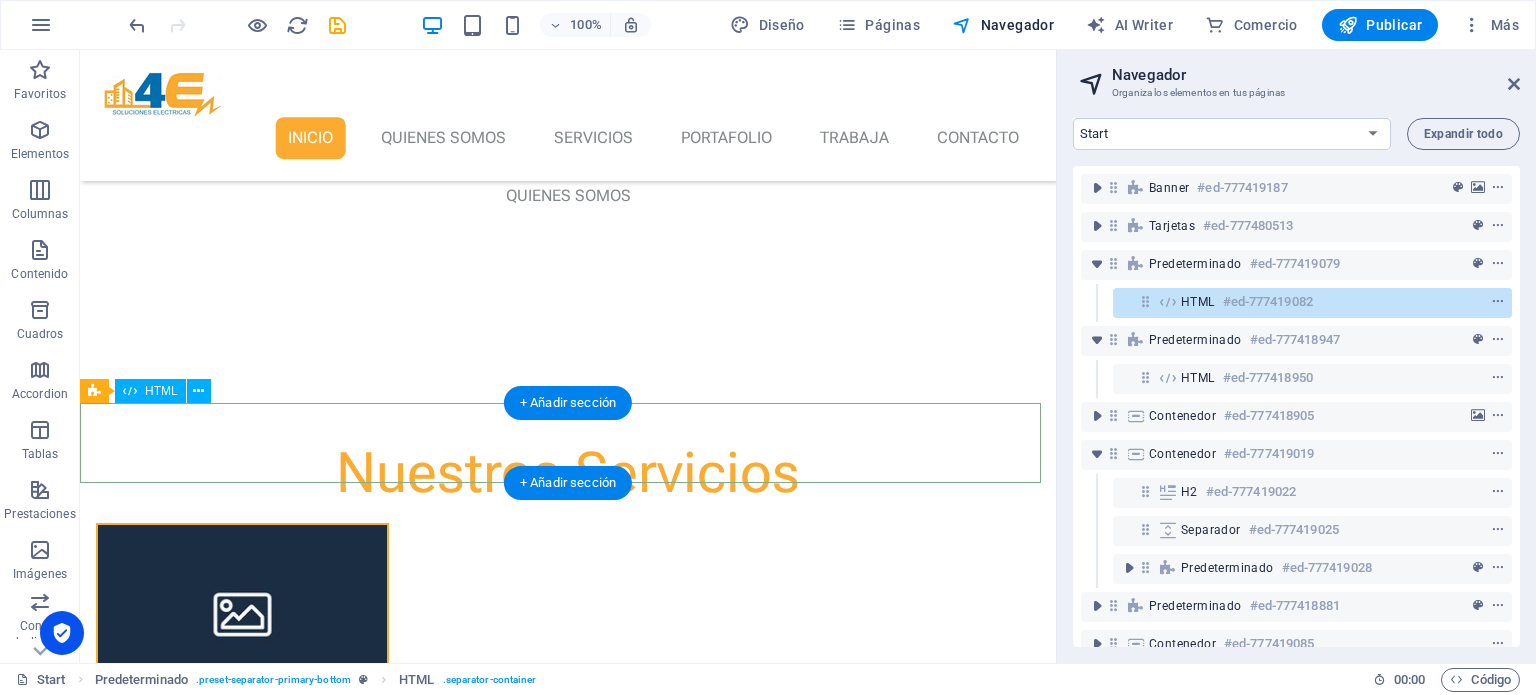 click at bounding box center (568, 1650) 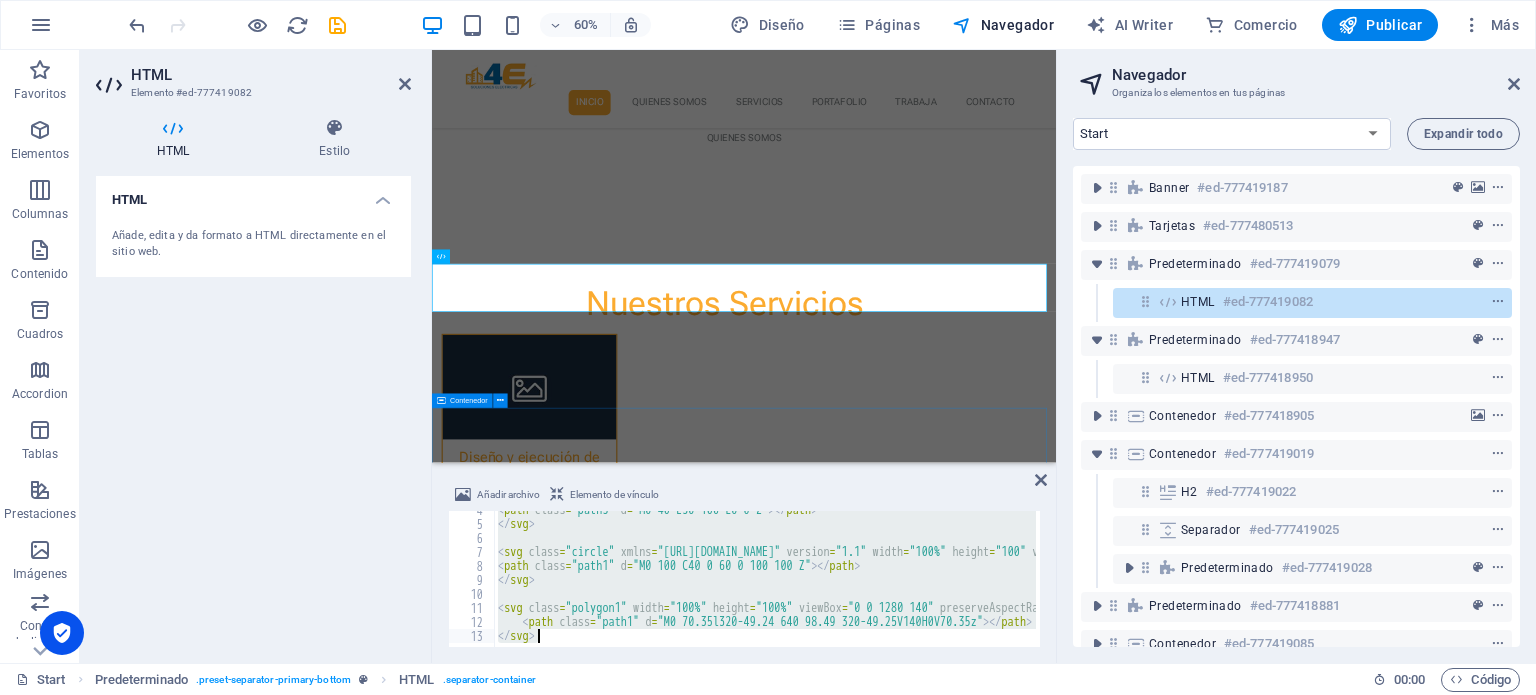scroll, scrollTop: 775, scrollLeft: 0, axis: vertical 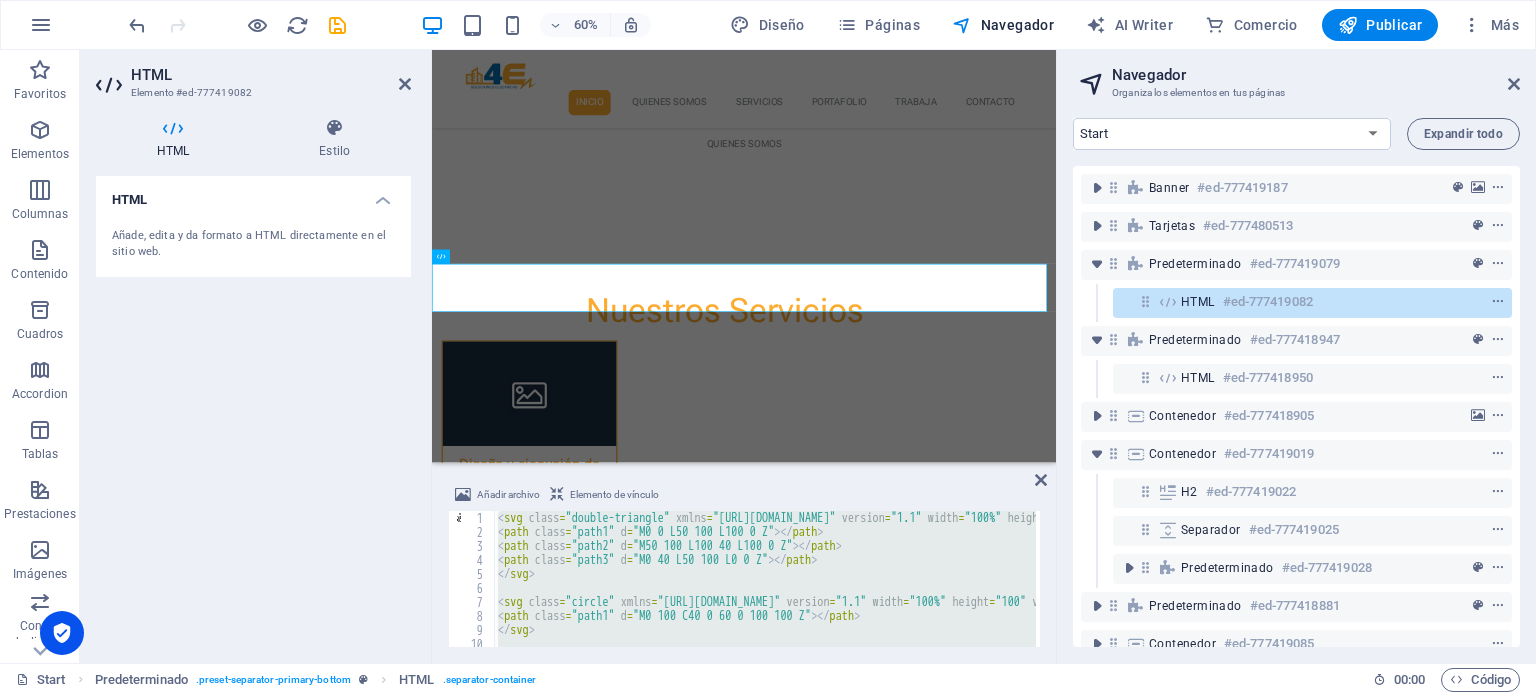 type on "<svg class="circle" xmlns="[URL][DOMAIN_NAME]" version="1.1" width="100%" height="100" viewBox="0 0 100 100" preserveAspectRatio="none">" 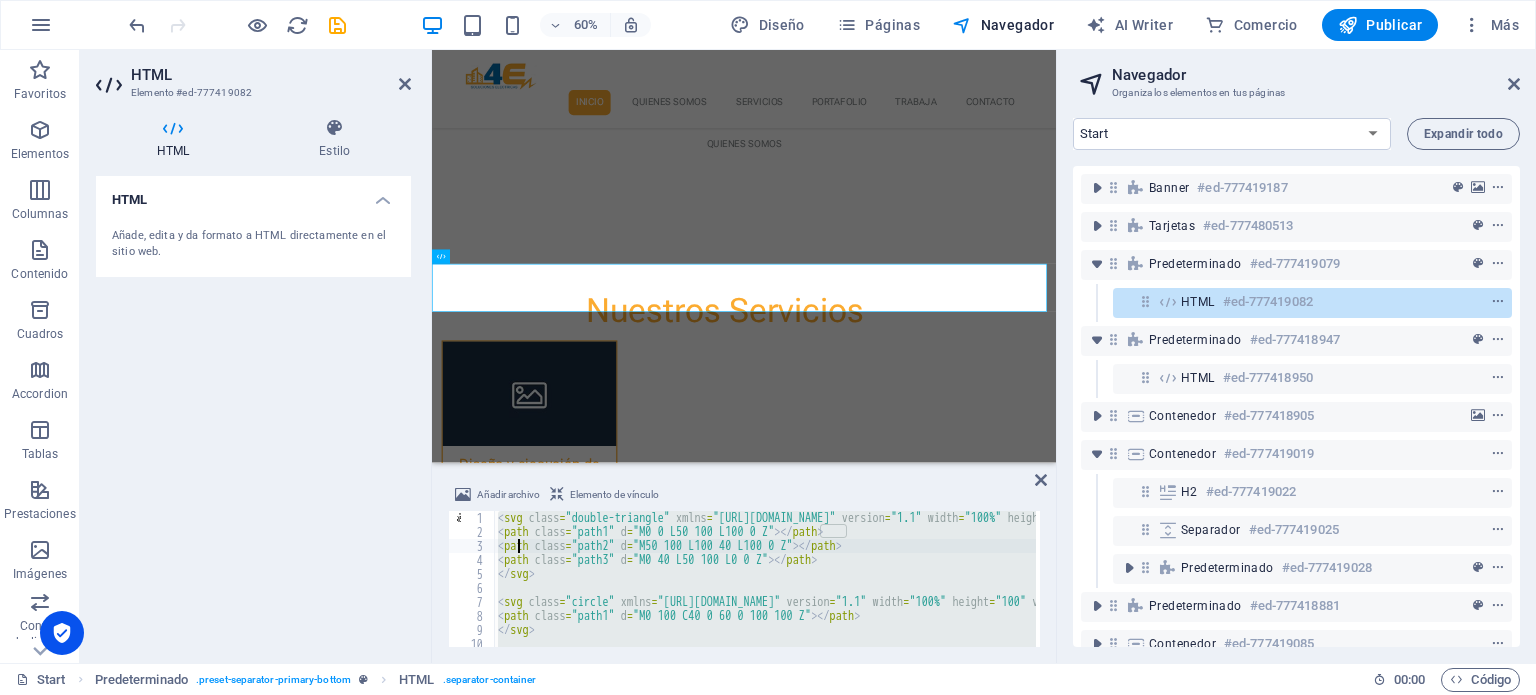 type on "</svg>" 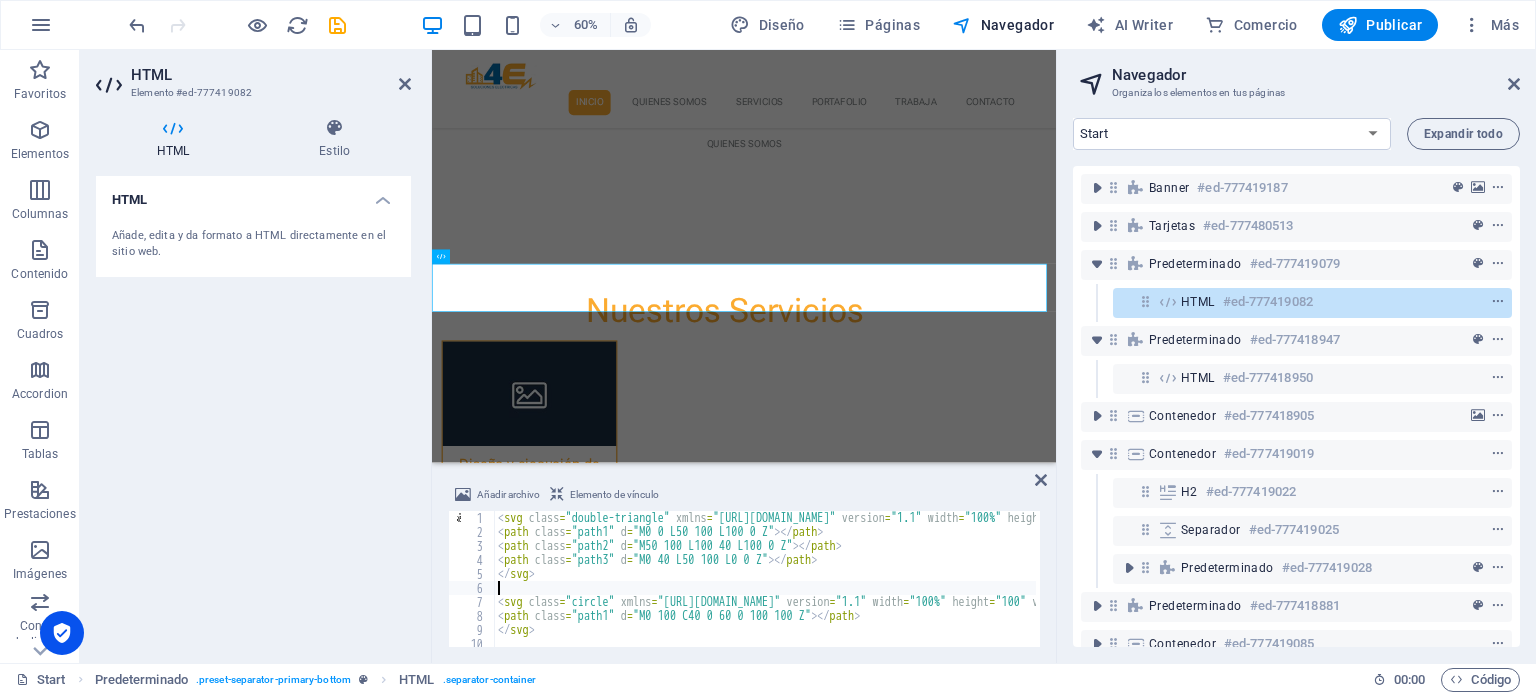 click on "< svg   class = "double-triangle"   xmlns = "[URL][DOMAIN_NAME]"   version = "1.1"   width = "100%"   height = "100"   viewBox = "0 0 100 100"   preserveAspectRatio = "none" > < path   class = "path1"   d = "M0 0 L50 100 L100 0 Z" > </ path > < path   class = "path2"   d = "M50 100 L100 40 L100 0 Z" > </ path > < path   class = "path3"   d = "M0 40 L50 100 L0 0 Z" > </ path > </ svg >   < svg   class = "circle"   xmlns = "[URL][DOMAIN_NAME]"   version = "1.1"   width = "100%"   height = "100"   viewBox = "0 0 100 100"   preserveAspectRatio = "none" > < path   class = "path1"   d = "M0 100 C40 0 60 0 100 100 Z" > </ path > </ svg > < svg   class = "polygon1"   width = "100%"   height = "100%"   viewBox = "0 0 1280 140"   preserveAspectRatio = "none"   xmlns = "[URL][DOMAIN_NAME]" >" at bounding box center (1013, 591) 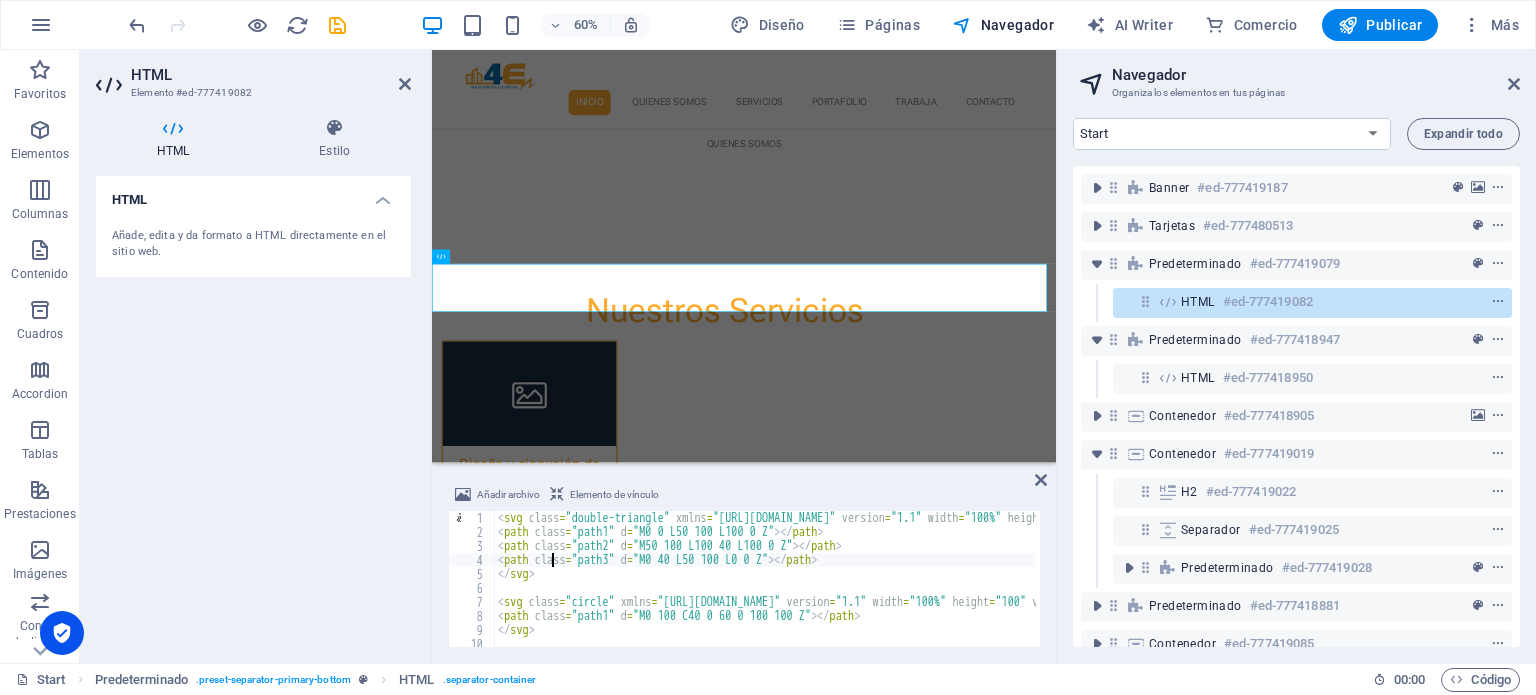 type on "<path class="path1" d="M0 70.35l320-49.24 640 98.49 320-49.25V140H0V70.35z"></path>
</svg>" 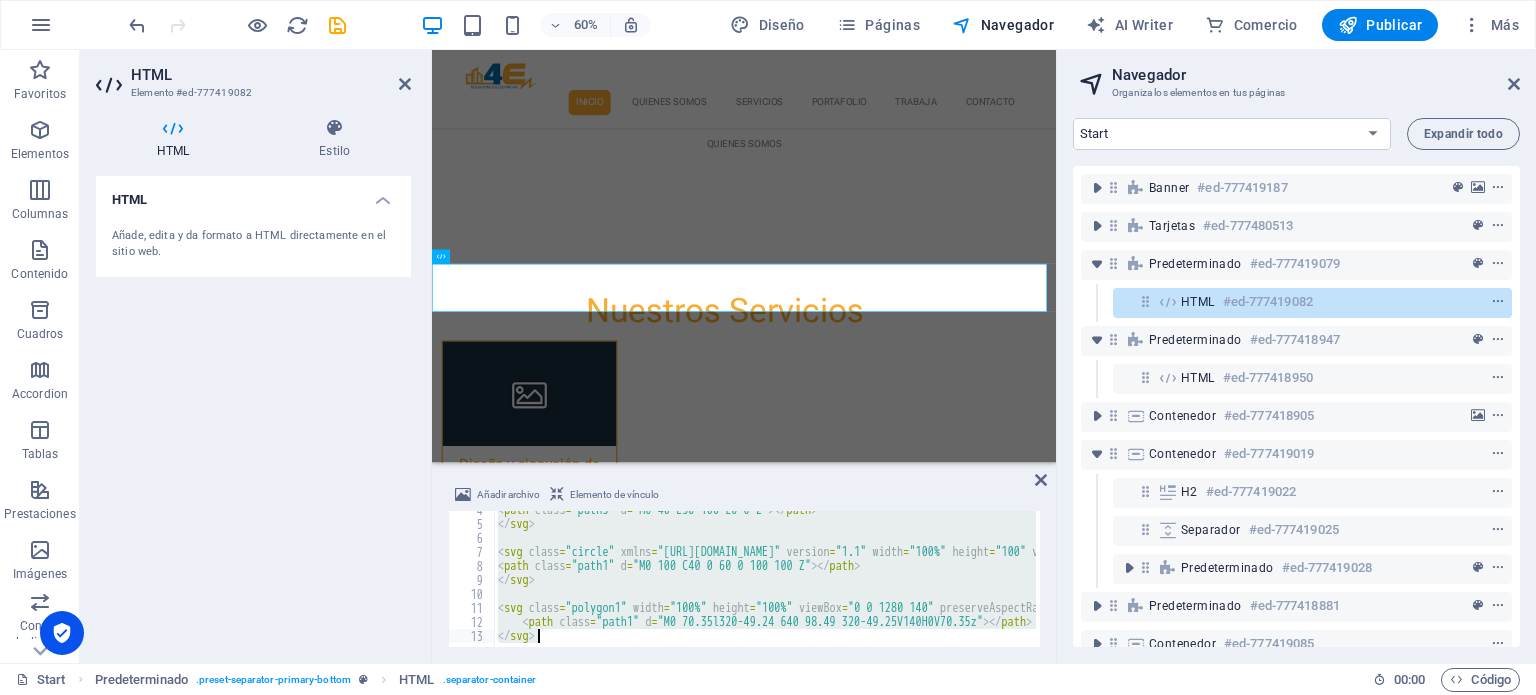 scroll, scrollTop: 50, scrollLeft: 0, axis: vertical 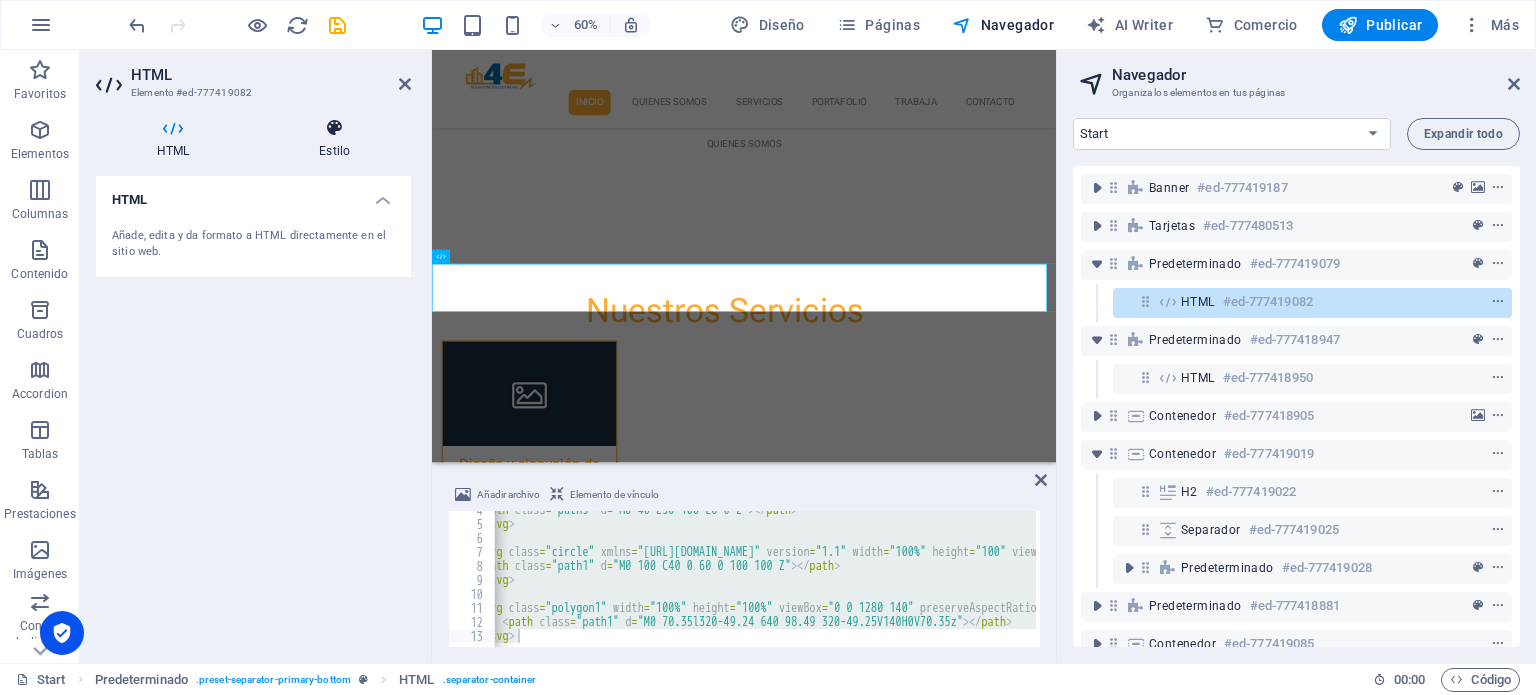 click on "Estilo" at bounding box center (334, 139) 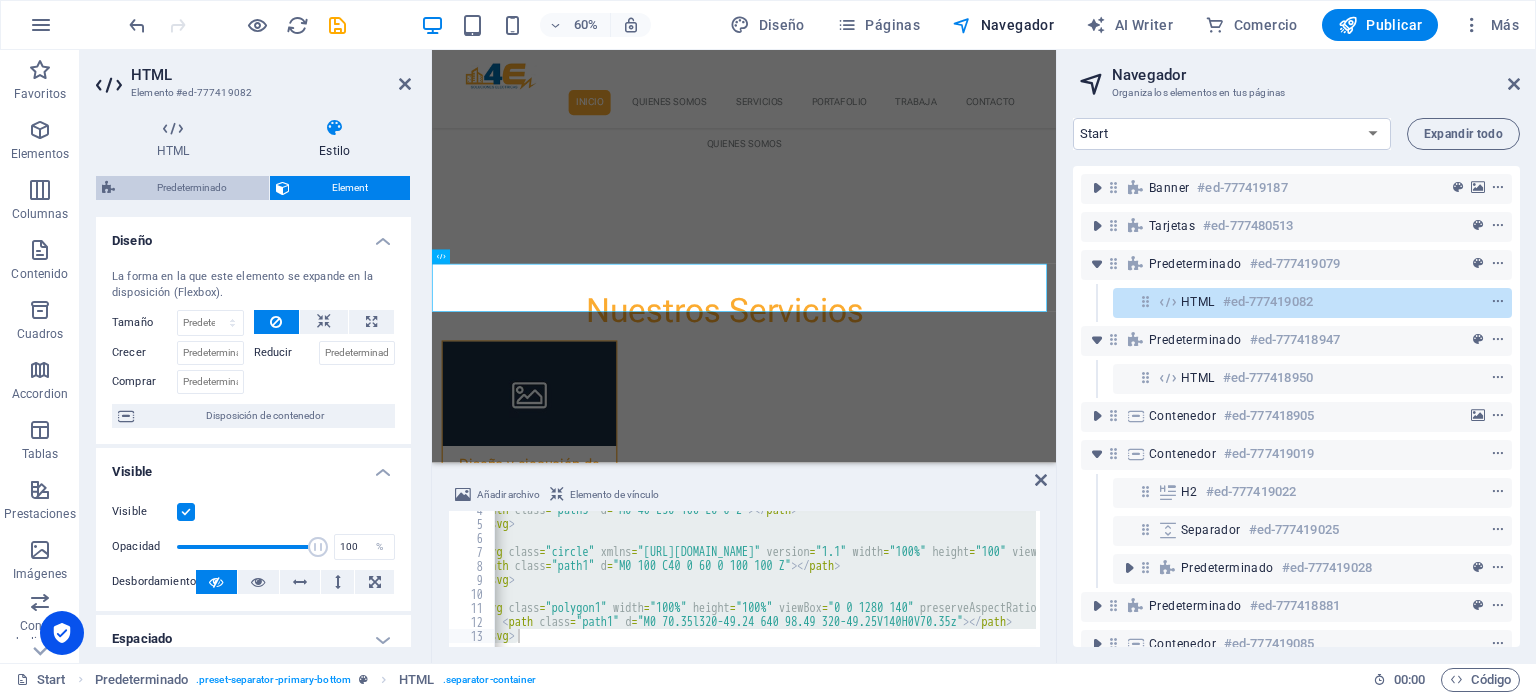 click on "Predeterminado" at bounding box center (192, 188) 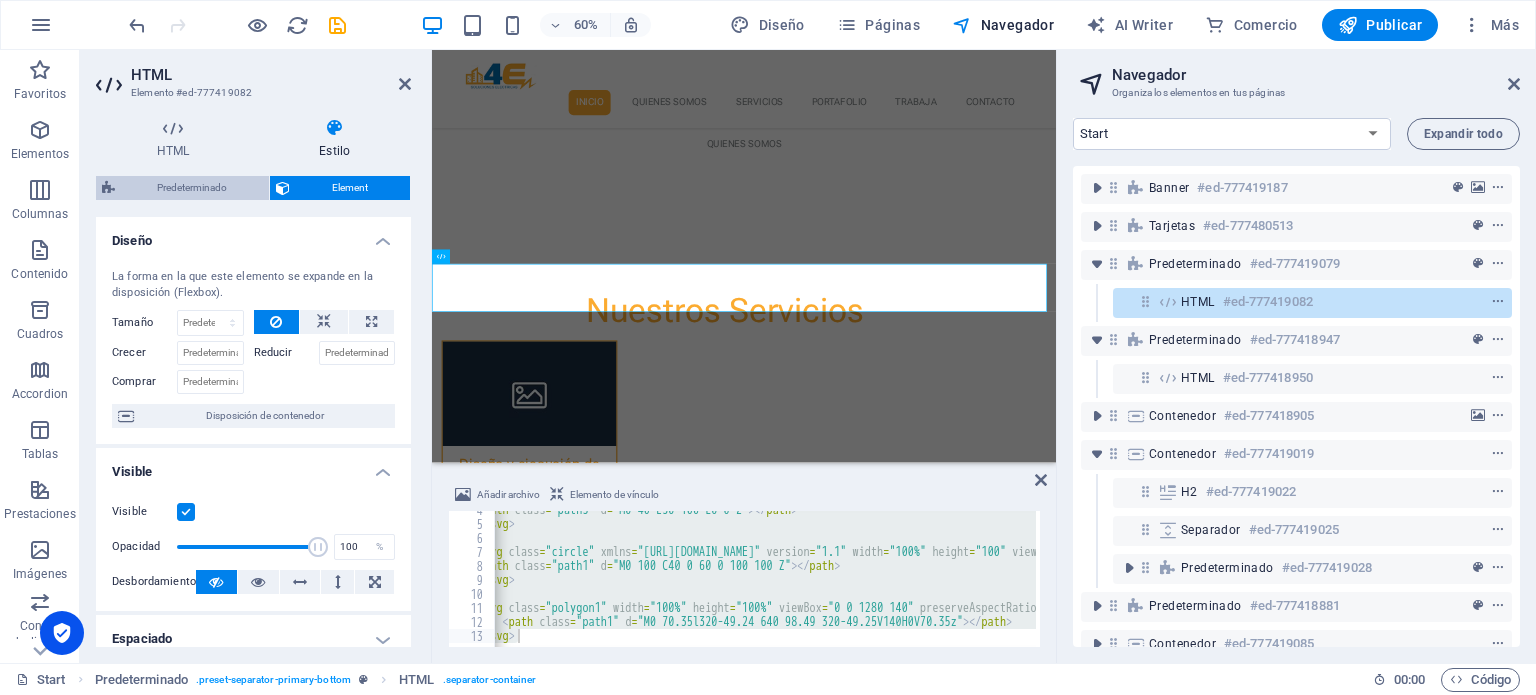 select on "rem" 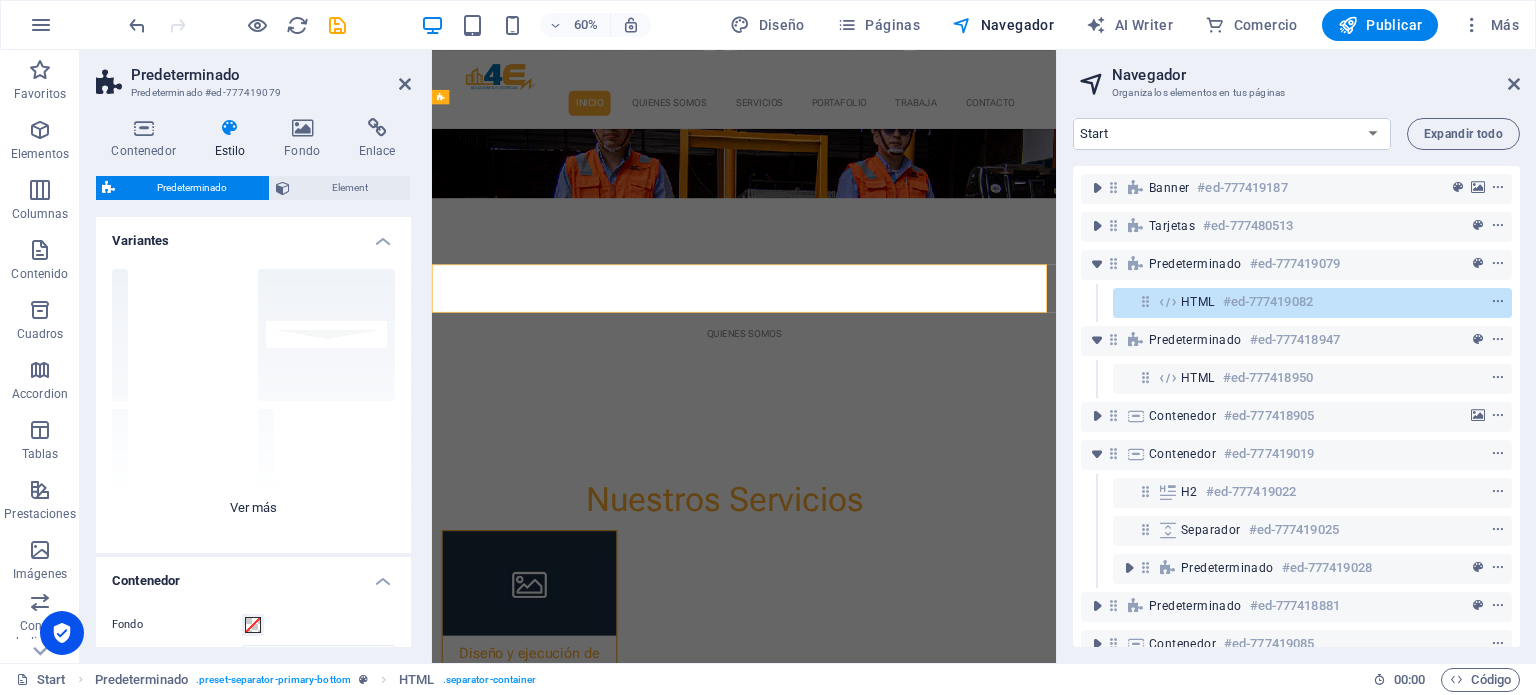 scroll, scrollTop: 1041, scrollLeft: 0, axis: vertical 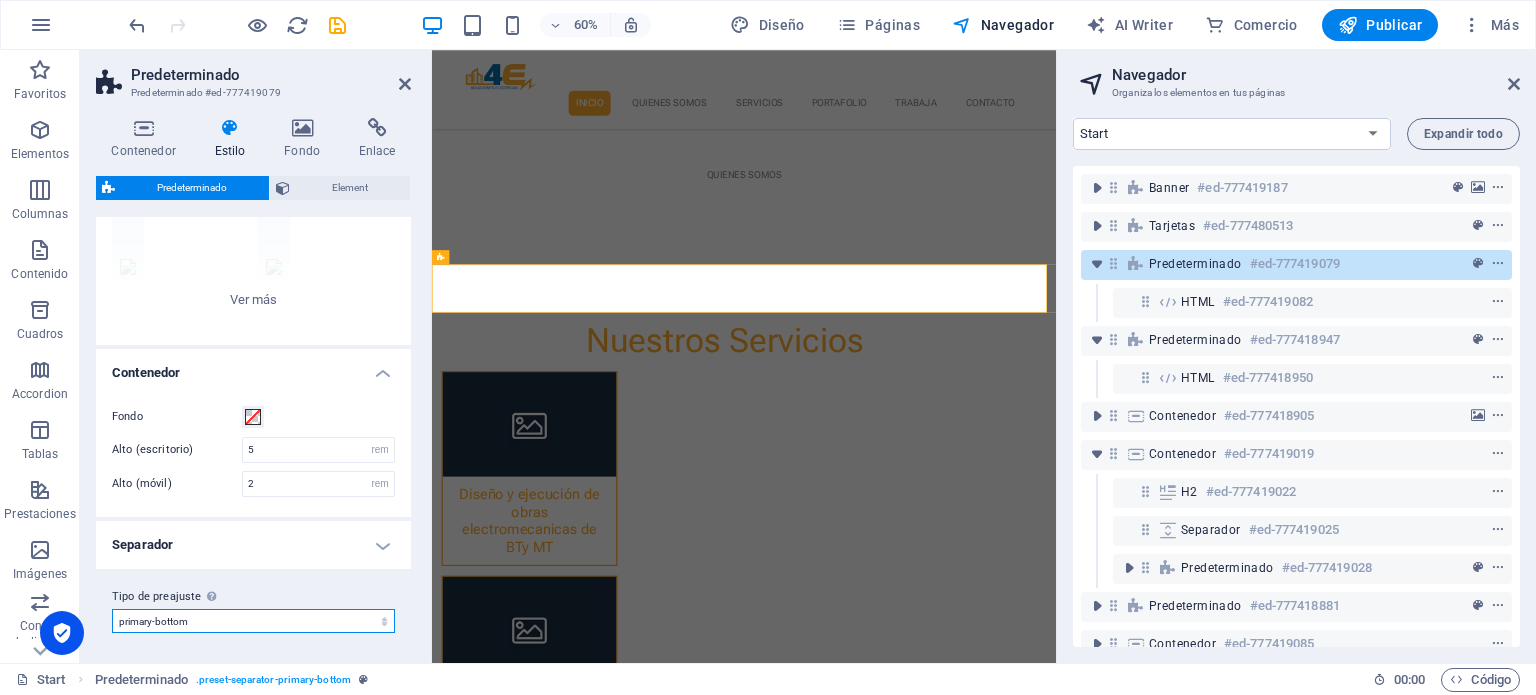 click on "[PERSON_NAME] [PERSON_NAME]-top default primary-bottom abajo Añadir tipo de preajuste" at bounding box center [253, 621] 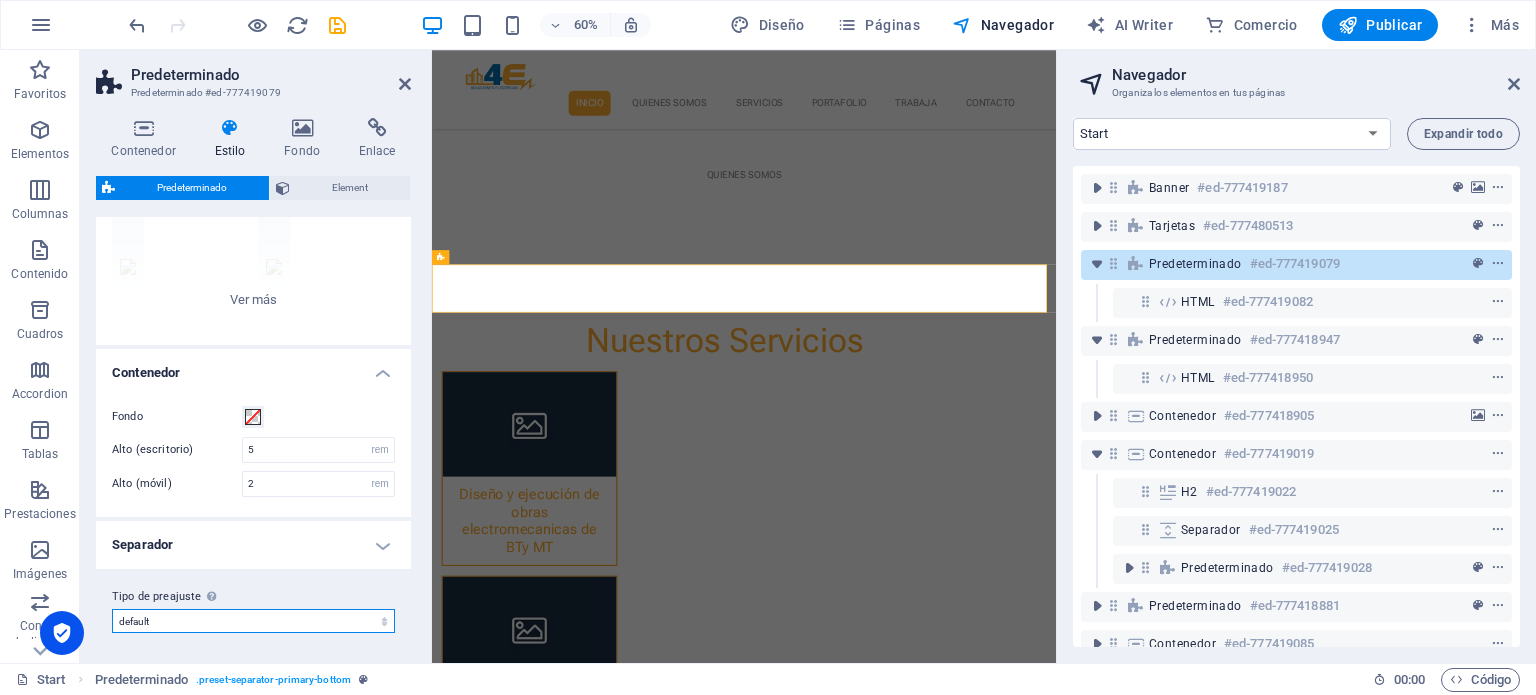 click on "[PERSON_NAME] [PERSON_NAME]-top default primary-bottom abajo Añadir tipo de preajuste" at bounding box center (253, 621) 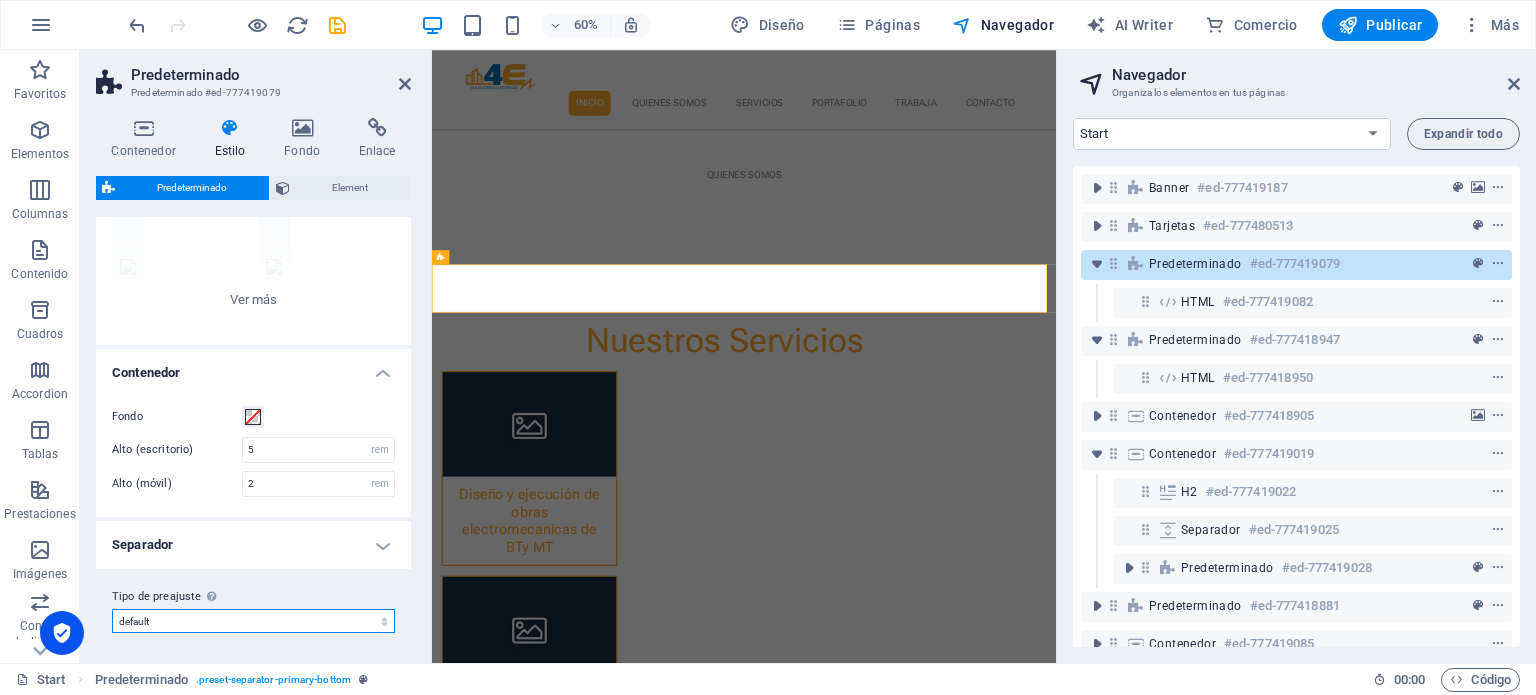 click on "[PERSON_NAME] [PERSON_NAME]-top default primary-bottom abajo Añadir tipo de preajuste" at bounding box center (253, 621) 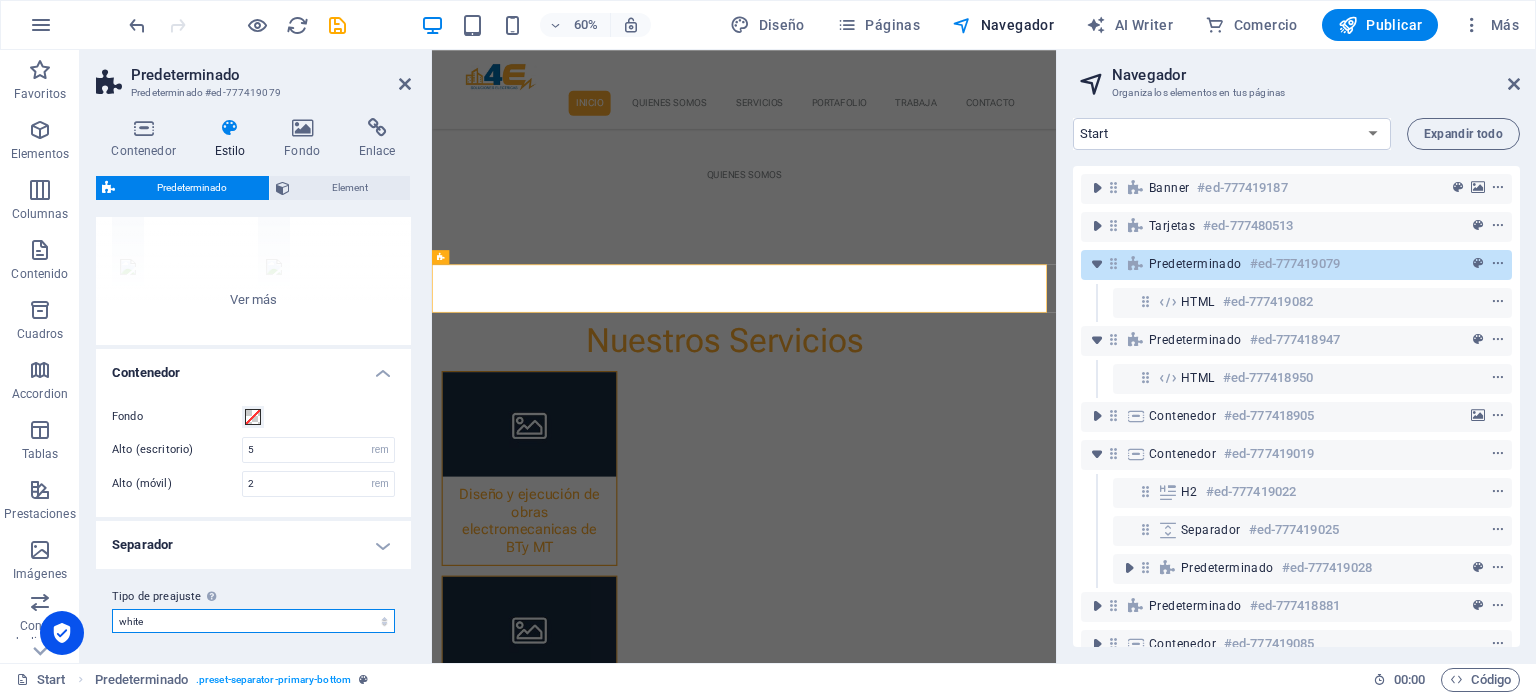 click on "[PERSON_NAME] [PERSON_NAME]-top default primary-bottom abajo Añadir tipo de preajuste" at bounding box center (253, 621) 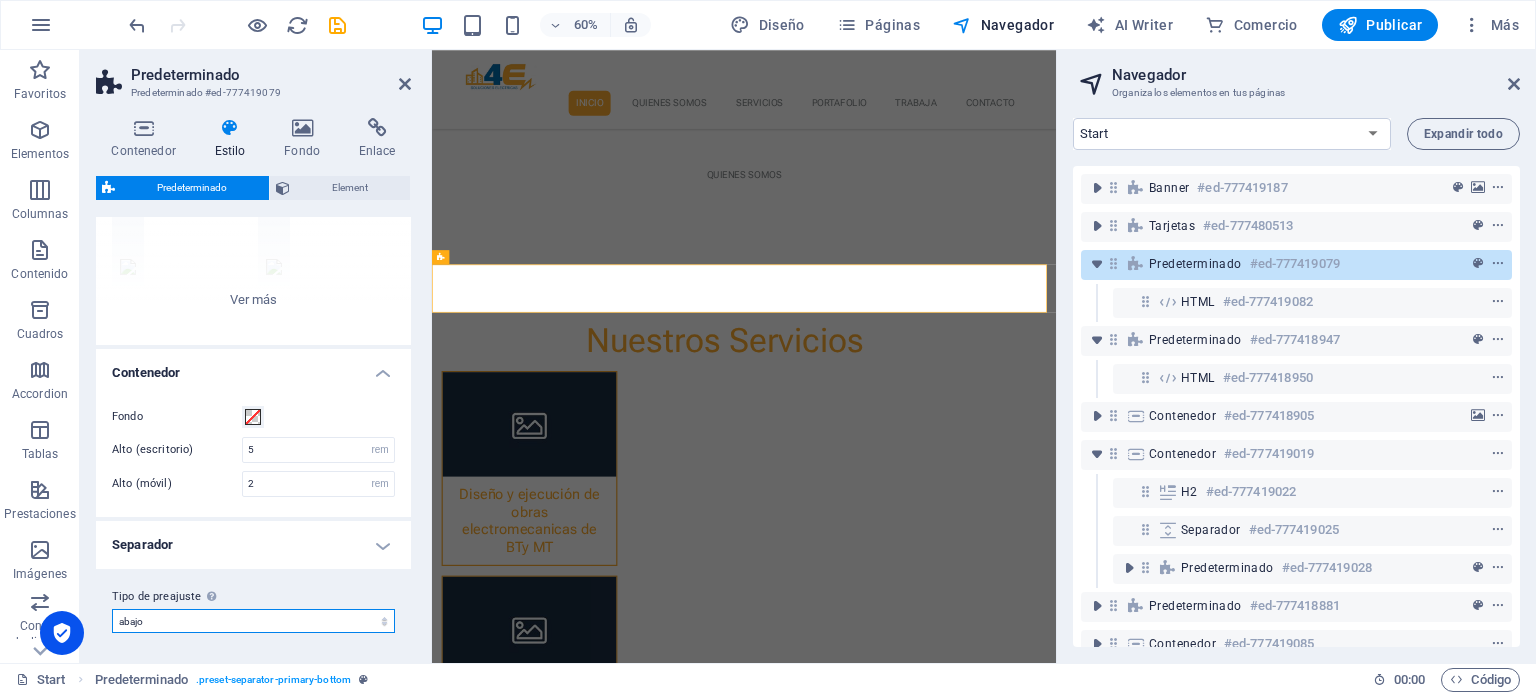 click on "[PERSON_NAME] [PERSON_NAME]-top default primary-bottom abajo Añadir tipo de preajuste" at bounding box center (253, 621) 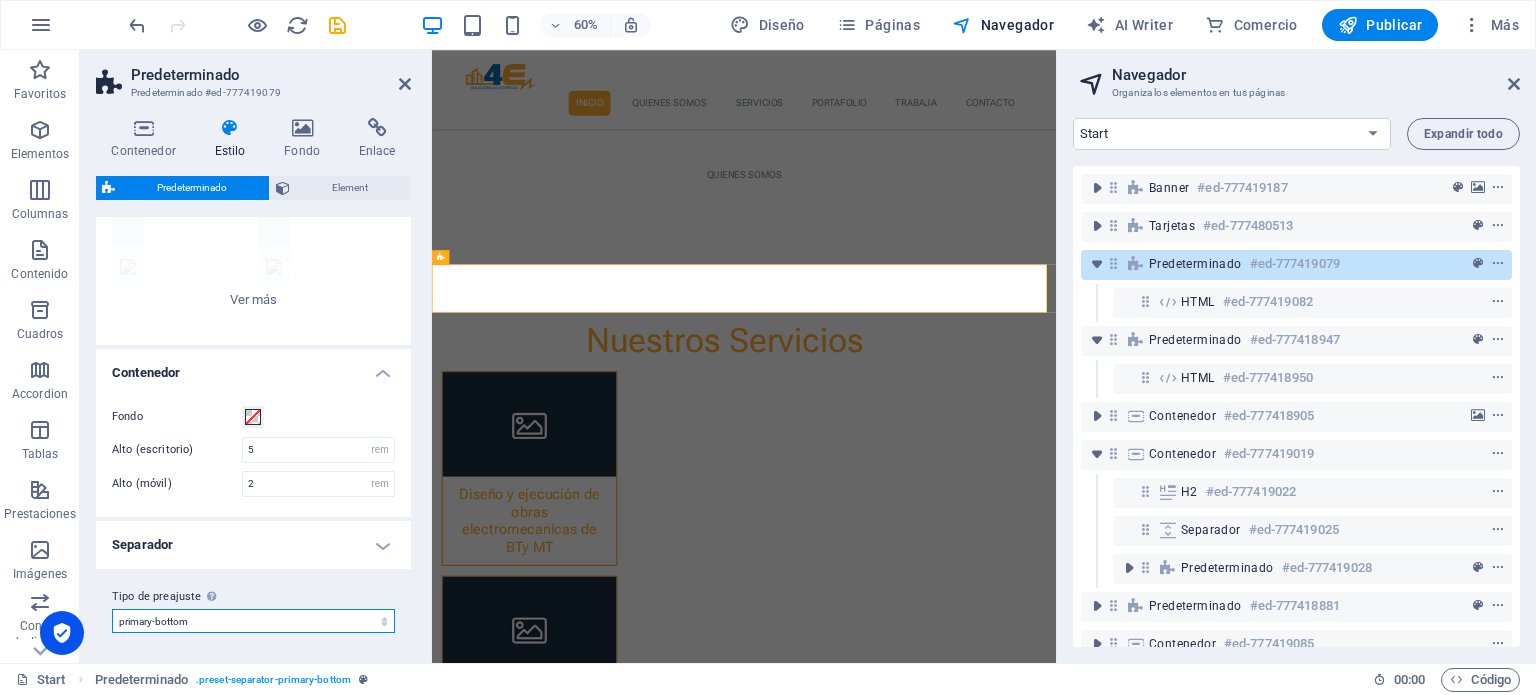 click on "[PERSON_NAME] [PERSON_NAME]-top default primary-bottom abajo Añadir tipo de preajuste" at bounding box center (253, 621) 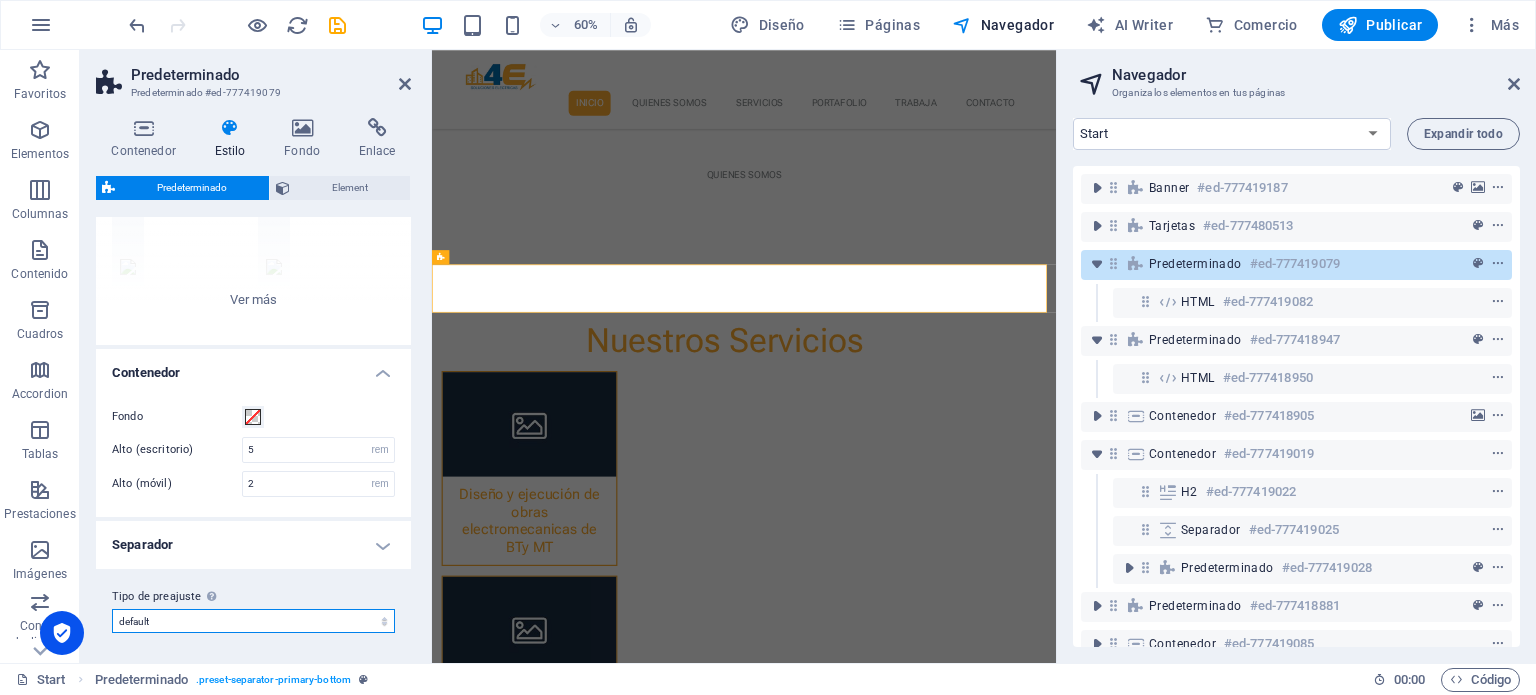 click on "[PERSON_NAME] [PERSON_NAME]-top default primary-bottom abajo Añadir tipo de preajuste" at bounding box center [253, 621] 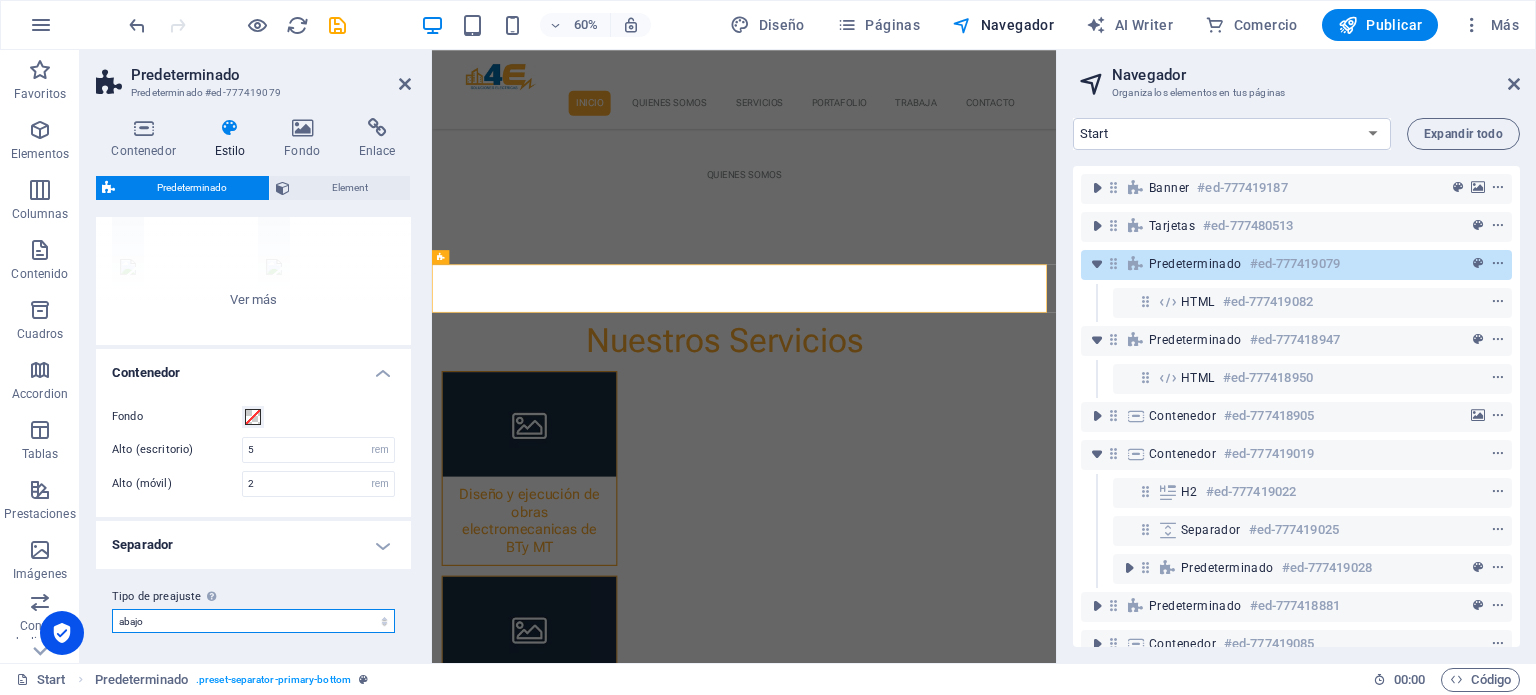 click on "[PERSON_NAME] [PERSON_NAME]-top default primary-bottom abajo Añadir tipo de preajuste" at bounding box center (253, 621) 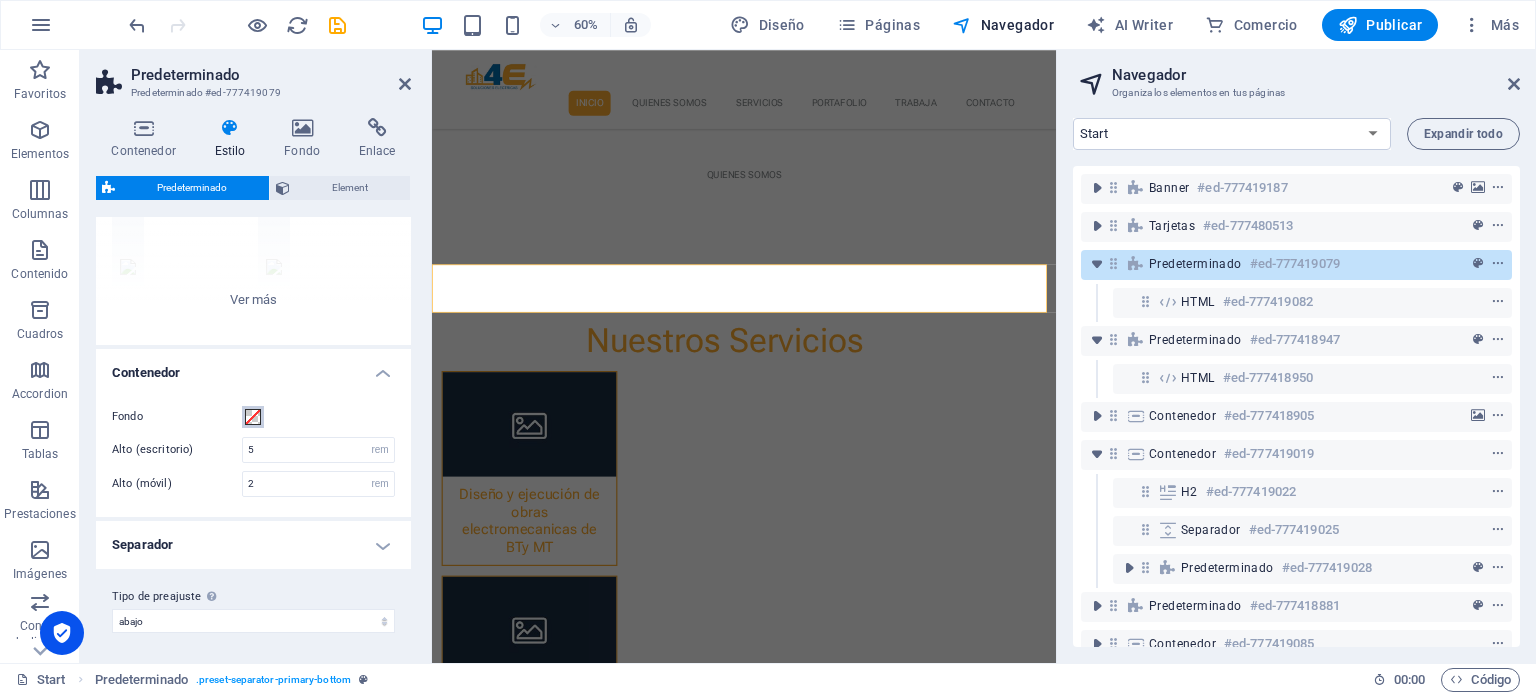 click at bounding box center (253, 417) 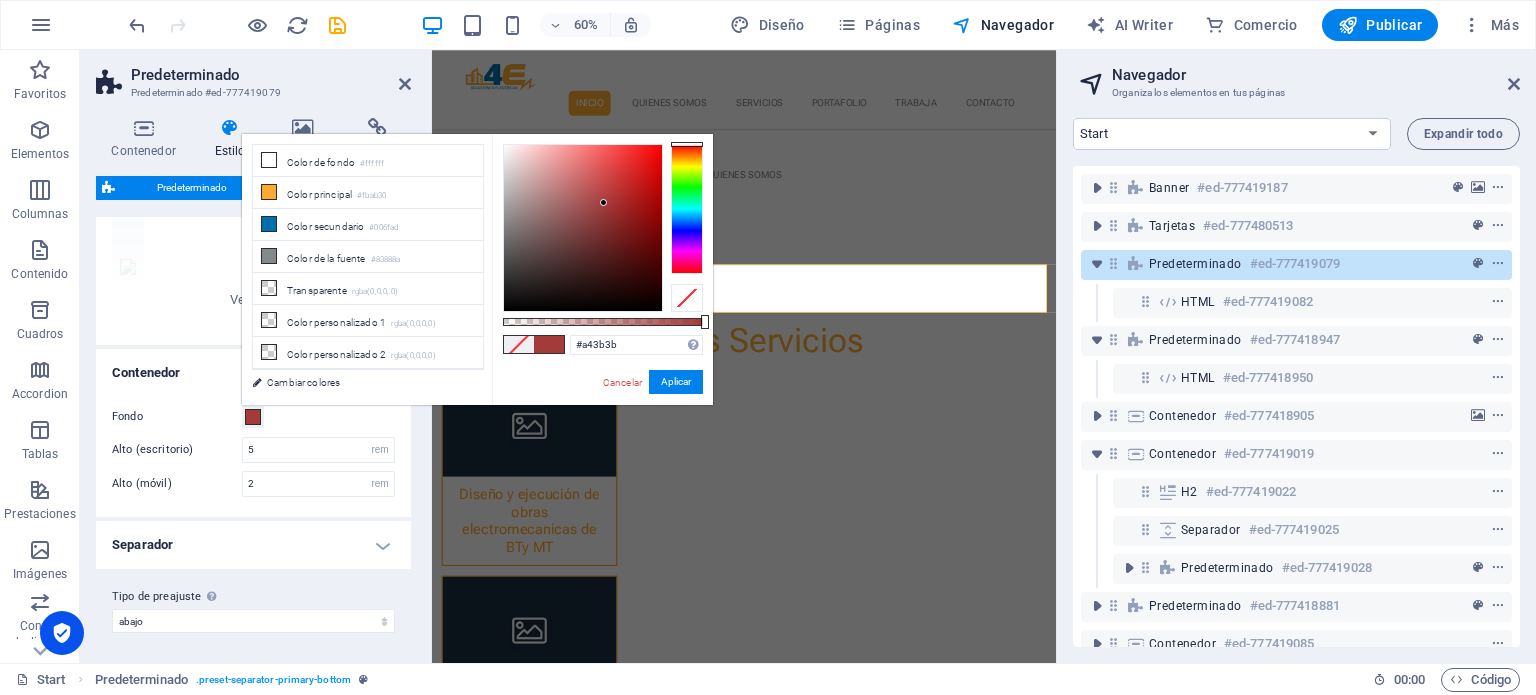 click at bounding box center (583, 228) 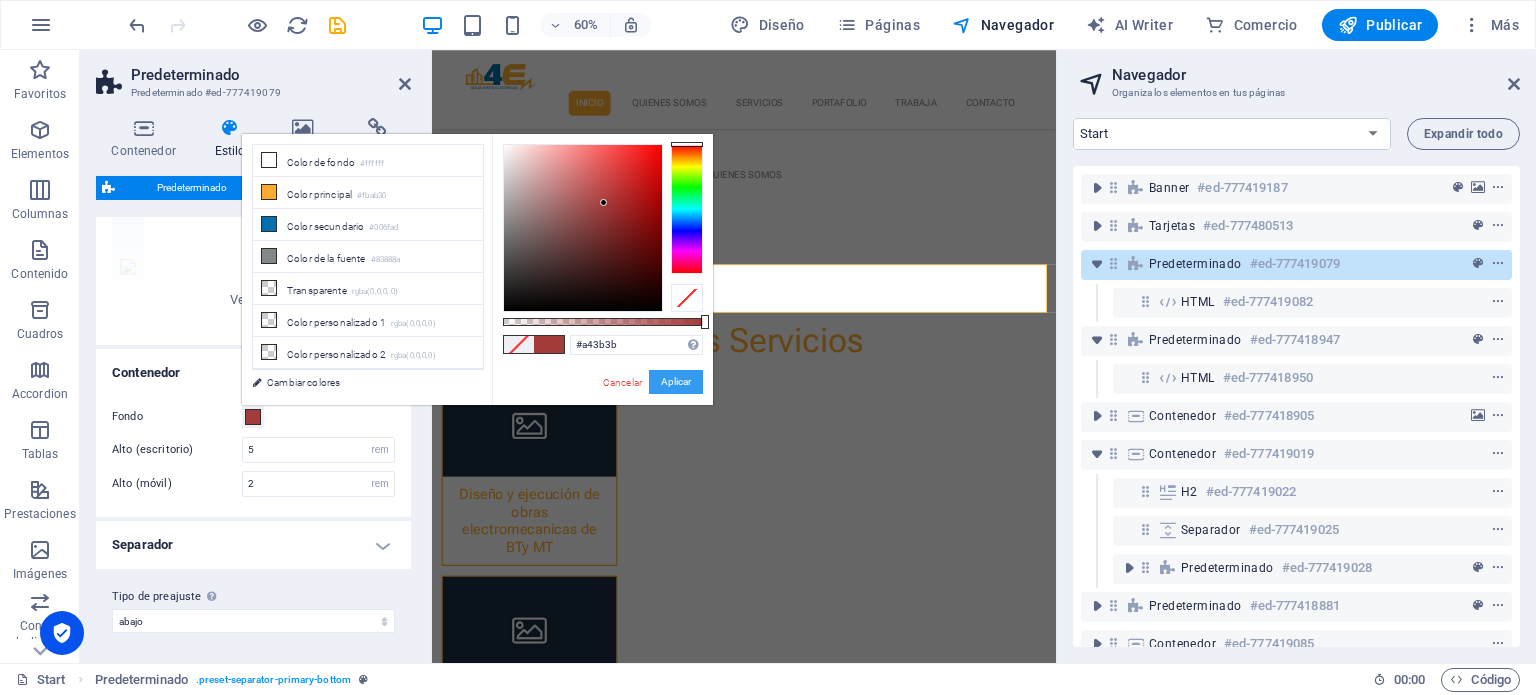 click on "Aplicar" at bounding box center [676, 382] 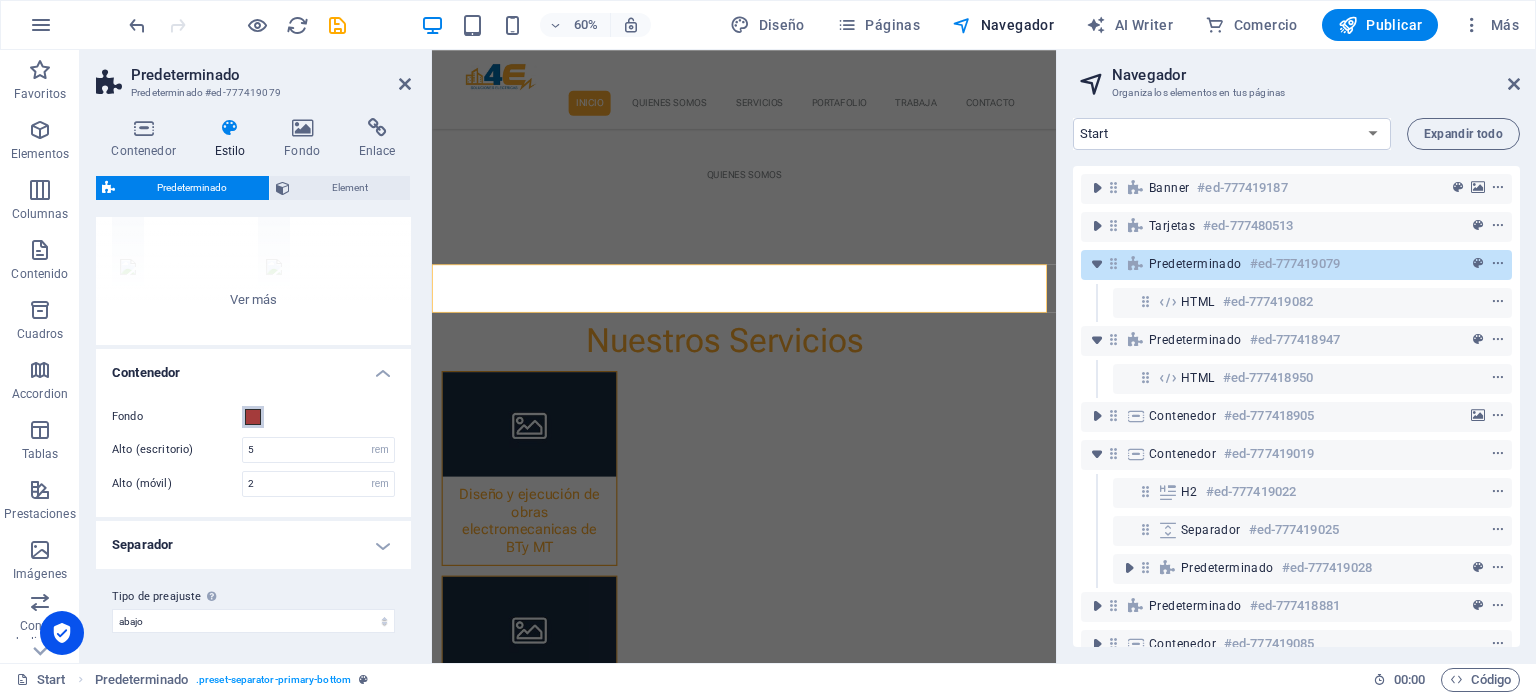 click at bounding box center [253, 417] 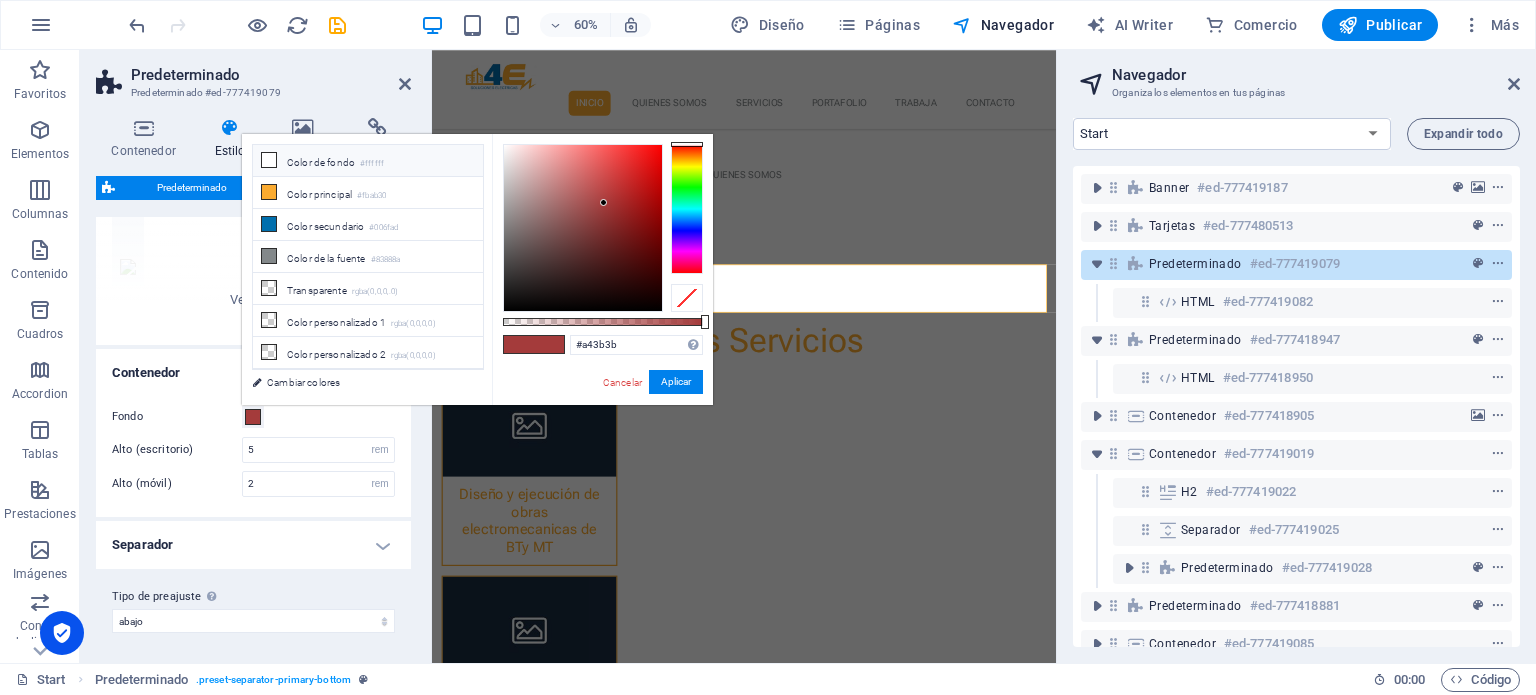 click on "Color de fondo
#ffffff" at bounding box center [368, 161] 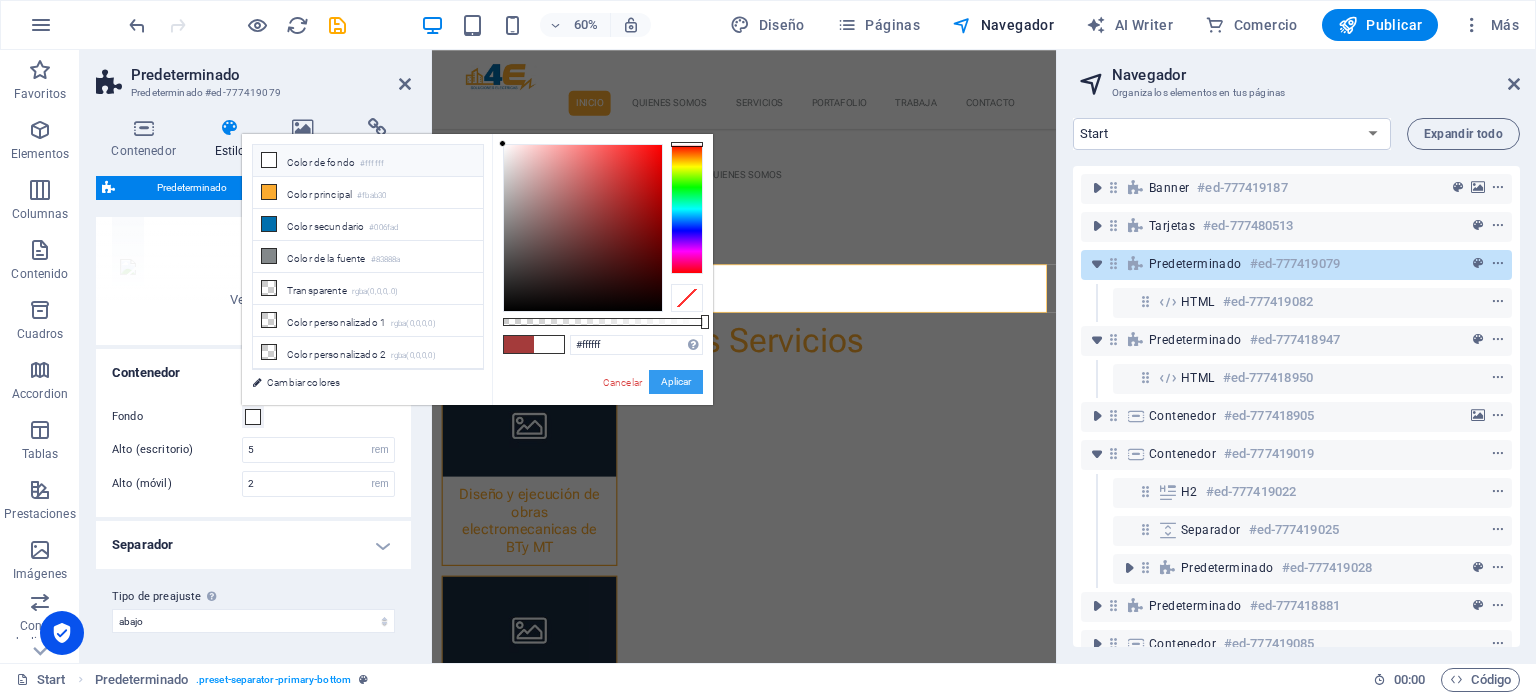 click on "Aplicar" at bounding box center (676, 382) 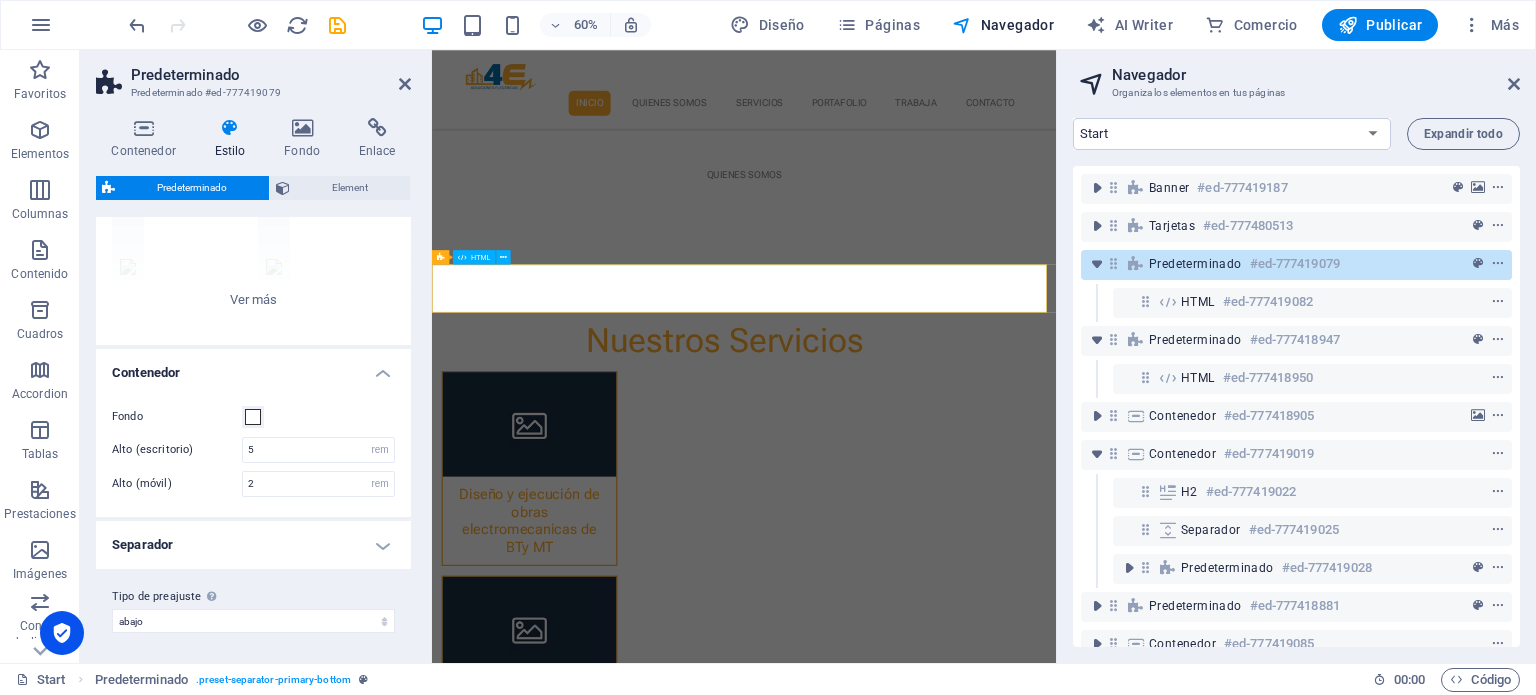 click at bounding box center (952, 1711) 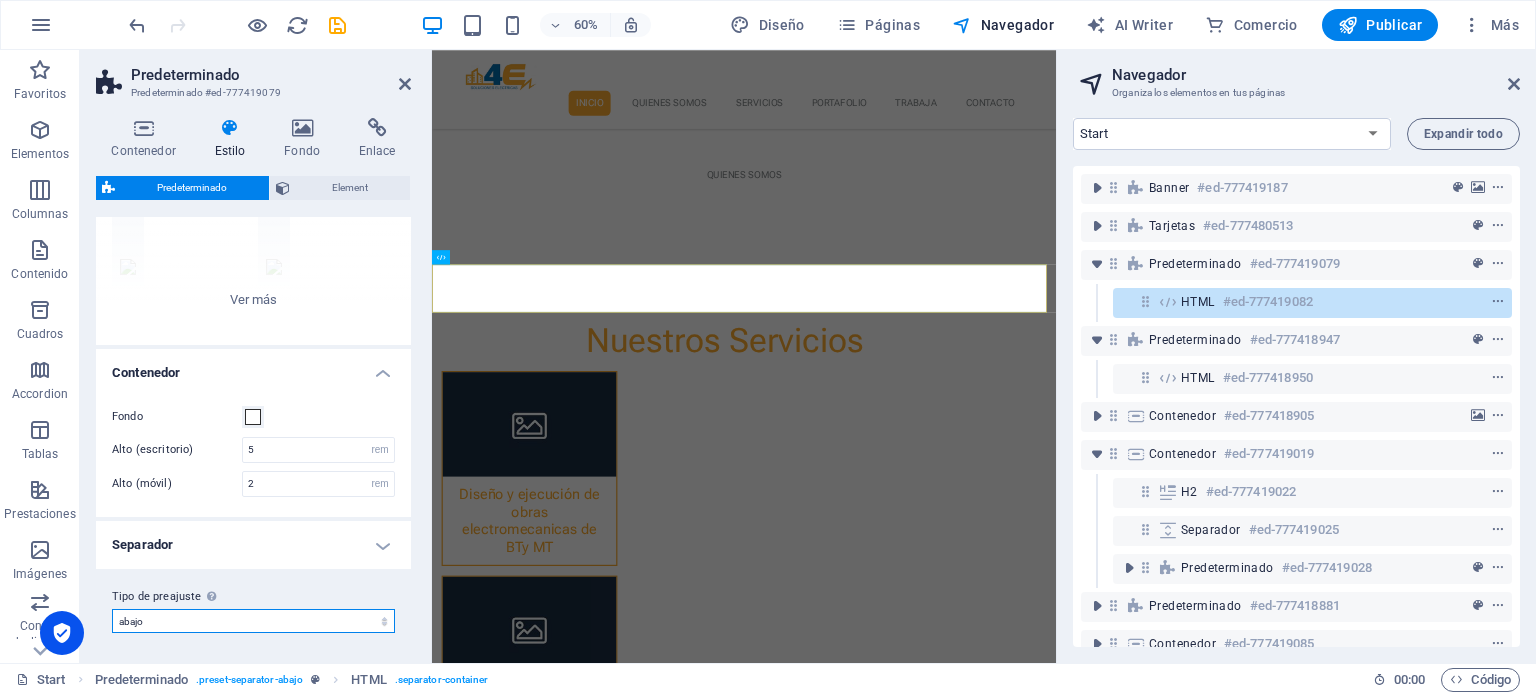 click on "[PERSON_NAME] [PERSON_NAME]-top default primary-bottom abajo Añadir tipo de preajuste" at bounding box center [253, 621] 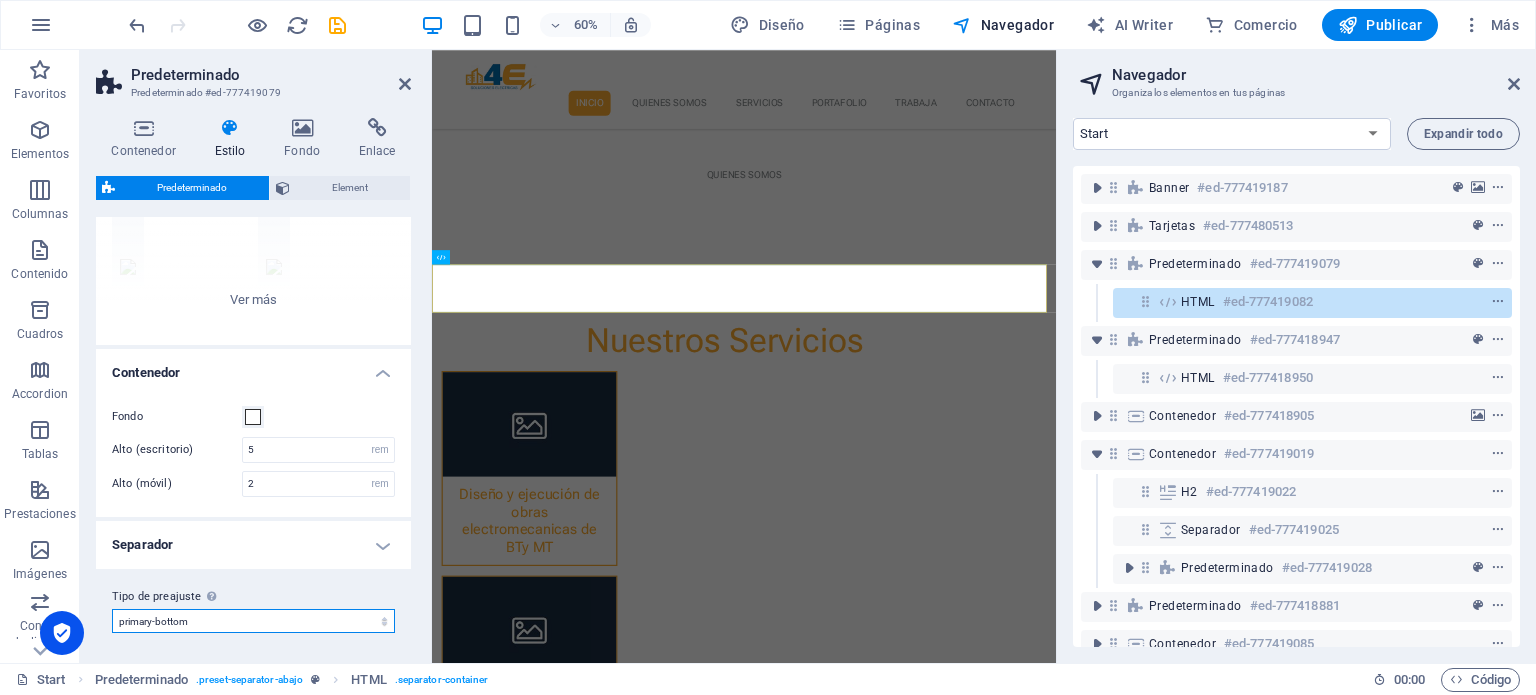 click on "[PERSON_NAME] [PERSON_NAME]-top default primary-bottom abajo Añadir tipo de preajuste" at bounding box center [253, 621] 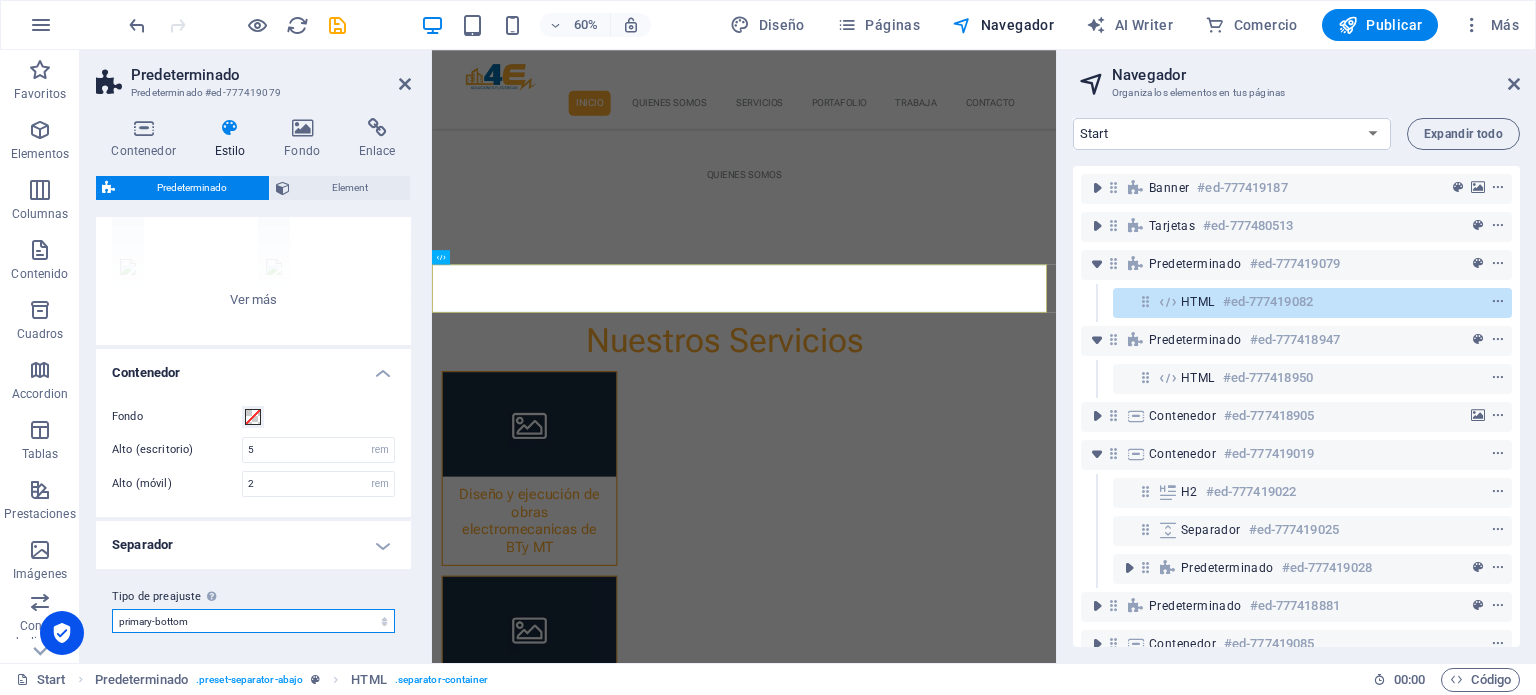 click on "[PERSON_NAME] [PERSON_NAME]-top default primary-bottom abajo Añadir tipo de preajuste" at bounding box center [253, 621] 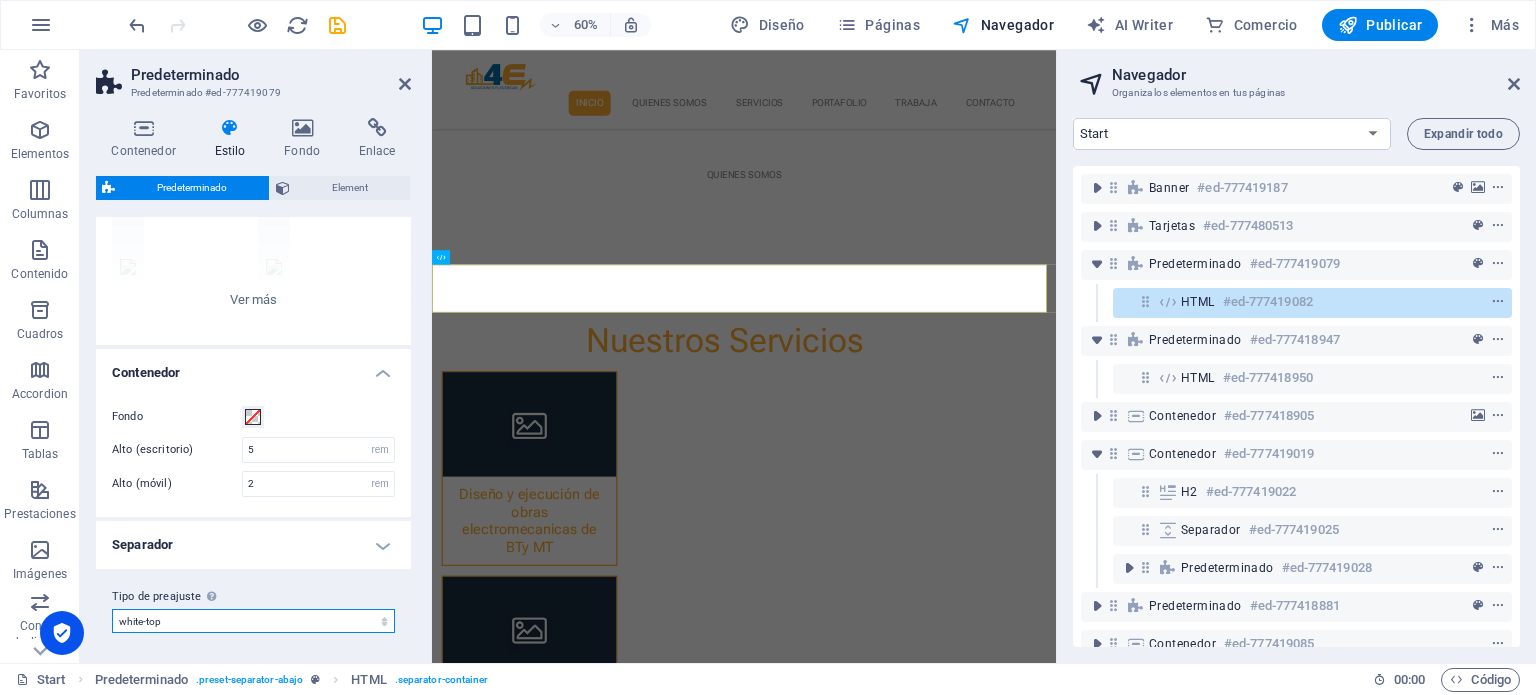 click on "[PERSON_NAME] [PERSON_NAME]-top default primary-bottom abajo Añadir tipo de preajuste" at bounding box center (253, 621) 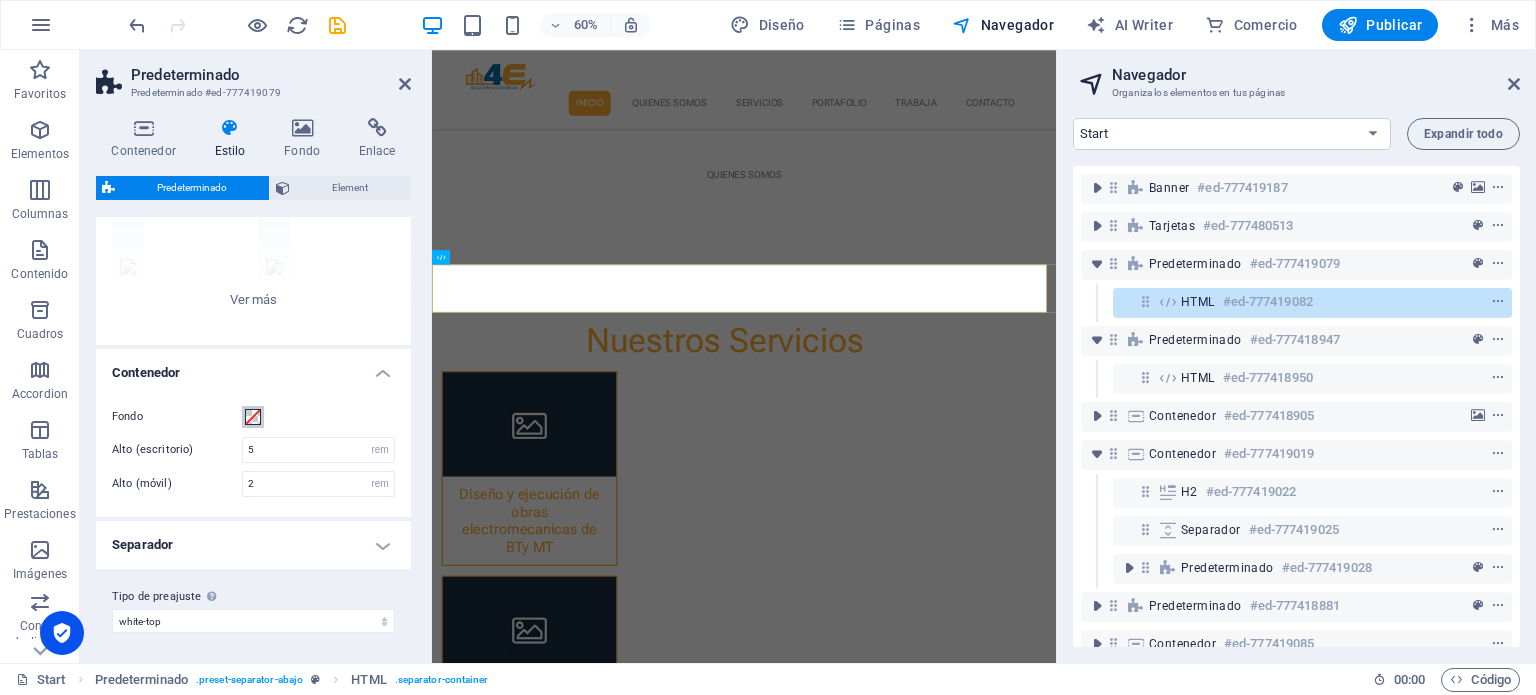 click on "Fondo" at bounding box center (253, 417) 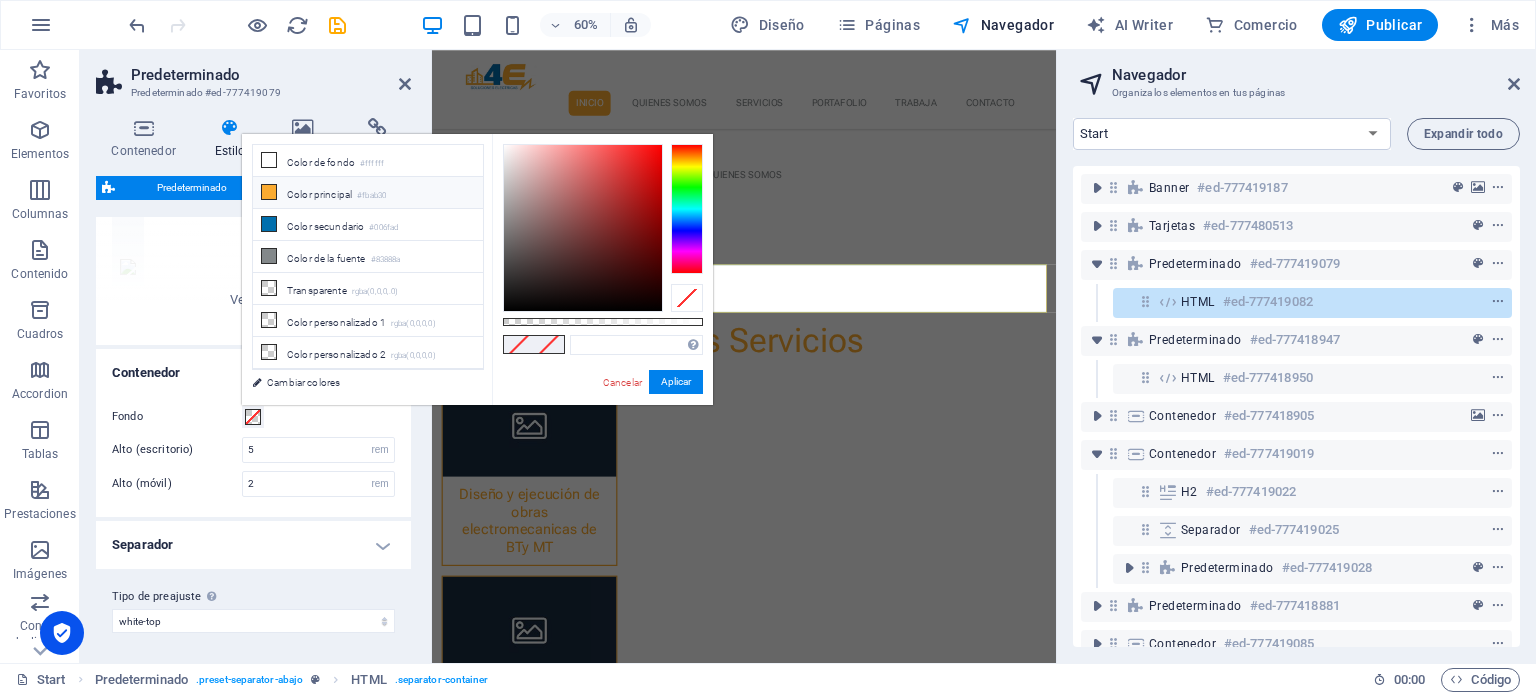 click on "Color principal
#fbab30" at bounding box center (368, 193) 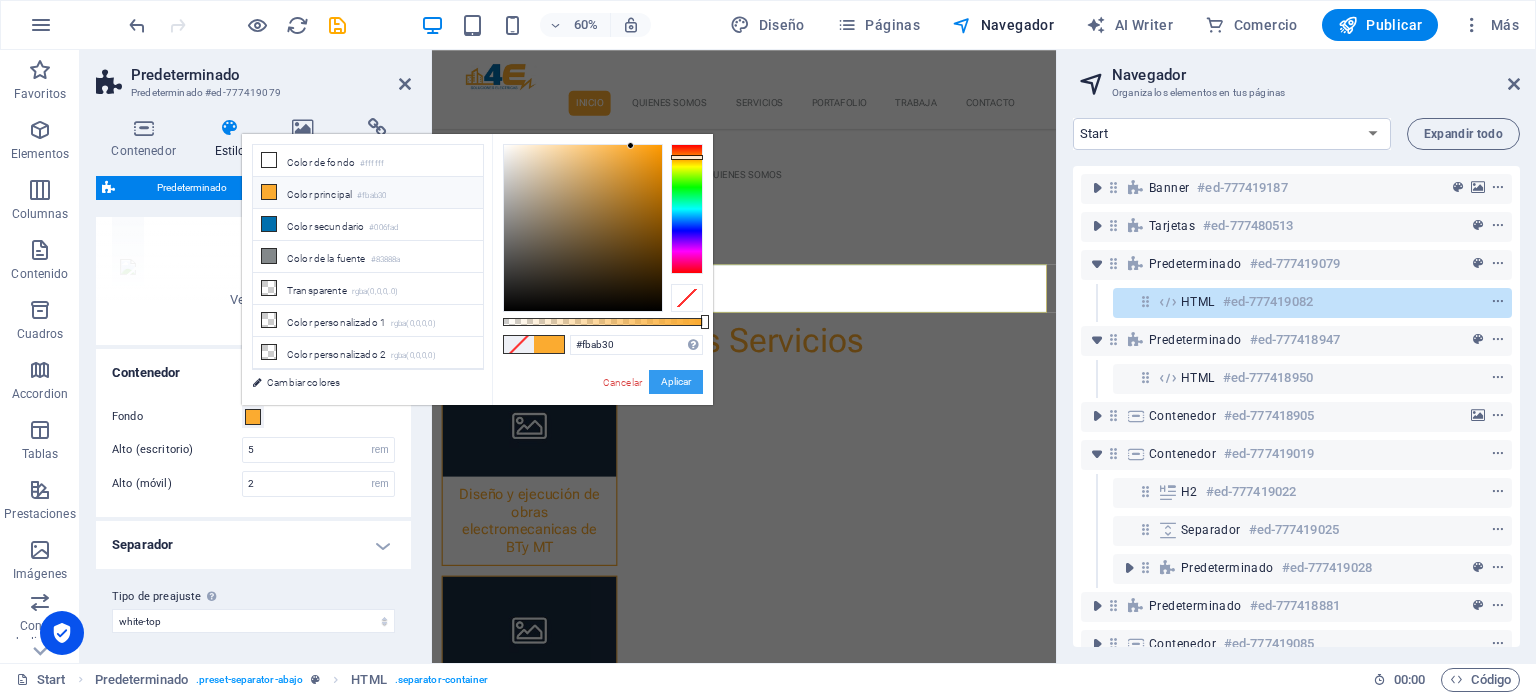 click on "Aplicar" at bounding box center (676, 382) 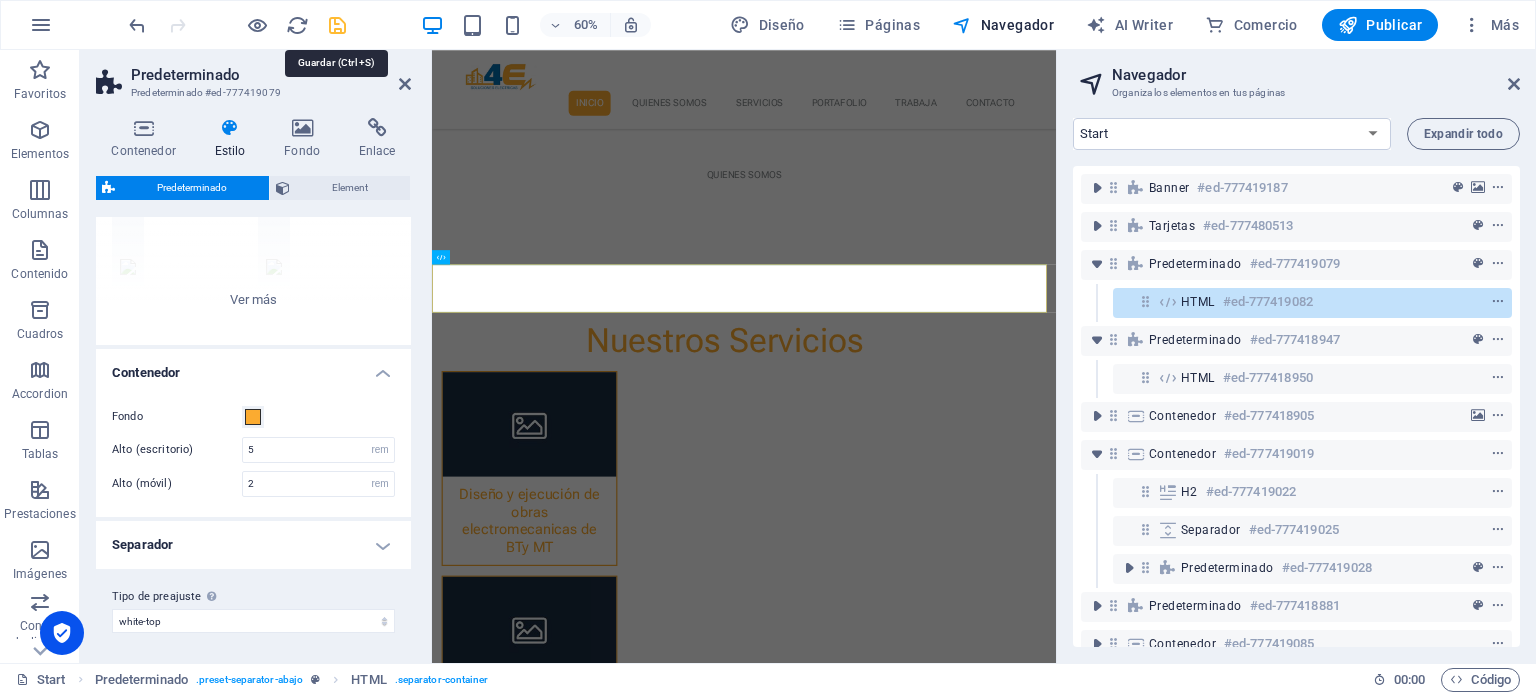 click at bounding box center [337, 25] 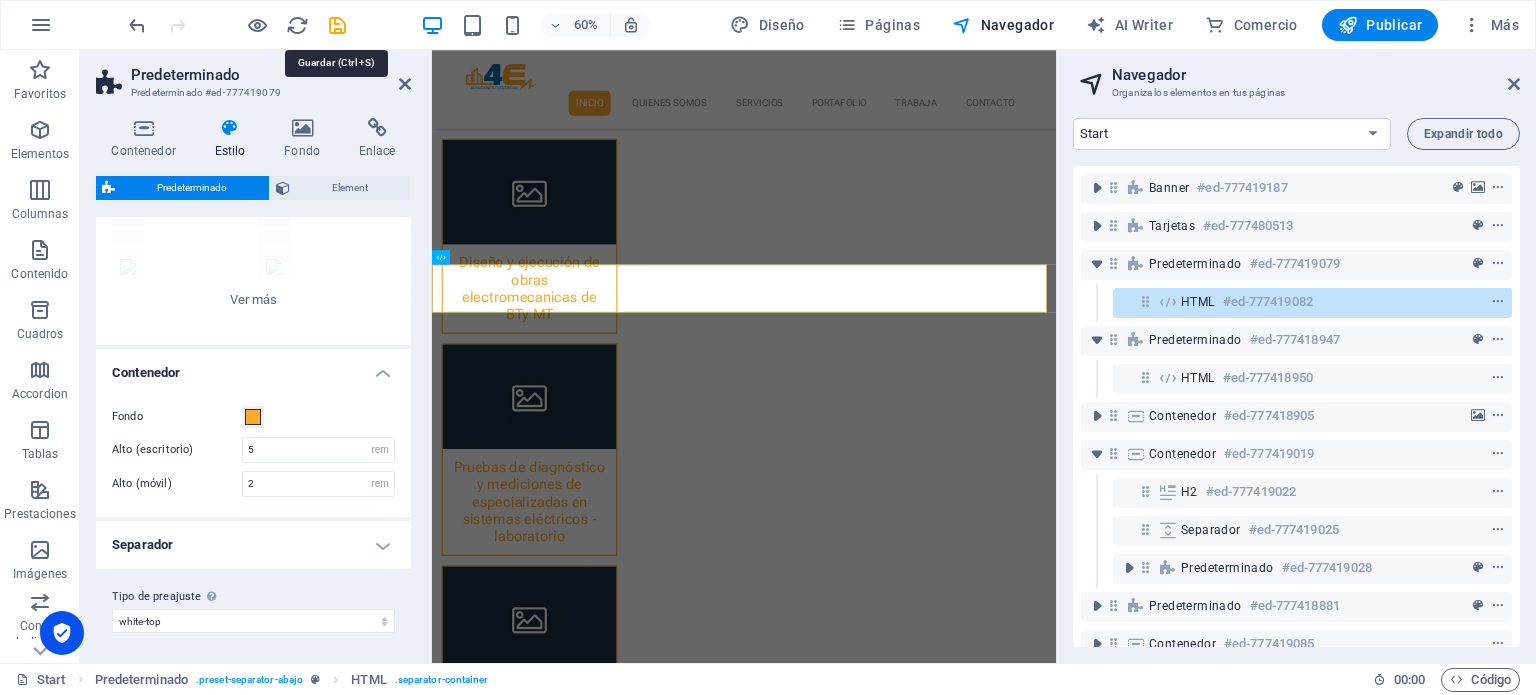 scroll, scrollTop: 715, scrollLeft: 0, axis: vertical 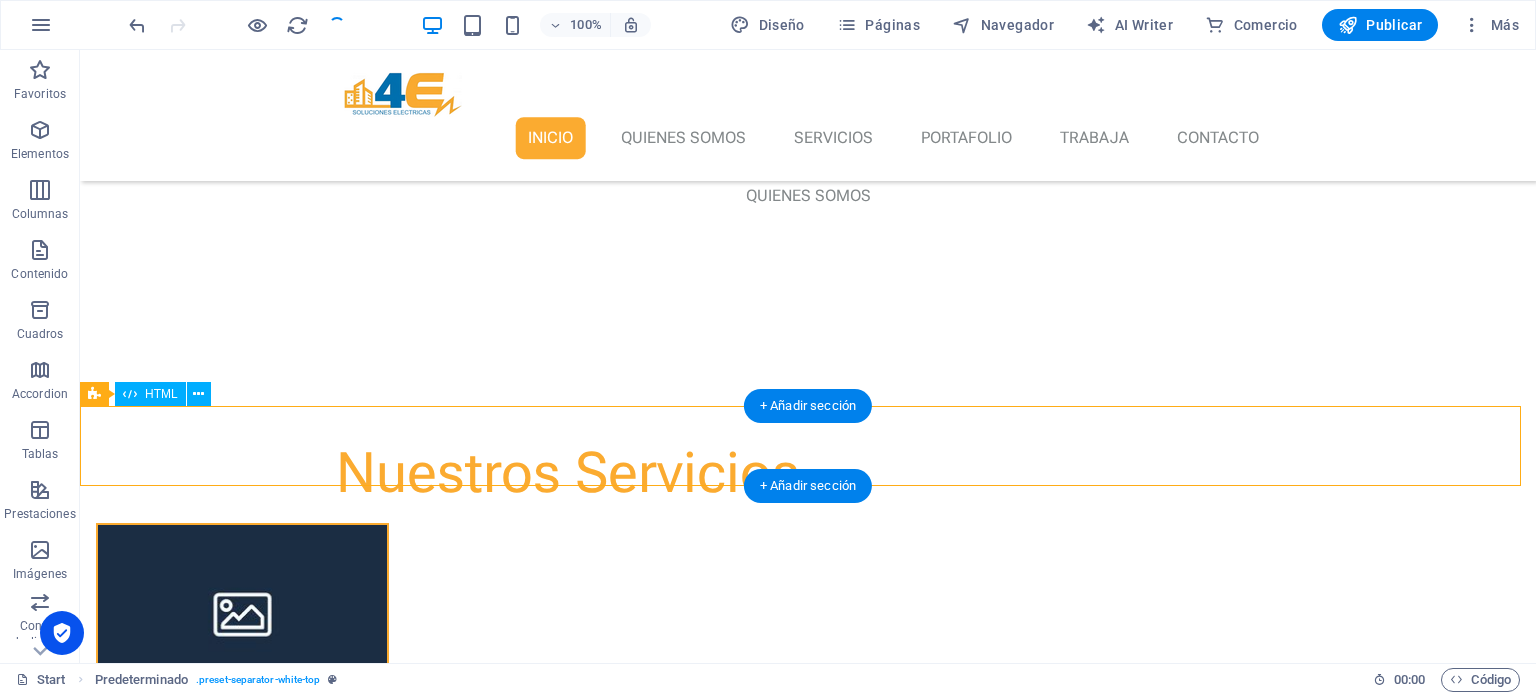 click at bounding box center [808, 1650] 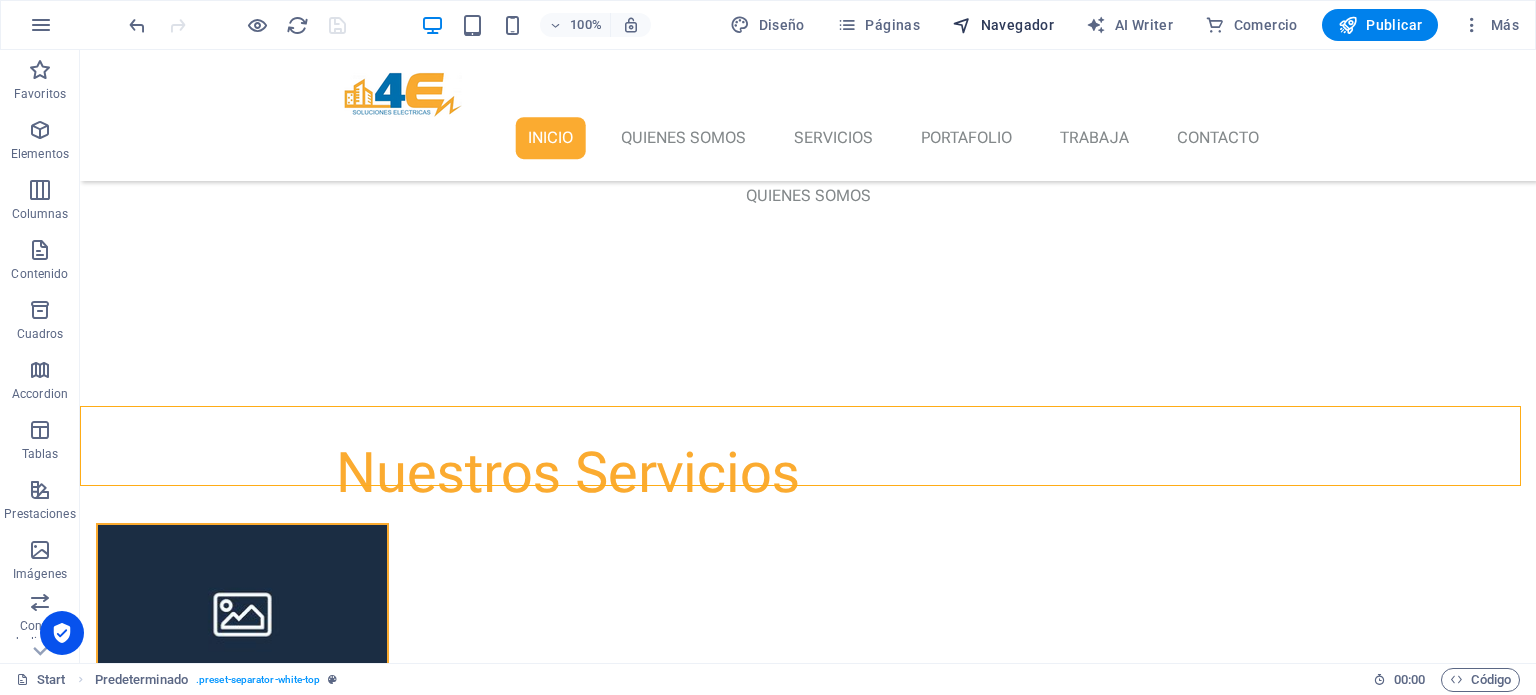 click on "Navegador" at bounding box center [1003, 25] 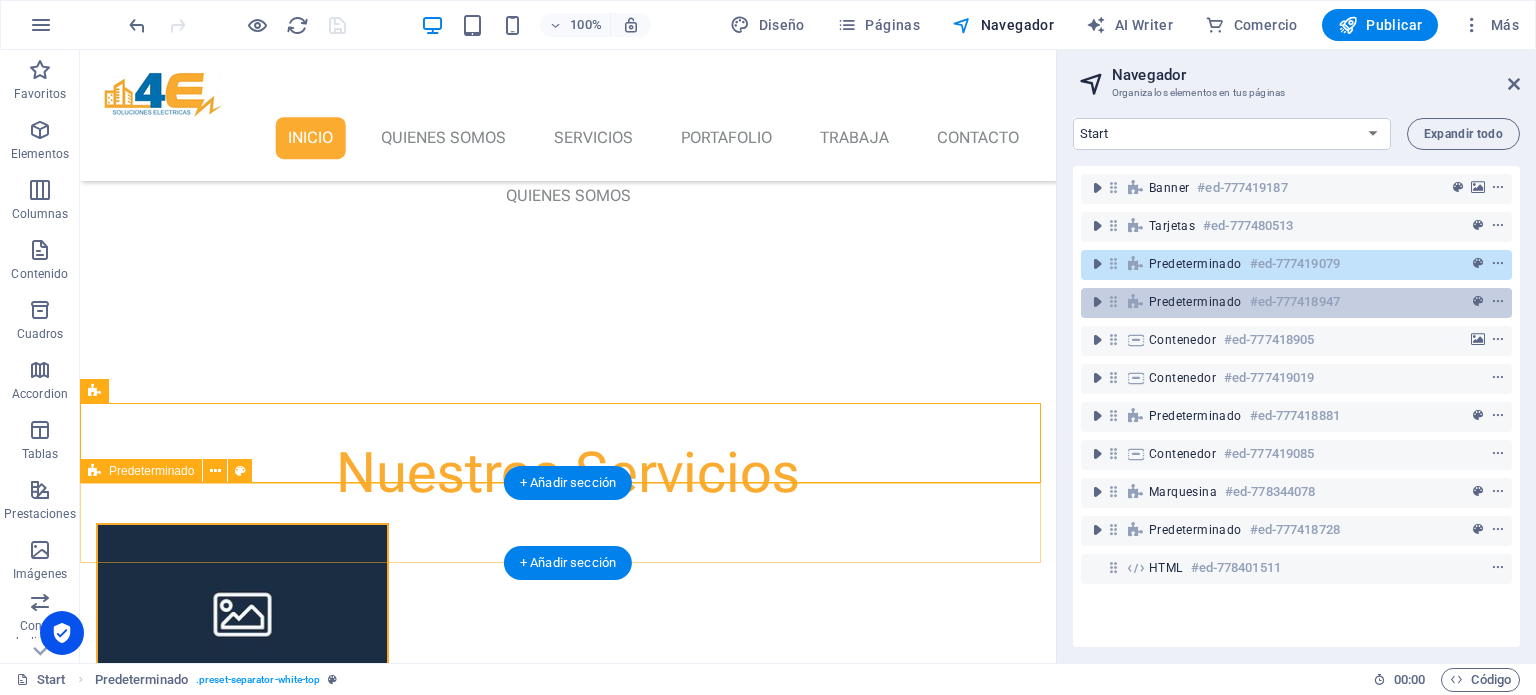 click on "Predeterminado" at bounding box center (1195, 302) 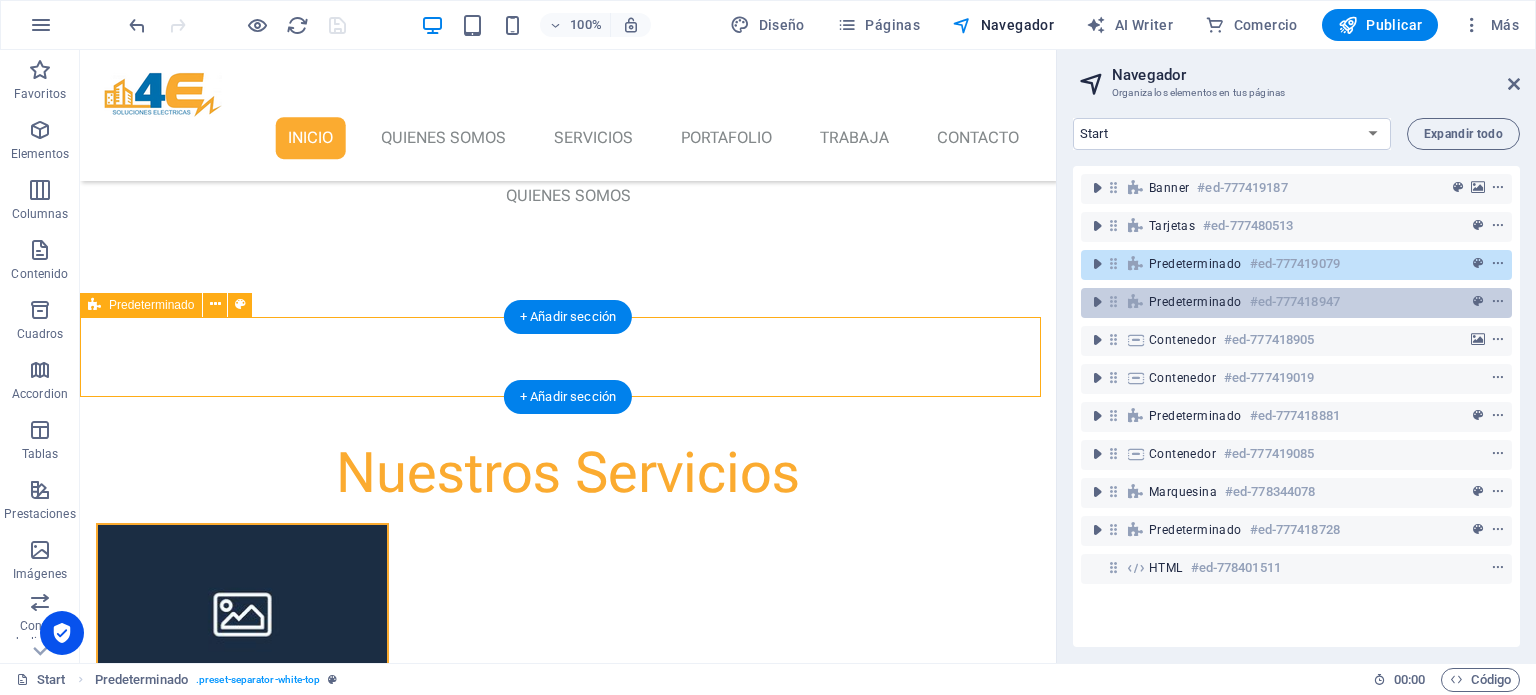 scroll, scrollTop: 881, scrollLeft: 0, axis: vertical 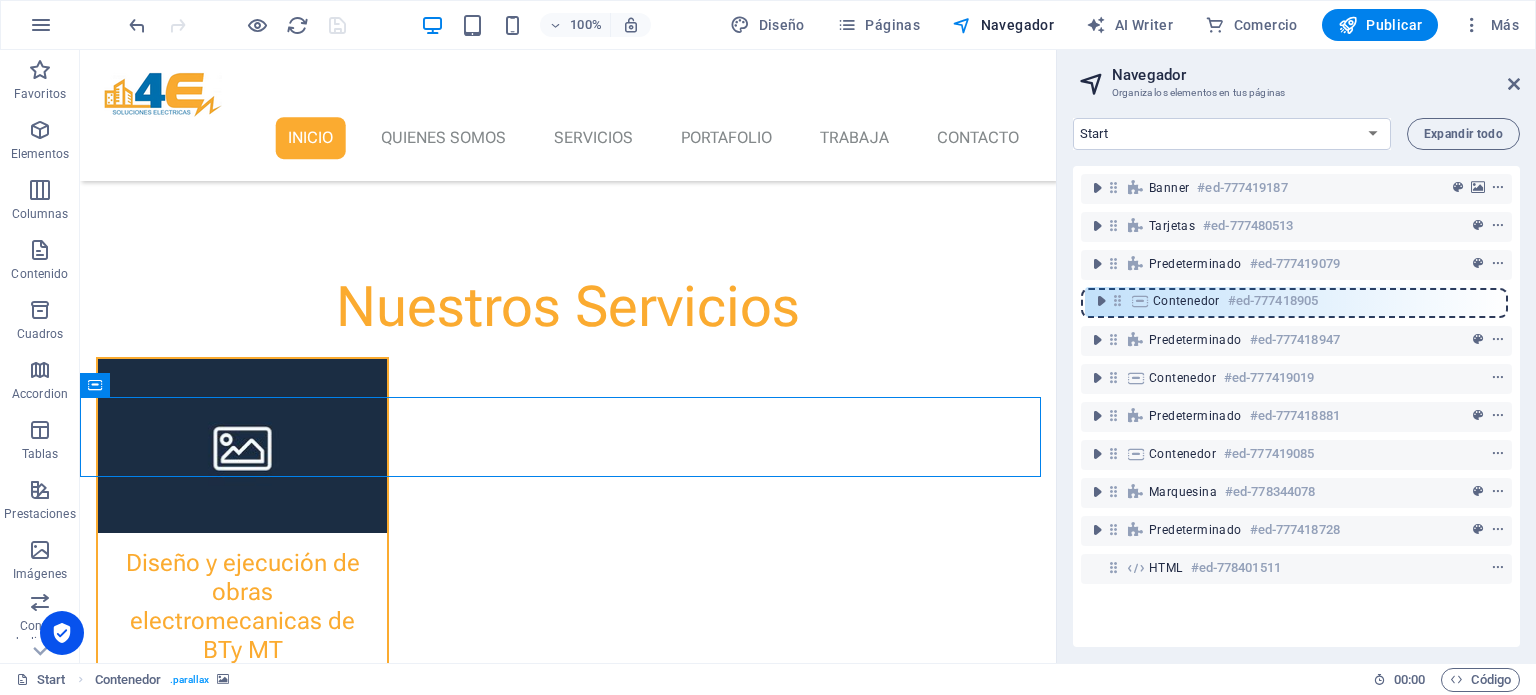 drag, startPoint x: 1112, startPoint y: 343, endPoint x: 1116, endPoint y: 299, distance: 44.181442 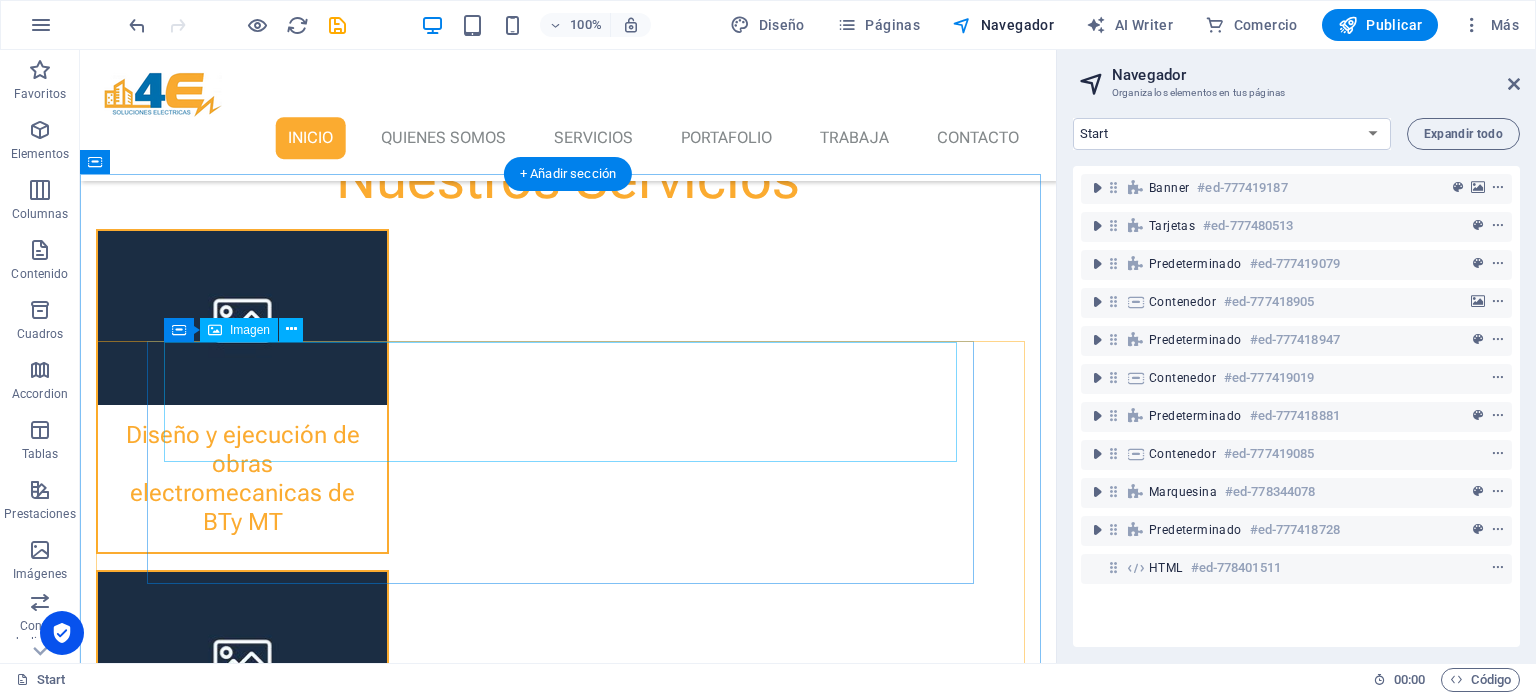 scroll, scrollTop: 981, scrollLeft: 0, axis: vertical 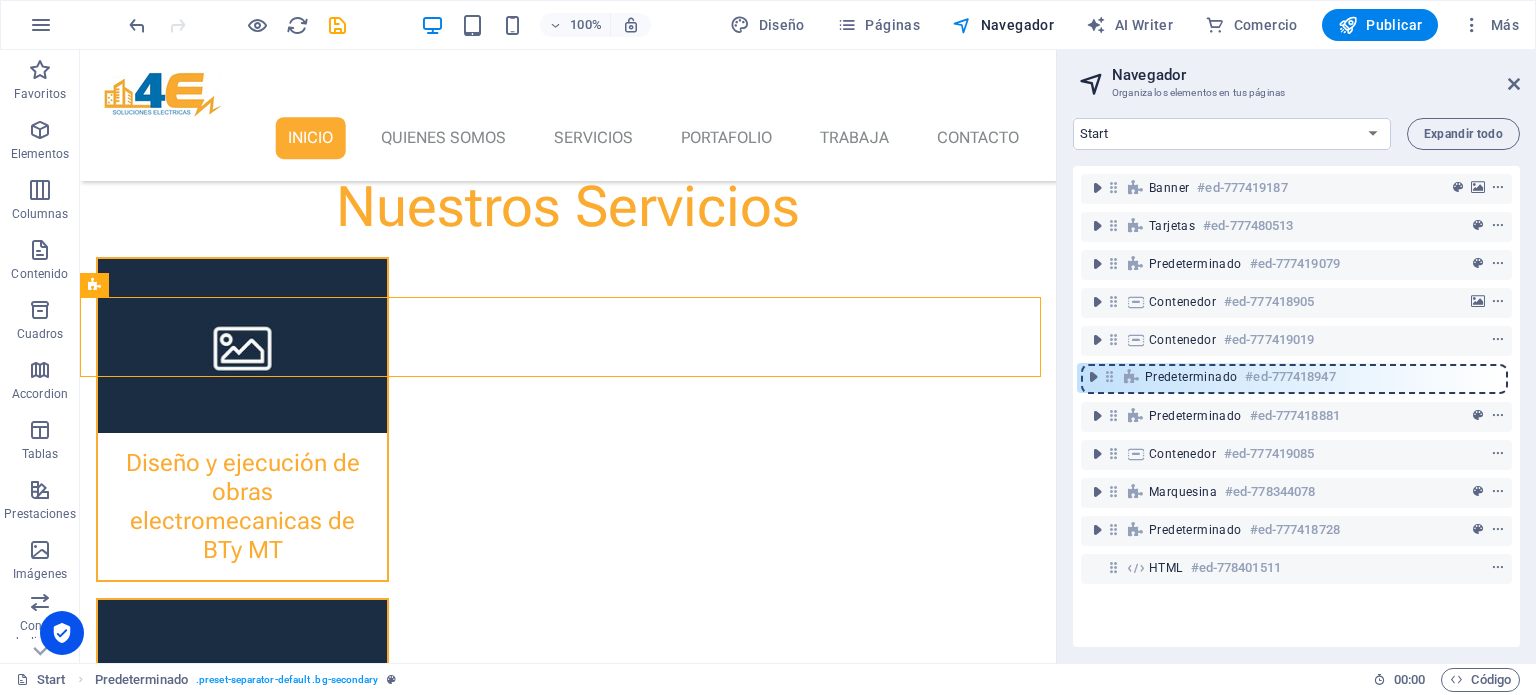 drag, startPoint x: 1117, startPoint y: 339, endPoint x: 1113, endPoint y: 382, distance: 43.185646 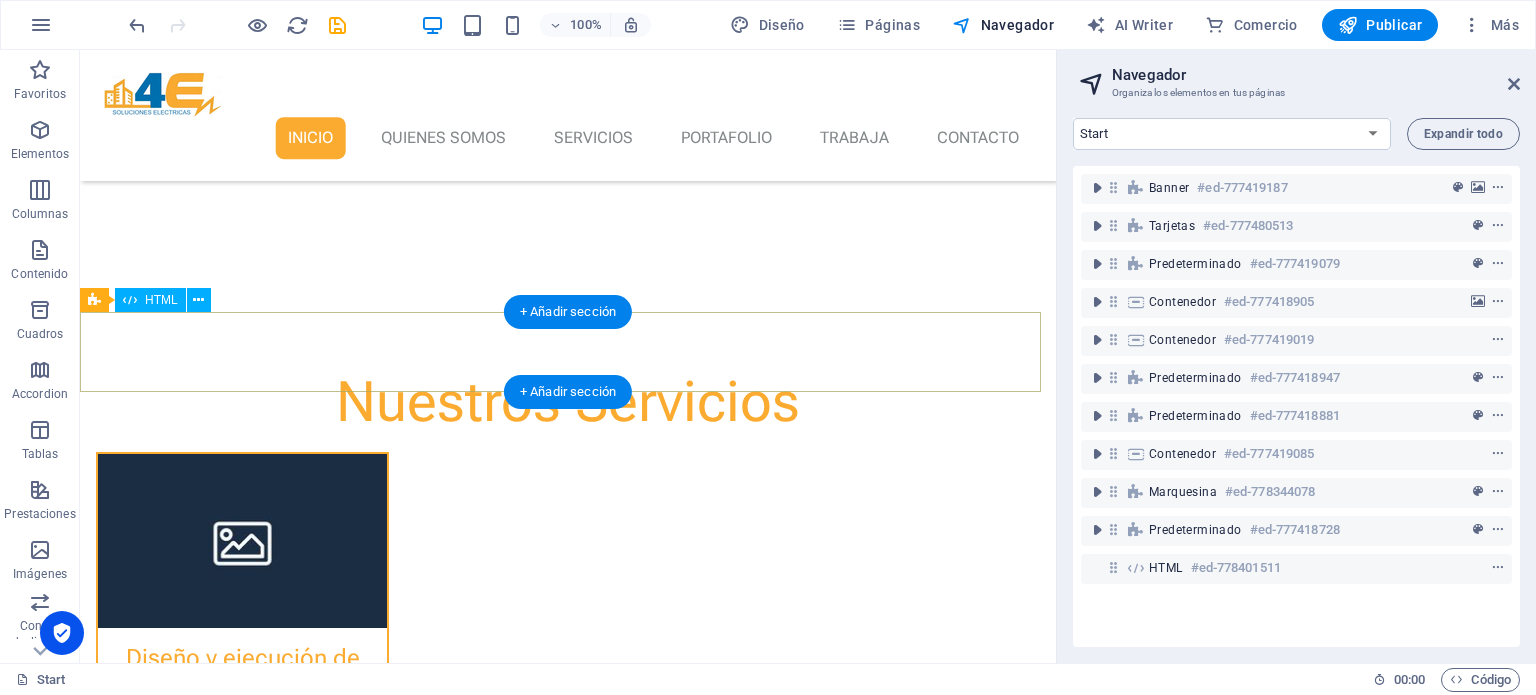 scroll, scrollTop: 780, scrollLeft: 0, axis: vertical 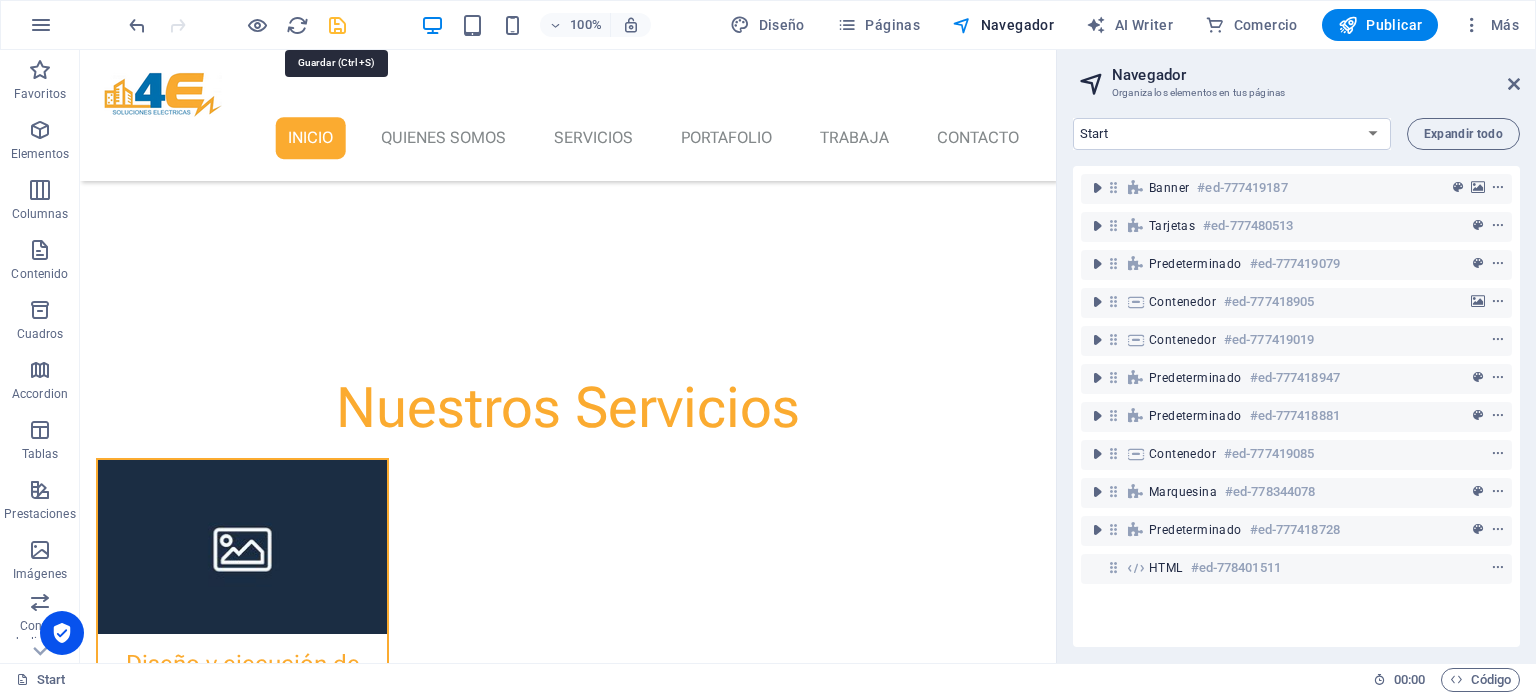 click at bounding box center [337, 25] 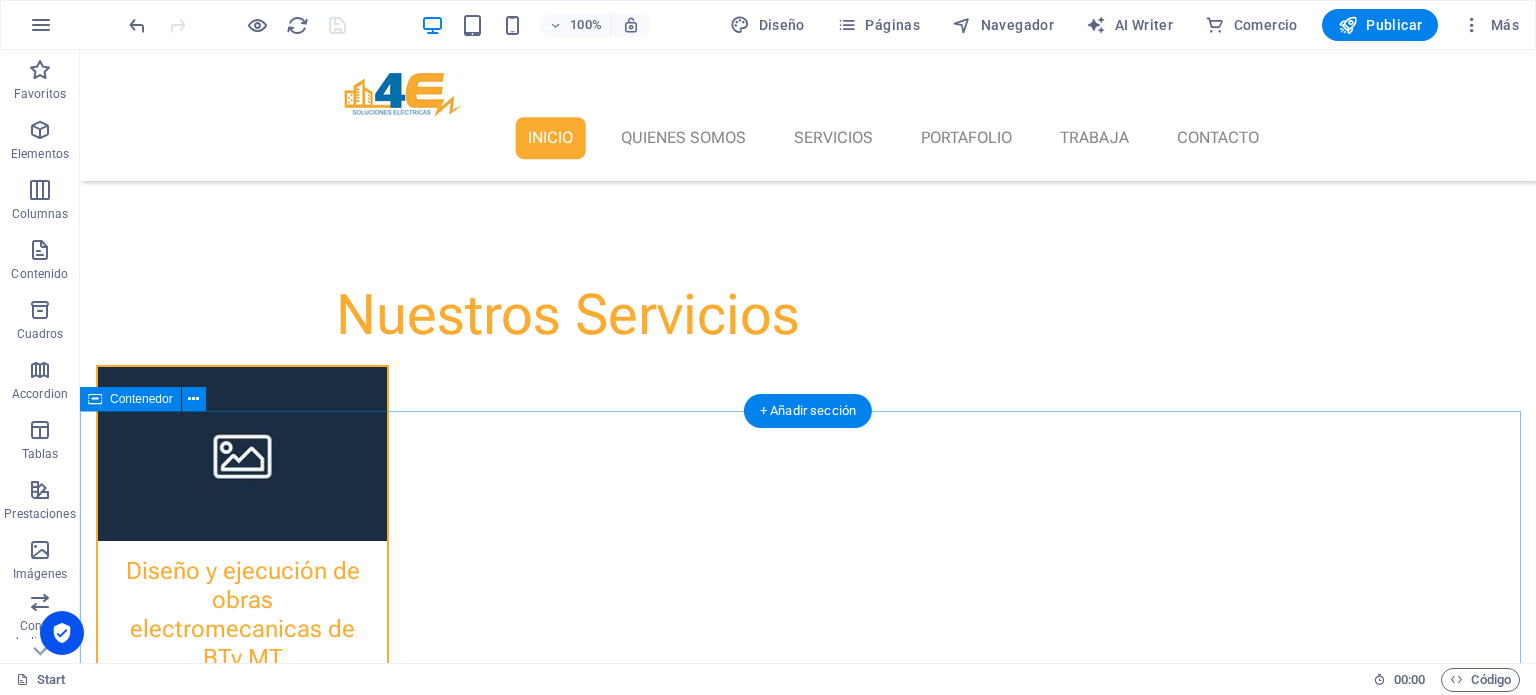 scroll, scrollTop: 880, scrollLeft: 0, axis: vertical 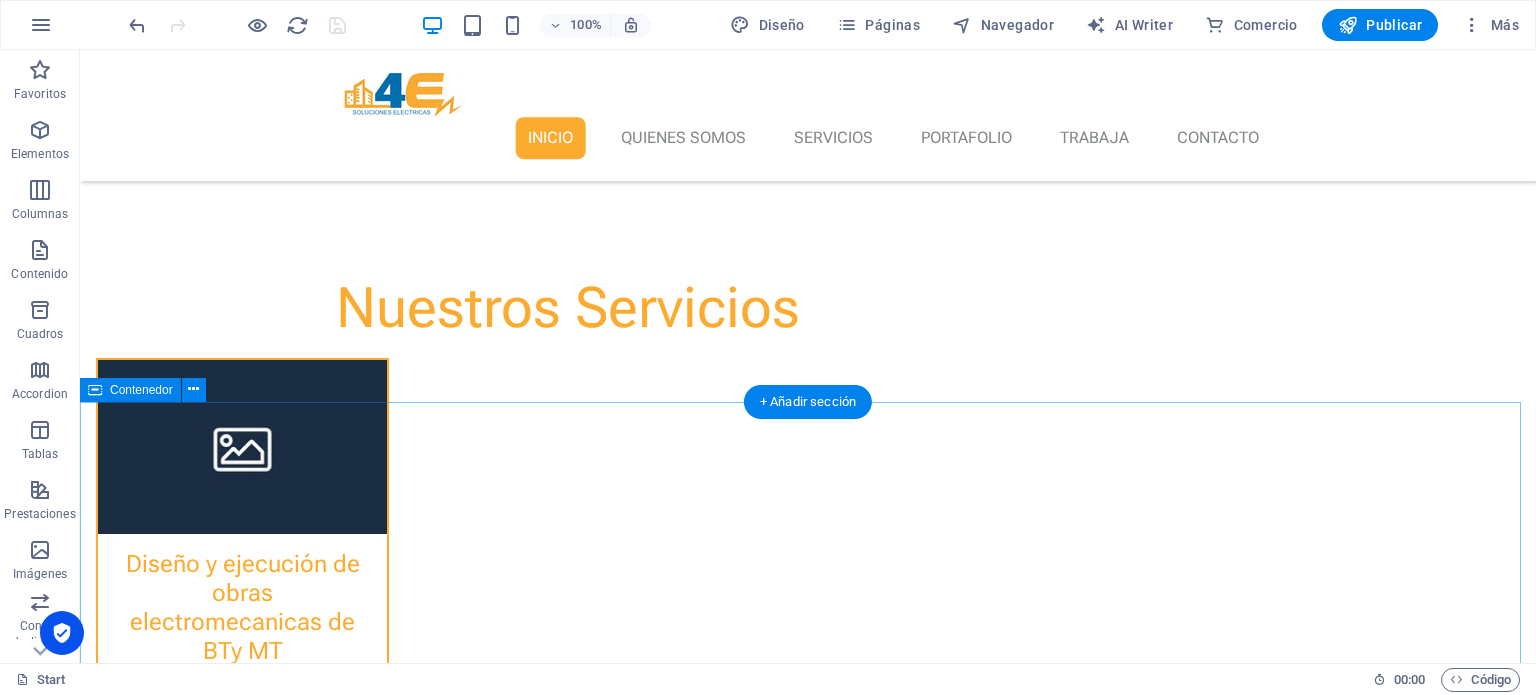click on "Proyectos Realizados [PERSON_NAME] Lorem Ipsum   is simply dummy text of the printing and typesetting industry. Lorem Ipsum has been the industry's standard dummy text ever since the 1500s. [PERSON_NAME]   is simply dummy text of the printing and typesetting industry. Lorem Ipsum has been the industry's standard dummy text ever since the 1500s. [PERSON_NAME]   is simply dummy text of the printing and typesetting industry. Lorem Ipsum has been the industry's standard dummy text ever since the 1500s. [PERSON_NAME]   is simply dummy text of the printing and typesetting industry. Lorem Ipsum has been the industry's standard dummy text ever since the 1500s." at bounding box center [808, 2907] 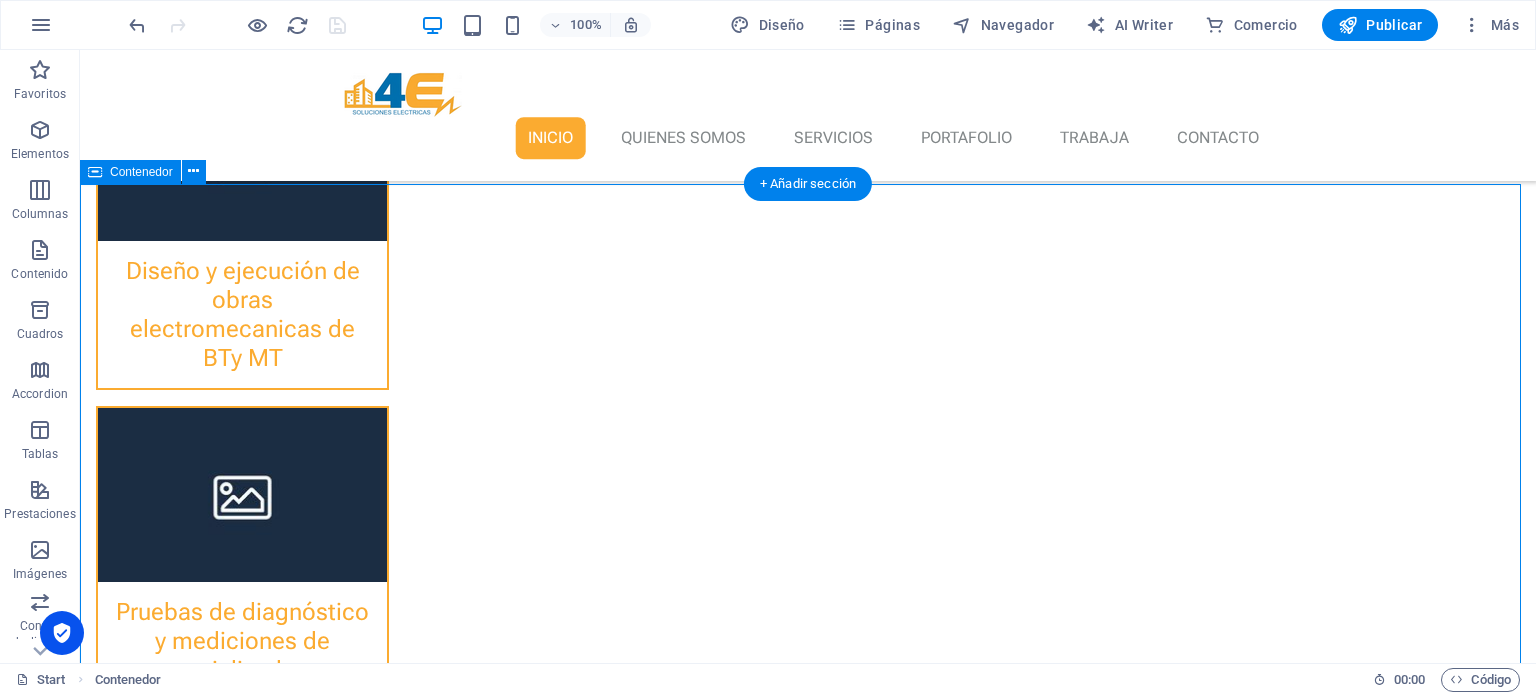 scroll, scrollTop: 1180, scrollLeft: 0, axis: vertical 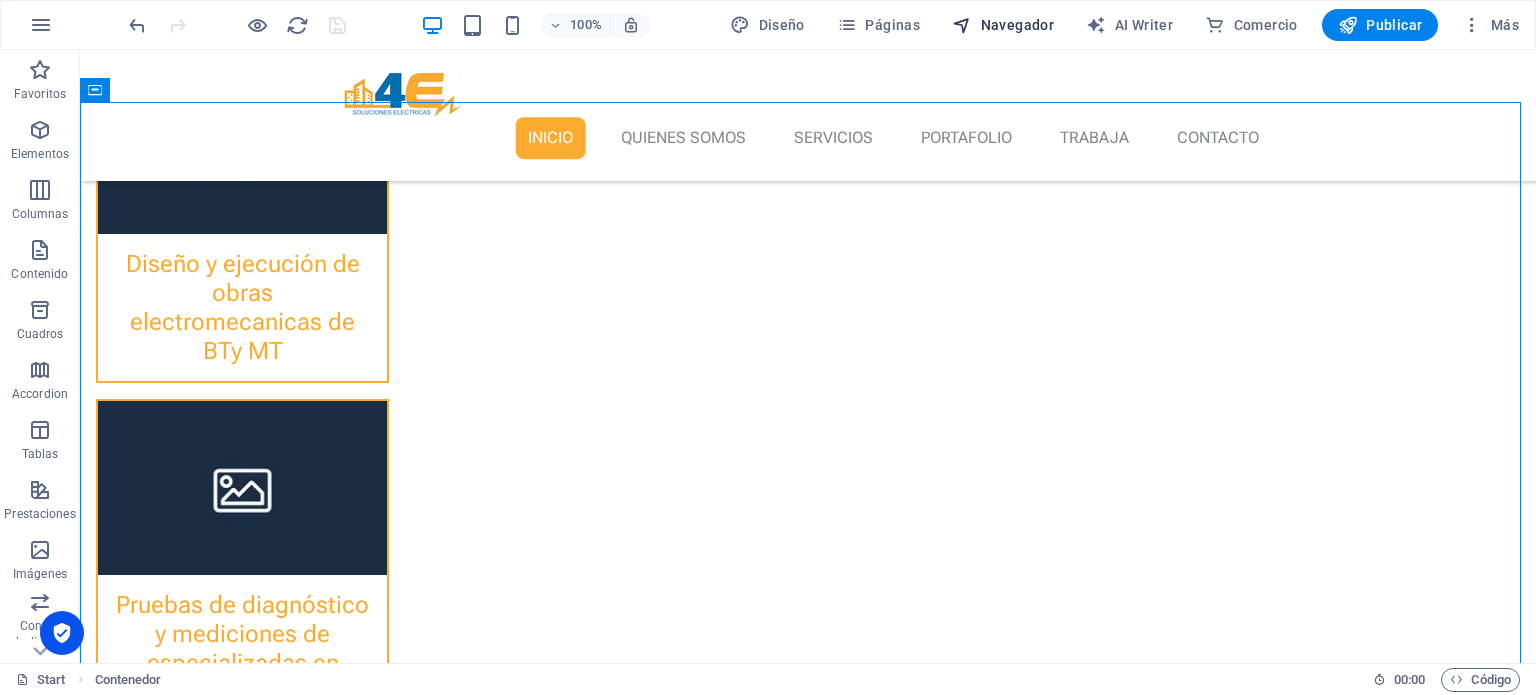 click on "Navegador" at bounding box center (1003, 25) 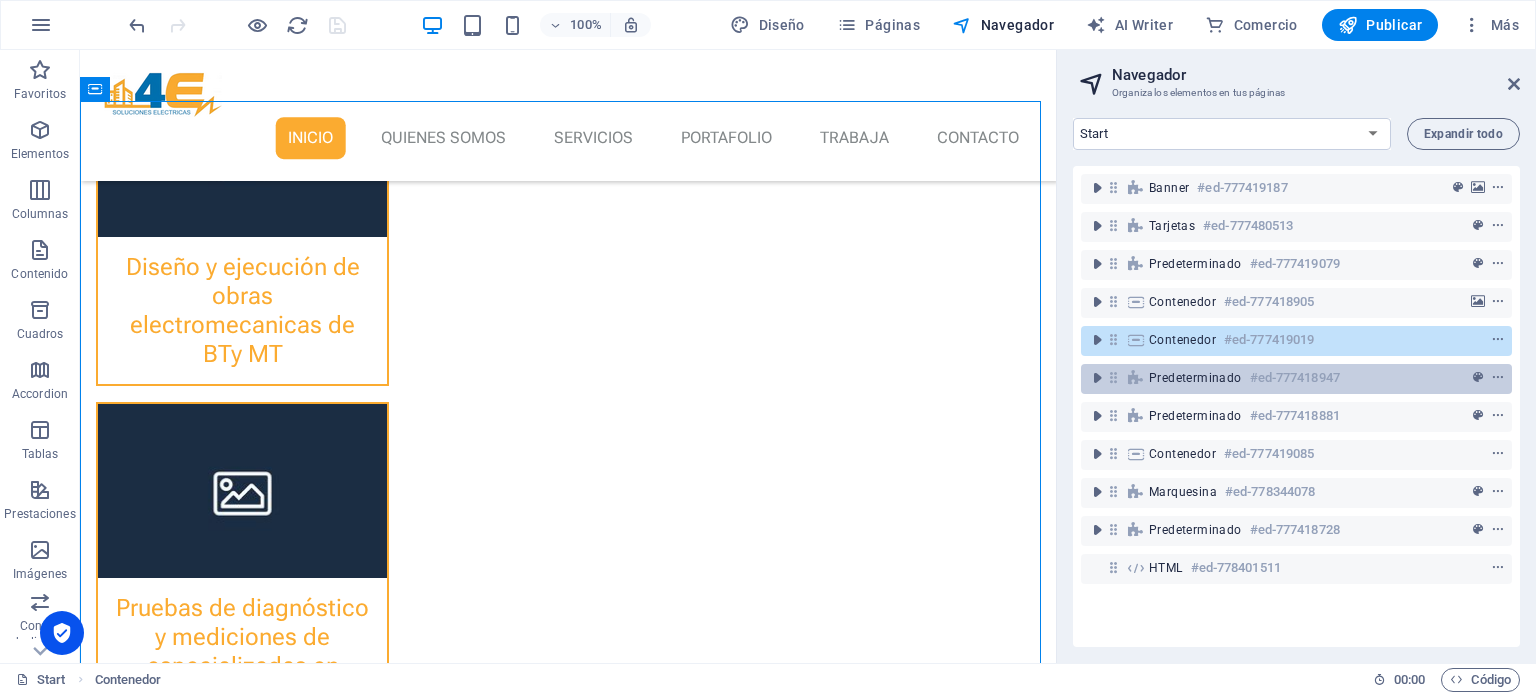 click on "Predeterminado" at bounding box center [1195, 378] 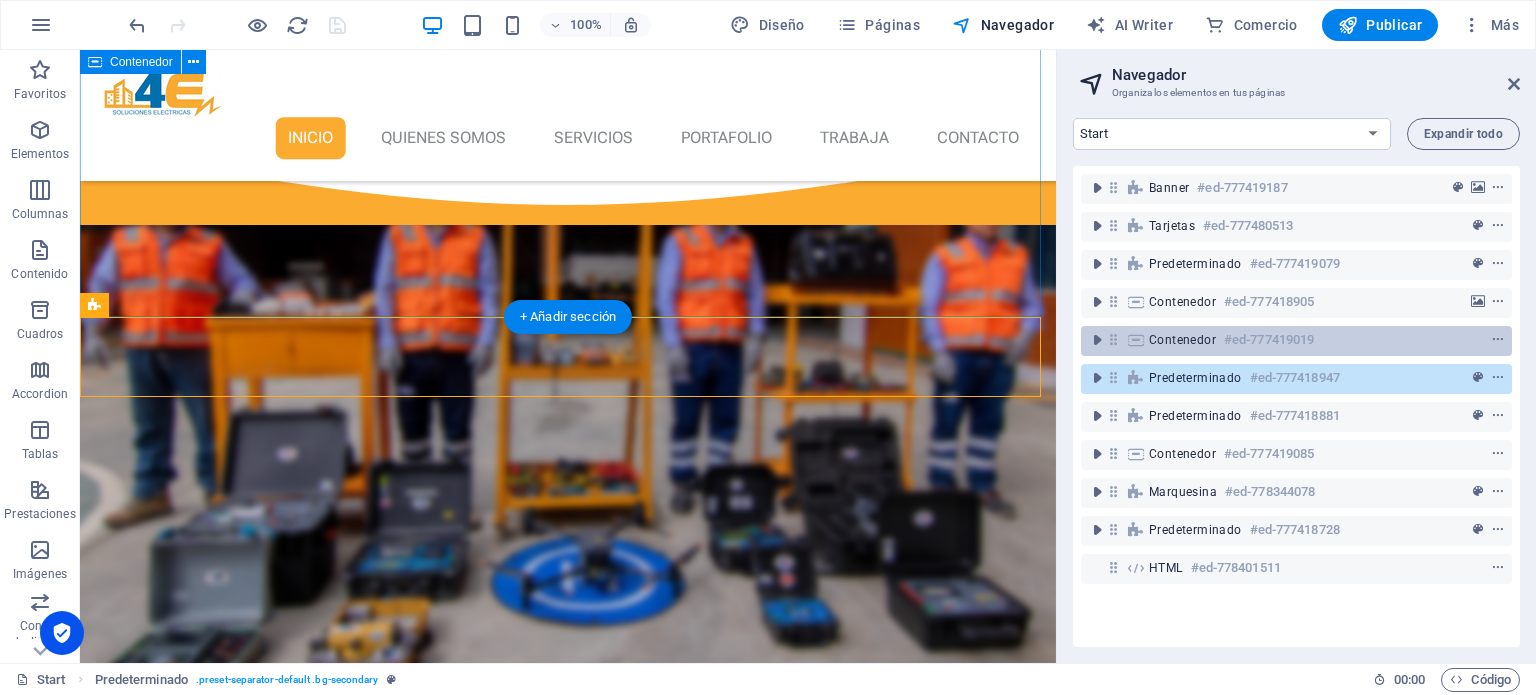 click at bounding box center (1136, 340) 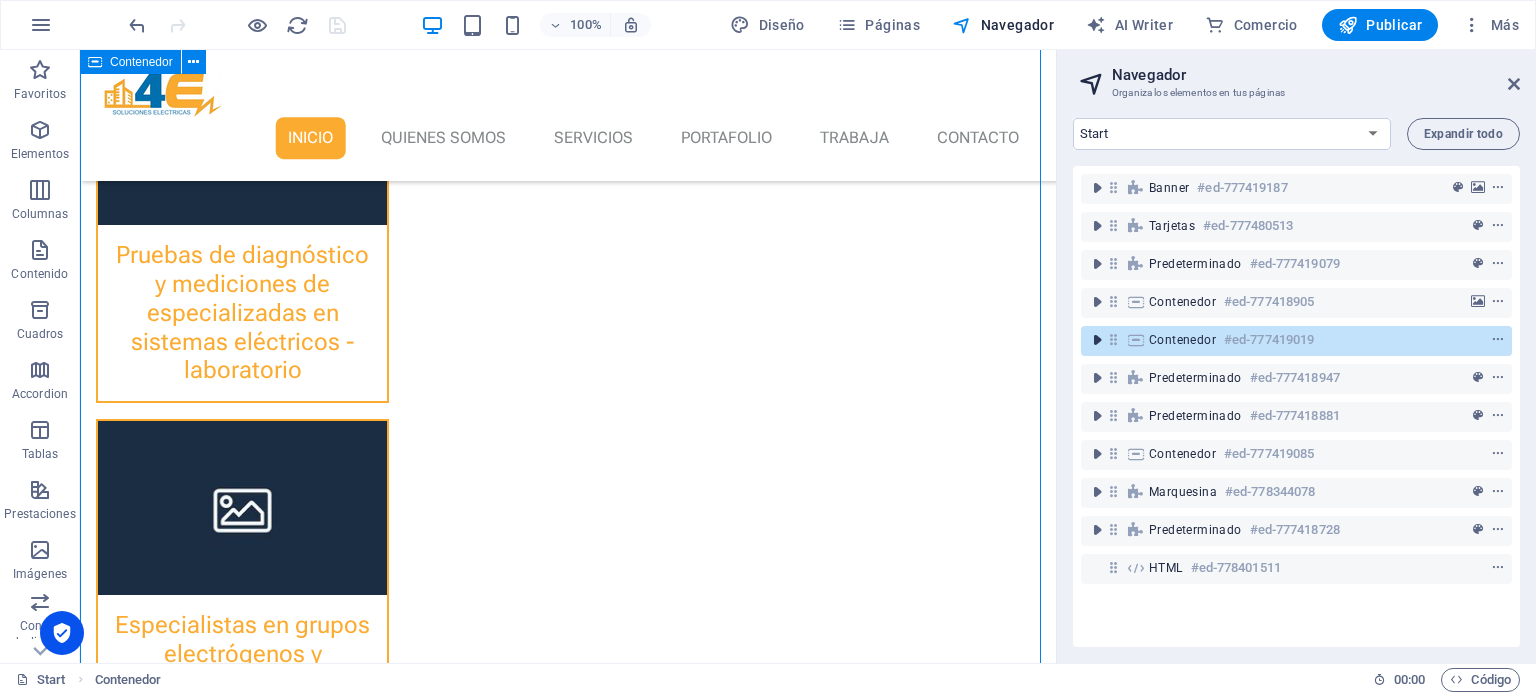 click at bounding box center (1097, 340) 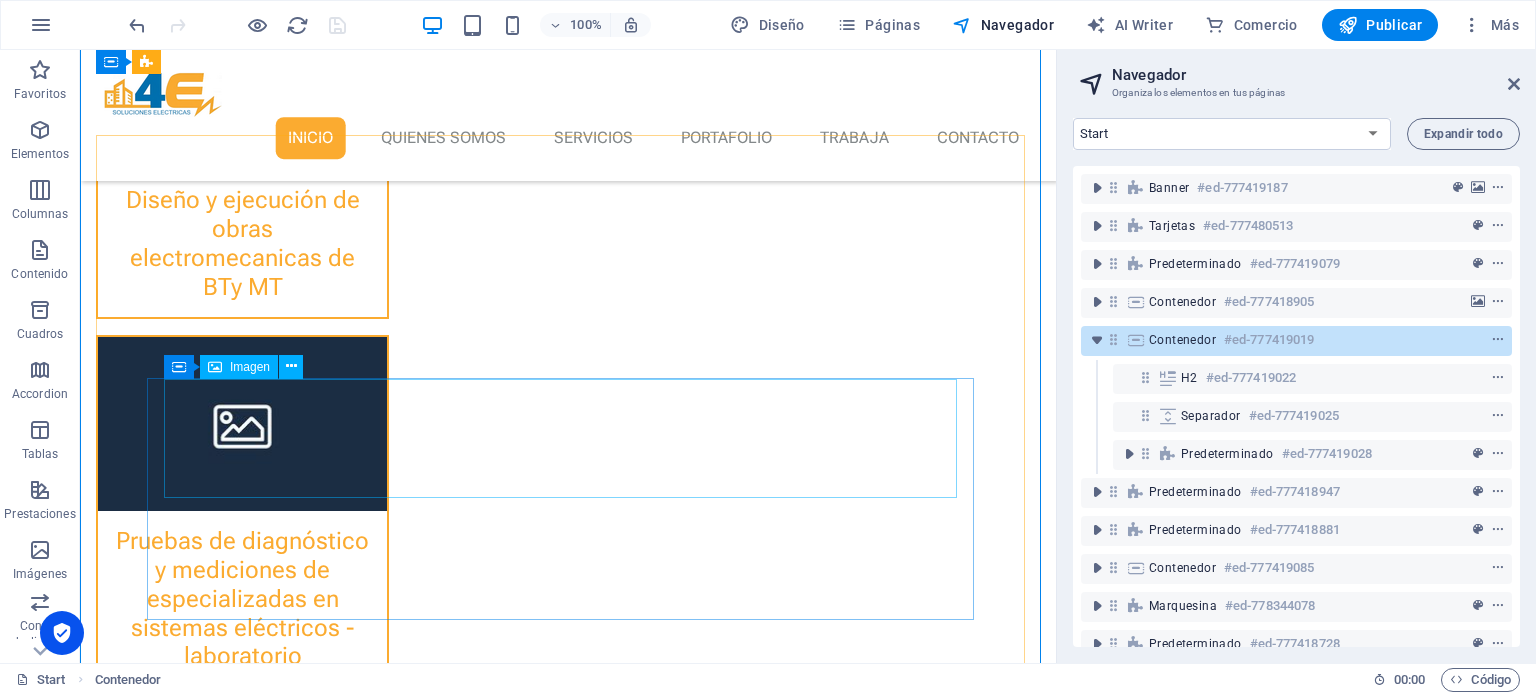 scroll, scrollTop: 1230, scrollLeft: 0, axis: vertical 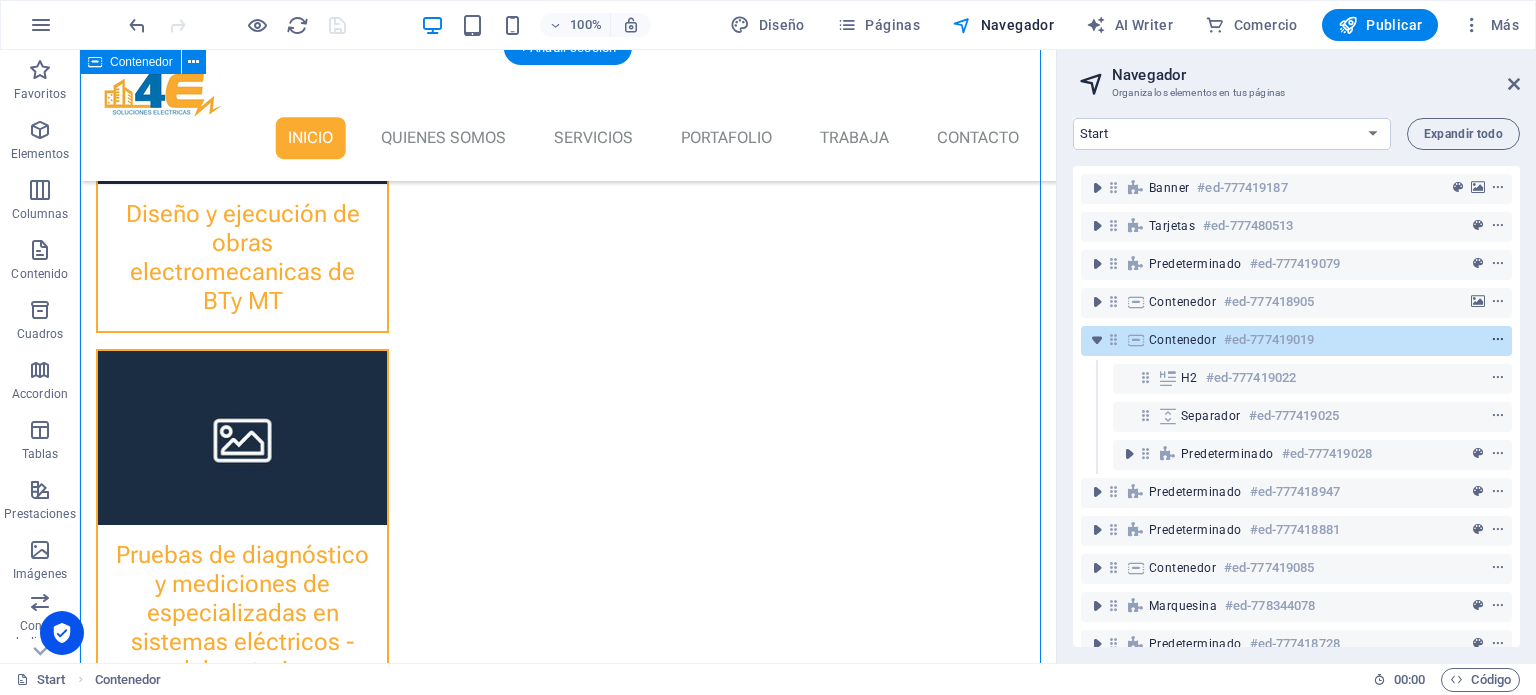 click at bounding box center [1498, 340] 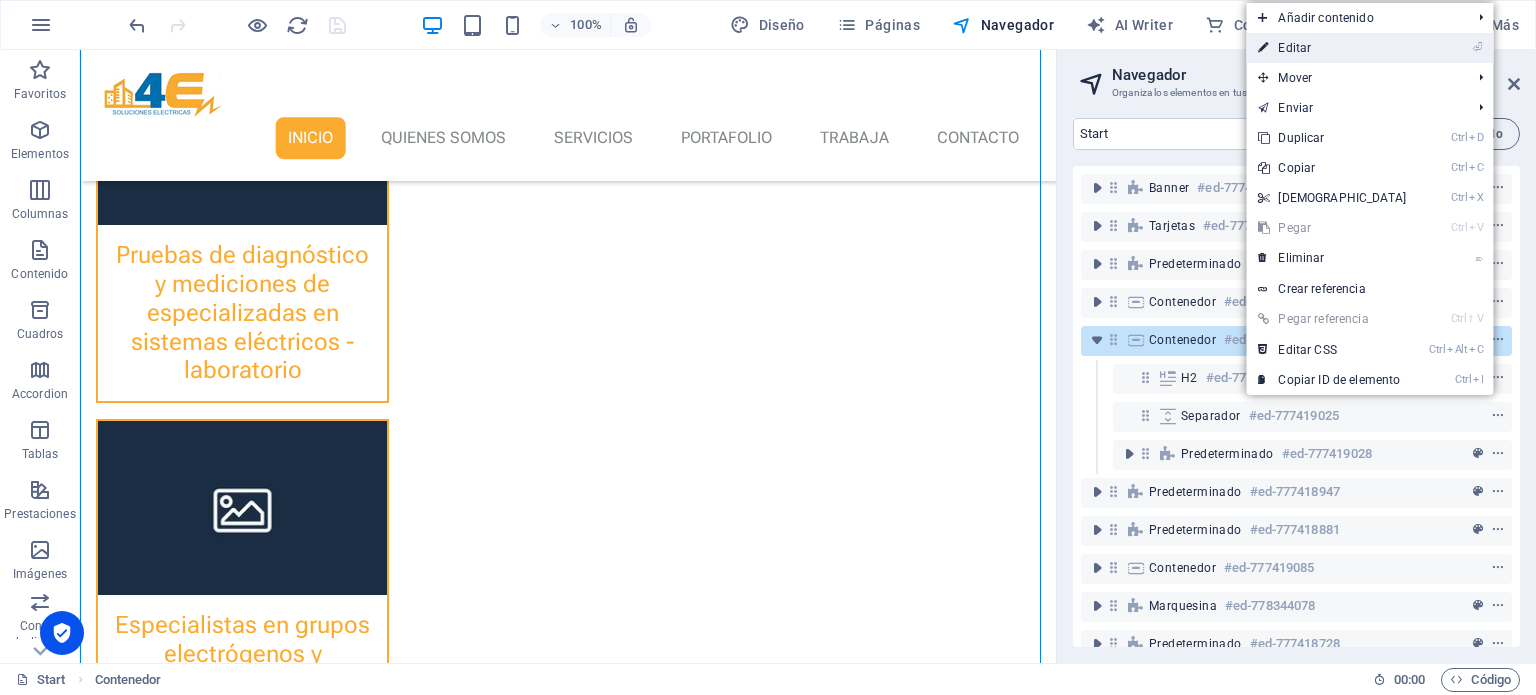 click on "⏎  Editar" at bounding box center (1332, 48) 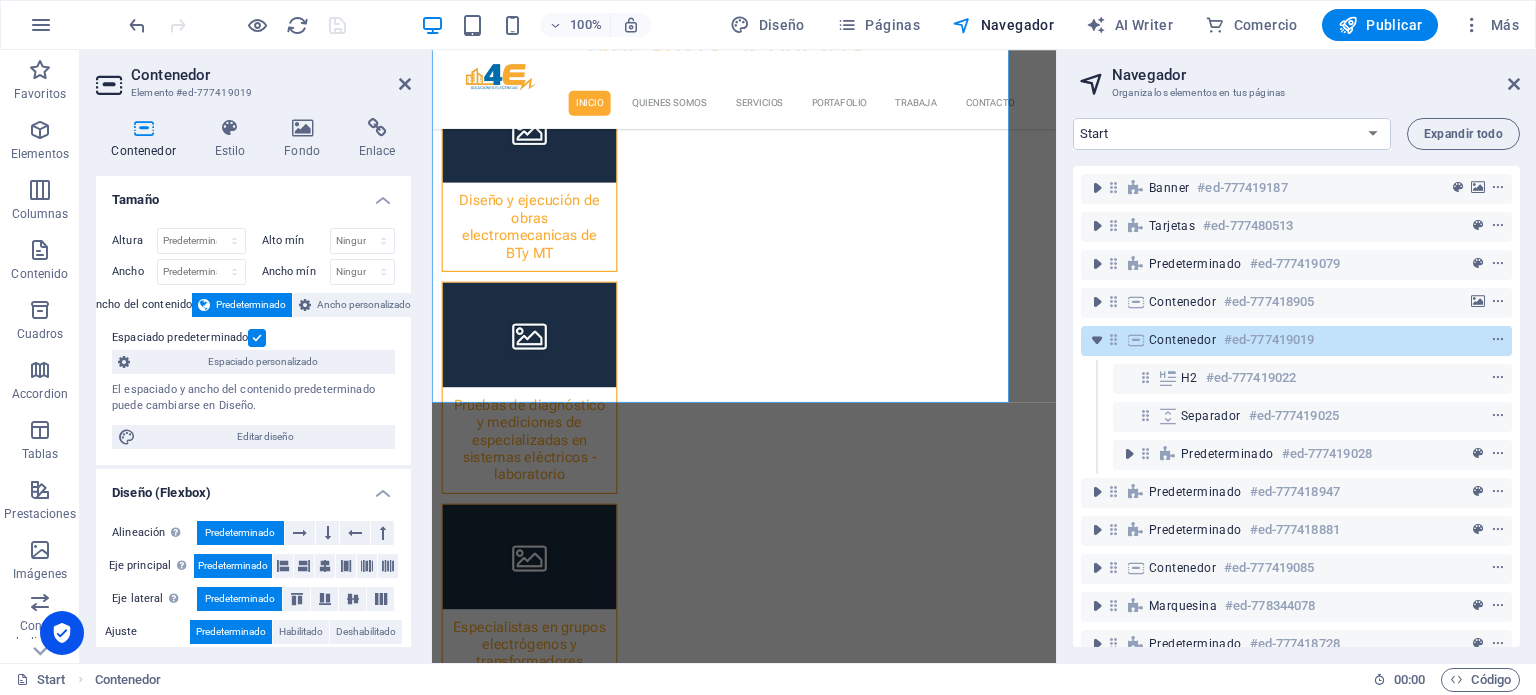 scroll, scrollTop: 1860, scrollLeft: 0, axis: vertical 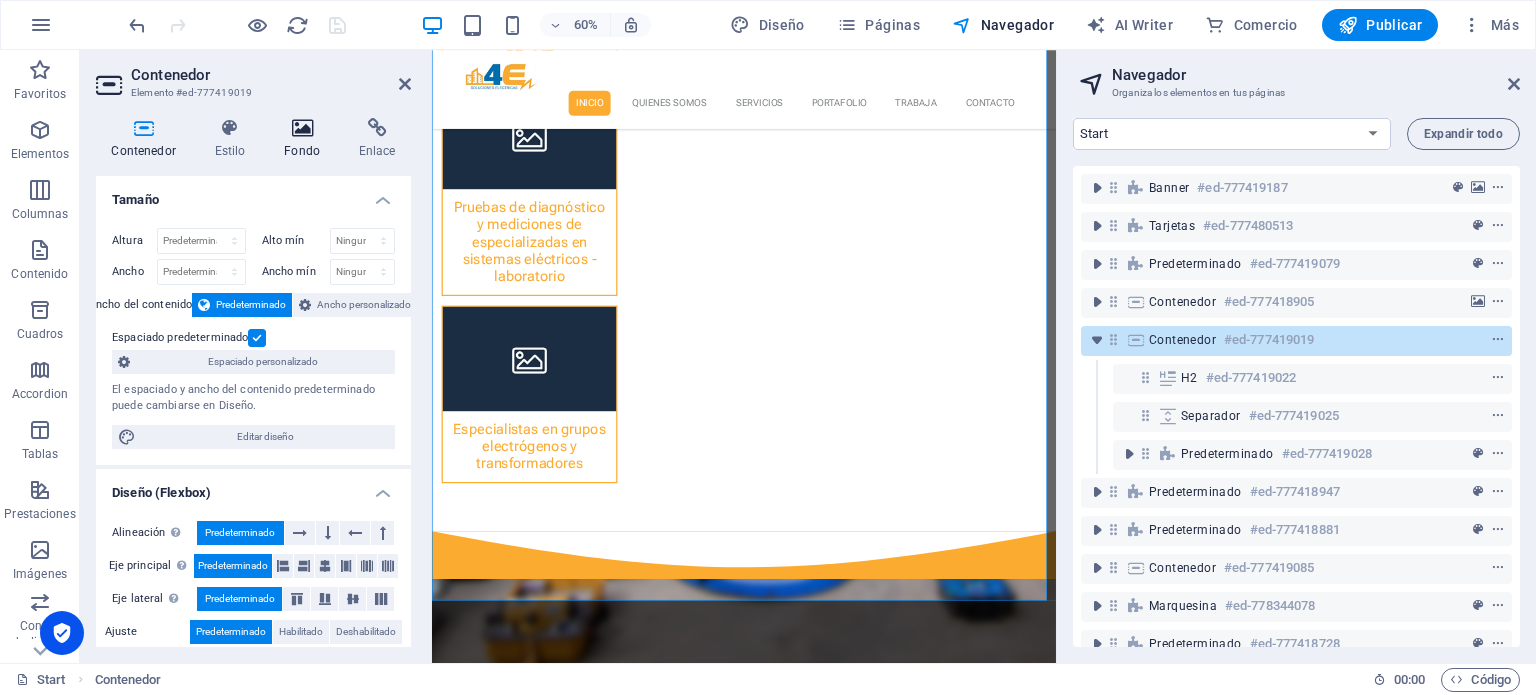 click on "Fondo" at bounding box center [306, 139] 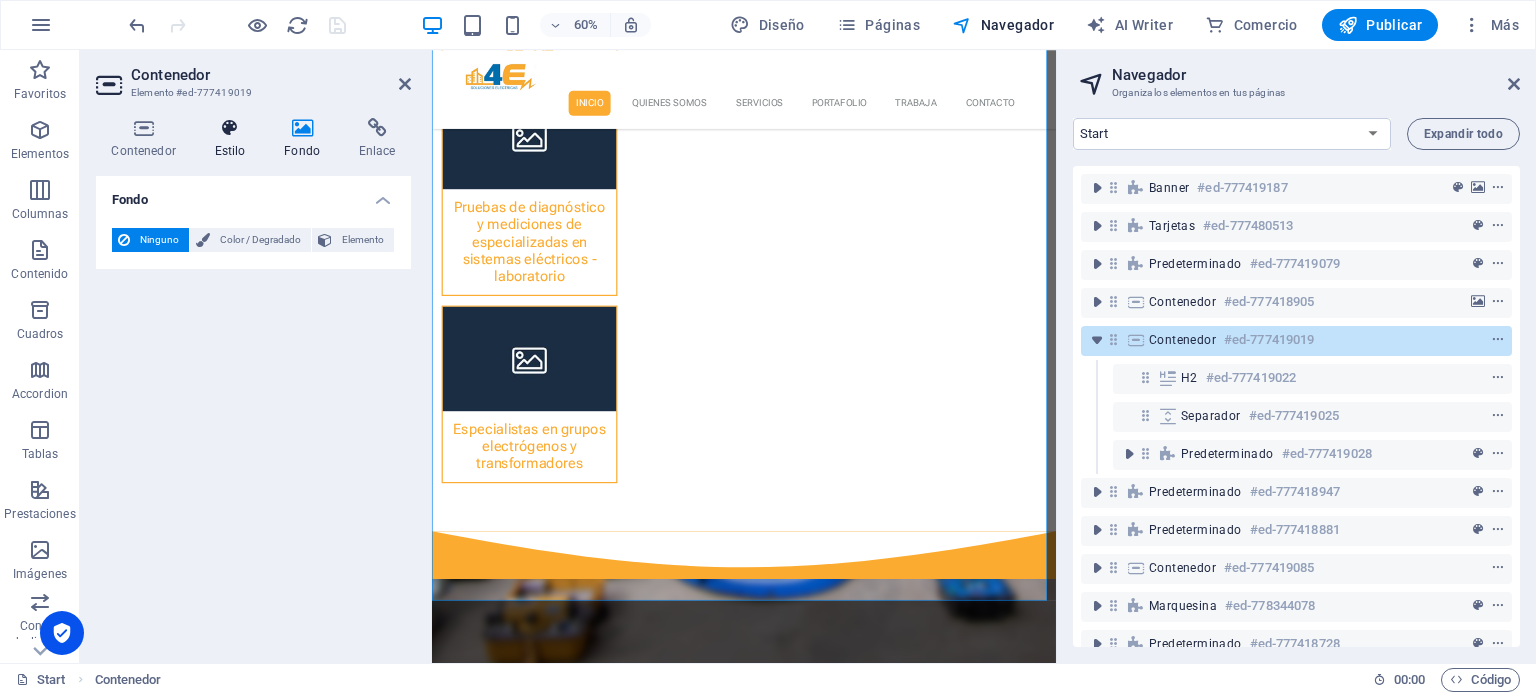 click on "Estilo" at bounding box center (234, 139) 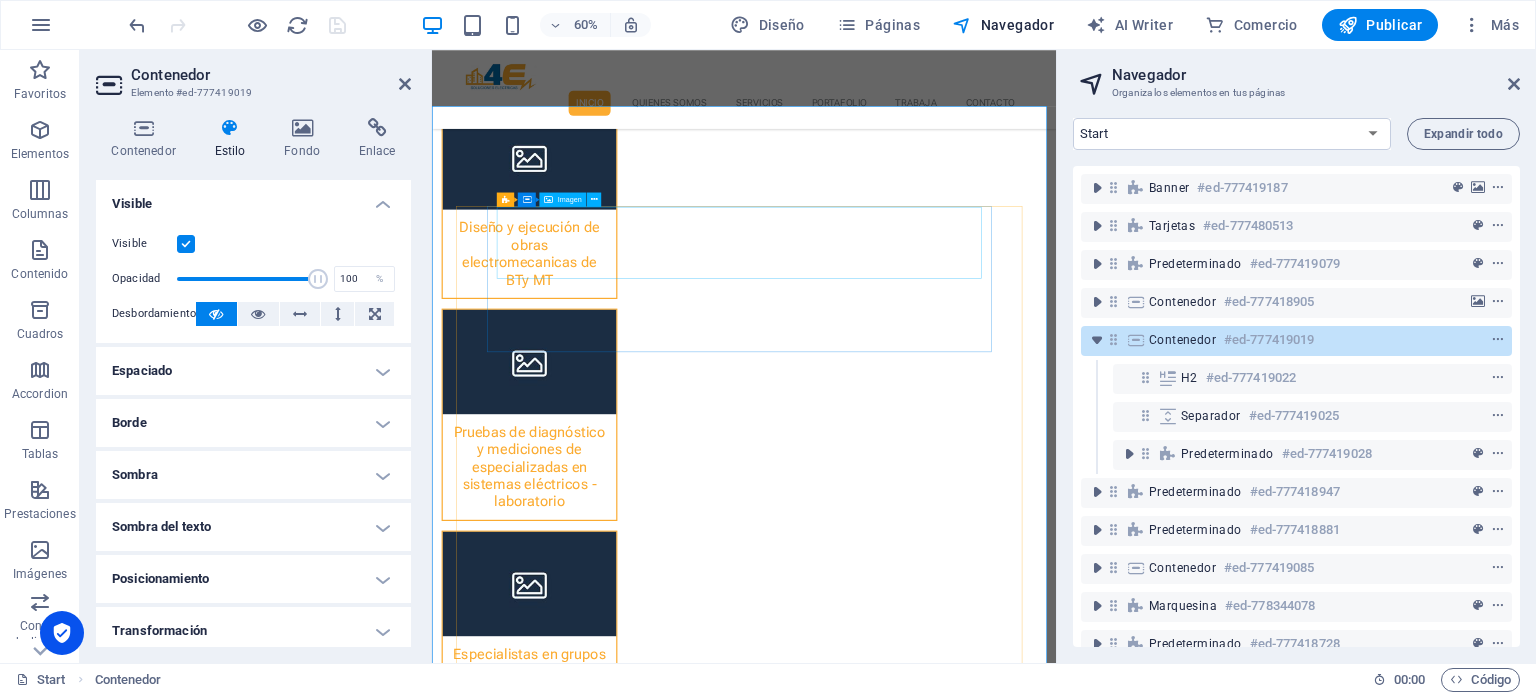 scroll, scrollTop: 1460, scrollLeft: 0, axis: vertical 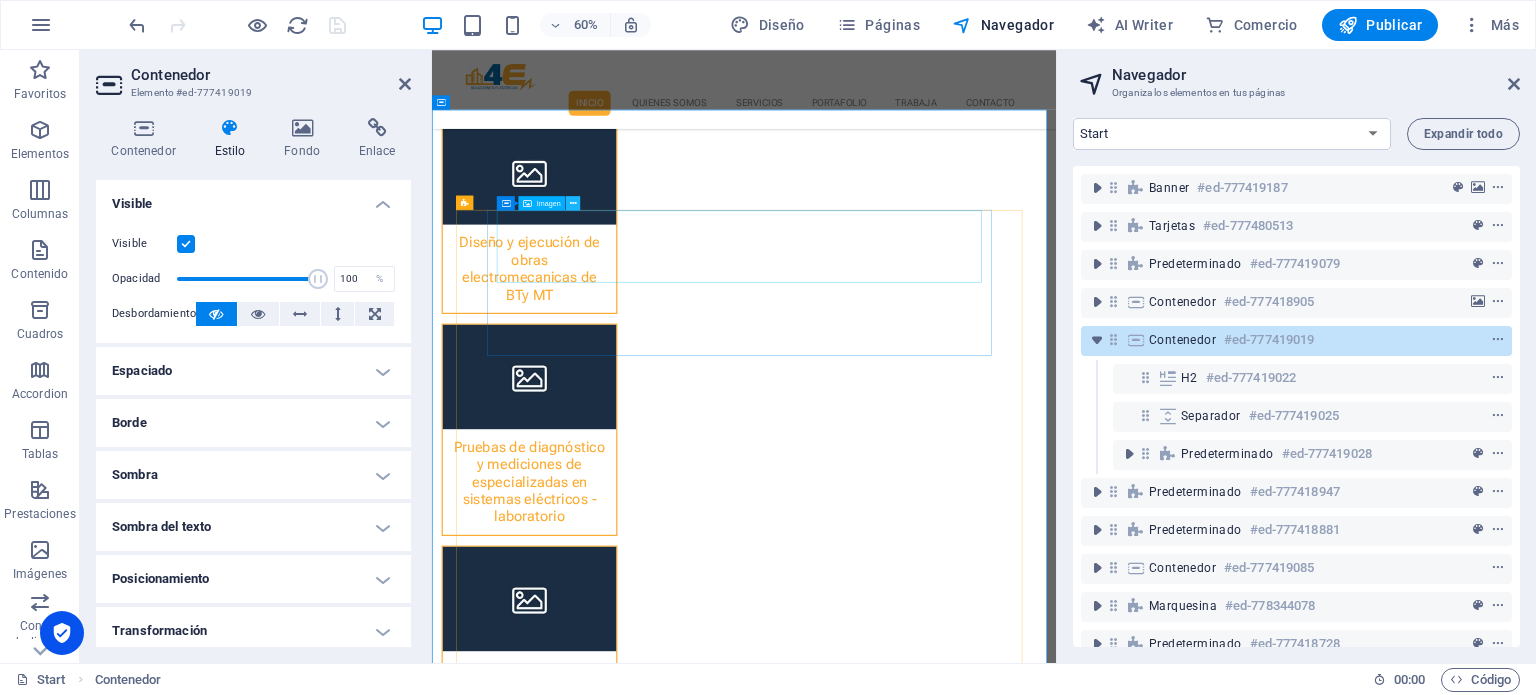 click at bounding box center (573, 202) 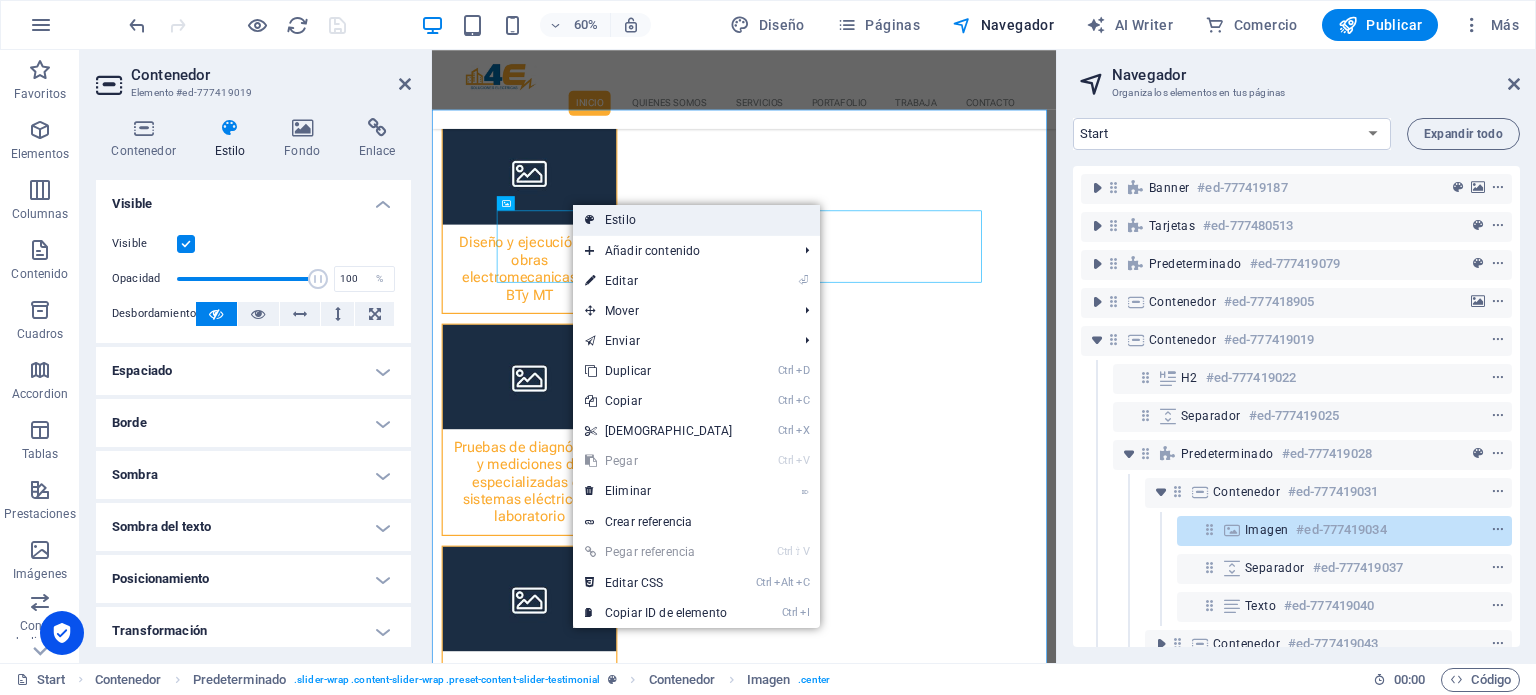 click at bounding box center [590, 220] 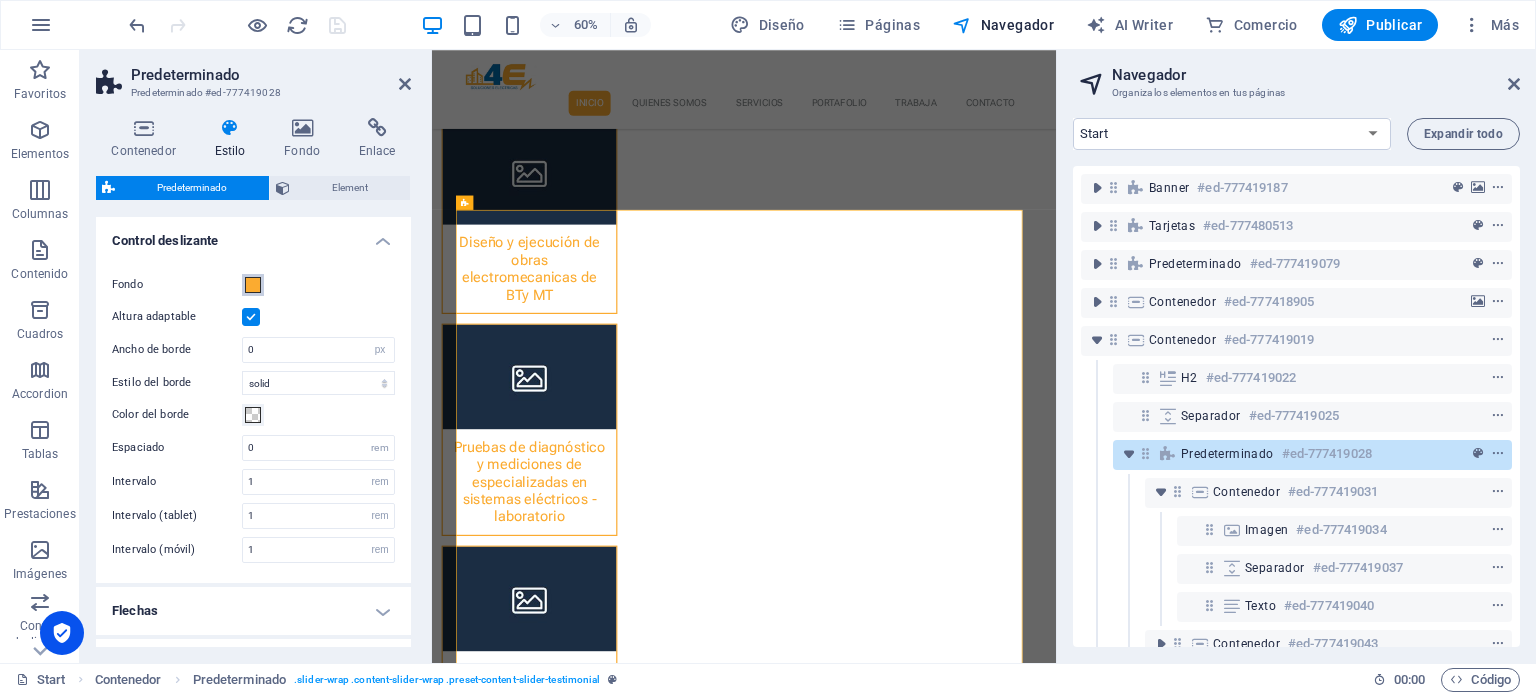 click at bounding box center (253, 285) 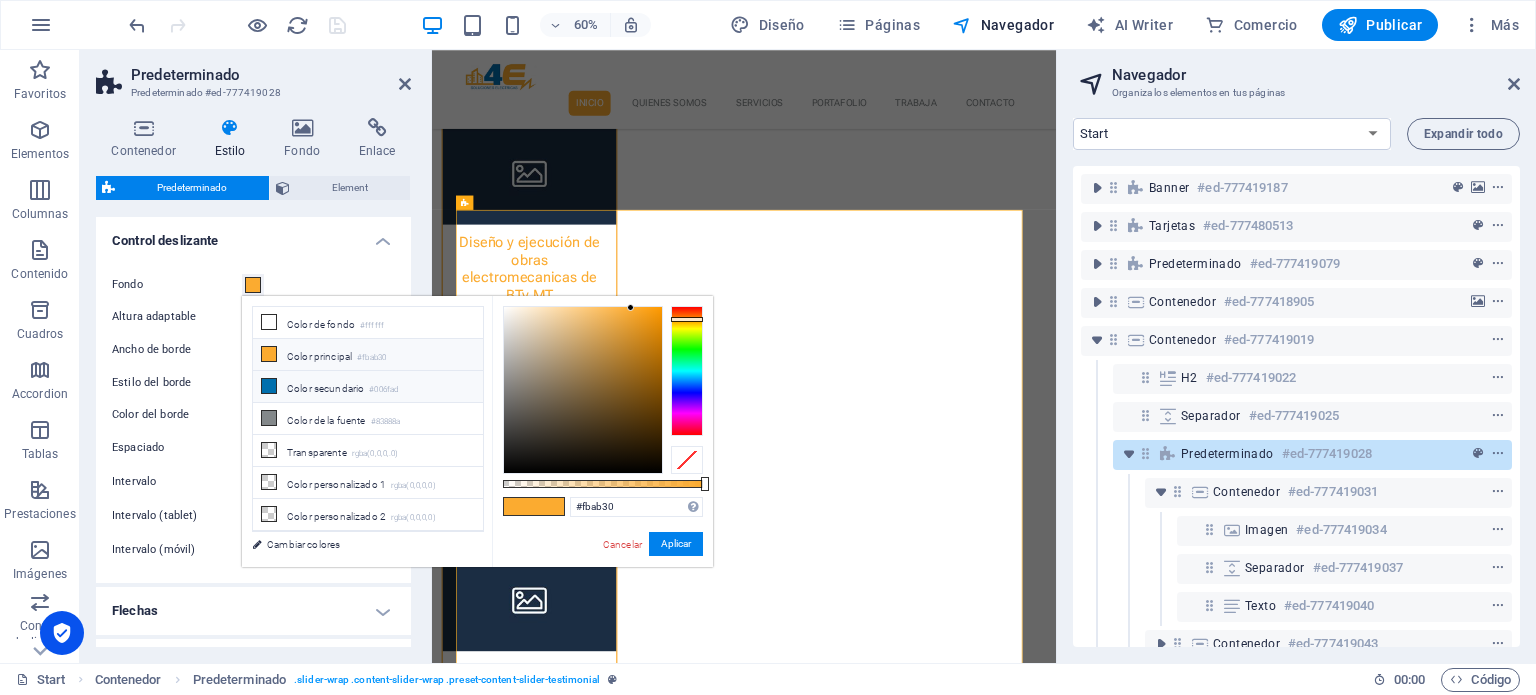 click on "Color secundario
#006fad" at bounding box center (368, 387) 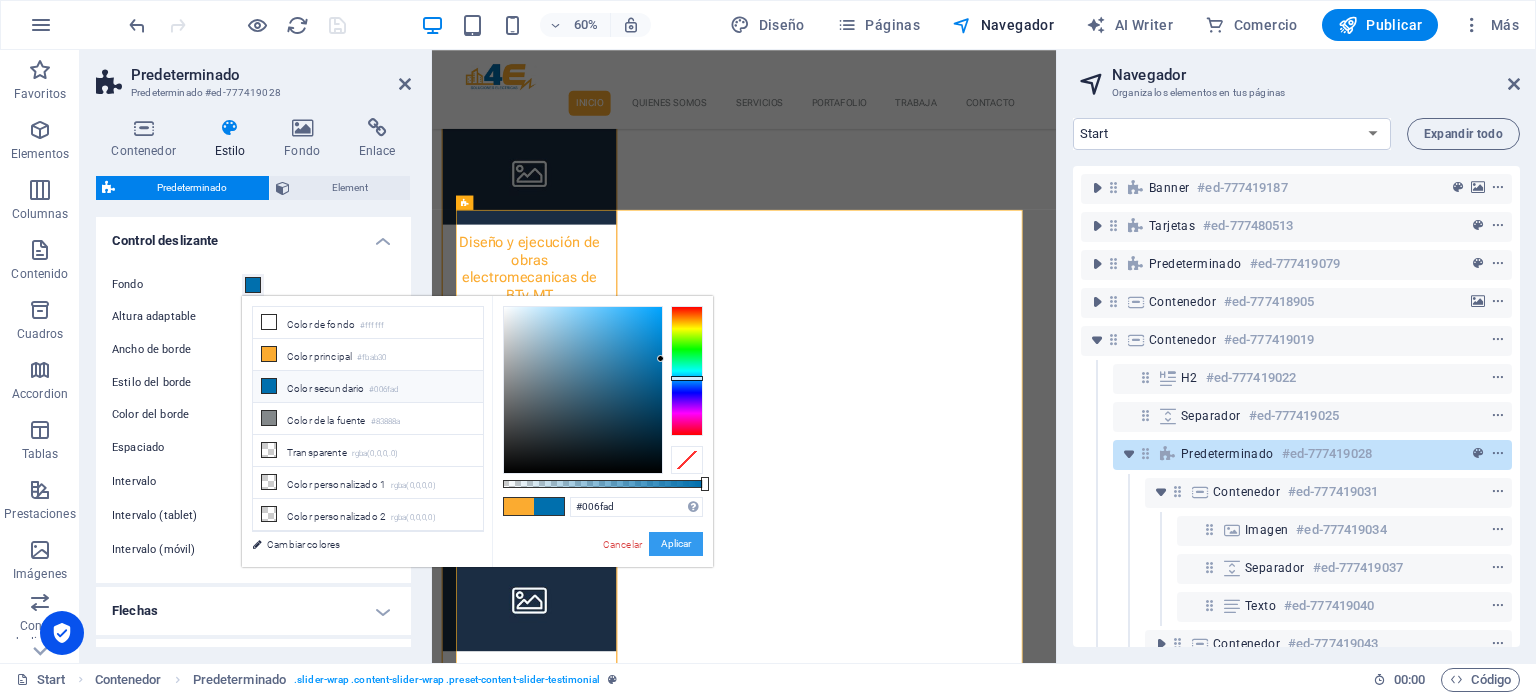 click on "Aplicar" at bounding box center (676, 544) 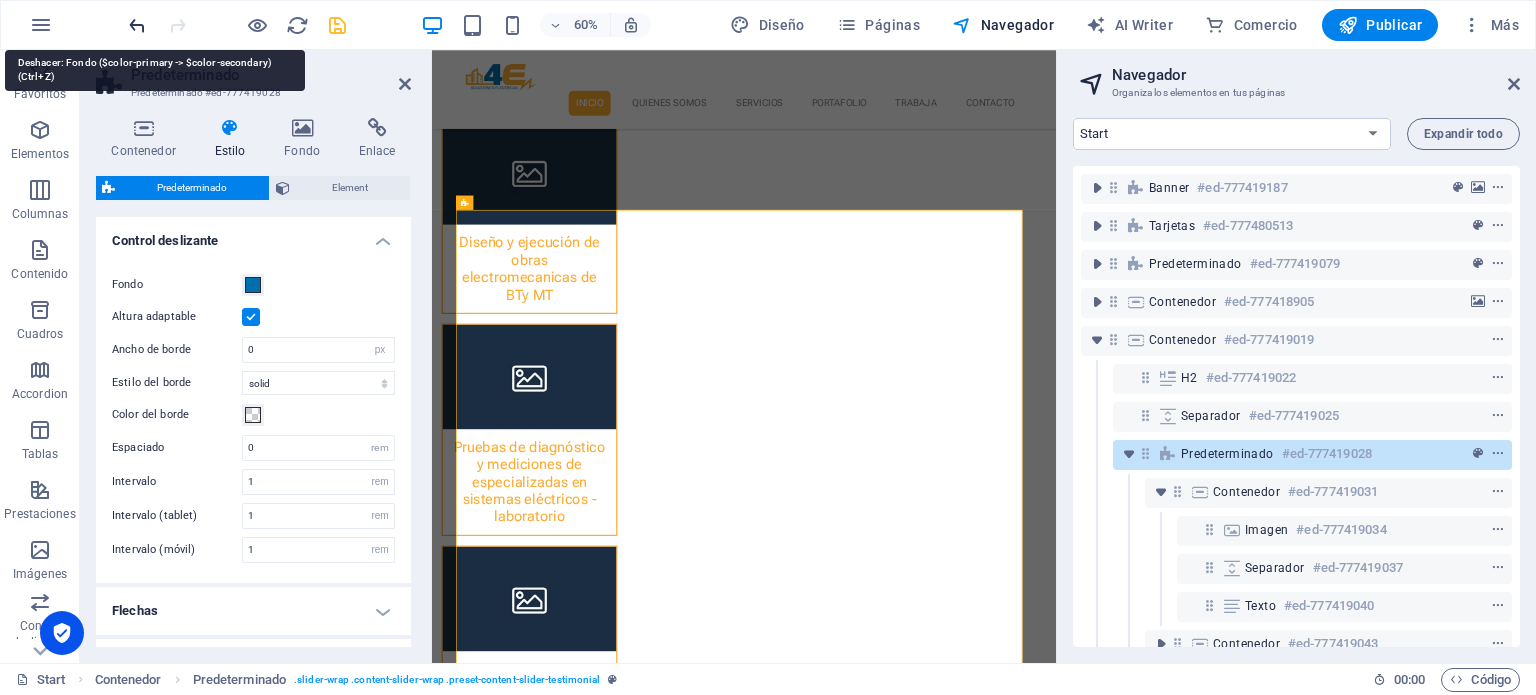 click at bounding box center [137, 25] 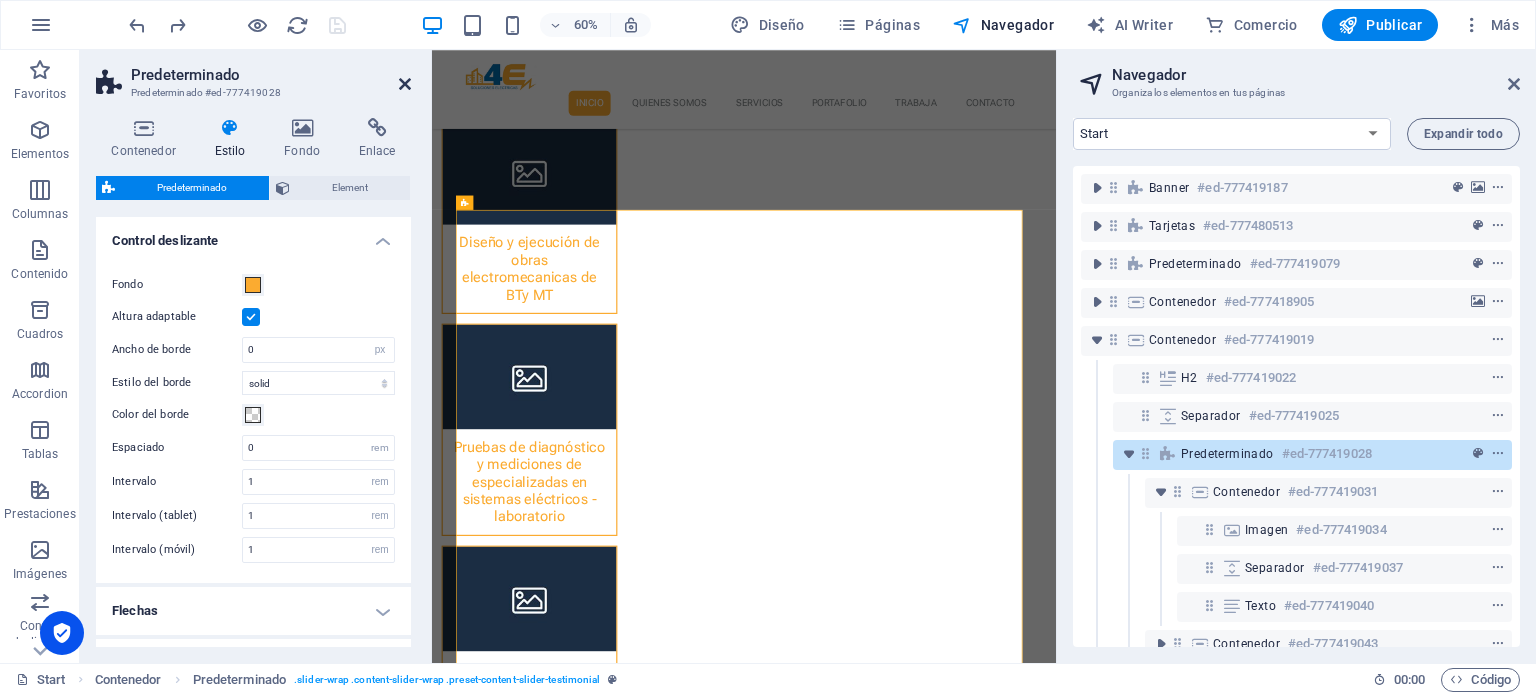 click at bounding box center [405, 84] 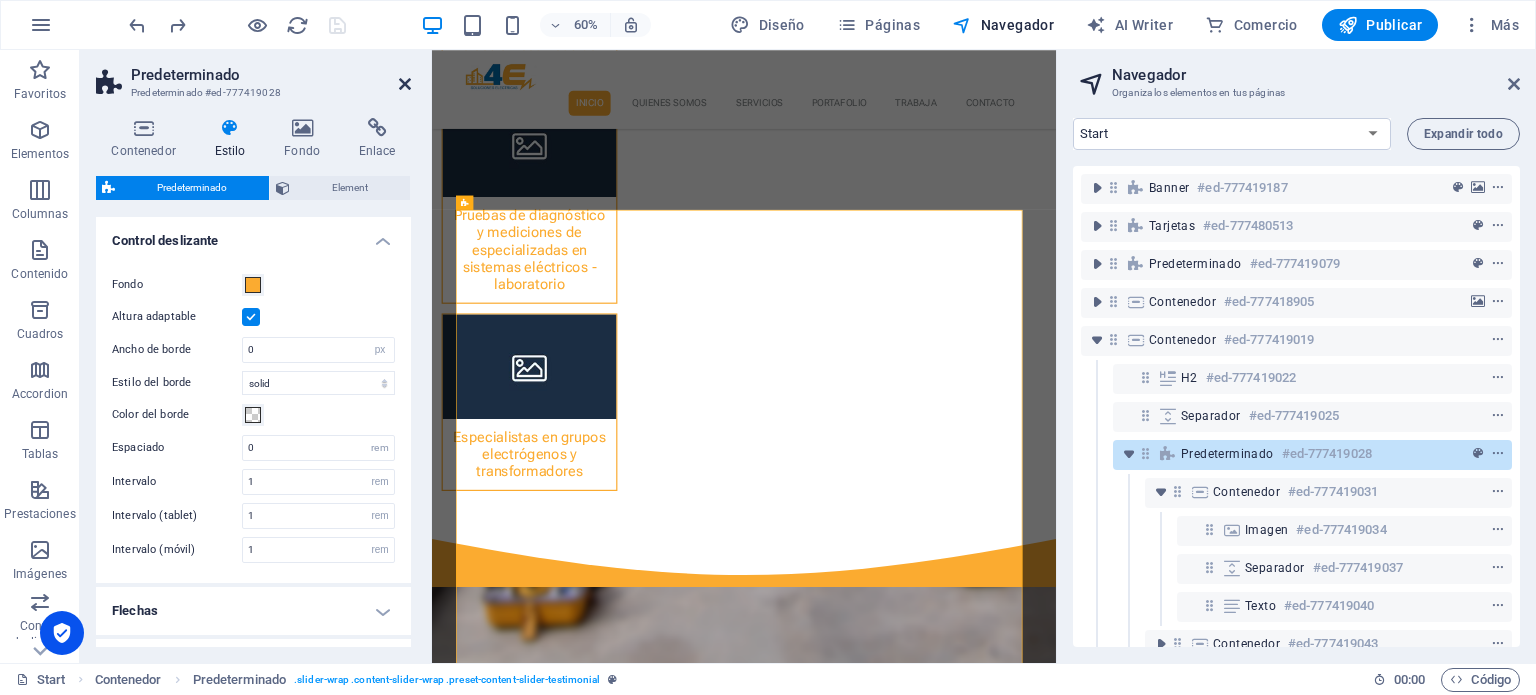 scroll, scrollTop: 1130, scrollLeft: 0, axis: vertical 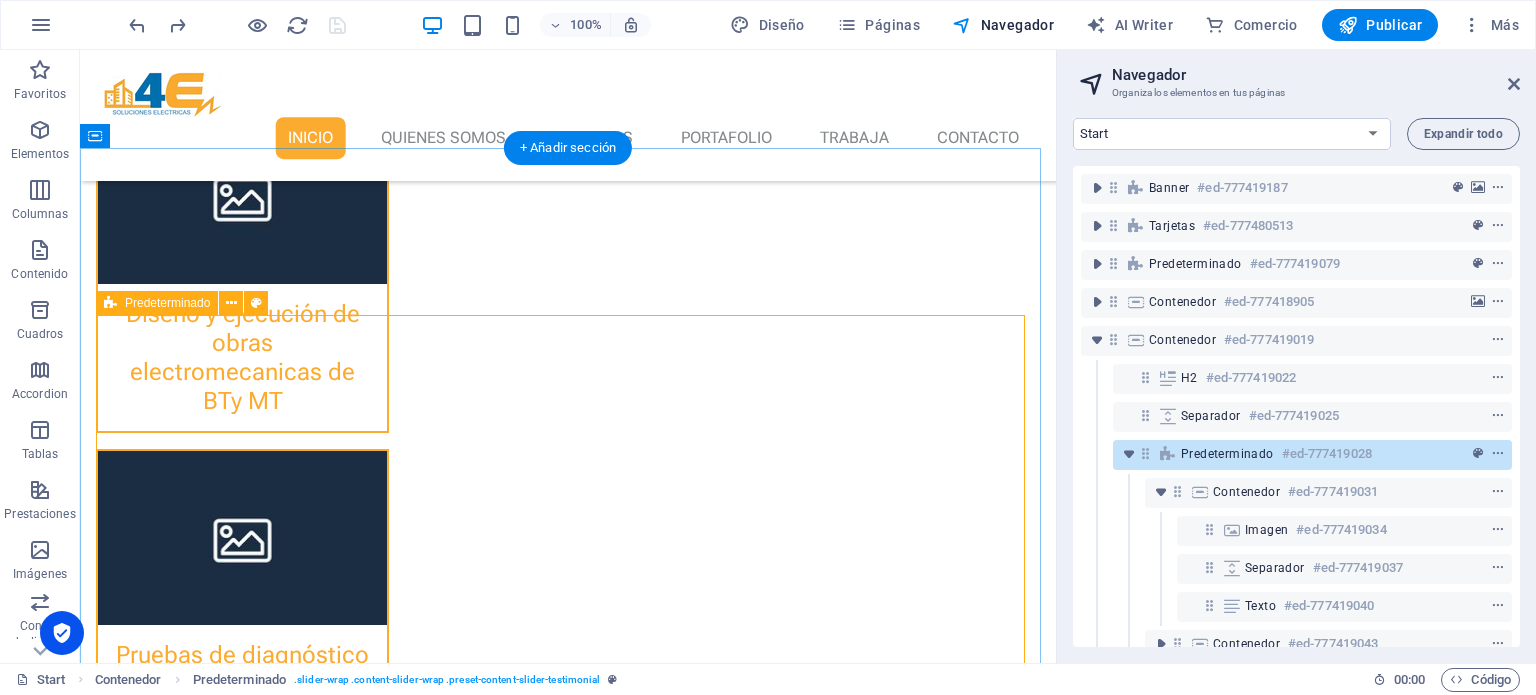 click on "Predeterminado" at bounding box center (1227, 454) 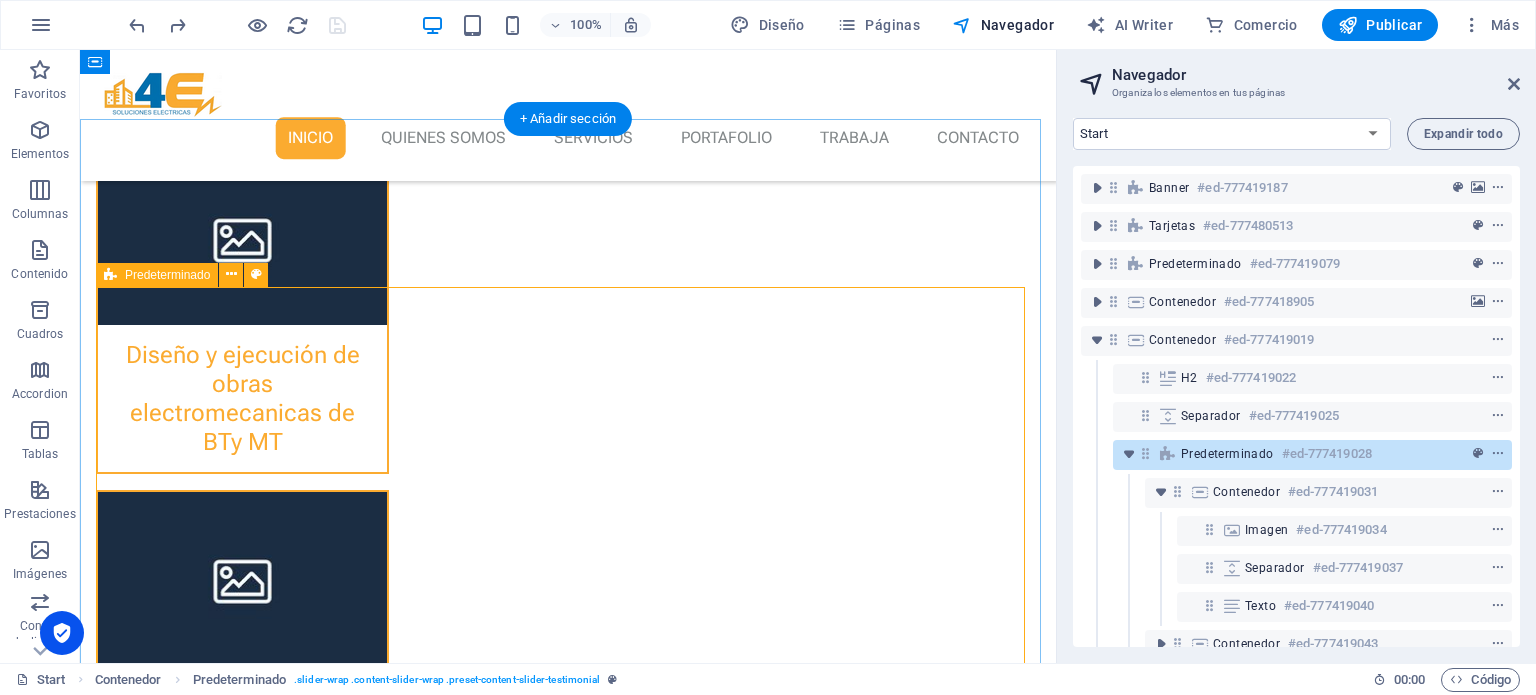 scroll, scrollTop: 1074, scrollLeft: 0, axis: vertical 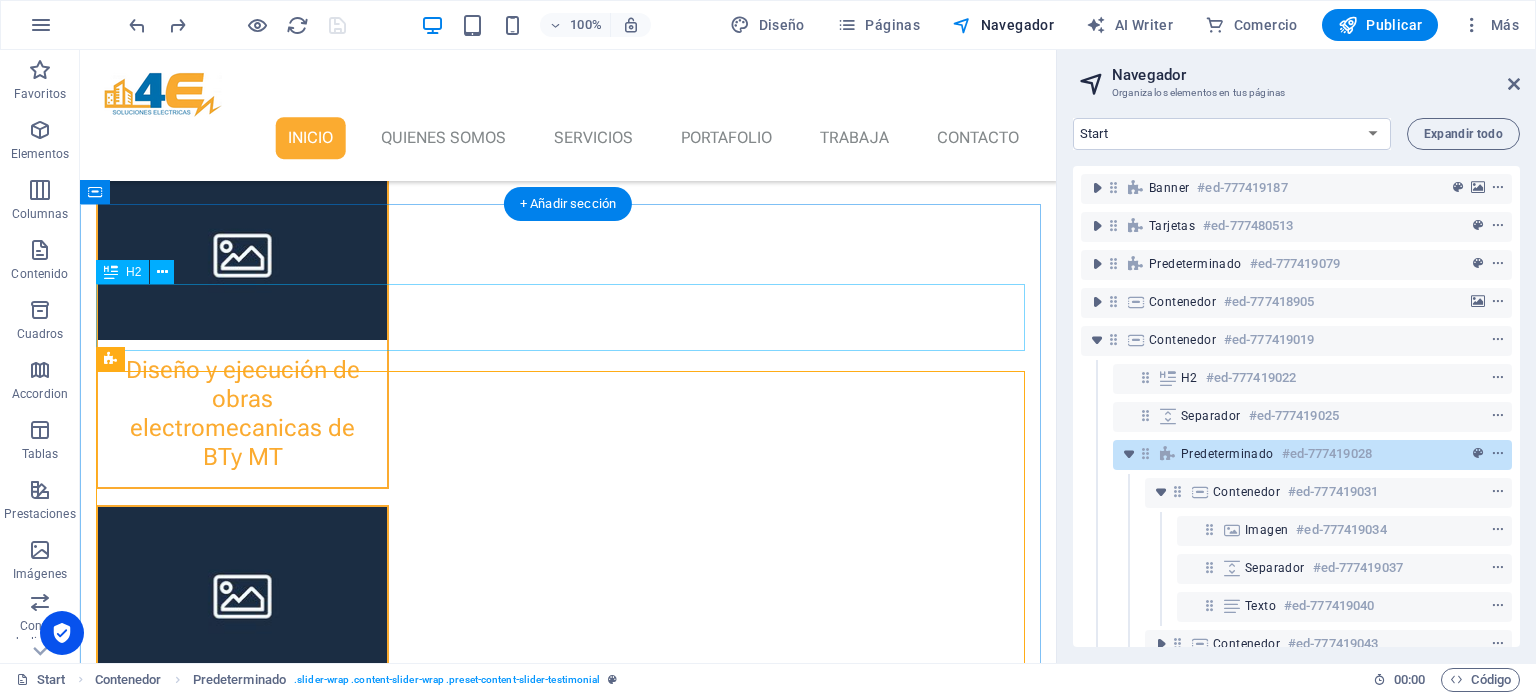 click on "Proyectos Realizados" at bounding box center (568, 2005) 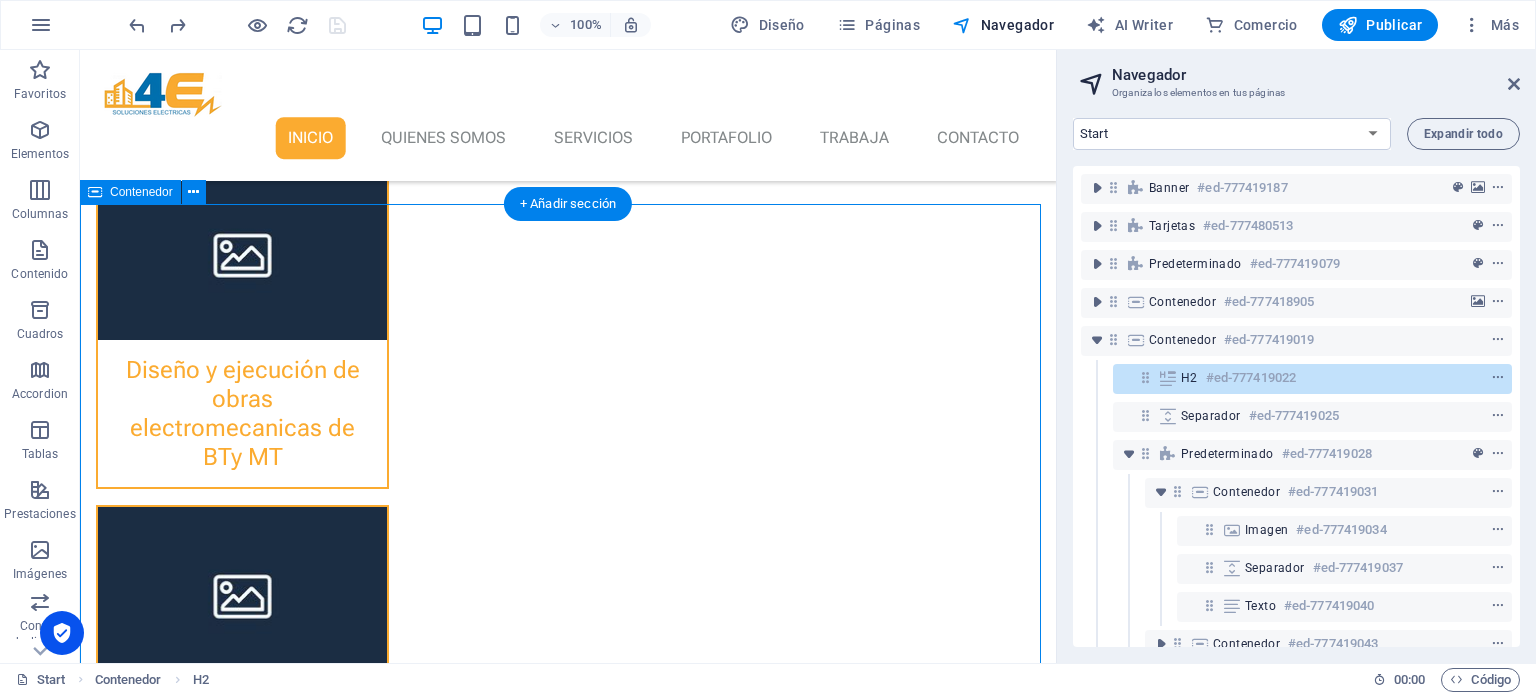click on "Proyectos Realizados [PERSON_NAME] Lorem Ipsum   is simply dummy text of the printing and typesetting industry. Lorem Ipsum has been the industry's standard dummy text ever since the 1500s. [PERSON_NAME]   is simply dummy text of the printing and typesetting industry. Lorem Ipsum has been the industry's standard dummy text ever since the 1500s. [PERSON_NAME]   is simply dummy text of the printing and typesetting industry. Lorem Ipsum has been the industry's standard dummy text ever since the 1500s. [PERSON_NAME]   is simply dummy text of the printing and typesetting industry. Lorem Ipsum has been the industry's standard dummy text ever since the 1500s." at bounding box center [568, 2713] 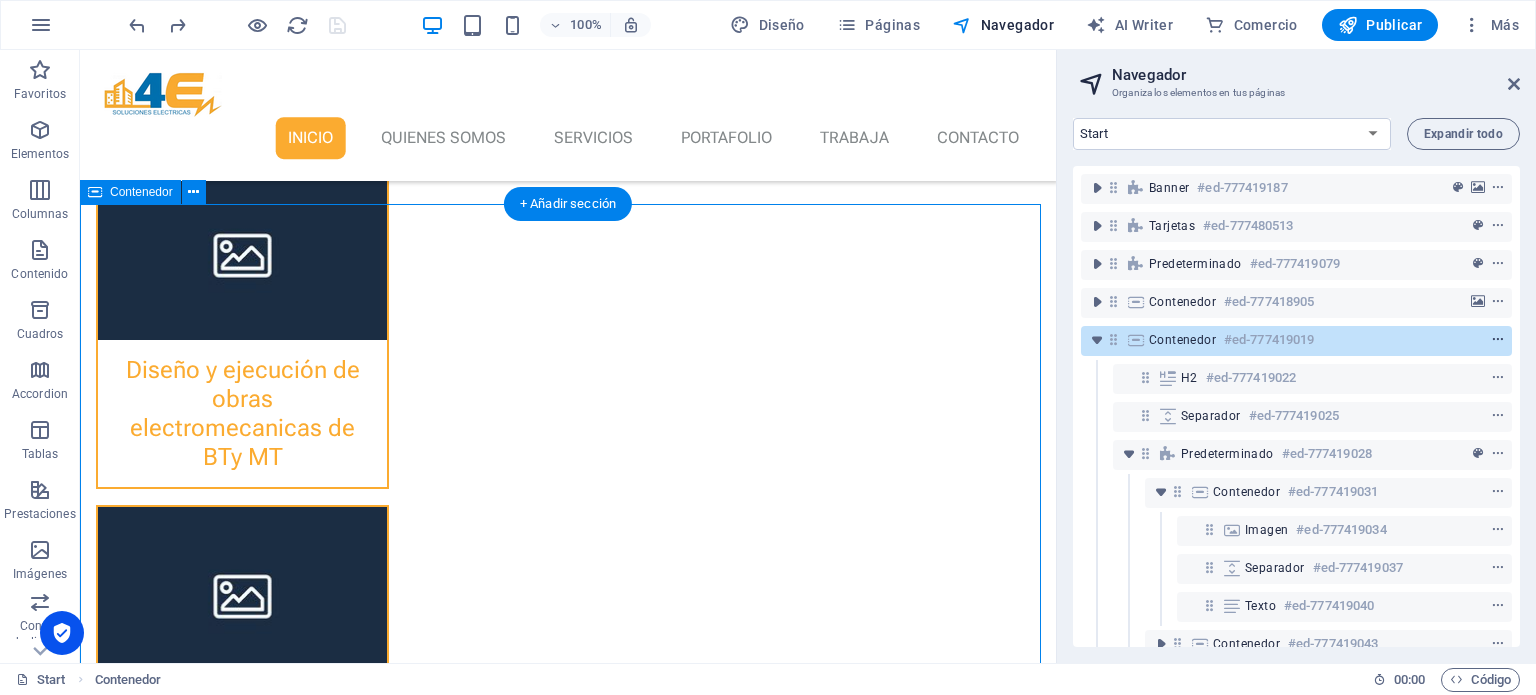click at bounding box center (1498, 340) 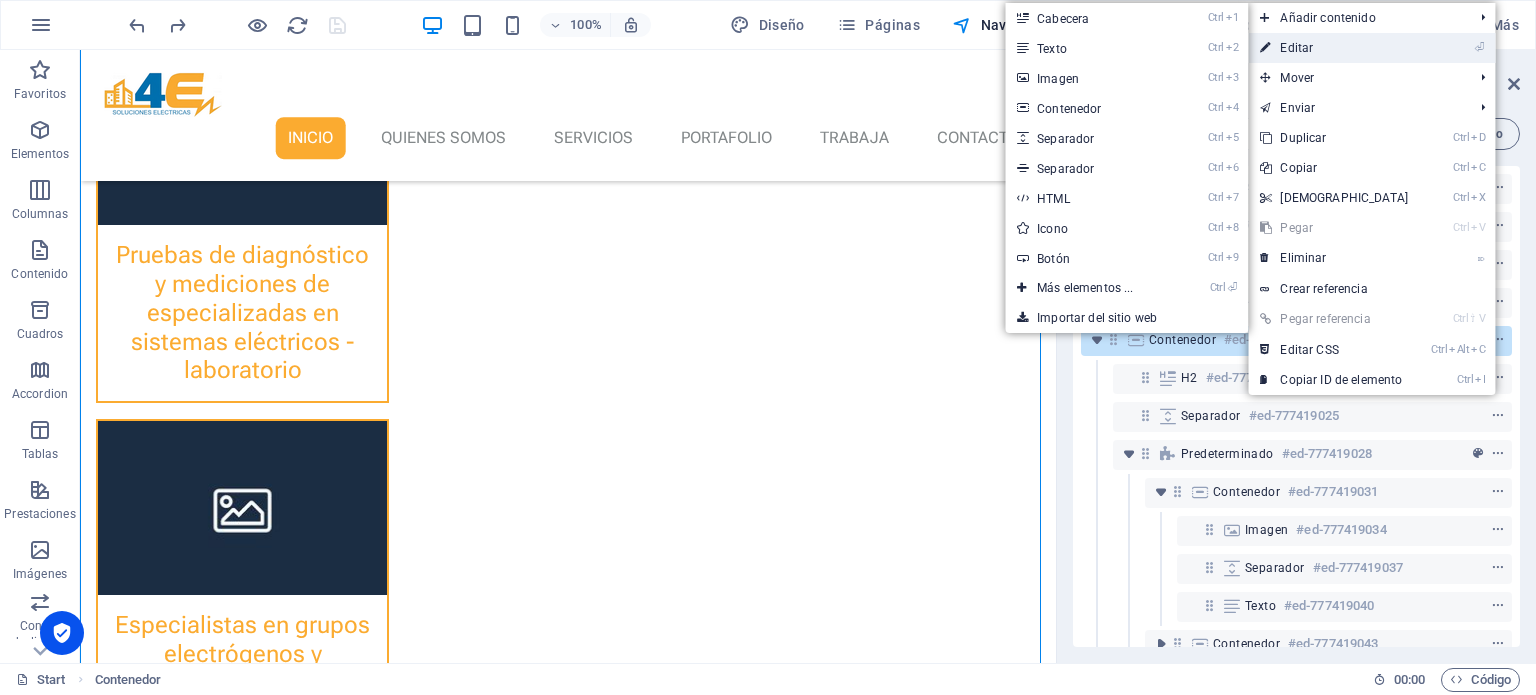 click on "⏎  Editar" at bounding box center [1334, 48] 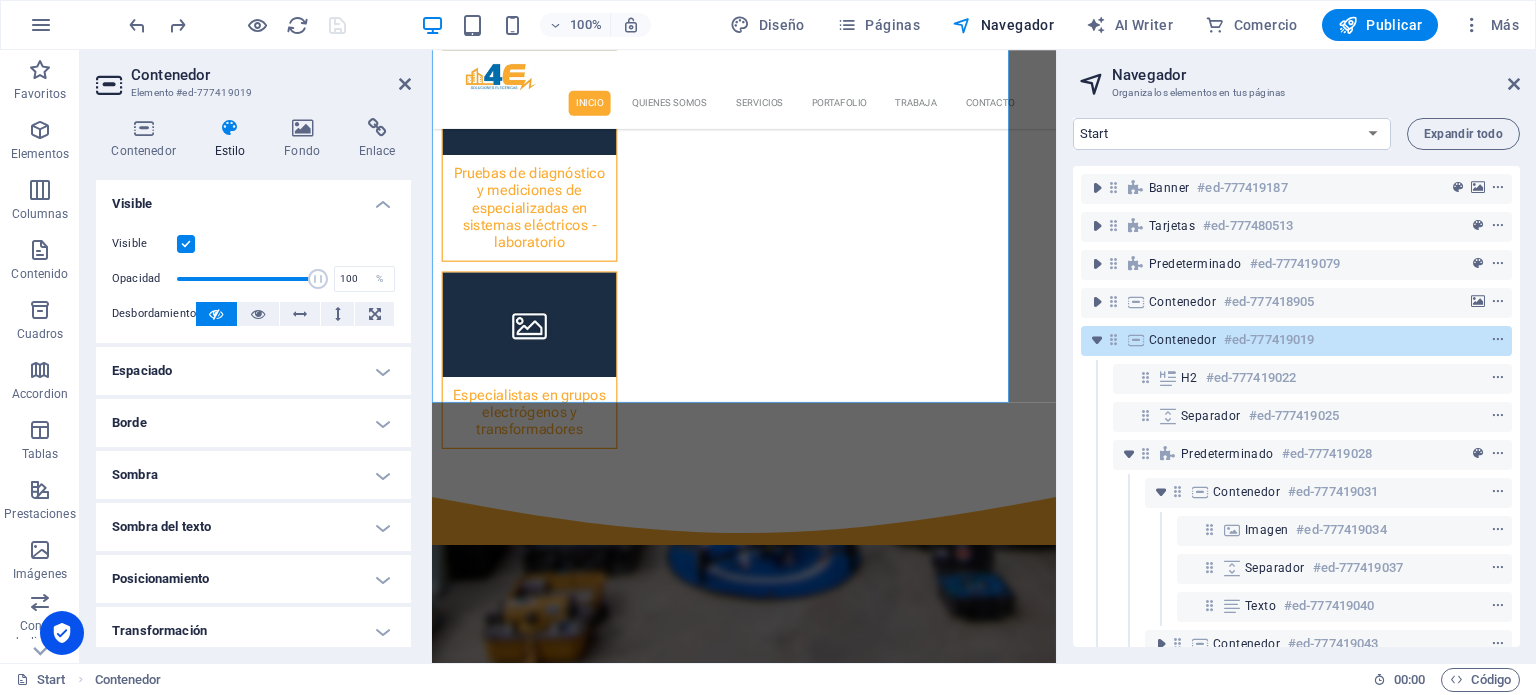 scroll, scrollTop: 1860, scrollLeft: 0, axis: vertical 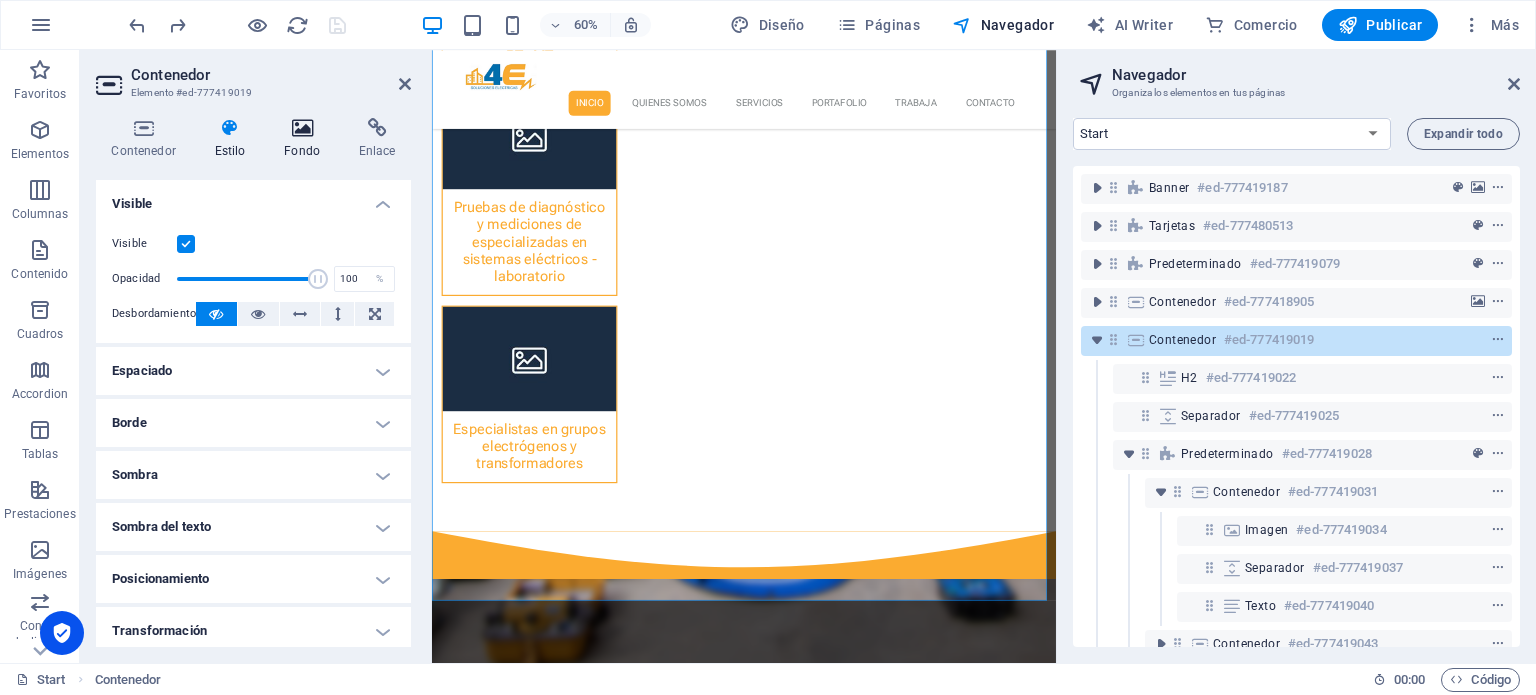 click on "Fondo" at bounding box center (306, 139) 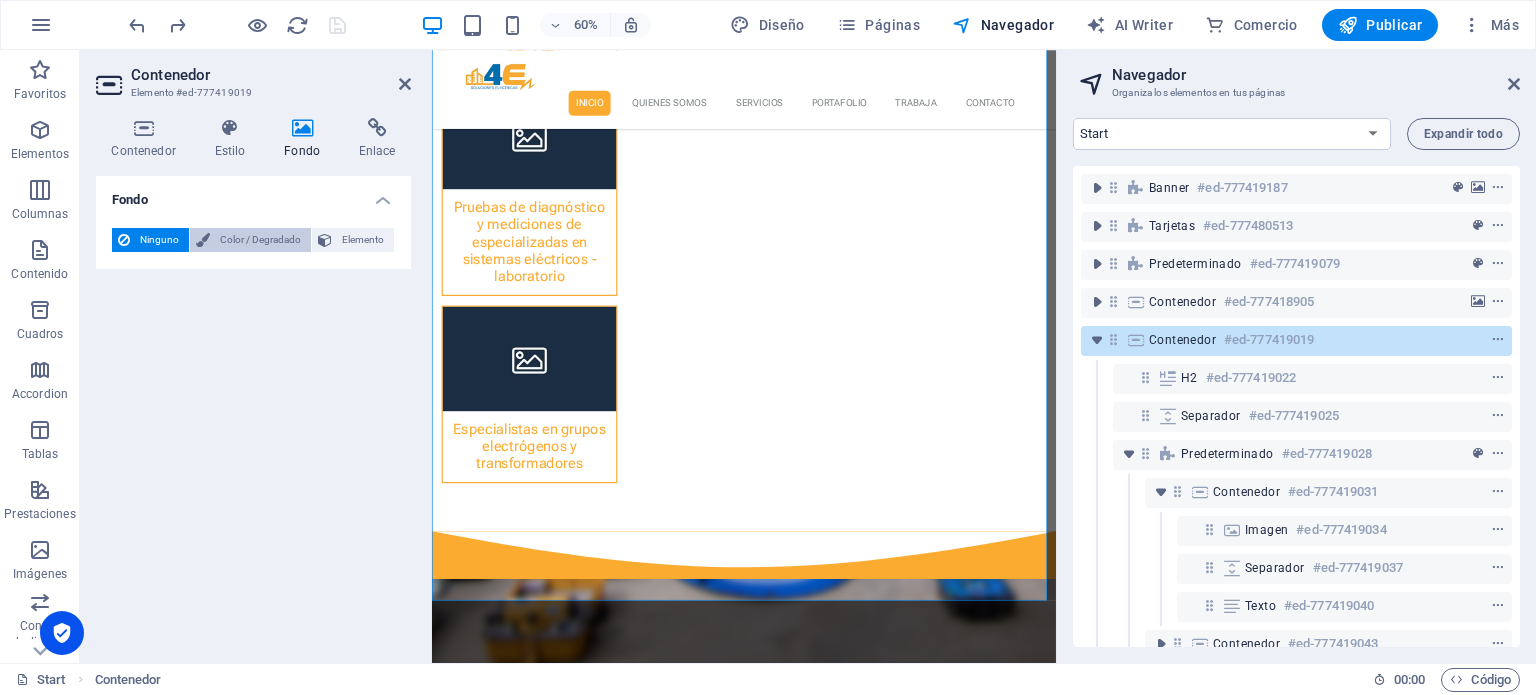 click on "Color / Degradado" at bounding box center (260, 240) 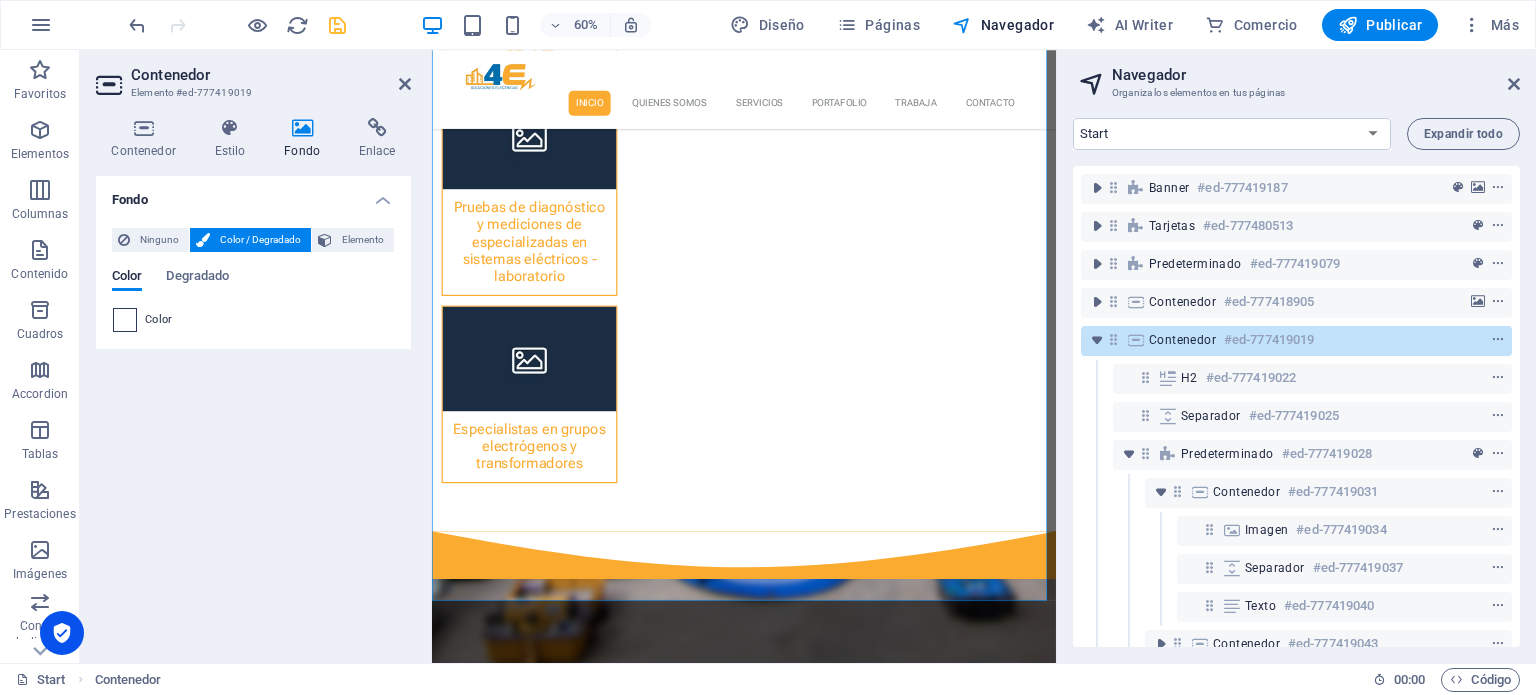 click at bounding box center (125, 320) 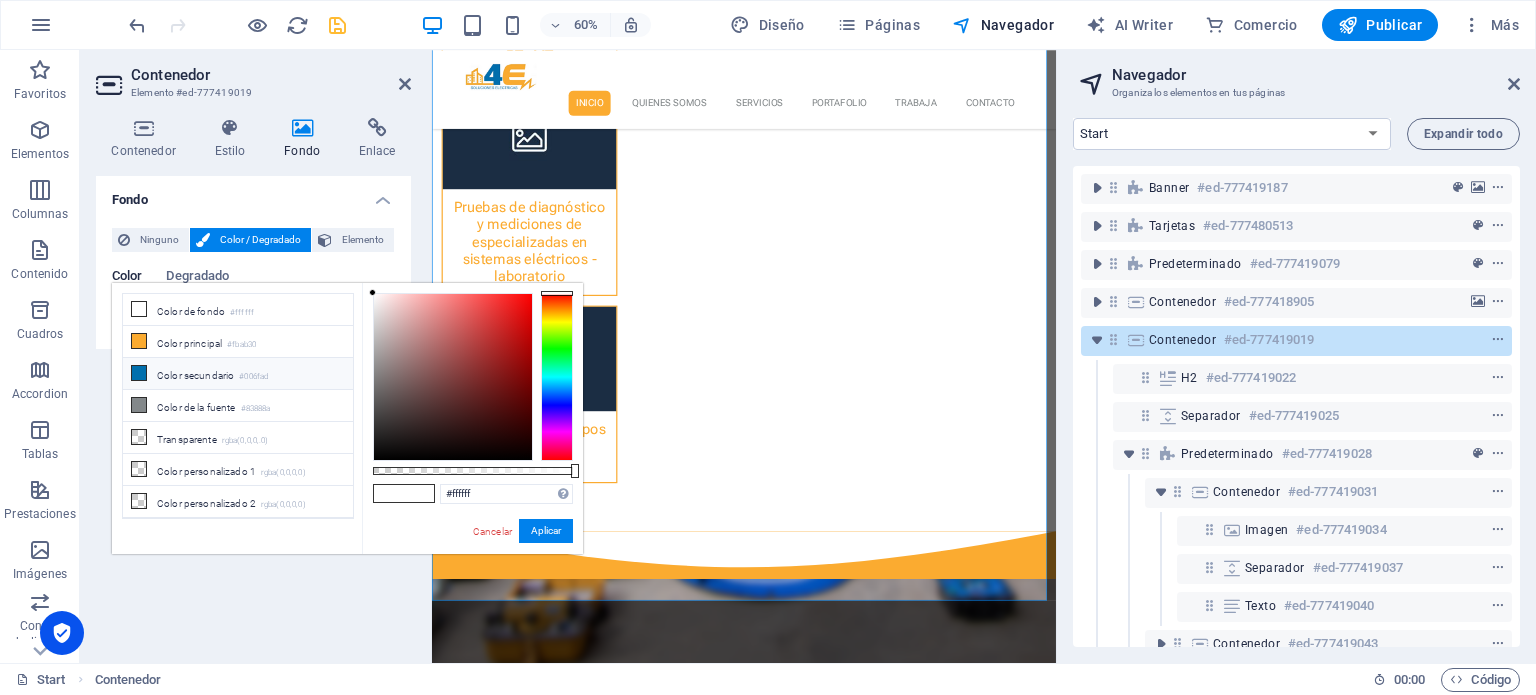 click on "Color secundario
#006fad" at bounding box center [238, 374] 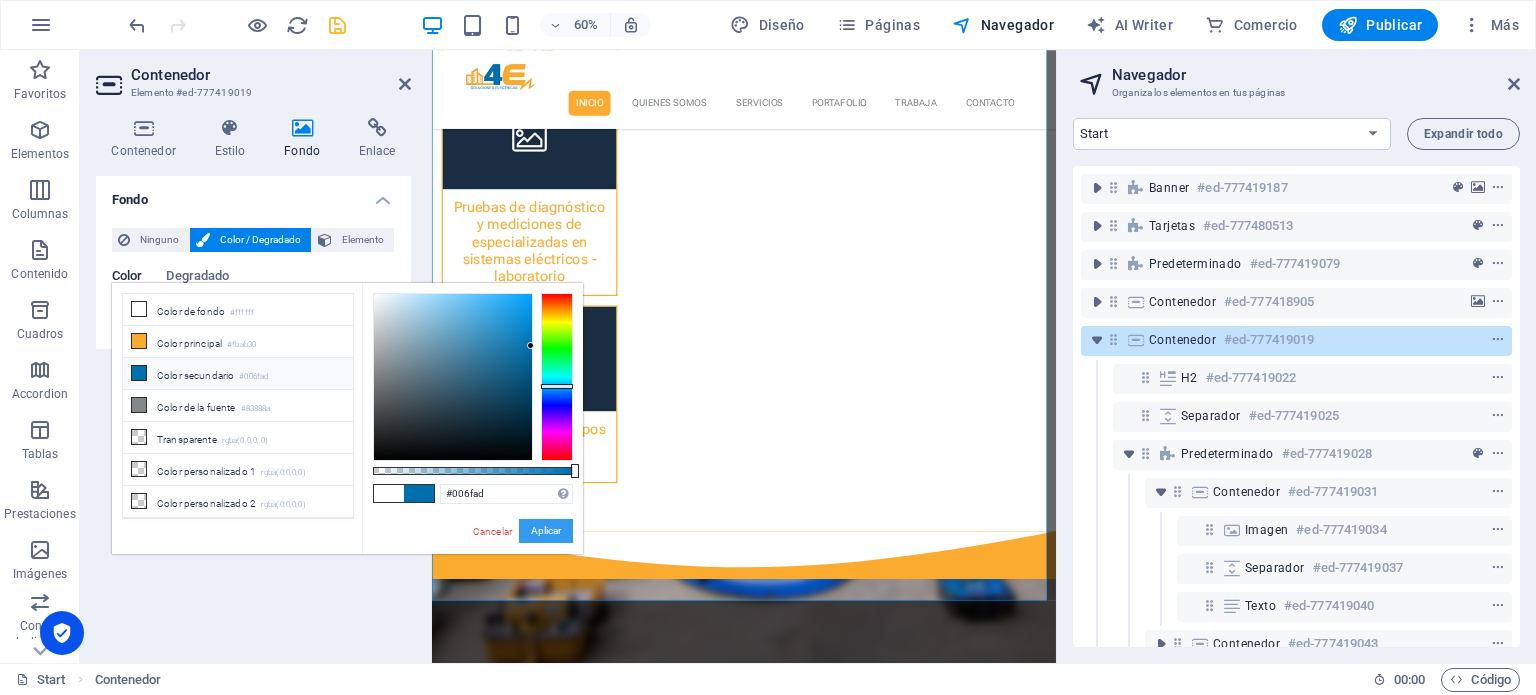 click on "Aplicar" at bounding box center (546, 531) 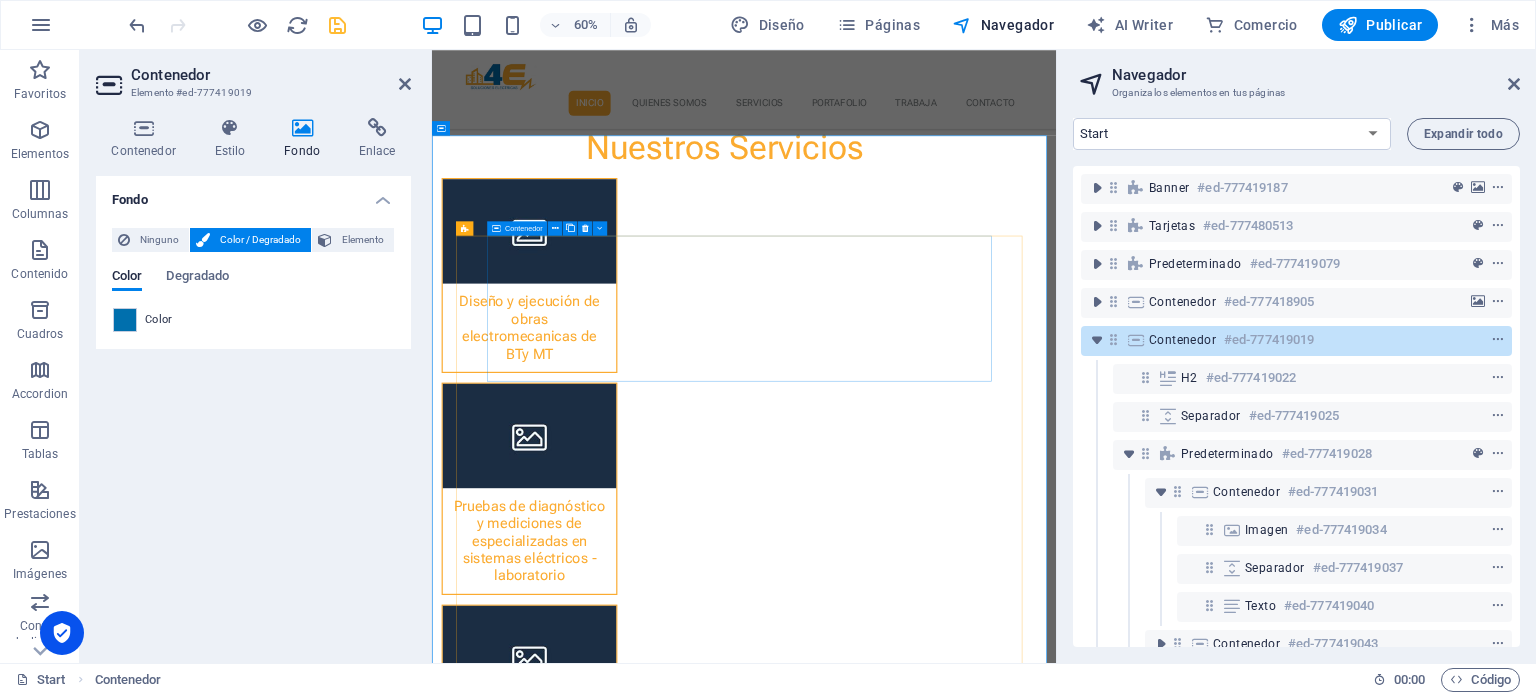 scroll, scrollTop: 1360, scrollLeft: 0, axis: vertical 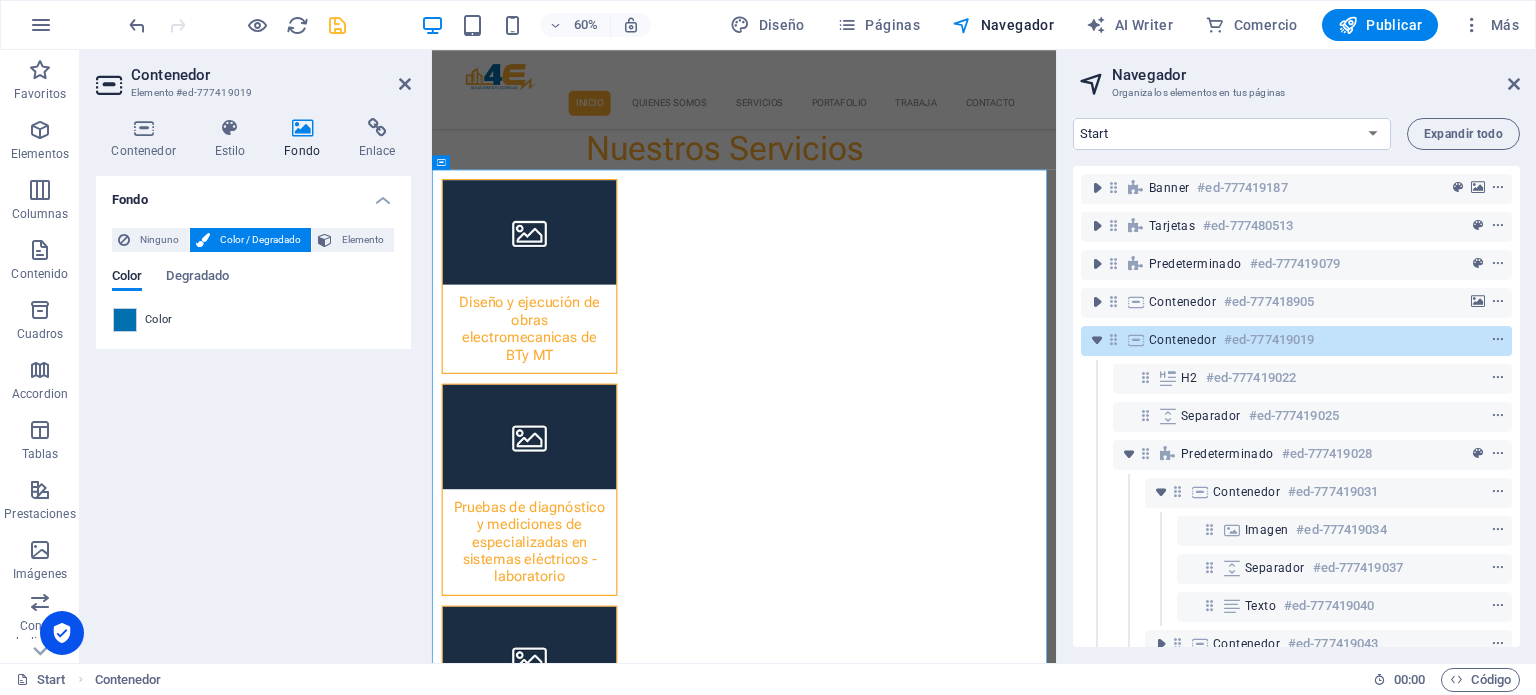 click at bounding box center (337, 25) 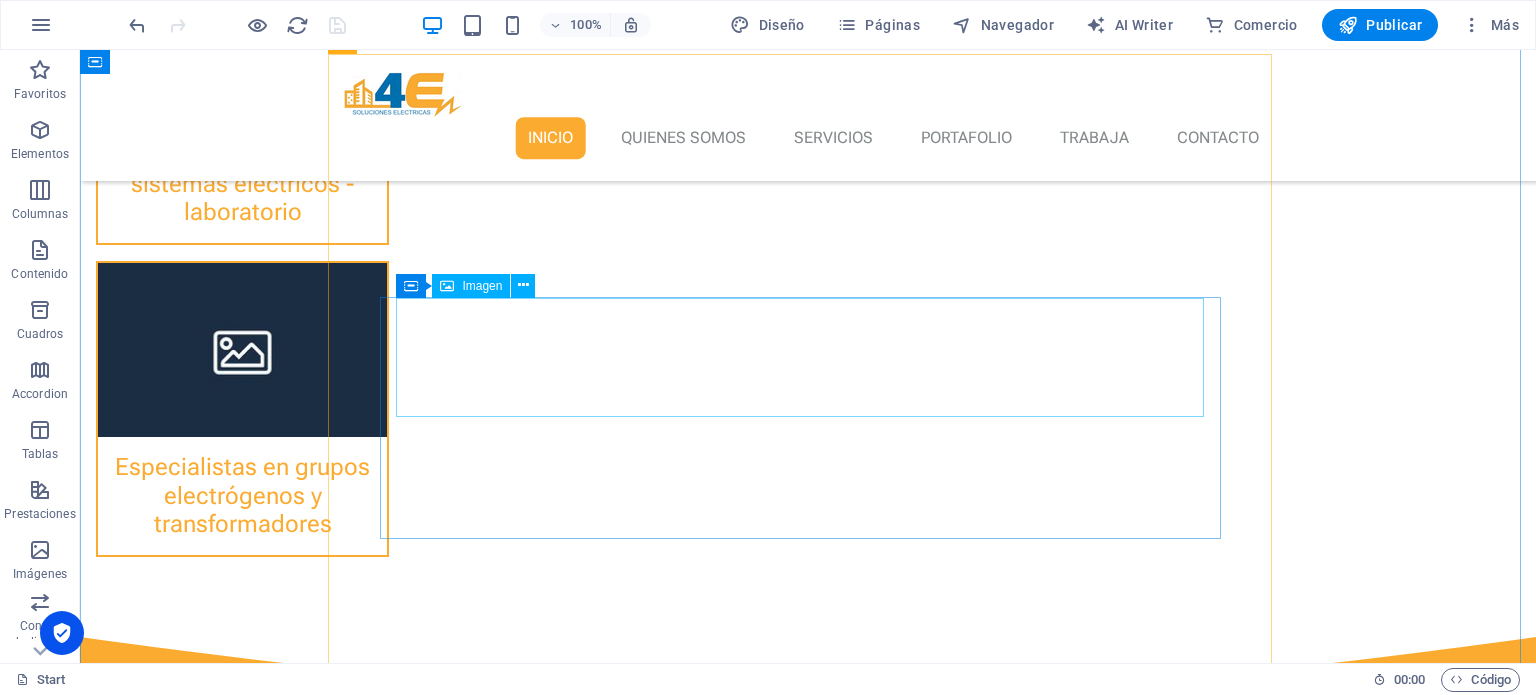 scroll, scrollTop: 1333, scrollLeft: 0, axis: vertical 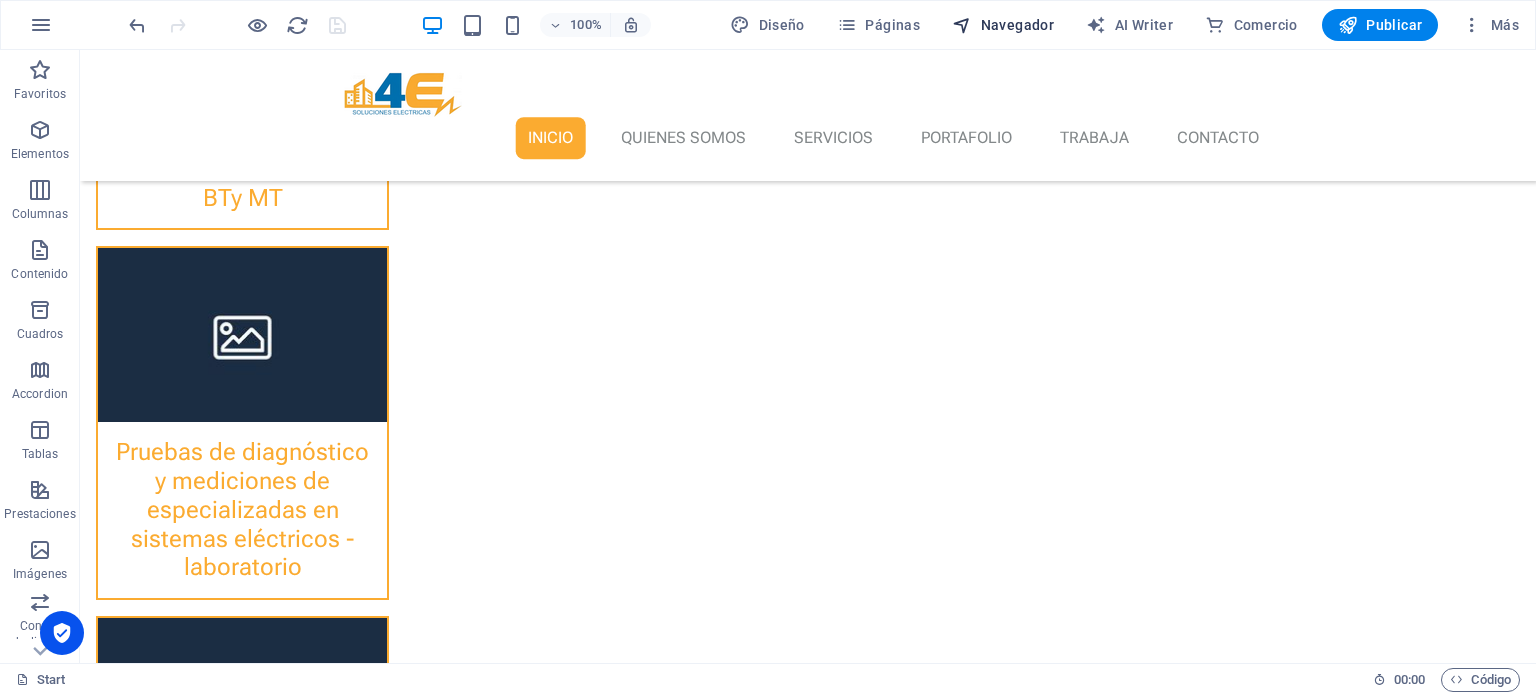 click on "Navegador" at bounding box center [1003, 25] 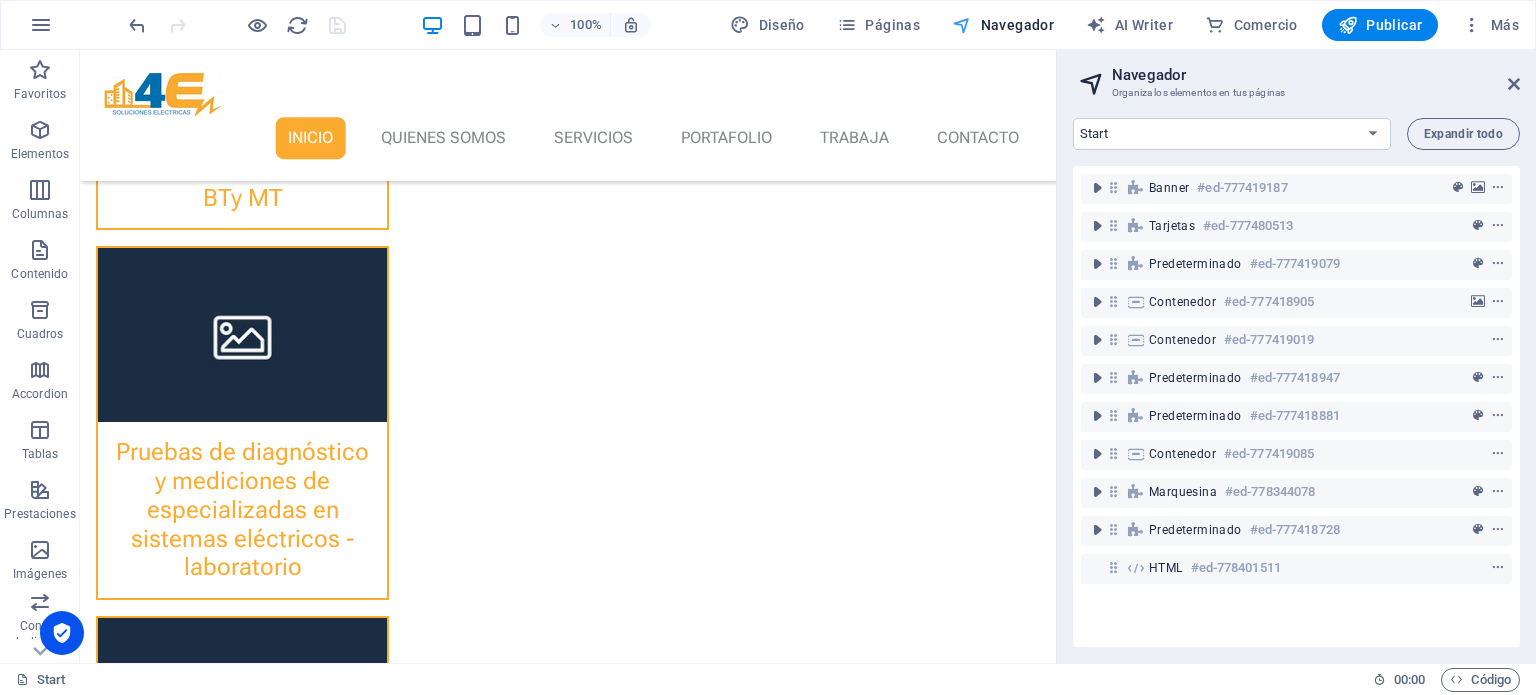 scroll, scrollTop: 1331, scrollLeft: 0, axis: vertical 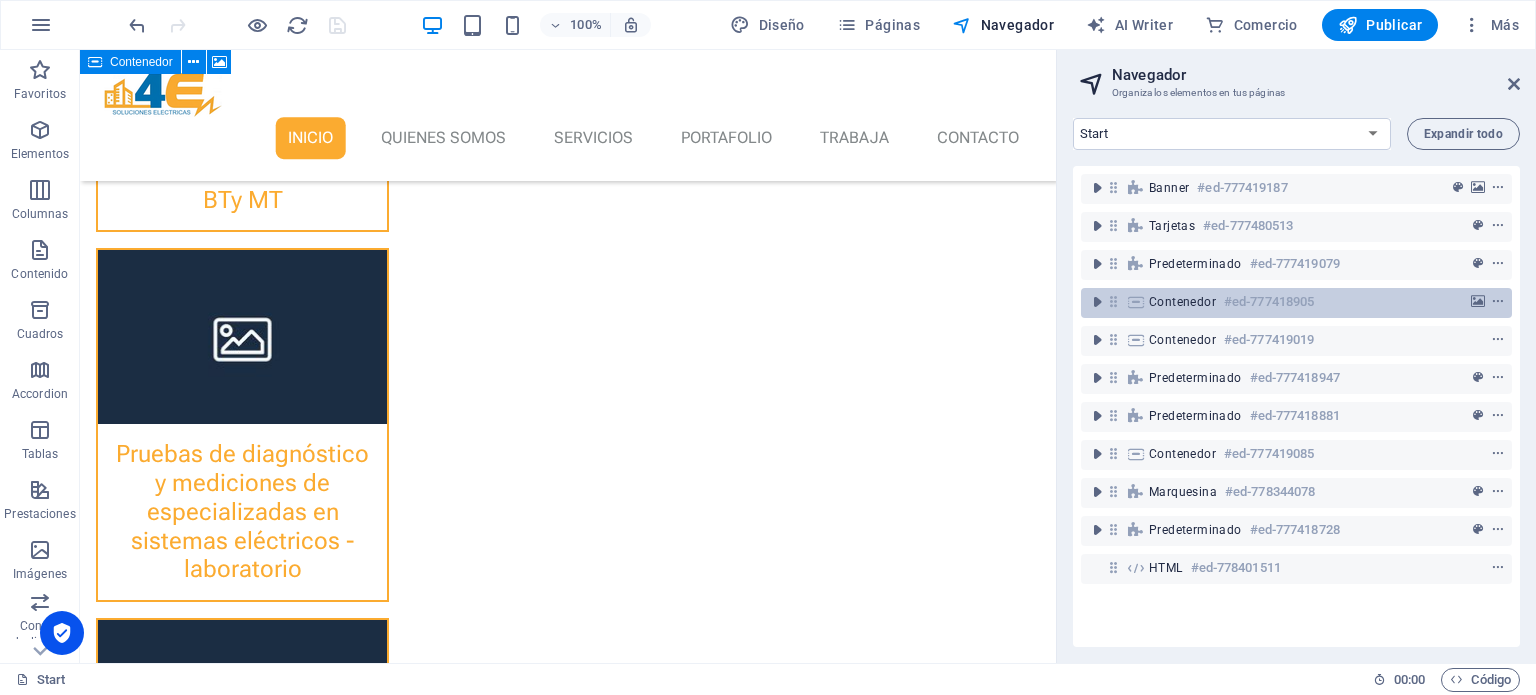 click on "Contenedor" at bounding box center [1182, 302] 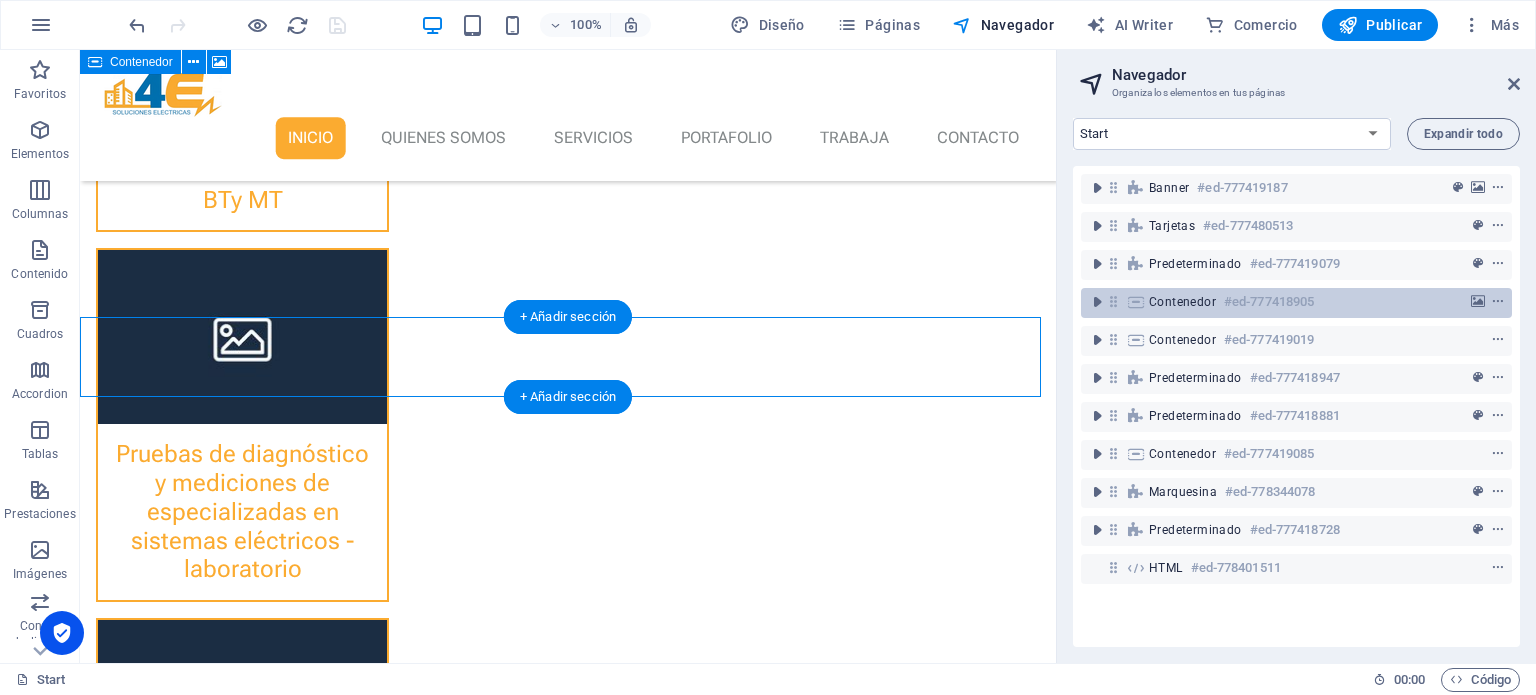 scroll, scrollTop: 881, scrollLeft: 0, axis: vertical 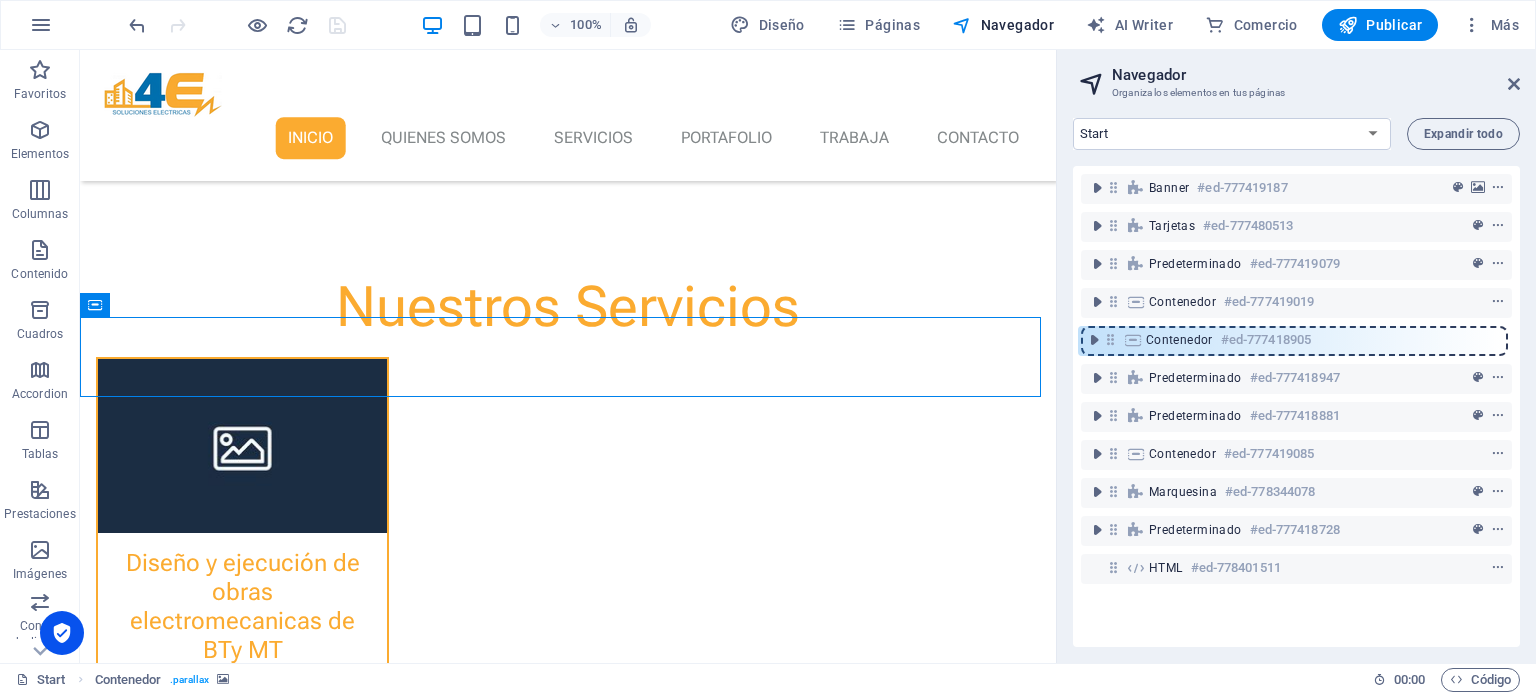 drag, startPoint x: 1118, startPoint y: 302, endPoint x: 1112, endPoint y: 345, distance: 43.416588 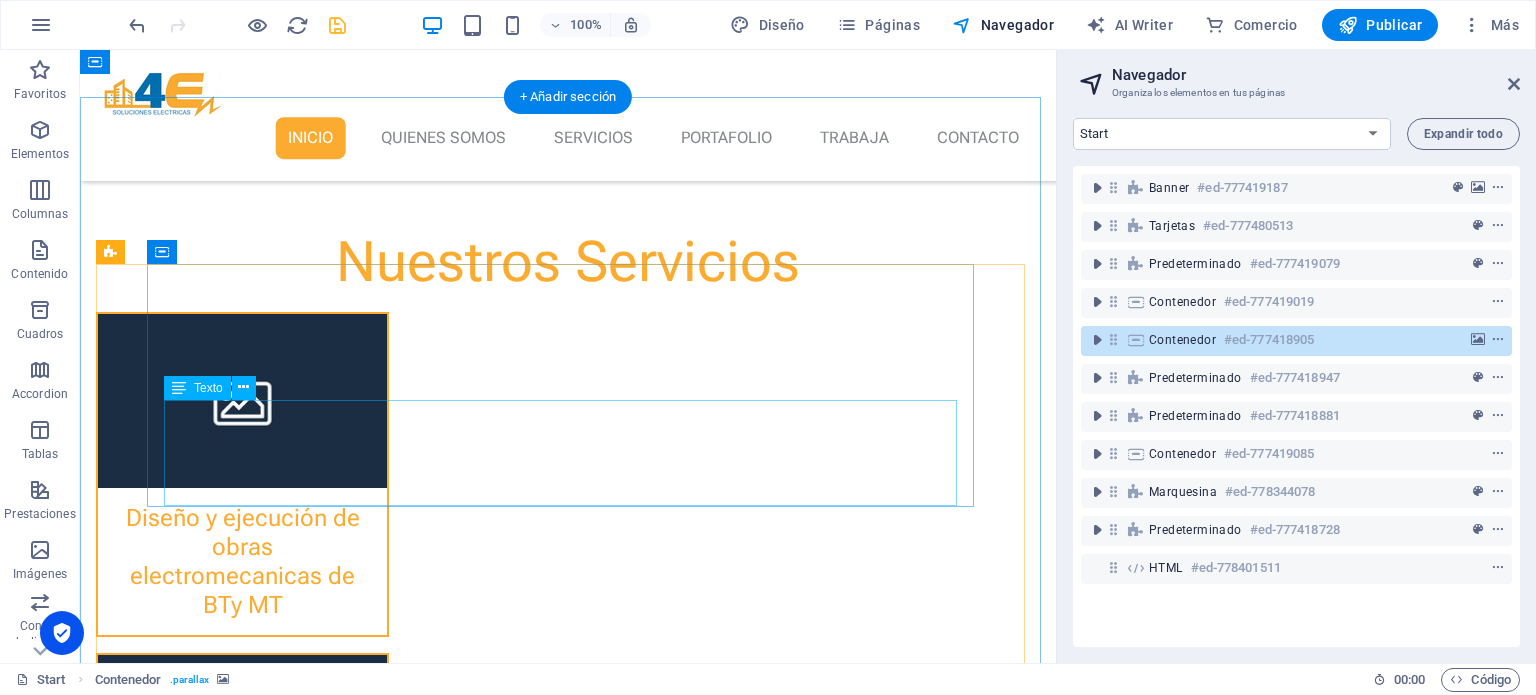 scroll, scrollTop: 800, scrollLeft: 0, axis: vertical 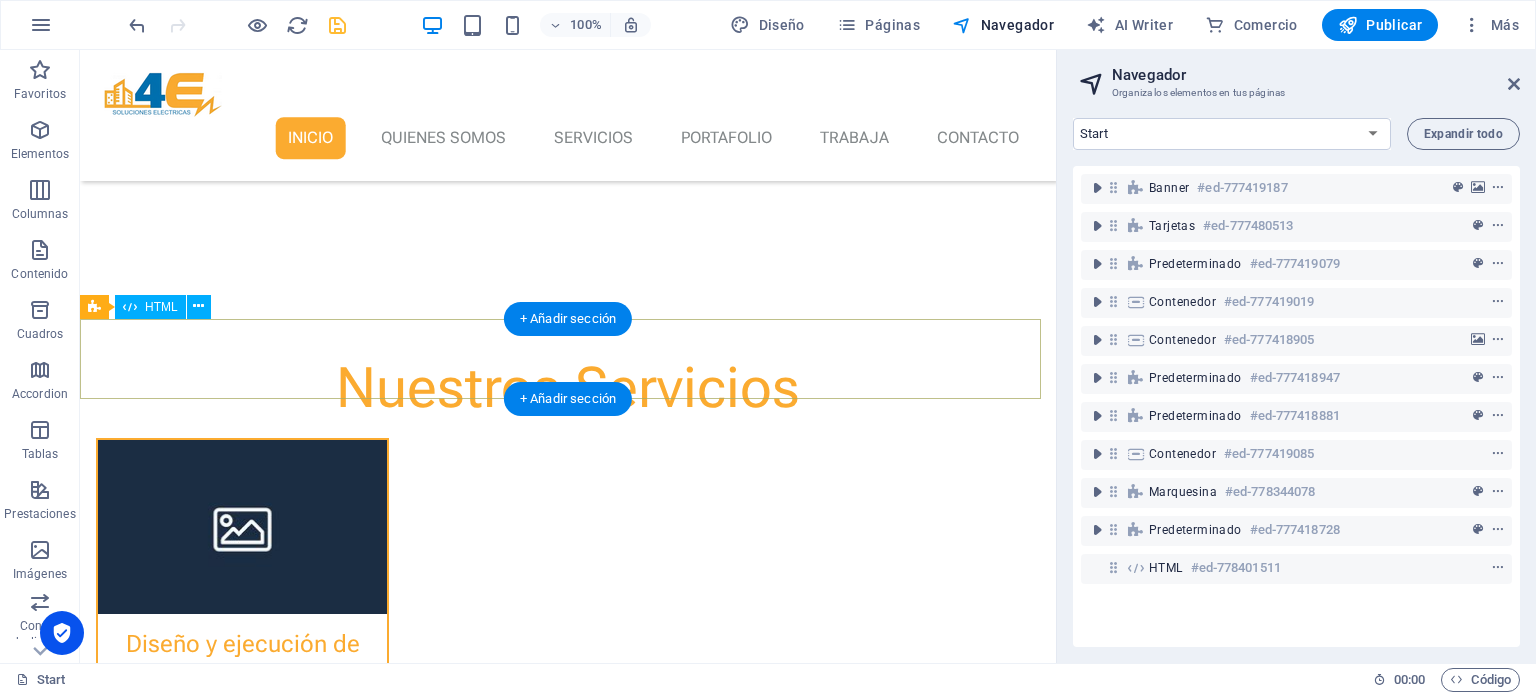 click at bounding box center (568, 1565) 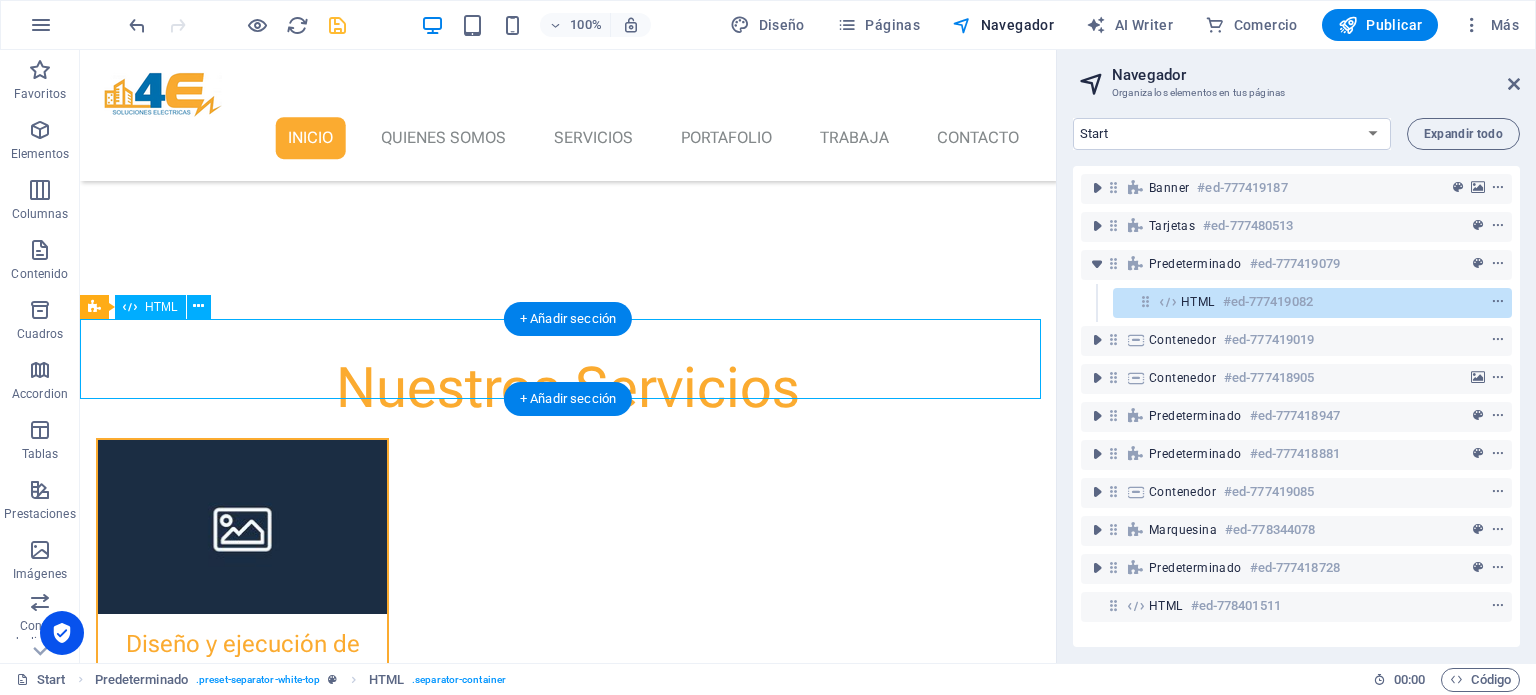 click at bounding box center [568, 1565] 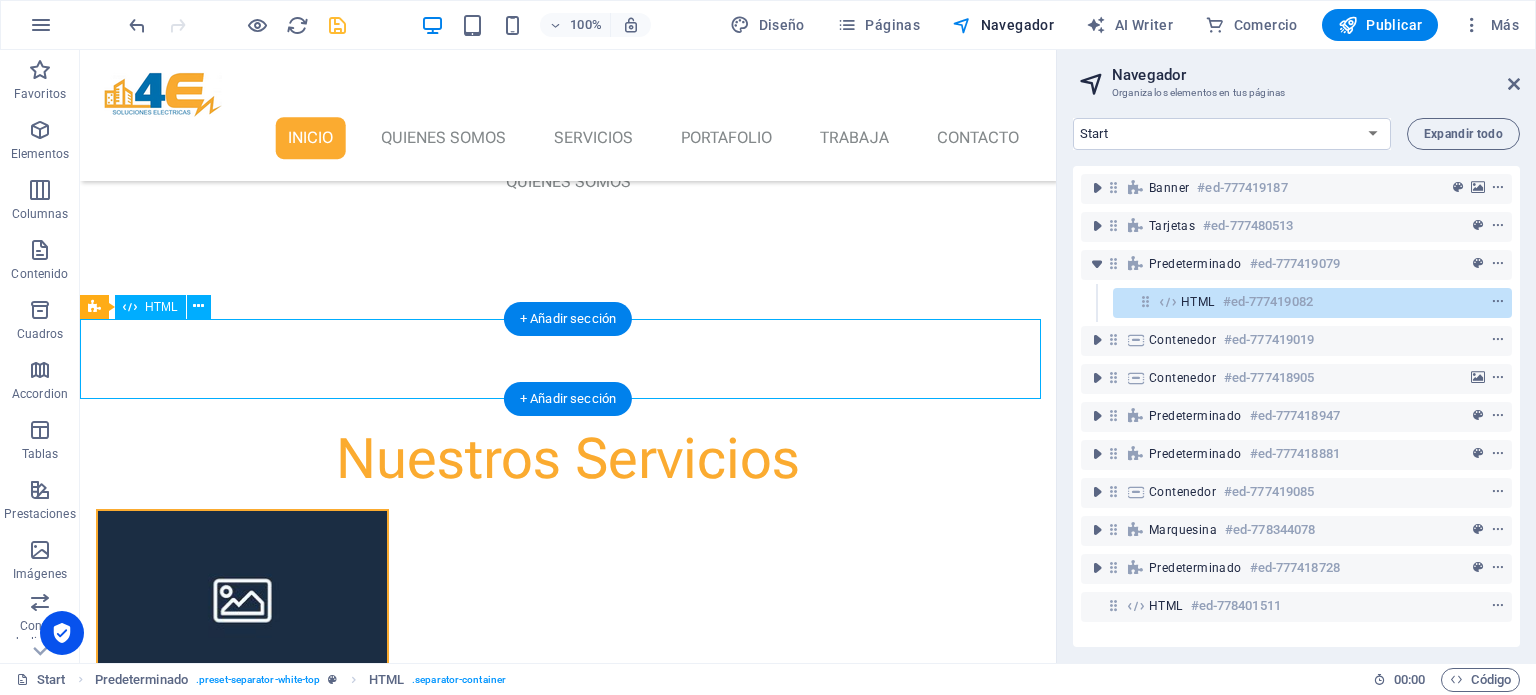scroll, scrollTop: 860, scrollLeft: 0, axis: vertical 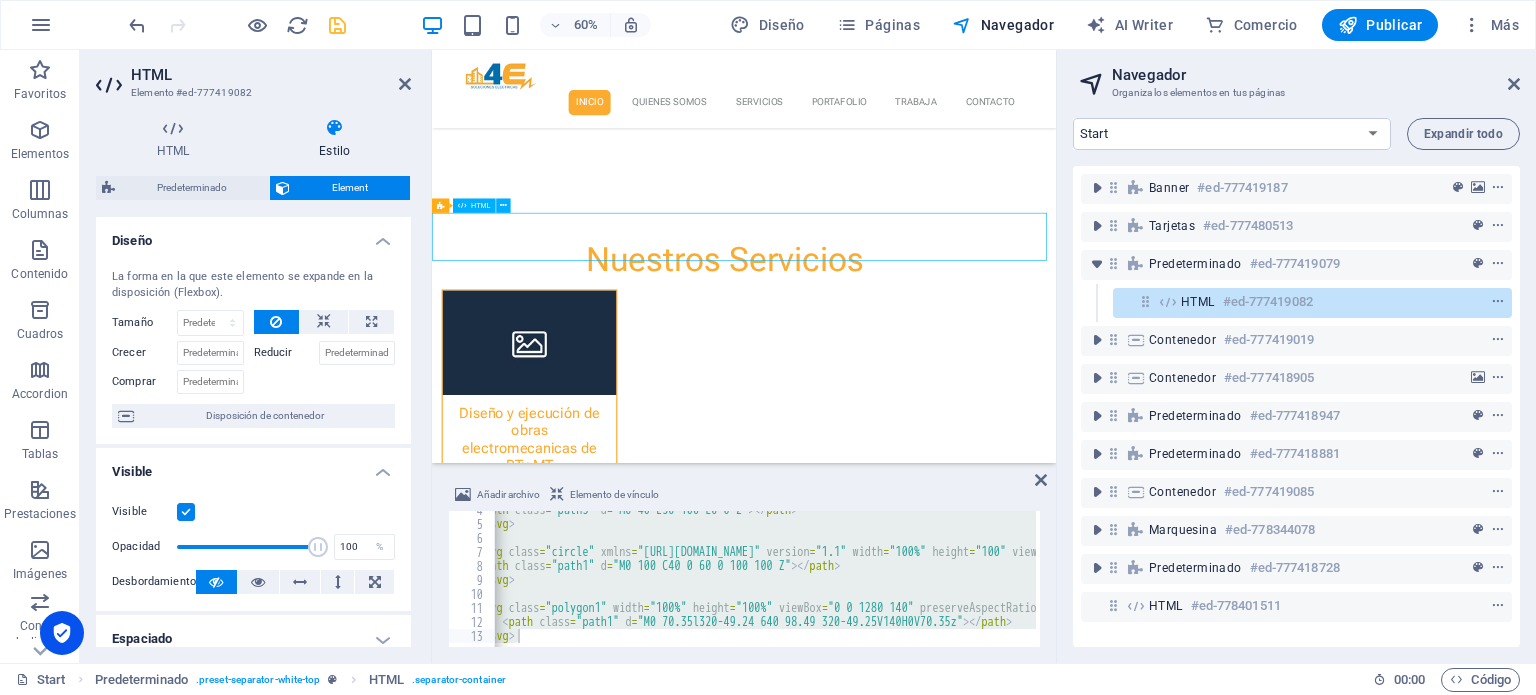 click at bounding box center [952, 1576] 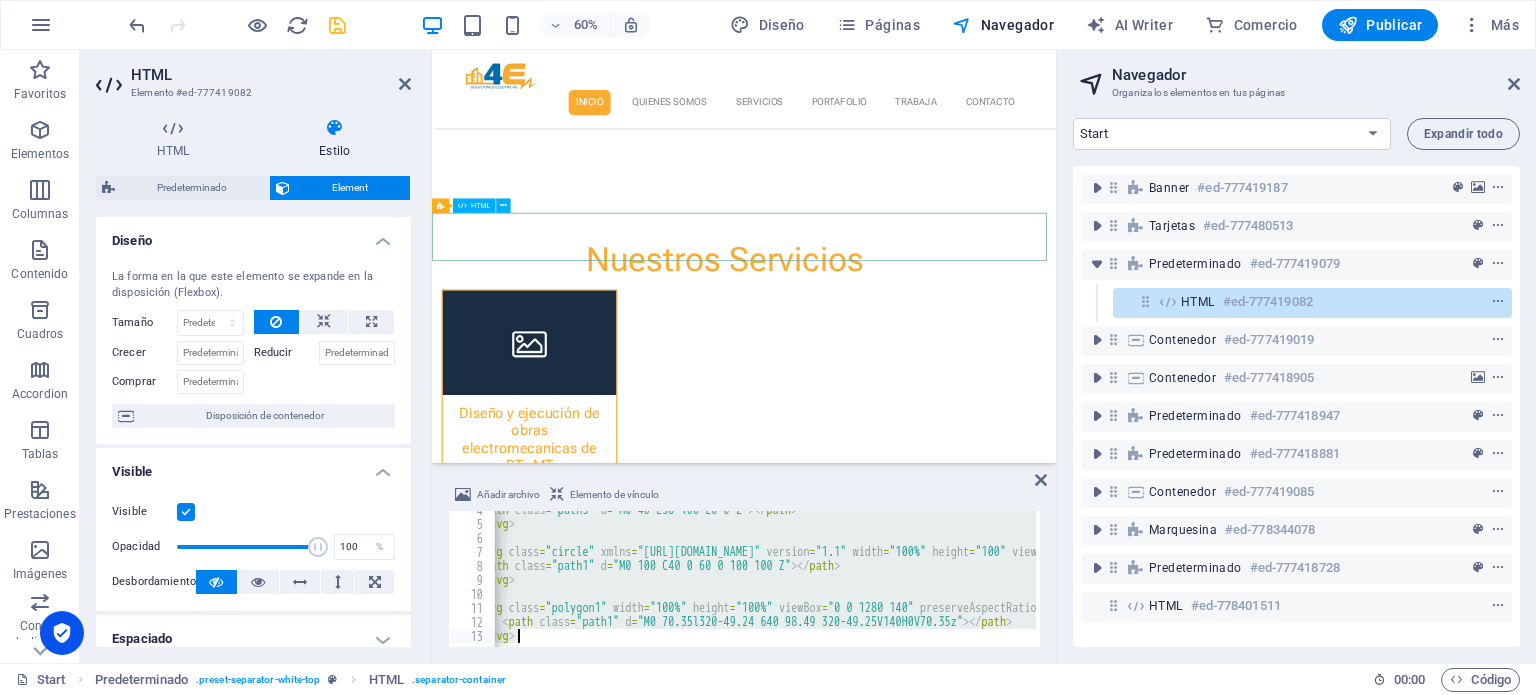 click at bounding box center (952, 1576) 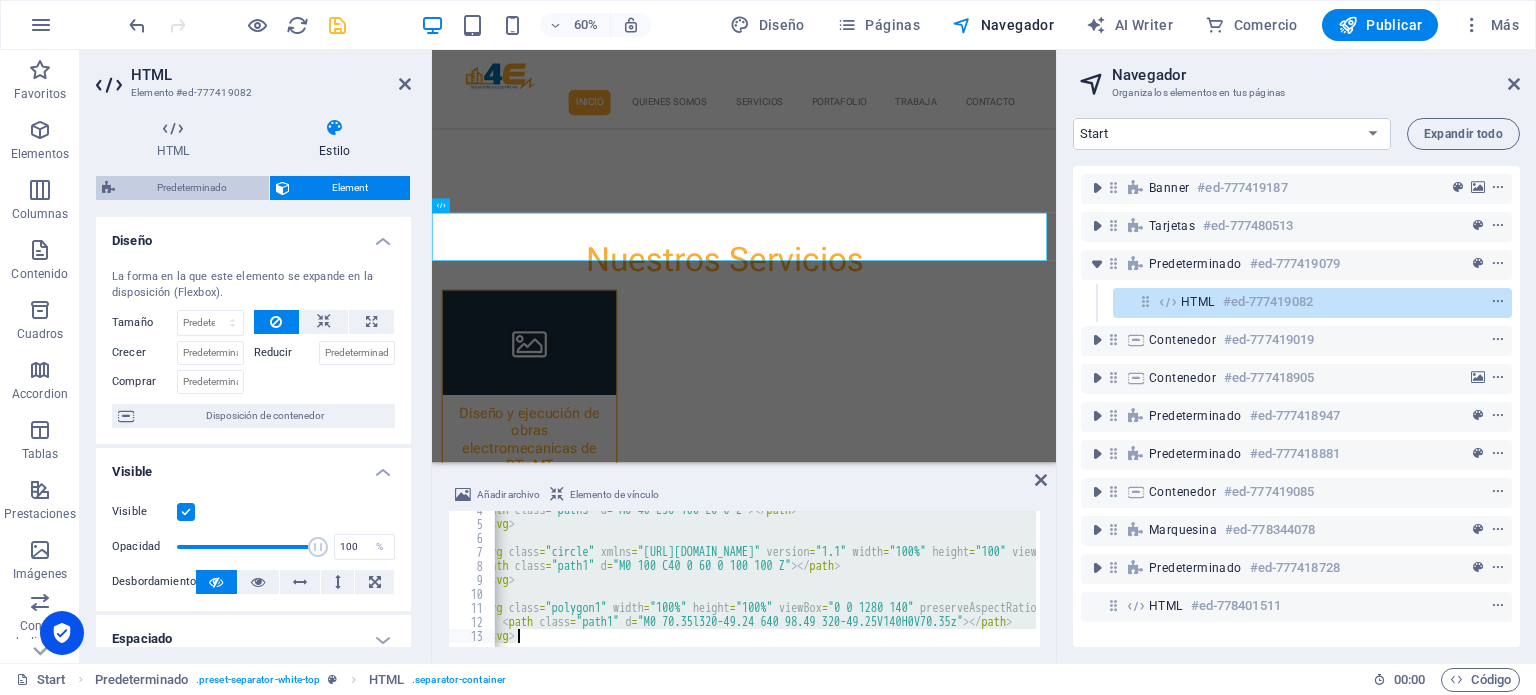 click on "Predeterminado" at bounding box center (192, 188) 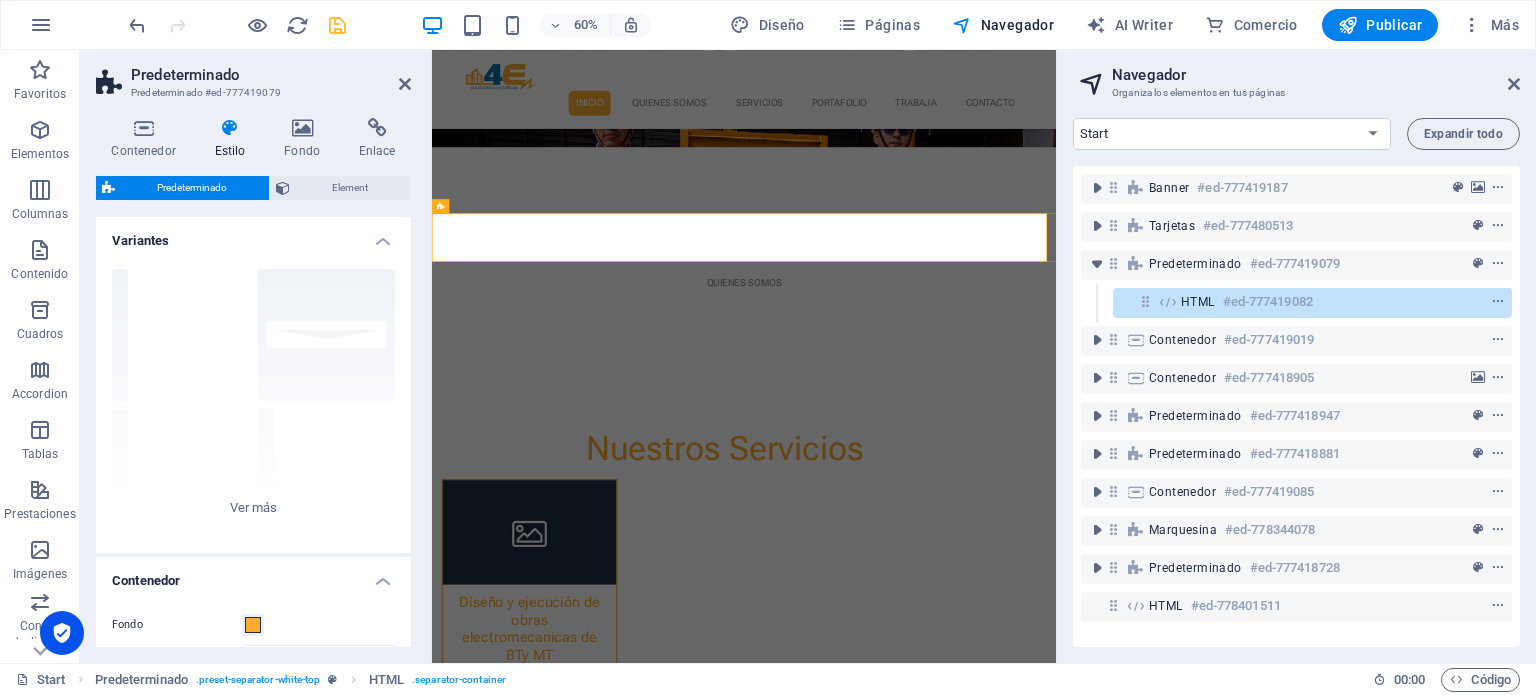 scroll, scrollTop: 1126, scrollLeft: 0, axis: vertical 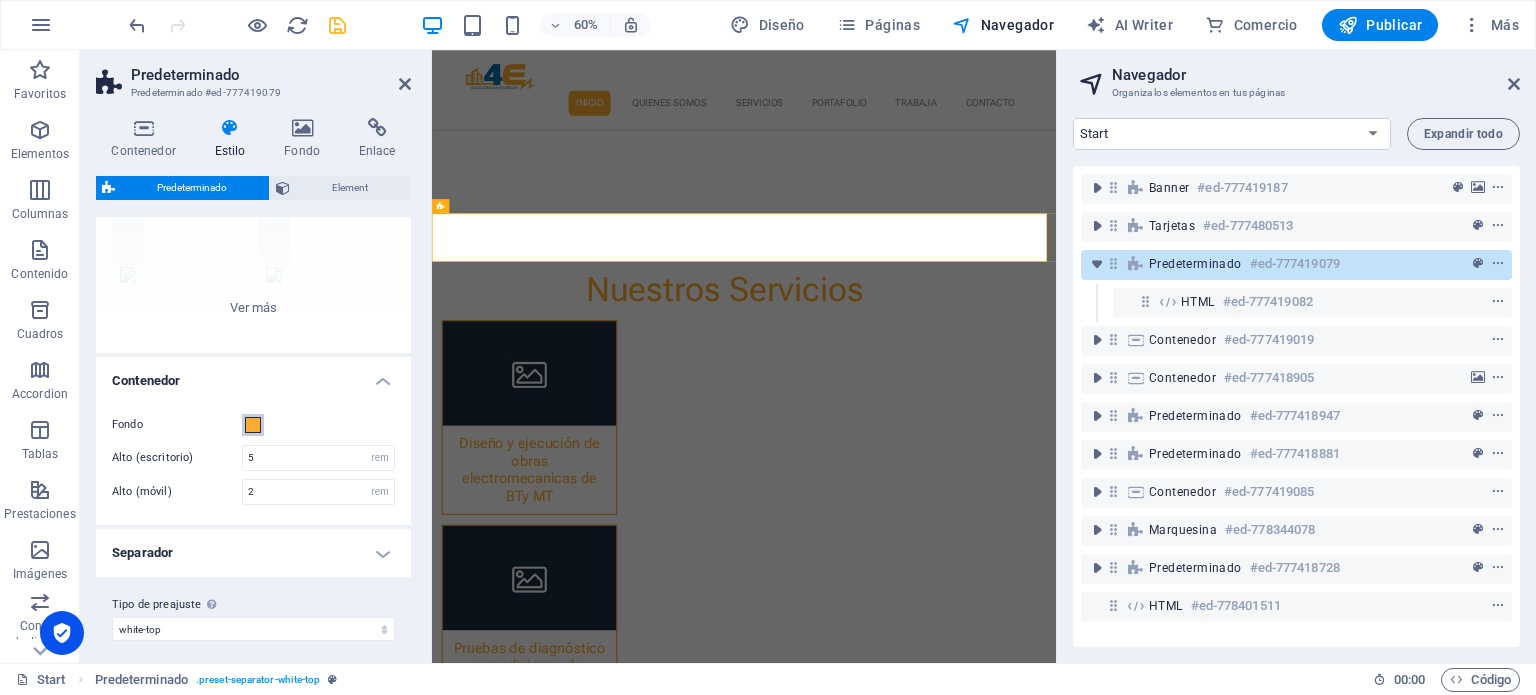 click at bounding box center [253, 425] 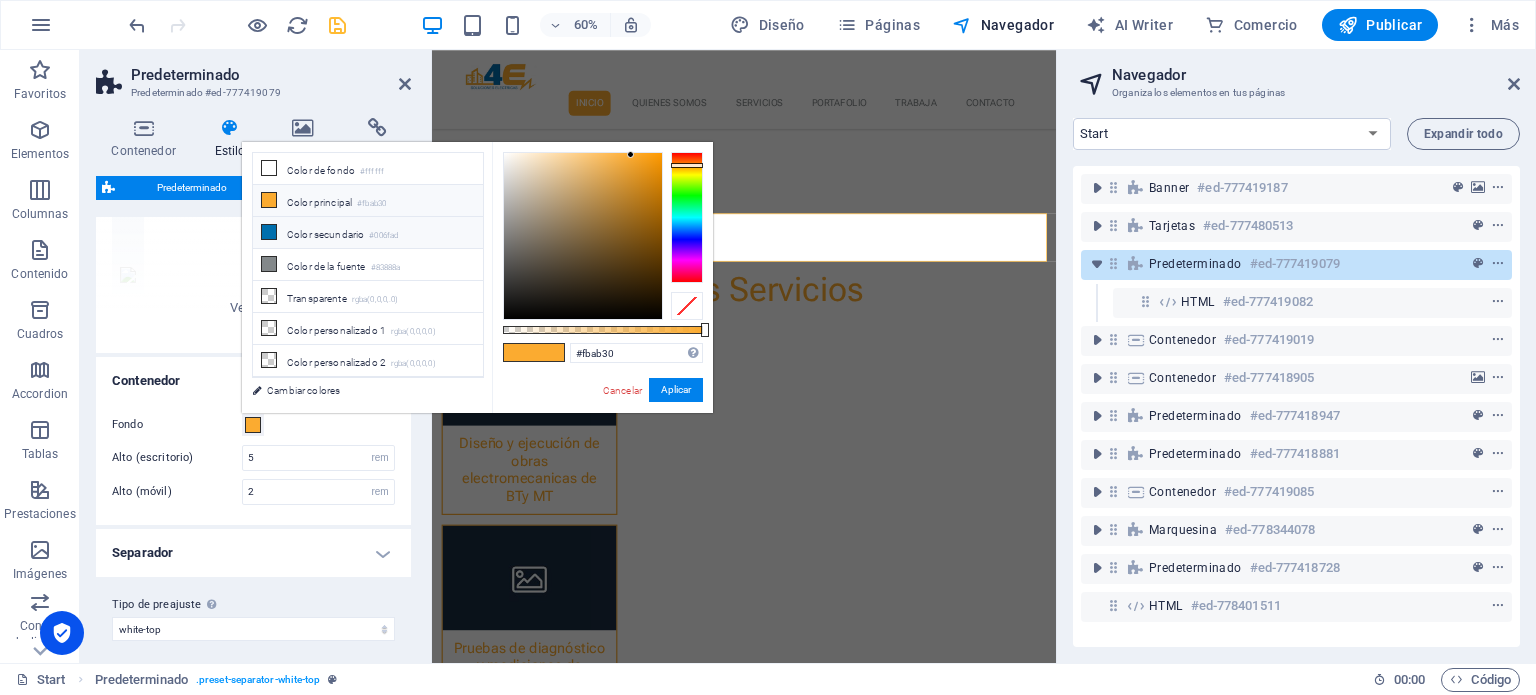 click on "Color secundario
#006fad" at bounding box center [368, 233] 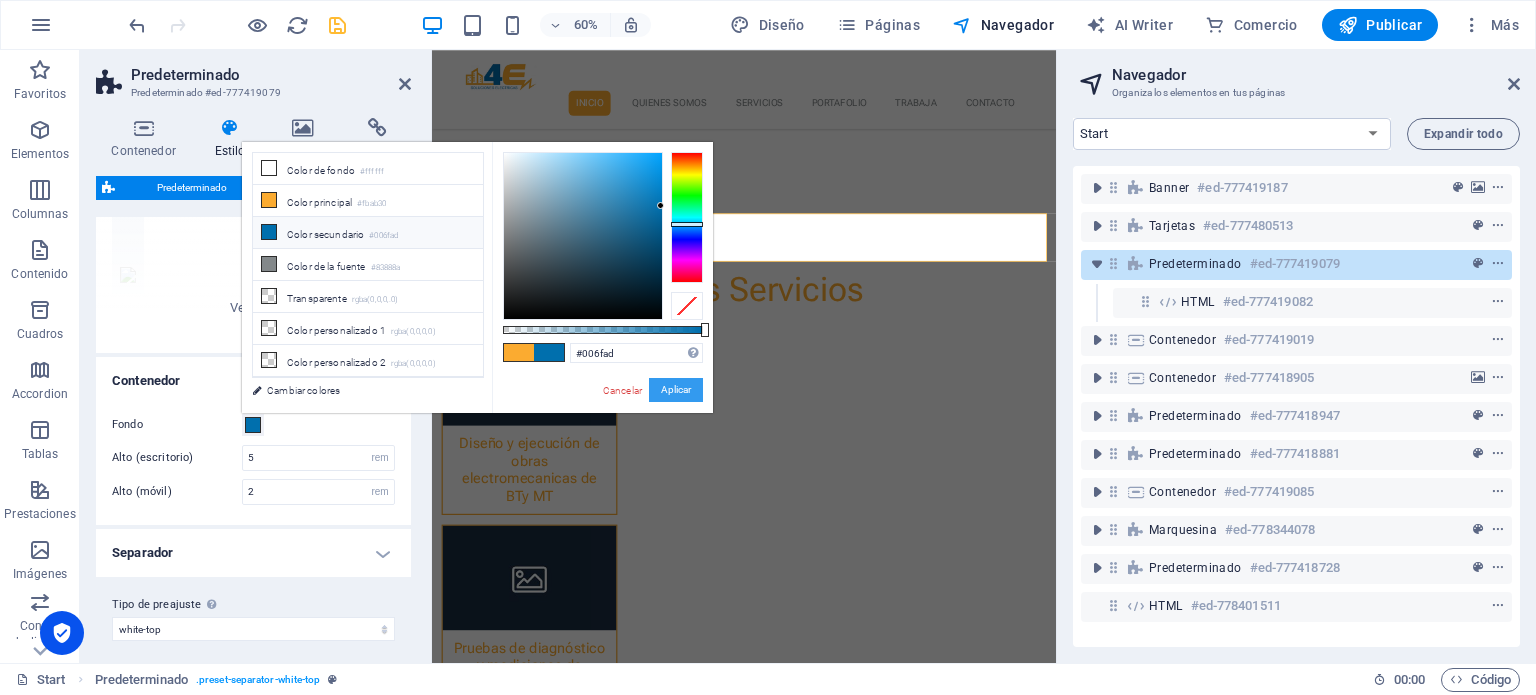 click on "Aplicar" at bounding box center (676, 390) 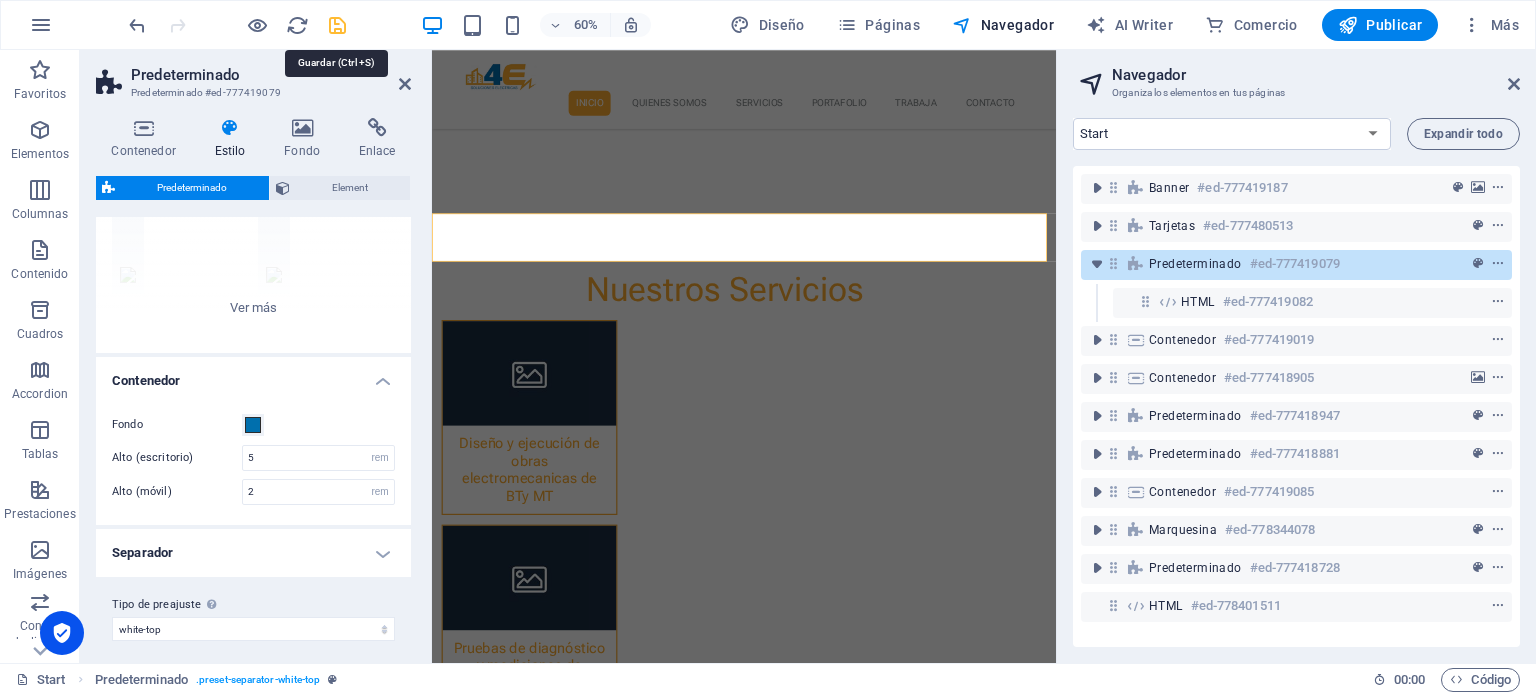 click at bounding box center (337, 25) 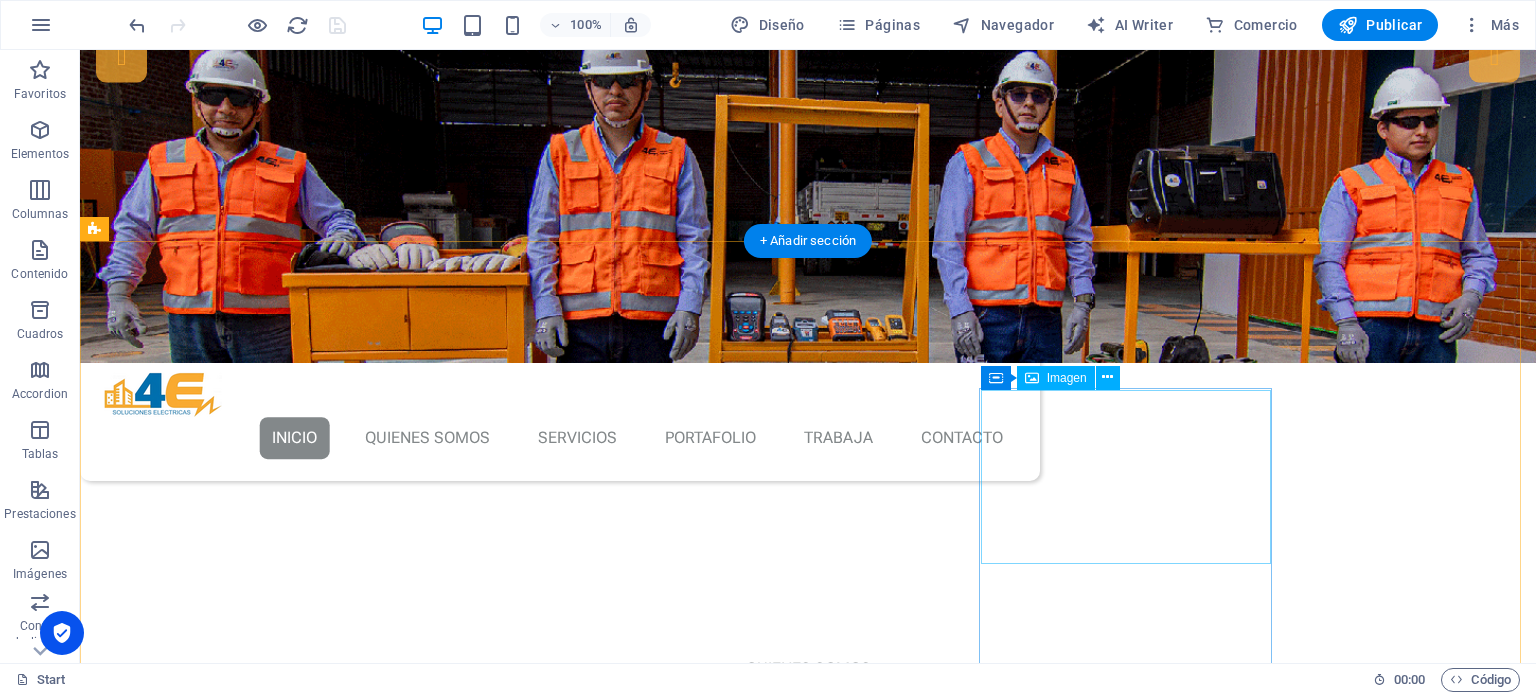 scroll, scrollTop: 0, scrollLeft: 0, axis: both 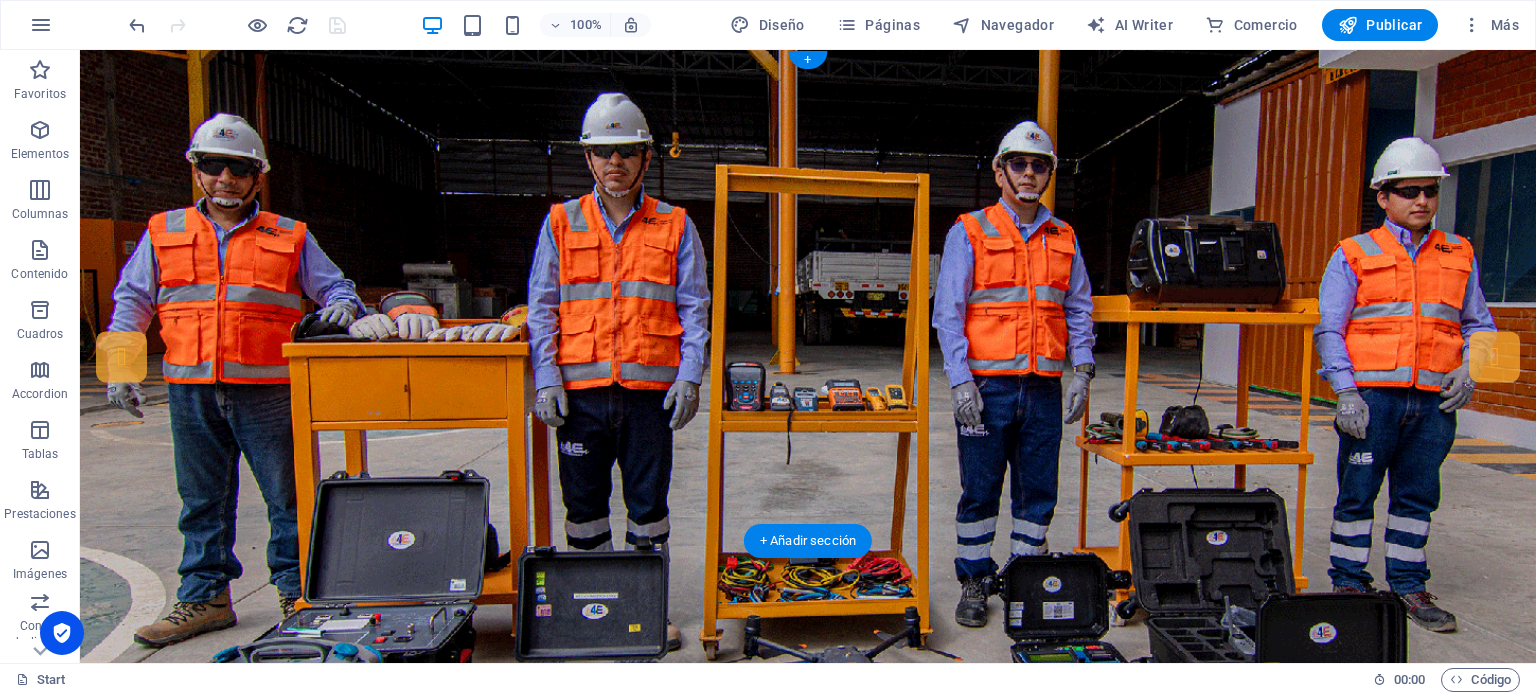 click at bounding box center [808, 356] 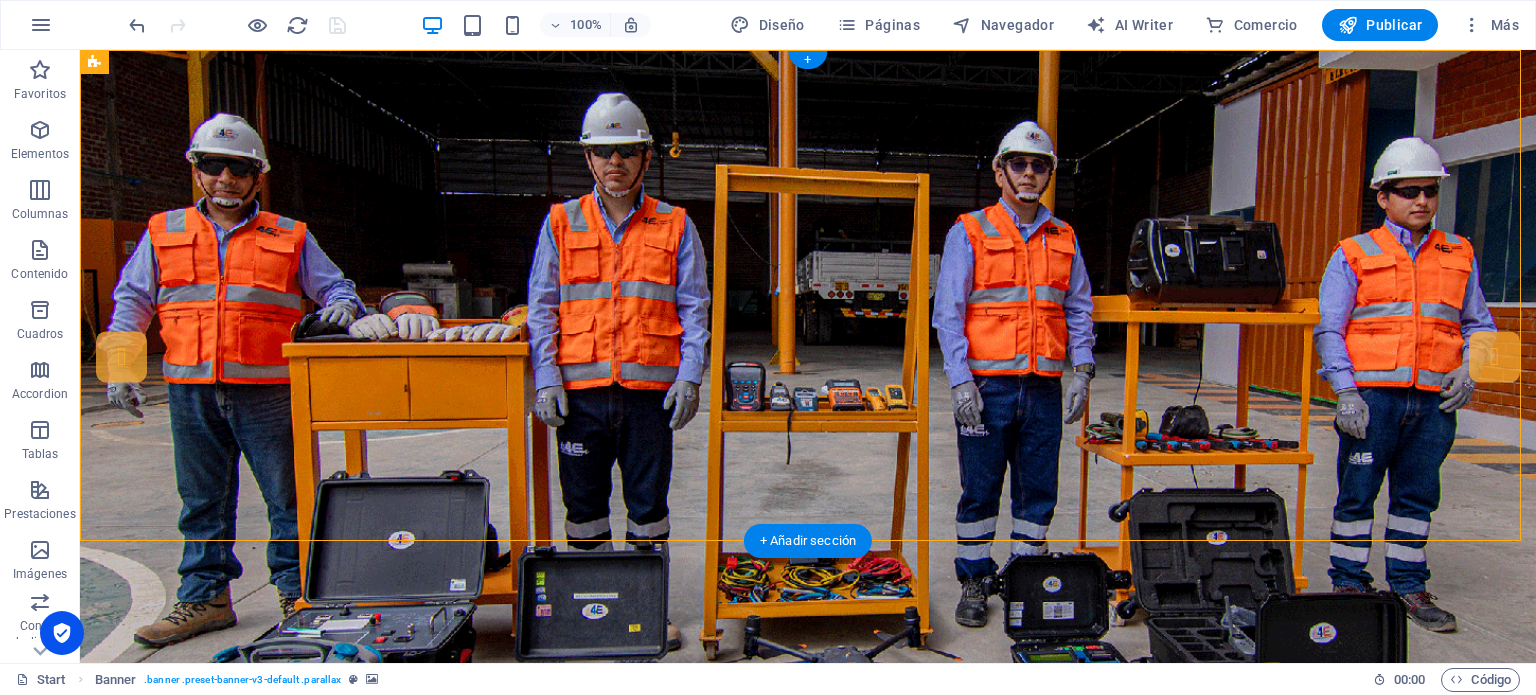 click at bounding box center [808, 356] 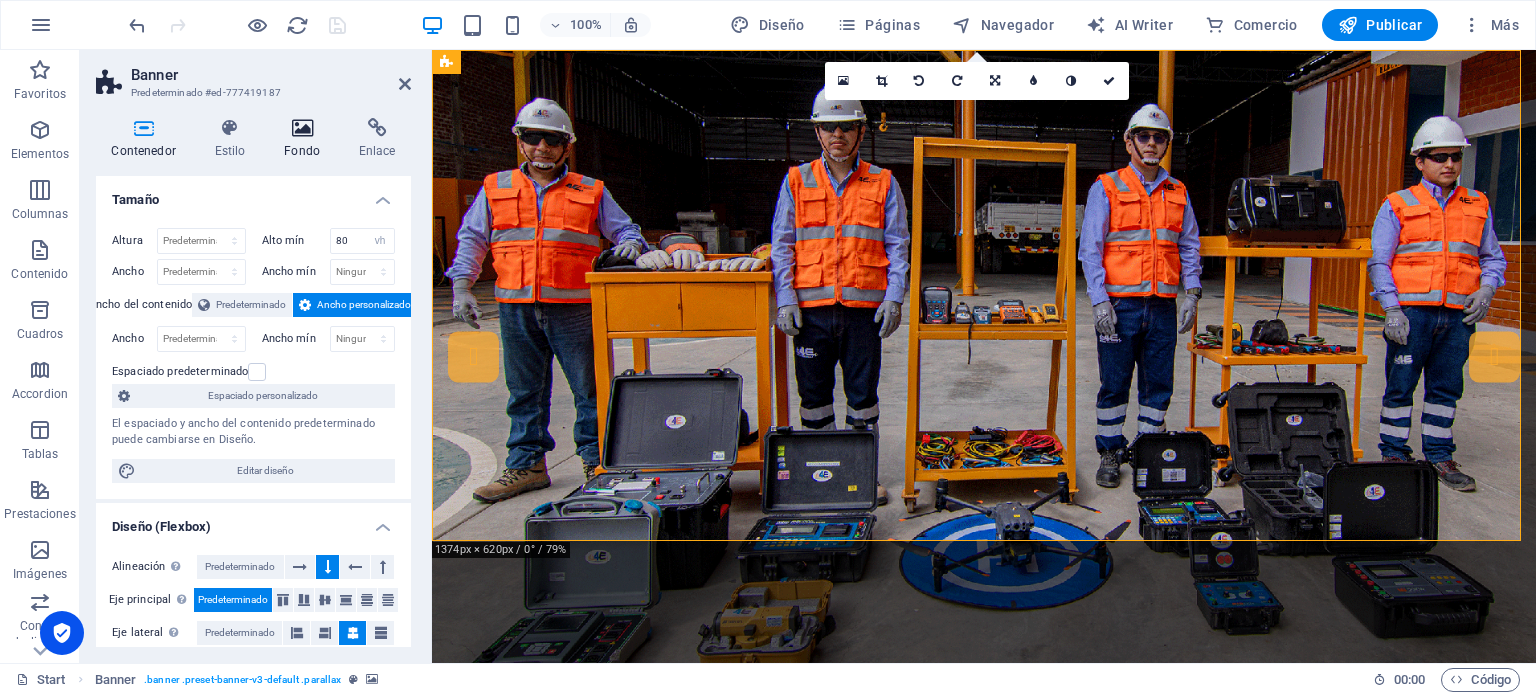 click at bounding box center (302, 128) 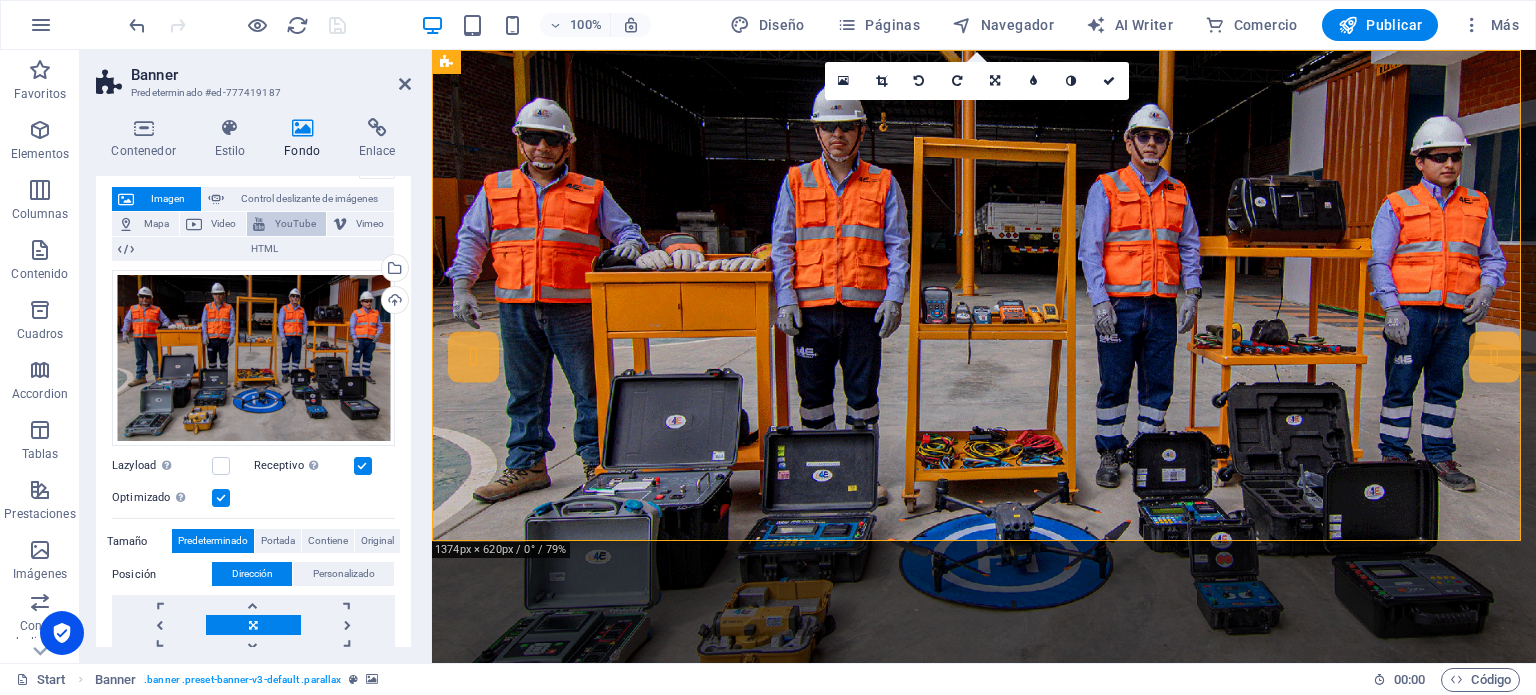 scroll, scrollTop: 4, scrollLeft: 0, axis: vertical 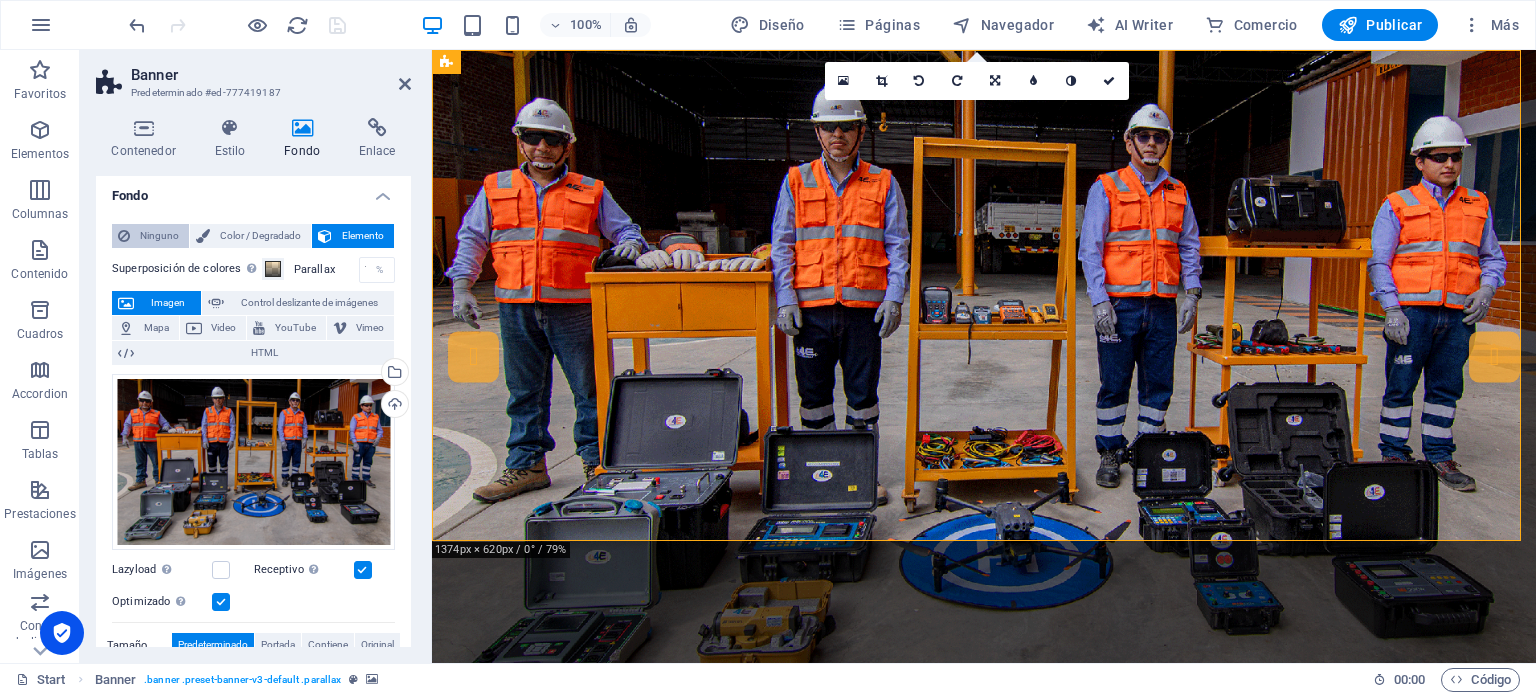 click on "Ninguno" at bounding box center (159, 236) 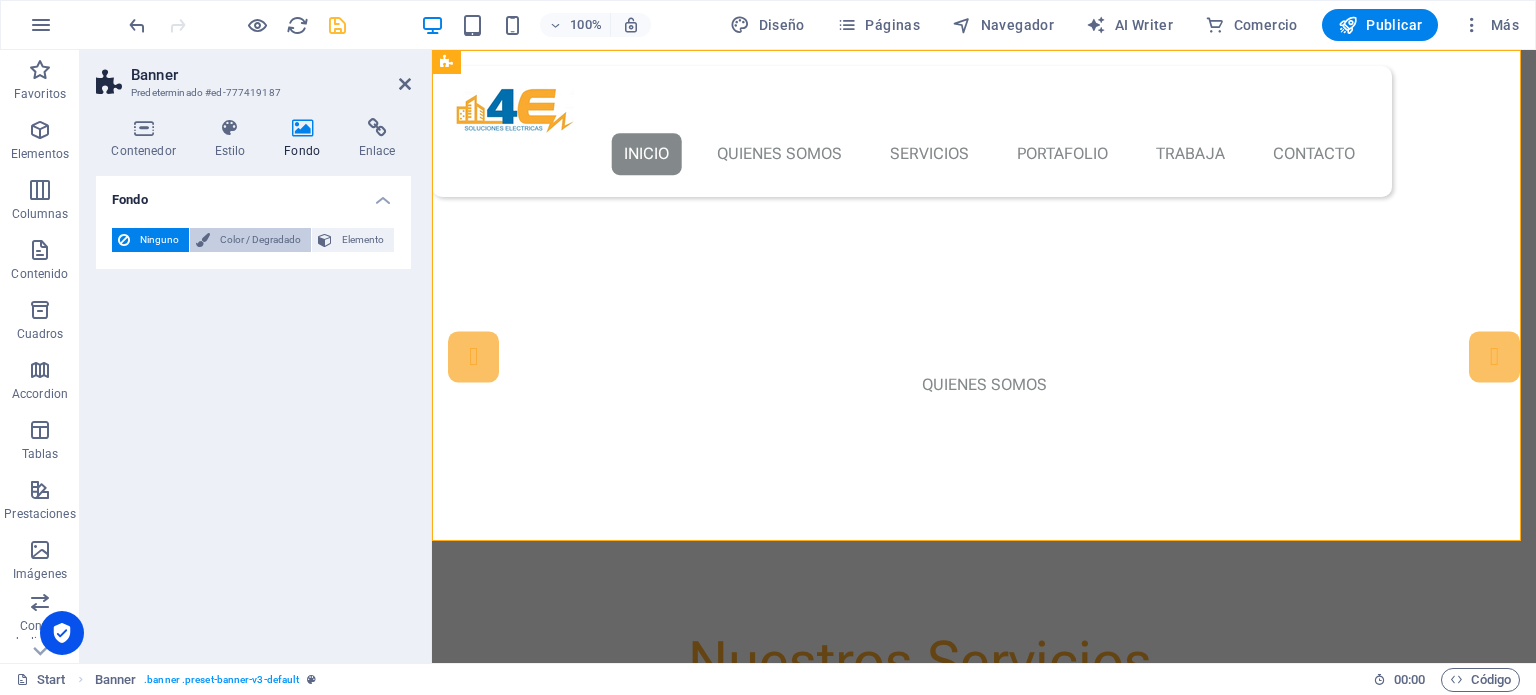 click on "Color / Degradado" at bounding box center (260, 240) 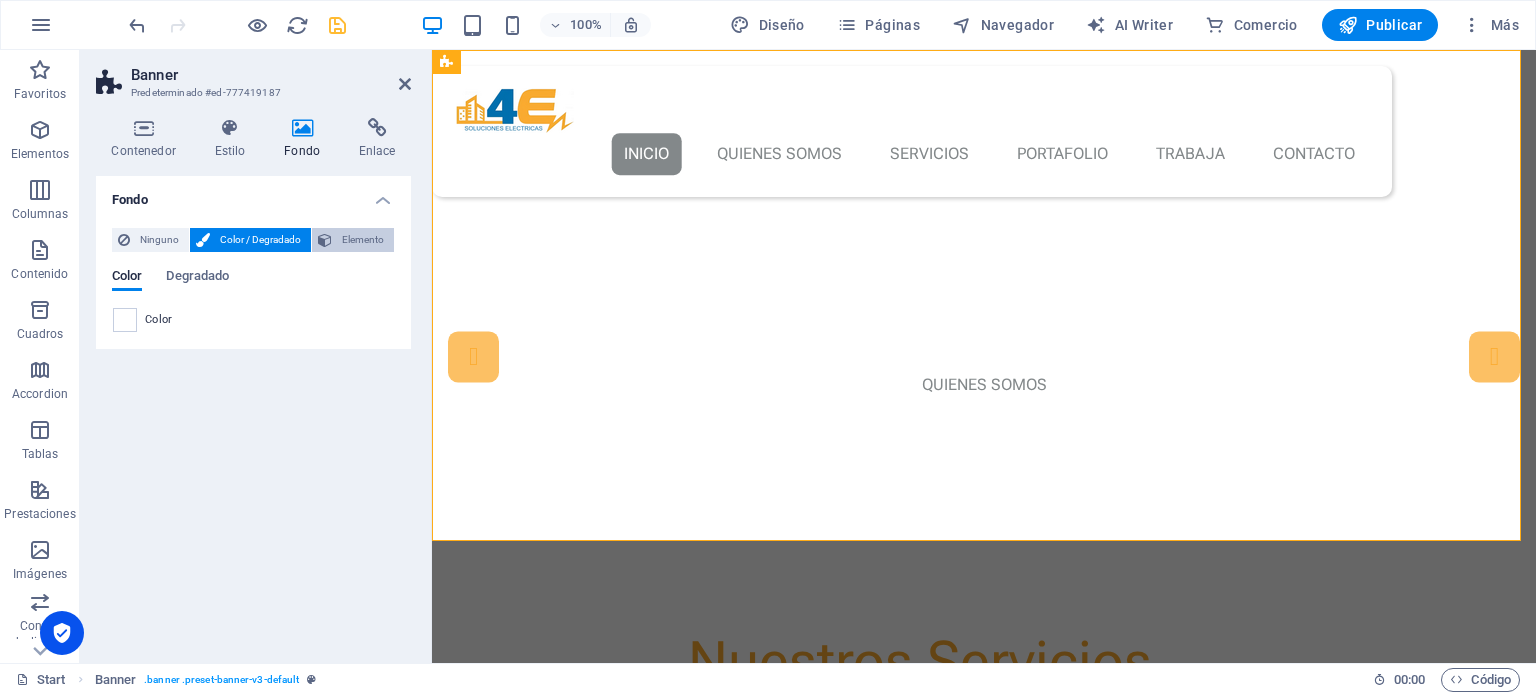 click on "Elemento" at bounding box center (353, 240) 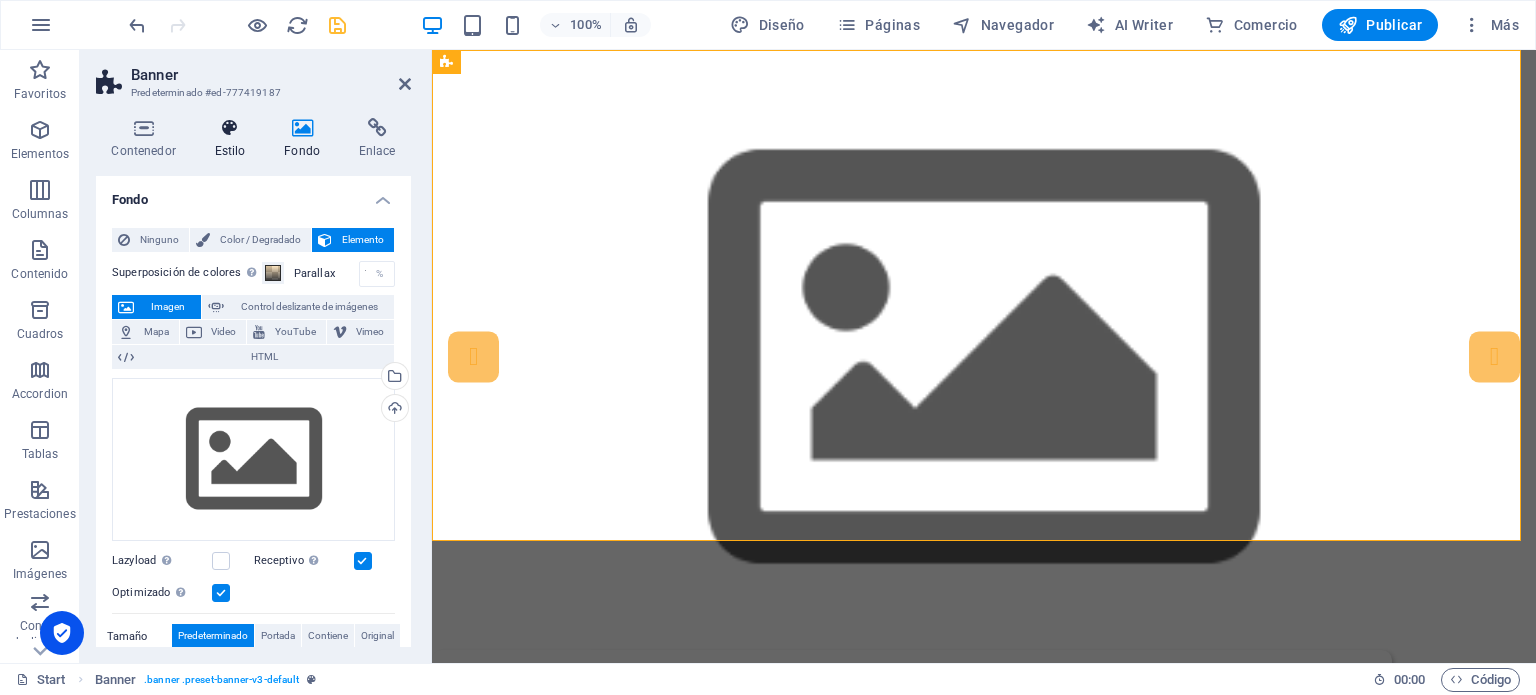 click on "Estilo" at bounding box center (234, 139) 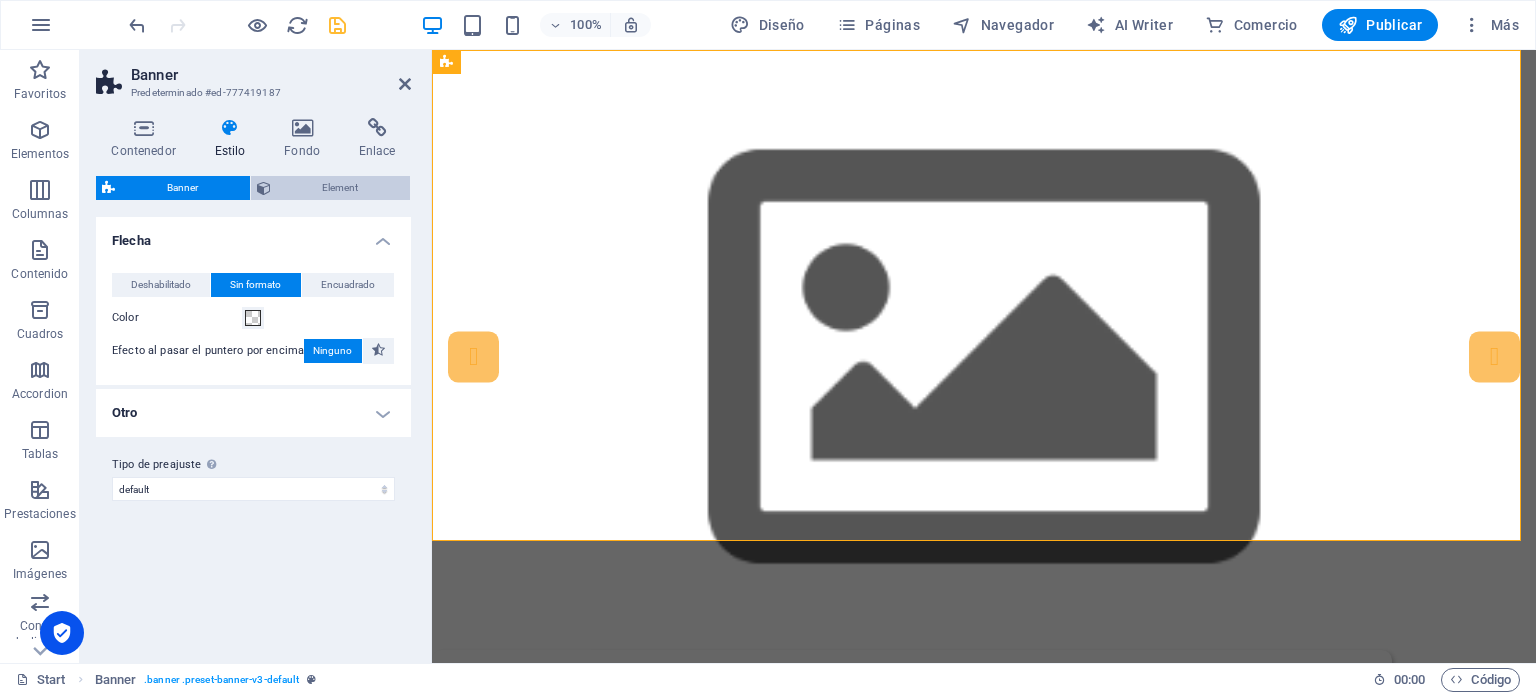 click on "Element" at bounding box center [341, 188] 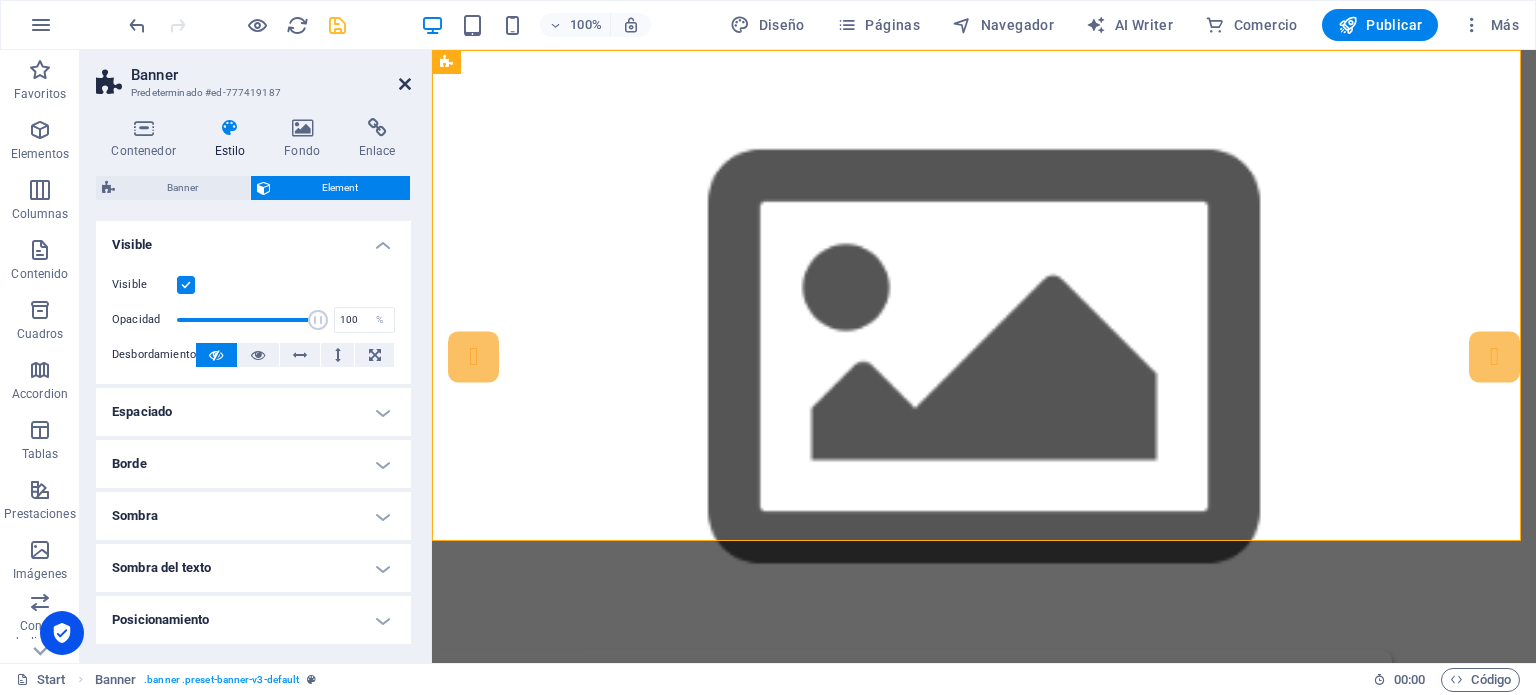 click on "Banner Predeterminado #ed-777419187" at bounding box center (253, 76) 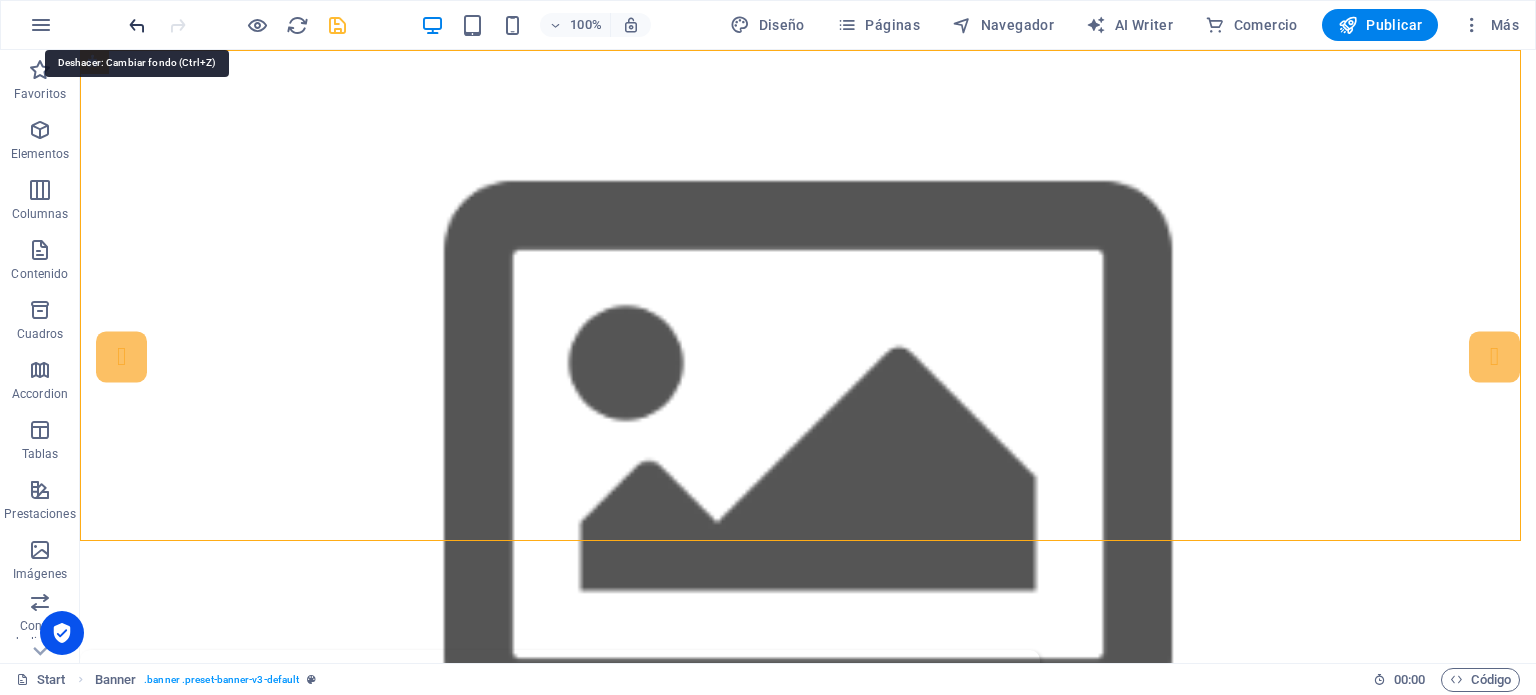 click at bounding box center [137, 25] 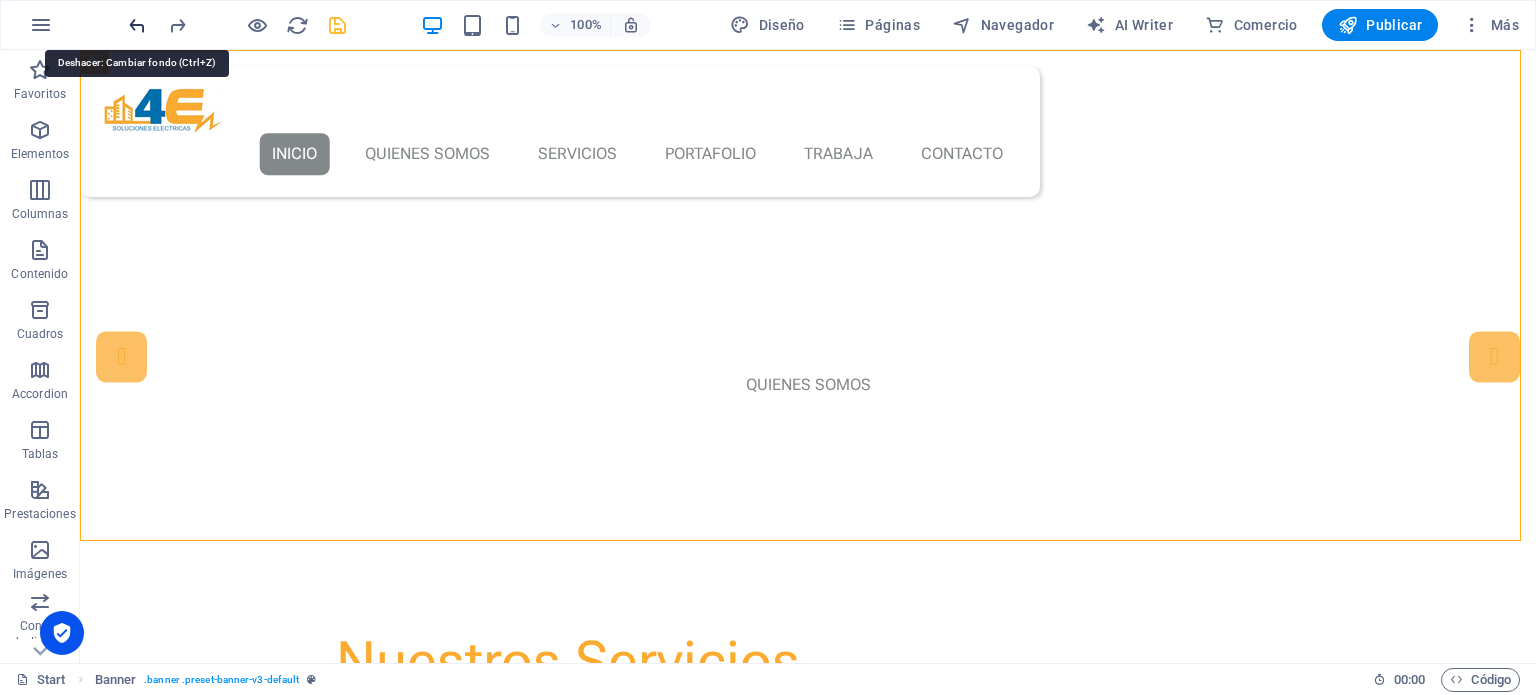 click at bounding box center [137, 25] 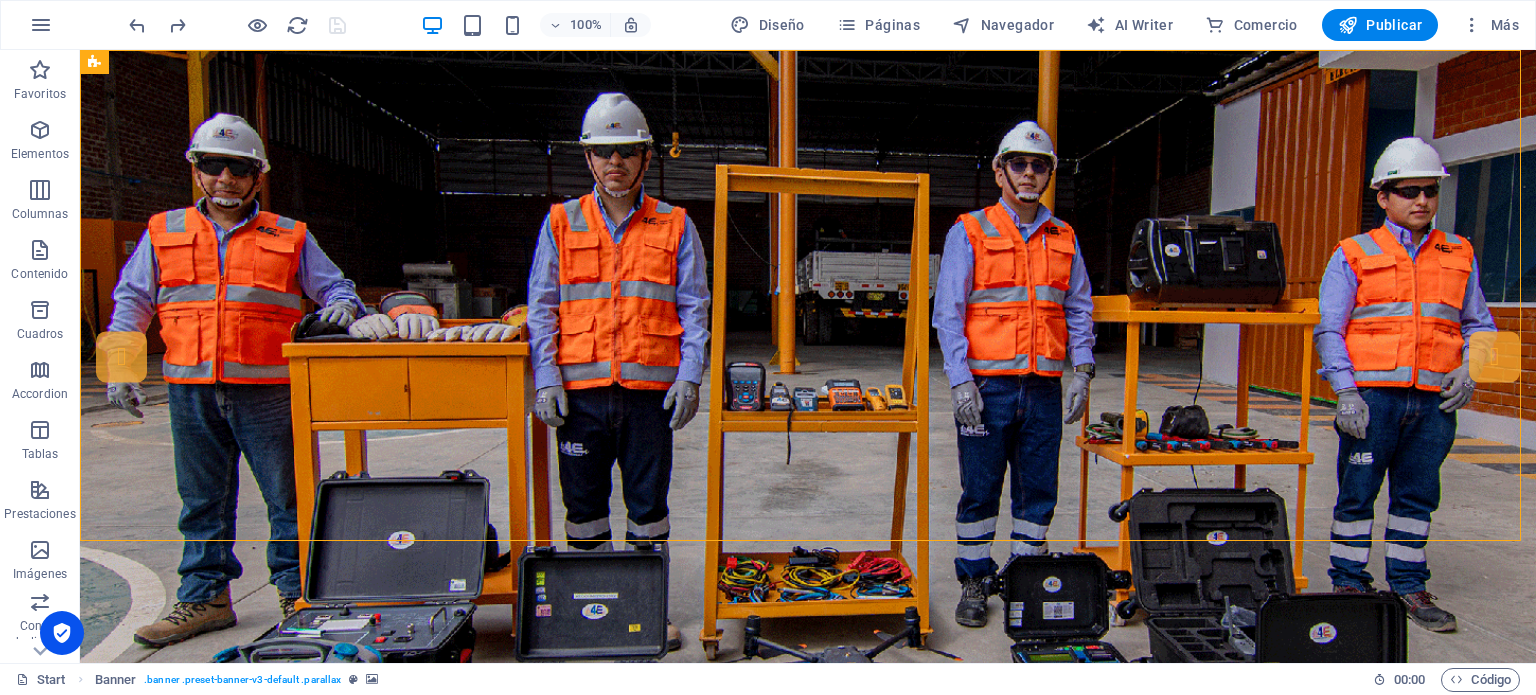 click at bounding box center (237, 25) 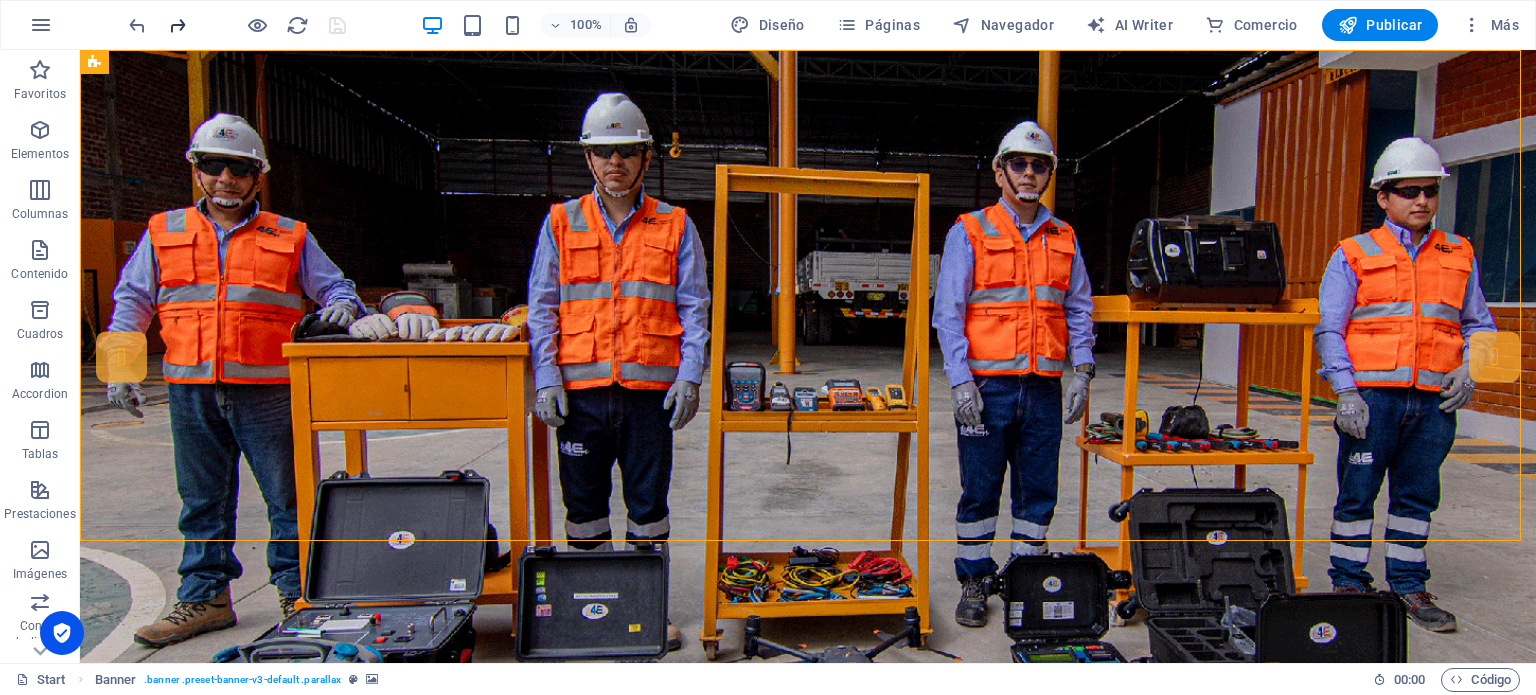 click at bounding box center [177, 25] 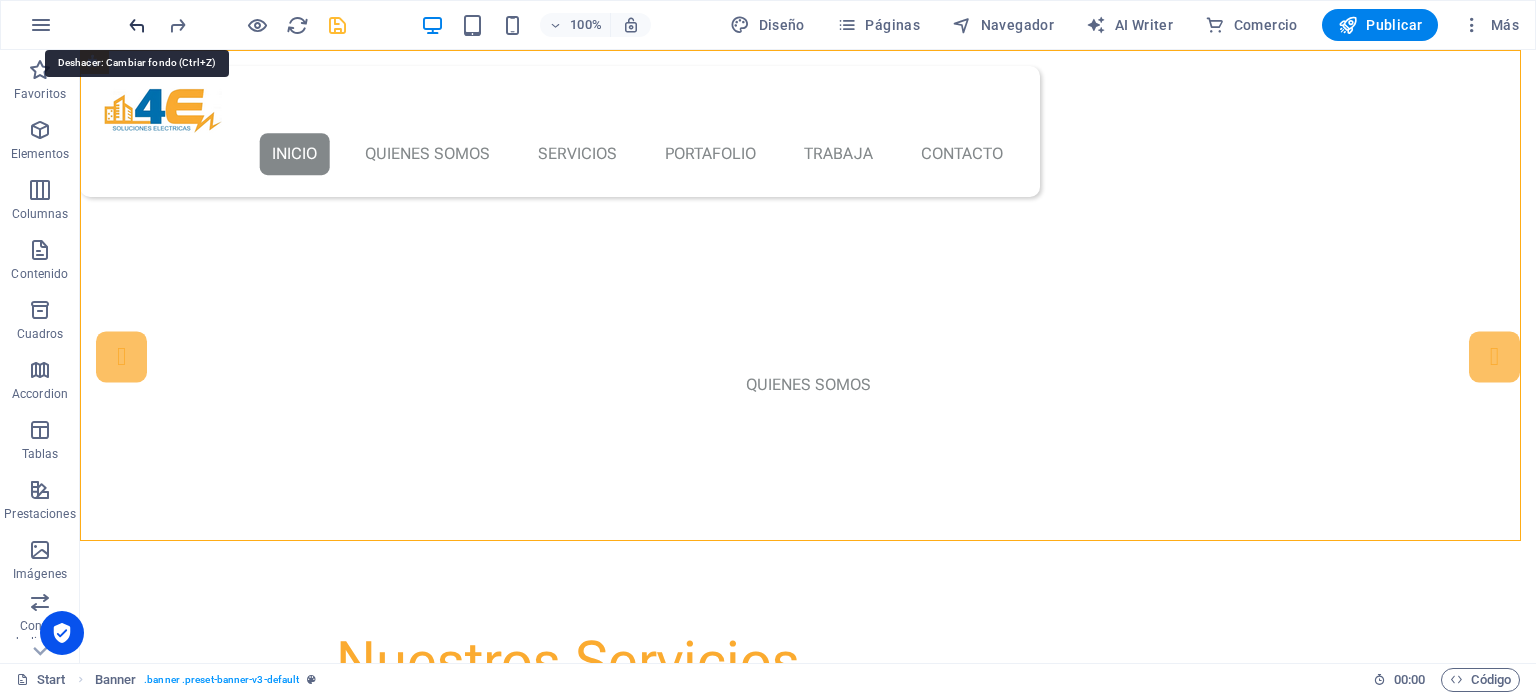 click at bounding box center (137, 25) 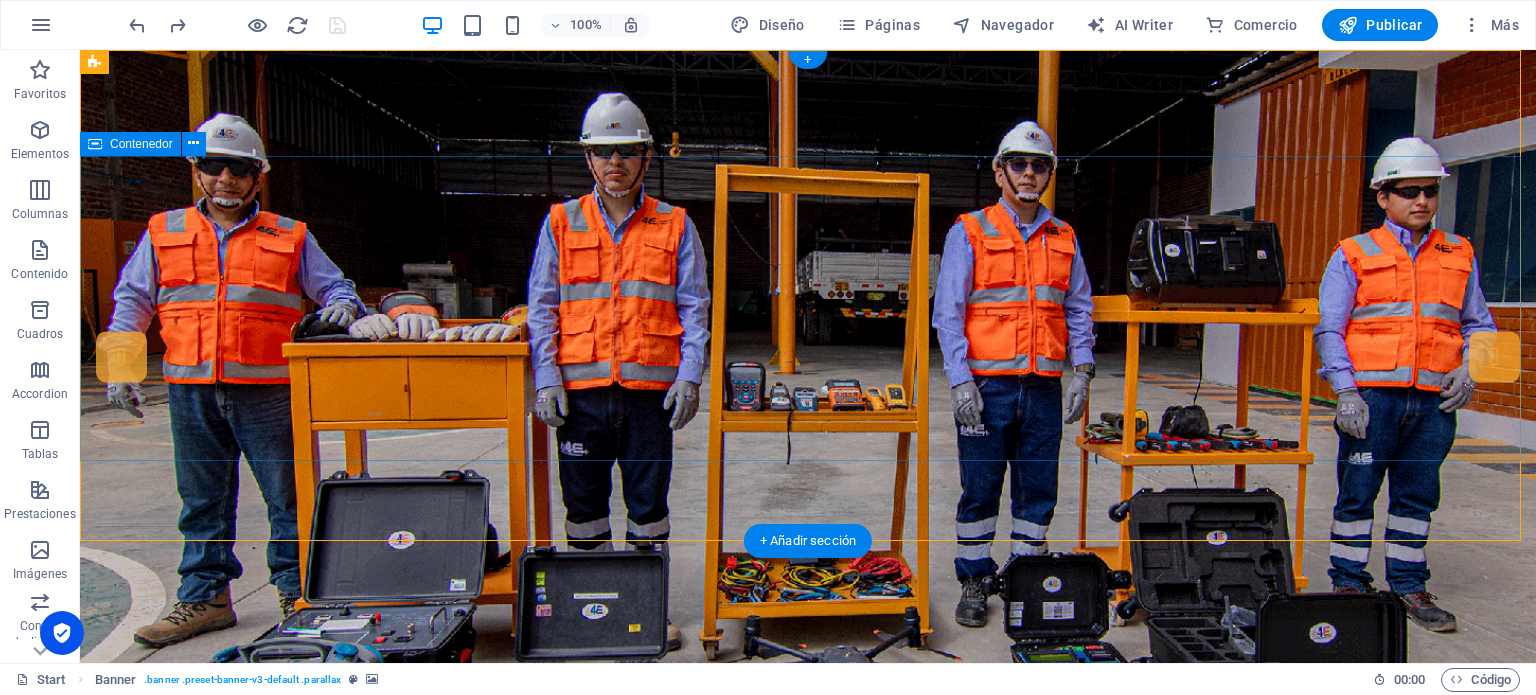 click on "4E Soluciones Eléctricas Especialistas en servicios eléctricos con garantía de calidad y confiabilidad Quienes somos" at bounding box center [808, 924] 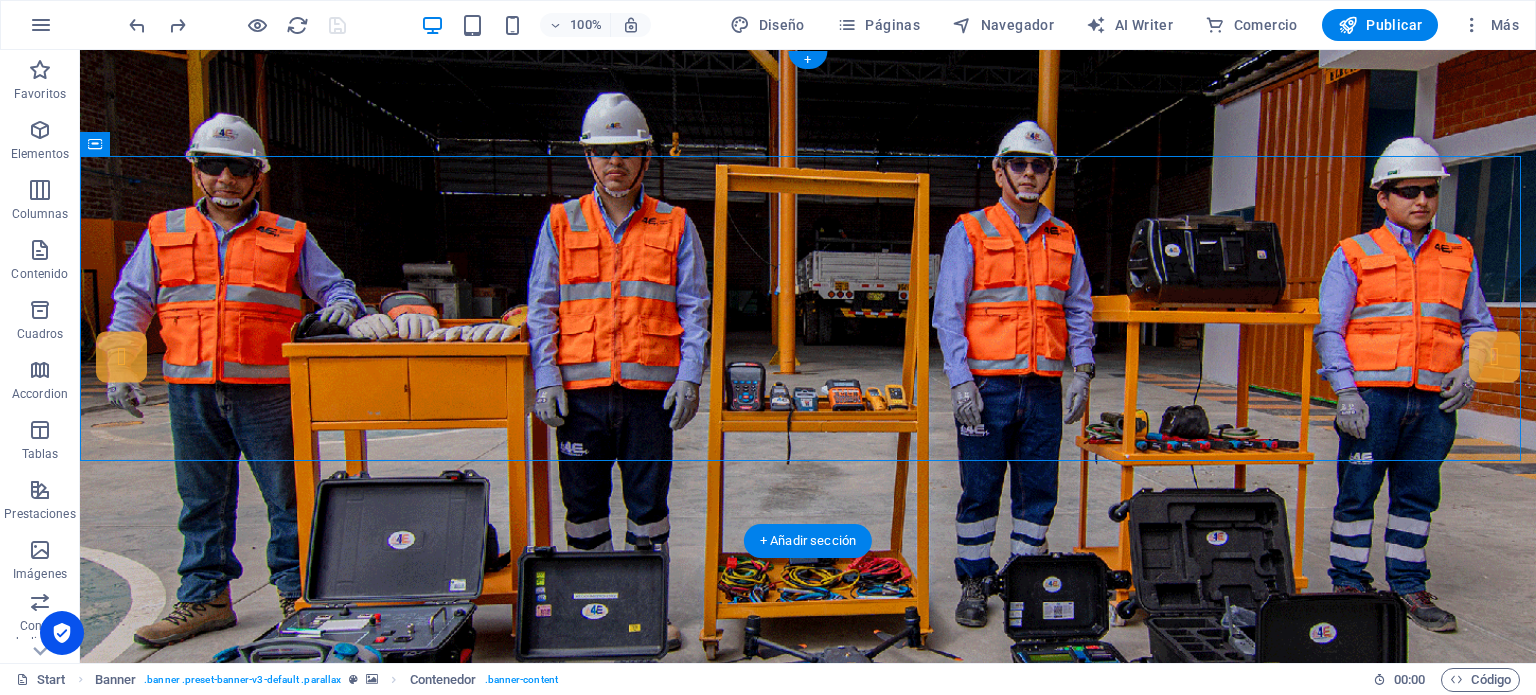 click at bounding box center [808, 356] 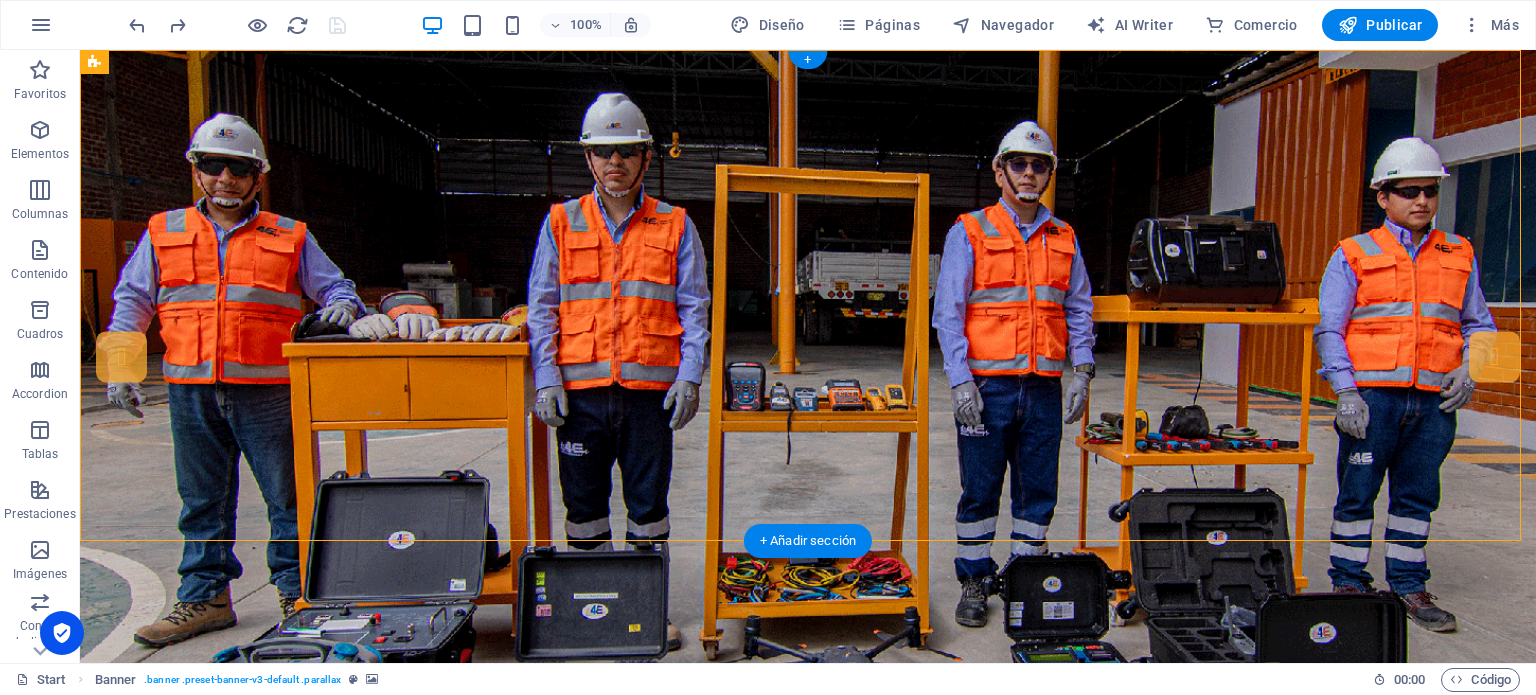 click at bounding box center [808, 356] 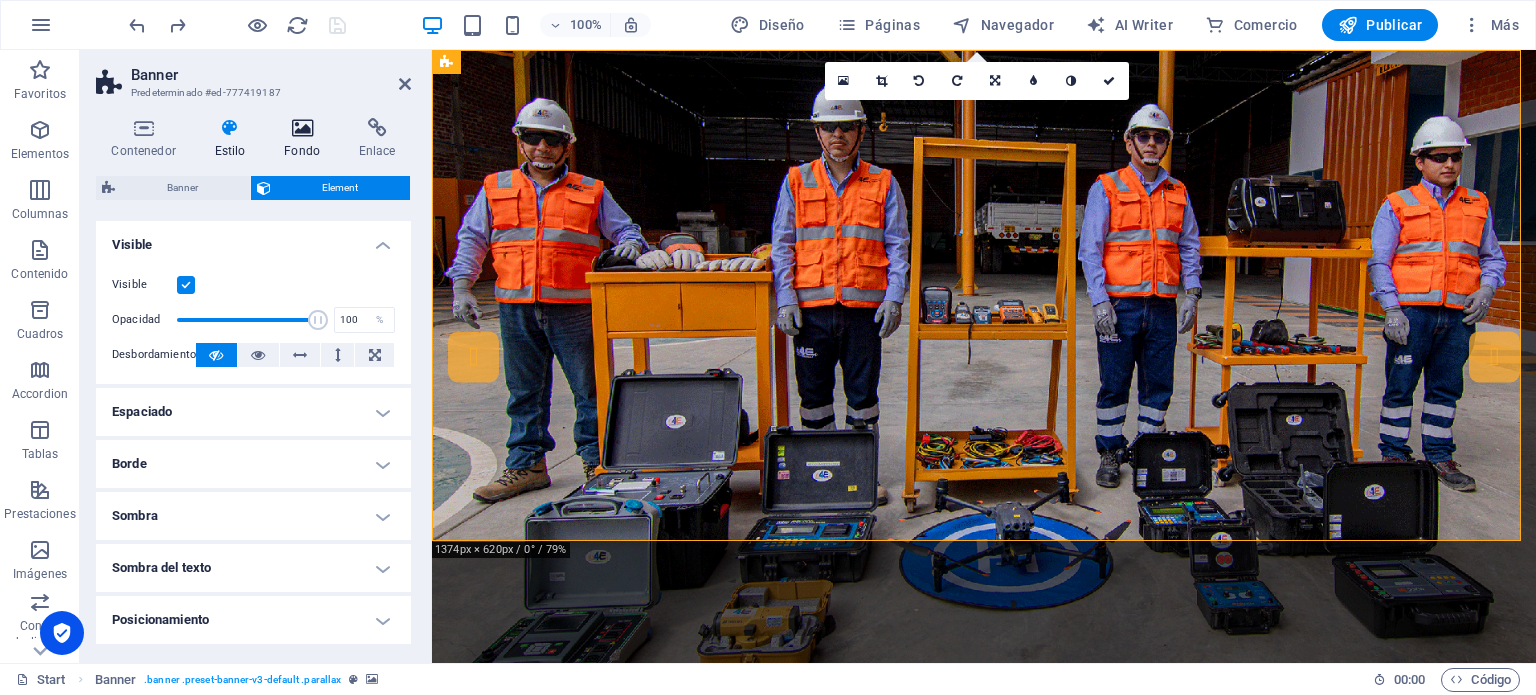 click at bounding box center (302, 128) 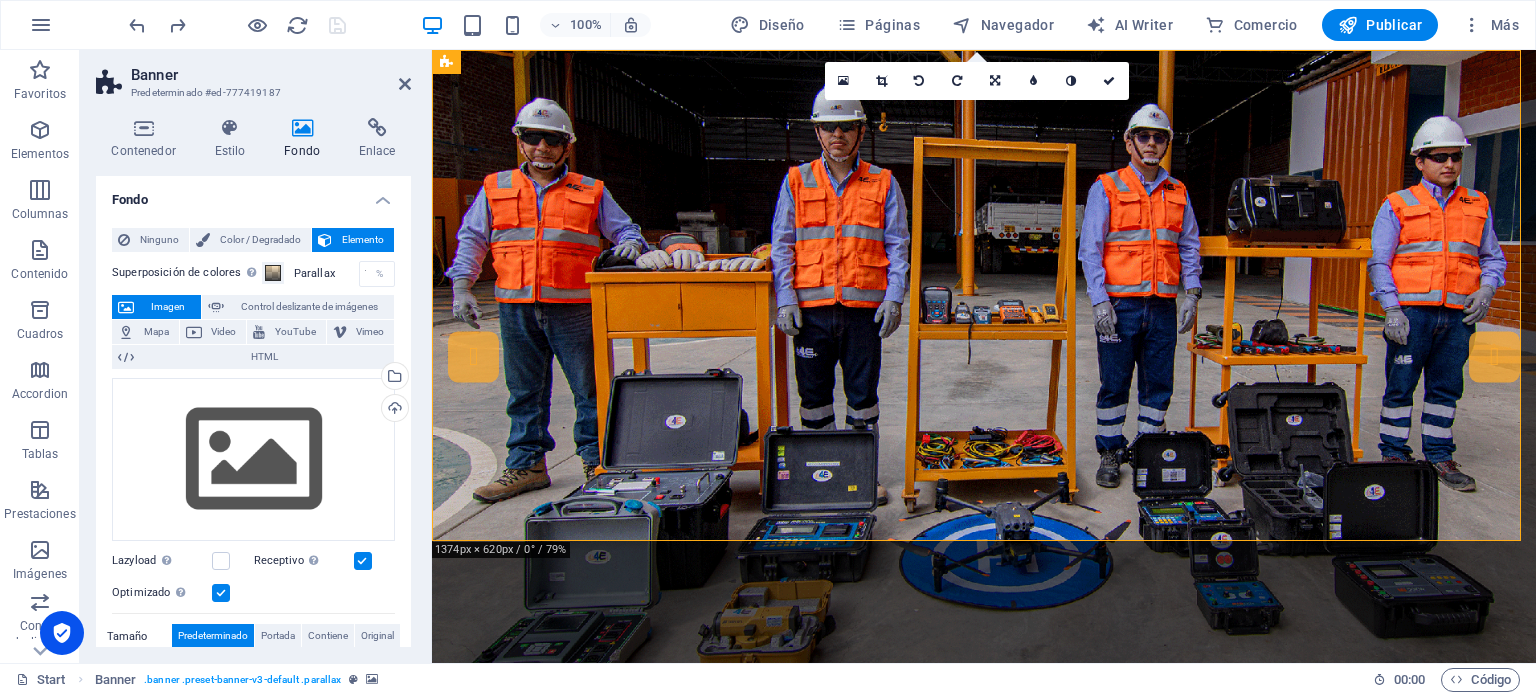 click on "Imagen" at bounding box center [156, 307] 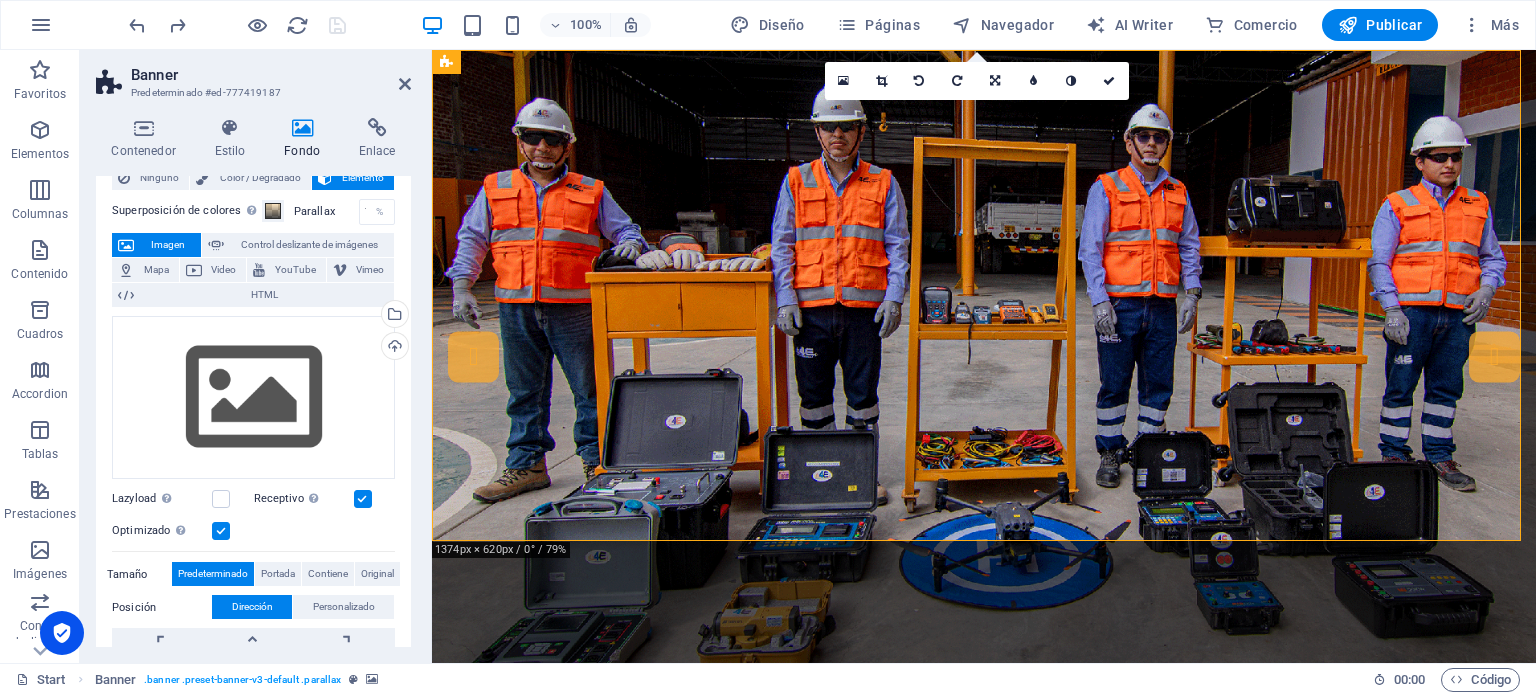 scroll, scrollTop: 0, scrollLeft: 0, axis: both 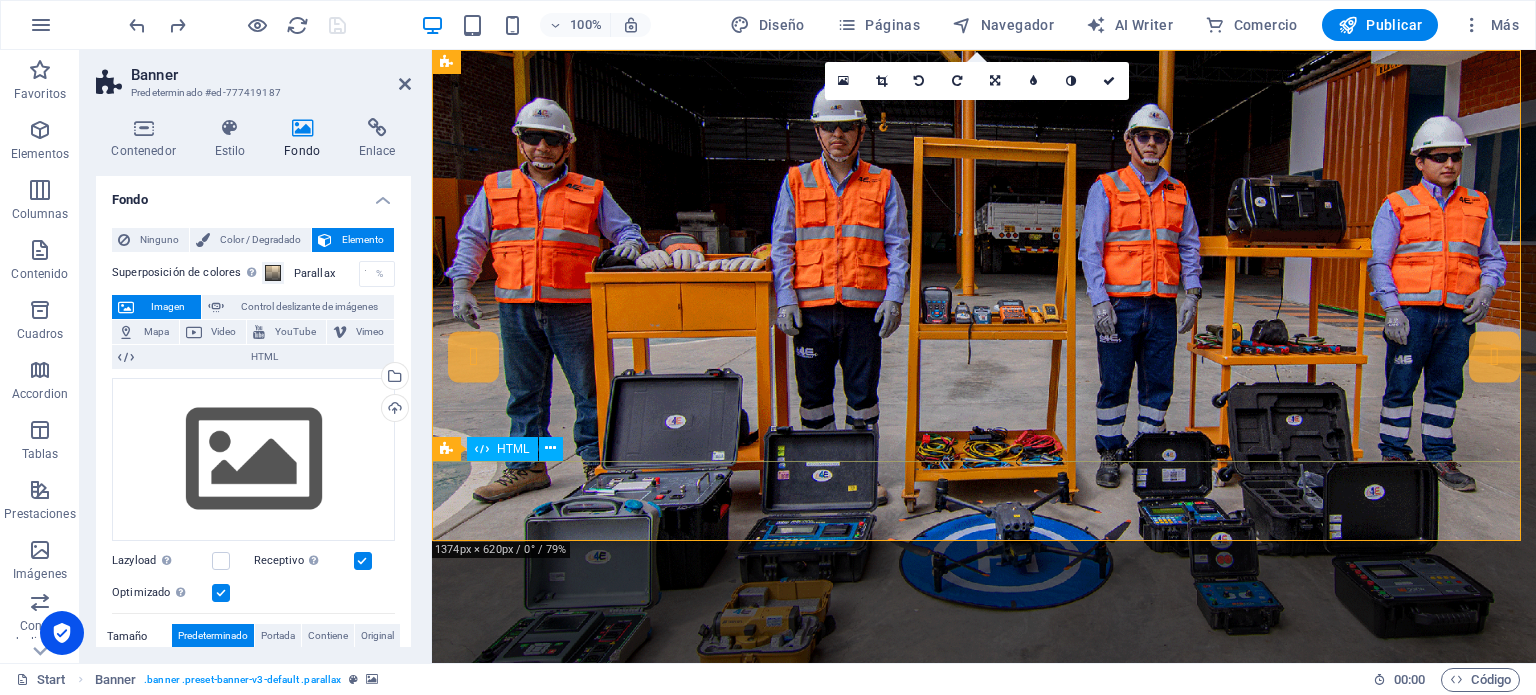 click at bounding box center (984, 1109) 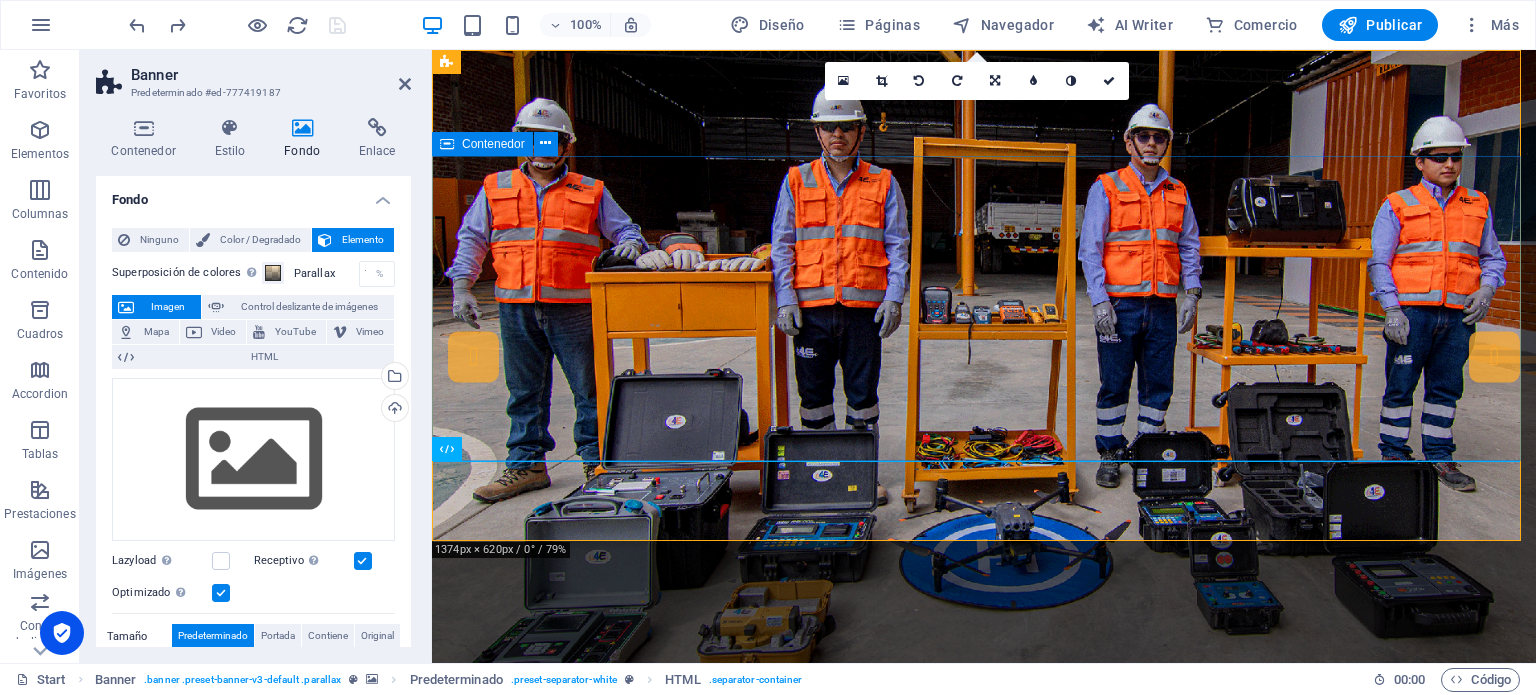 click on "4E Soluciones Eléctricas Especialistas en servicios eléctricos con garantía de calidad y confiabilidad Quienes somos" at bounding box center [984, 924] 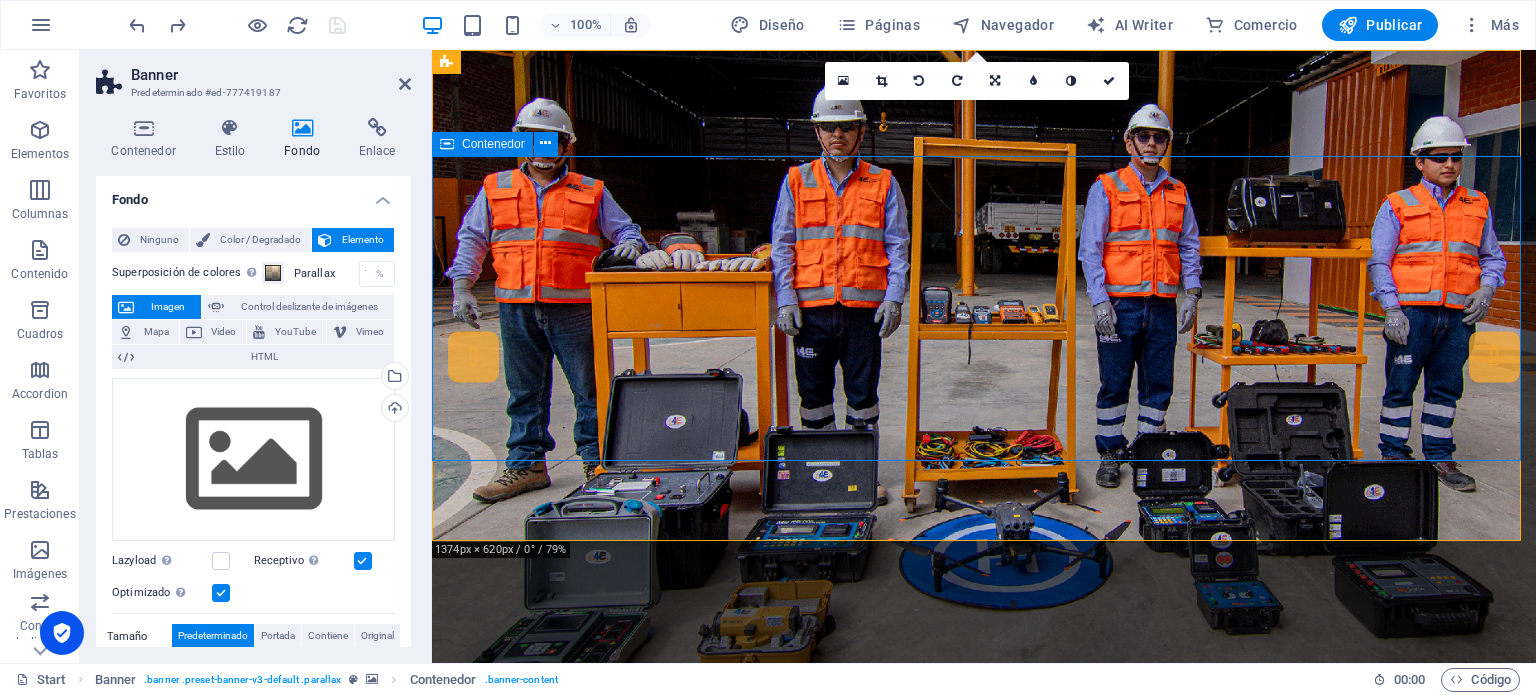 click on "4E Soluciones Eléctricas Especialistas en servicios eléctricos con garantía de calidad y confiabilidad Quienes somos" at bounding box center (984, 924) 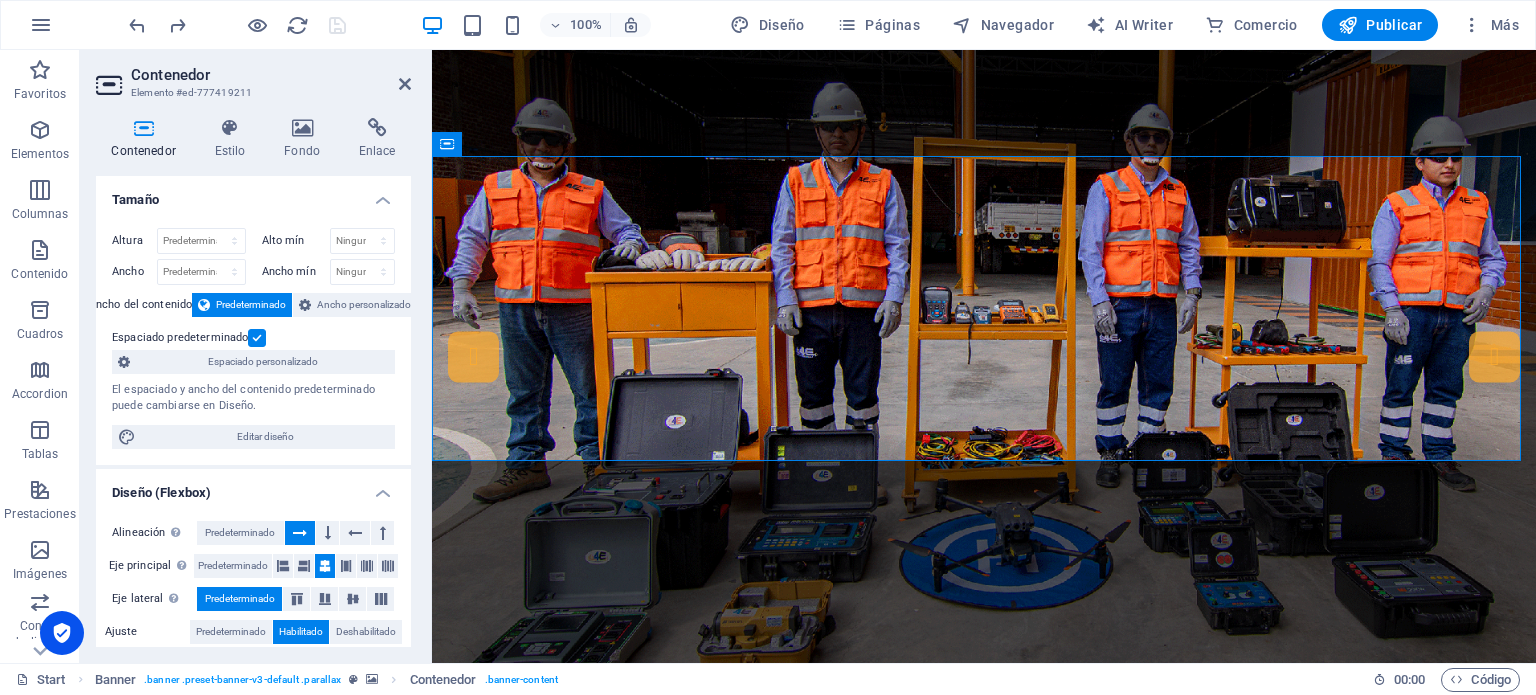 click at bounding box center (984, 356) 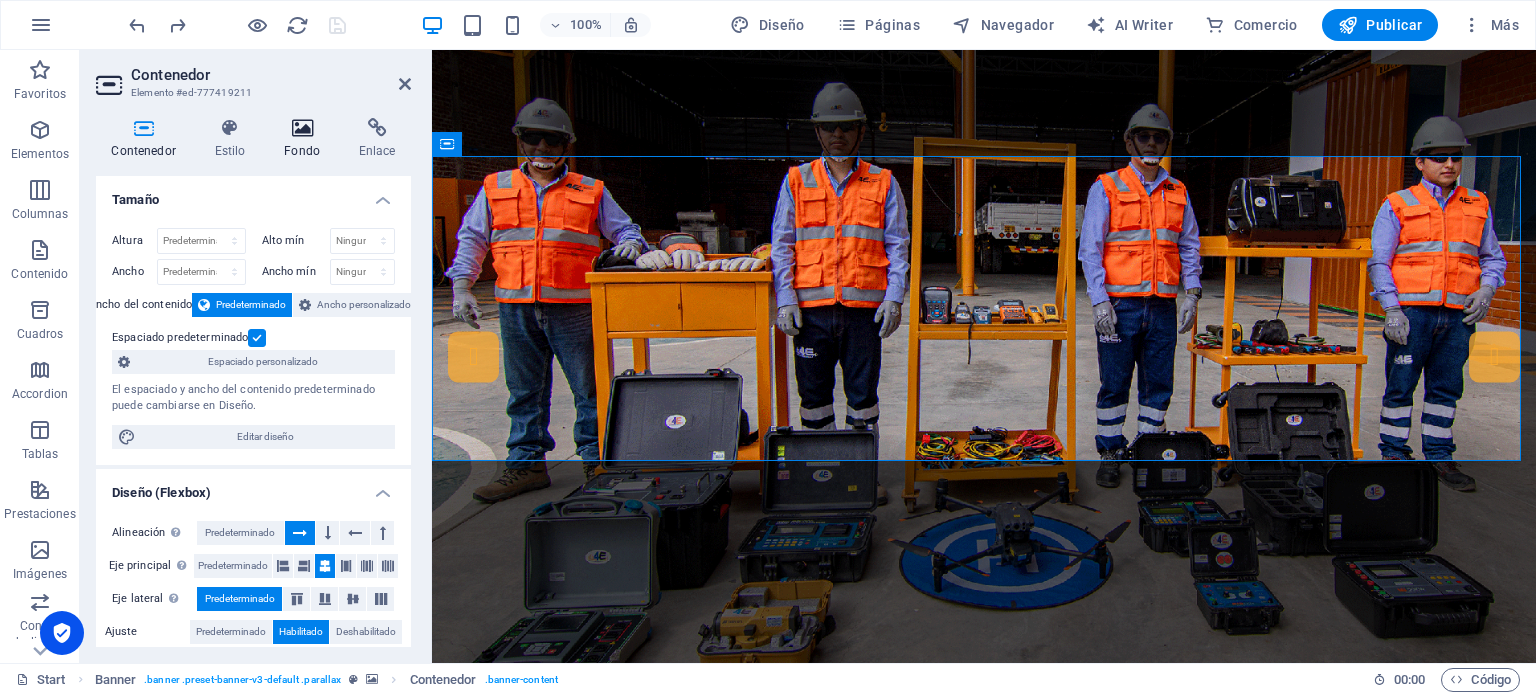 click at bounding box center (302, 128) 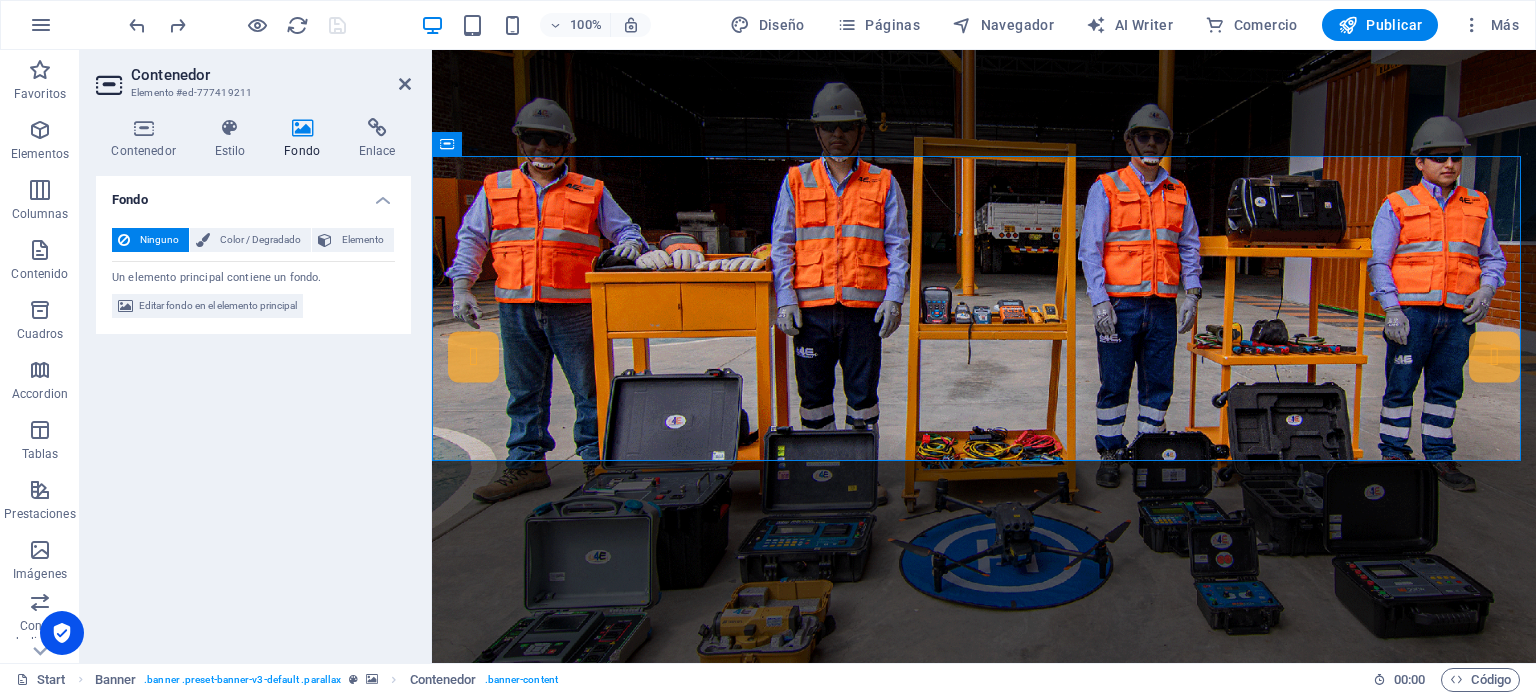 click at bounding box center [984, 356] 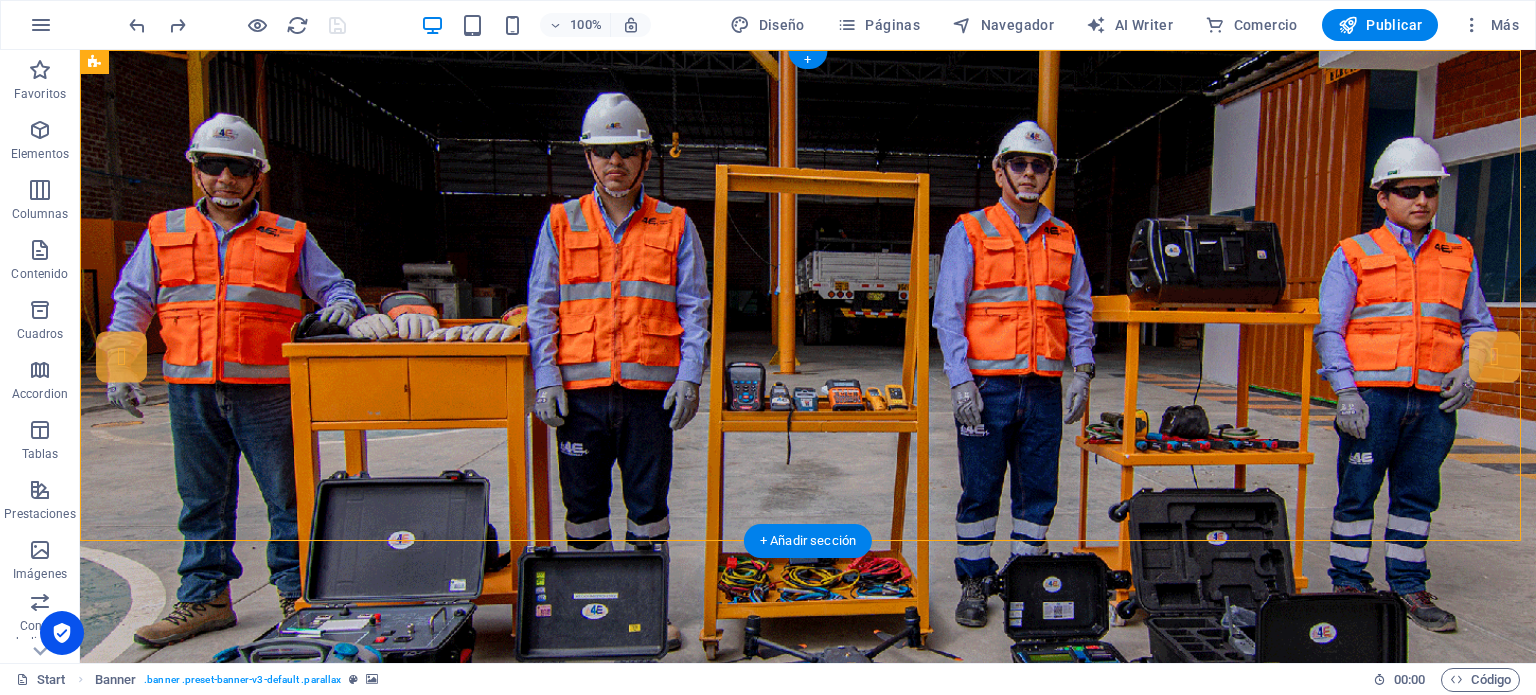 click at bounding box center [808, 356] 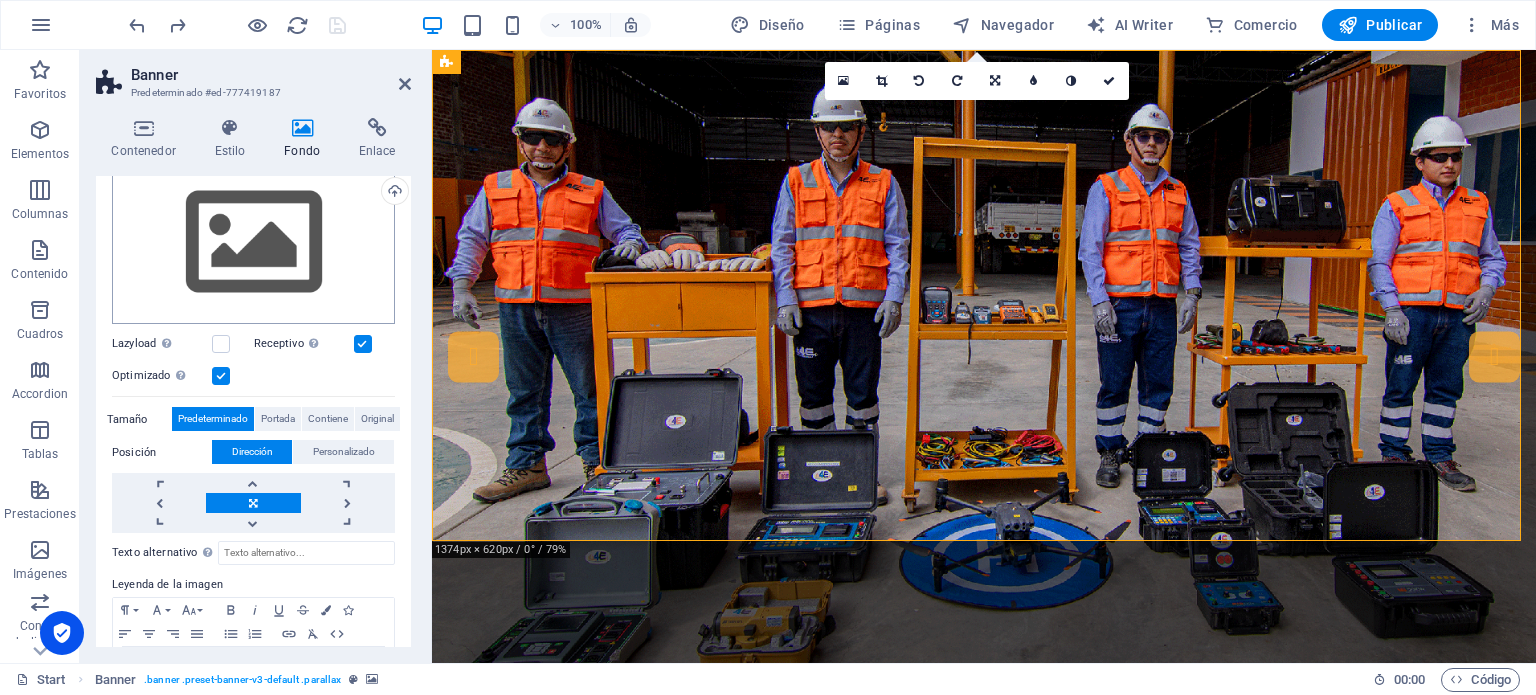scroll, scrollTop: 292, scrollLeft: 0, axis: vertical 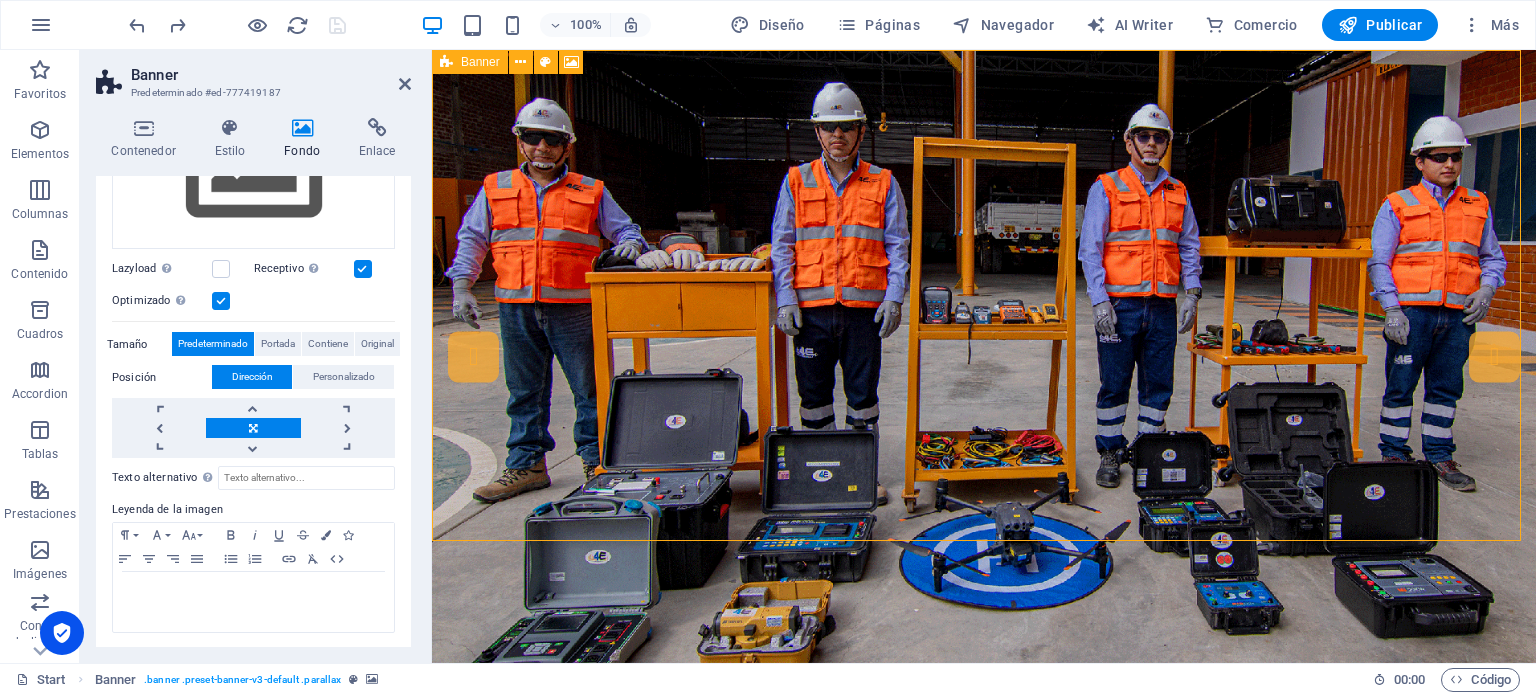 click at bounding box center [446, 62] 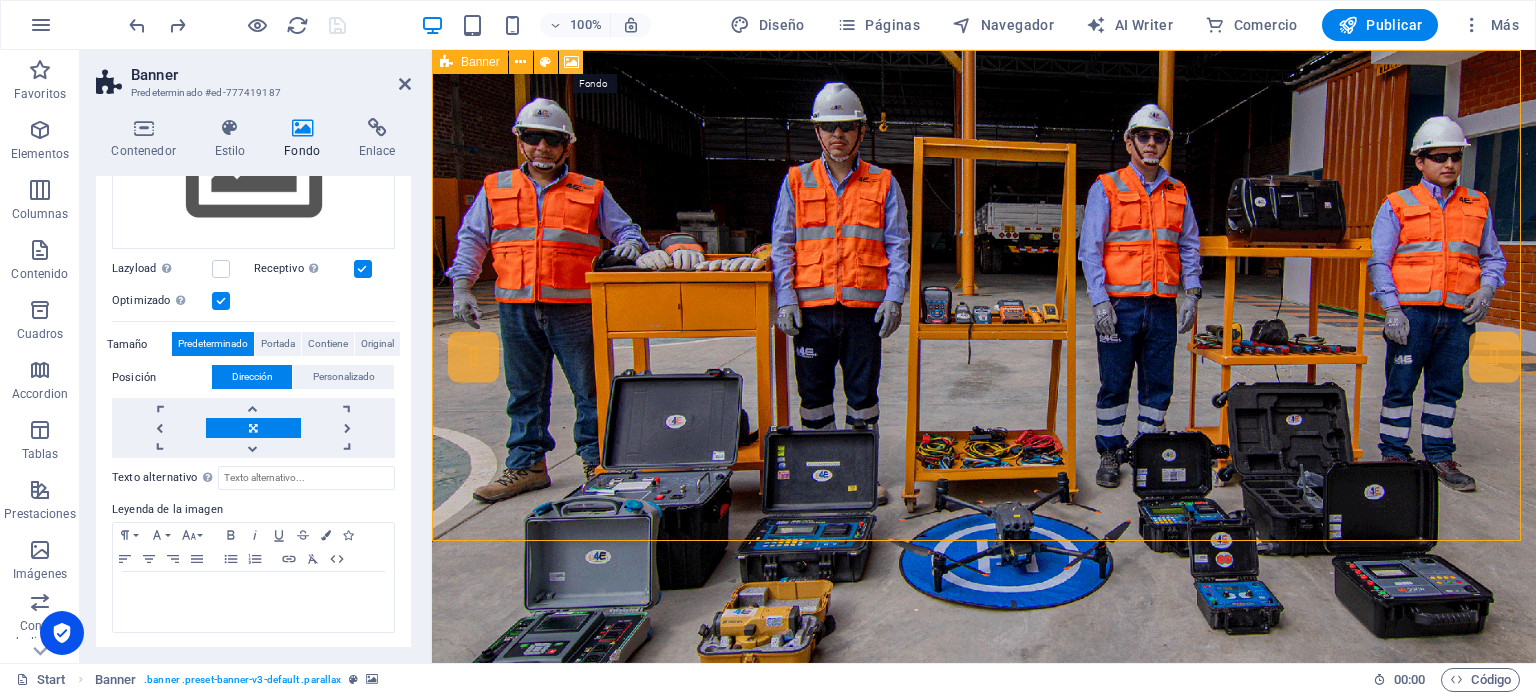 click at bounding box center [571, 62] 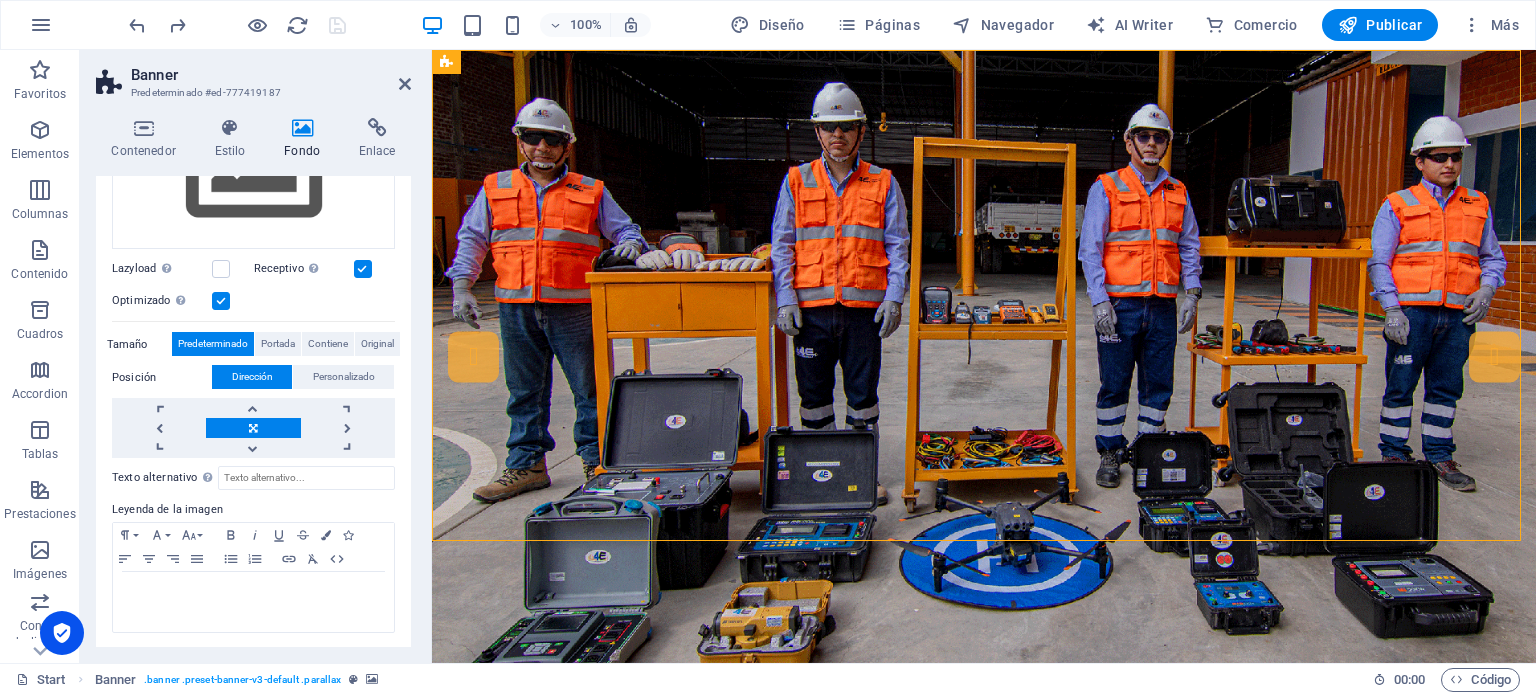 scroll, scrollTop: 0, scrollLeft: 0, axis: both 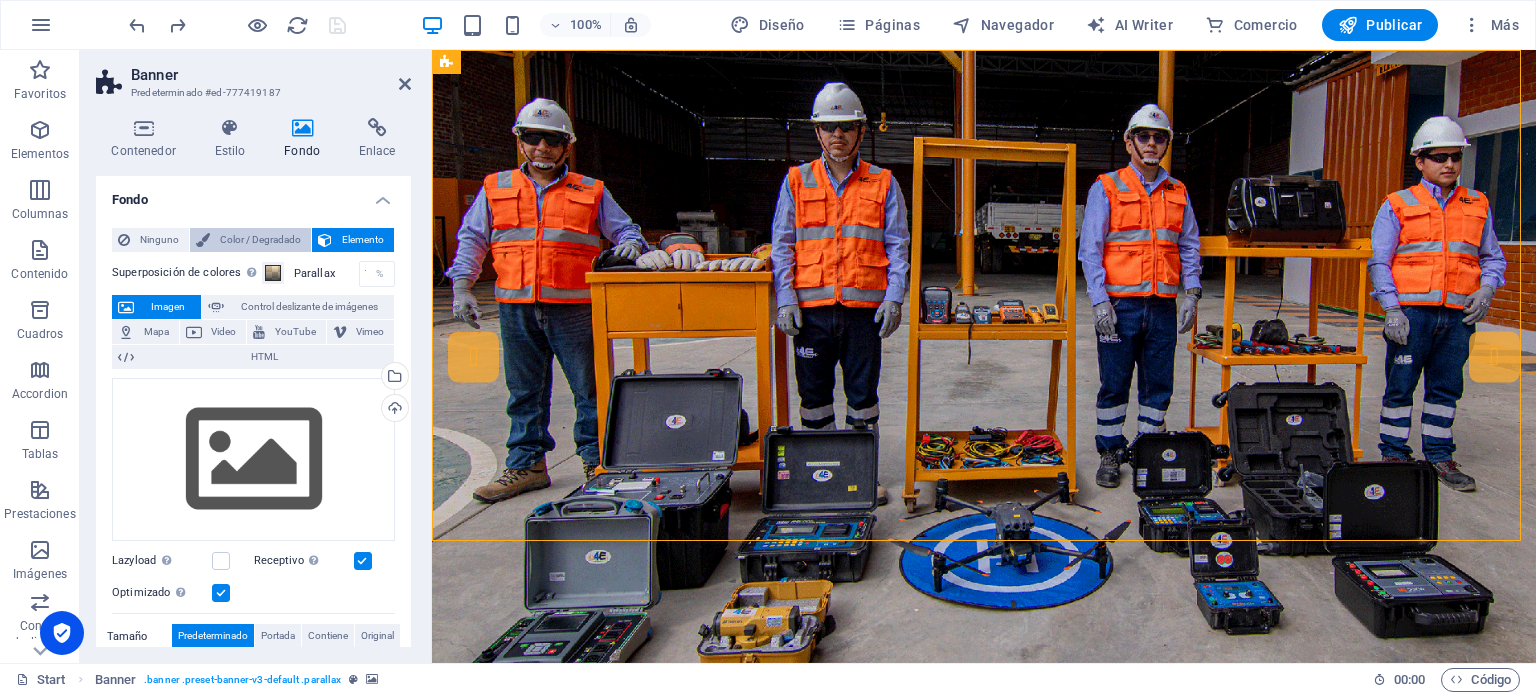 click on "Color / Degradado" at bounding box center (260, 240) 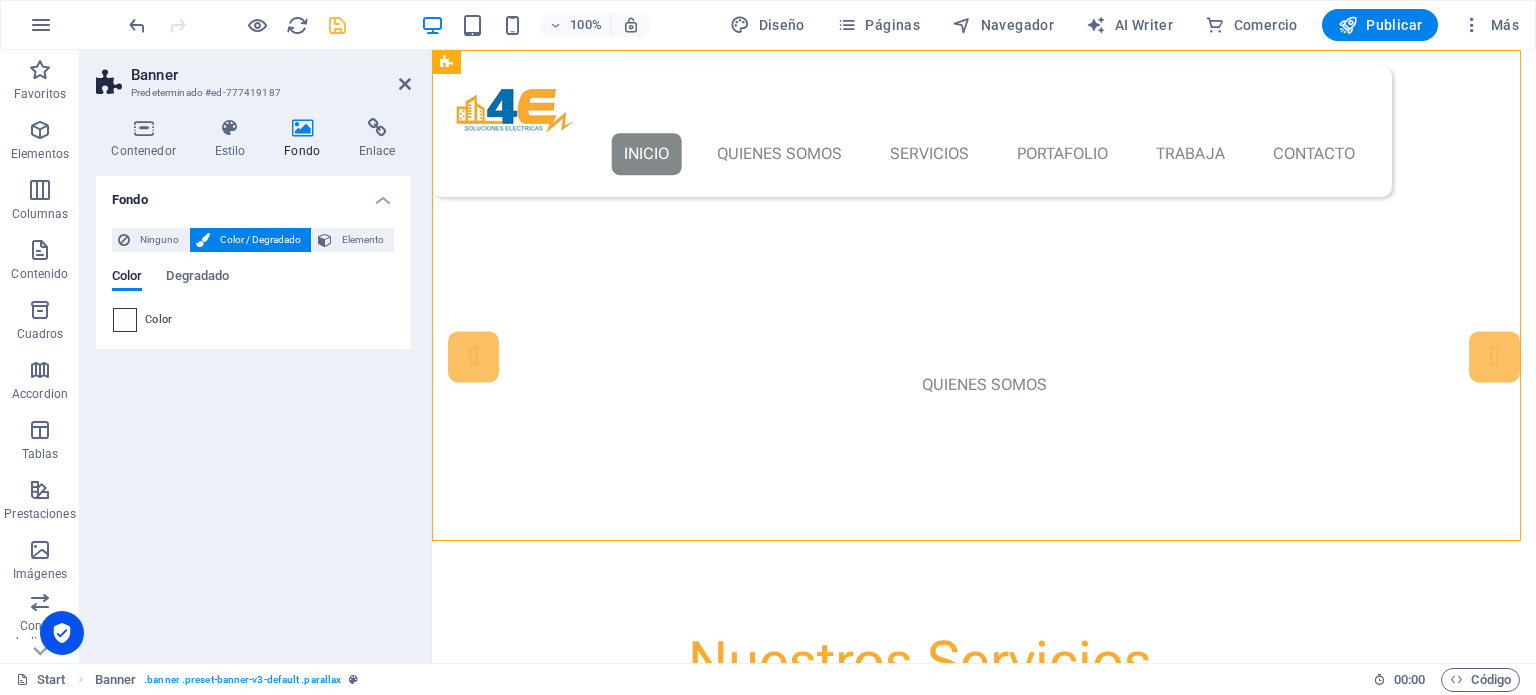 click at bounding box center (125, 320) 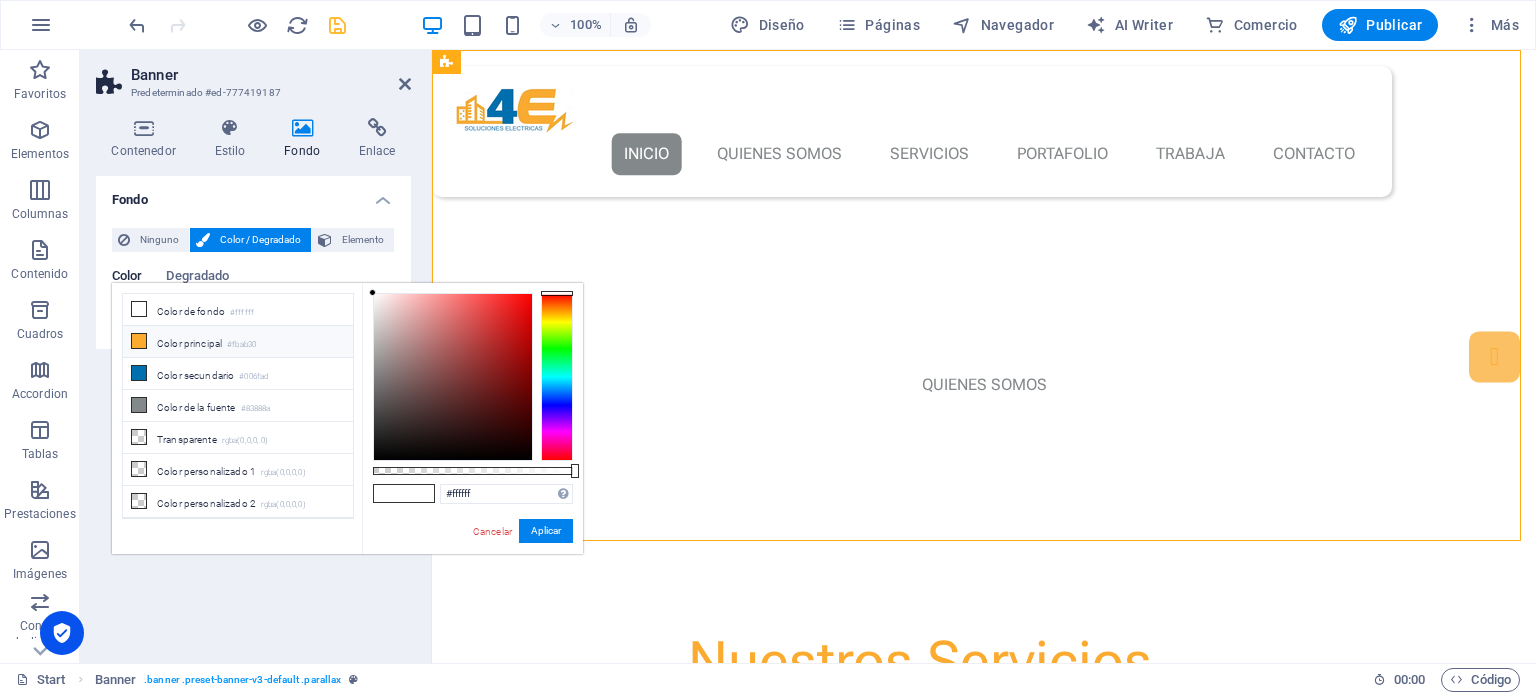 click on "Color principal
#fbab30" at bounding box center (238, 342) 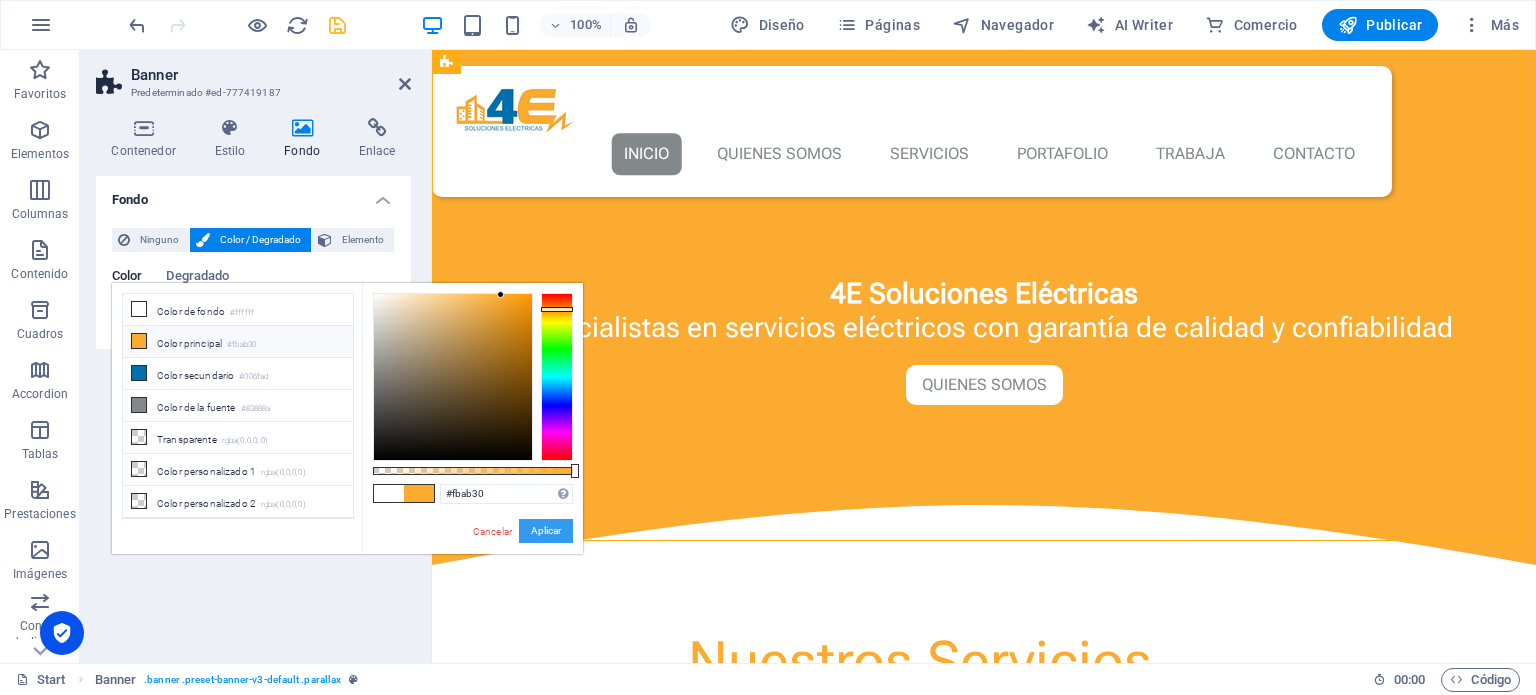 click on "Aplicar" at bounding box center [546, 531] 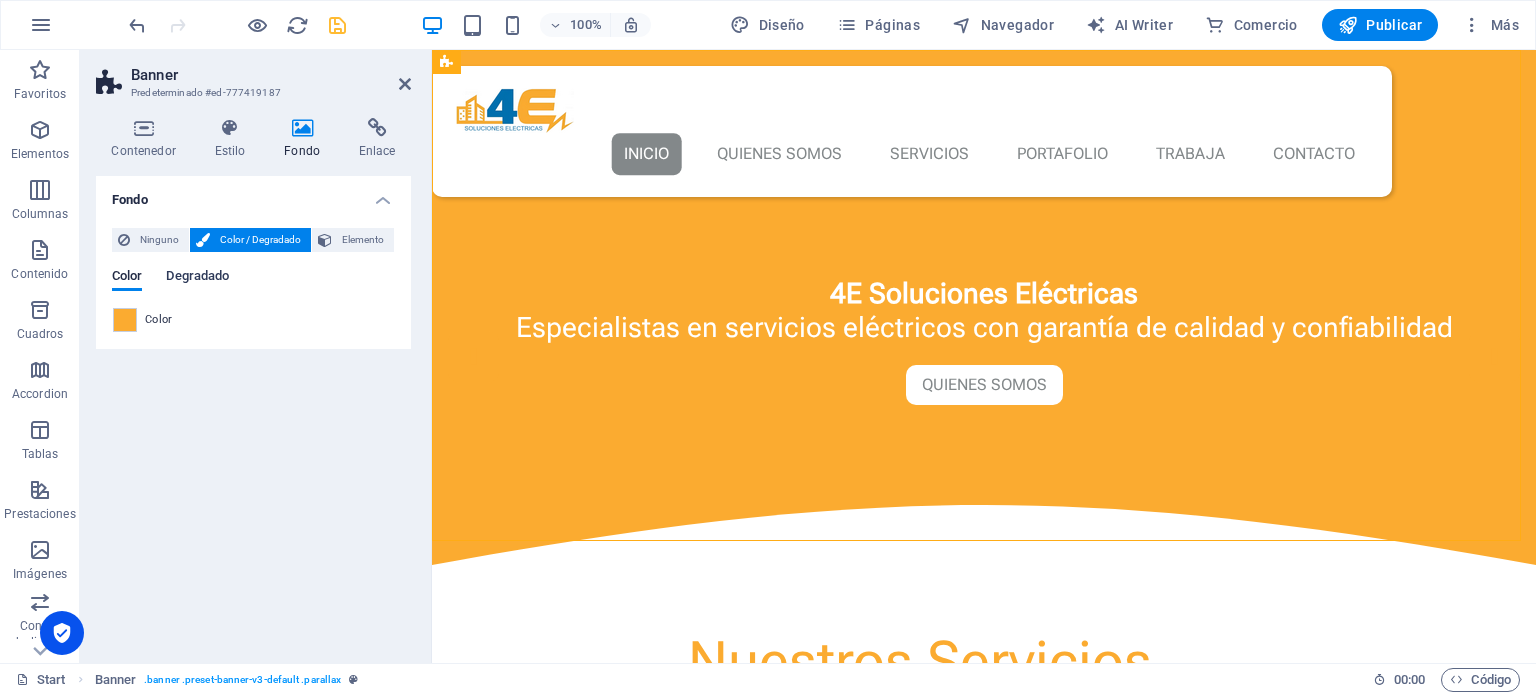 click on "Degradado" at bounding box center [197, 278] 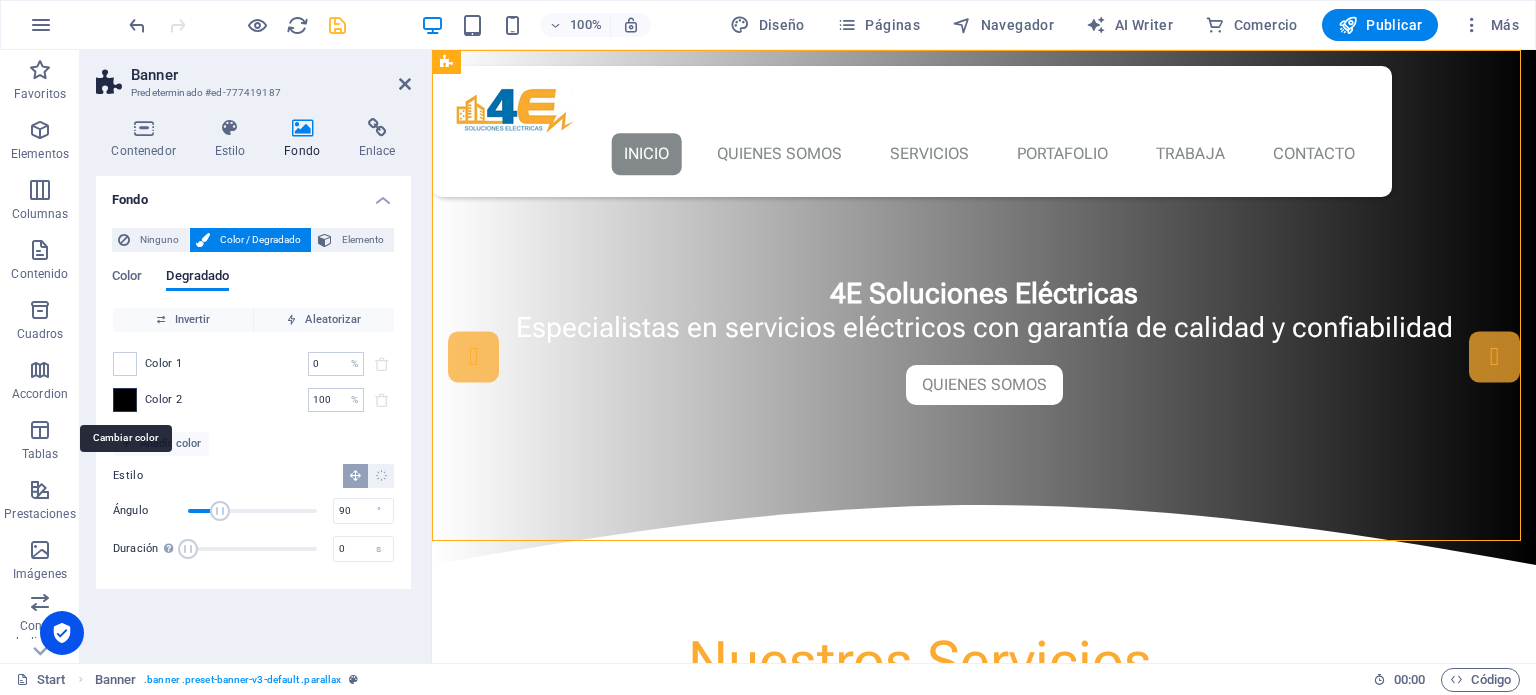 click at bounding box center (125, 400) 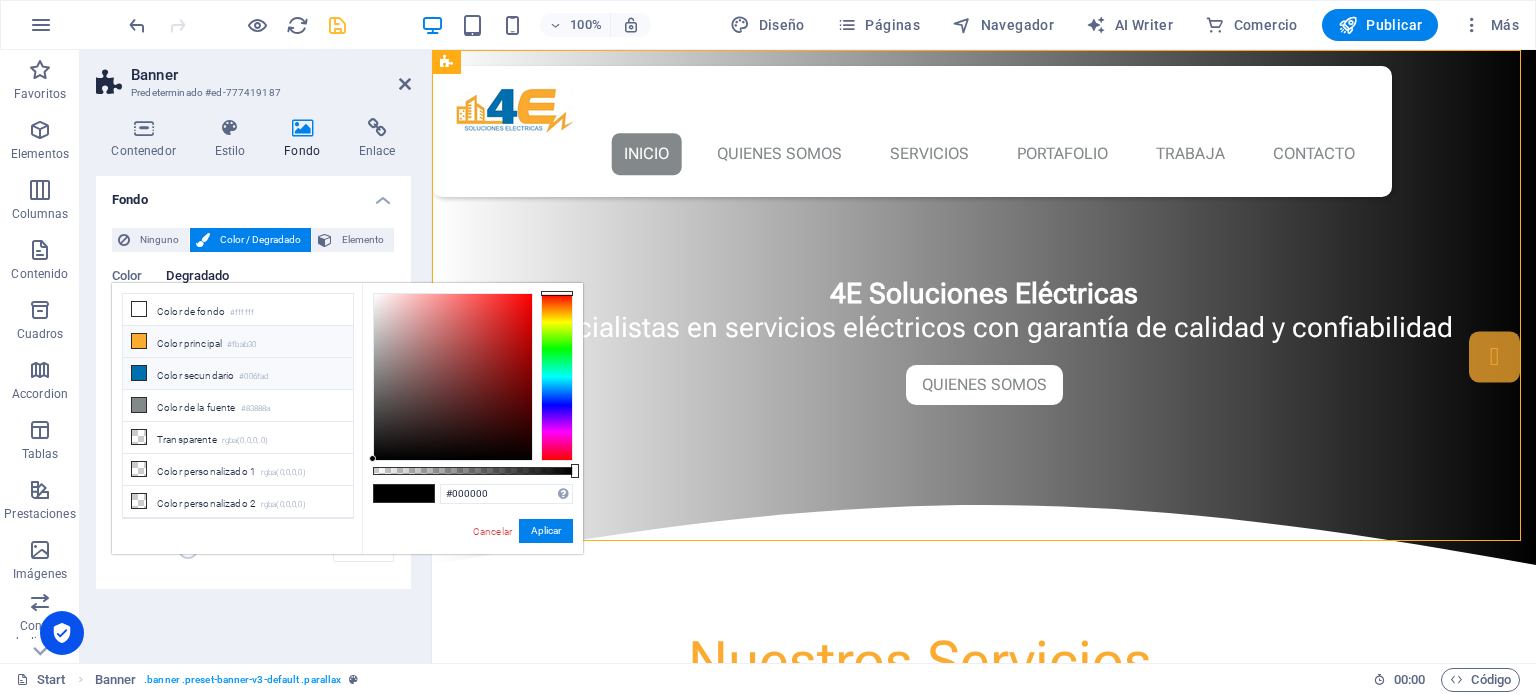 click on "Color secundario
#006fad" at bounding box center [238, 374] 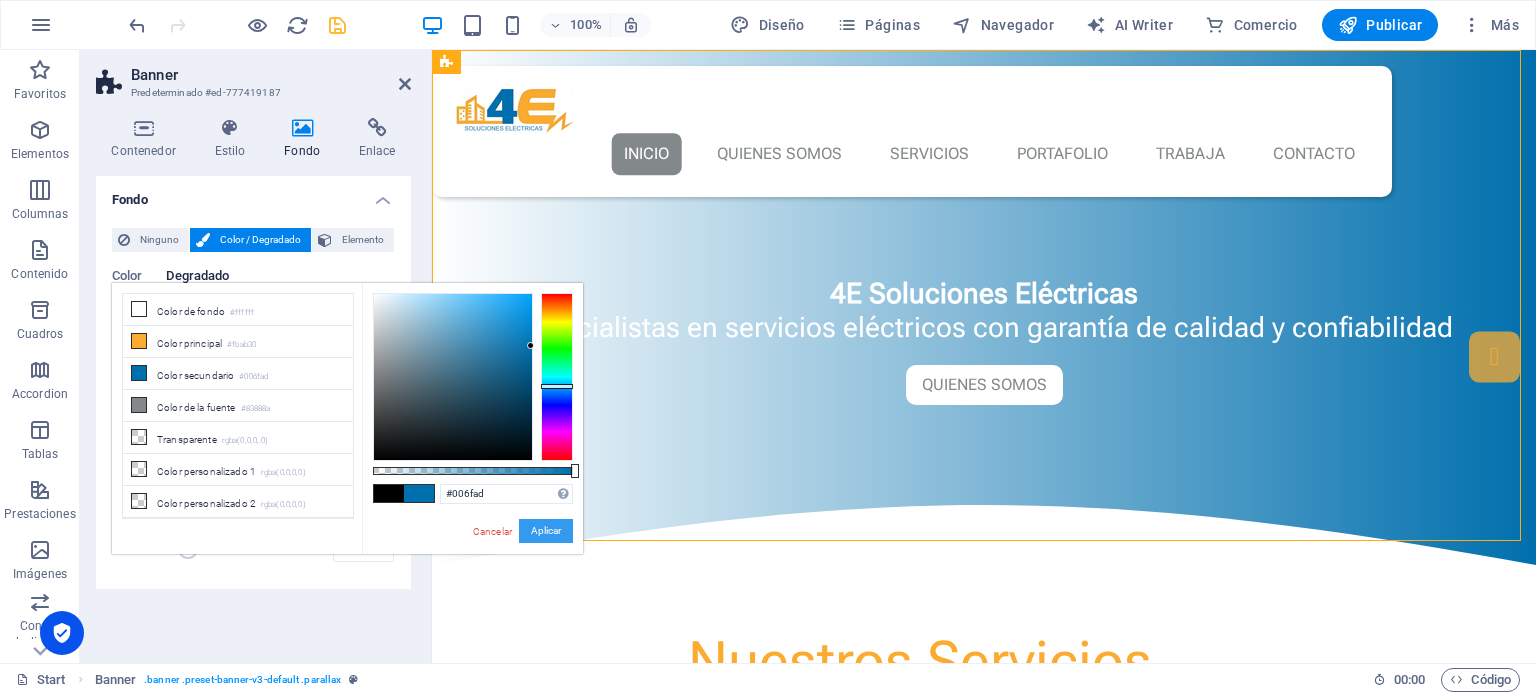 drag, startPoint x: 540, startPoint y: 535, endPoint x: 0, endPoint y: 457, distance: 545.60425 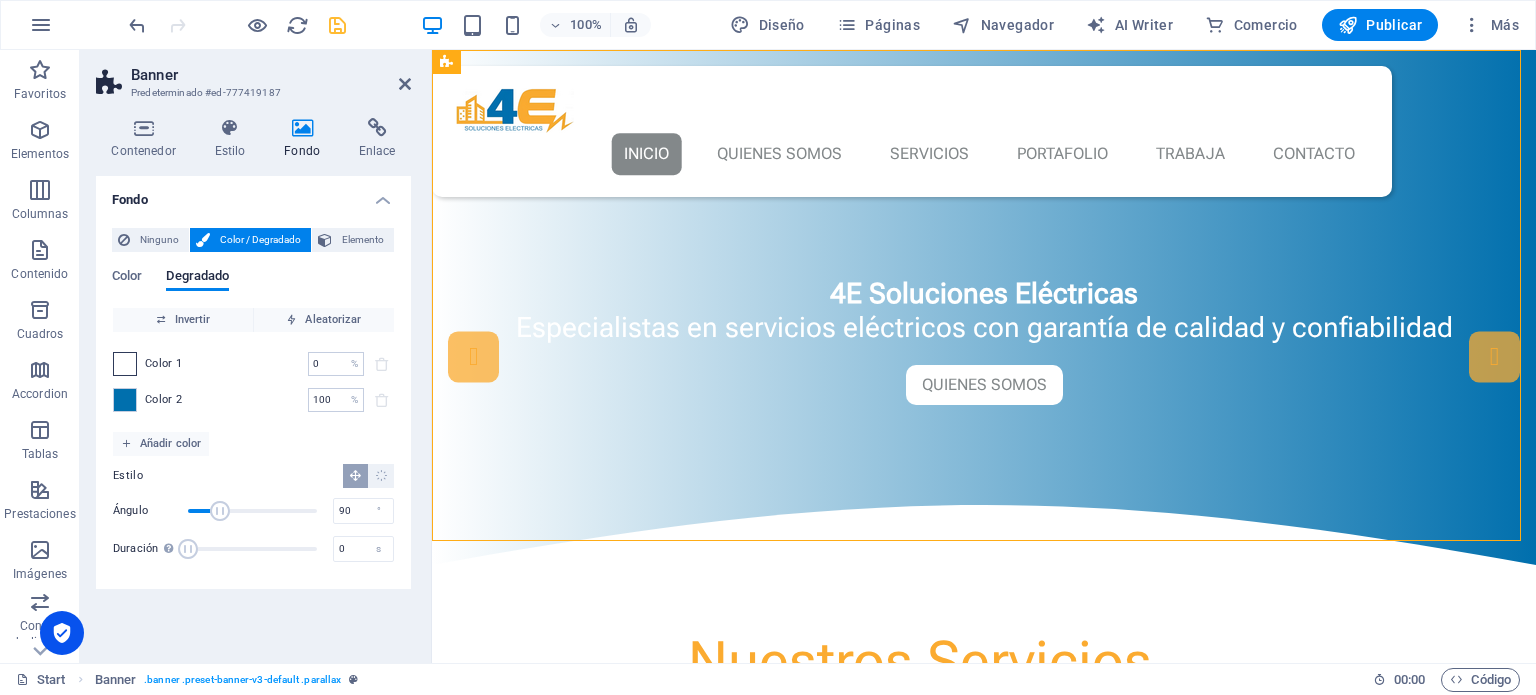 click at bounding box center [125, 364] 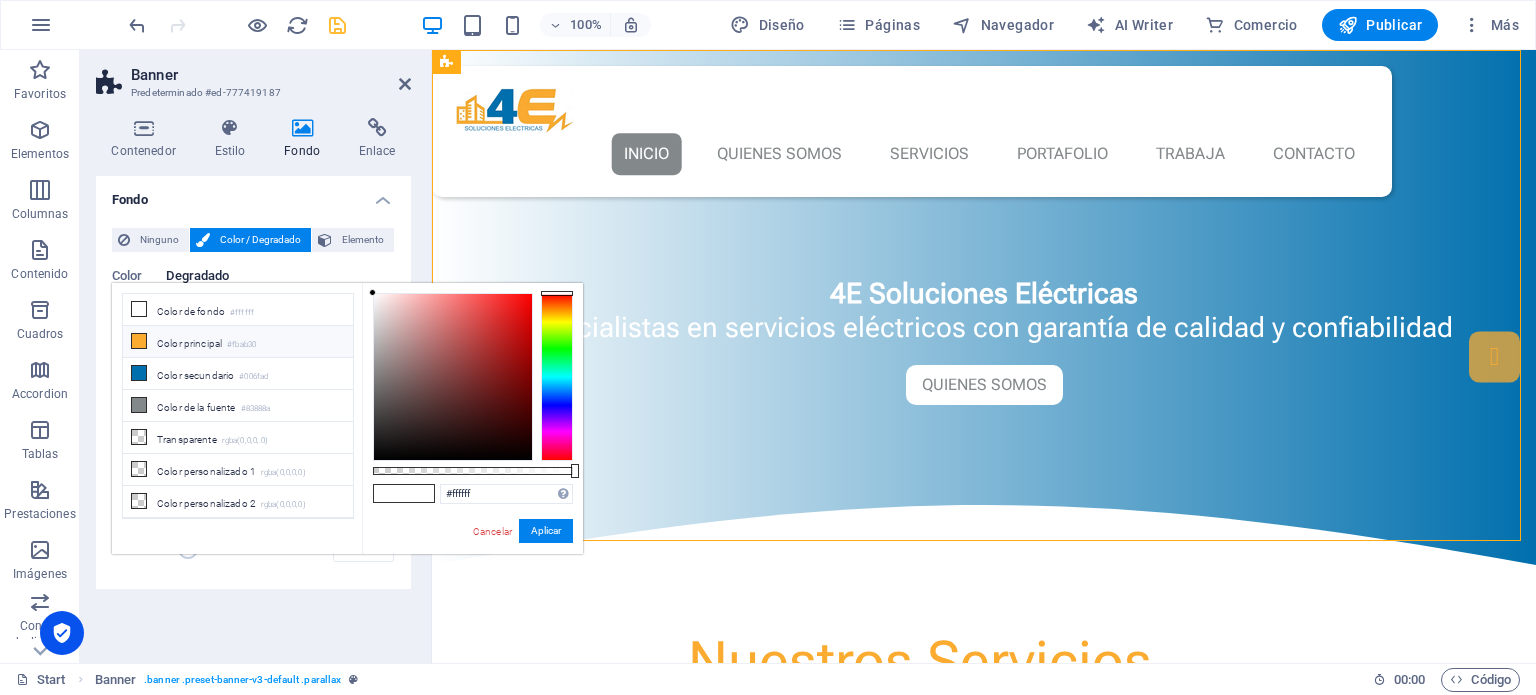 click on "Color principal
#fbab30" at bounding box center [238, 342] 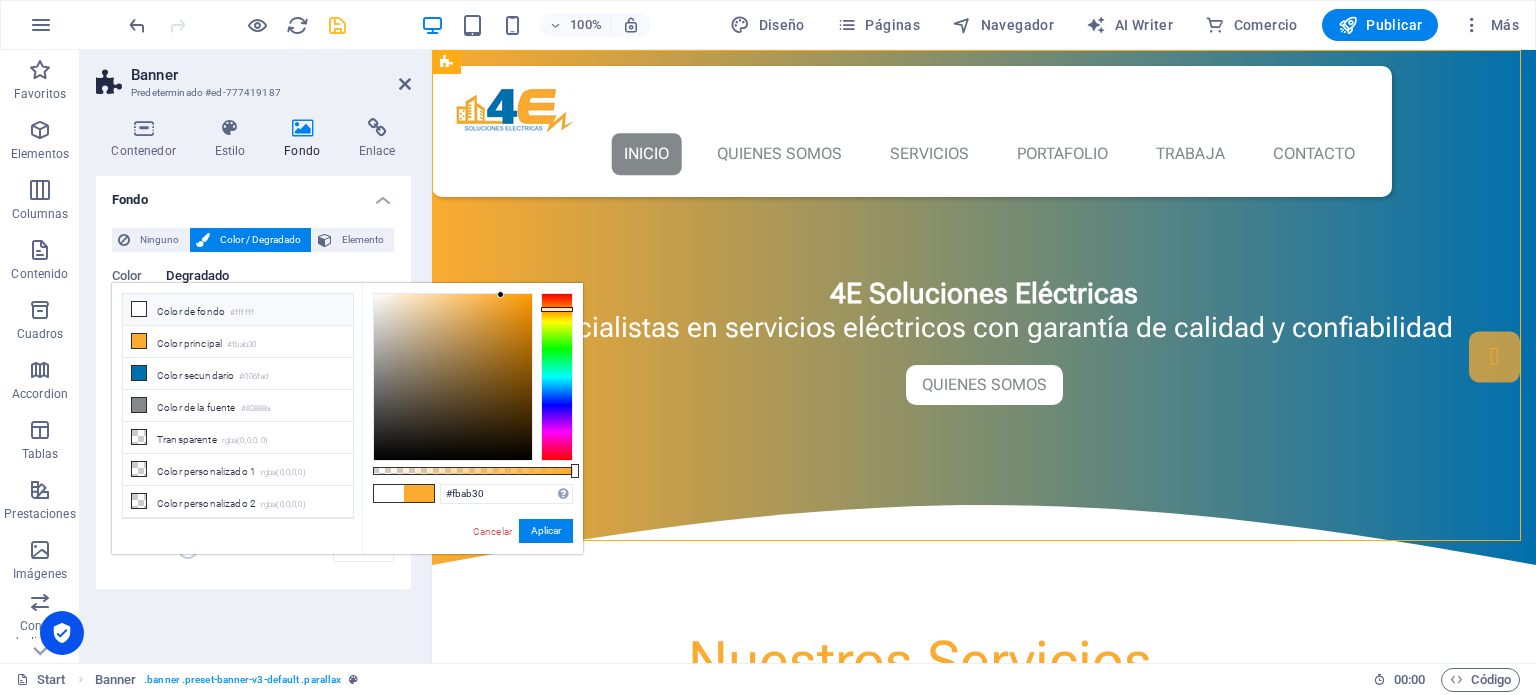 click on "Color de fondo
#ffffff" at bounding box center (238, 310) 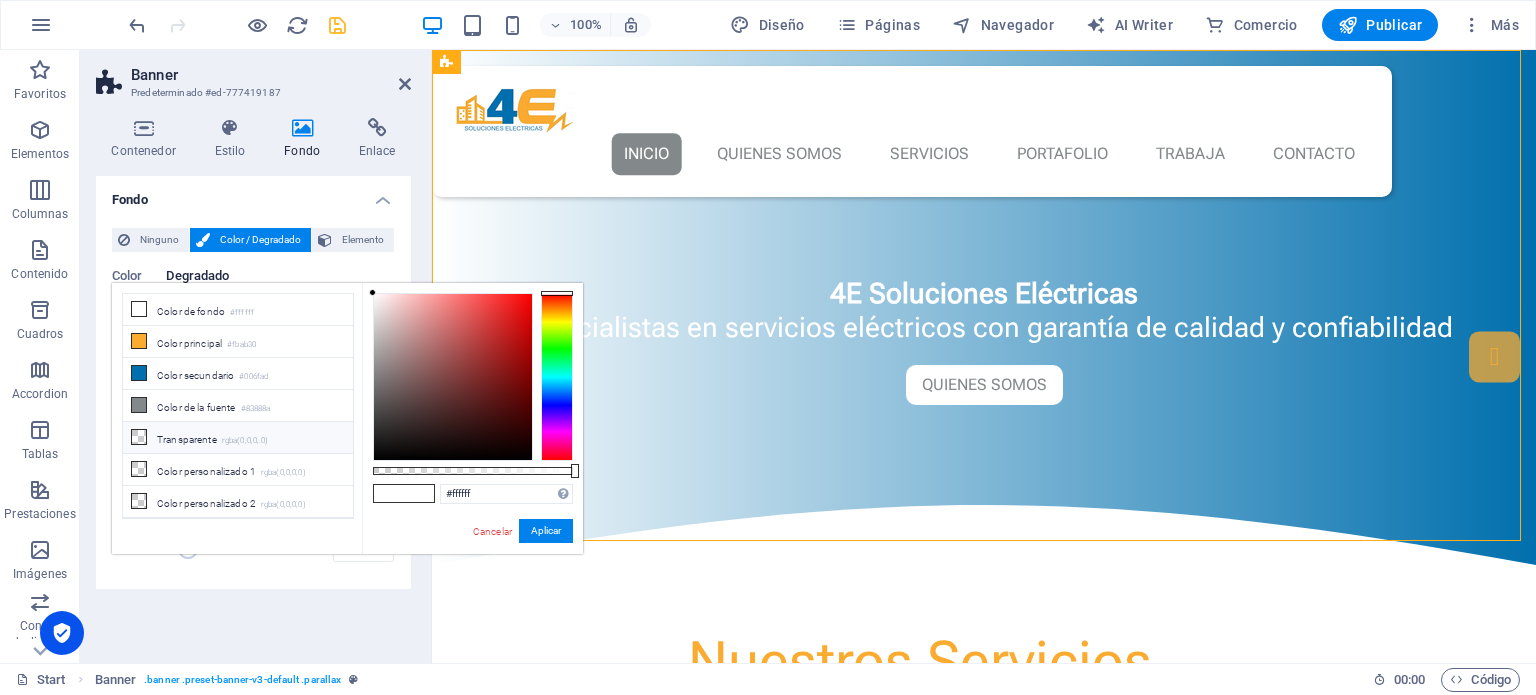click on "Transparente
rgba(0,0,0,.0)" at bounding box center [238, 438] 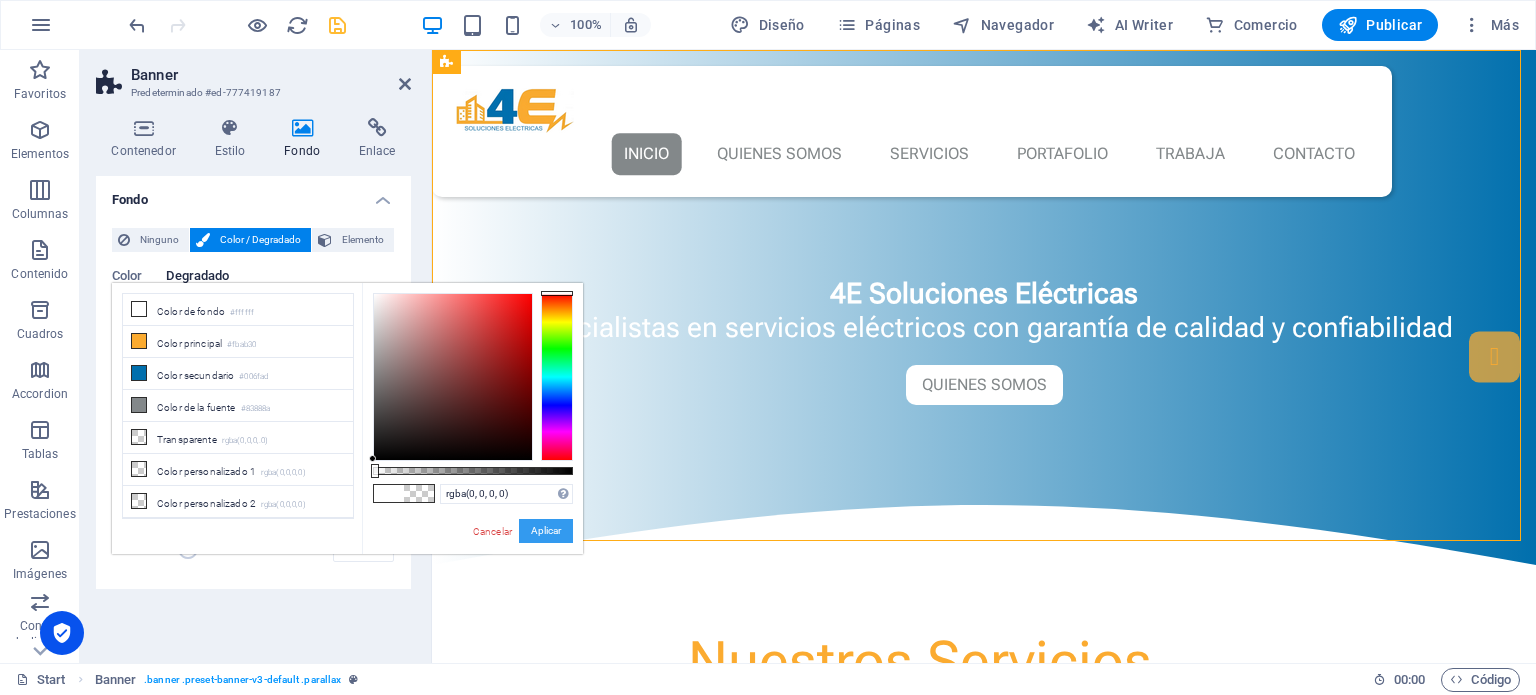 click on "Aplicar" at bounding box center (546, 531) 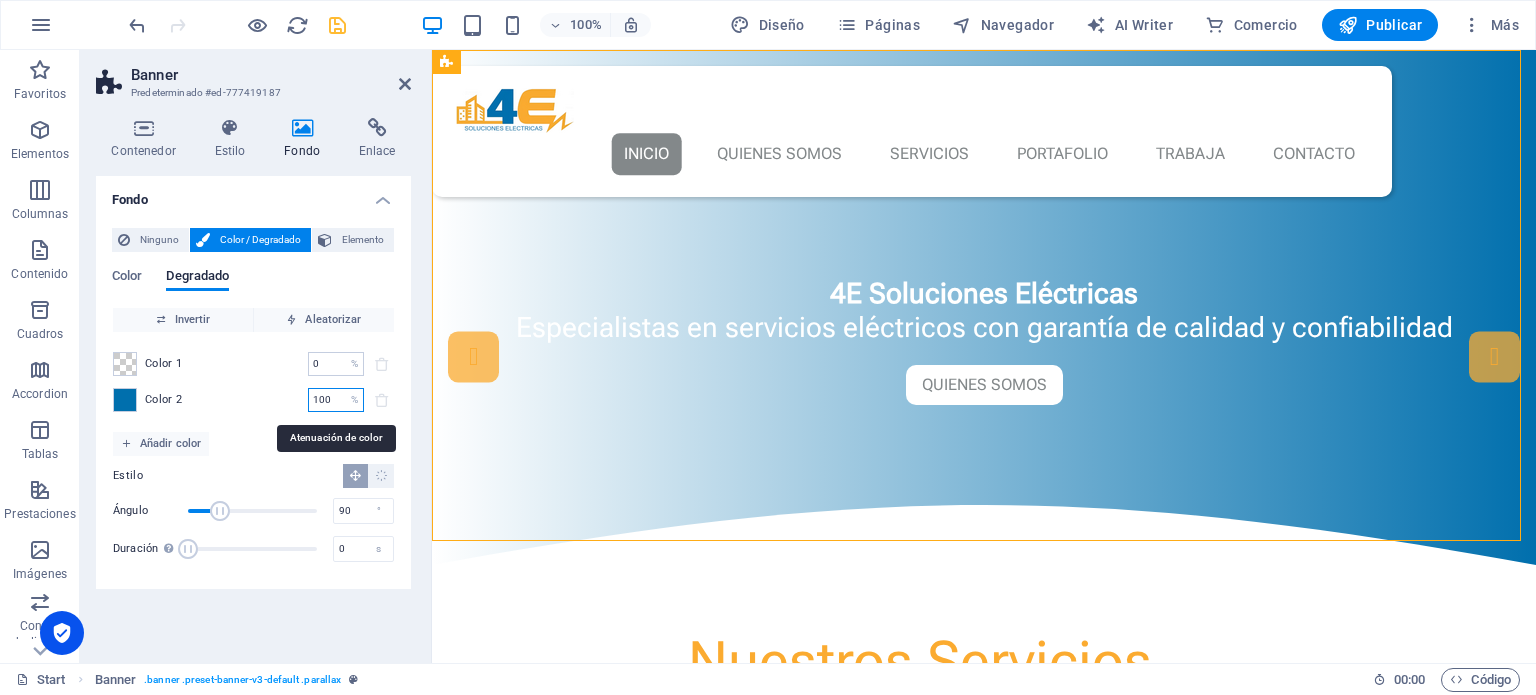 drag, startPoint x: 322, startPoint y: 399, endPoint x: 312, endPoint y: 400, distance: 10.049875 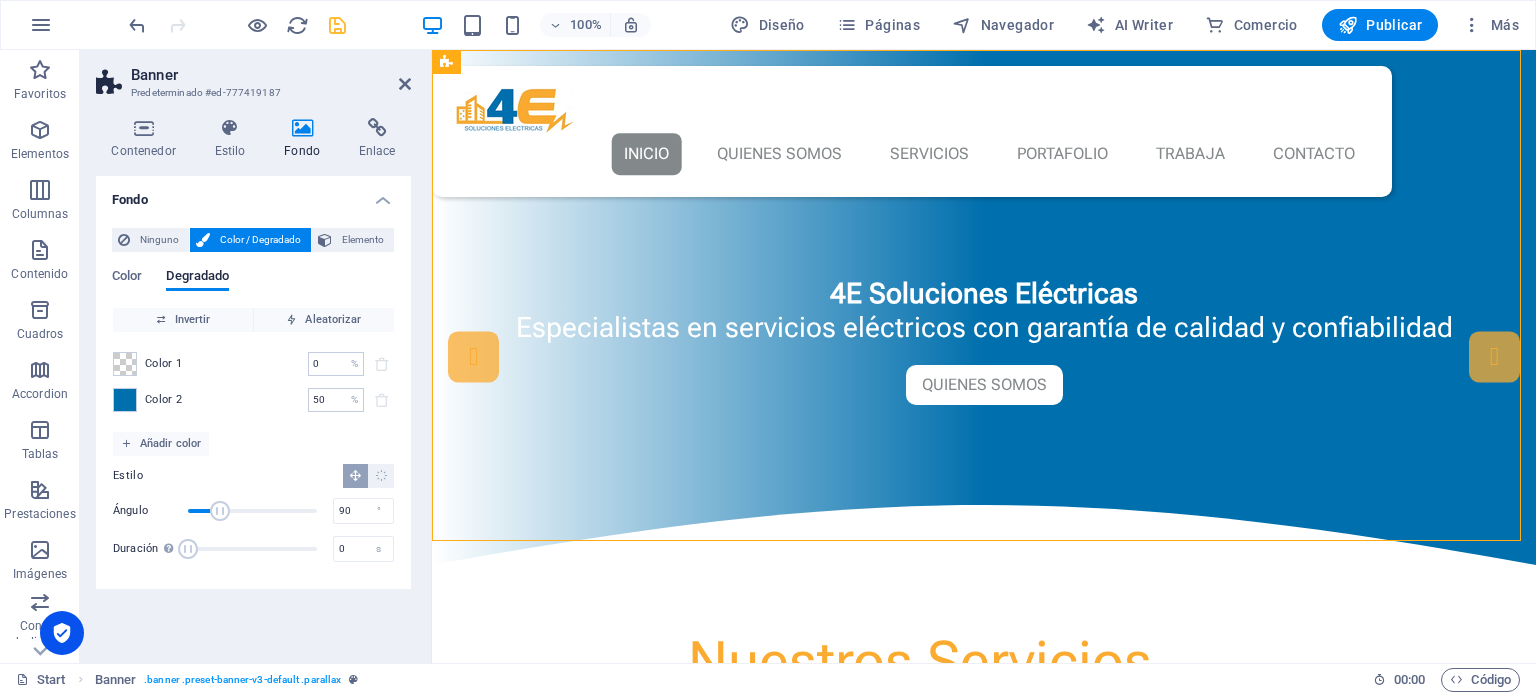 click on "Color 2 50 % ​" at bounding box center [253, 400] 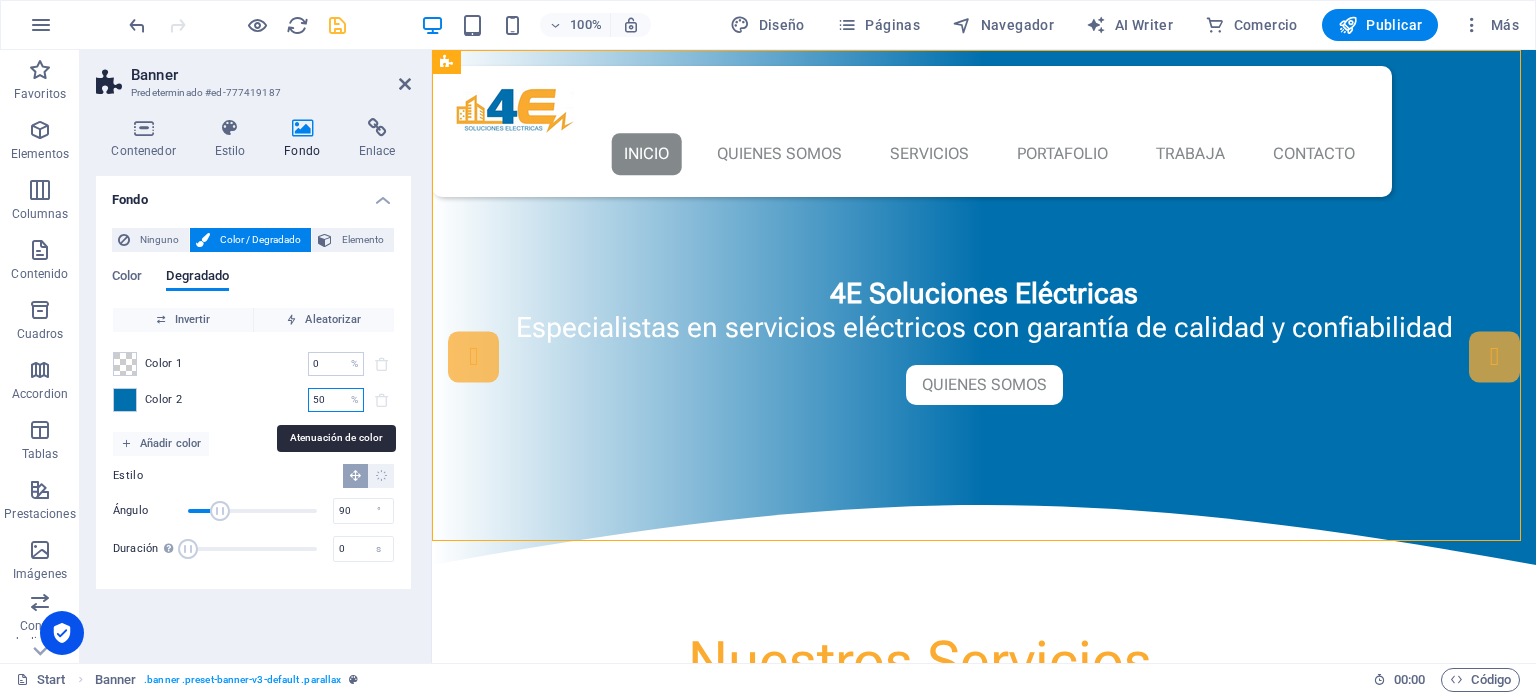 click on "50" at bounding box center (325, 400) 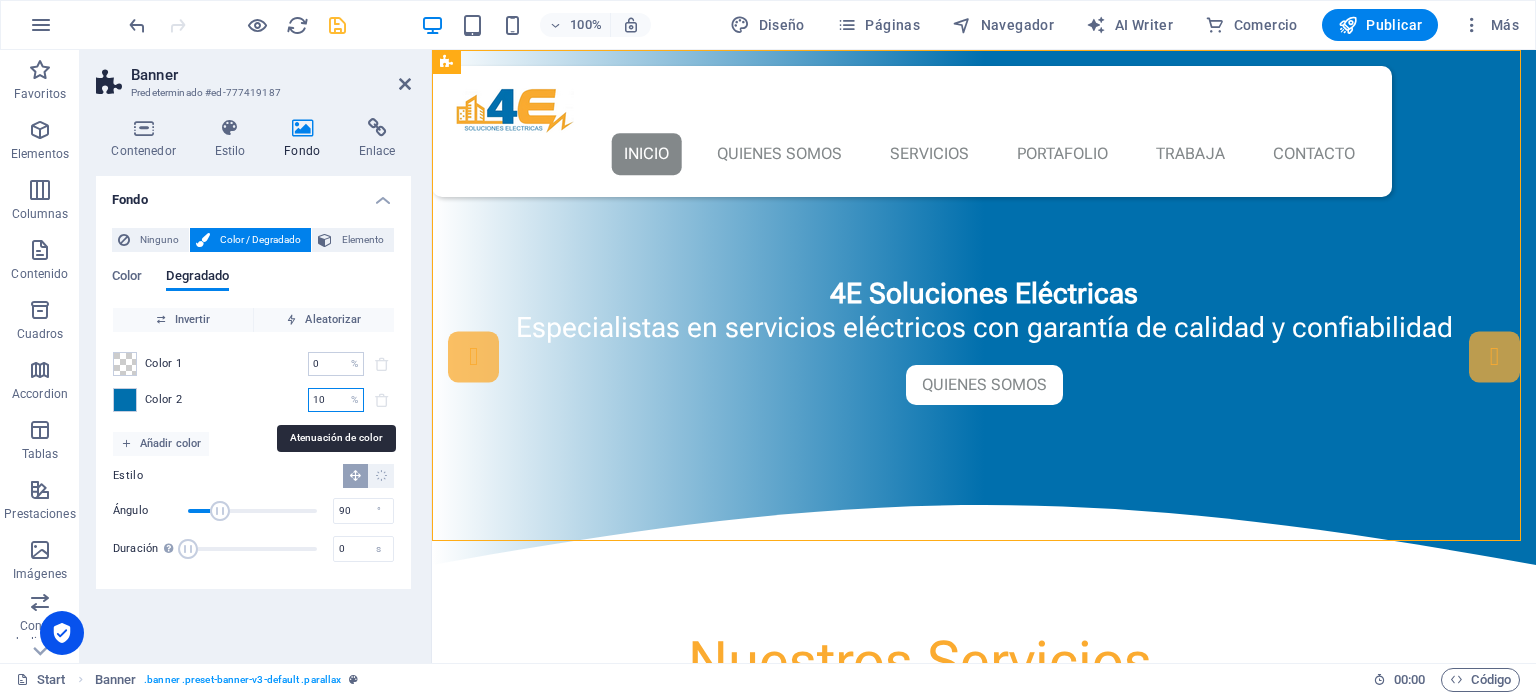 type on "10" 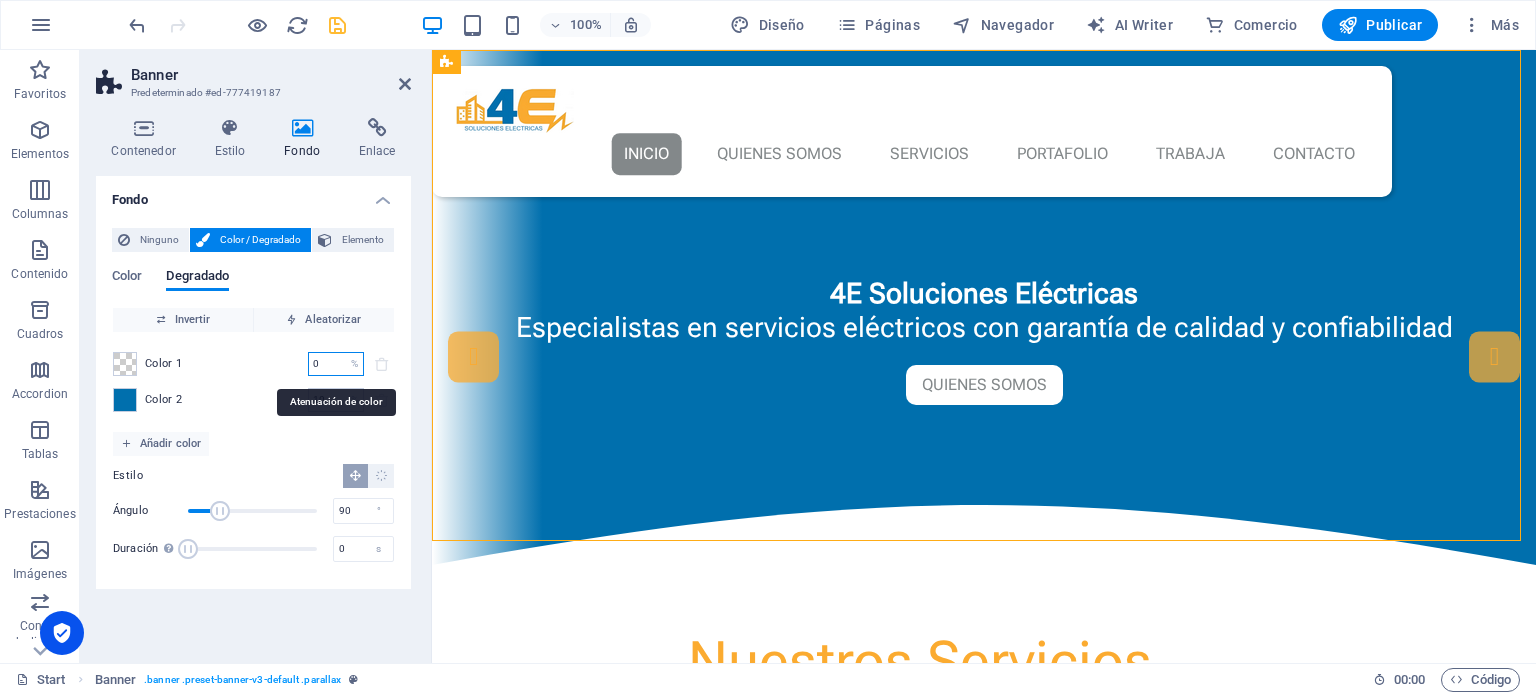 click on "0" at bounding box center [325, 364] 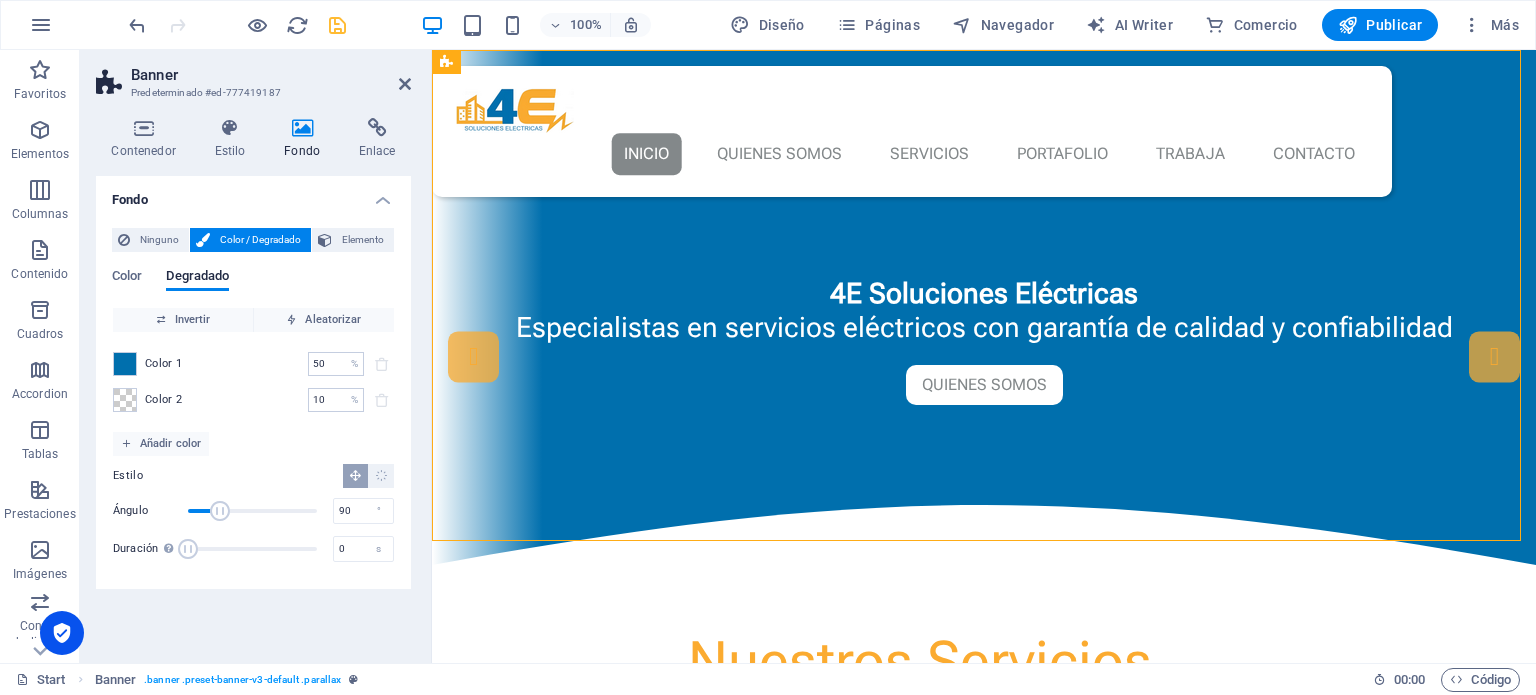type on "10" 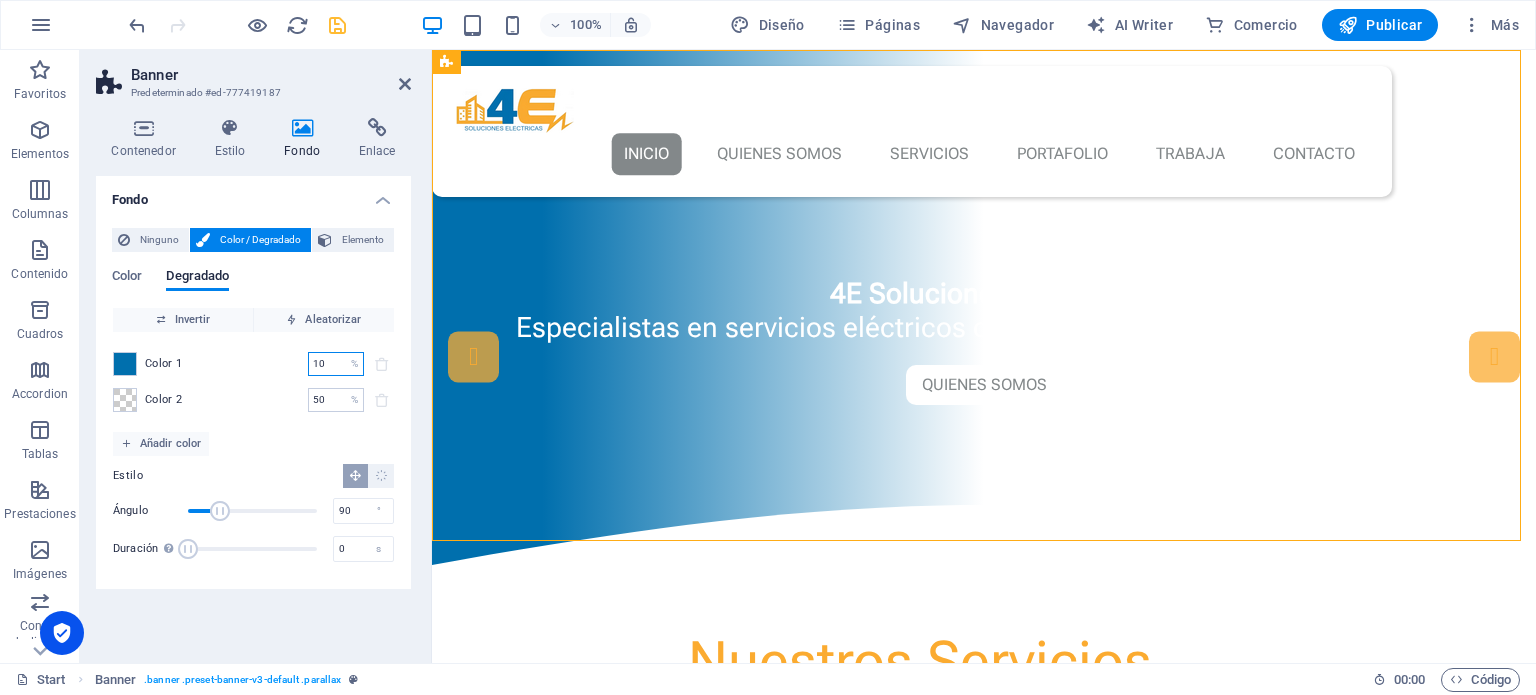 drag, startPoint x: 336, startPoint y: 365, endPoint x: 298, endPoint y: 365, distance: 38 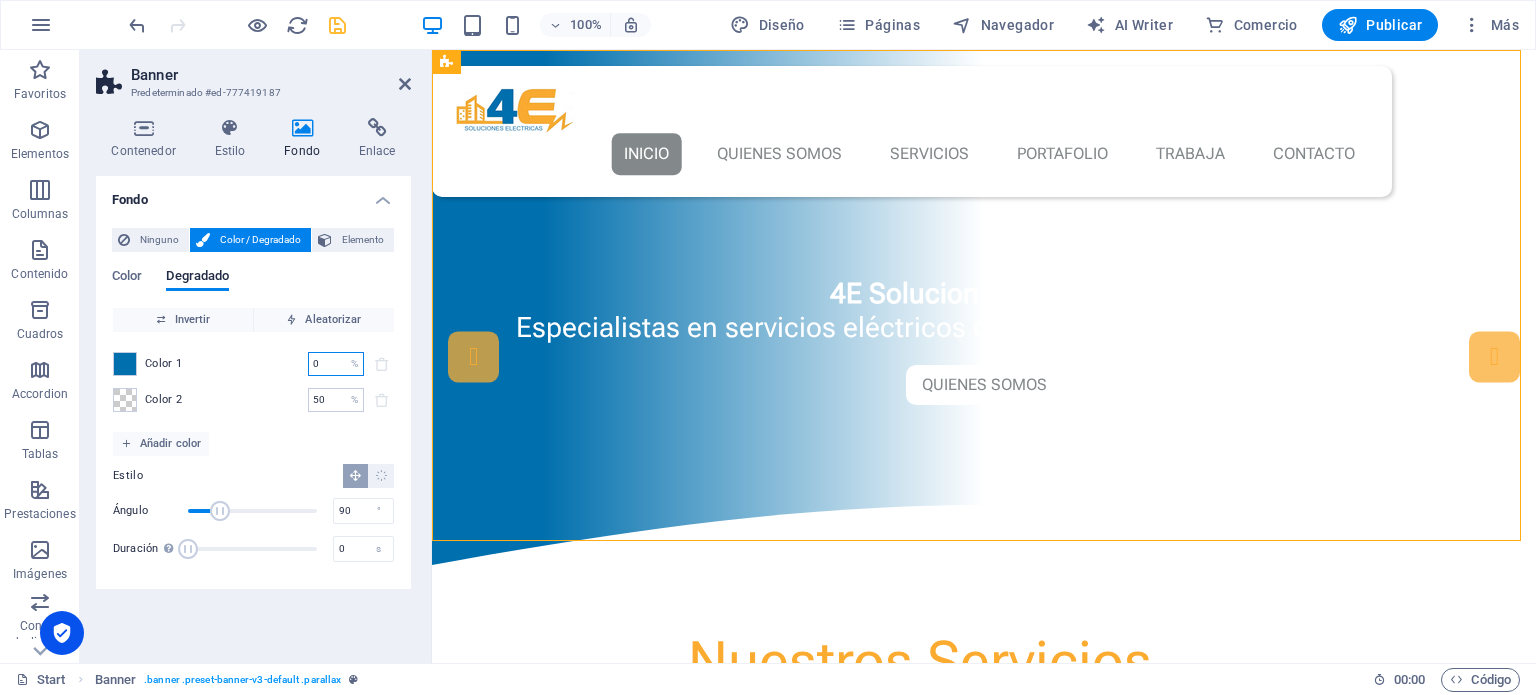 type on "0" 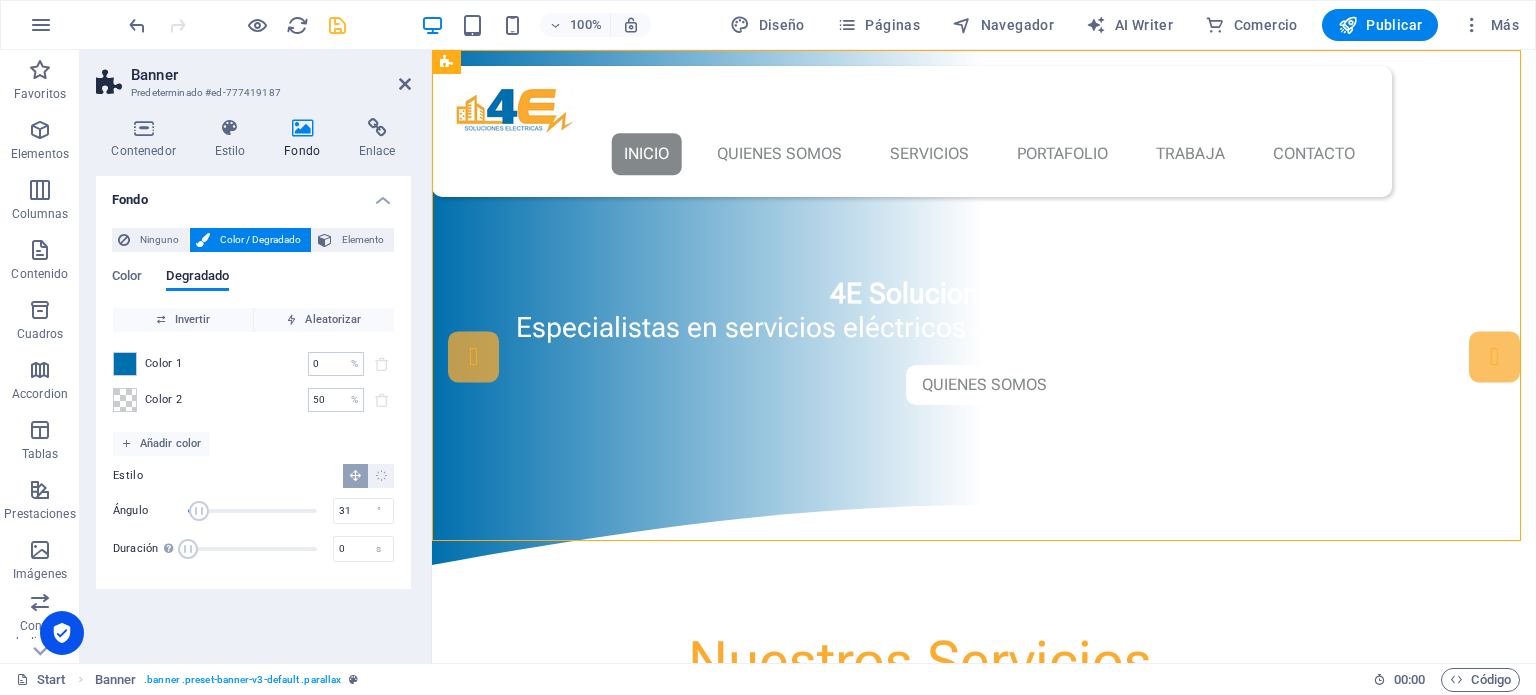 drag, startPoint x: 221, startPoint y: 503, endPoint x: 200, endPoint y: 503, distance: 21 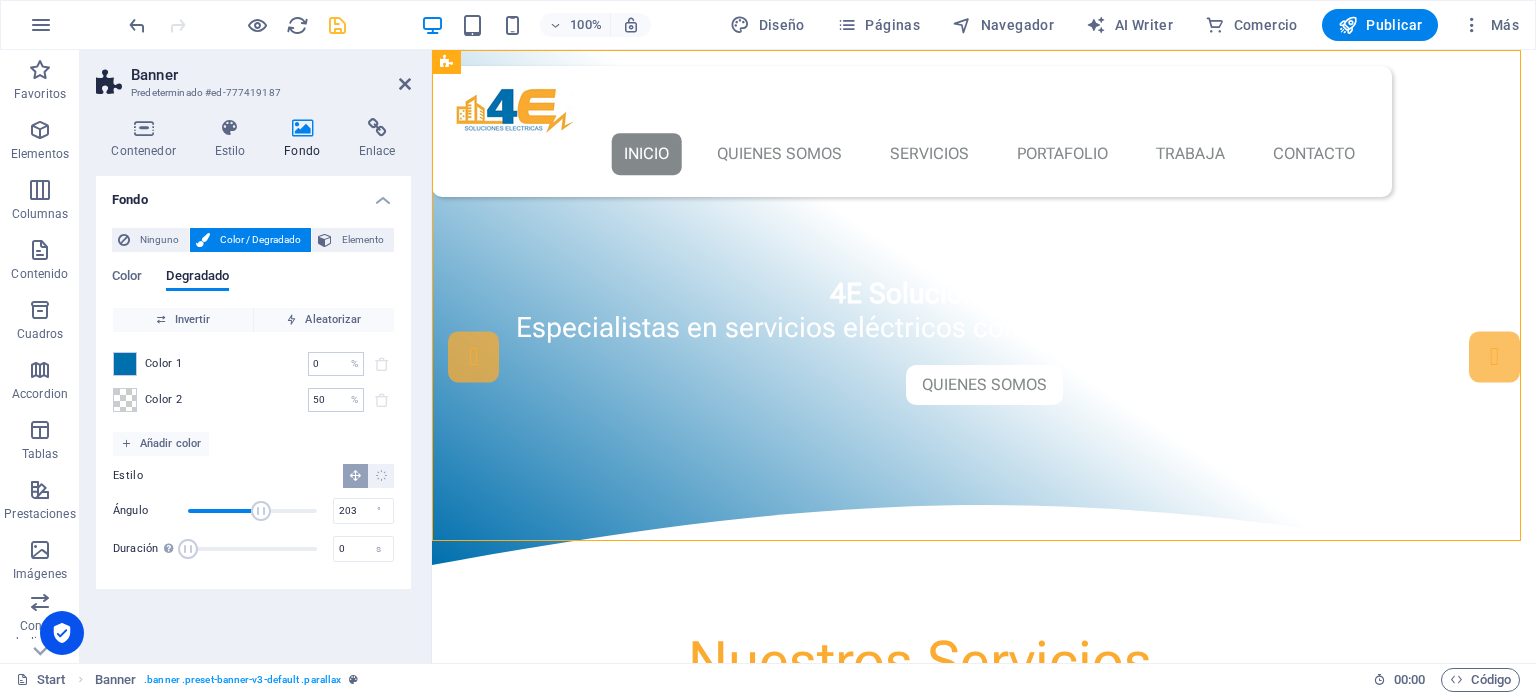 drag, startPoint x: 202, startPoint y: 503, endPoint x: 261, endPoint y: 495, distance: 59.5399 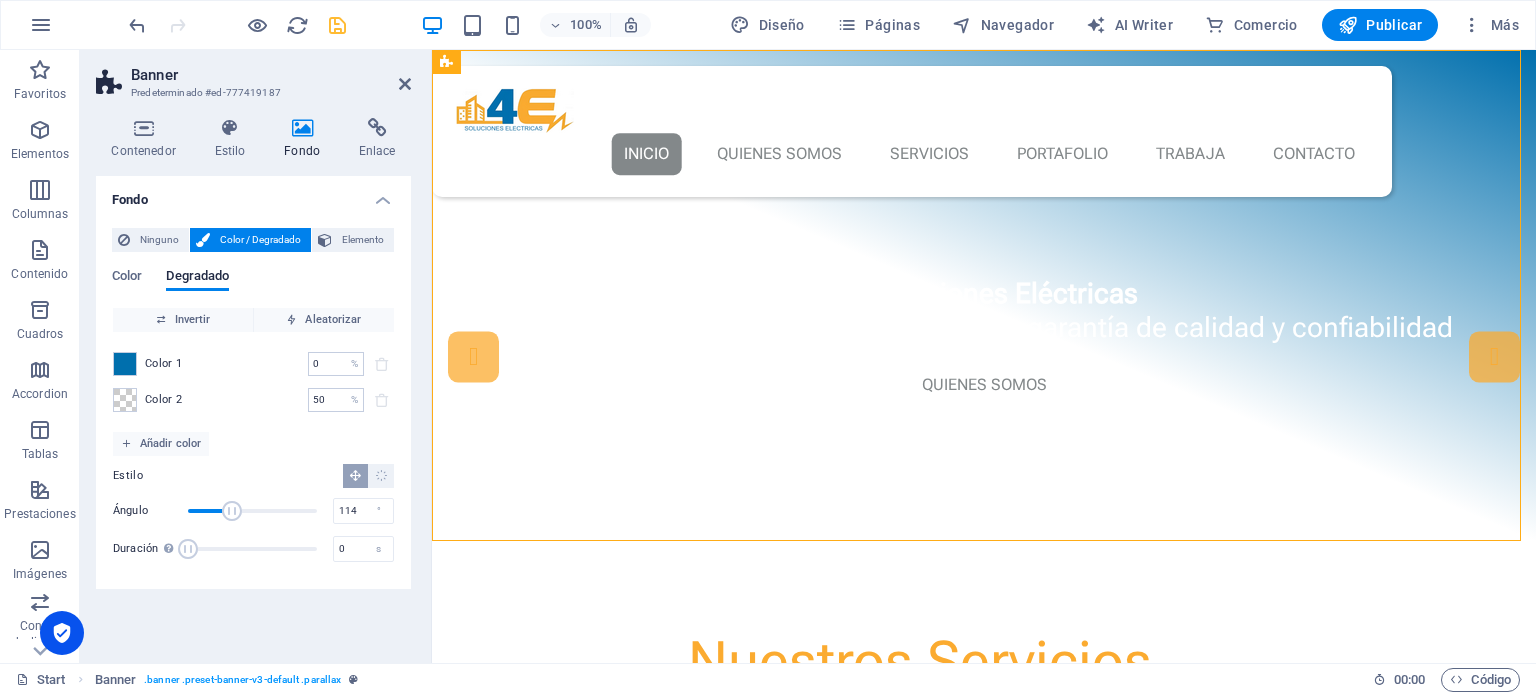 type on "112" 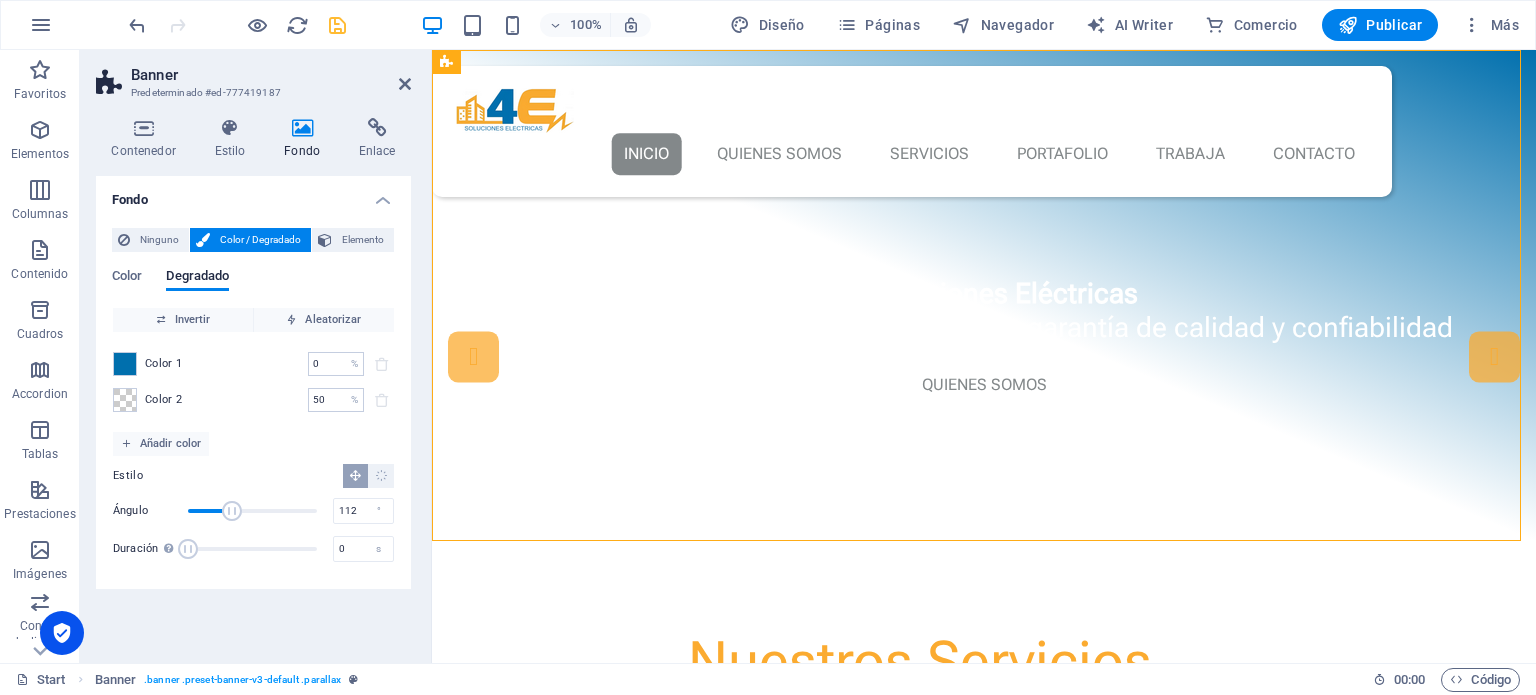 drag, startPoint x: 262, startPoint y: 495, endPoint x: 228, endPoint y: 491, distance: 34.234486 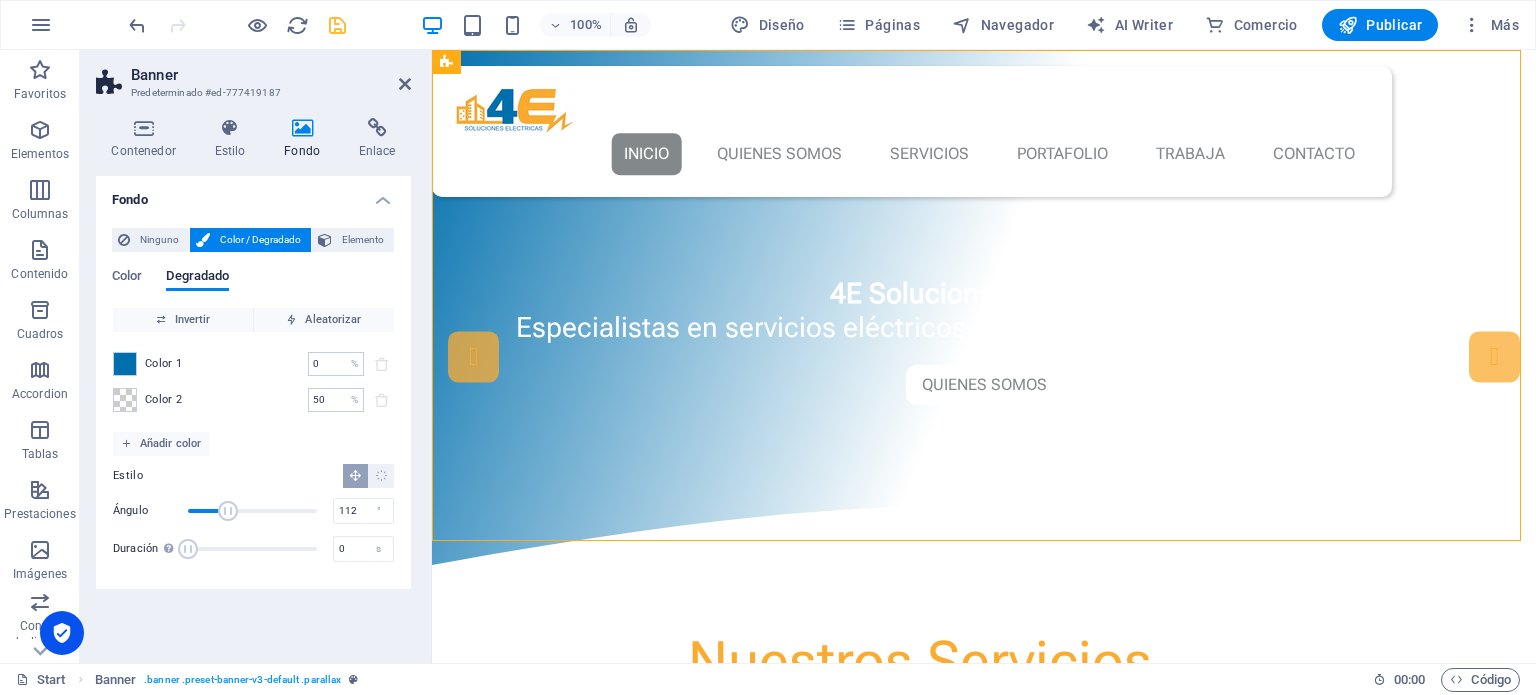 drag, startPoint x: 228, startPoint y: 488, endPoint x: 242, endPoint y: 487, distance: 14.035668 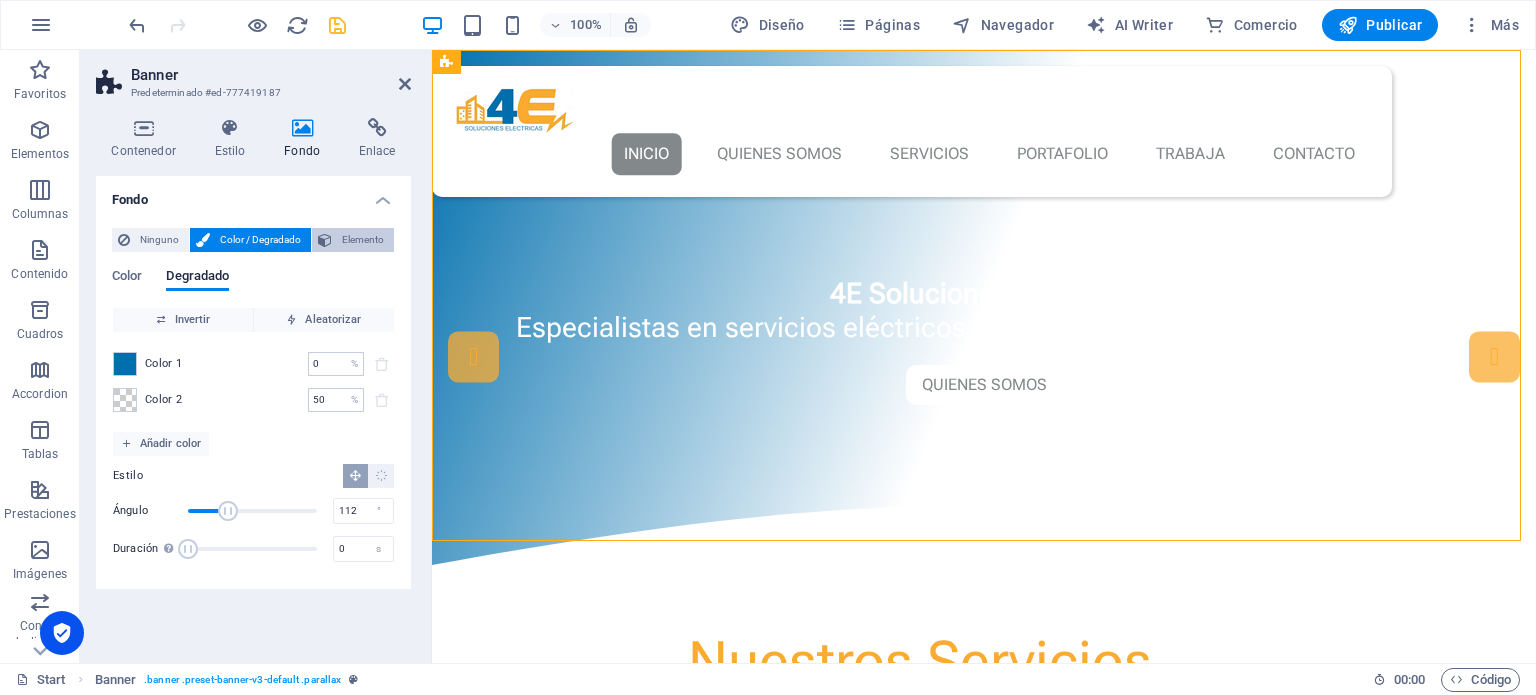 click on "Elemento" at bounding box center [363, 240] 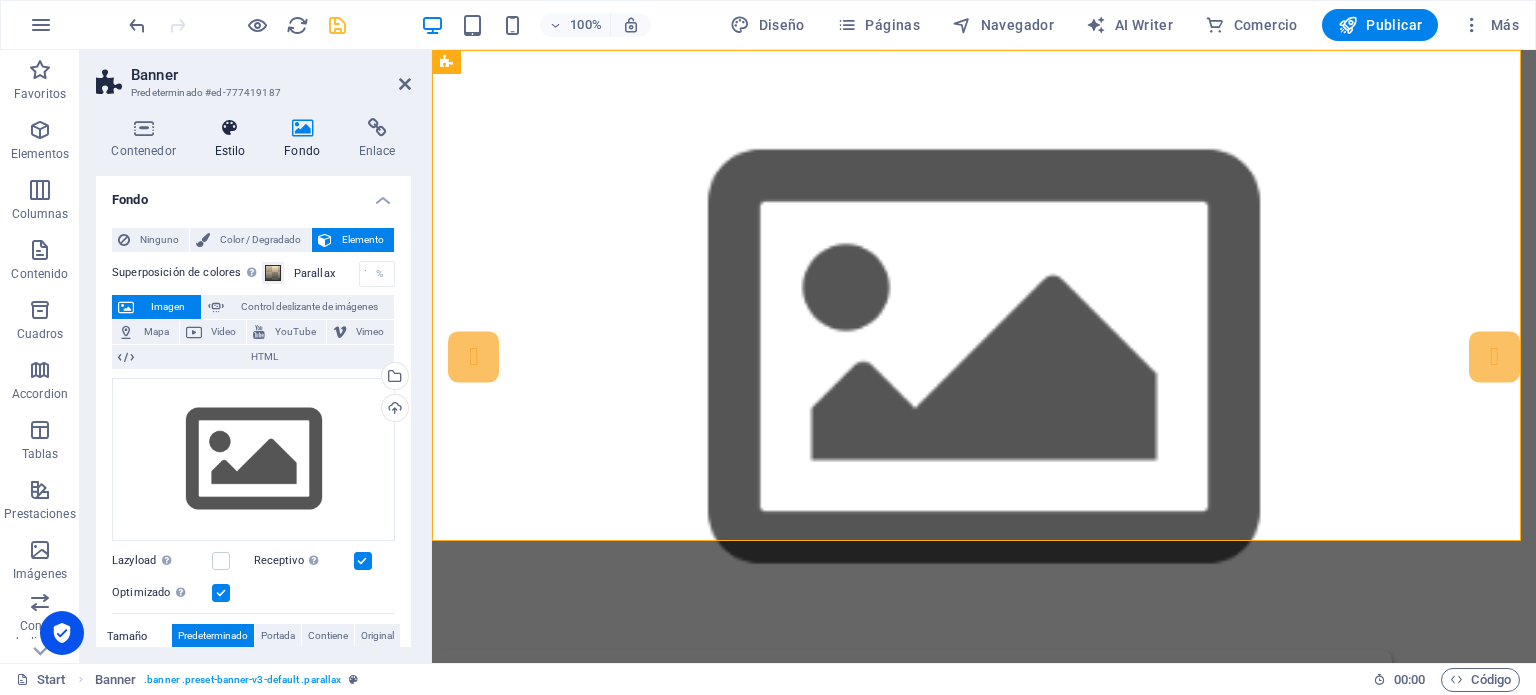 click on "Estilo" at bounding box center [234, 139] 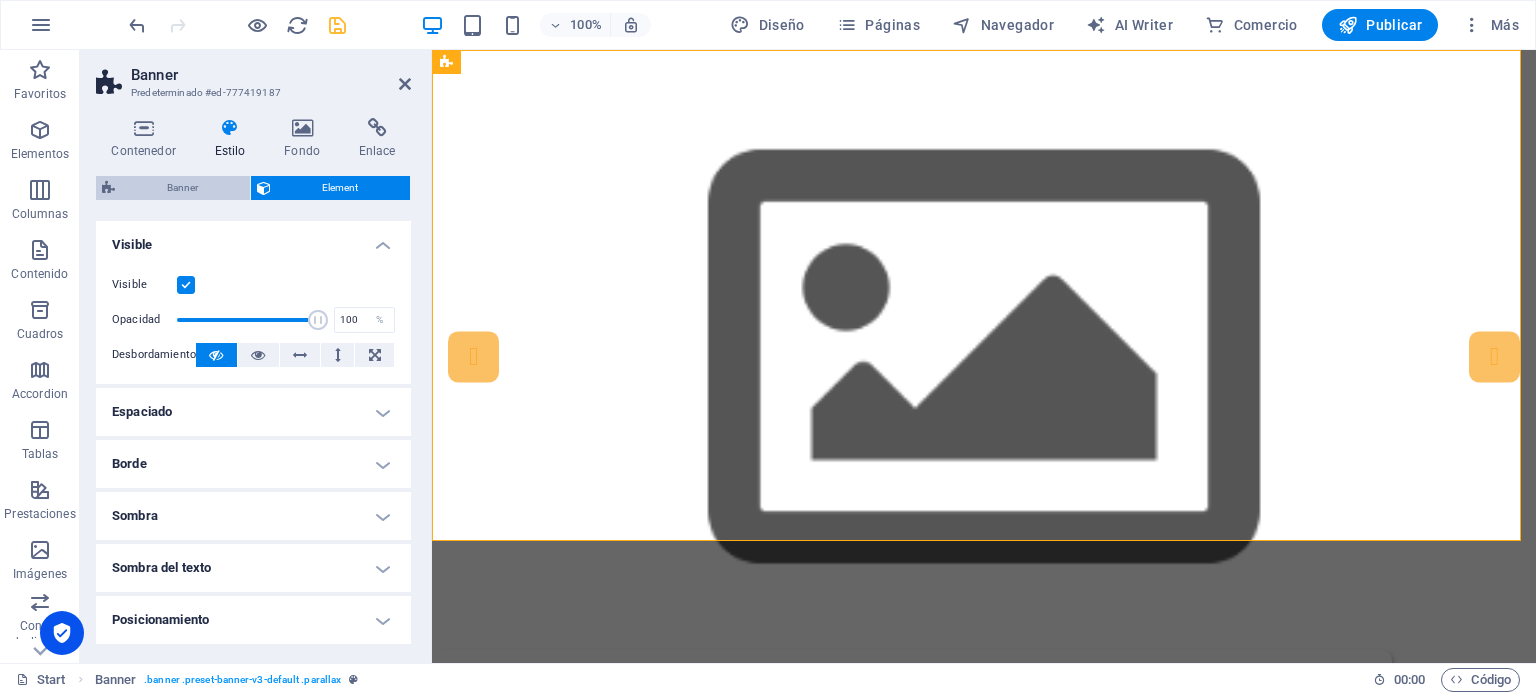 click on "Banner" at bounding box center (182, 188) 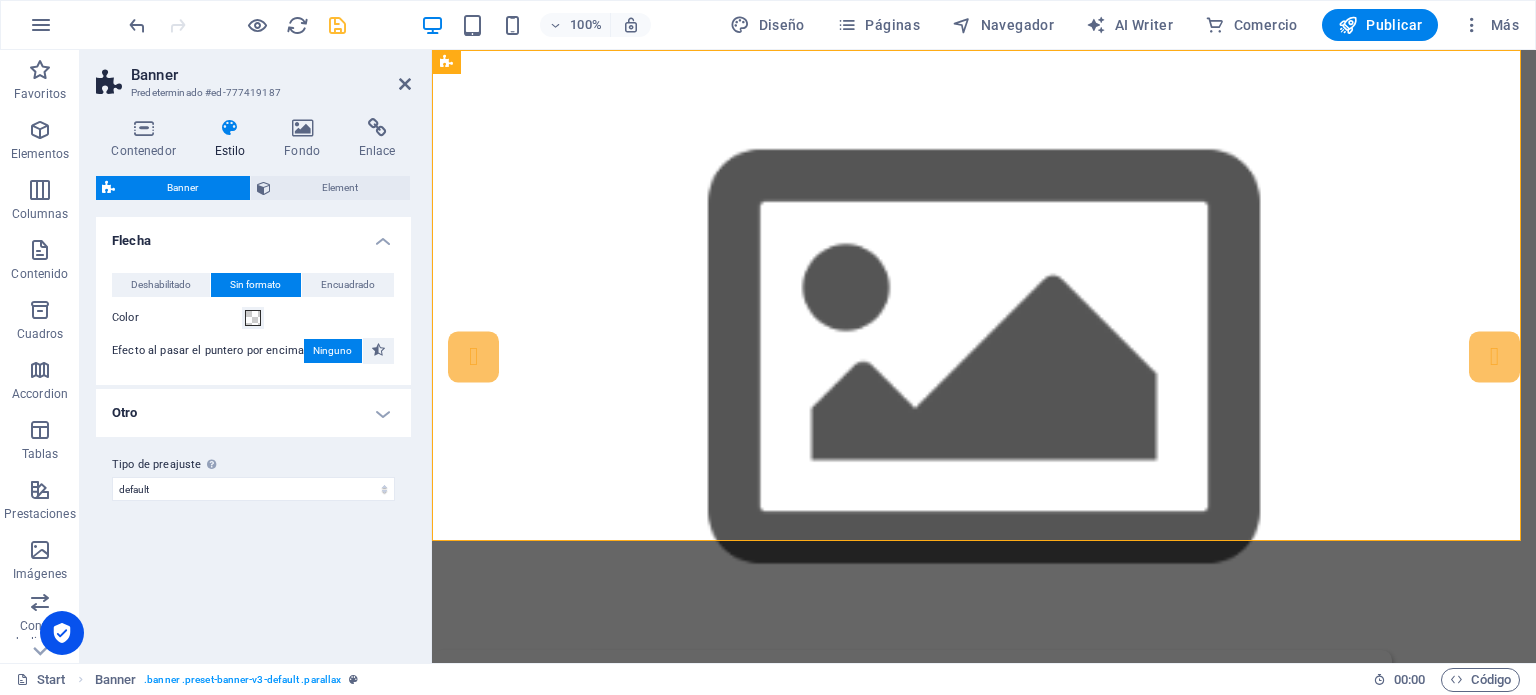 click on "Tipo de preajuste La configuración y variante seleccionada arriba afecta a todos los elementos que llevan esta clase de preajuste." at bounding box center (253, 465) 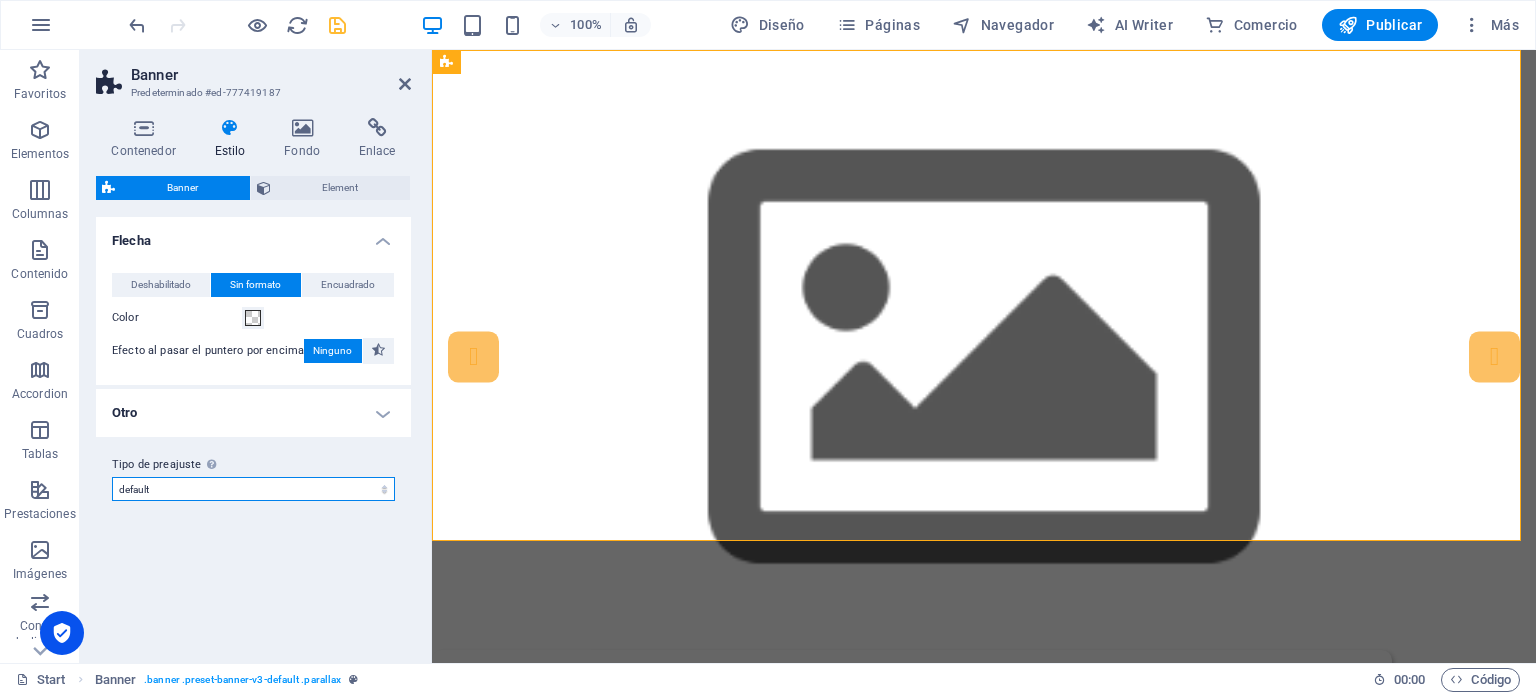 click on "default Añadir tipo de preajuste" at bounding box center (253, 489) 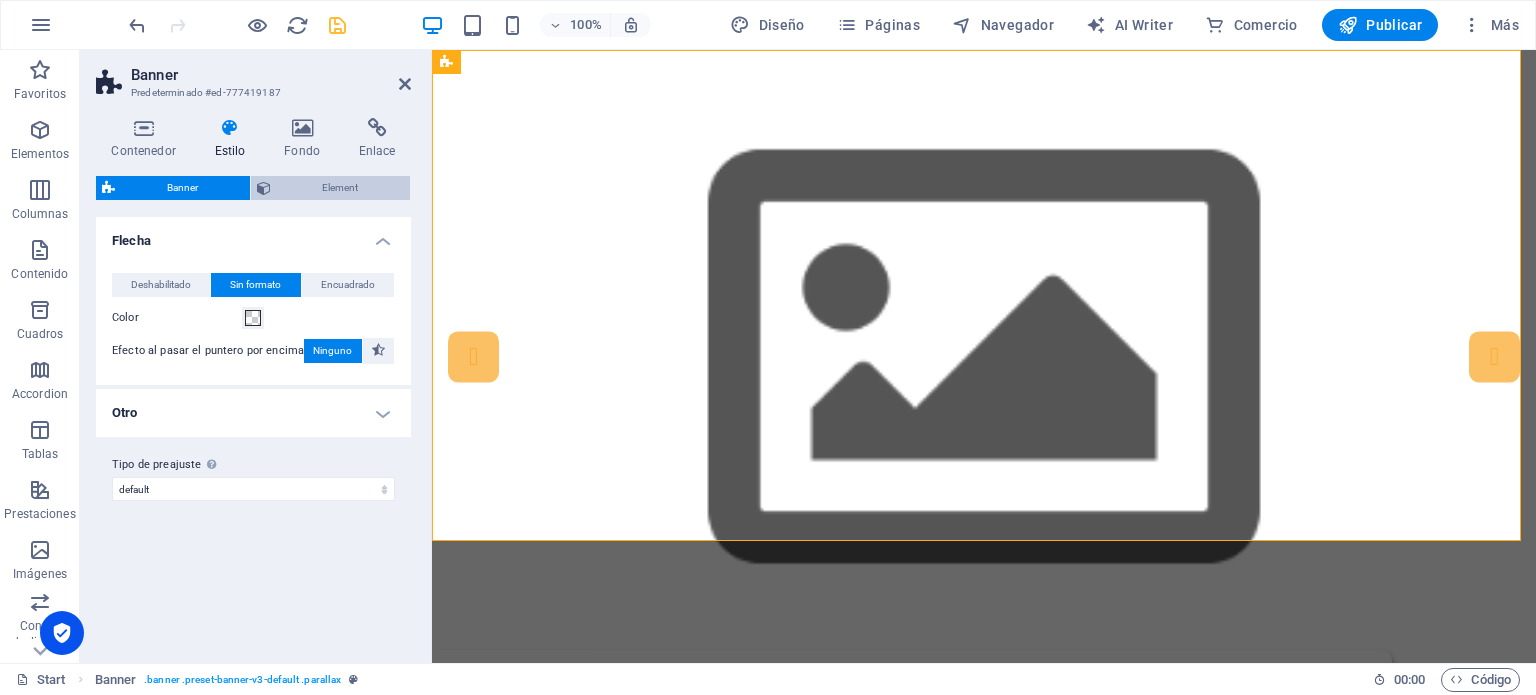 click on "Element" at bounding box center (341, 188) 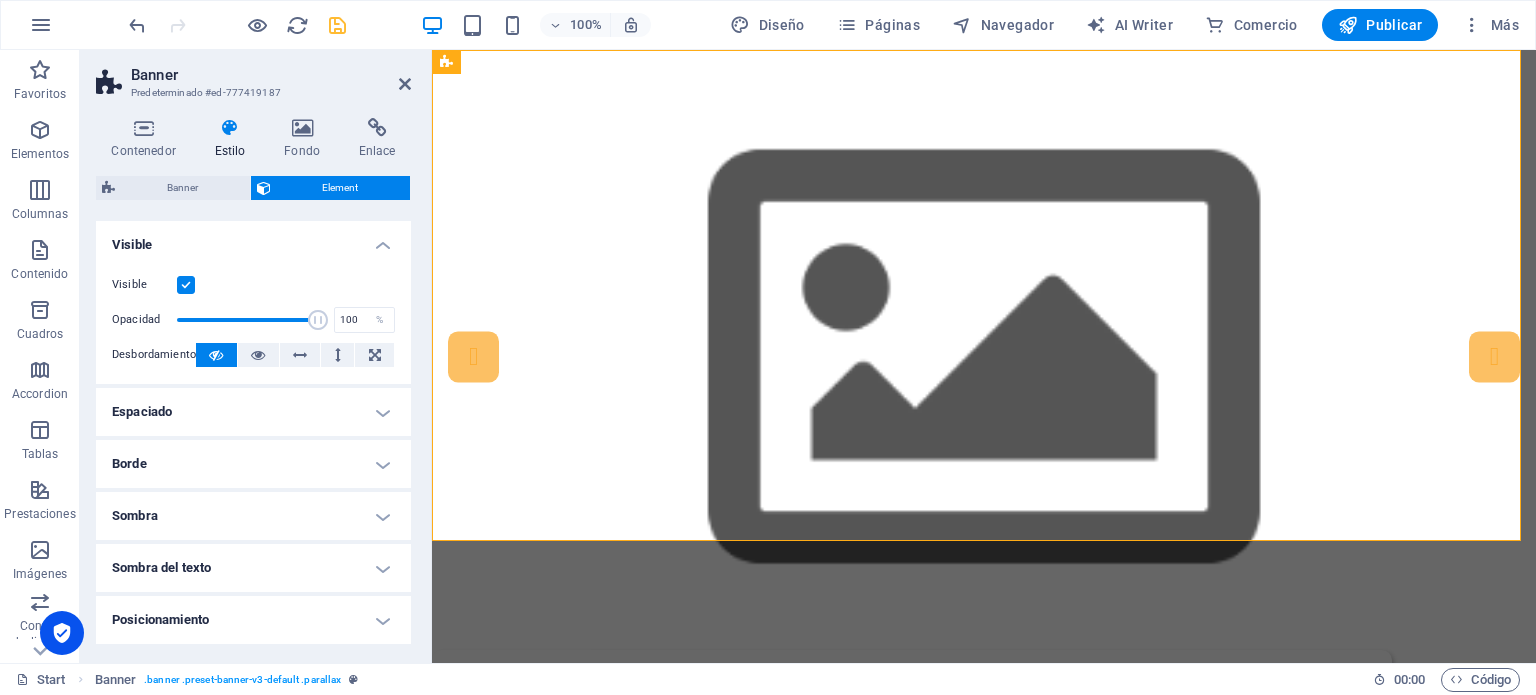 click at bounding box center (230, 128) 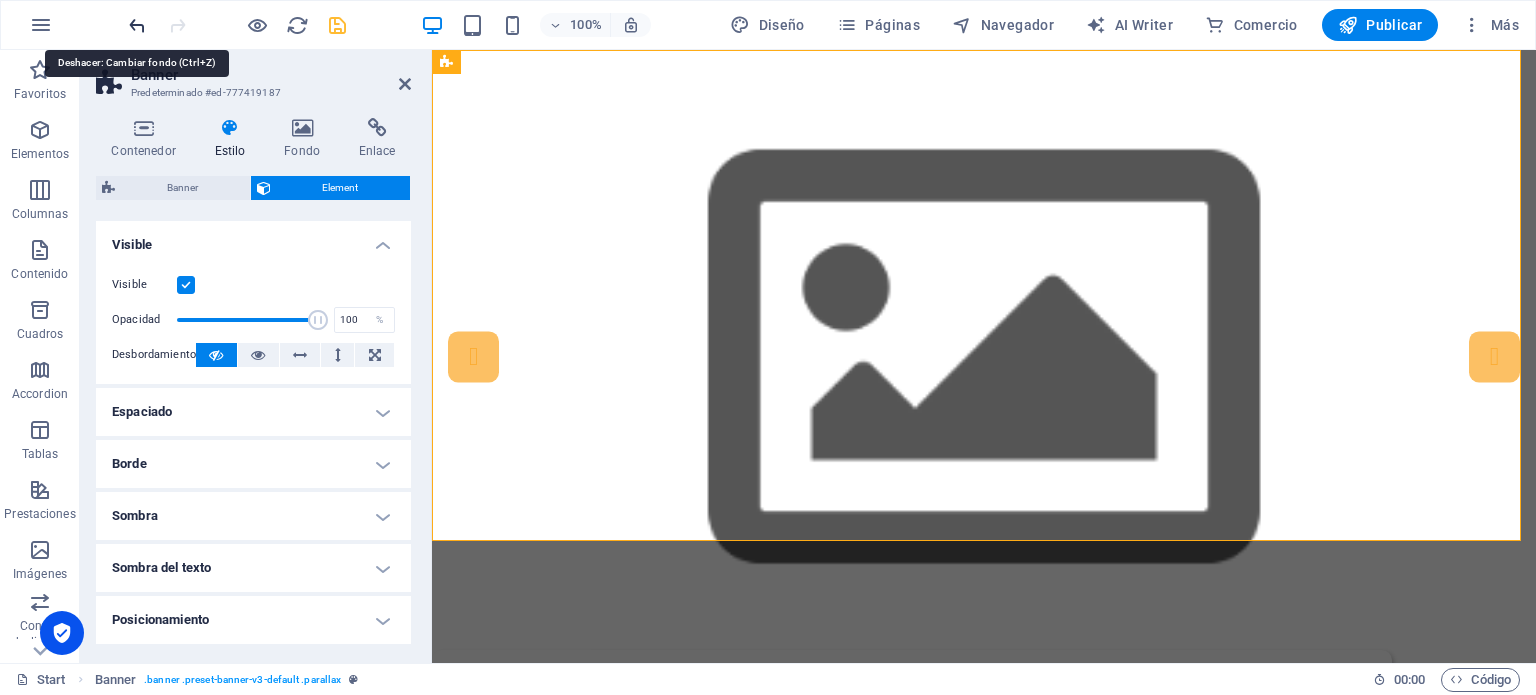 click at bounding box center [137, 25] 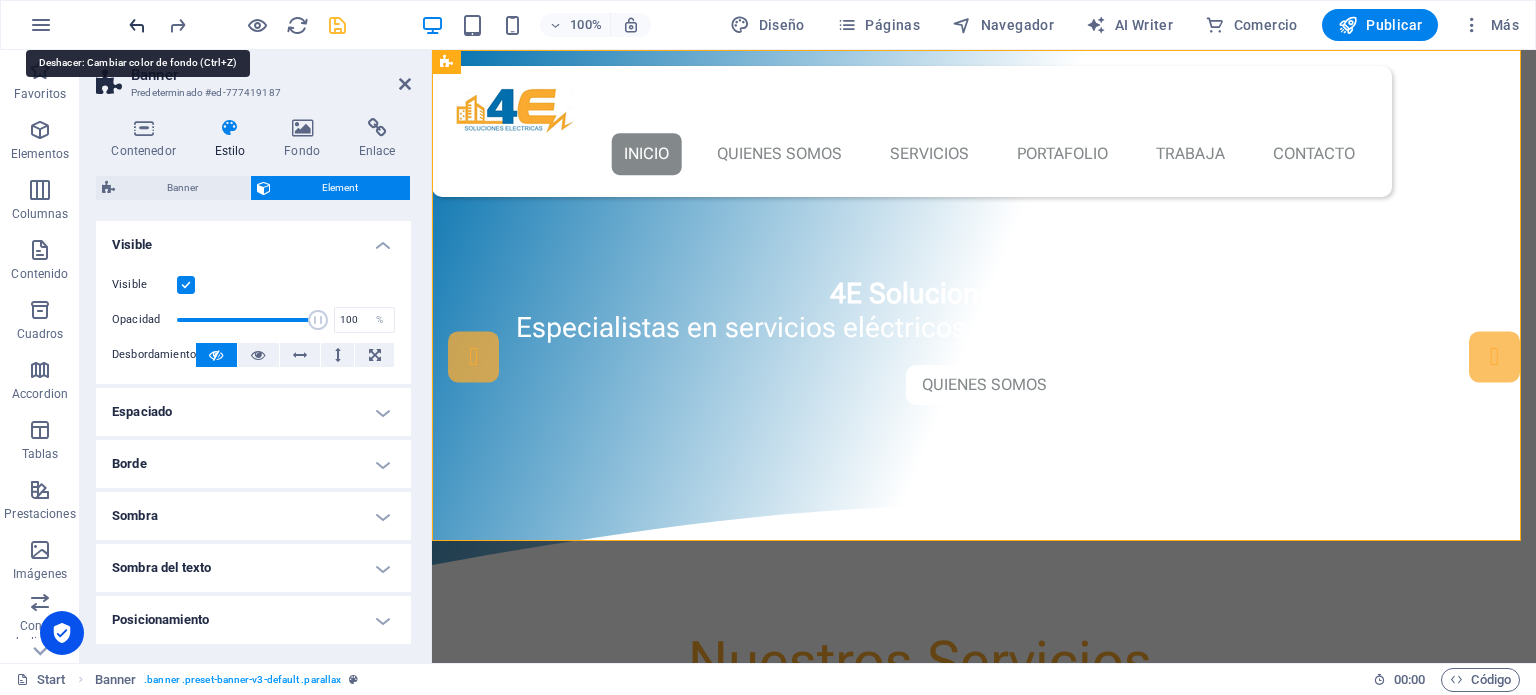click at bounding box center [137, 25] 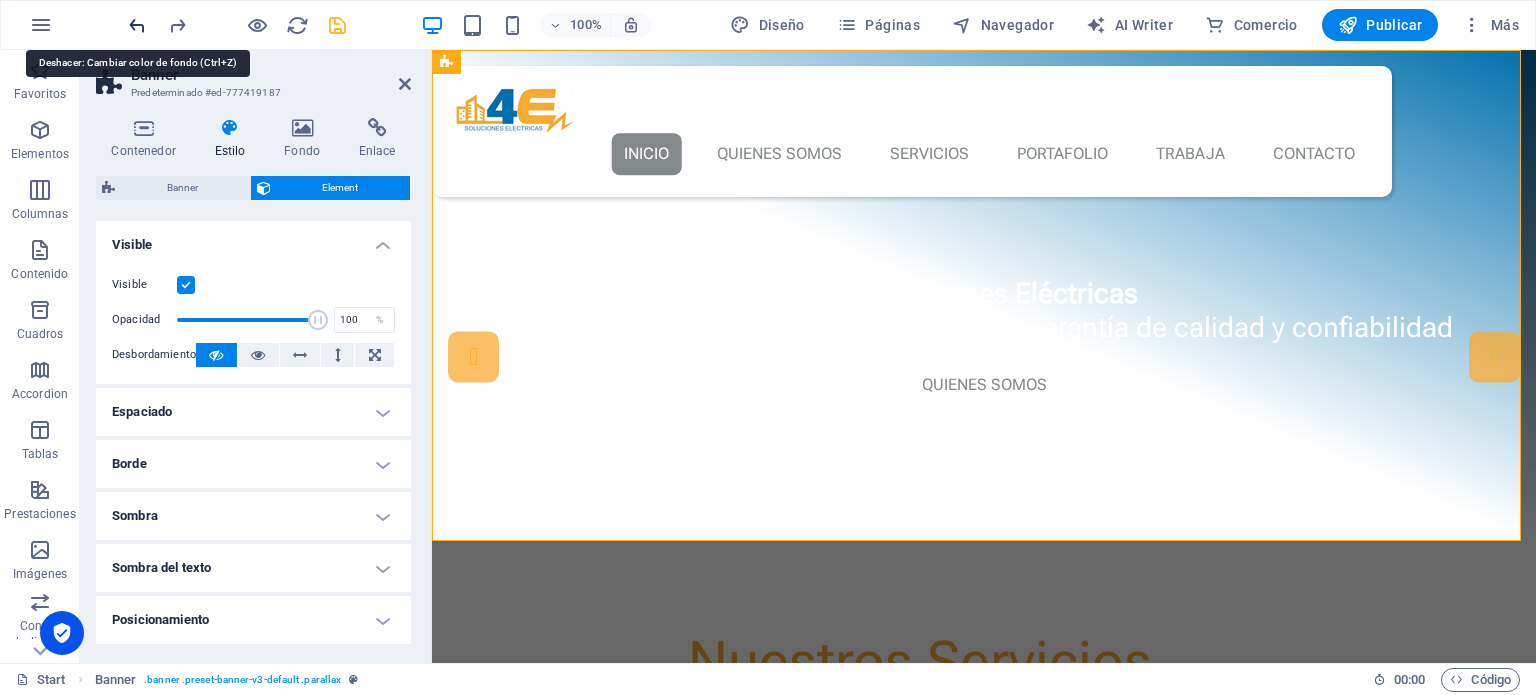 click at bounding box center [137, 25] 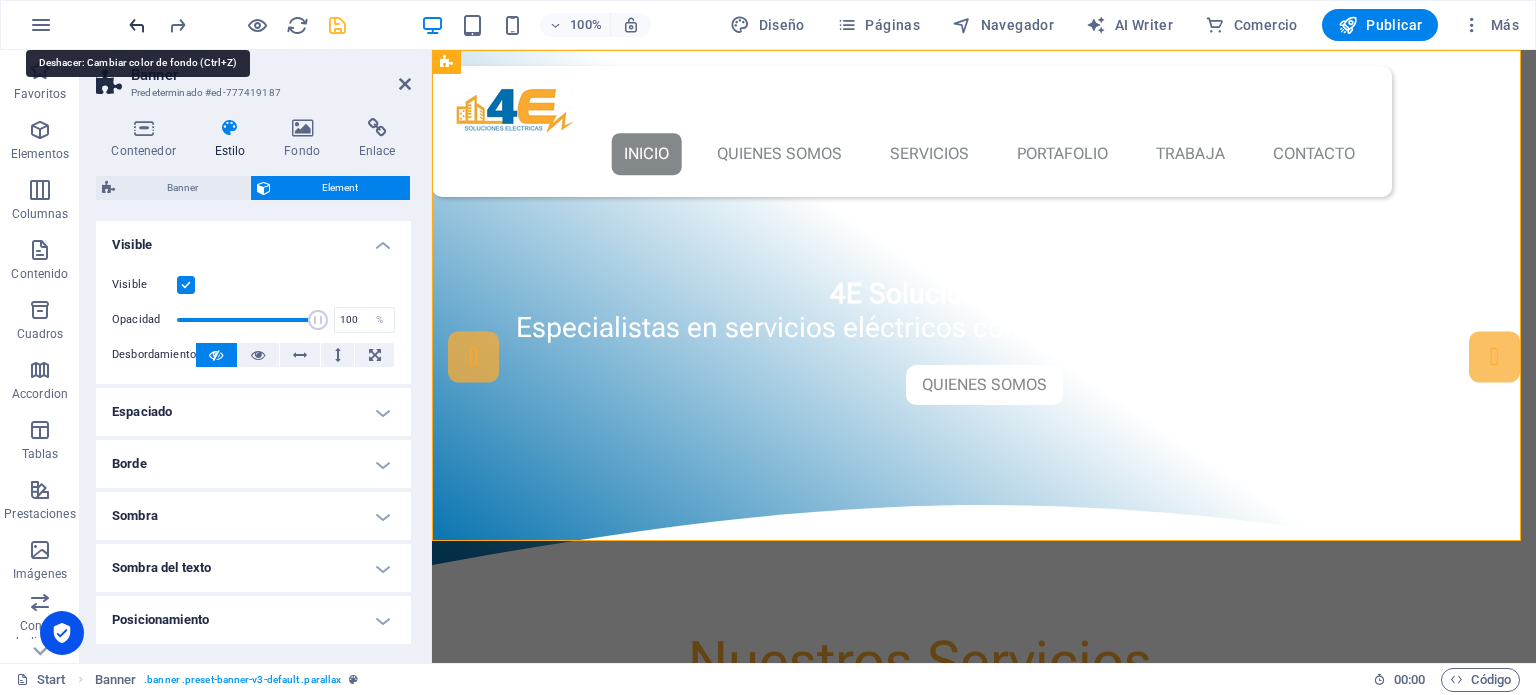 click at bounding box center (137, 25) 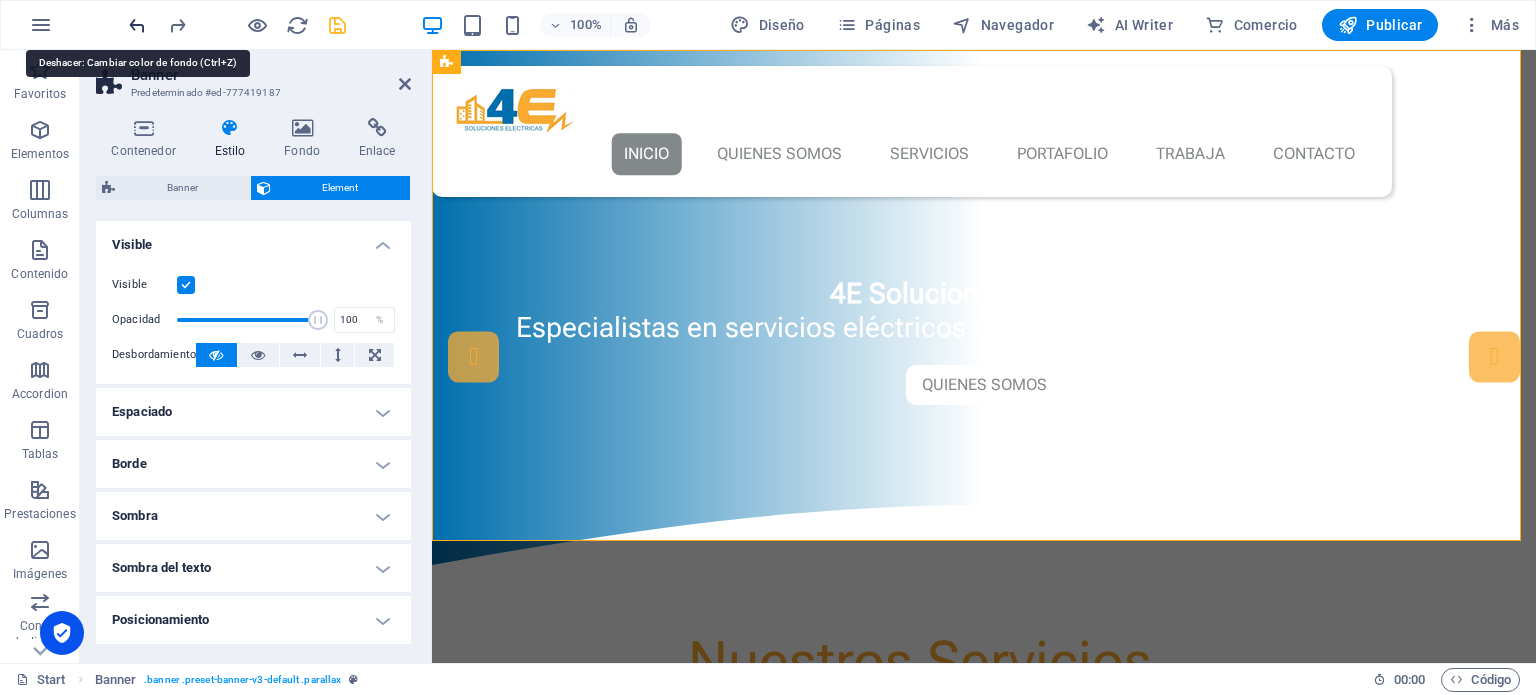 click at bounding box center [137, 25] 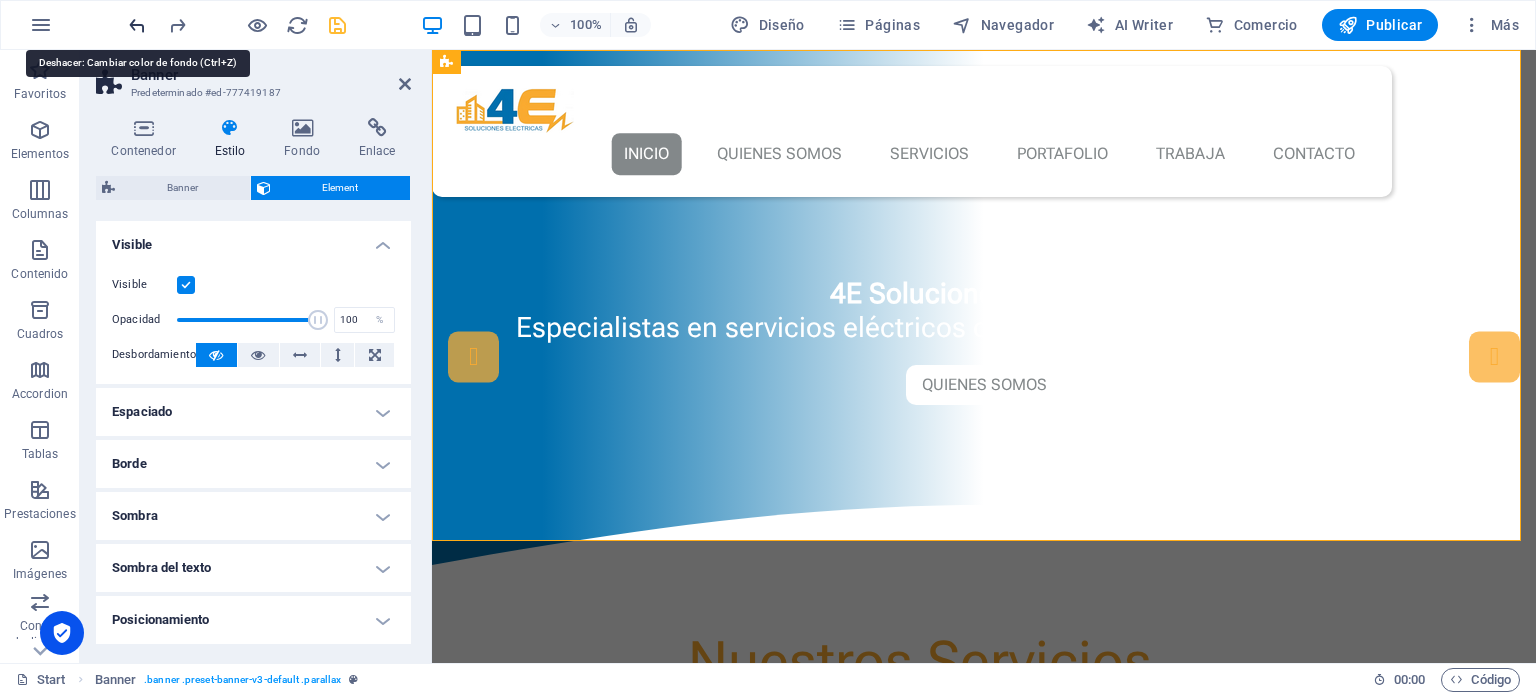 click at bounding box center (137, 25) 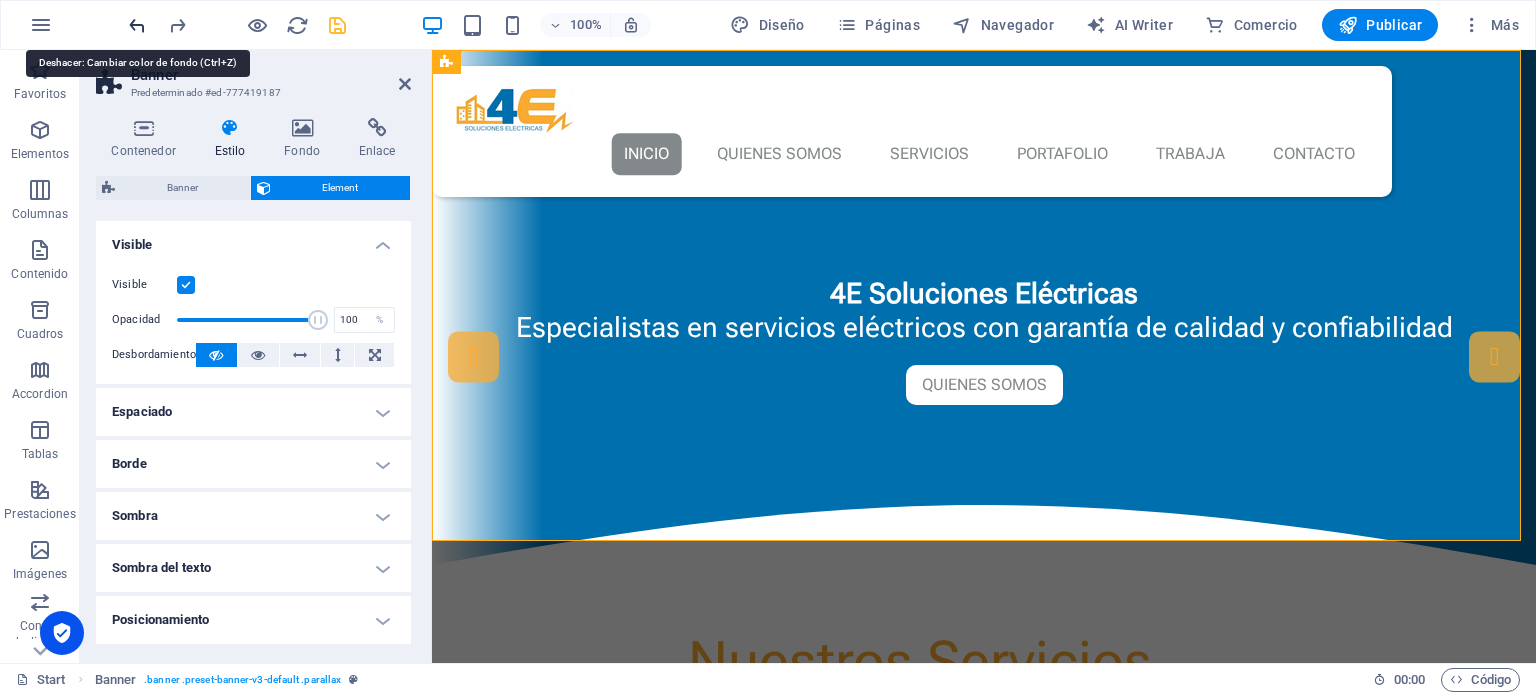click at bounding box center (137, 25) 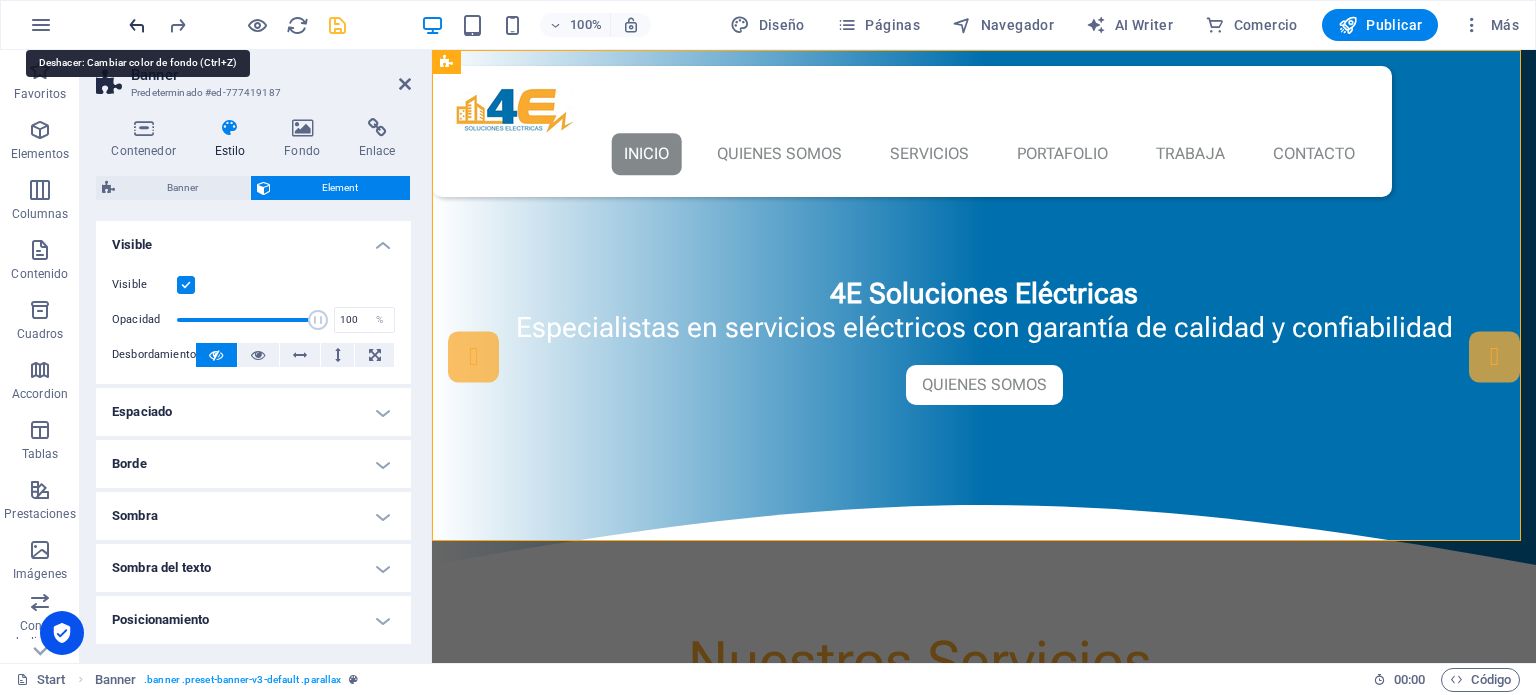 click at bounding box center [137, 25] 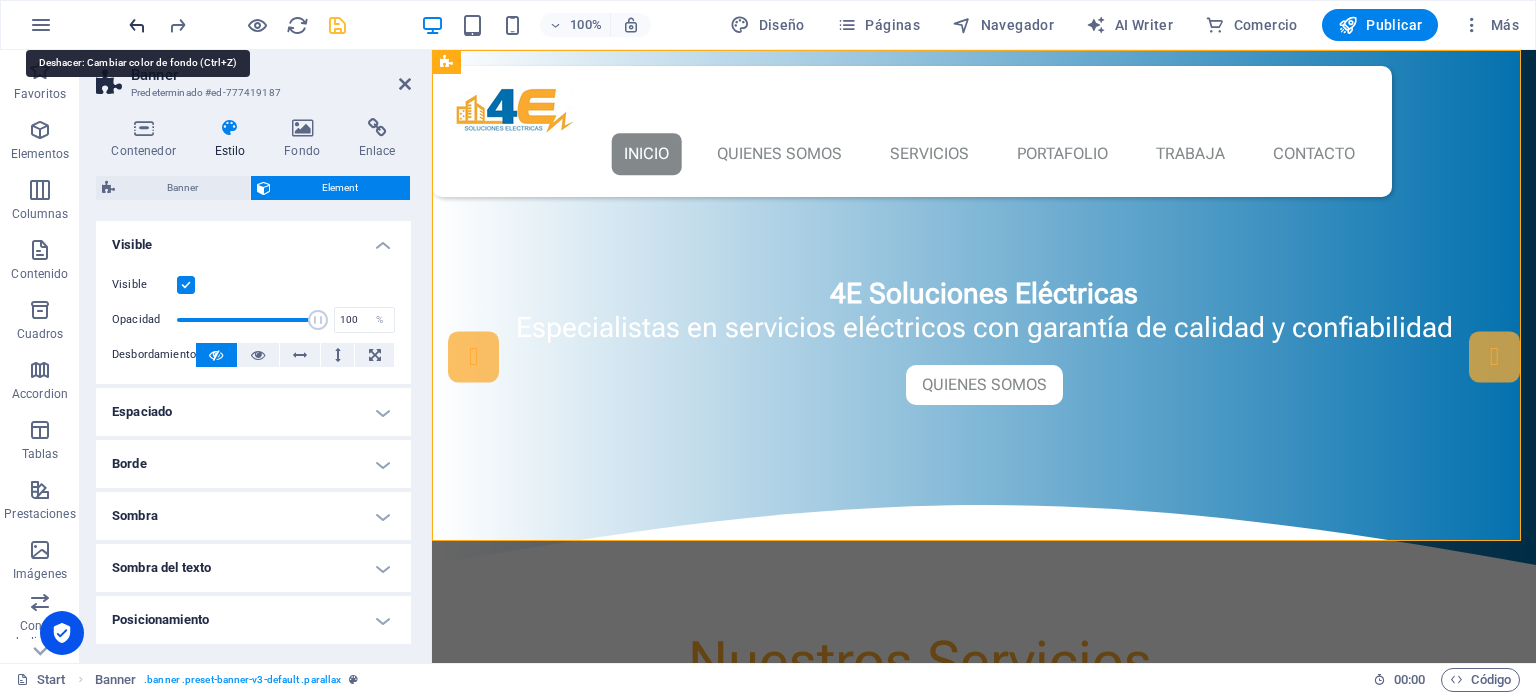 click at bounding box center [137, 25] 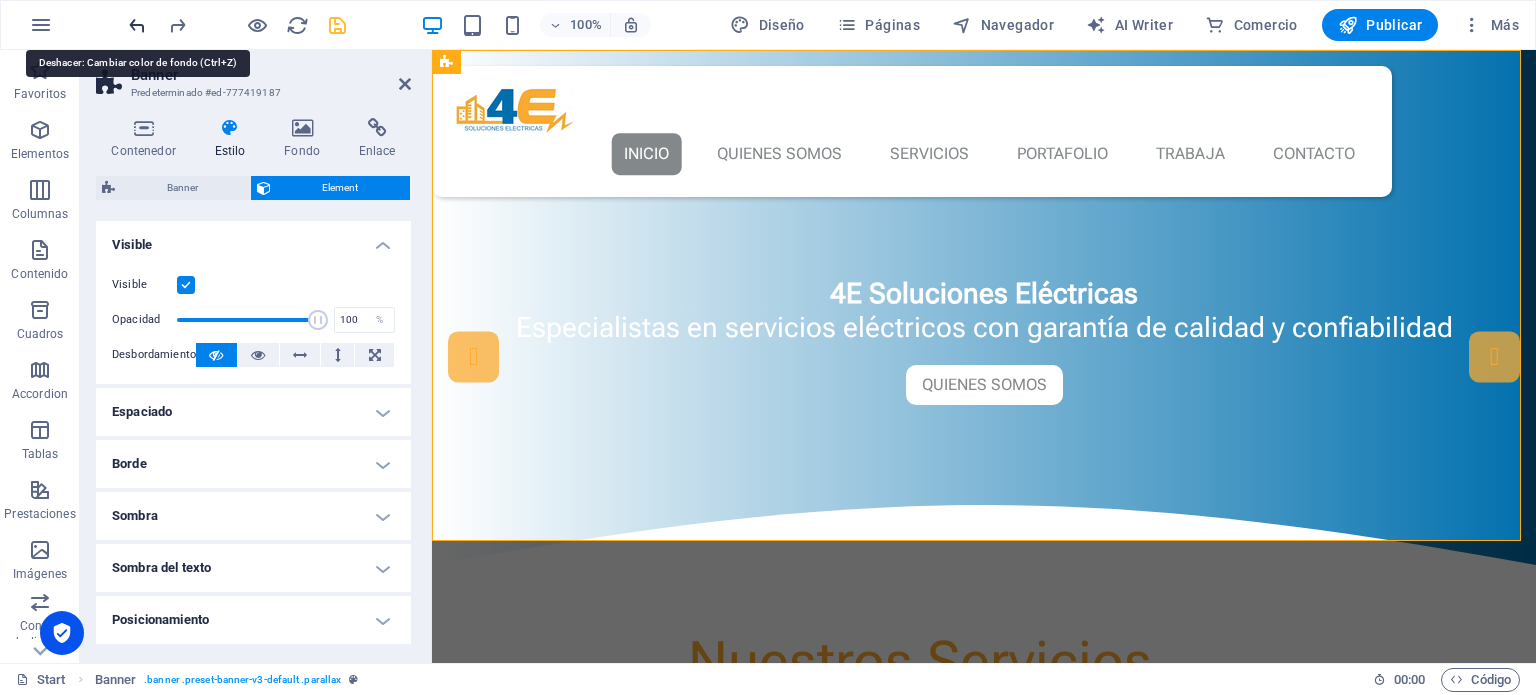 click at bounding box center (137, 25) 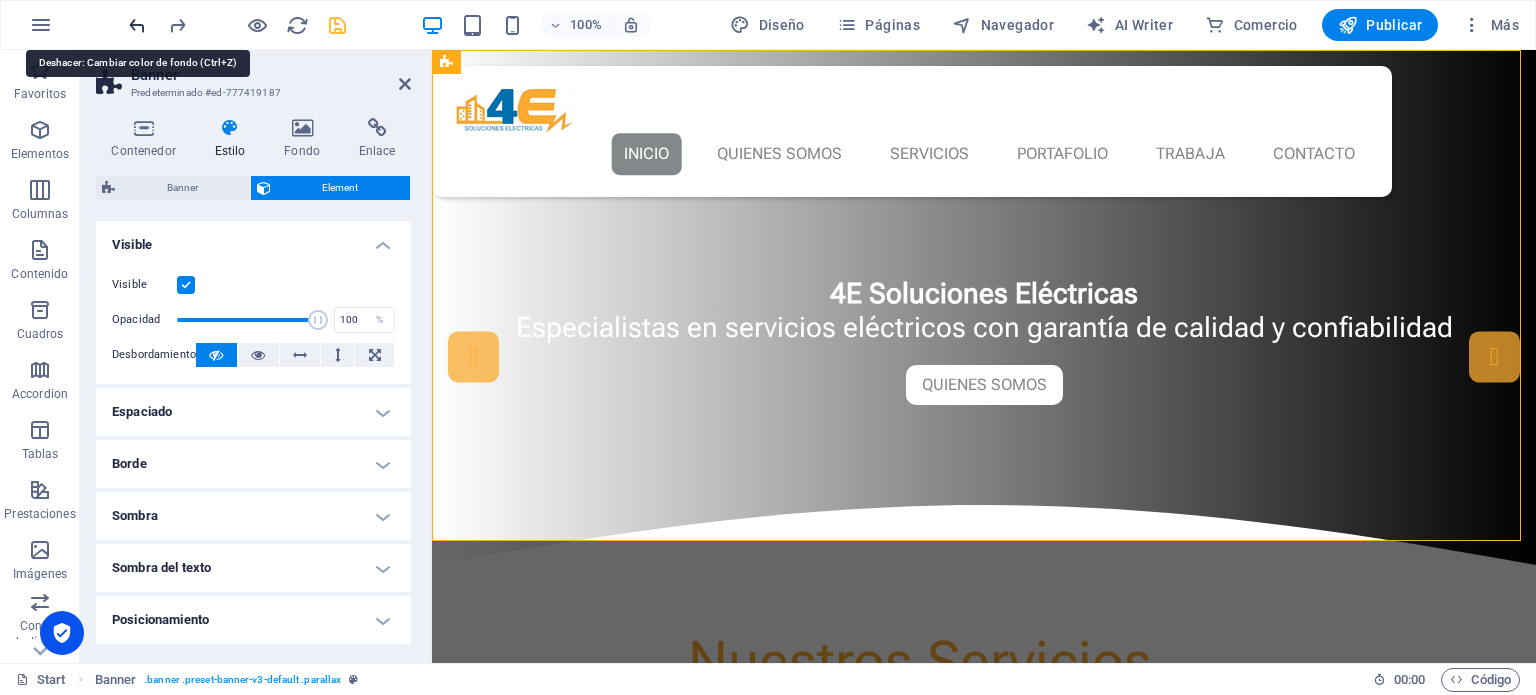 click at bounding box center (137, 25) 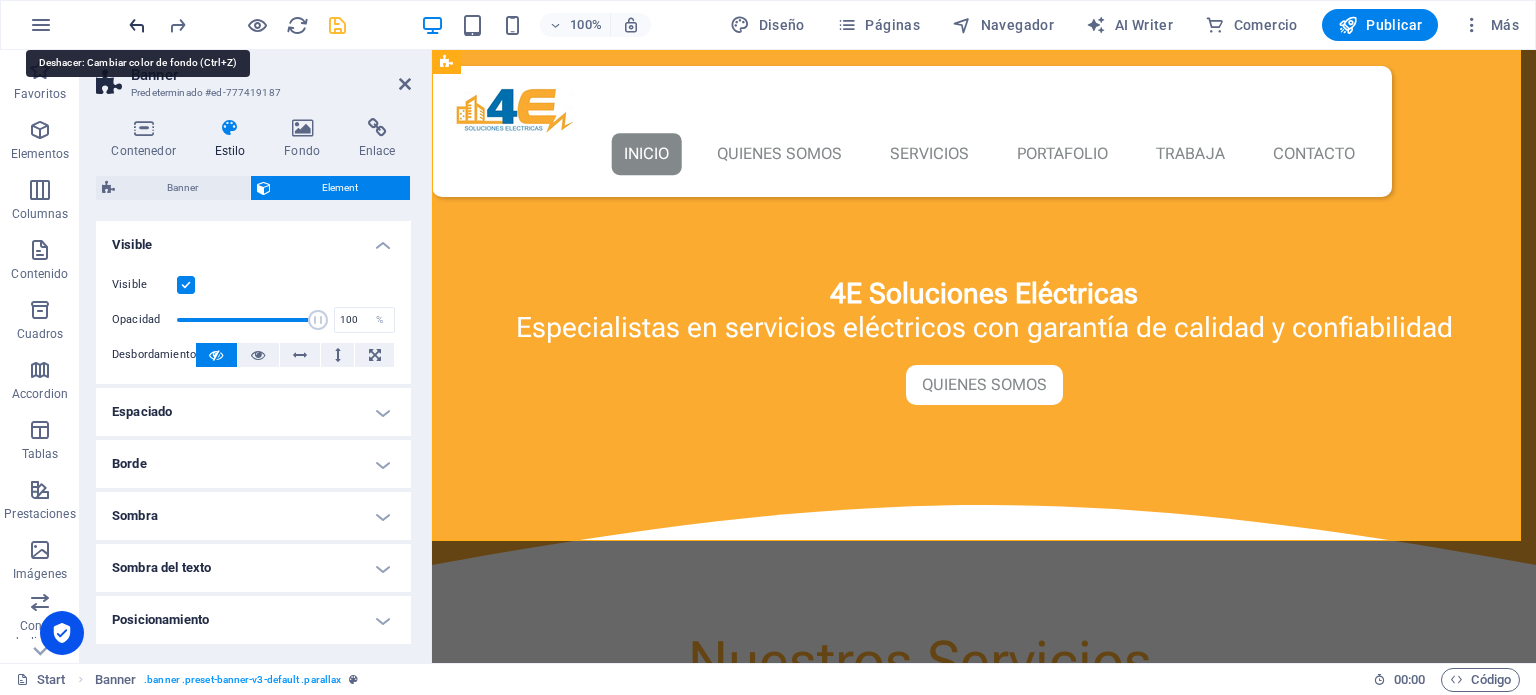 click at bounding box center (137, 25) 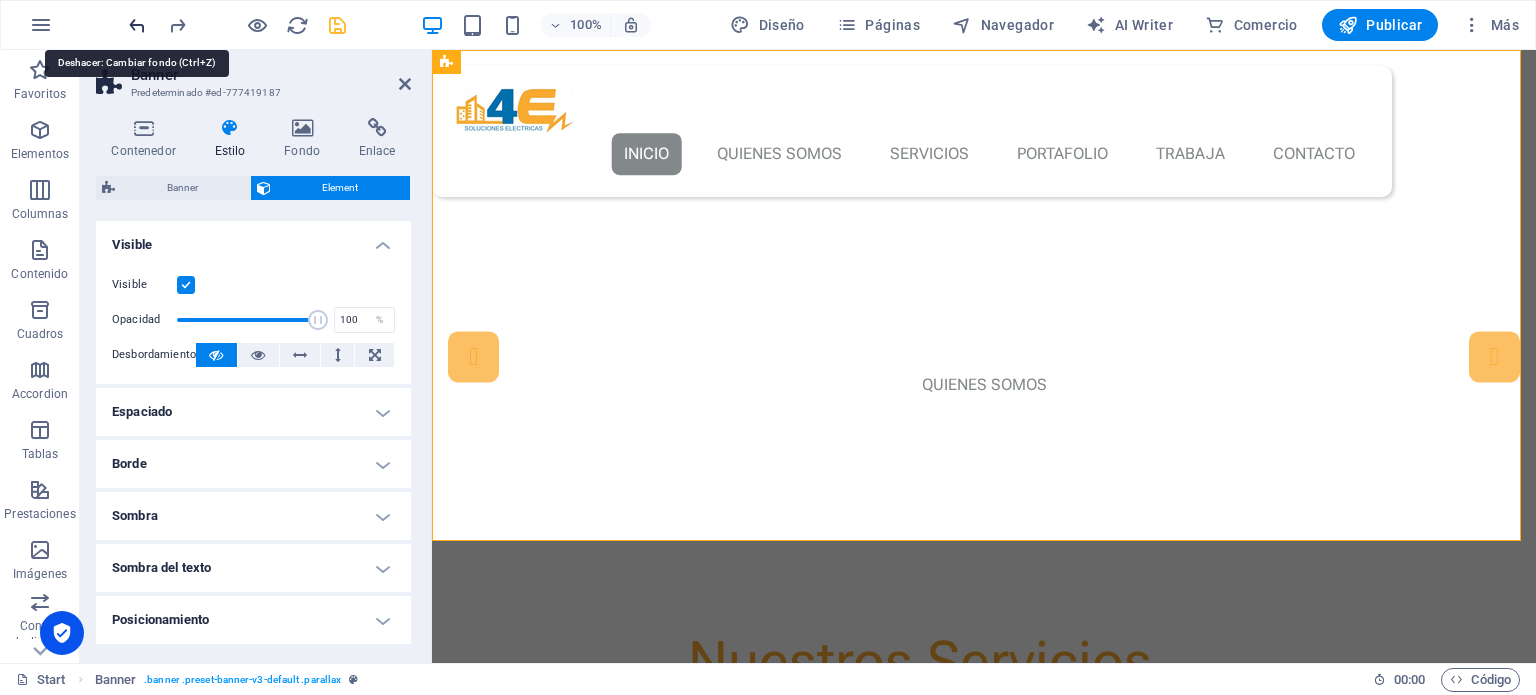 click at bounding box center [137, 25] 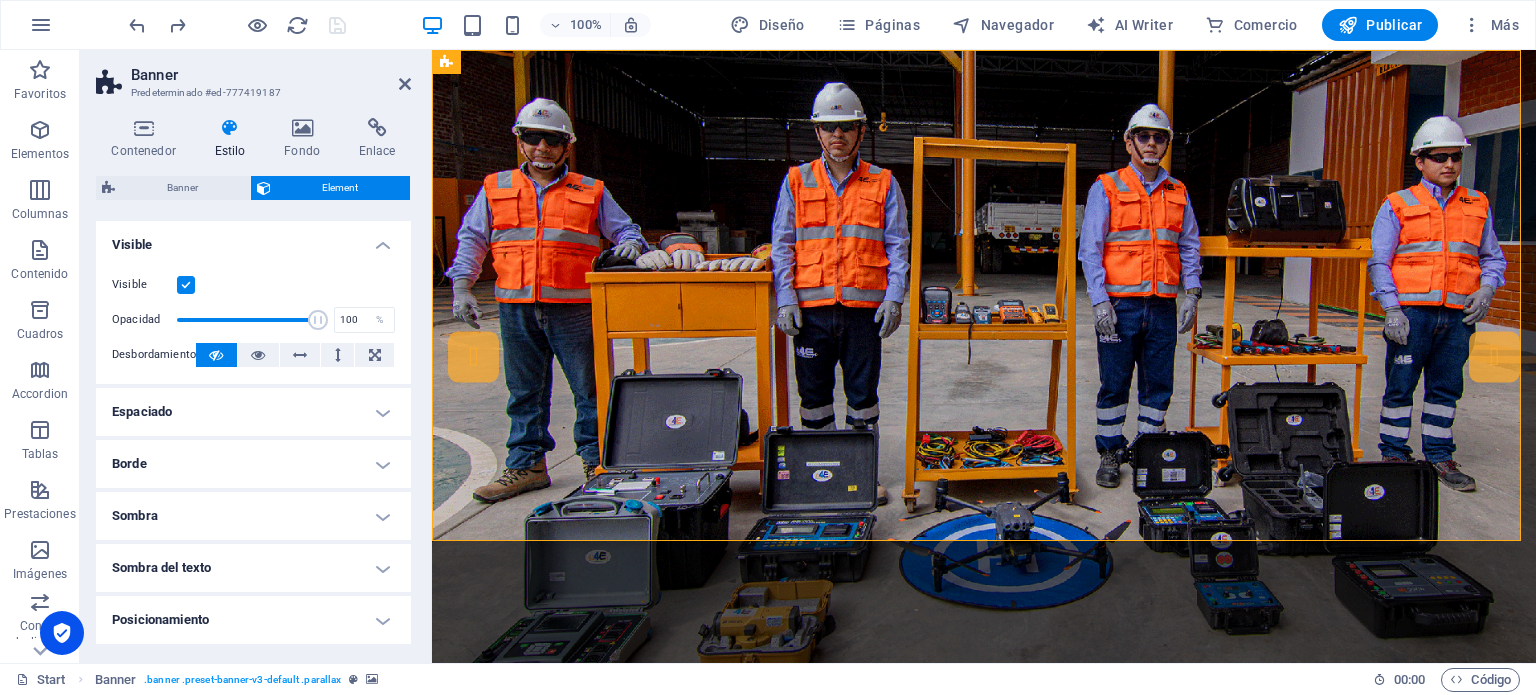 click at bounding box center (984, 356) 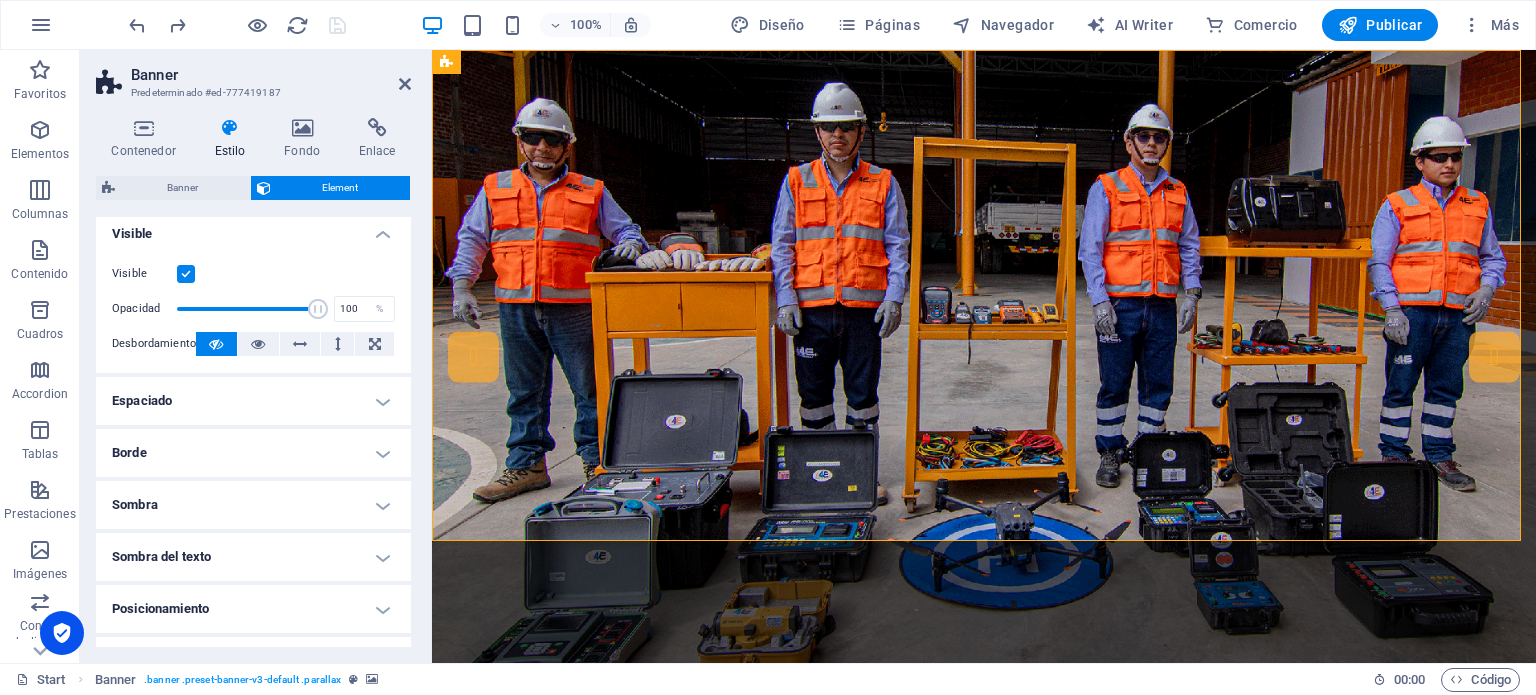 scroll, scrollTop: 0, scrollLeft: 0, axis: both 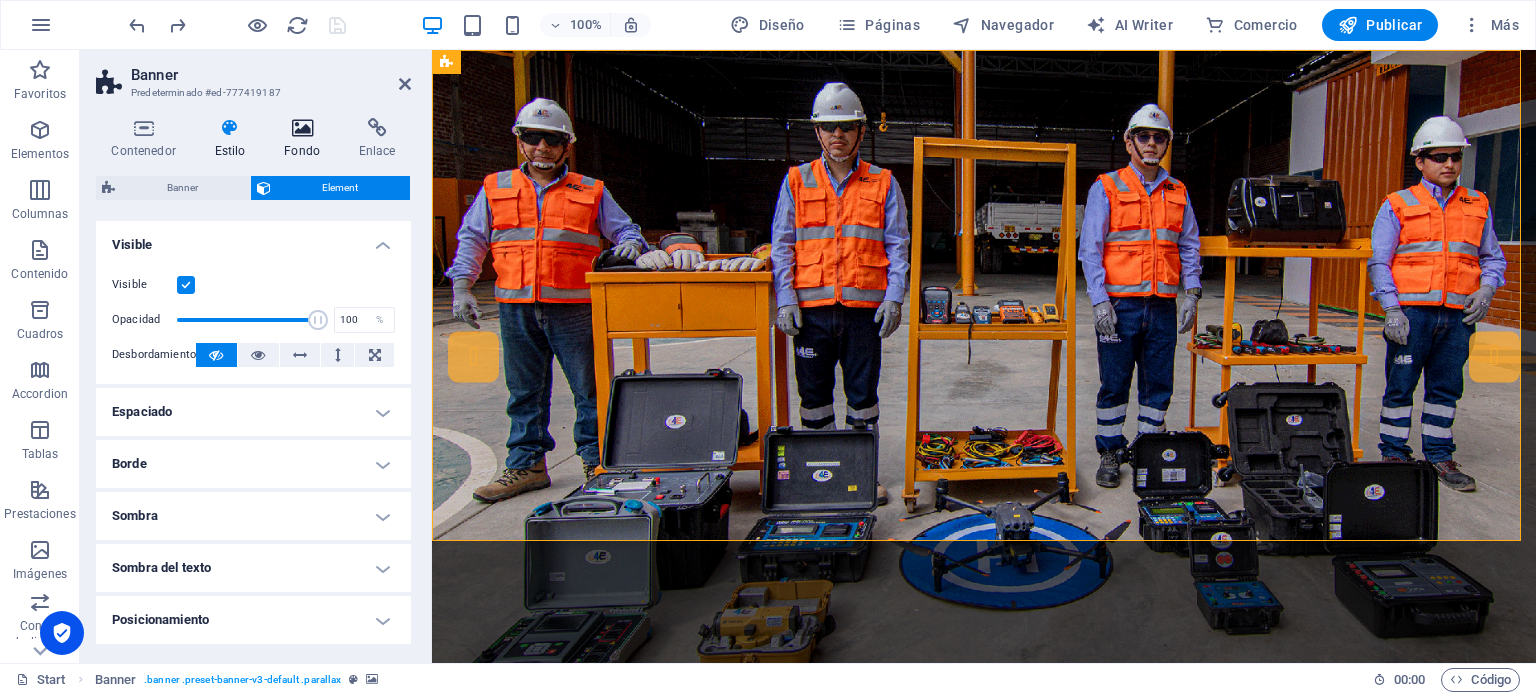 click on "Fondo" at bounding box center [306, 139] 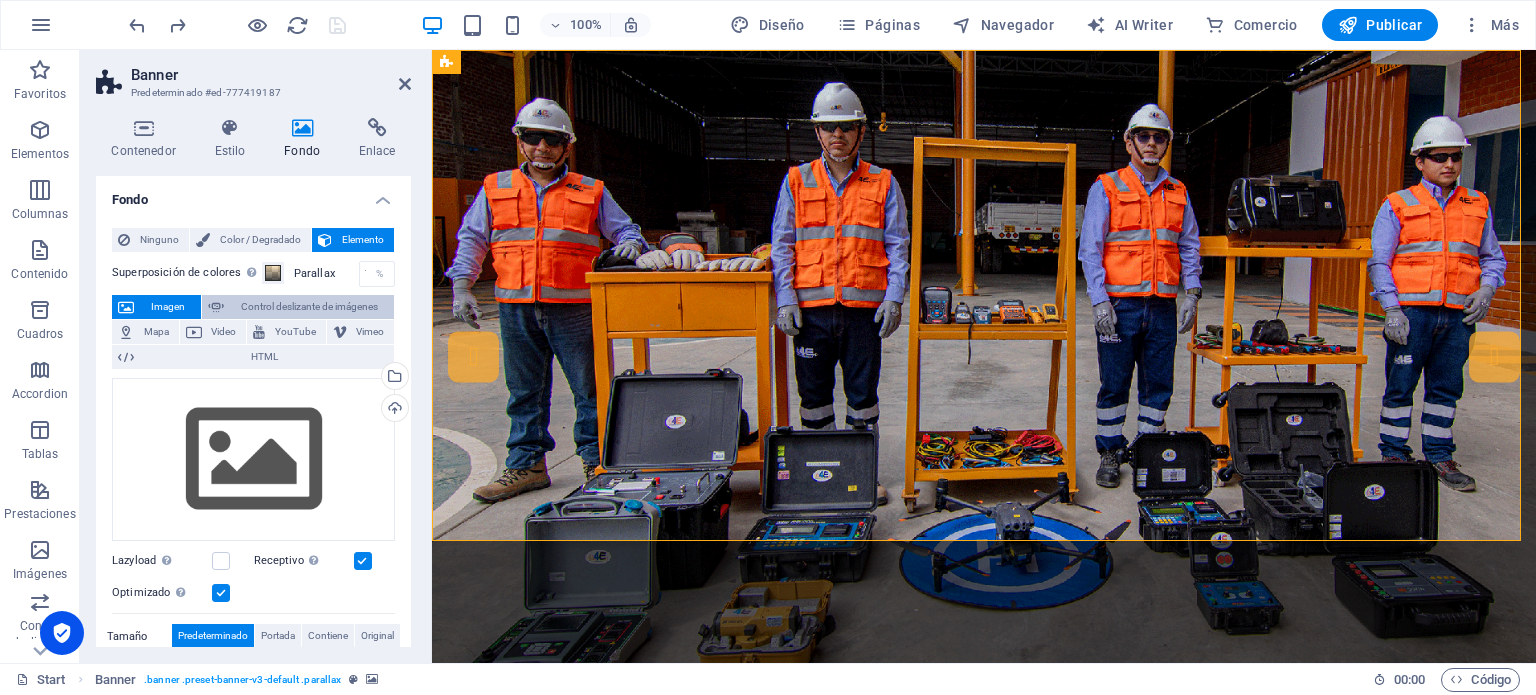 click on "Control deslizante de imágenes" at bounding box center (309, 307) 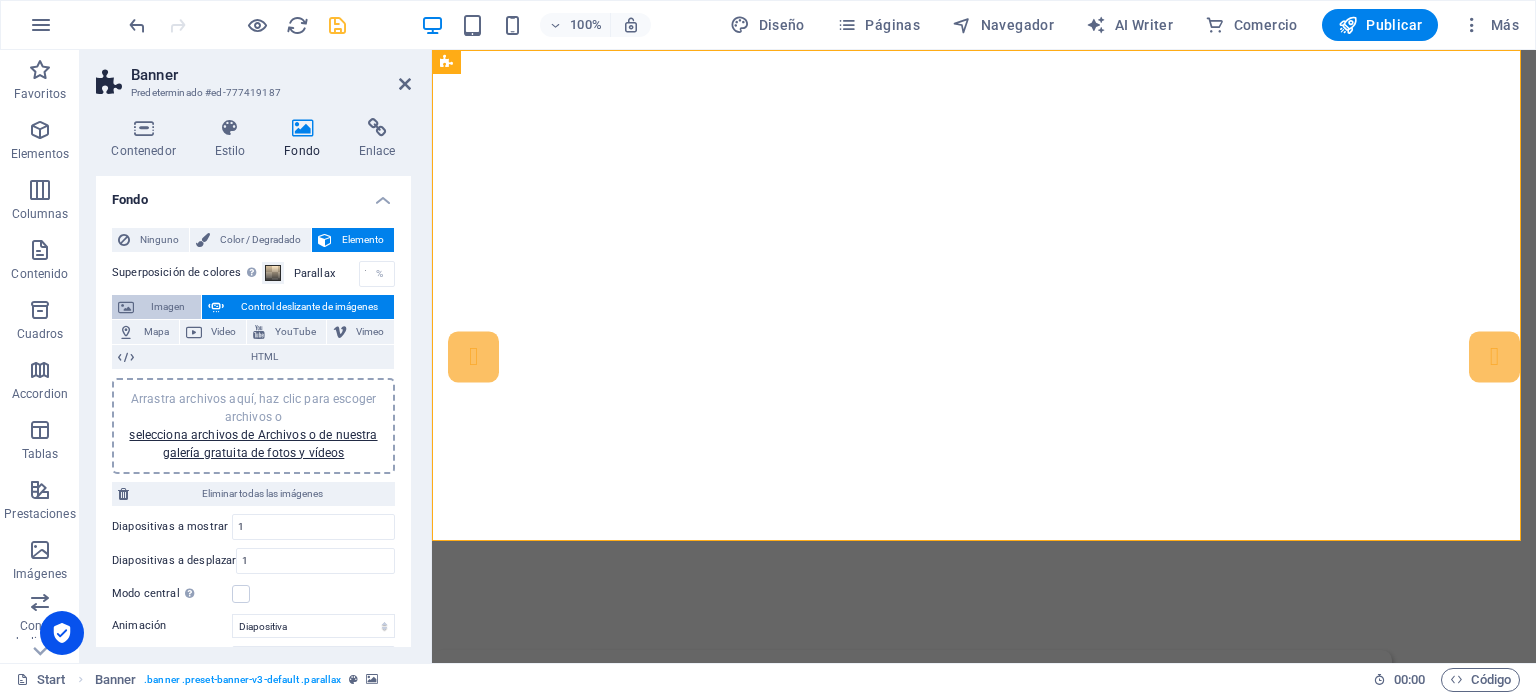 click on "Imagen" at bounding box center [167, 307] 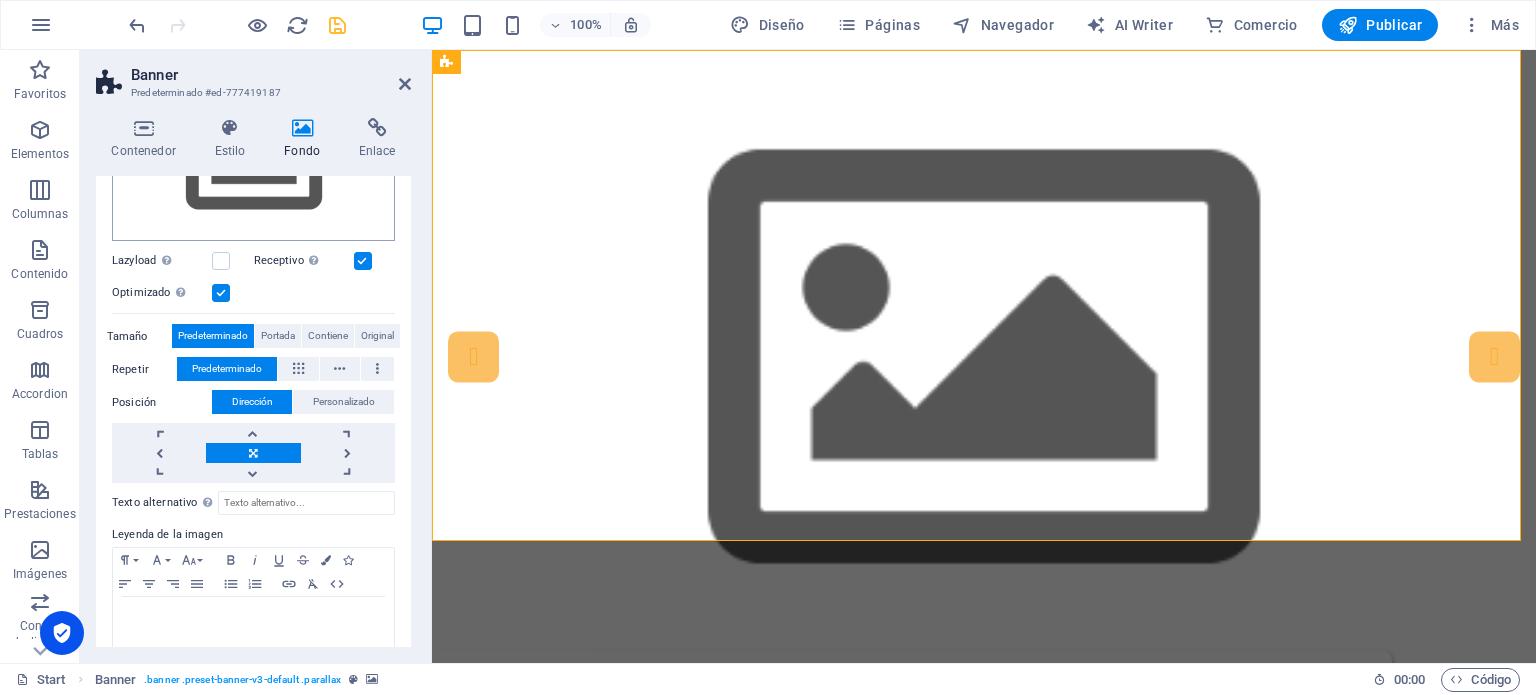scroll, scrollTop: 324, scrollLeft: 0, axis: vertical 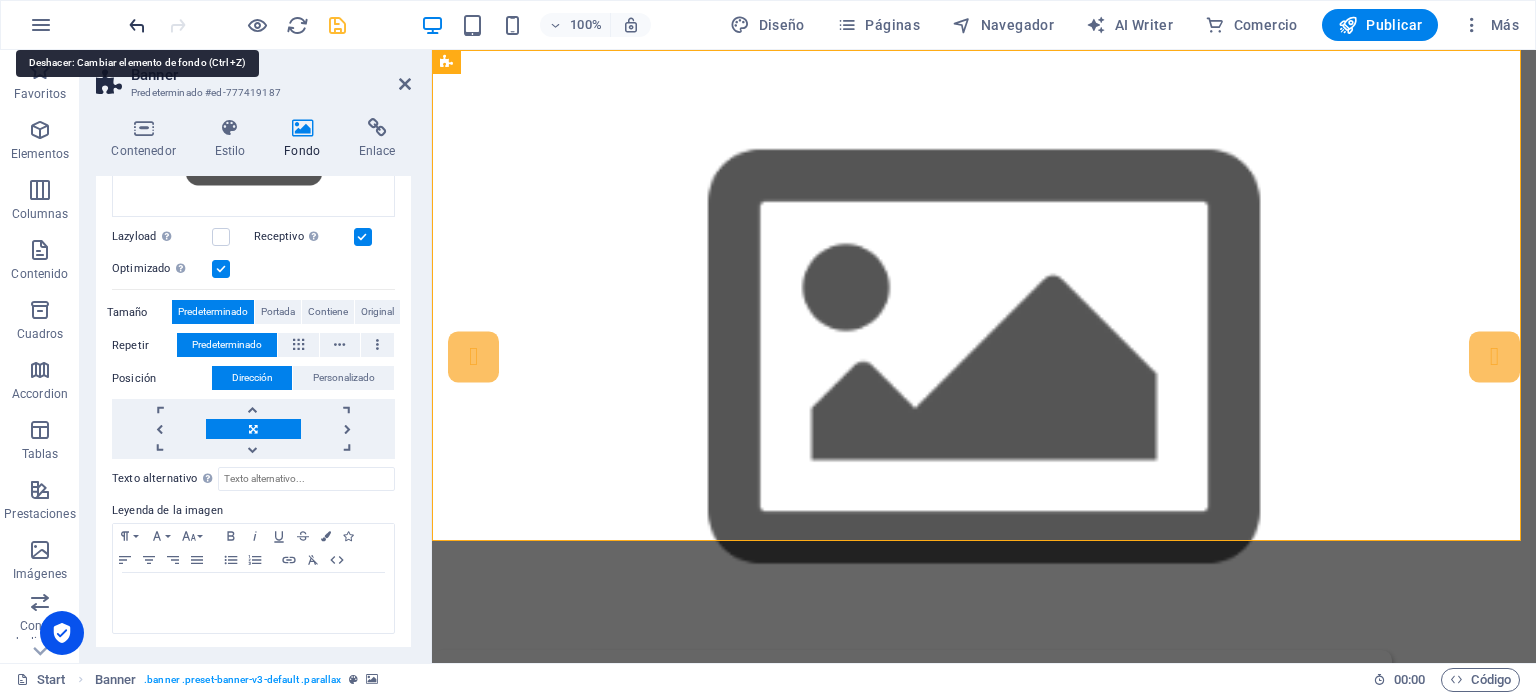 click at bounding box center [137, 25] 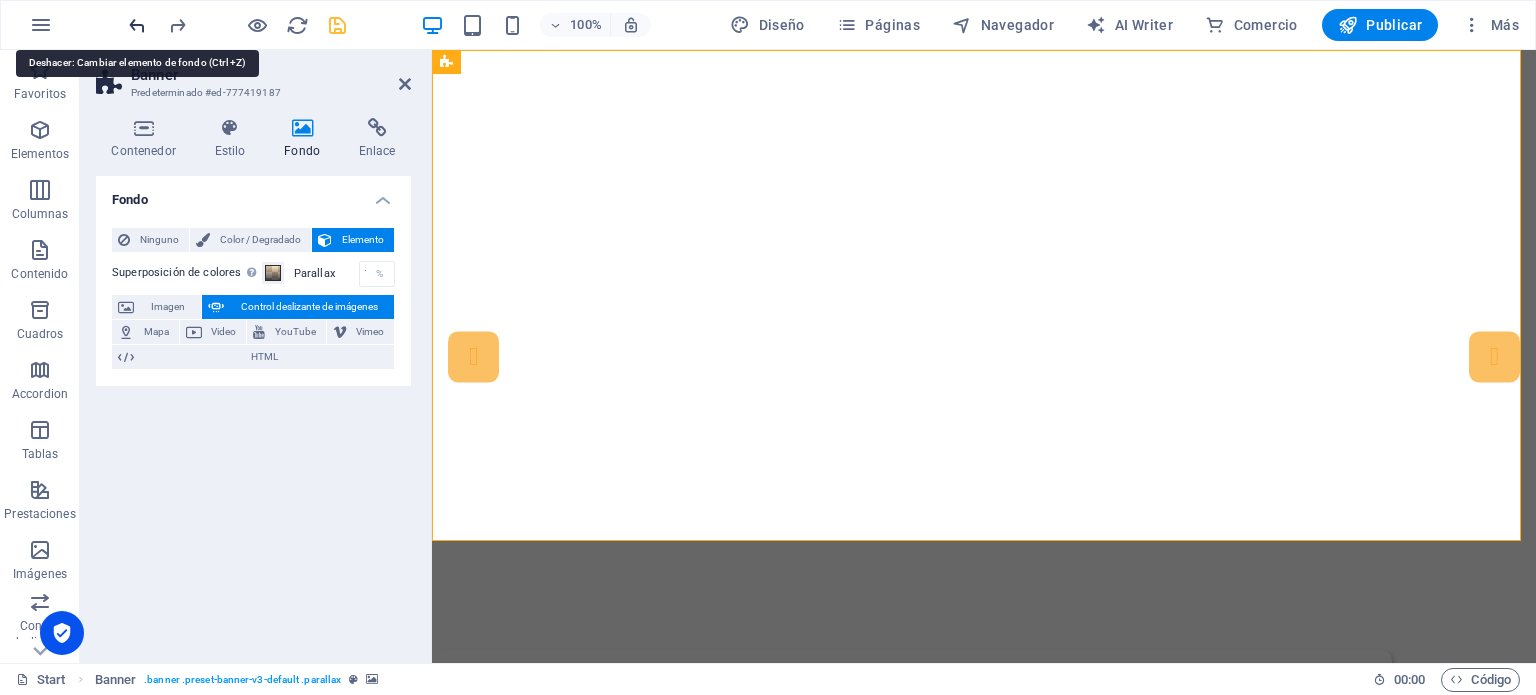 click at bounding box center (137, 25) 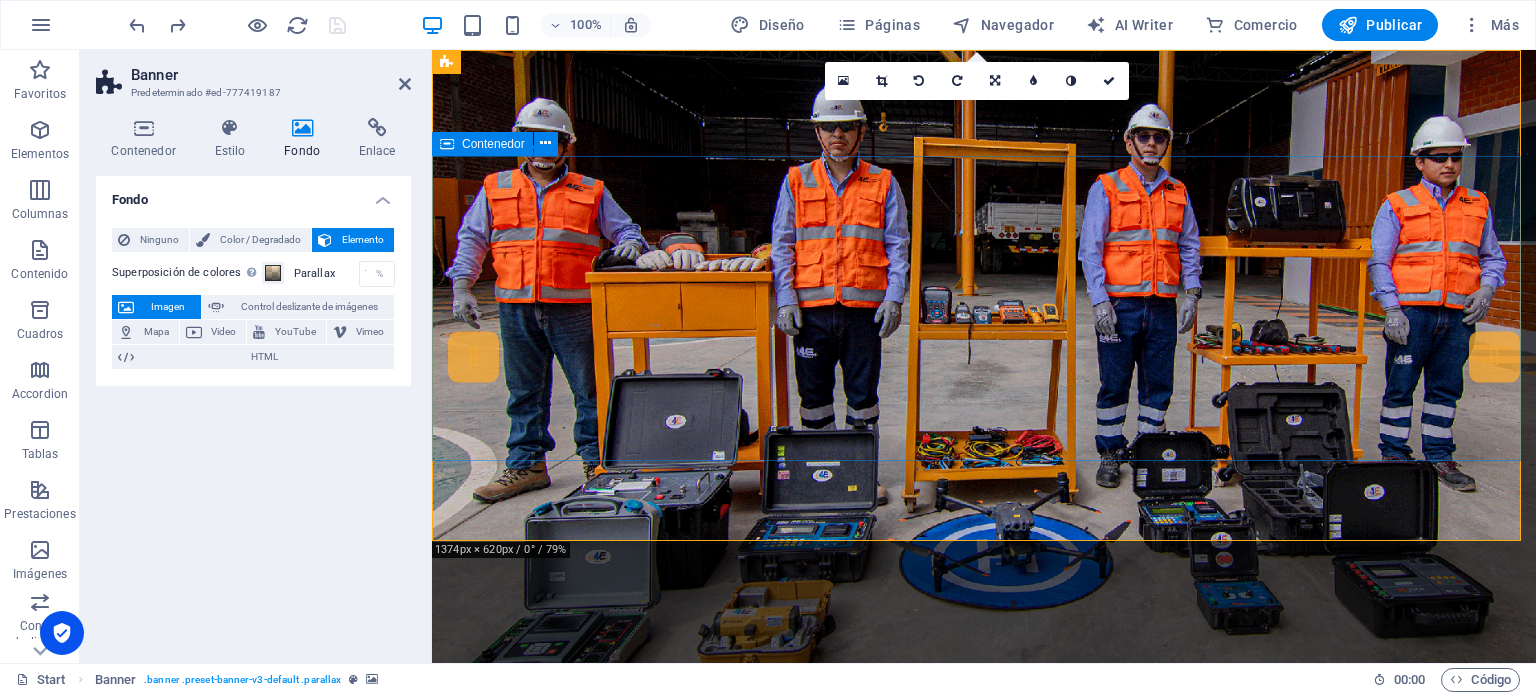 drag, startPoint x: 767, startPoint y: 207, endPoint x: 1119, endPoint y: 205, distance: 352.00568 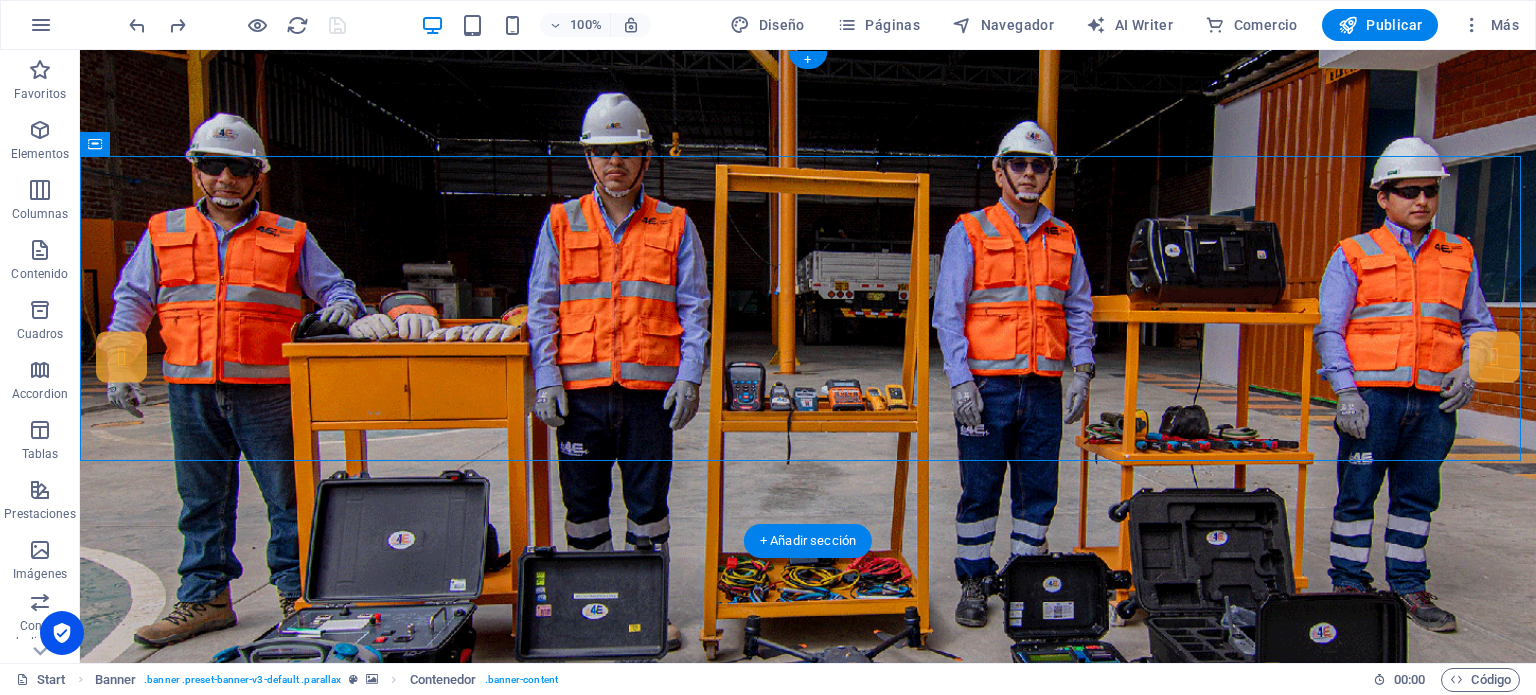click at bounding box center (808, 356) 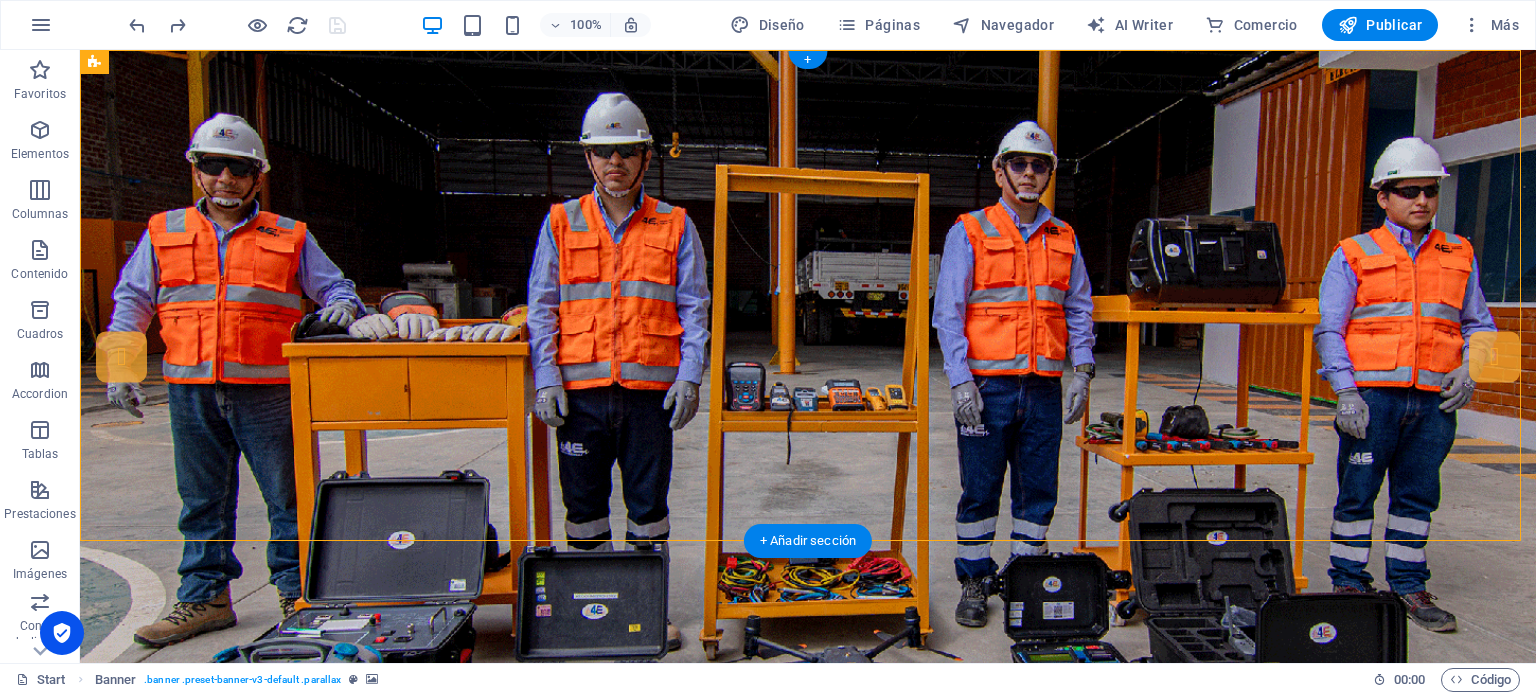 click at bounding box center (808, 356) 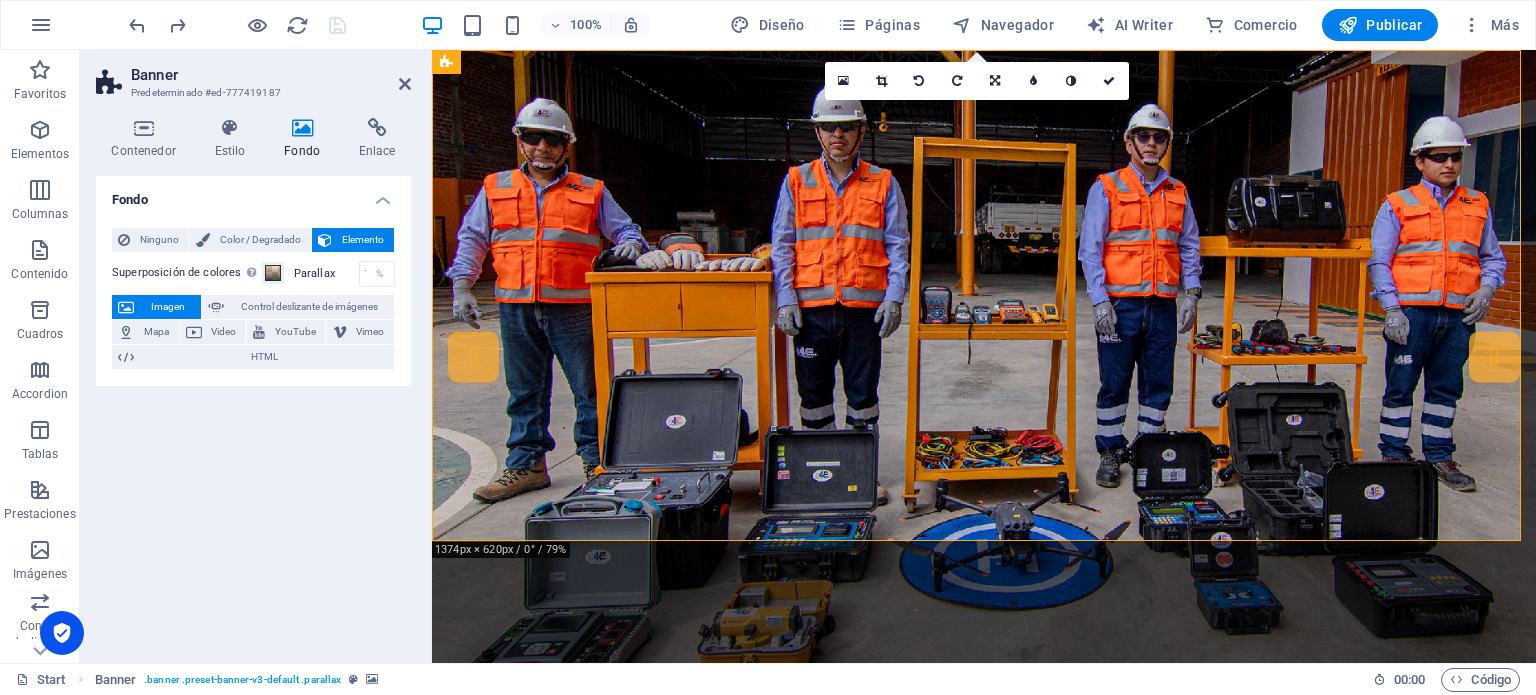 click on "Fondo" at bounding box center (306, 139) 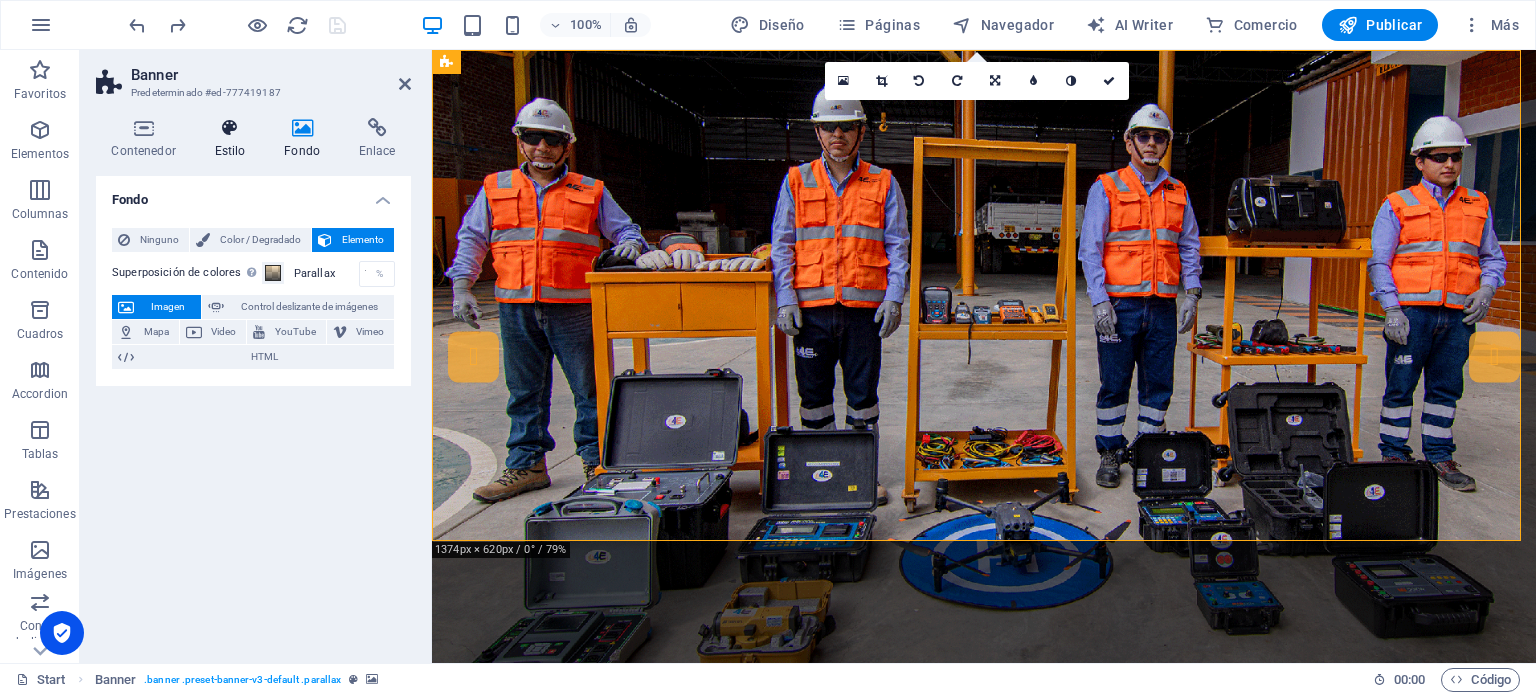 click at bounding box center [230, 128] 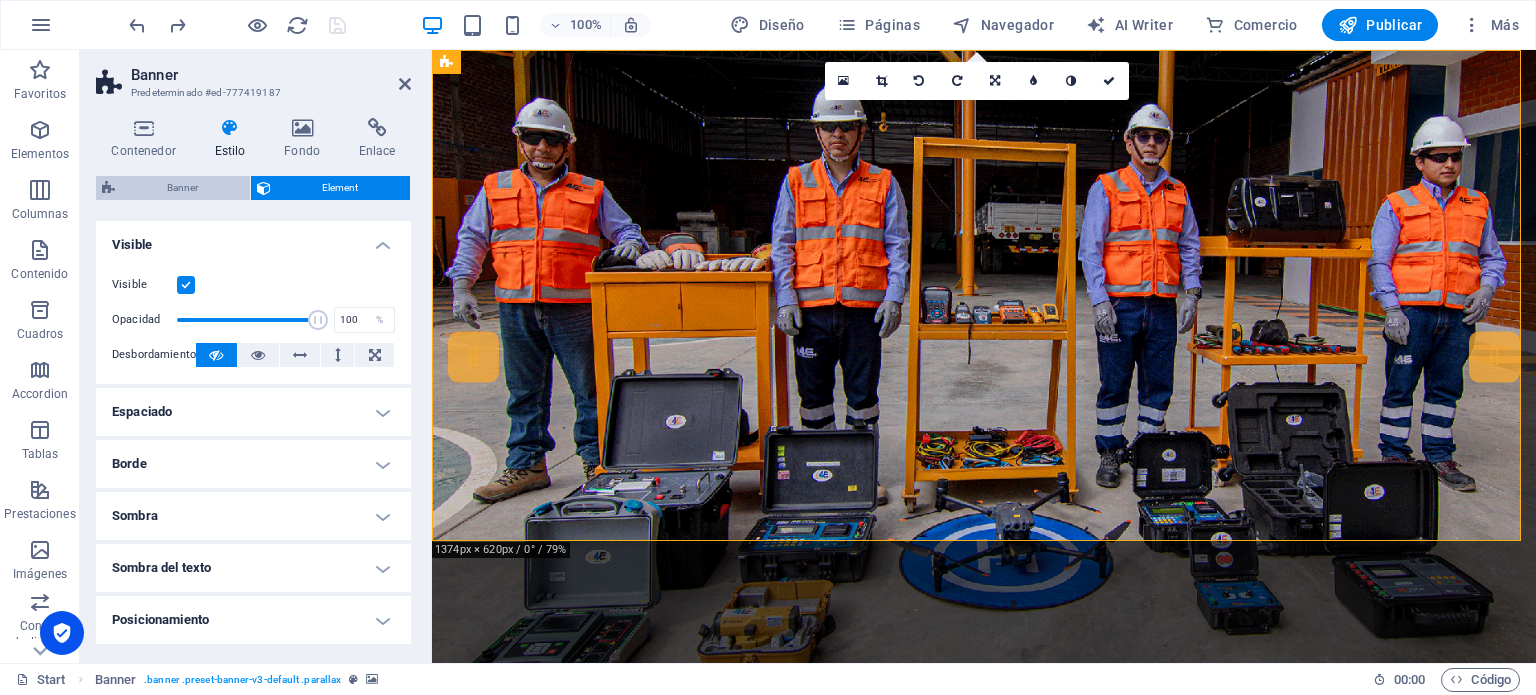 click on "Banner" at bounding box center [182, 188] 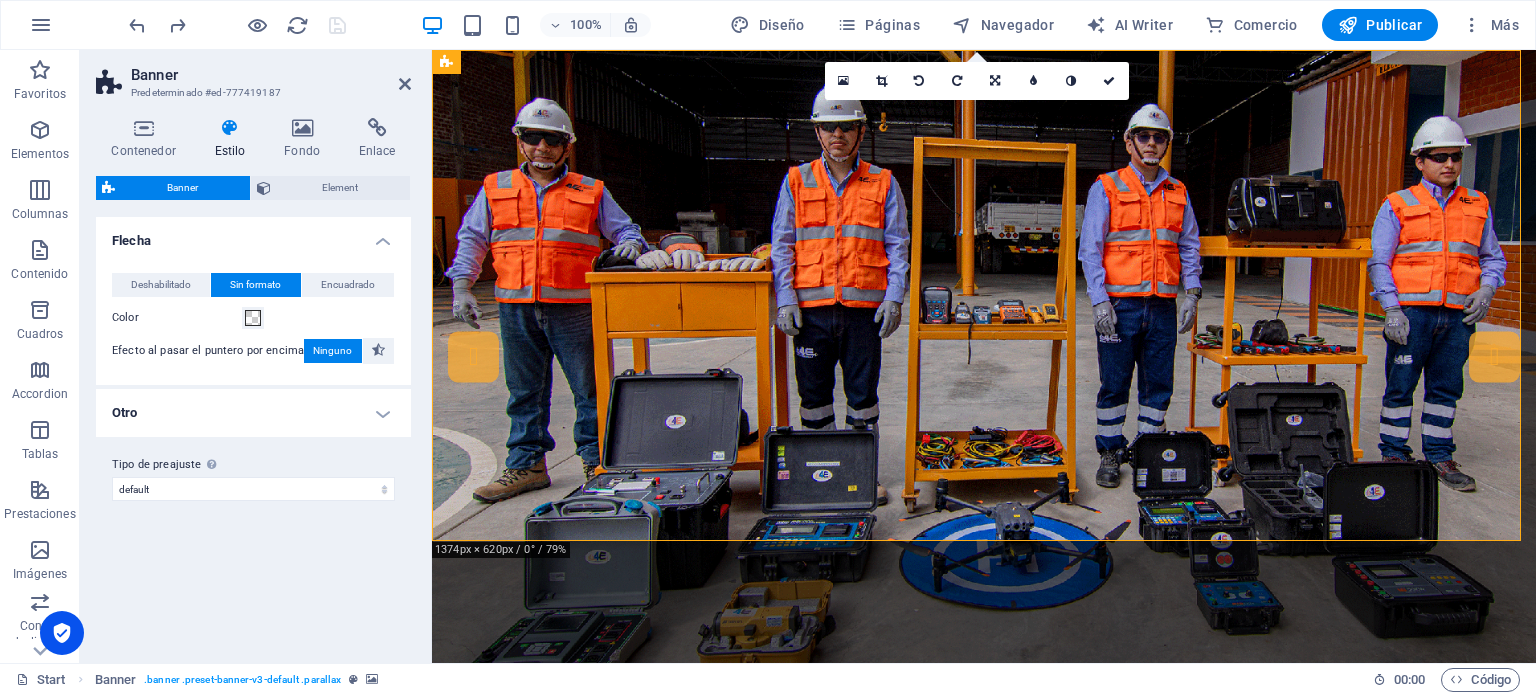 click on "Ninguno" at bounding box center [332, 351] 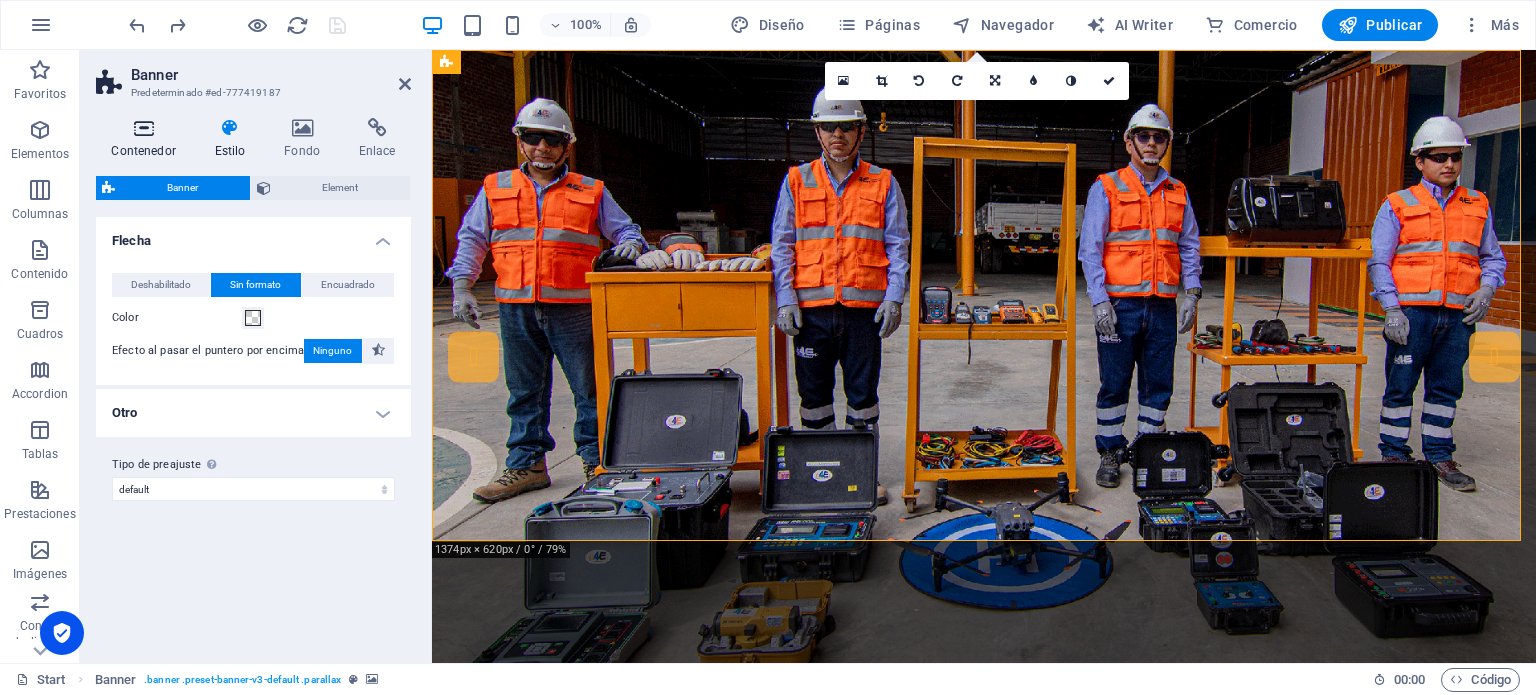click on "Contenedor" at bounding box center (147, 139) 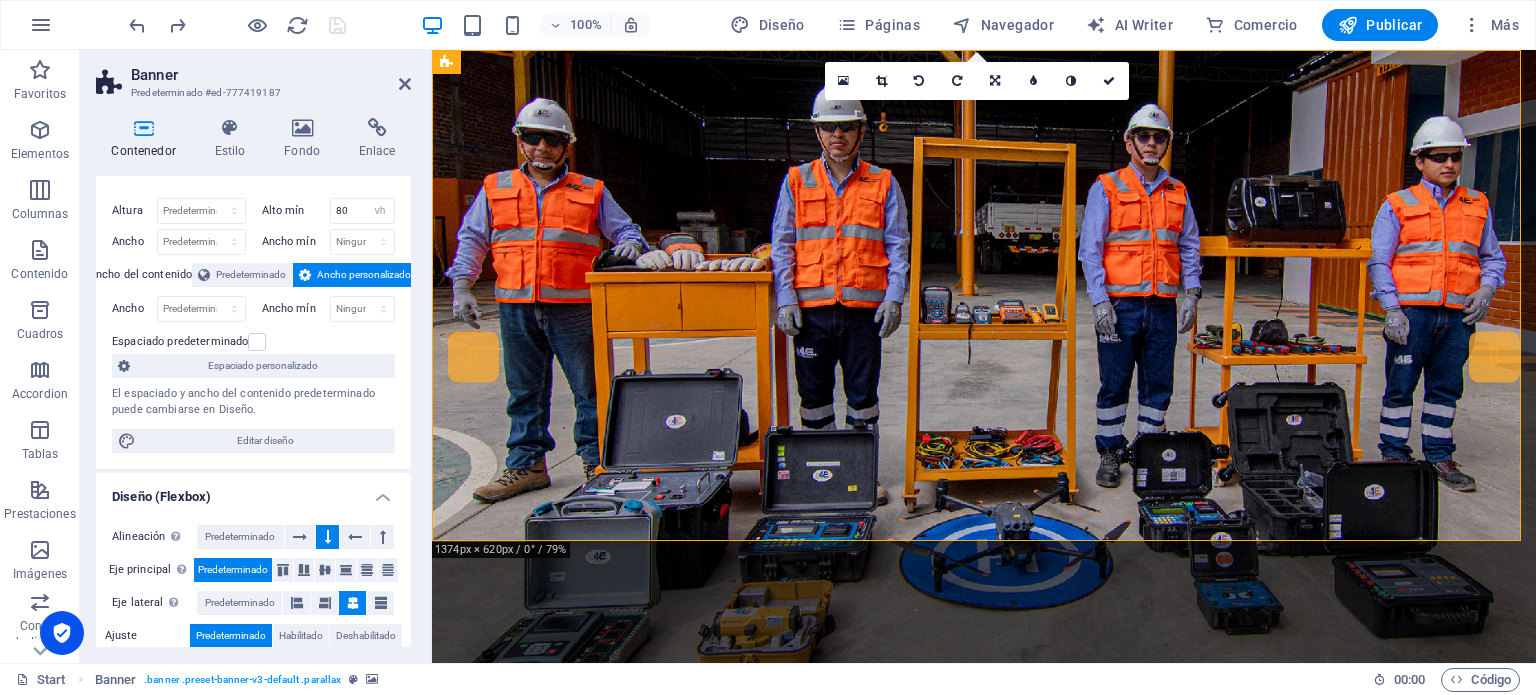scroll, scrollTop: 0, scrollLeft: 0, axis: both 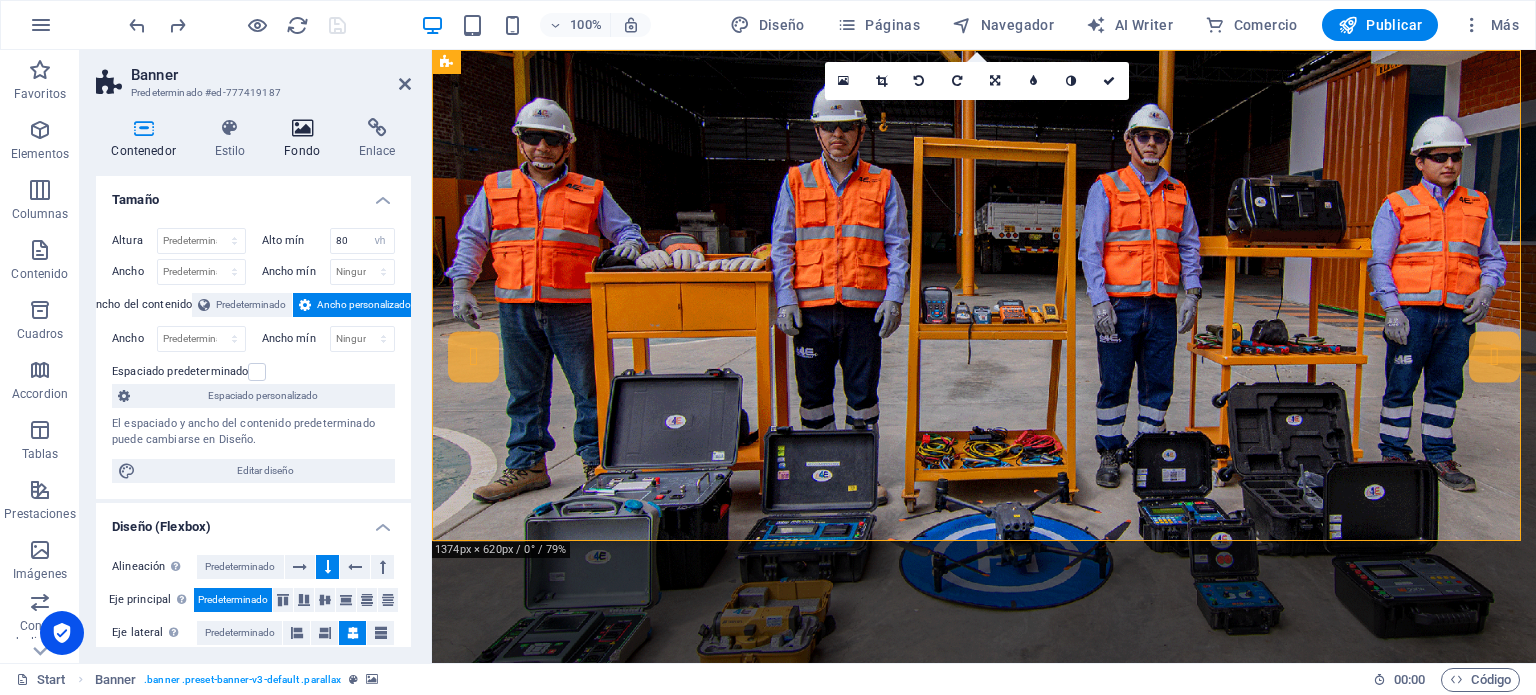click on "Fondo" at bounding box center (306, 139) 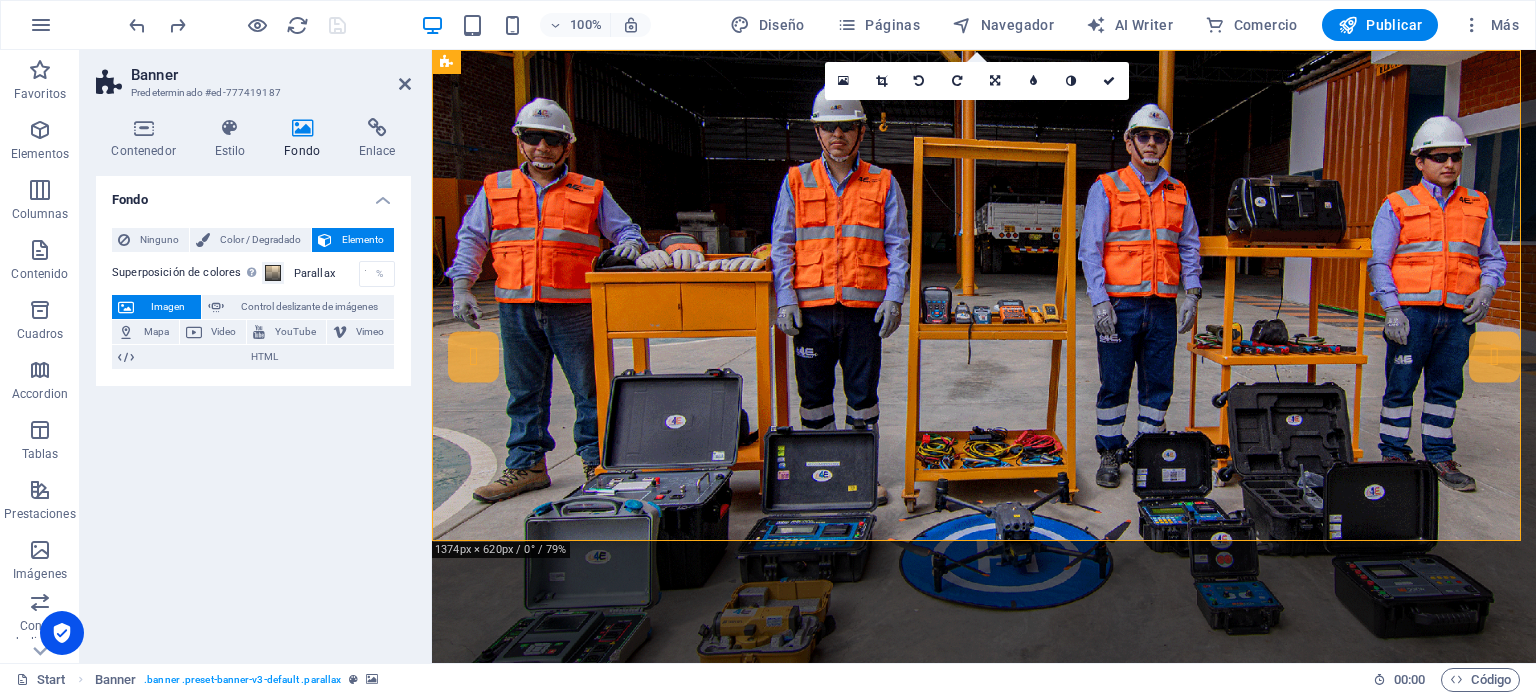 click on "Imagen" at bounding box center [167, 307] 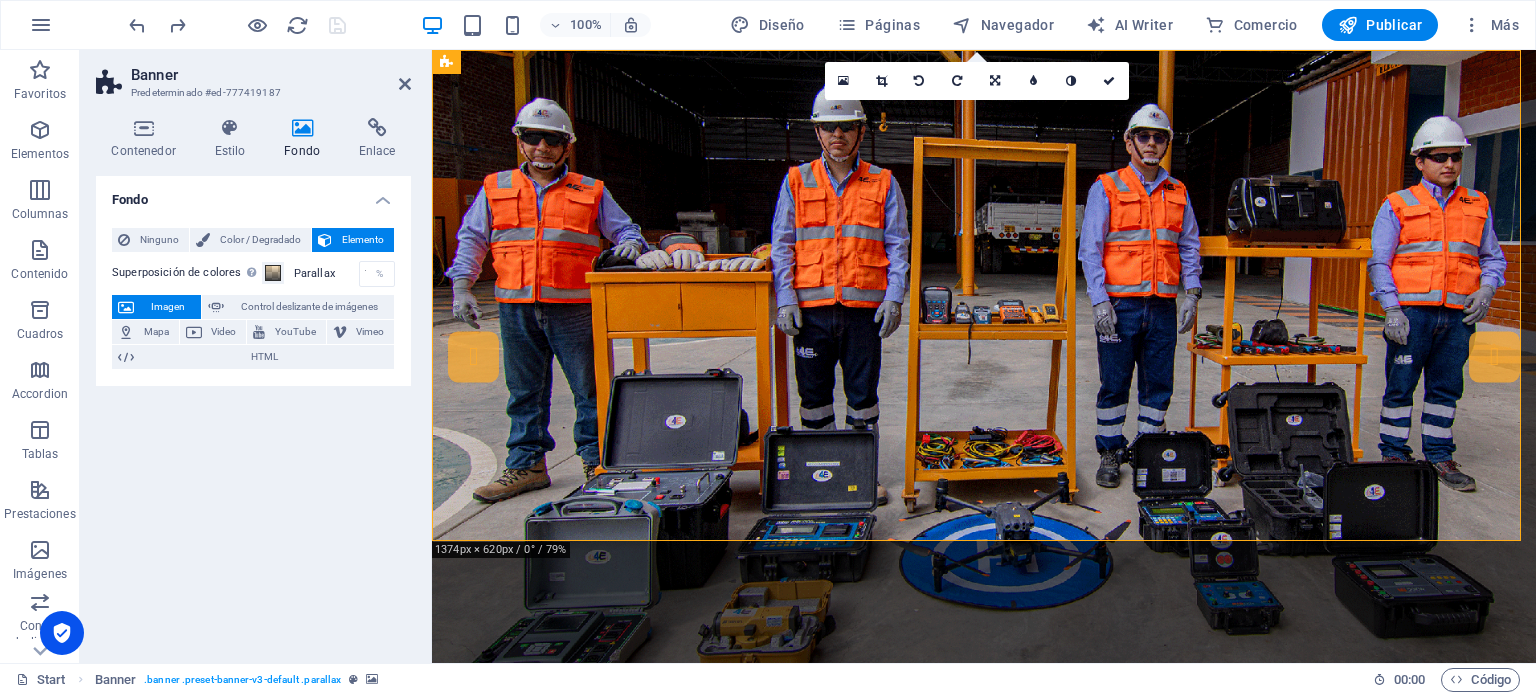 click at bounding box center (984, 356) 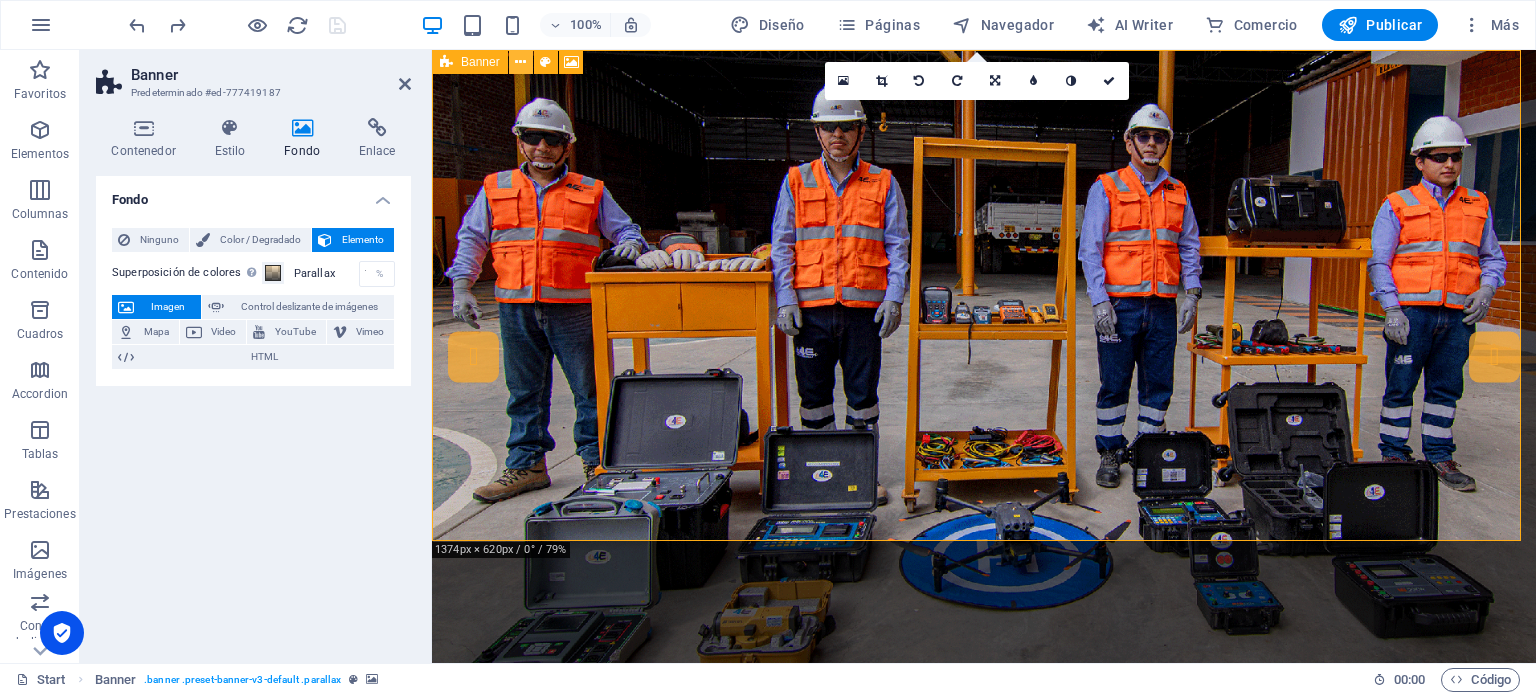 click at bounding box center (520, 62) 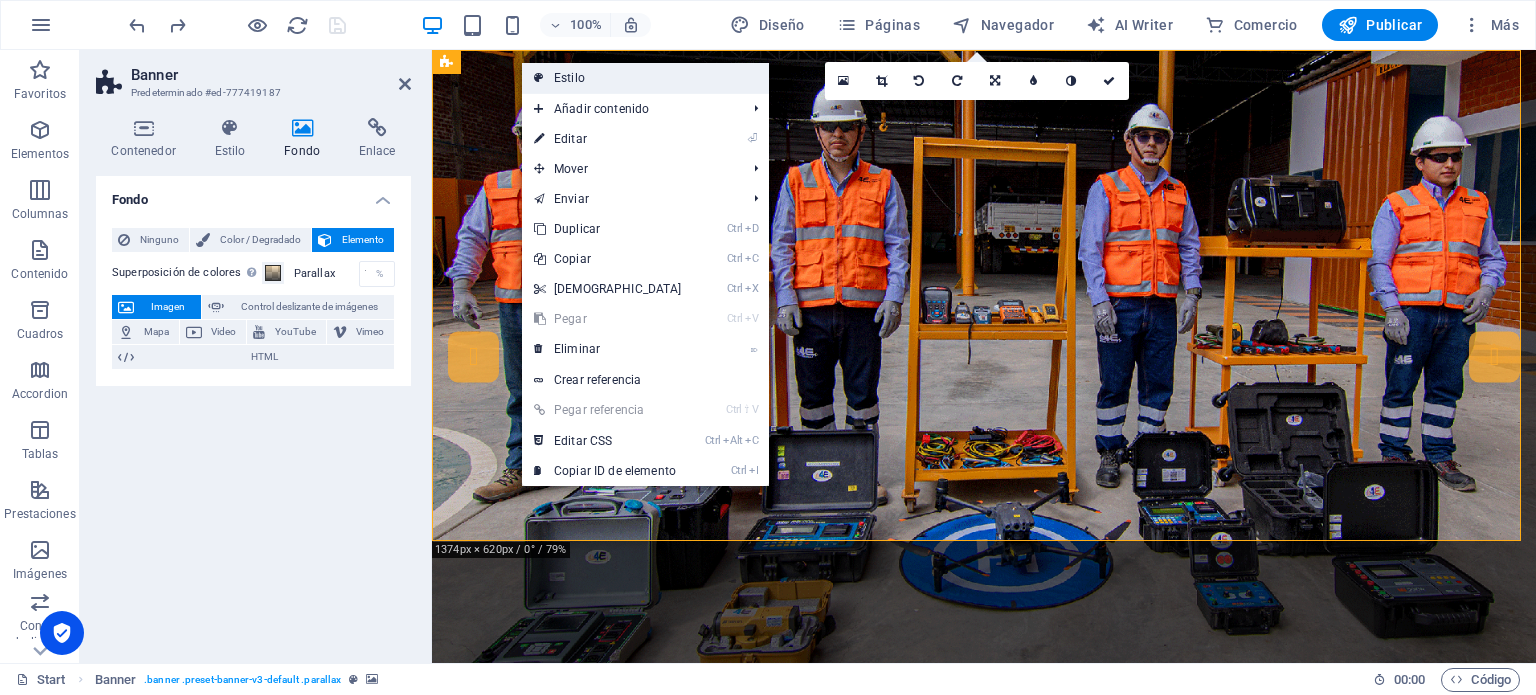 click on "Estilo" at bounding box center (645, 78) 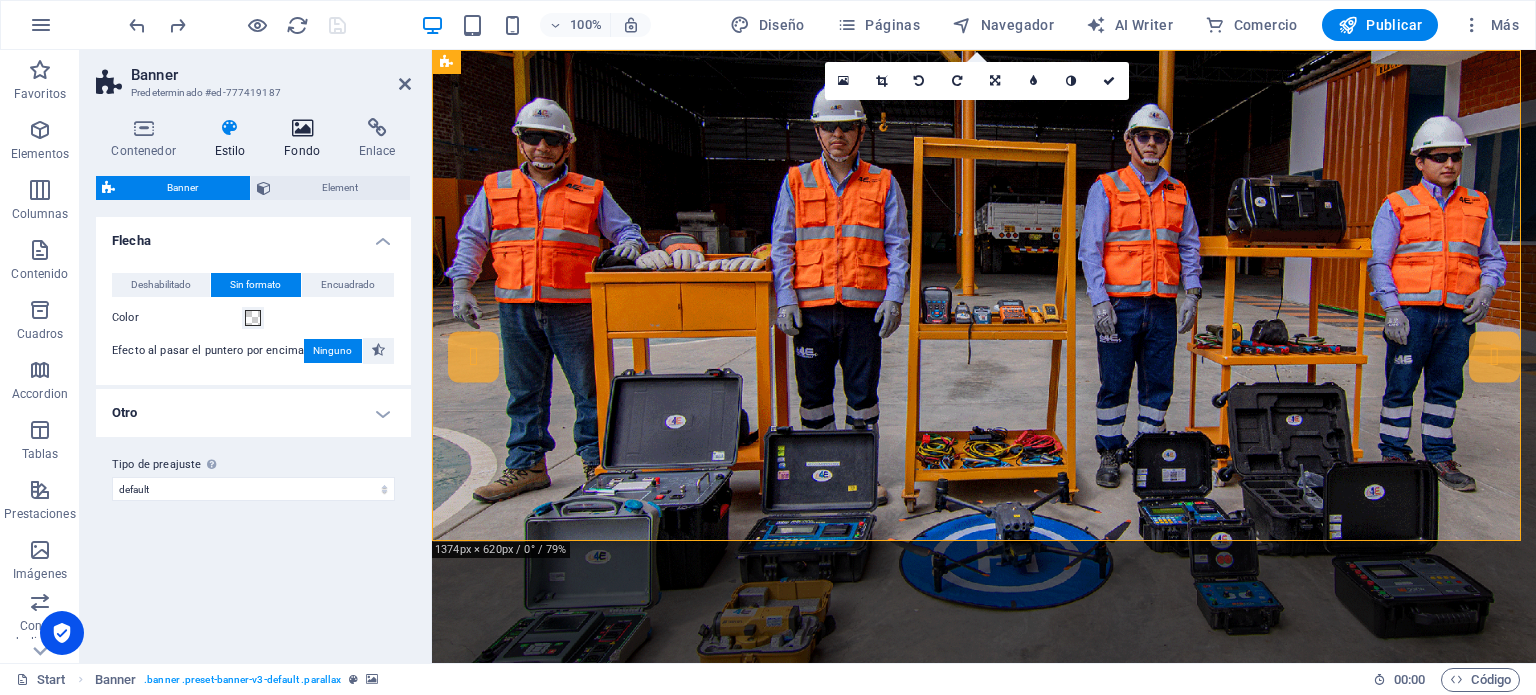 click at bounding box center (302, 128) 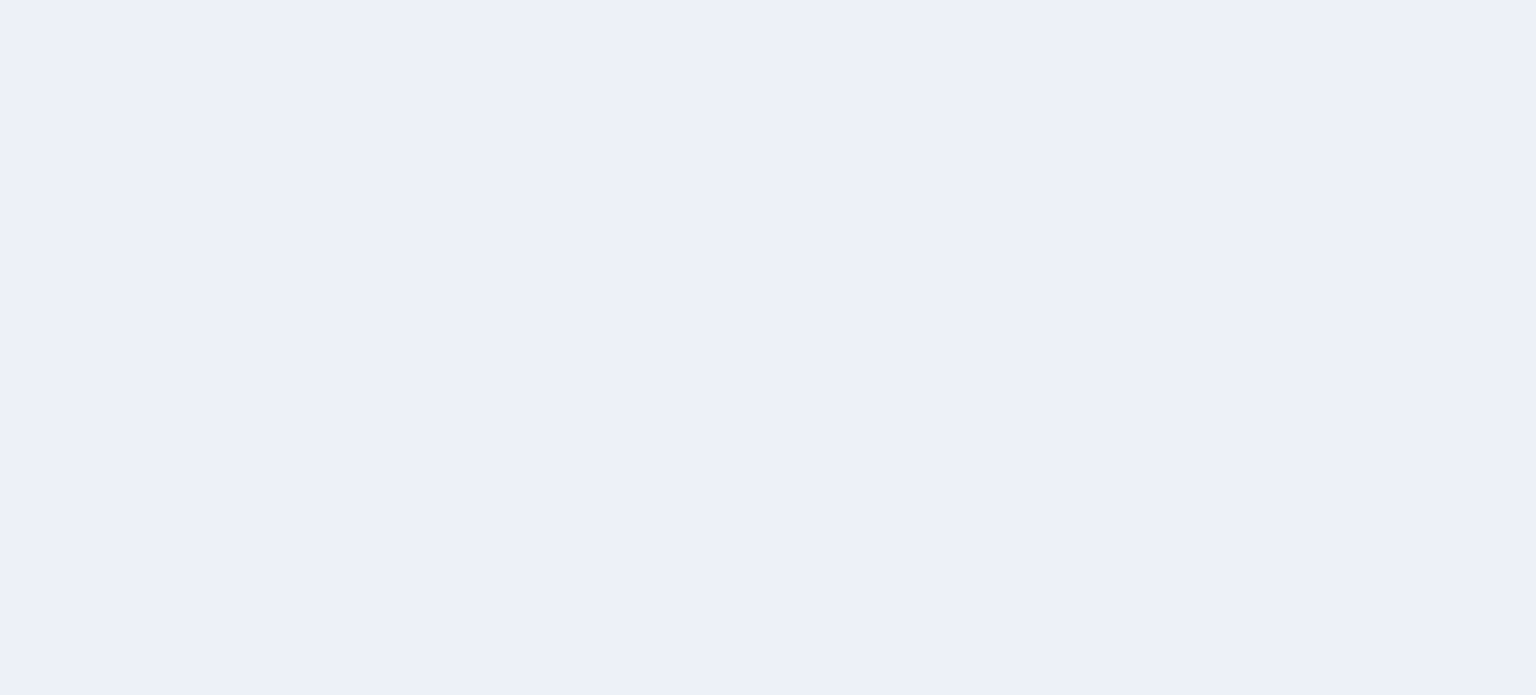 scroll, scrollTop: 0, scrollLeft: 0, axis: both 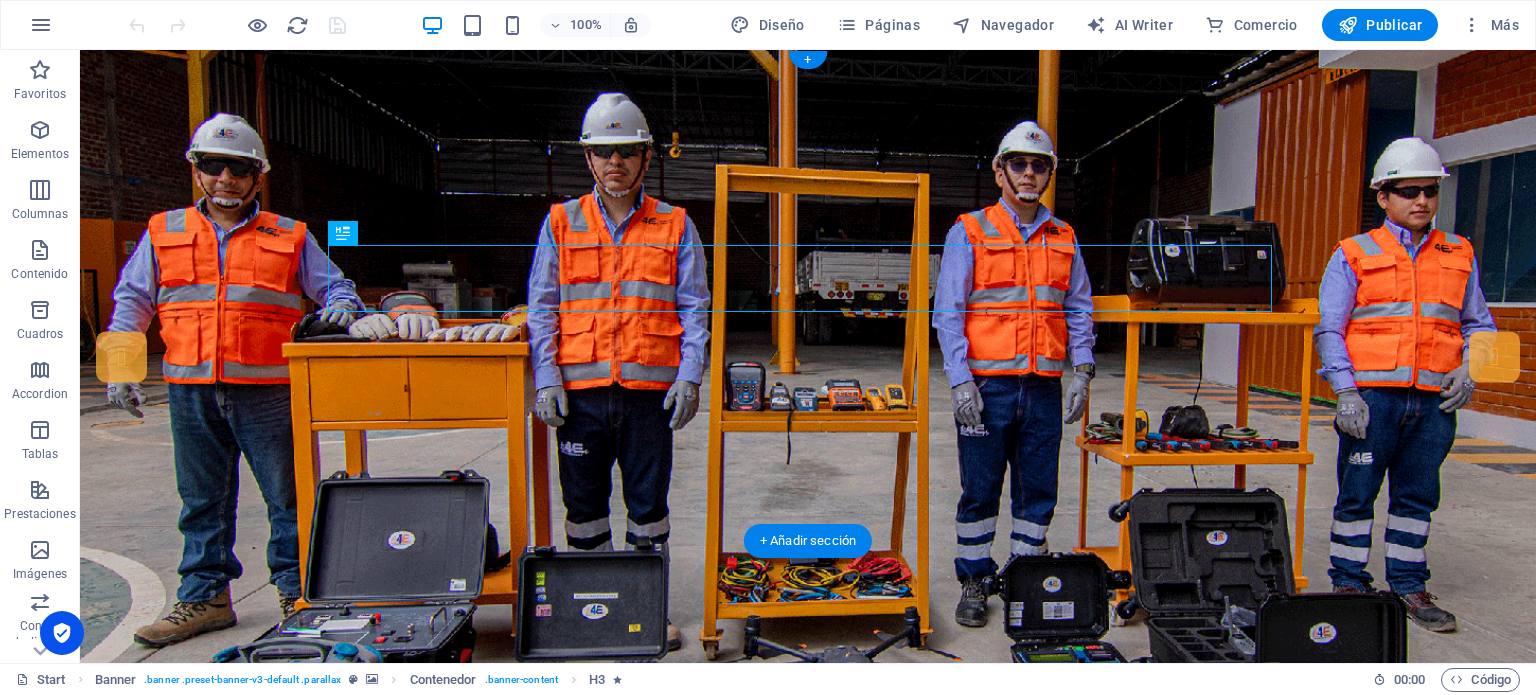 click at bounding box center (808, 356) 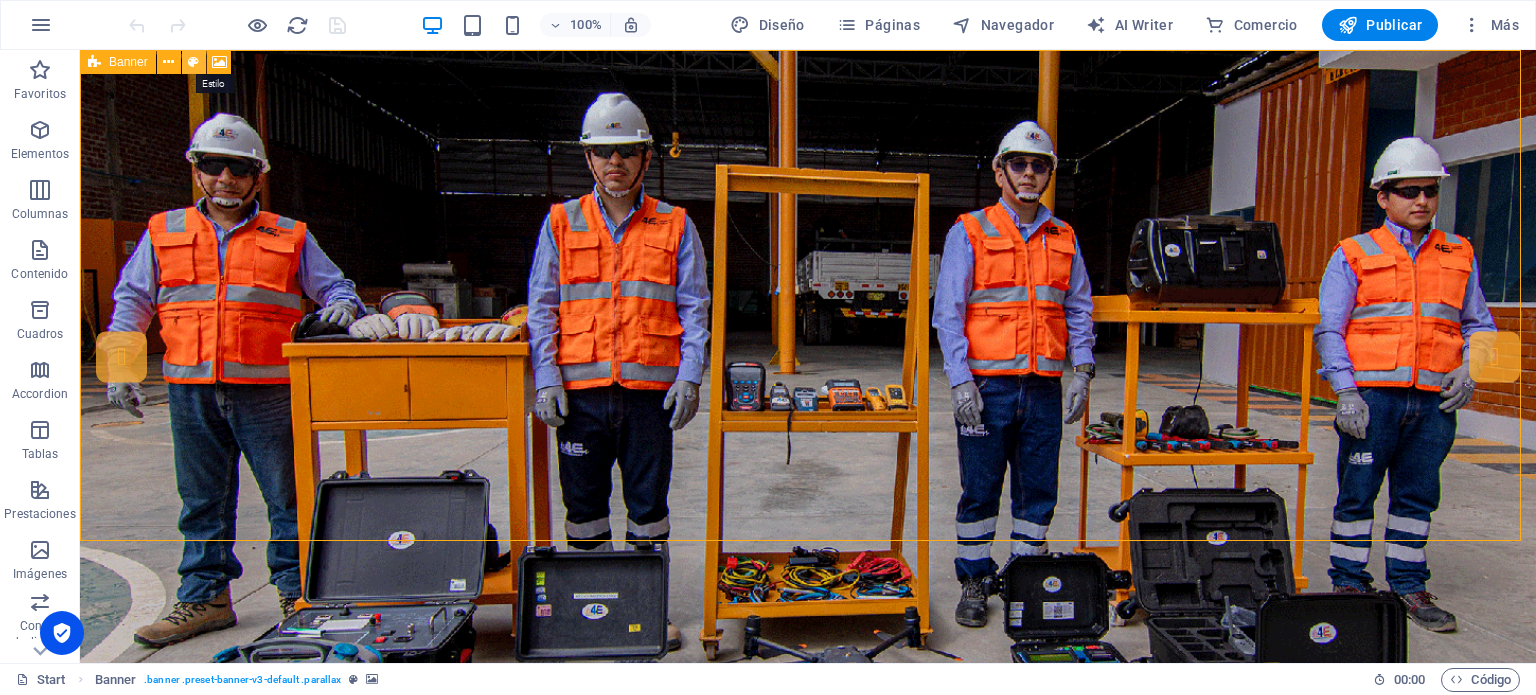 click at bounding box center (193, 62) 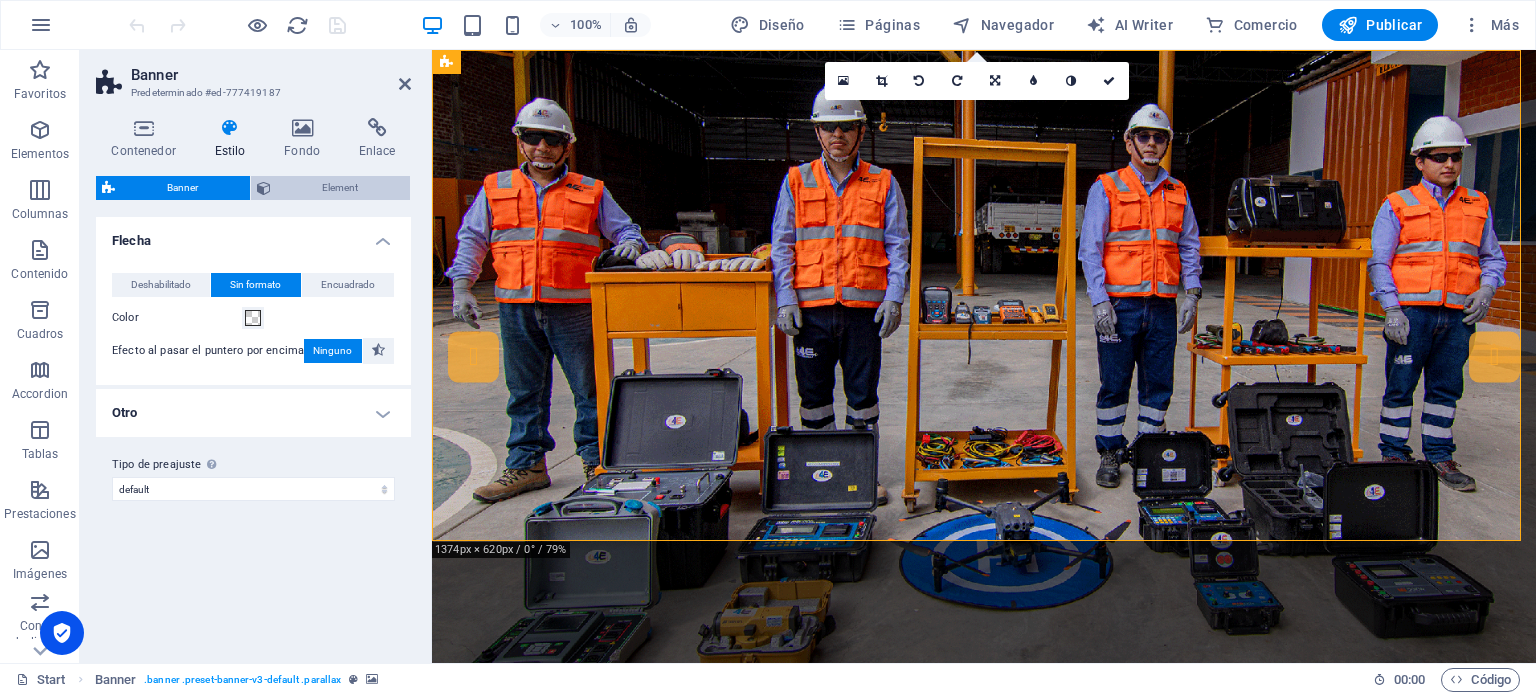 click on "Element" at bounding box center [341, 188] 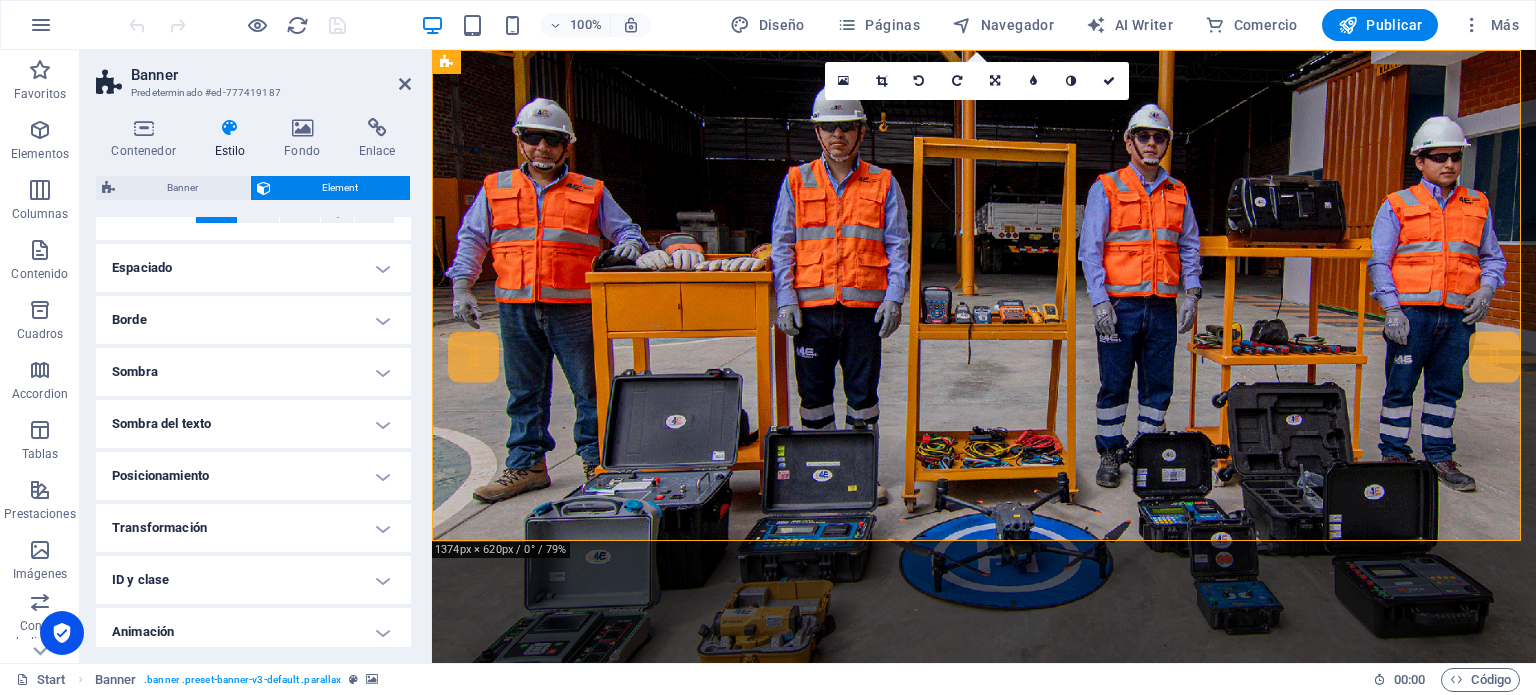 scroll, scrollTop: 0, scrollLeft: 0, axis: both 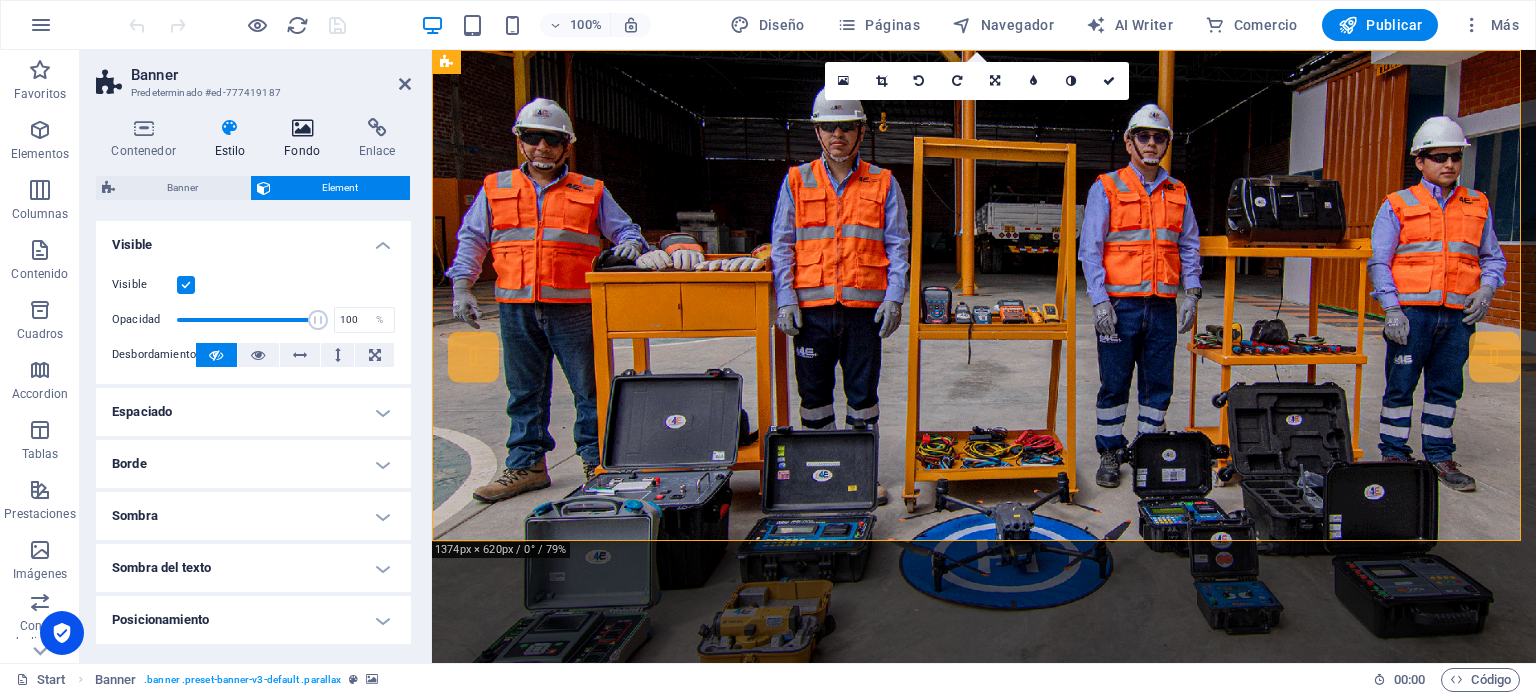 click at bounding box center (302, 128) 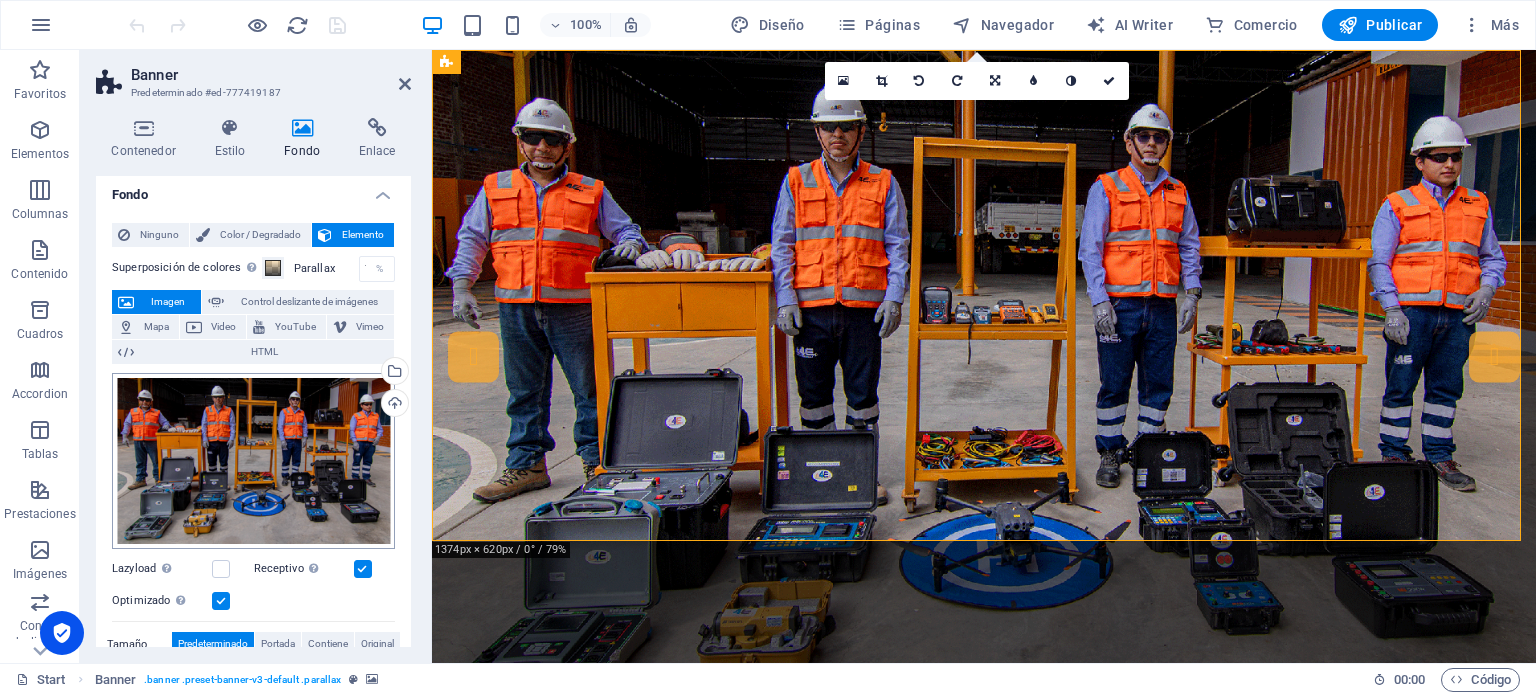 scroll, scrollTop: 0, scrollLeft: 0, axis: both 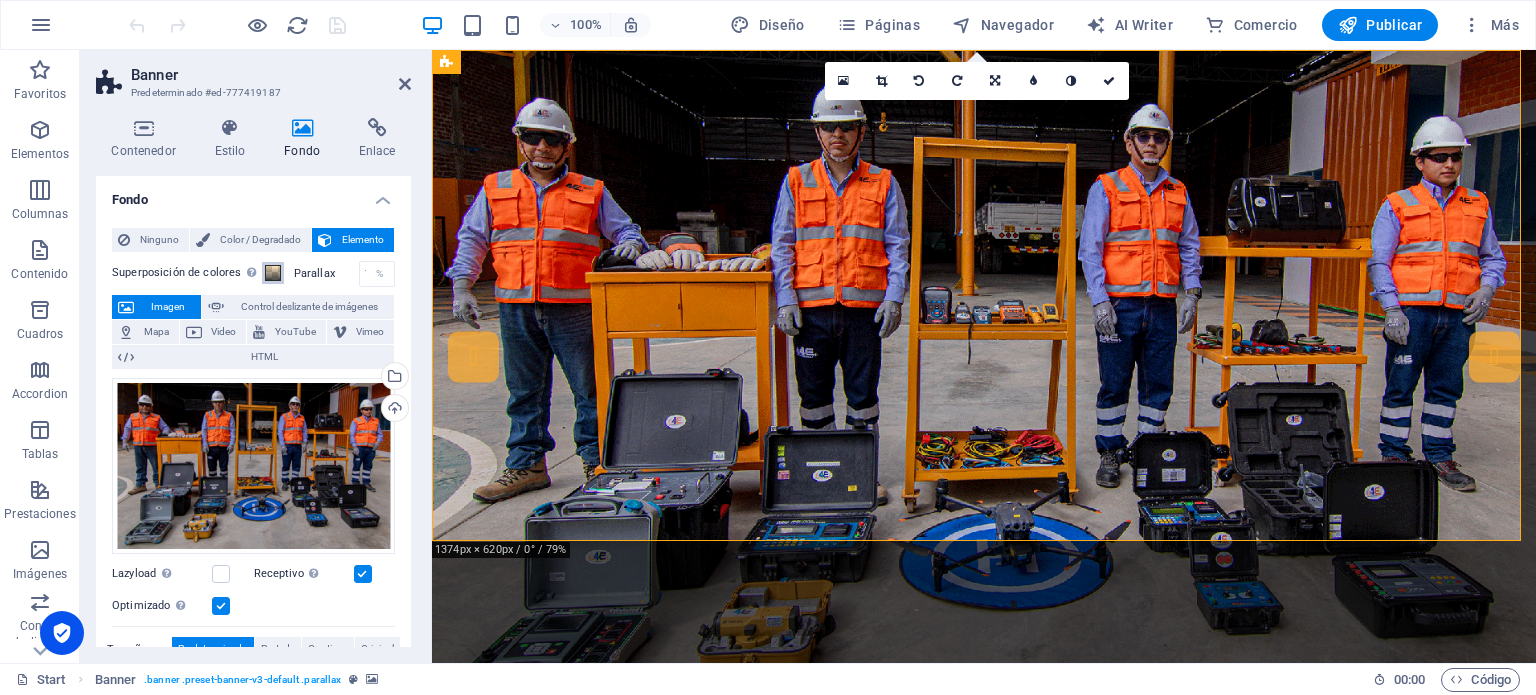 click at bounding box center [273, 273] 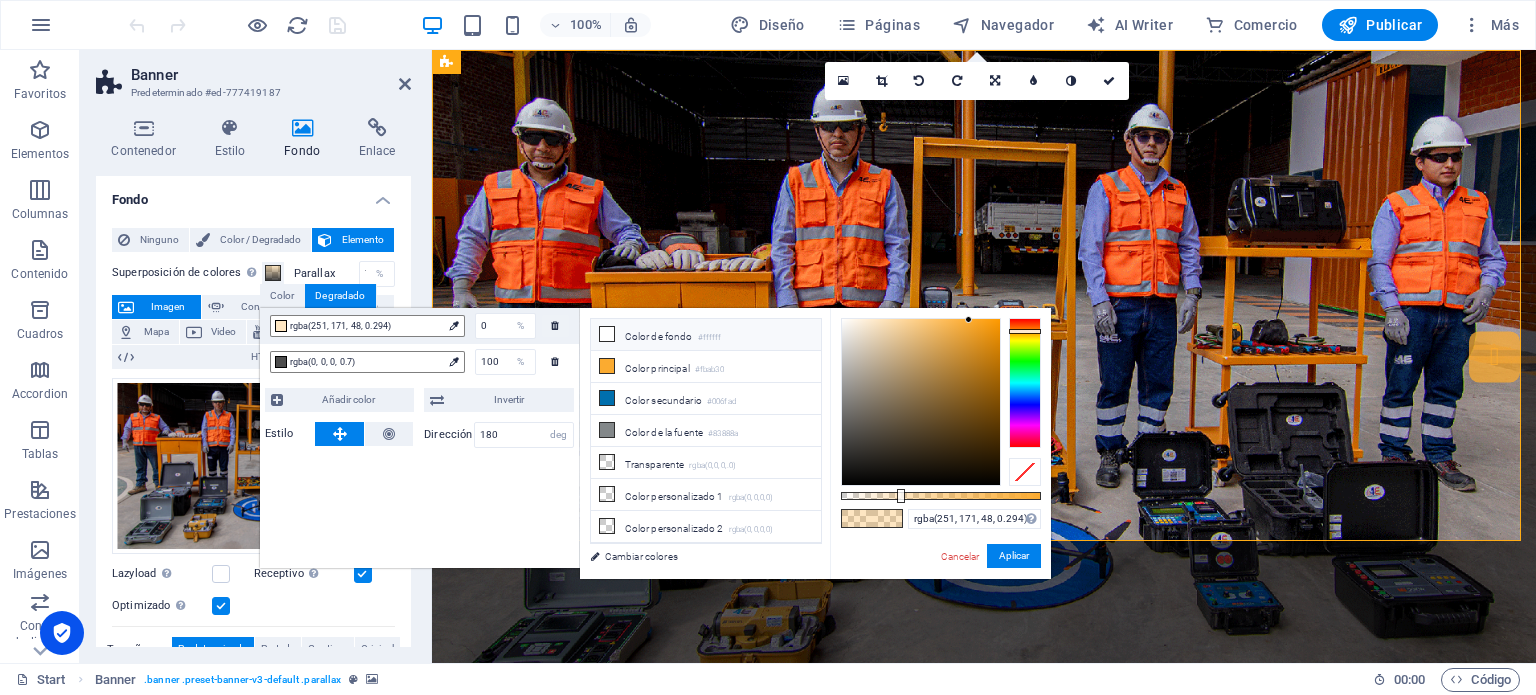 click on "Color de fondo
#ffffff" at bounding box center (706, 335) 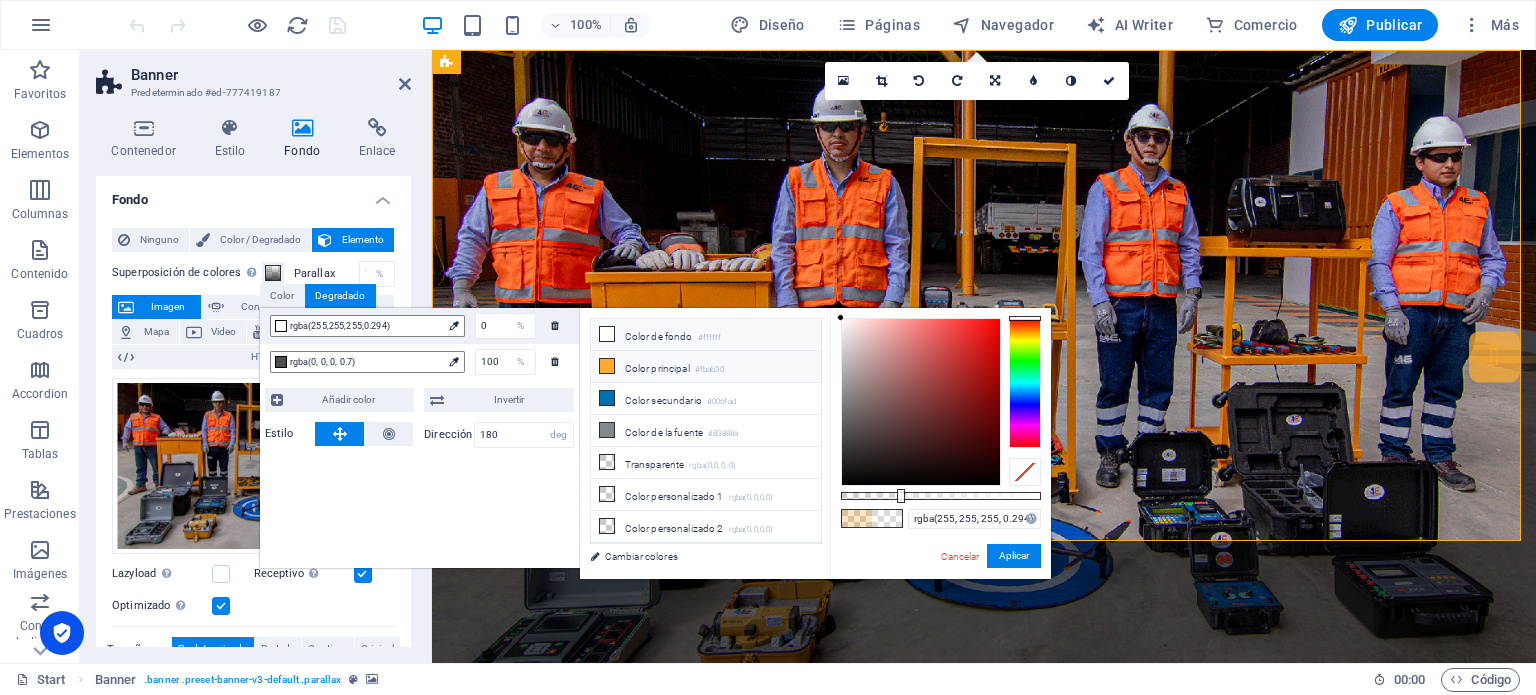 click on "Color principal
#fbab30" at bounding box center (706, 367) 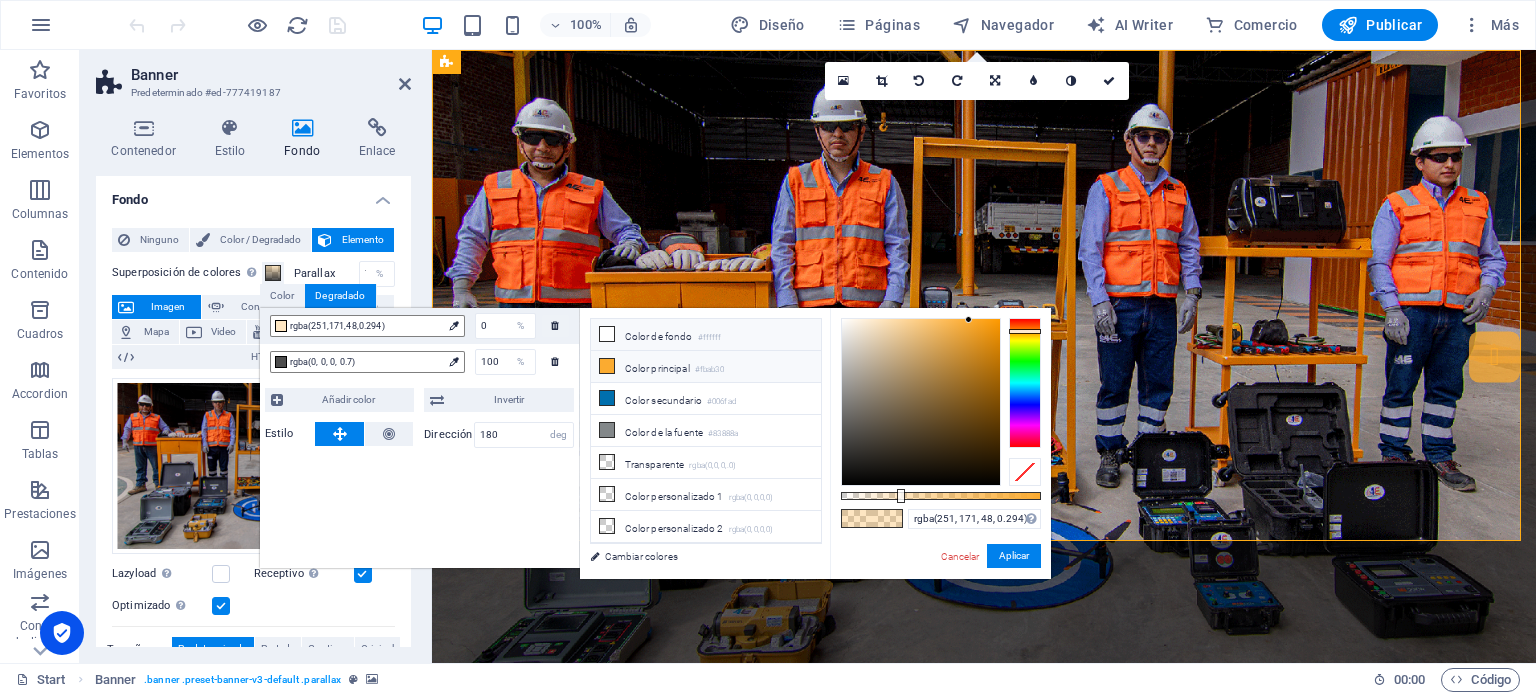 click on "Color de fondo
#ffffff" at bounding box center [706, 335] 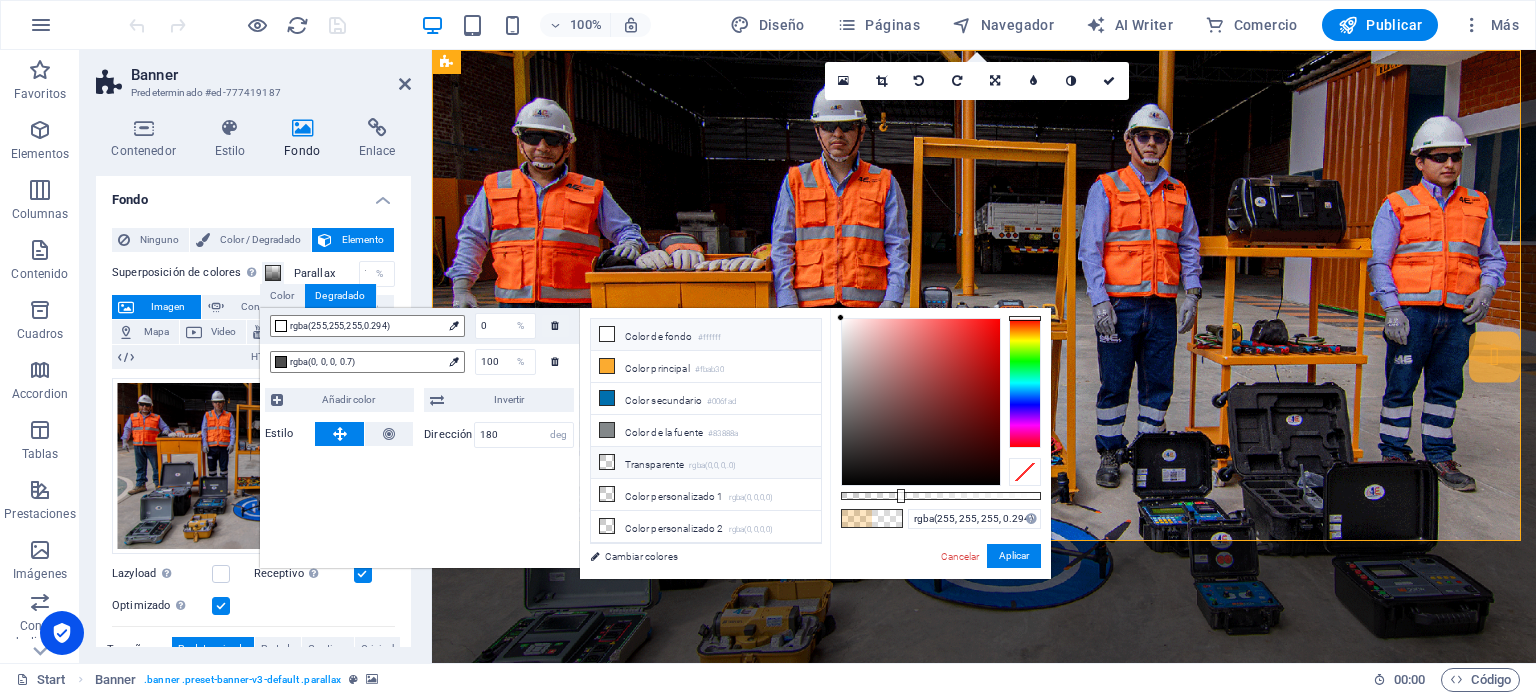 click on "Transparente
rgba(0,0,0,.0)" at bounding box center (706, 463) 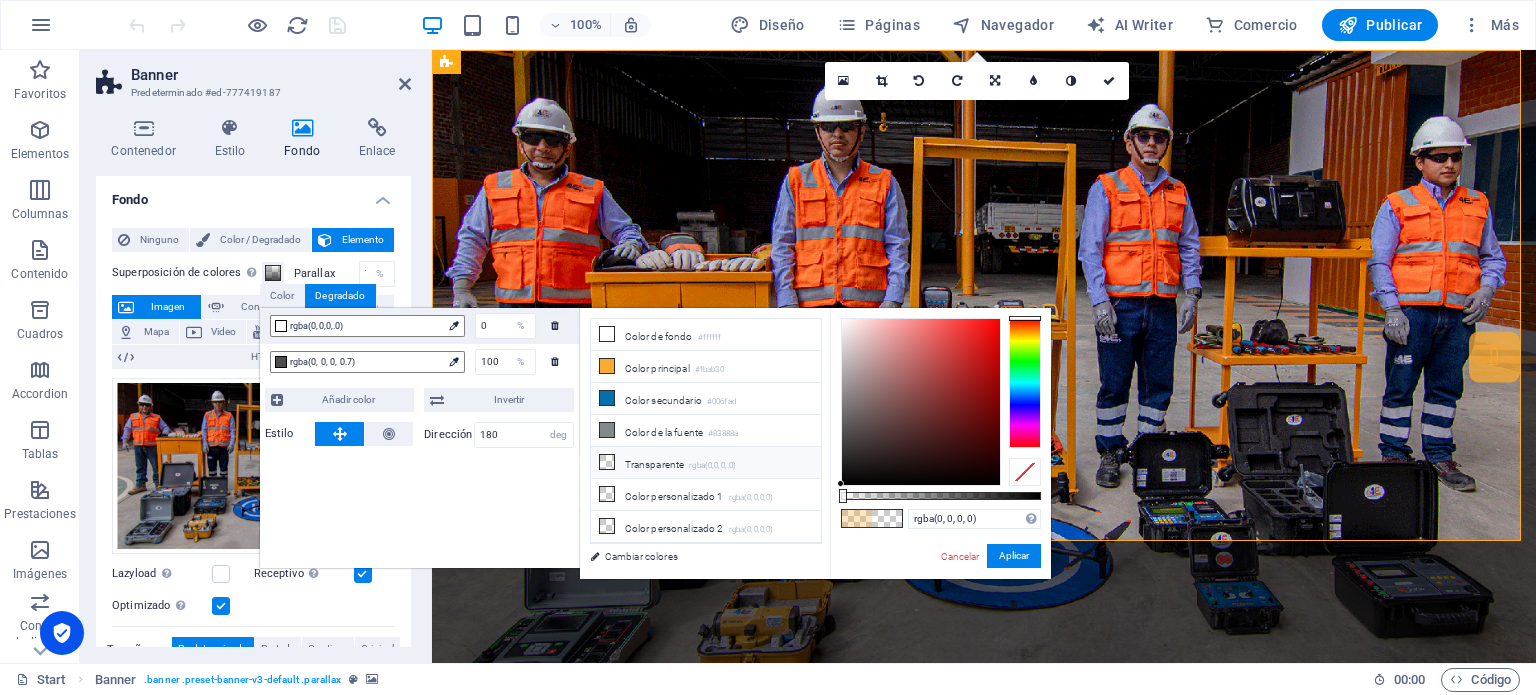 click on "Transparente
rgba(0,0,0,.0)" at bounding box center [706, 463] 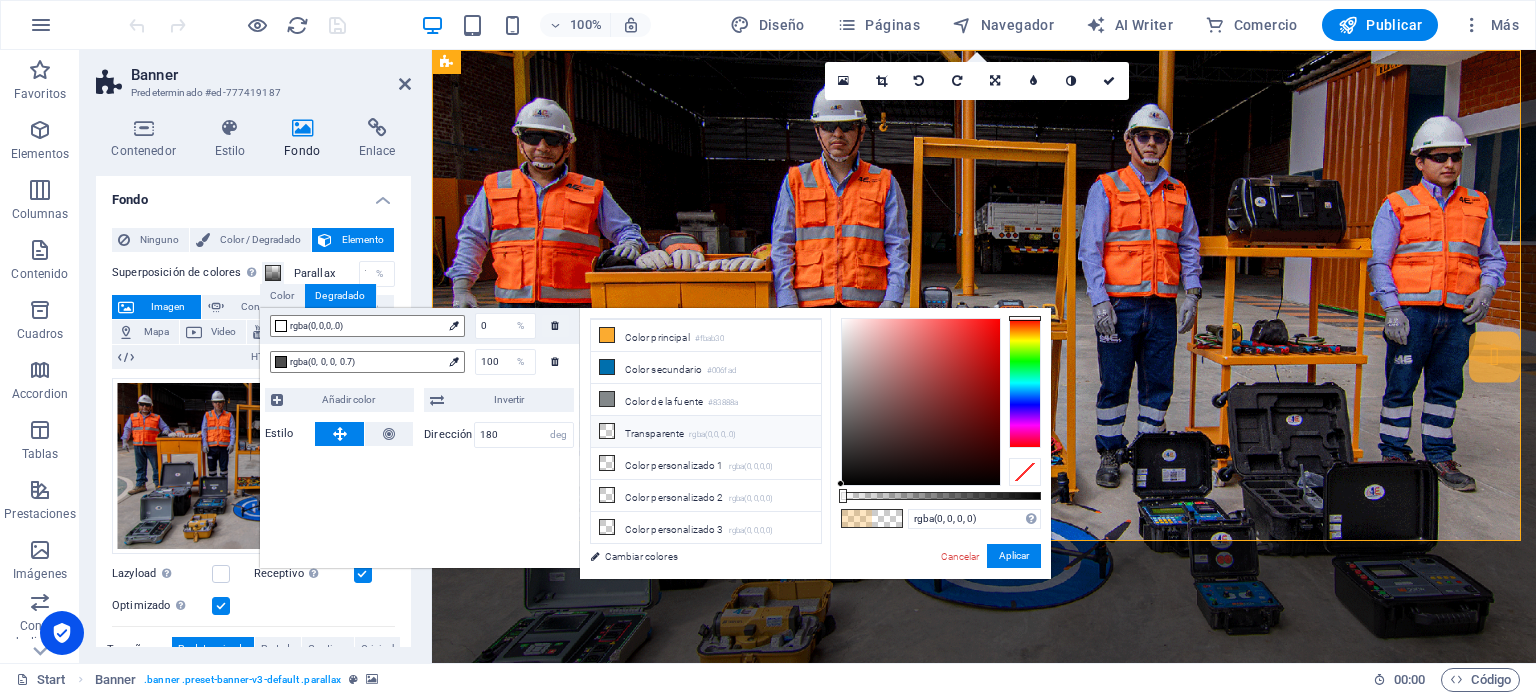 scroll, scrollTop: 83, scrollLeft: 0, axis: vertical 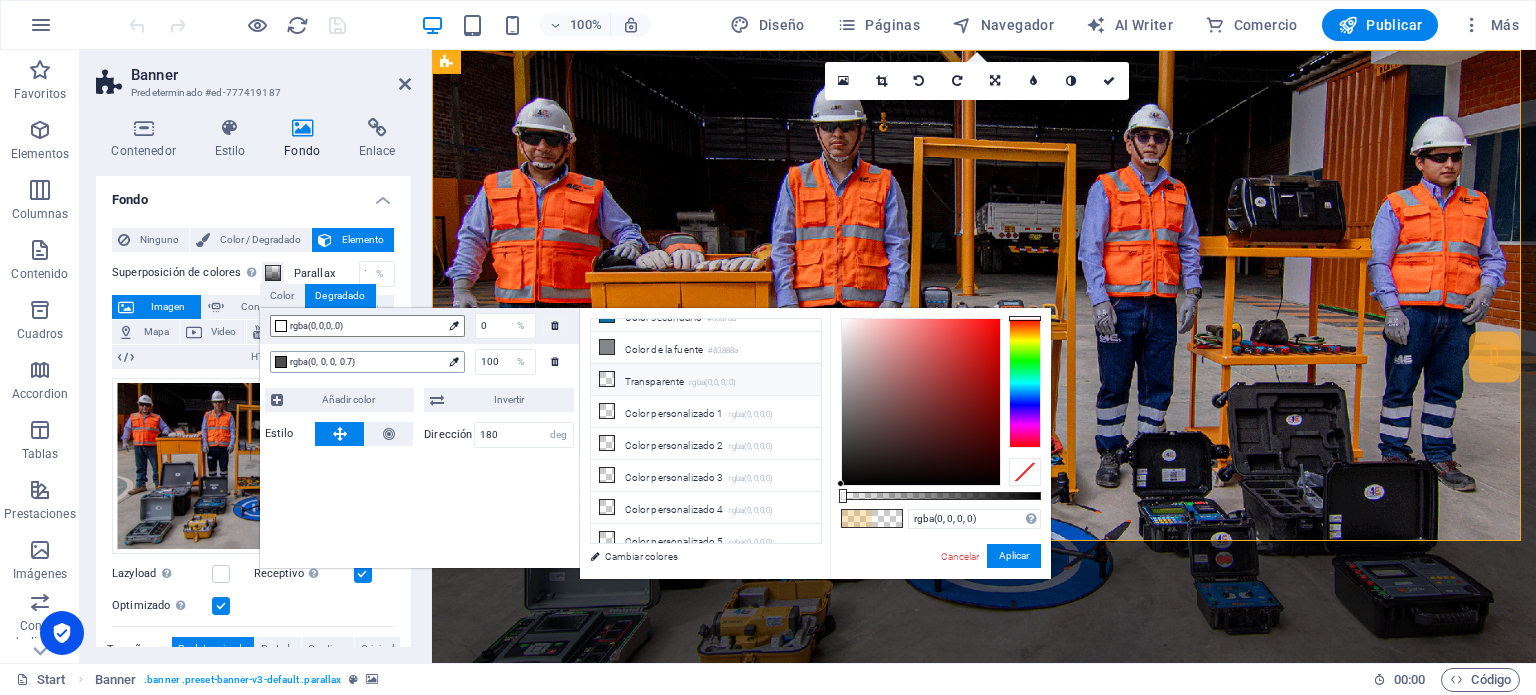 click at bounding box center (281, 362) 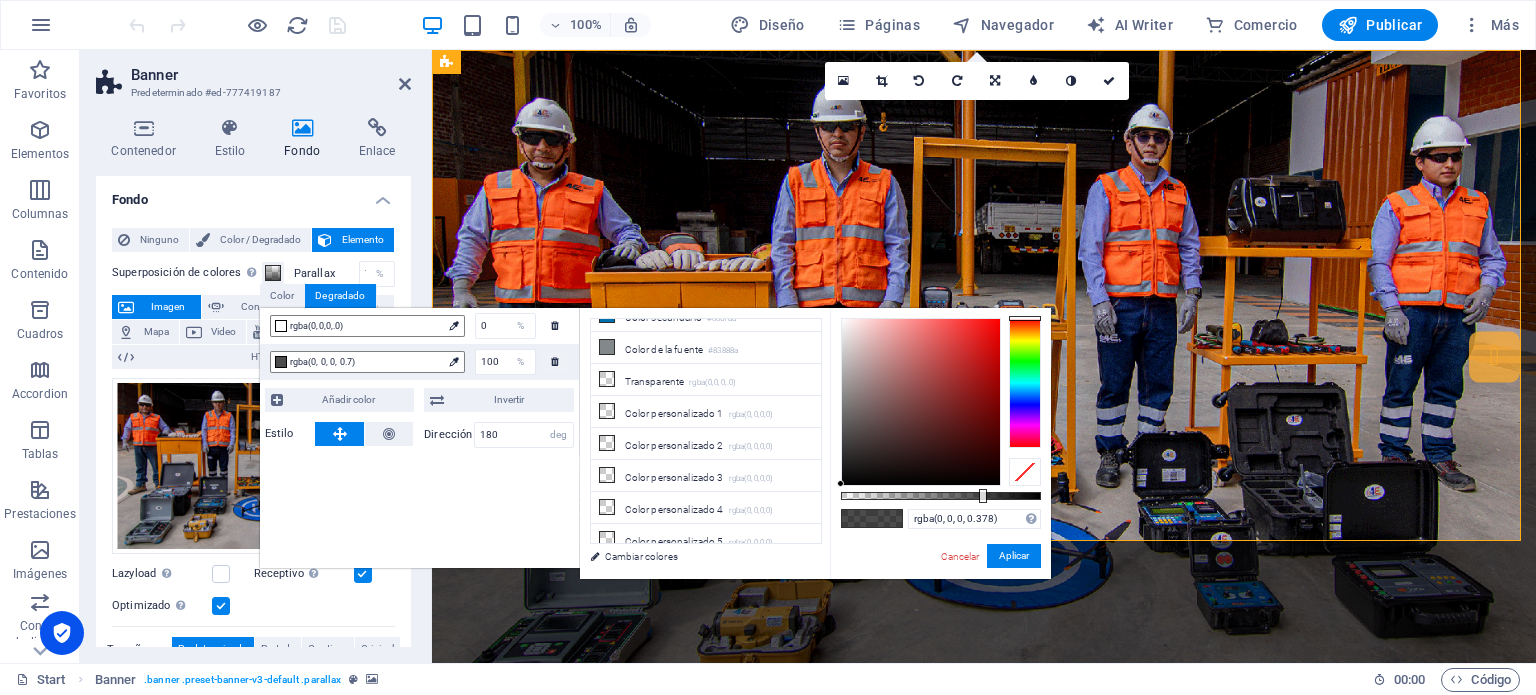 click at bounding box center (941, 496) 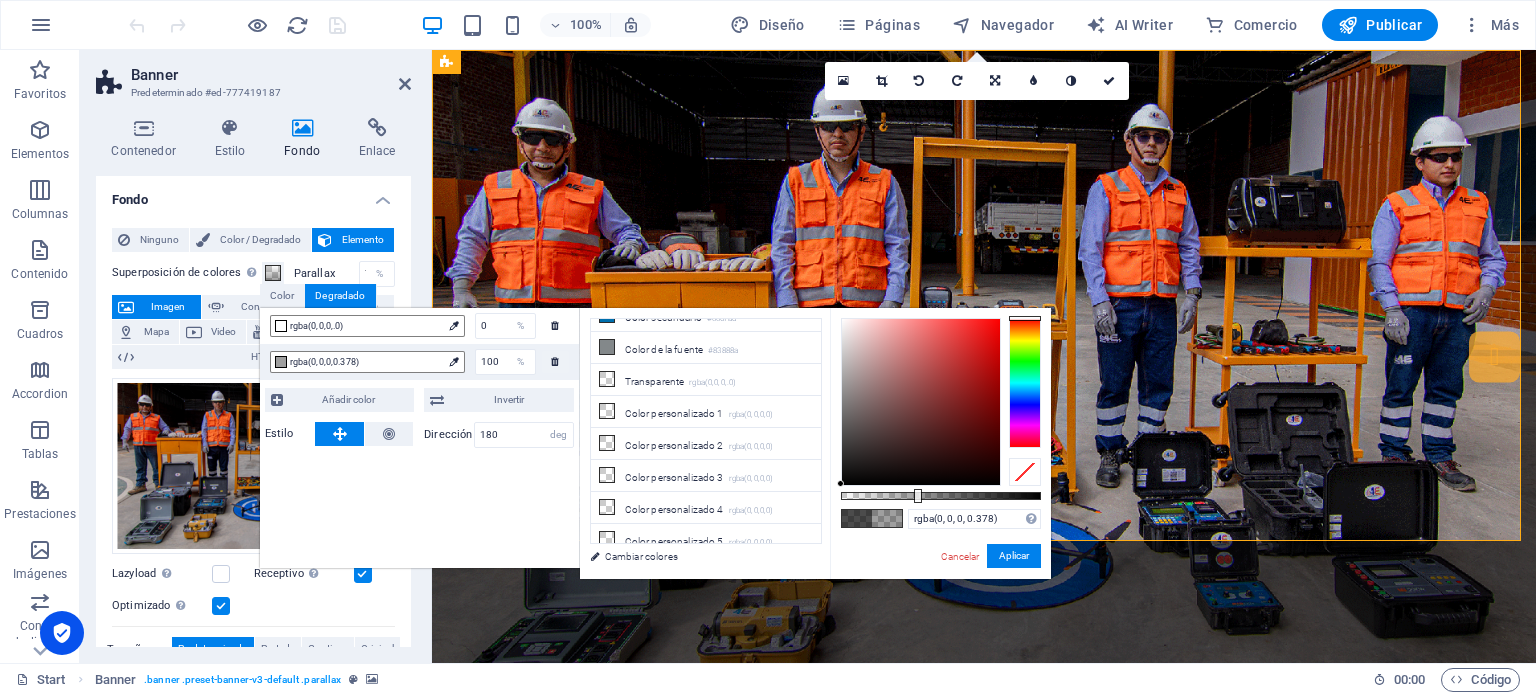 click on "rgba(0, 0, 0, 0.378) Formatos soportados #0852ed rgb(8, 82, 237) rgba(8, 82, 237, 90%) hsv(221,97,93) hsl(221, 93%, 48%) Cancelar Aplicar" at bounding box center (940, 588) 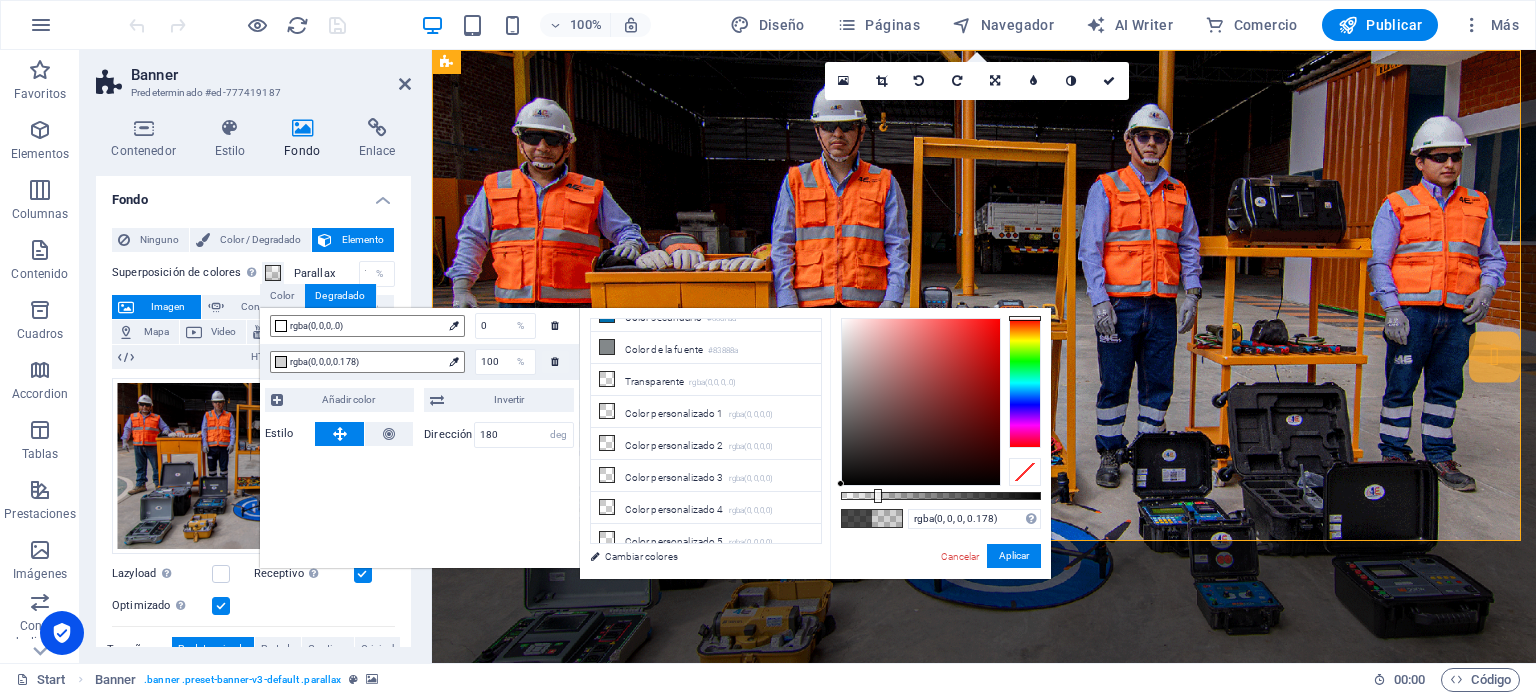 drag, startPoint x: 913, startPoint y: 499, endPoint x: 876, endPoint y: 501, distance: 37.054016 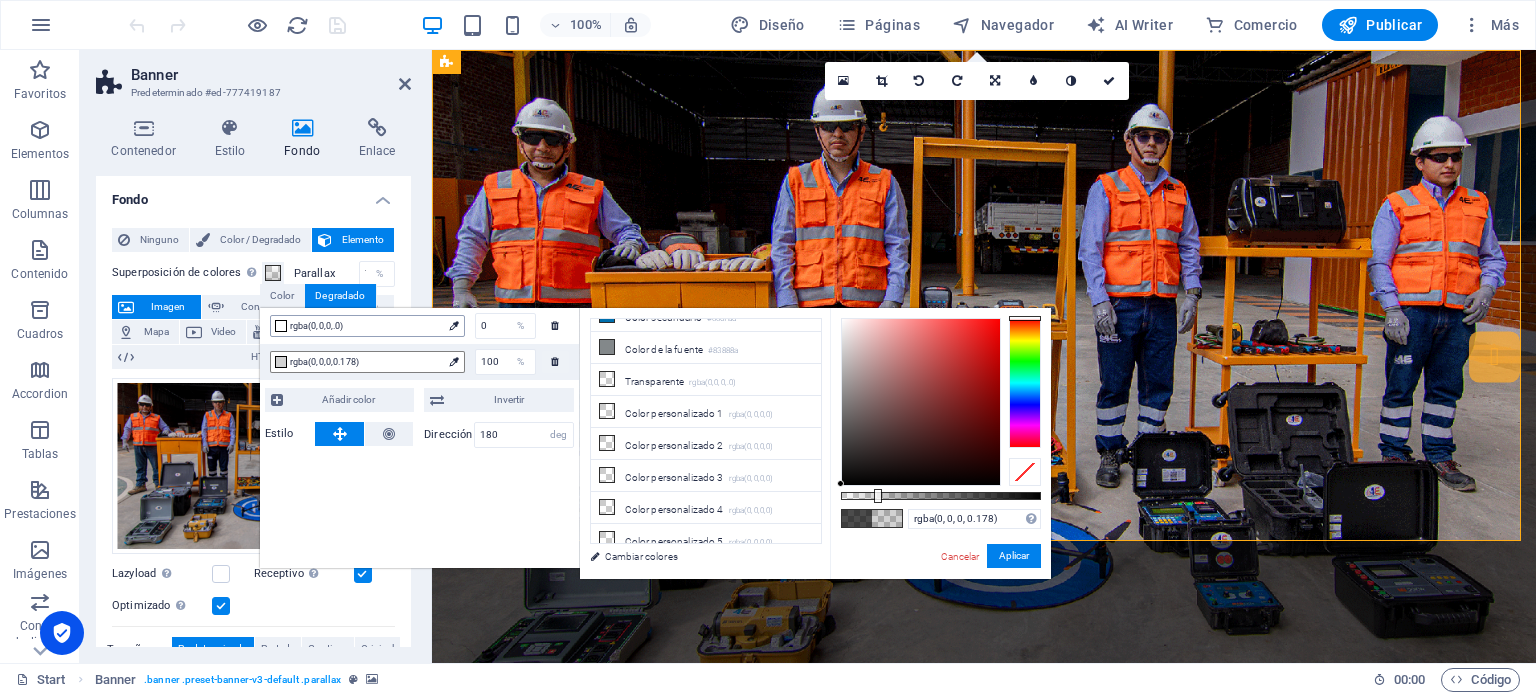 click at bounding box center (453, 325) 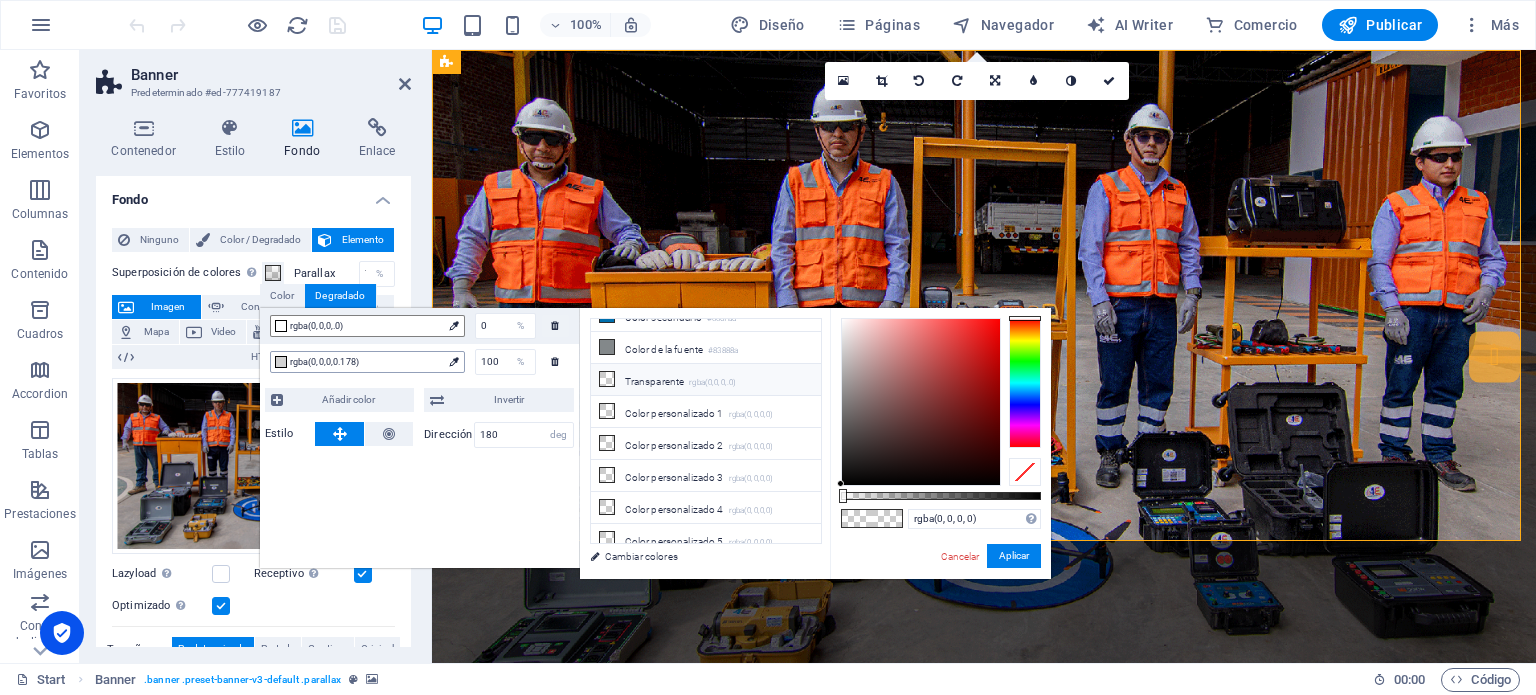 click at bounding box center [453, 361] 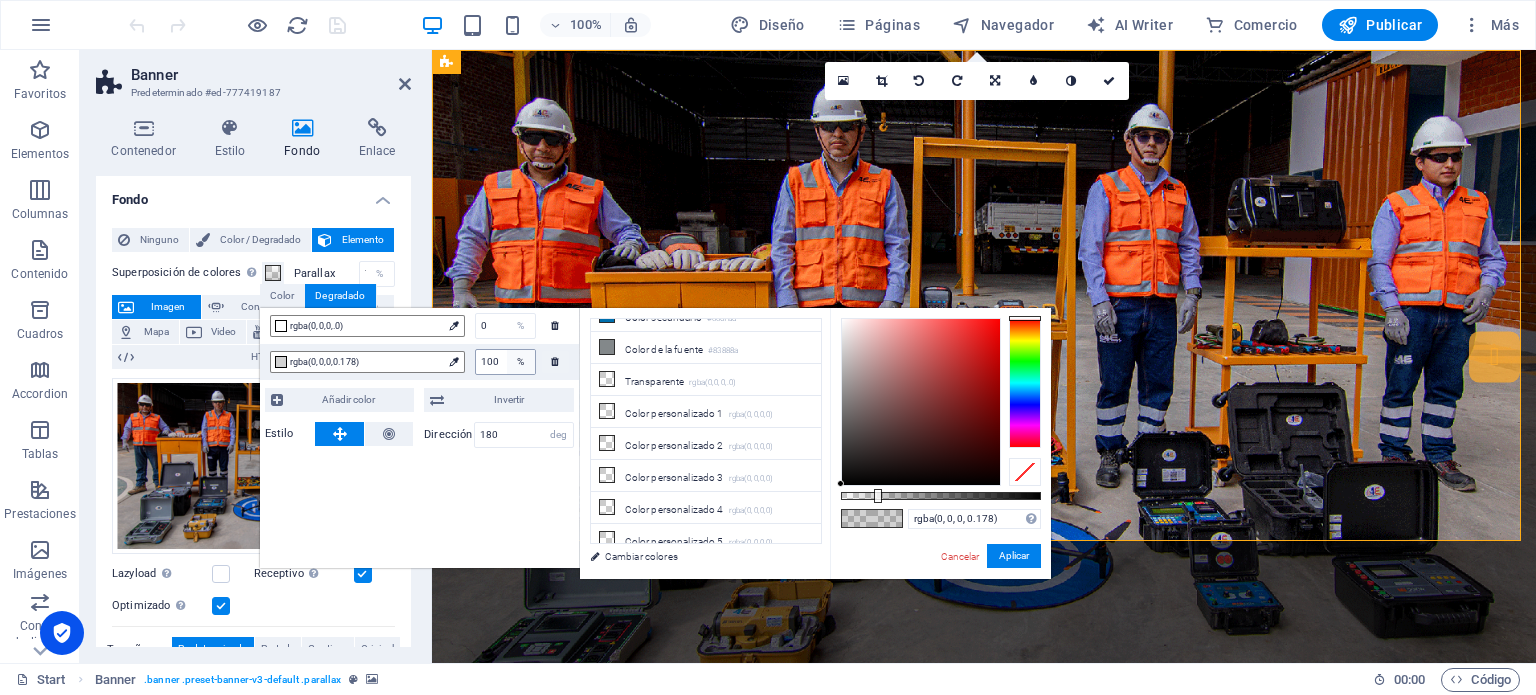 click on "%" at bounding box center [521, 362] 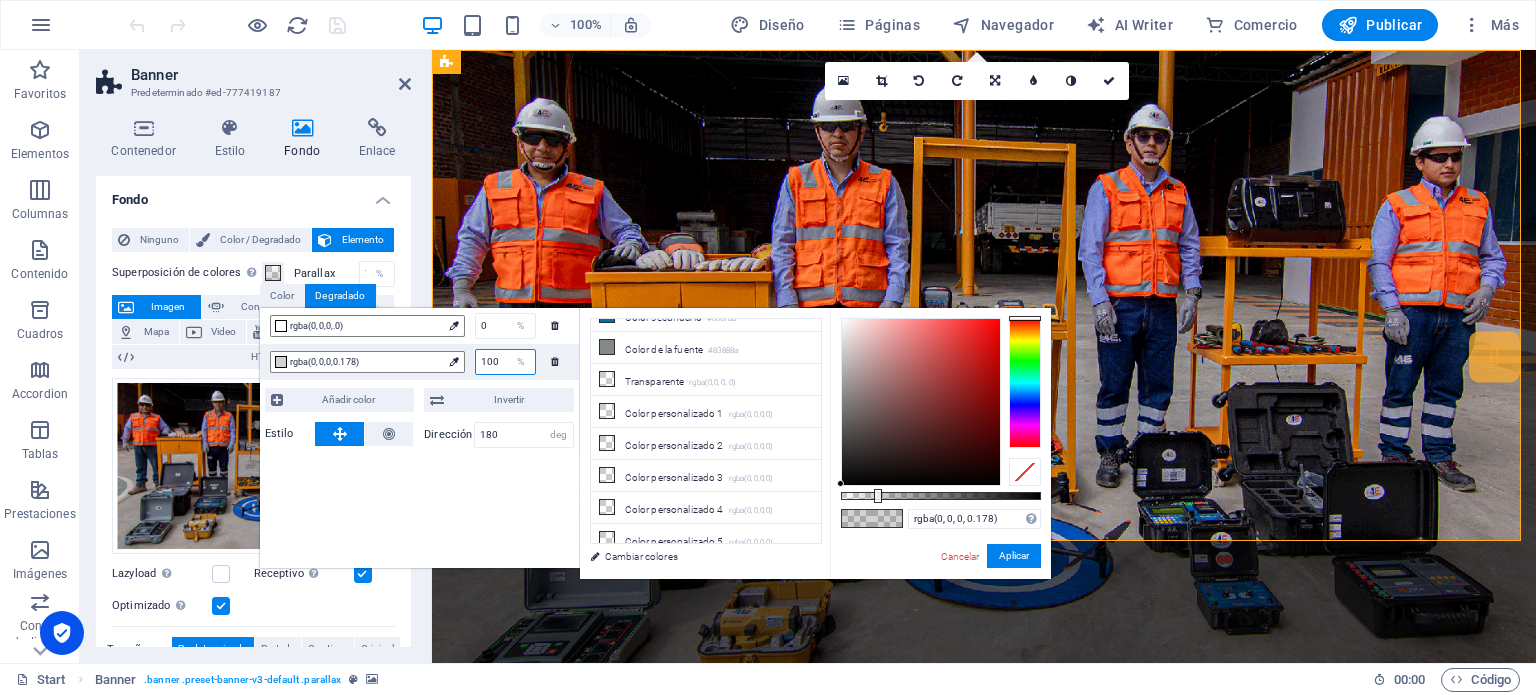 click on "100" at bounding box center [505, 362] 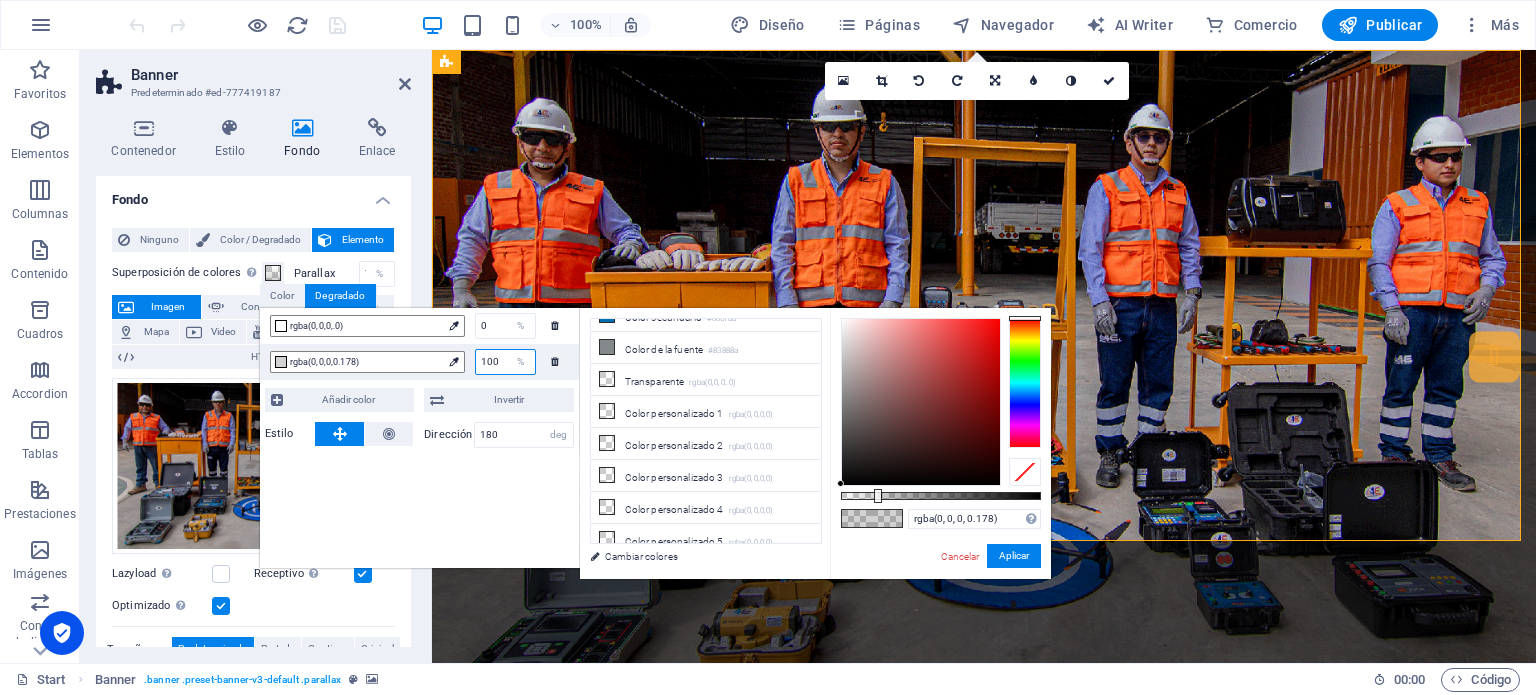 type on "10" 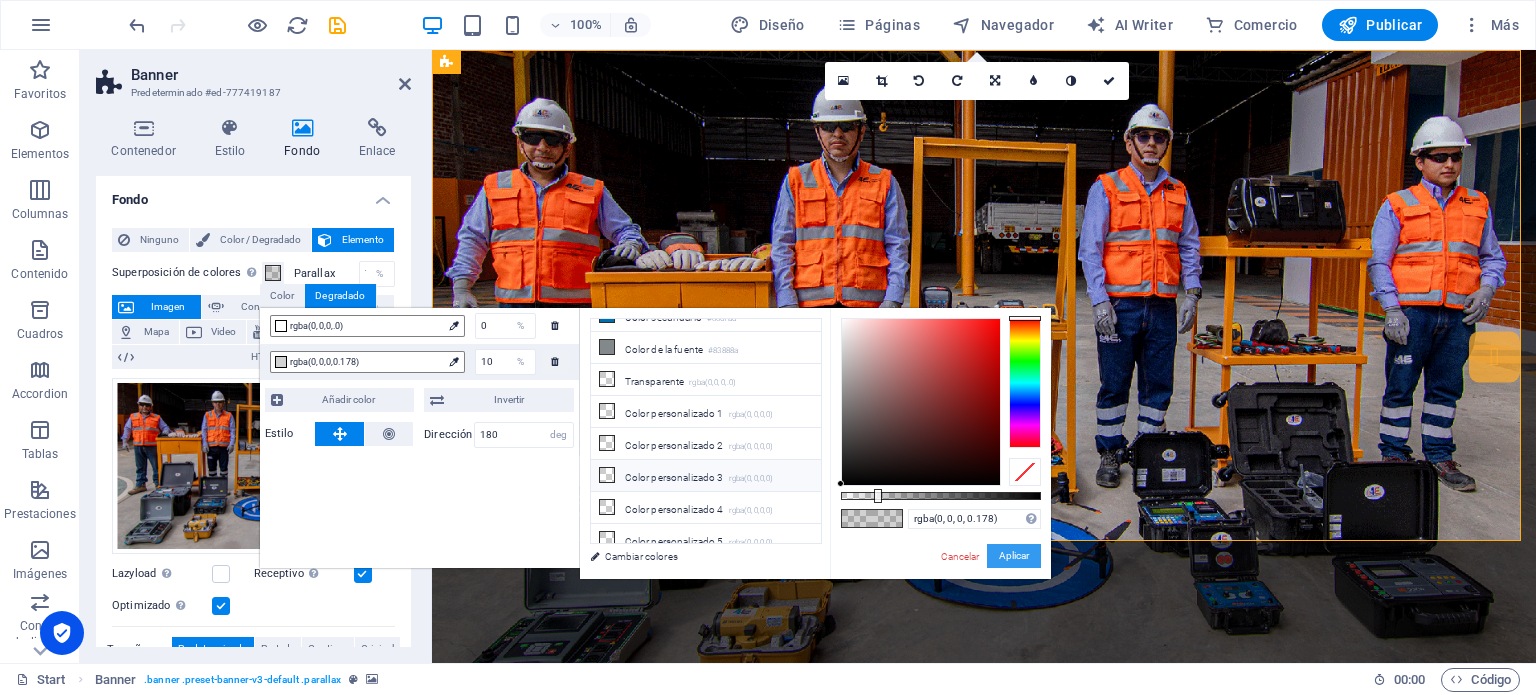 drag, startPoint x: 1007, startPoint y: 560, endPoint x: 624, endPoint y: 473, distance: 392.75693 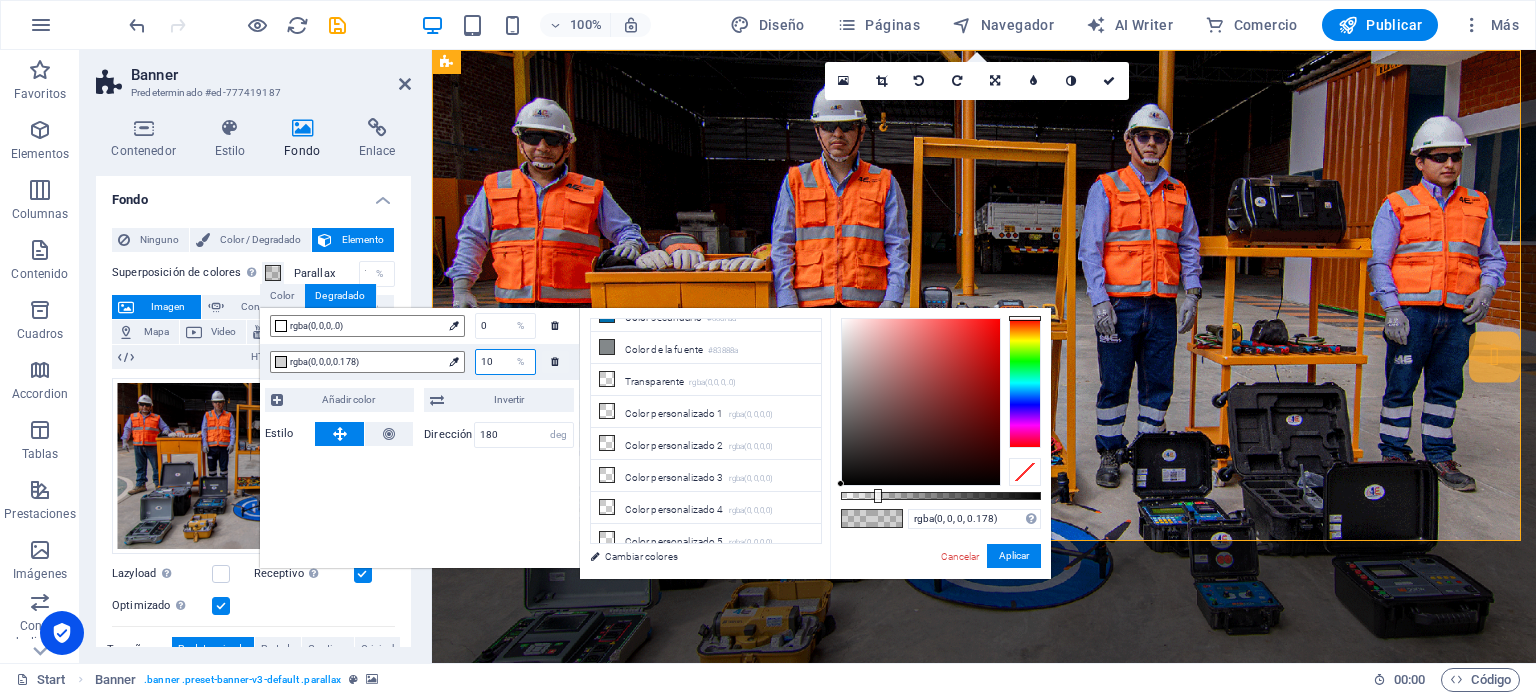 click on "10" at bounding box center [505, 362] 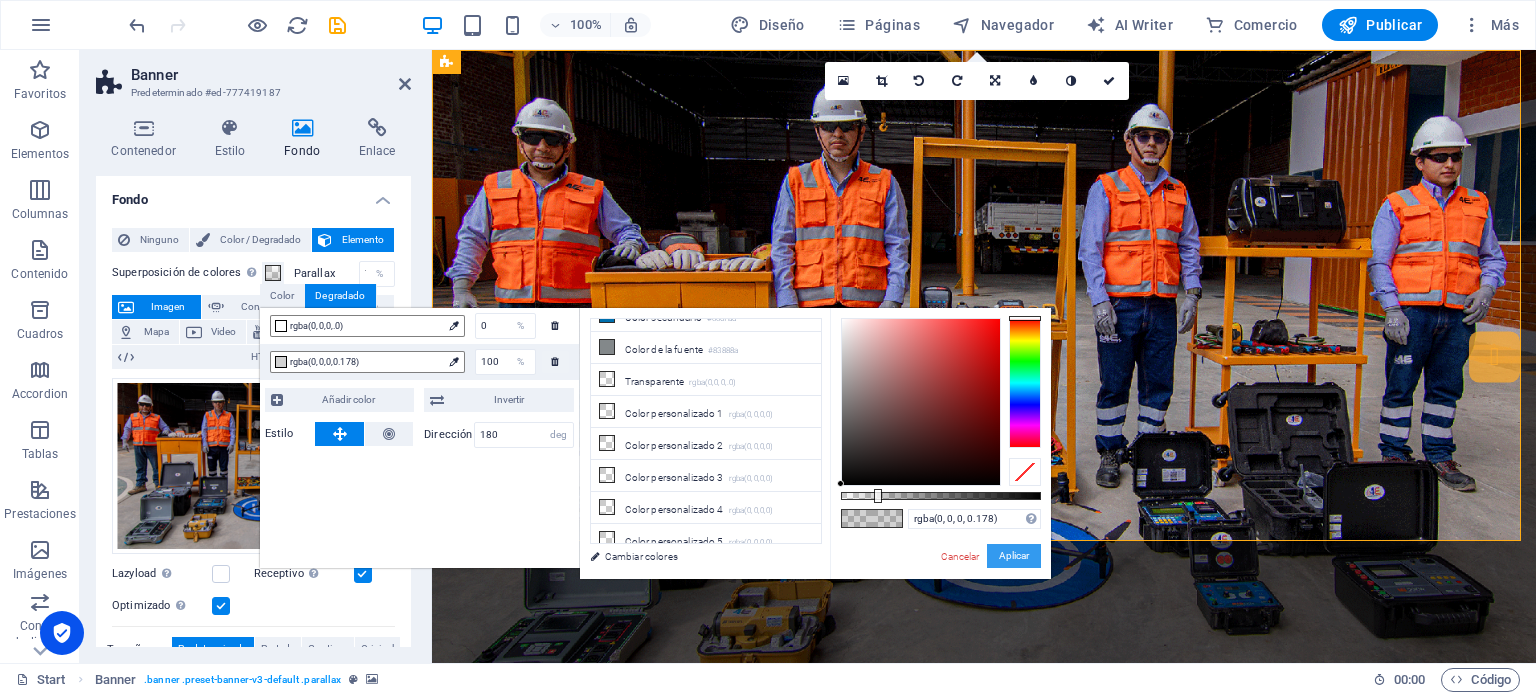 click on "rgba(0, 0, 0, 0.178) Formatos soportados #0852ed rgb(8, 82, 237) rgba(8, 82, 237, 90%) hsv(221,97,93) hsl(221, 93%, 48%) Cancelar Aplicar" at bounding box center [940, 588] 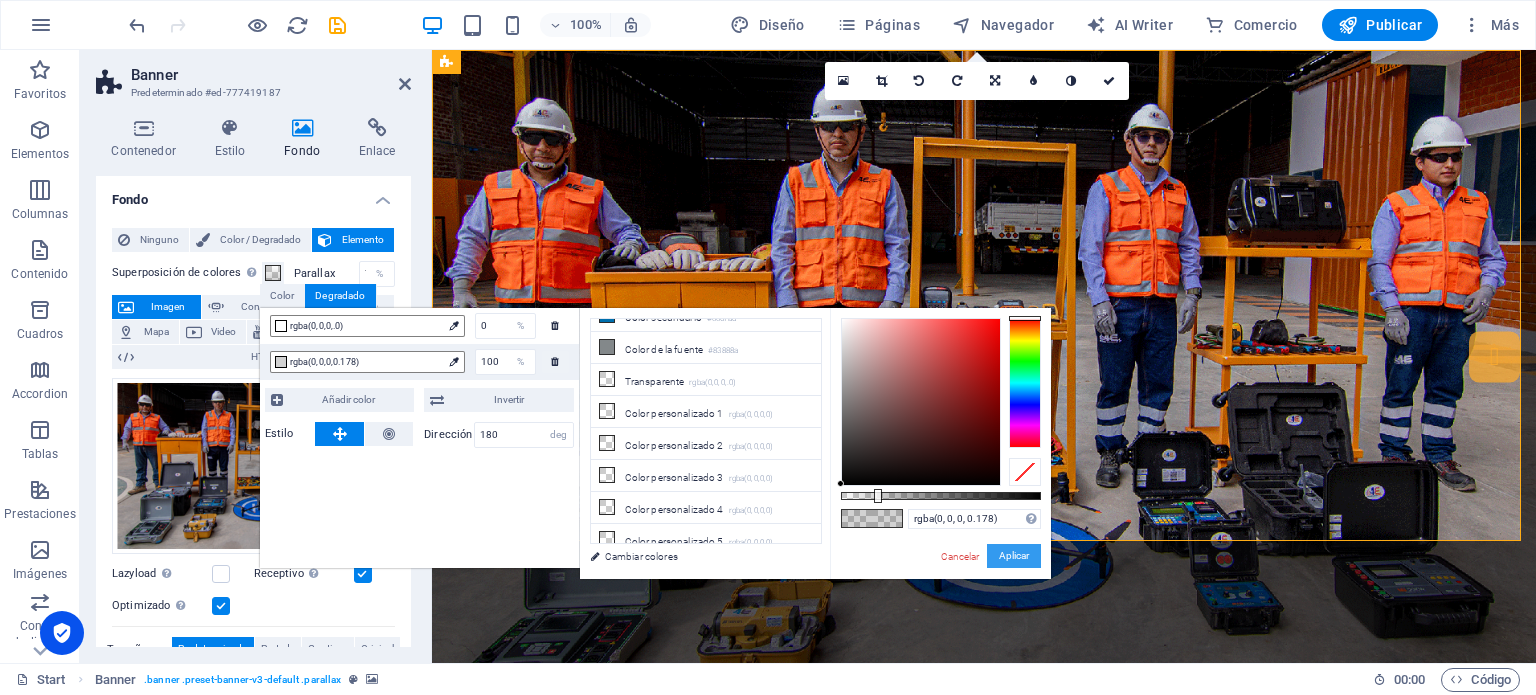 click on "Aplicar" at bounding box center (1014, 556) 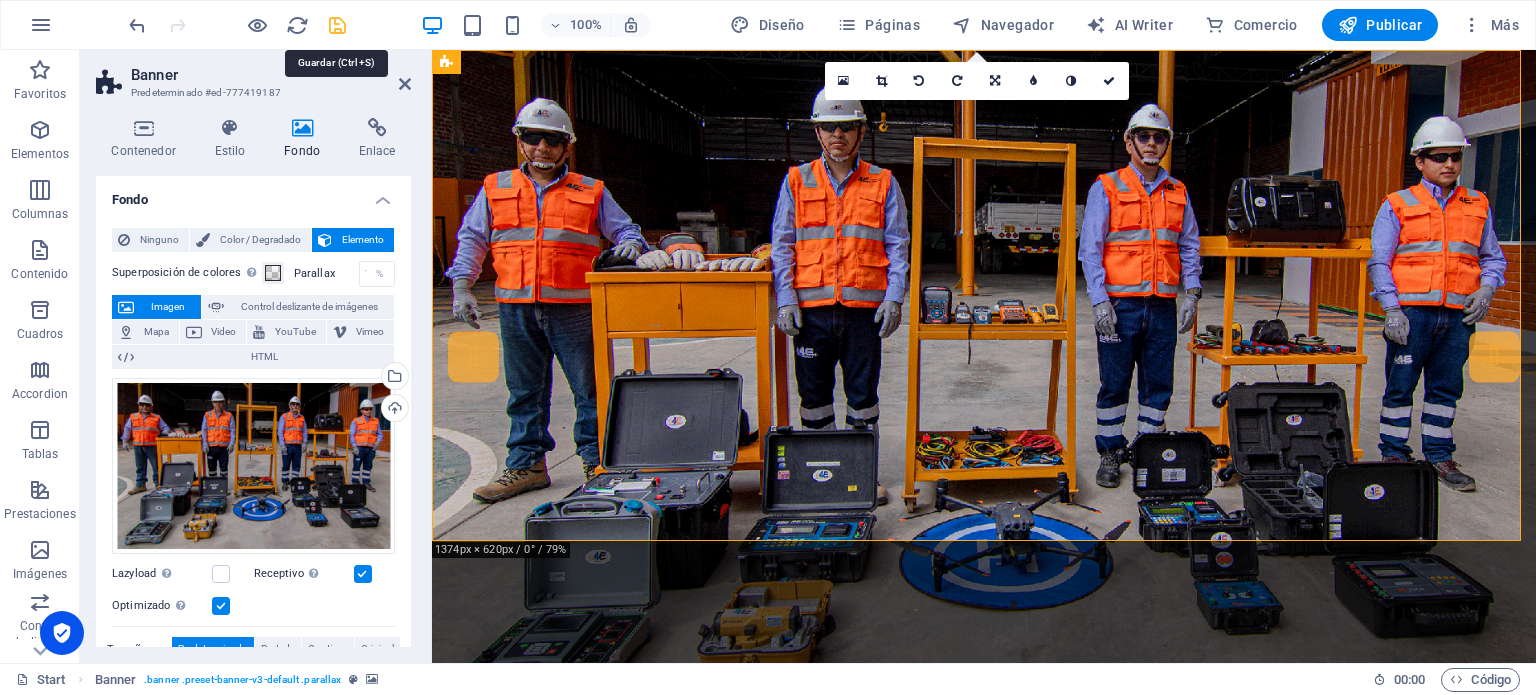 click at bounding box center (337, 25) 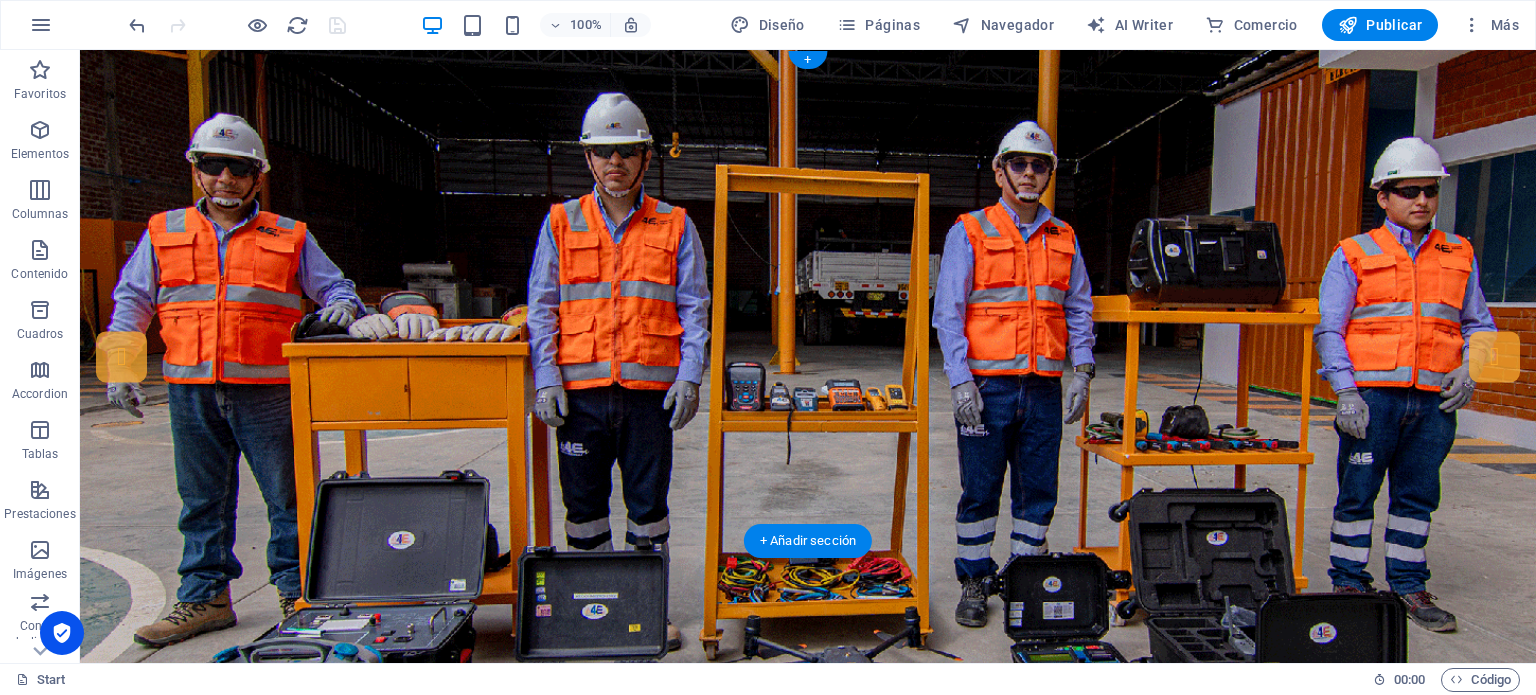 click at bounding box center (808, 356) 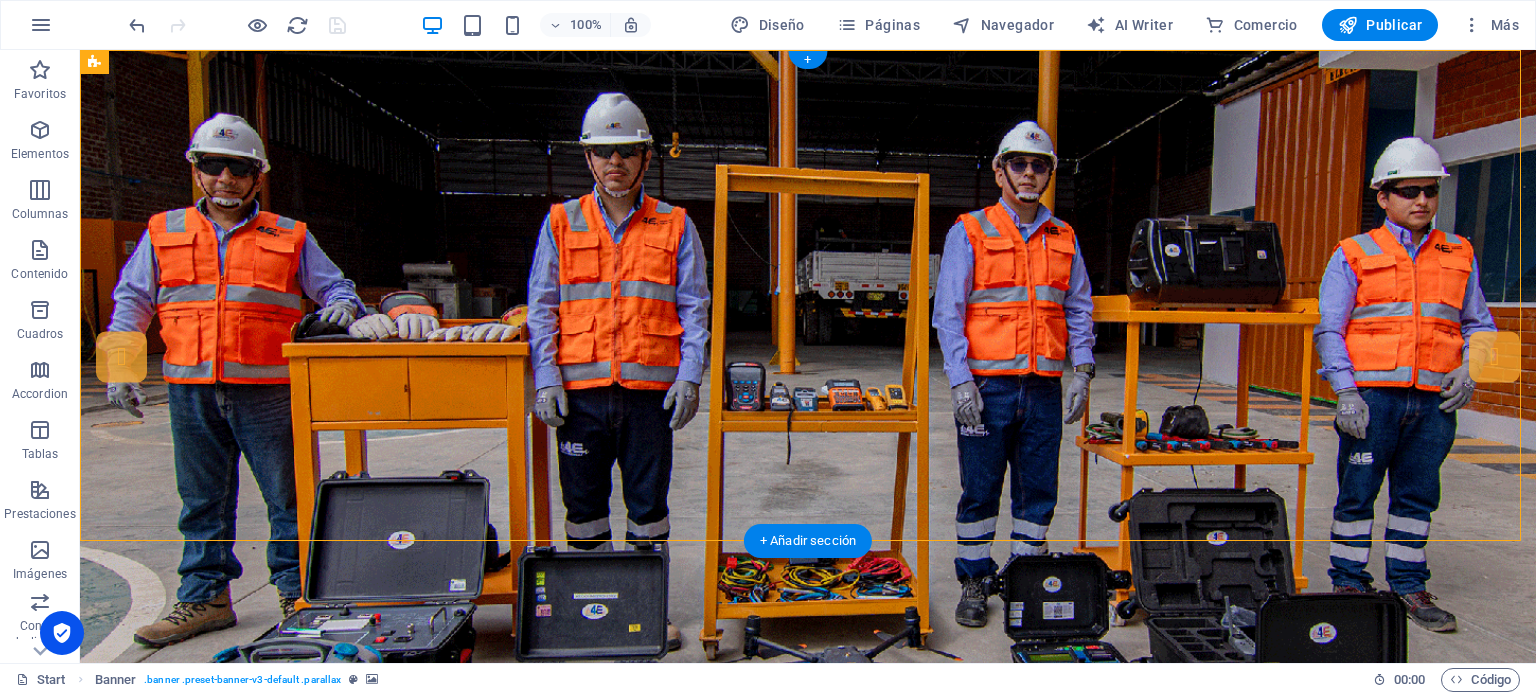 click at bounding box center [808, 356] 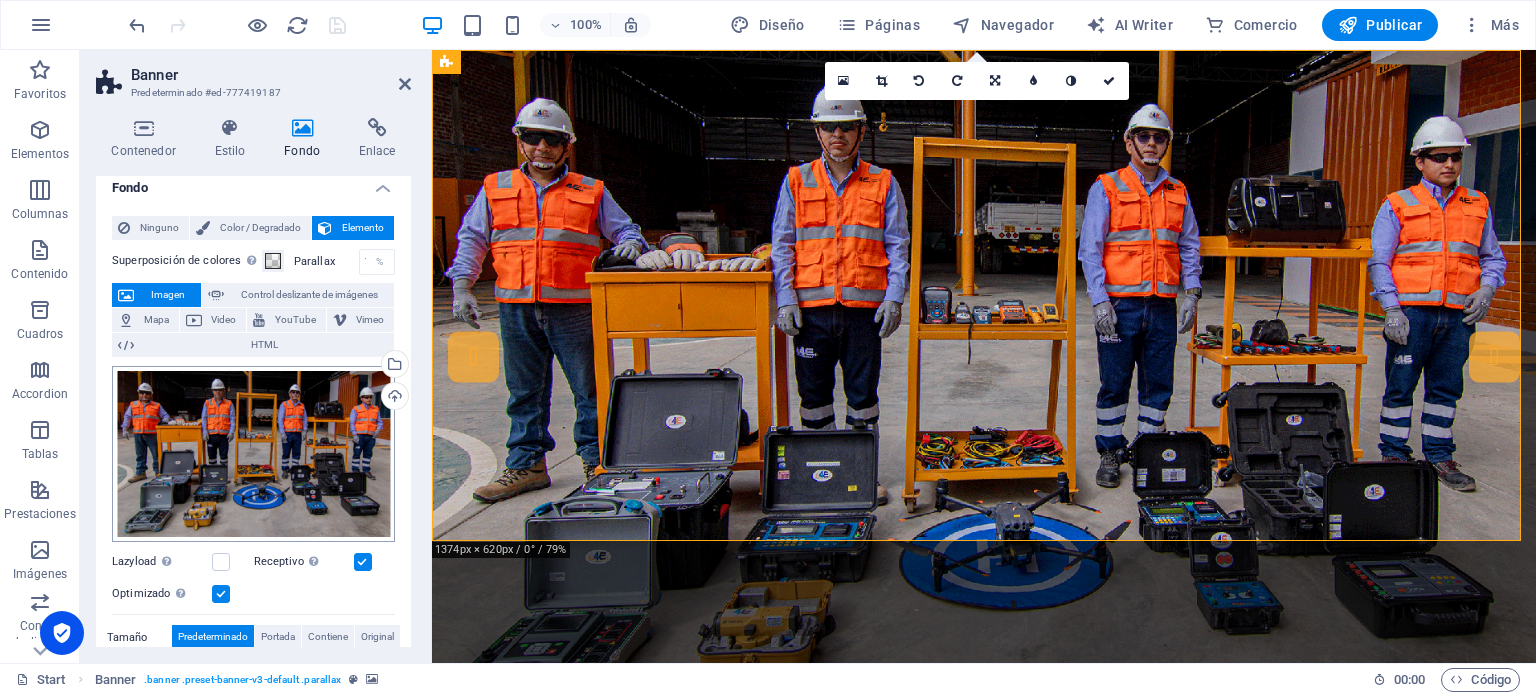 scroll, scrollTop: 0, scrollLeft: 0, axis: both 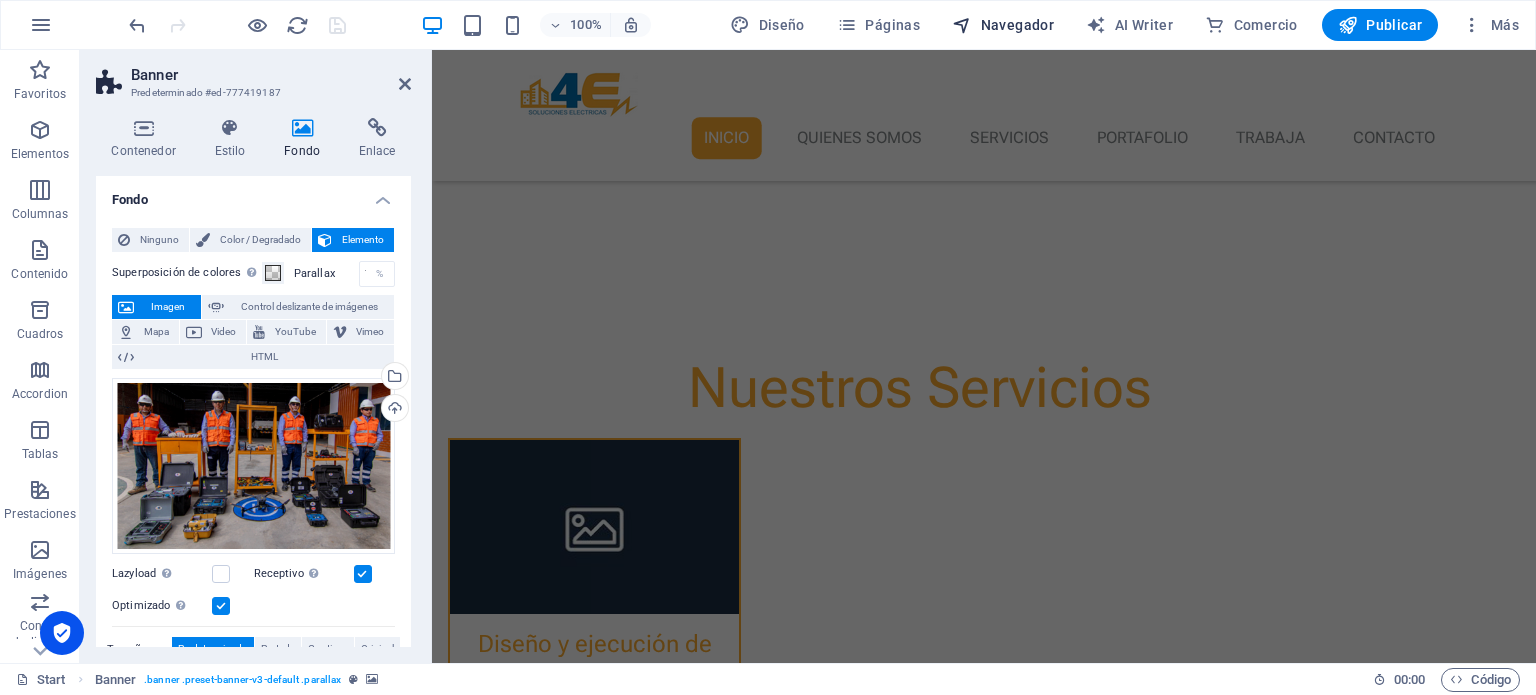 click on "Navegador" at bounding box center [1003, 25] 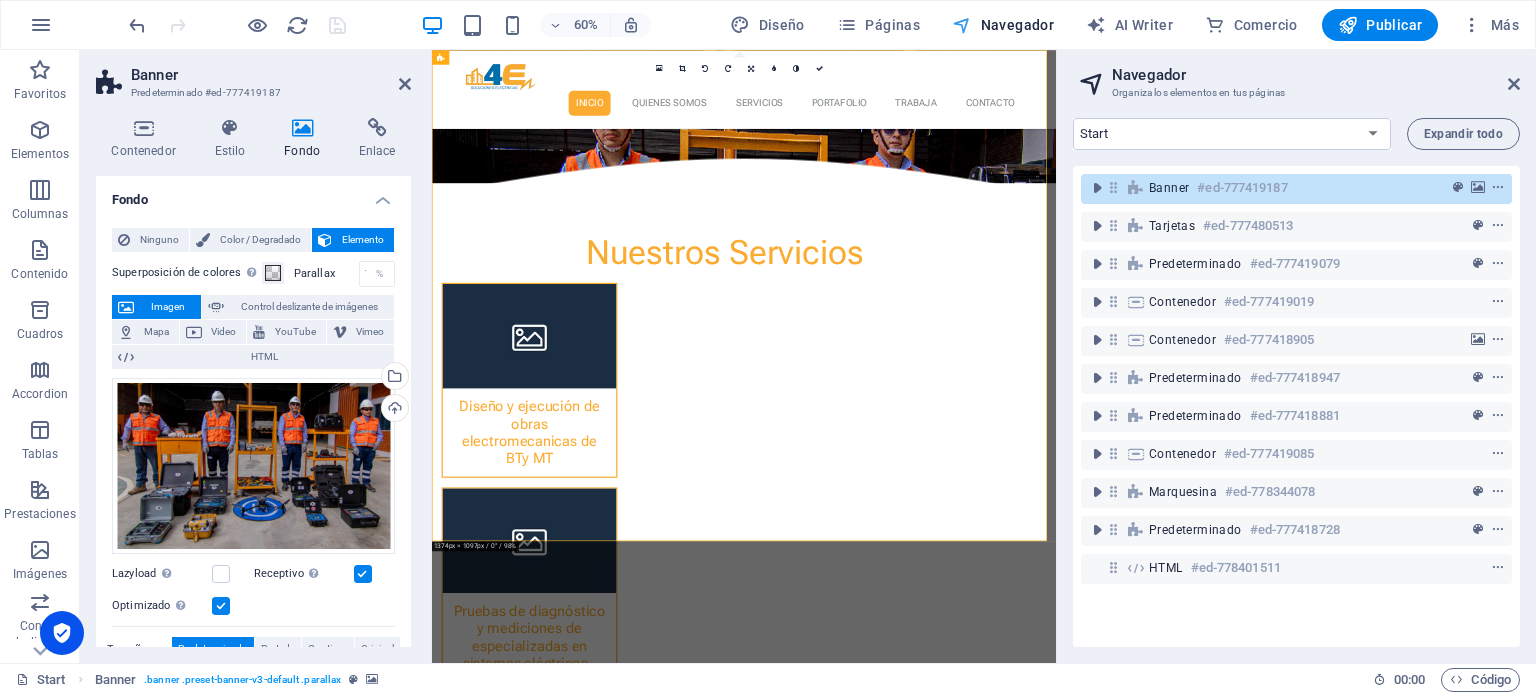 scroll, scrollTop: 0, scrollLeft: 0, axis: both 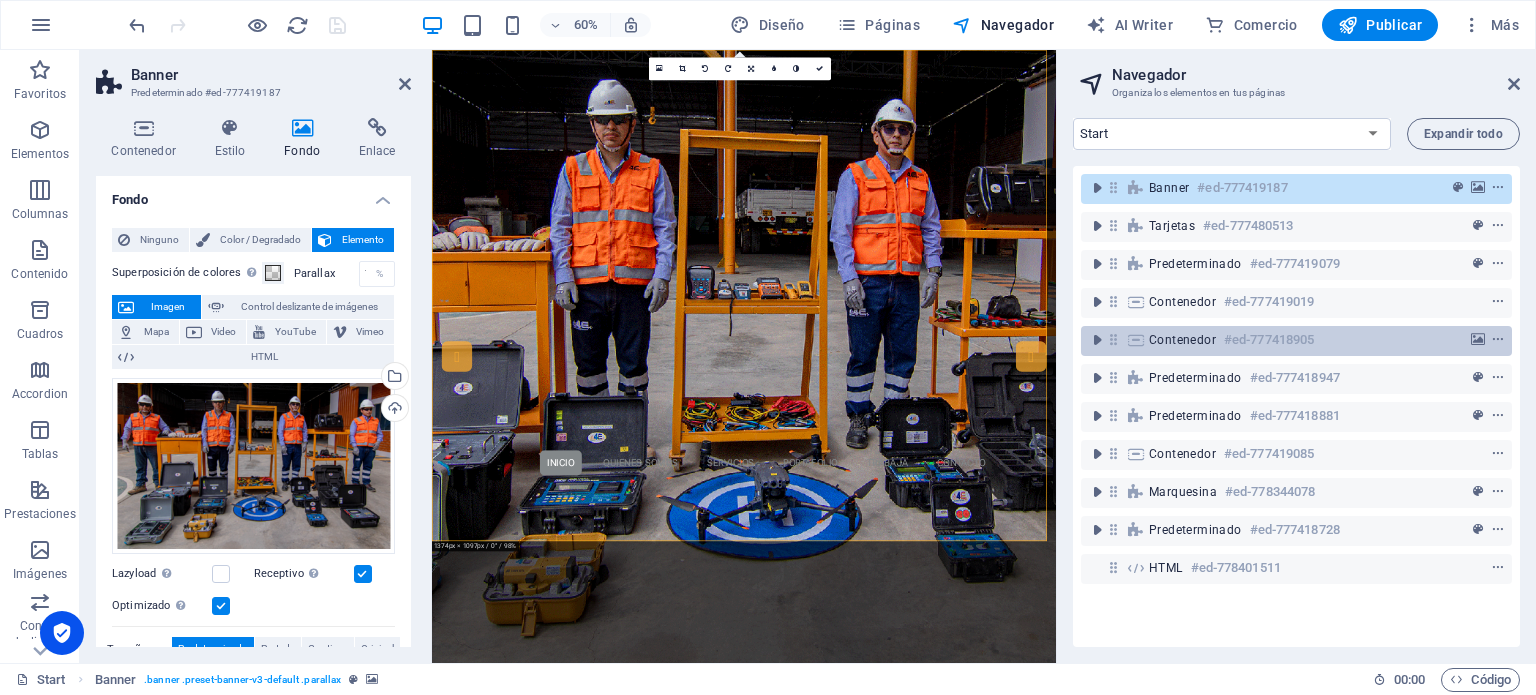 click on "Contenedor" at bounding box center (1182, 340) 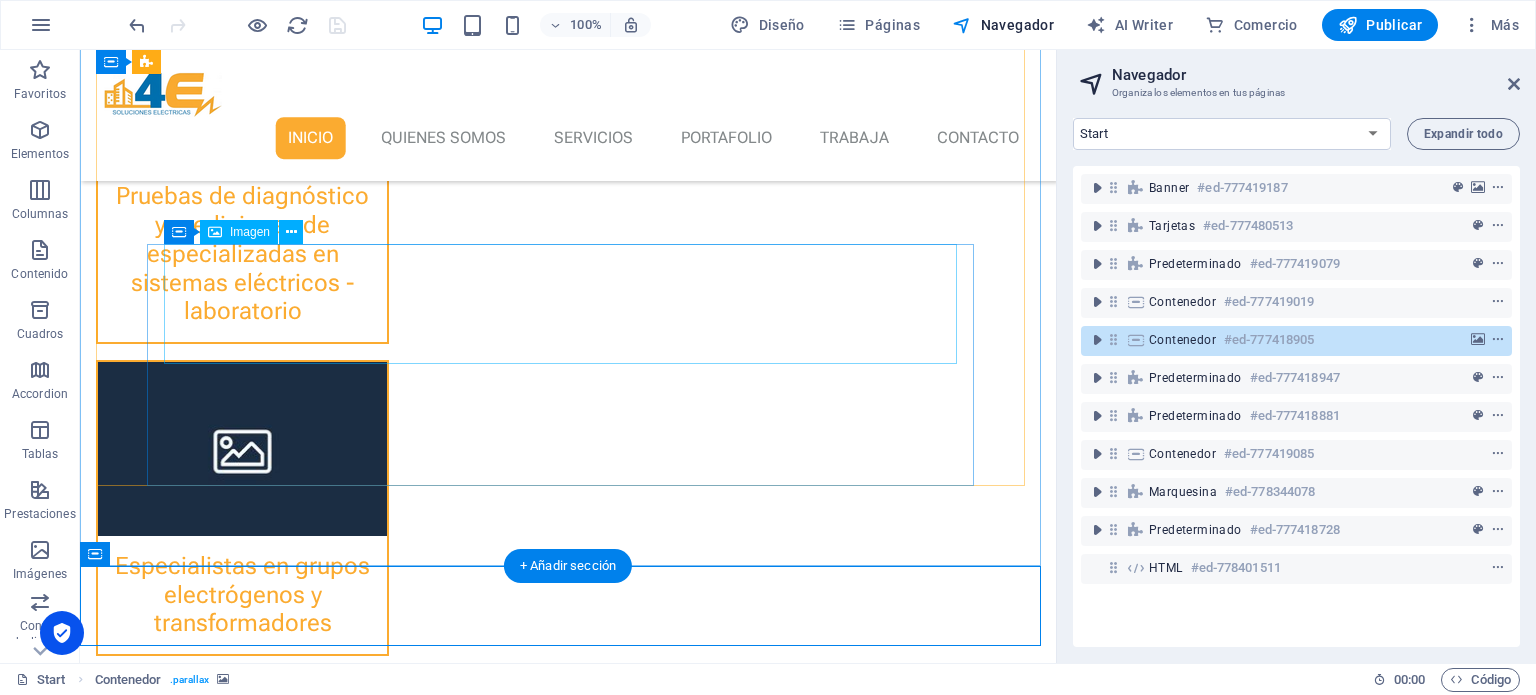 scroll, scrollTop: 1995, scrollLeft: 0, axis: vertical 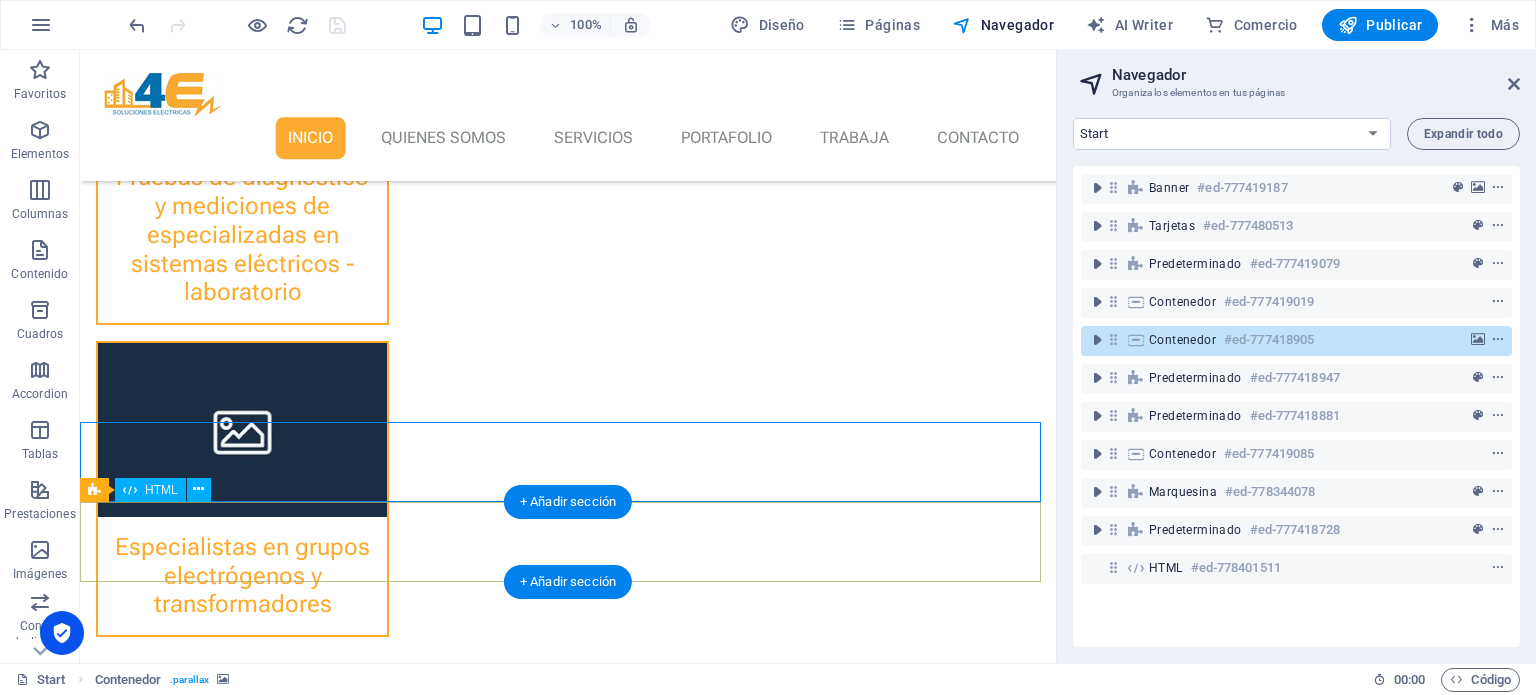 click at bounding box center [568, 3346] 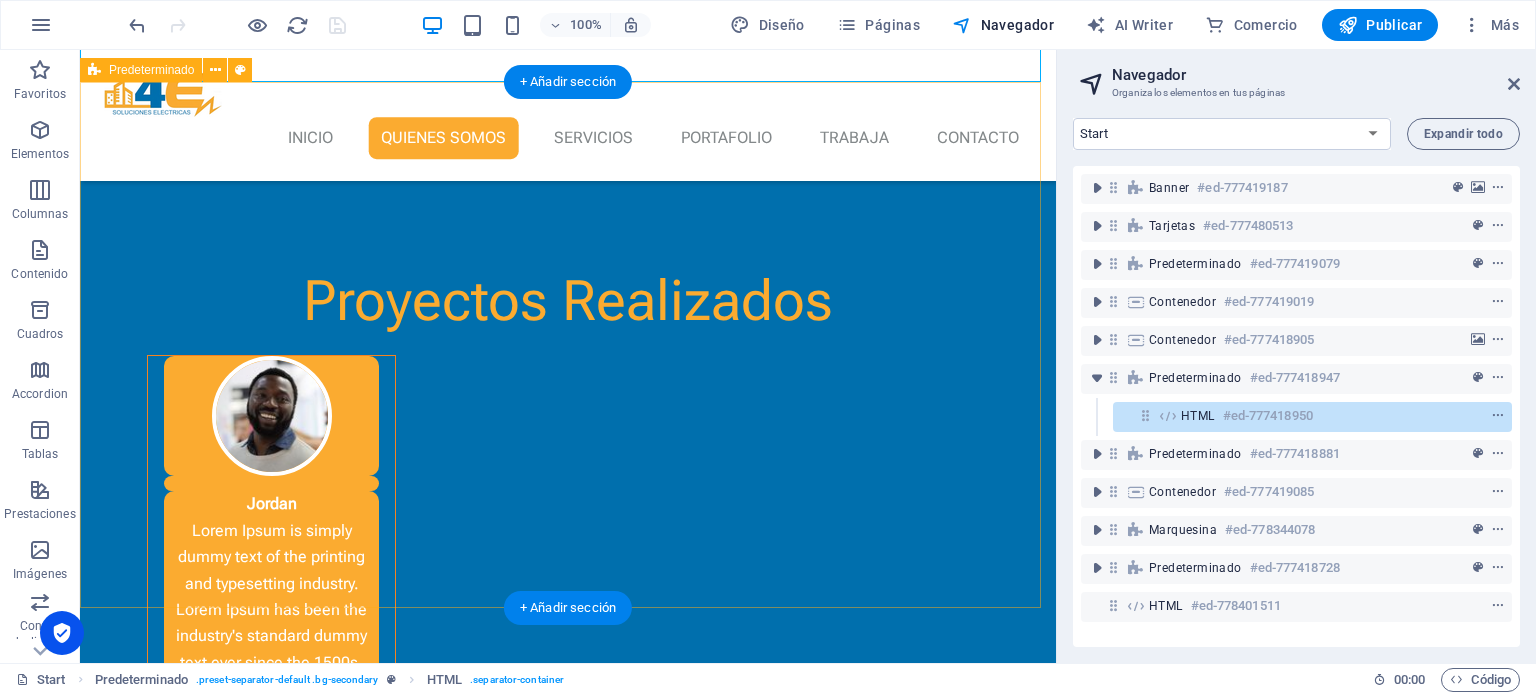 scroll, scrollTop: 2095, scrollLeft: 0, axis: vertical 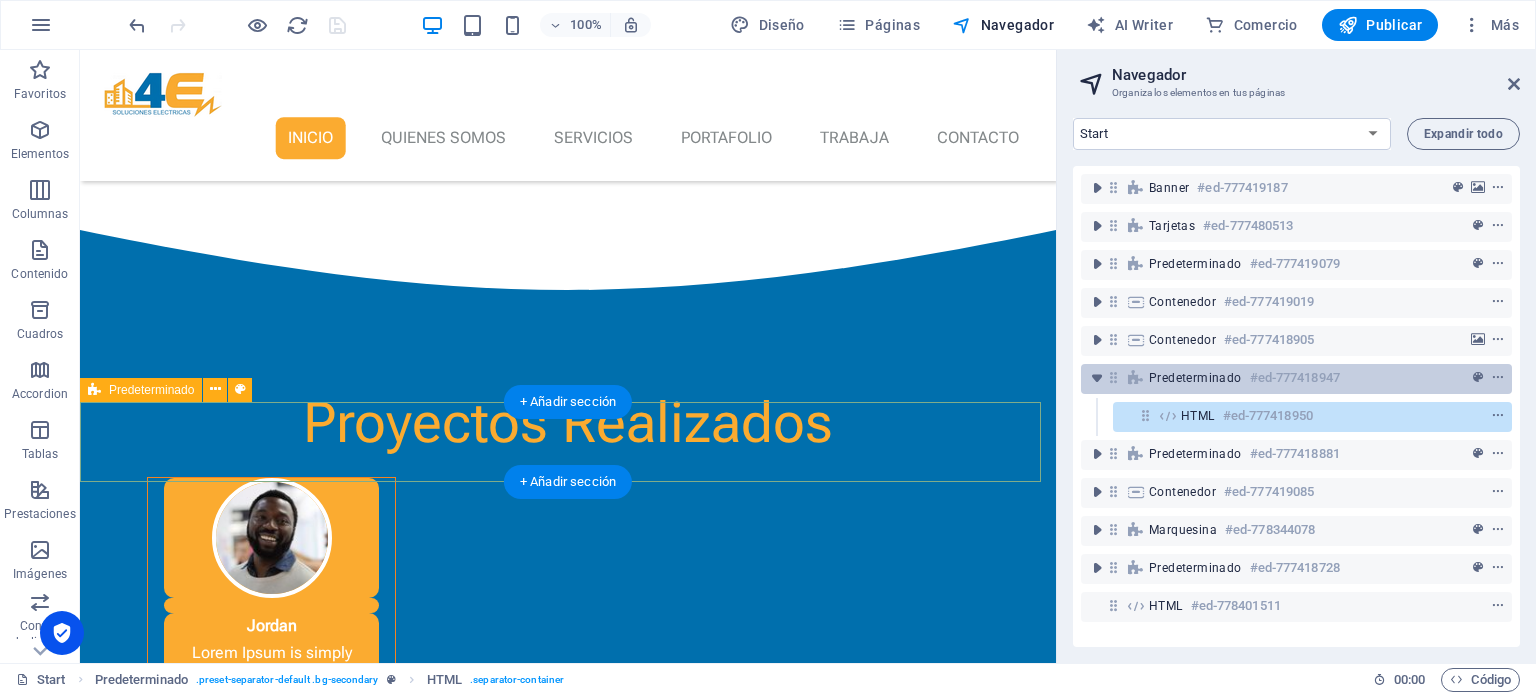 click on "Predeterminado" at bounding box center (1195, 378) 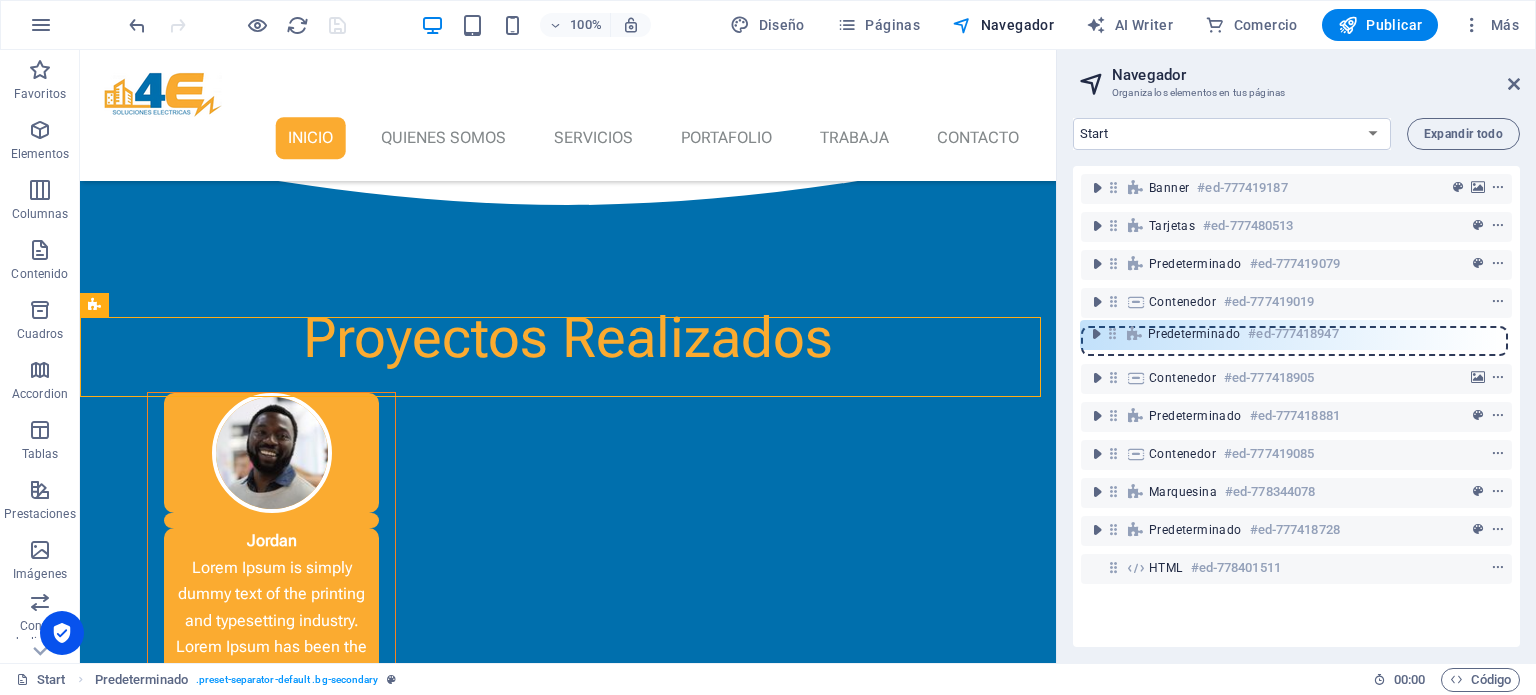drag, startPoint x: 1116, startPoint y: 379, endPoint x: 1113, endPoint y: 329, distance: 50.08992 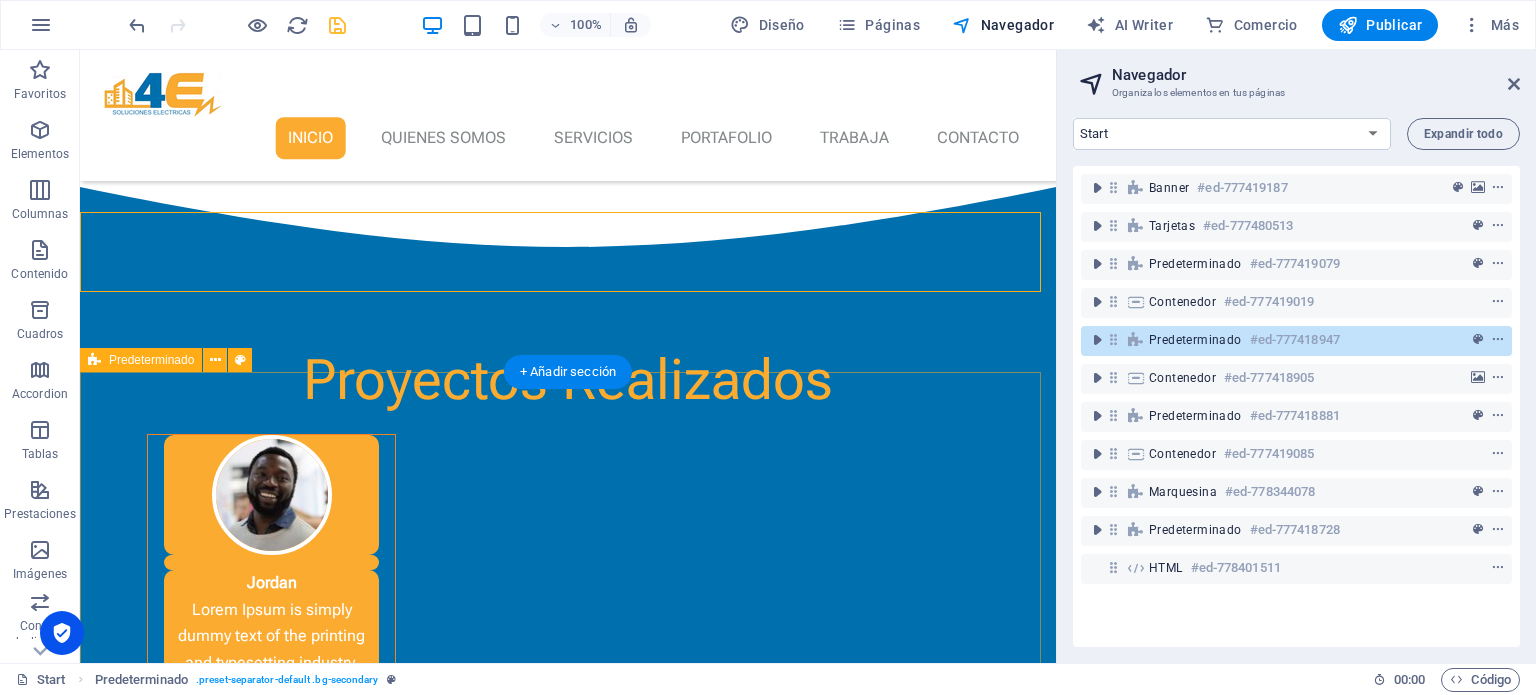 scroll, scrollTop: 1980, scrollLeft: 0, axis: vertical 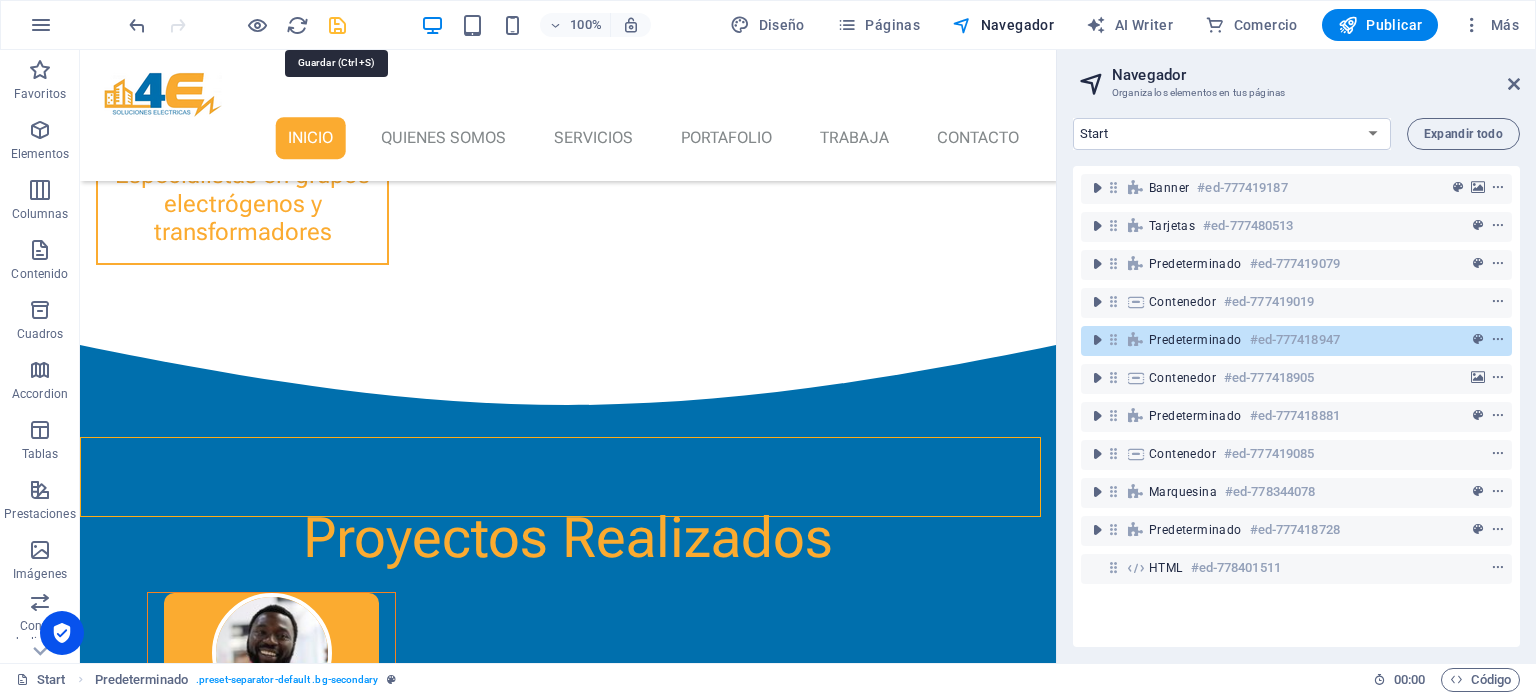 click at bounding box center [337, 25] 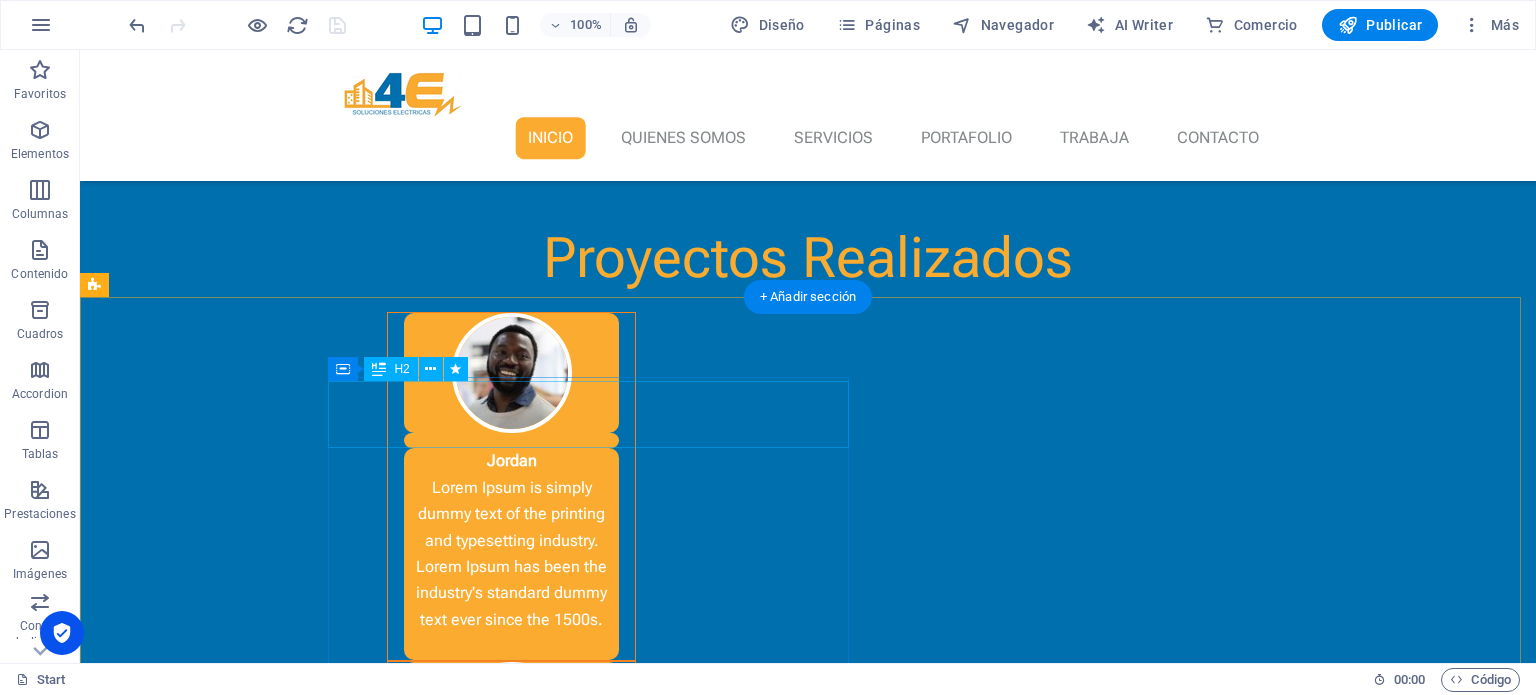 scroll, scrollTop: 2283, scrollLeft: 0, axis: vertical 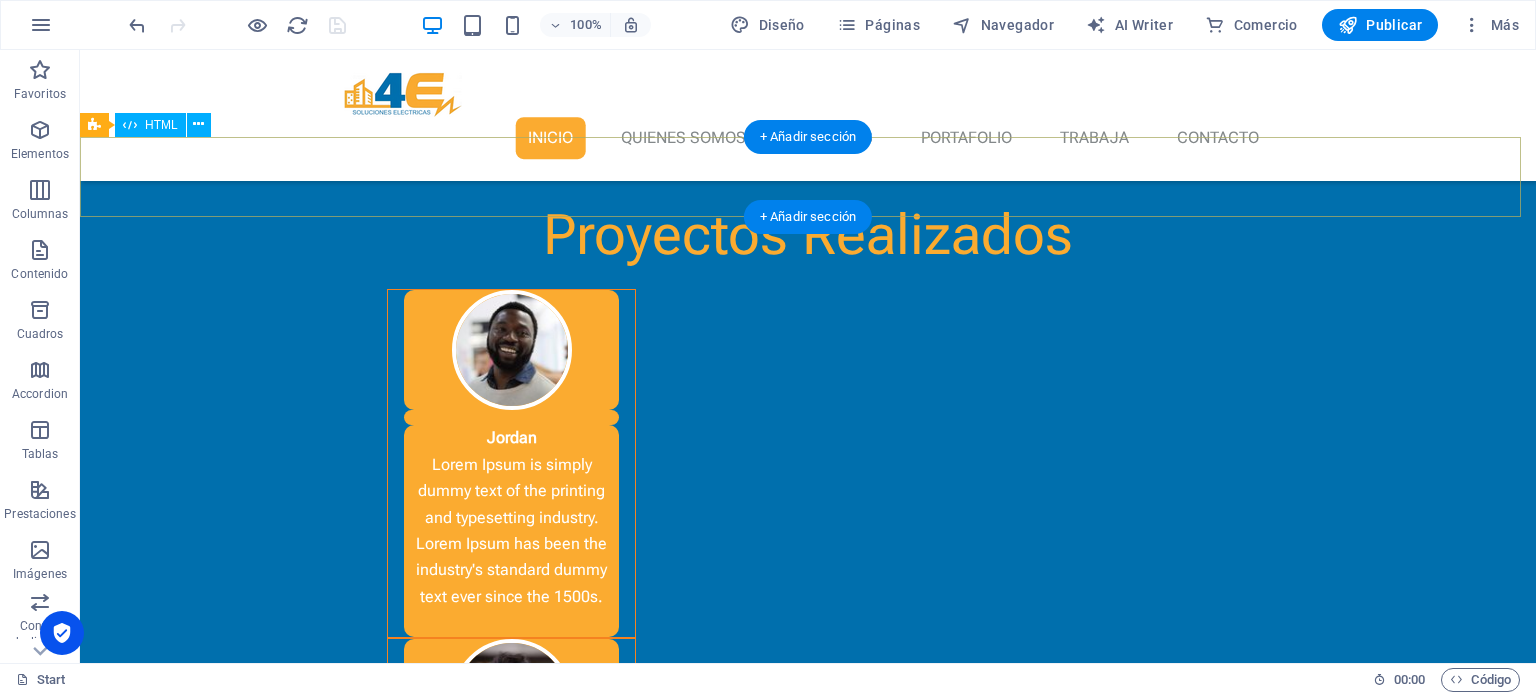 click at bounding box center (808, 1804) 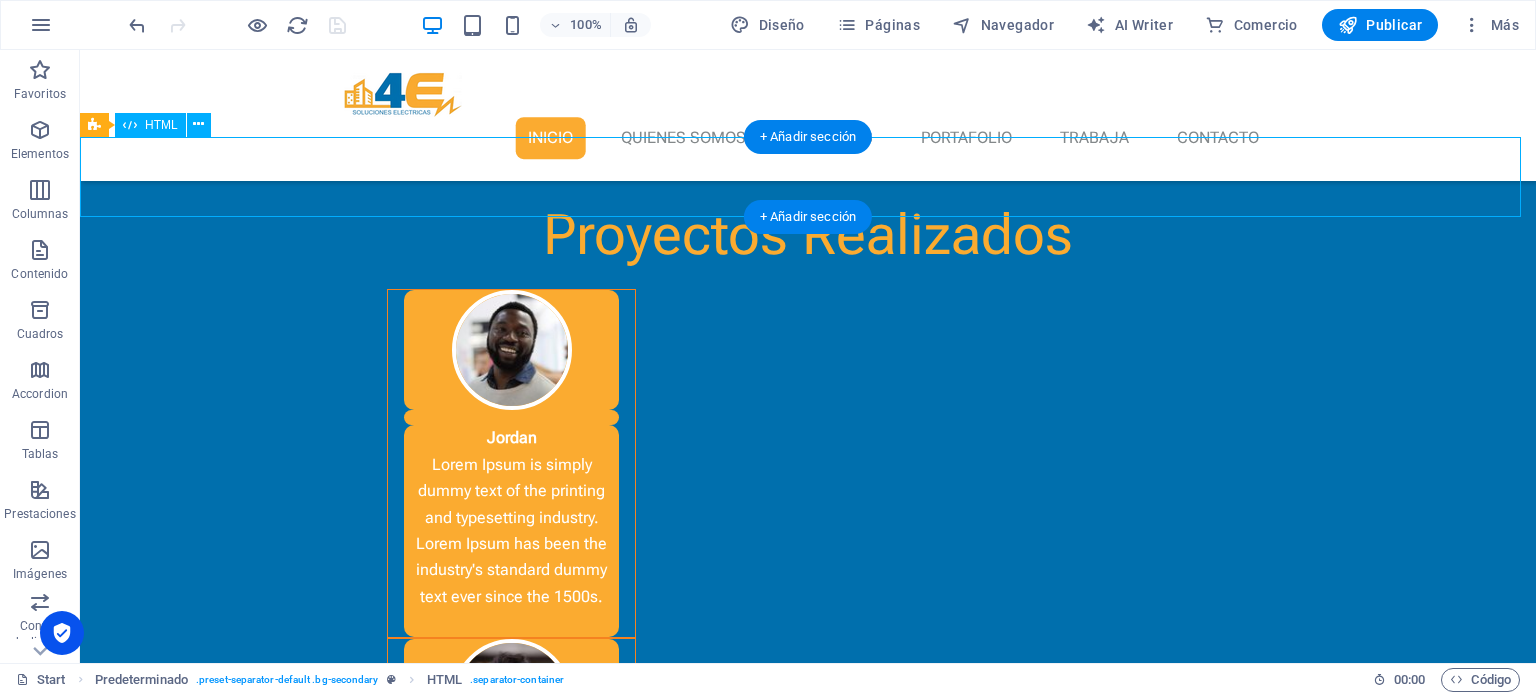 click at bounding box center [808, 1804] 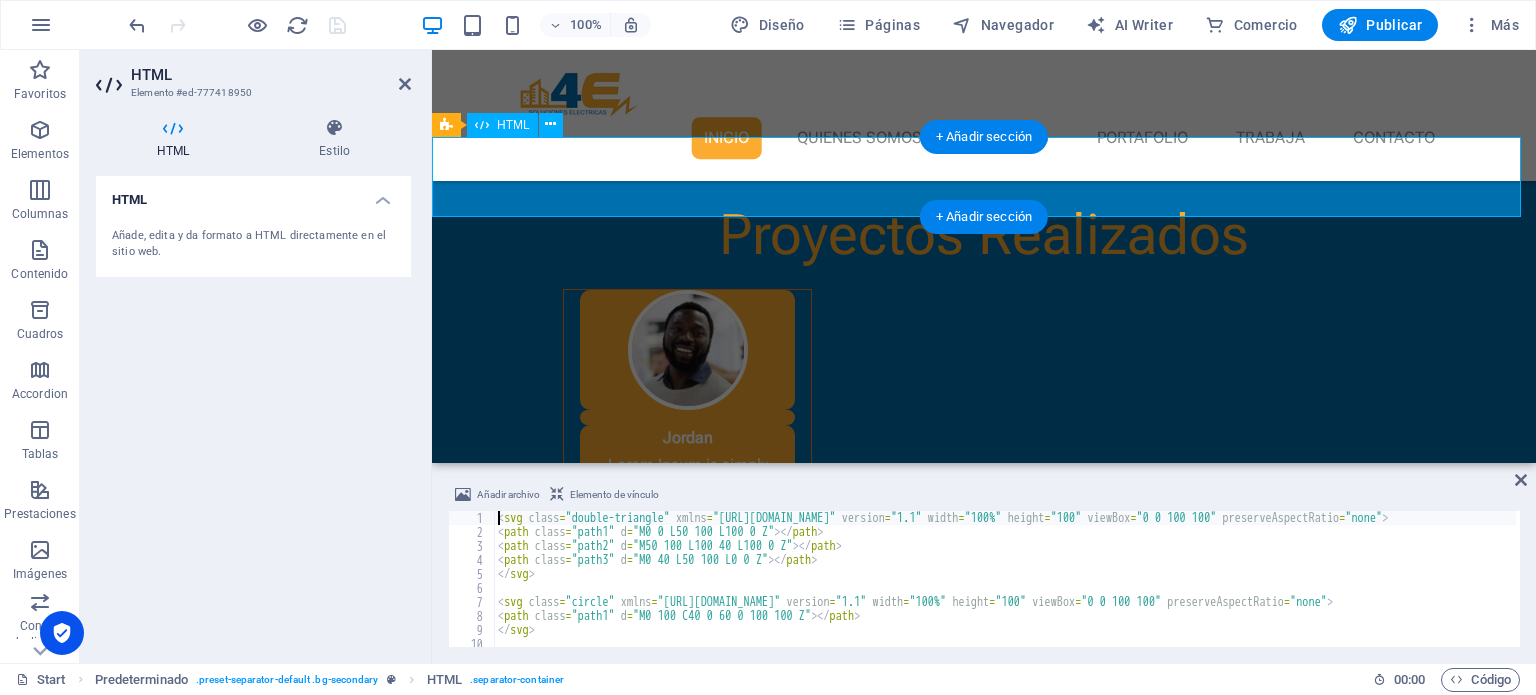 scroll, scrollTop: 2249, scrollLeft: 0, axis: vertical 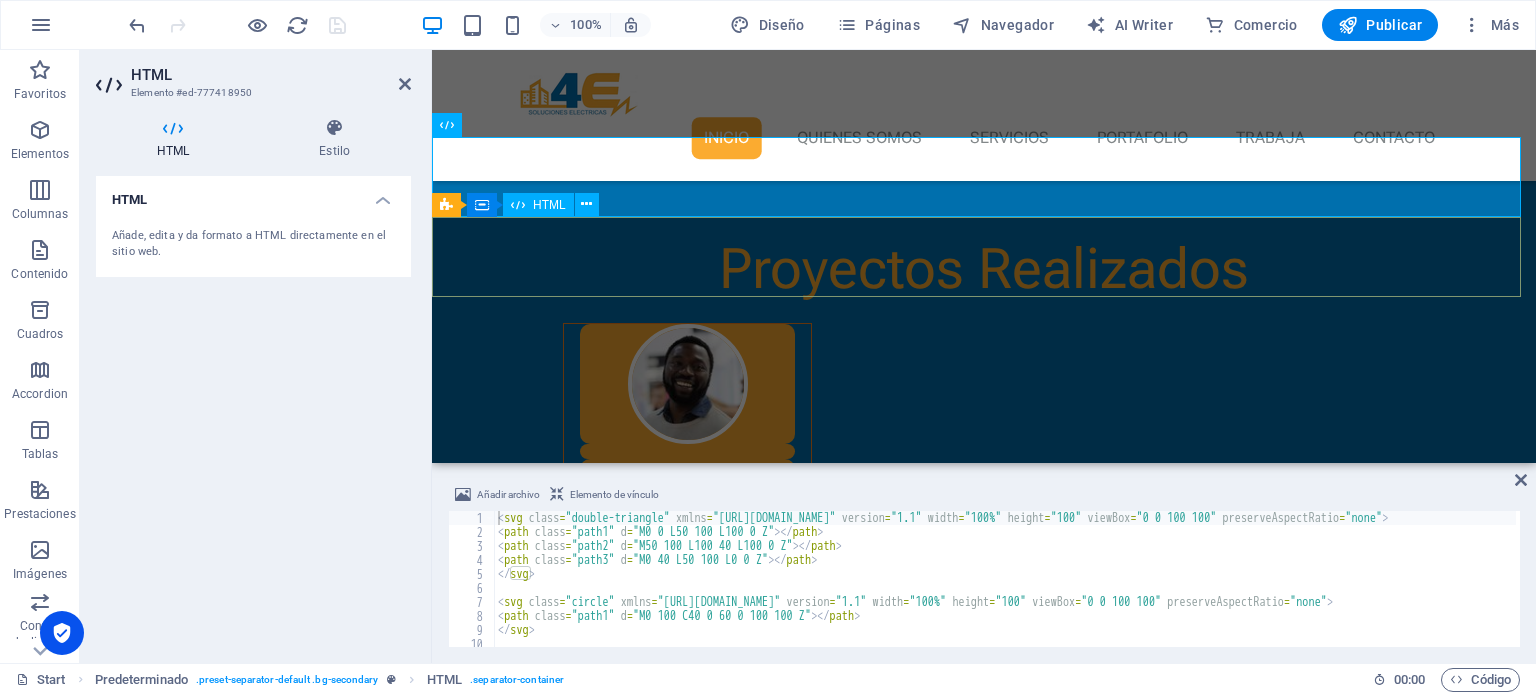 click at bounding box center [984, 2399] 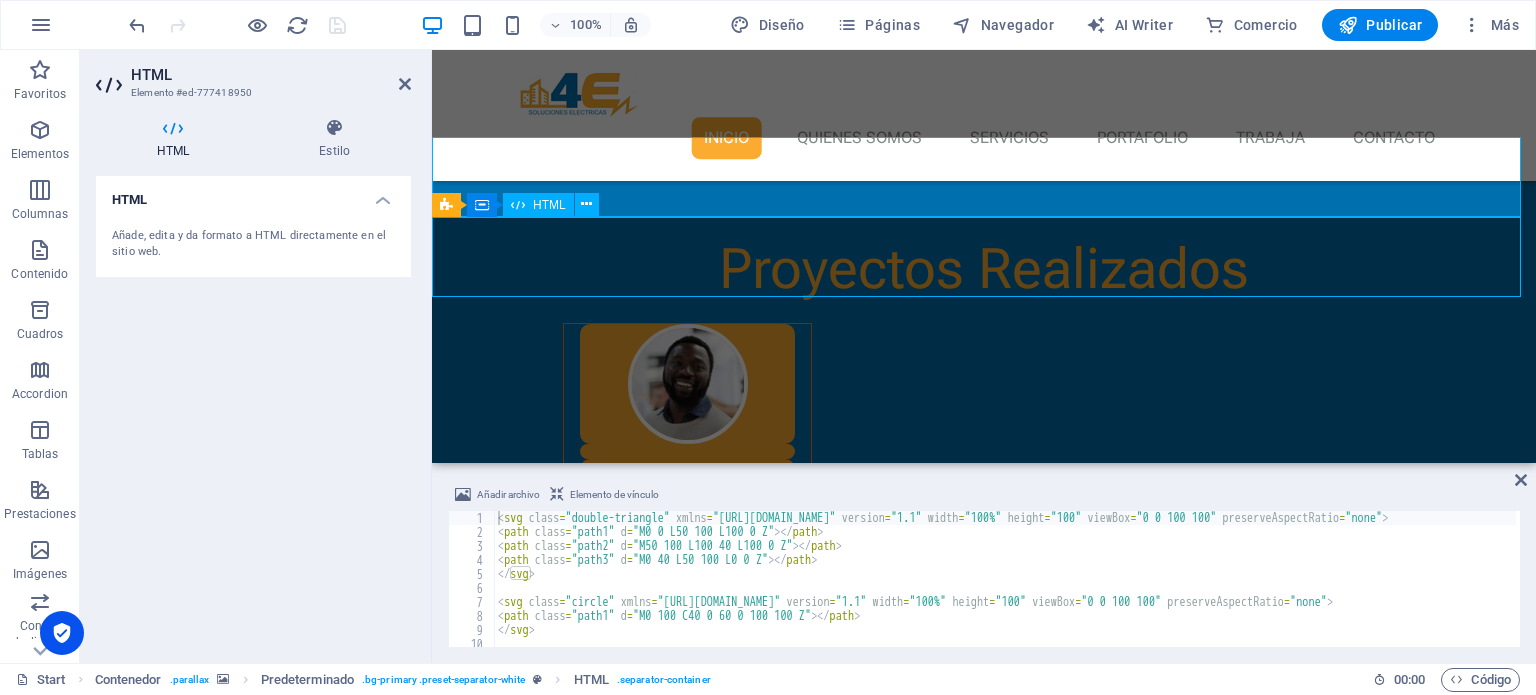 scroll, scrollTop: 2283, scrollLeft: 0, axis: vertical 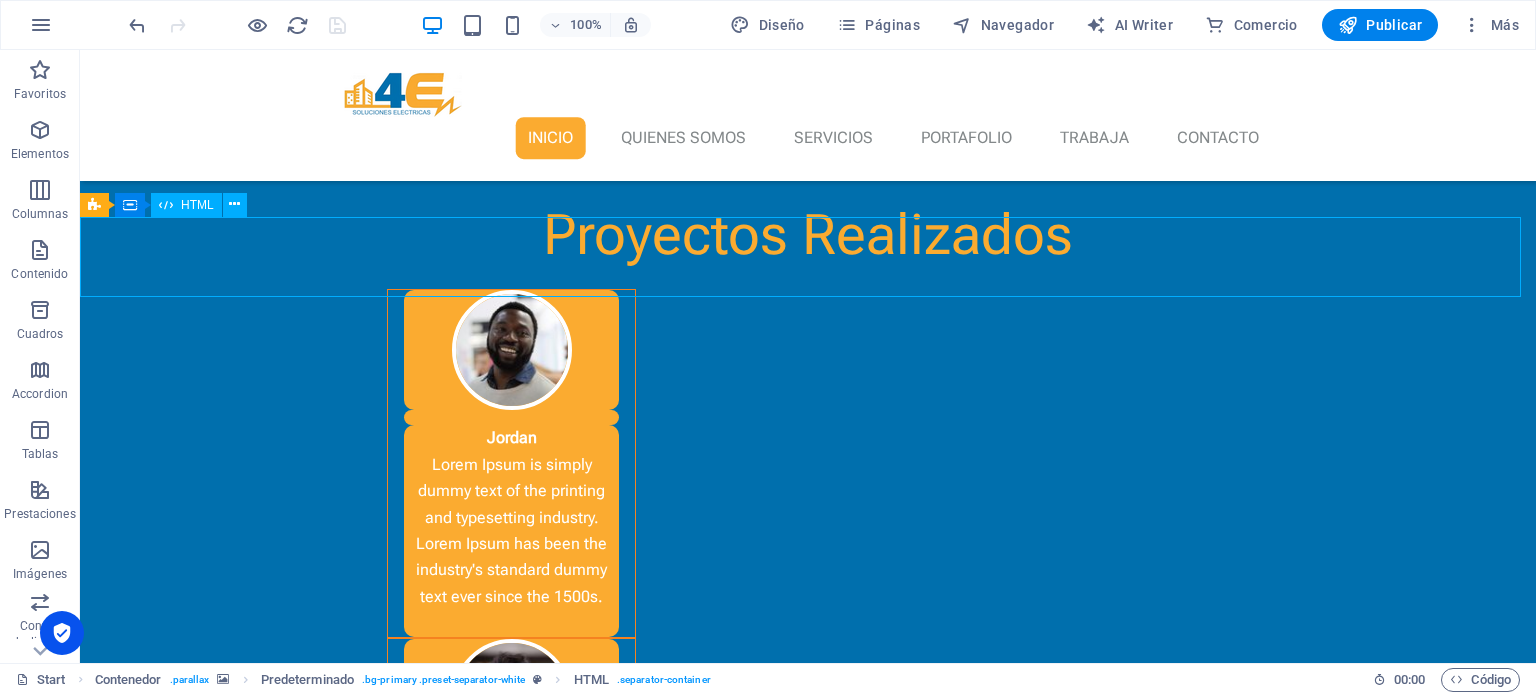 click at bounding box center (808, 2365) 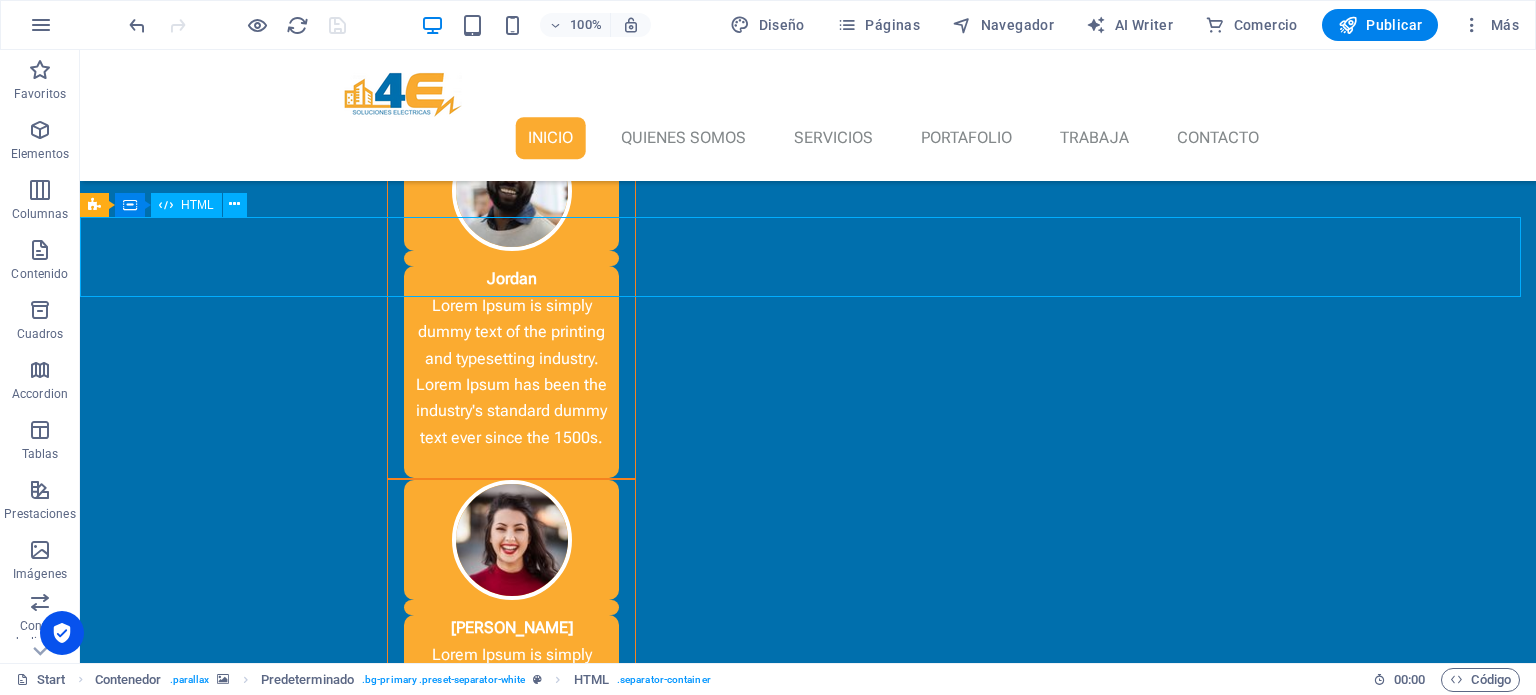 scroll, scrollTop: 2249, scrollLeft: 0, axis: vertical 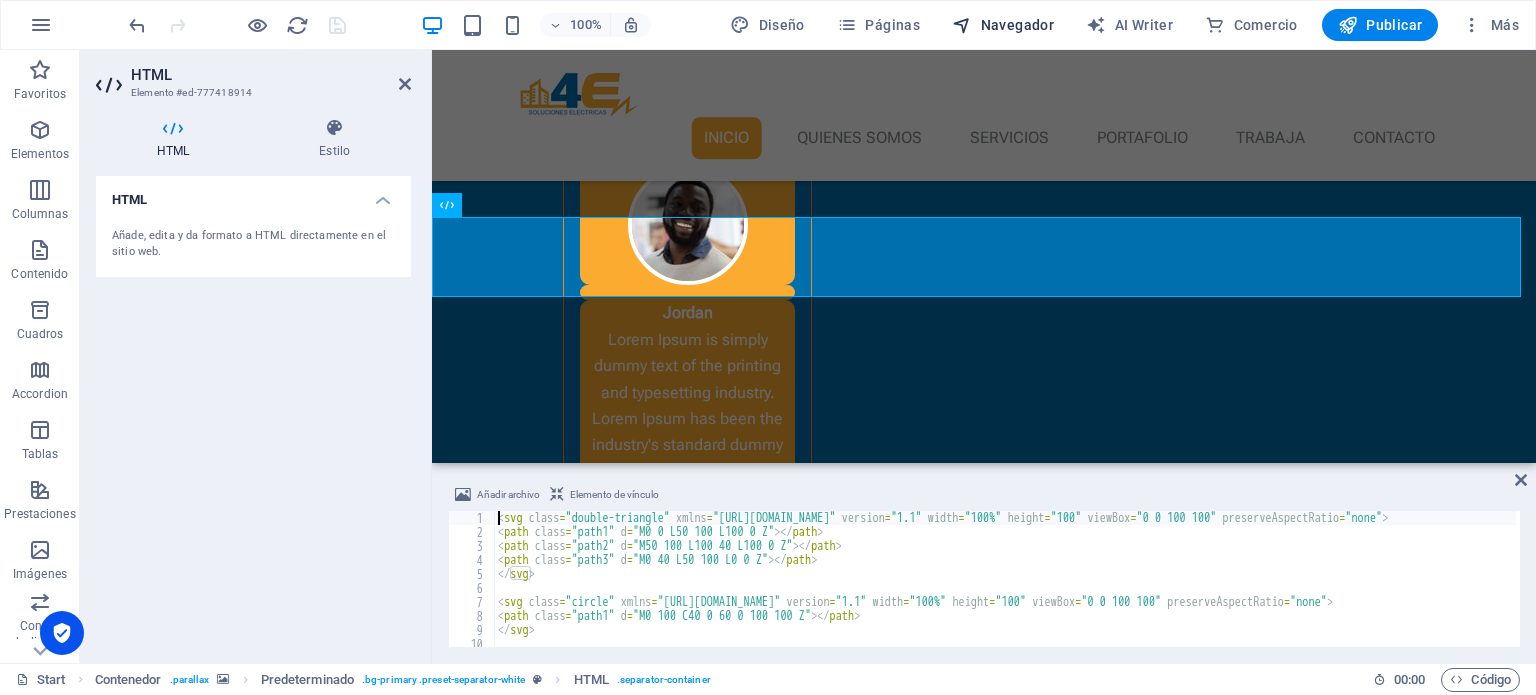 click on "Navegador" at bounding box center [1003, 25] 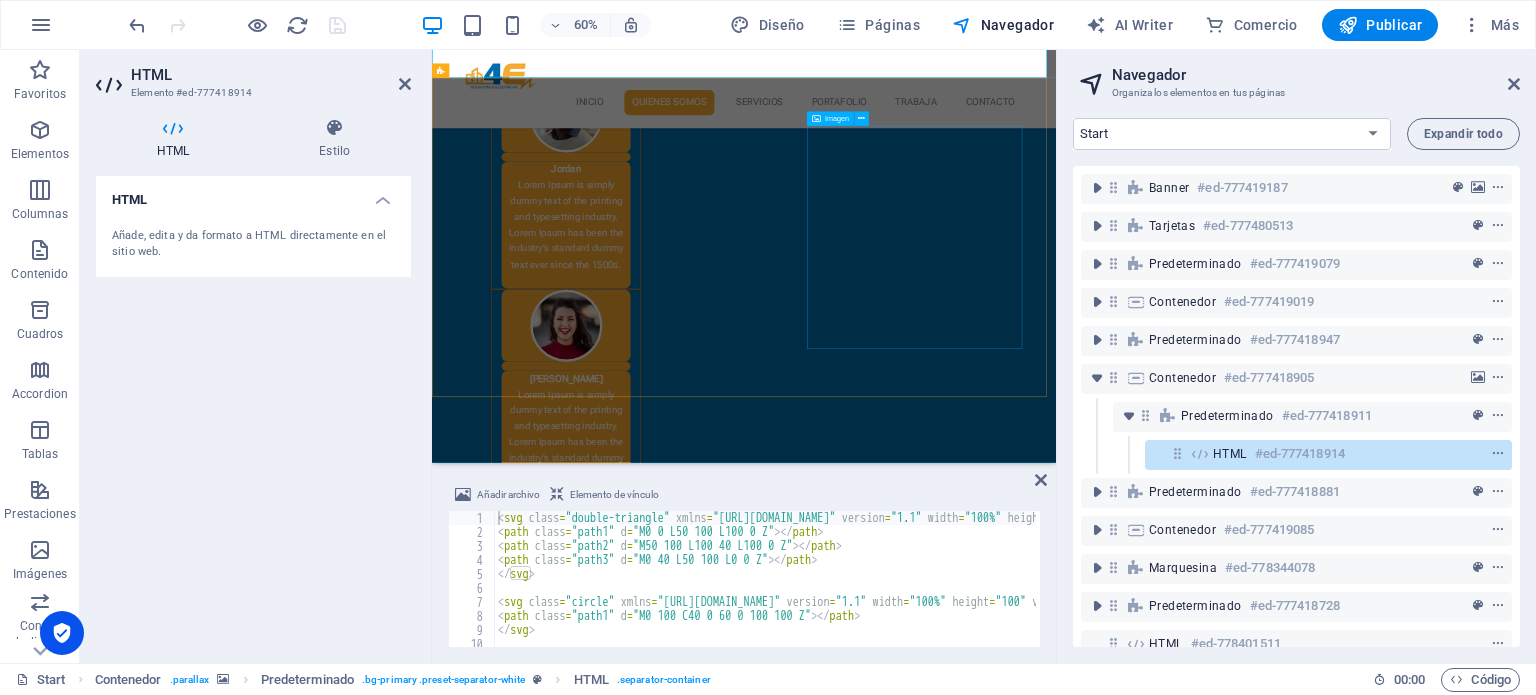 scroll, scrollTop: 2443, scrollLeft: 0, axis: vertical 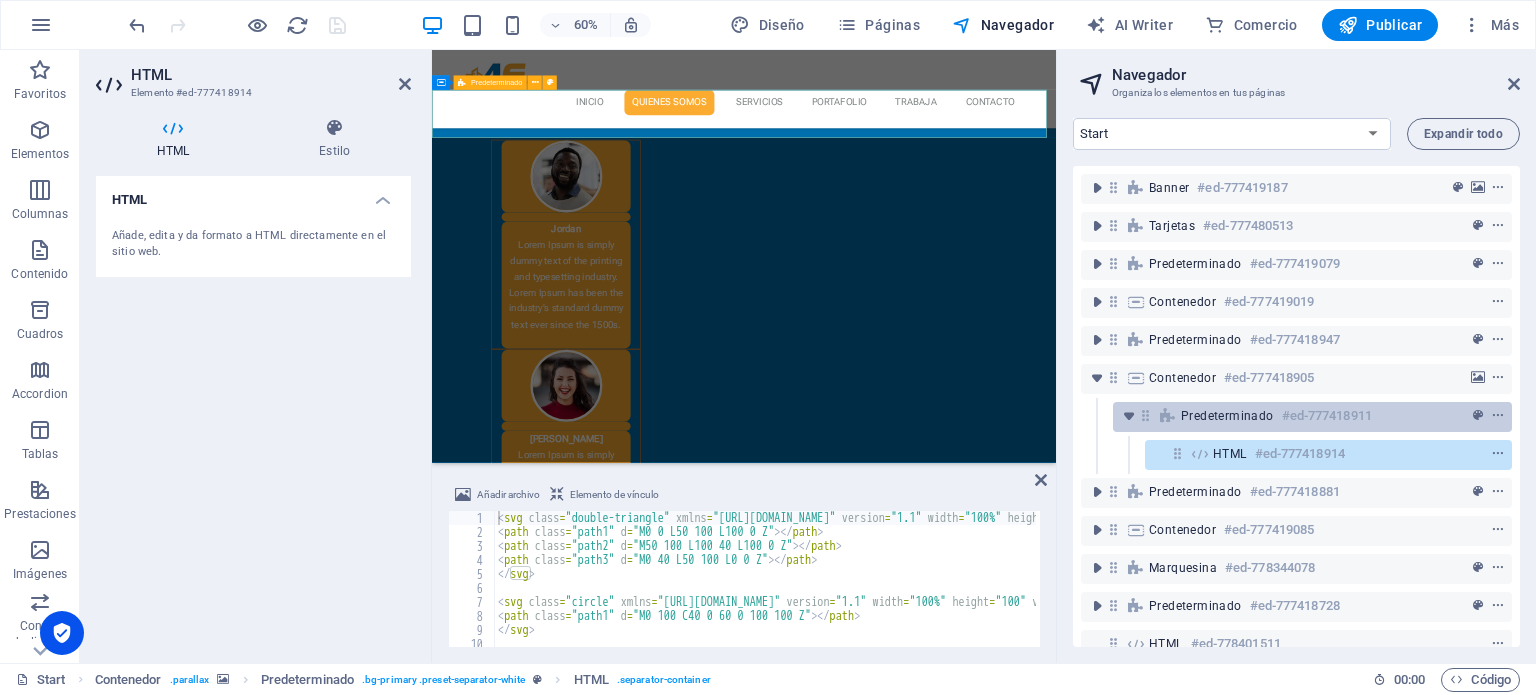 click at bounding box center [1168, 416] 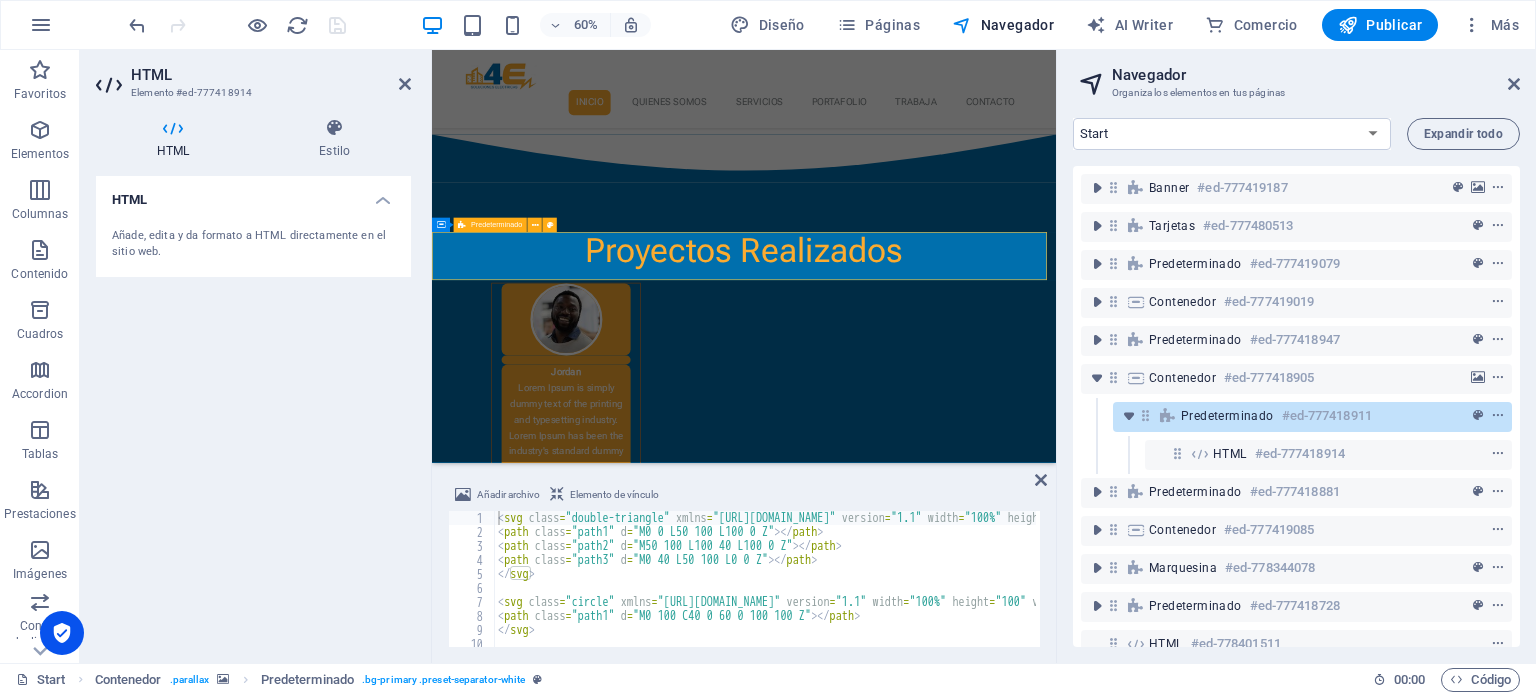 scroll, scrollTop: 2142, scrollLeft: 0, axis: vertical 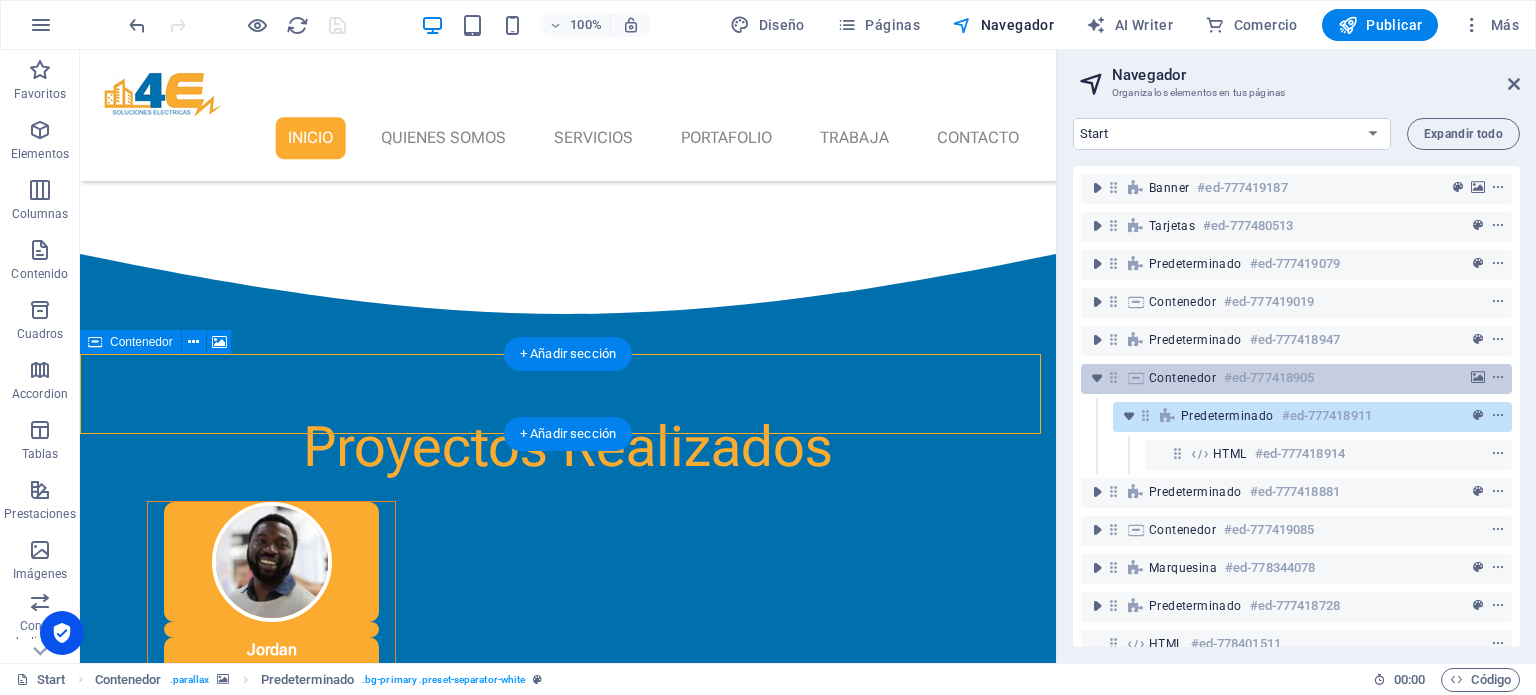 click on "Contenedor" at bounding box center (1182, 378) 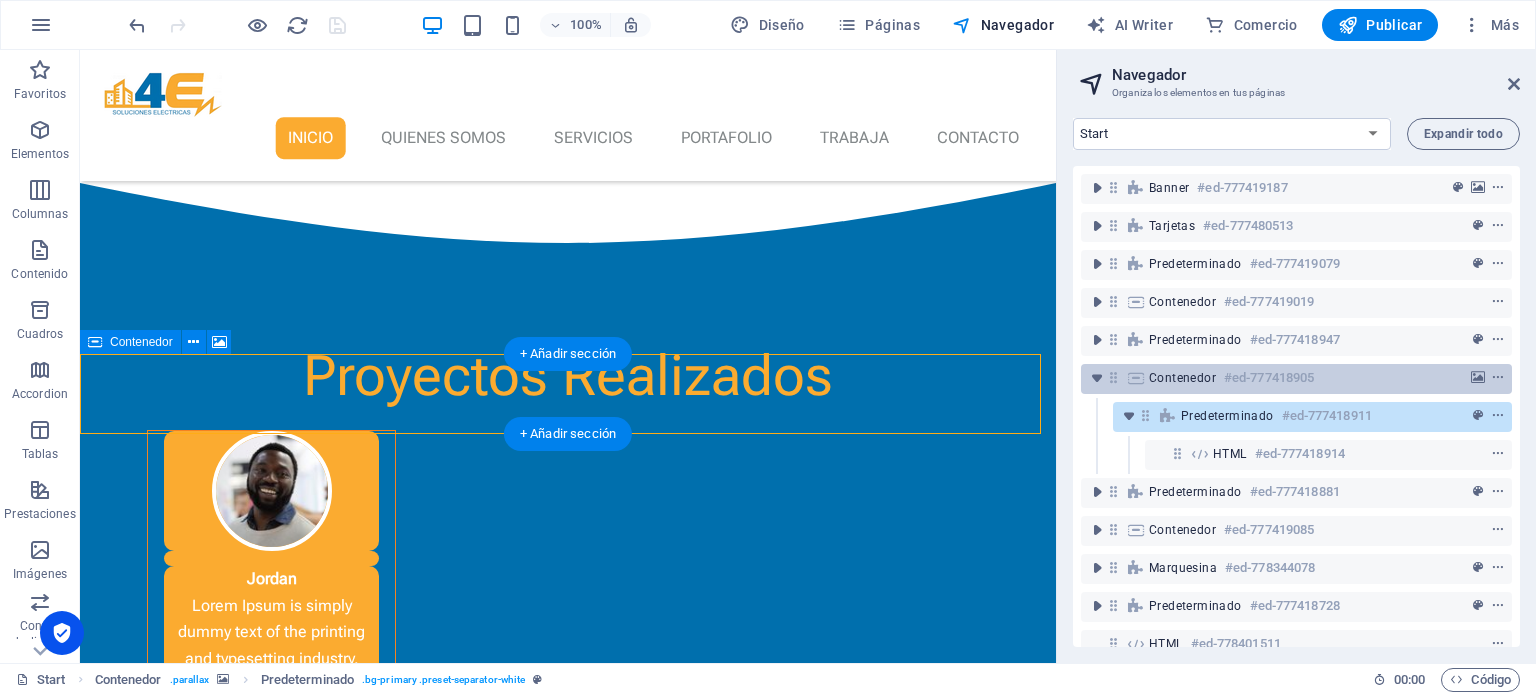scroll, scrollTop: 2180, scrollLeft: 0, axis: vertical 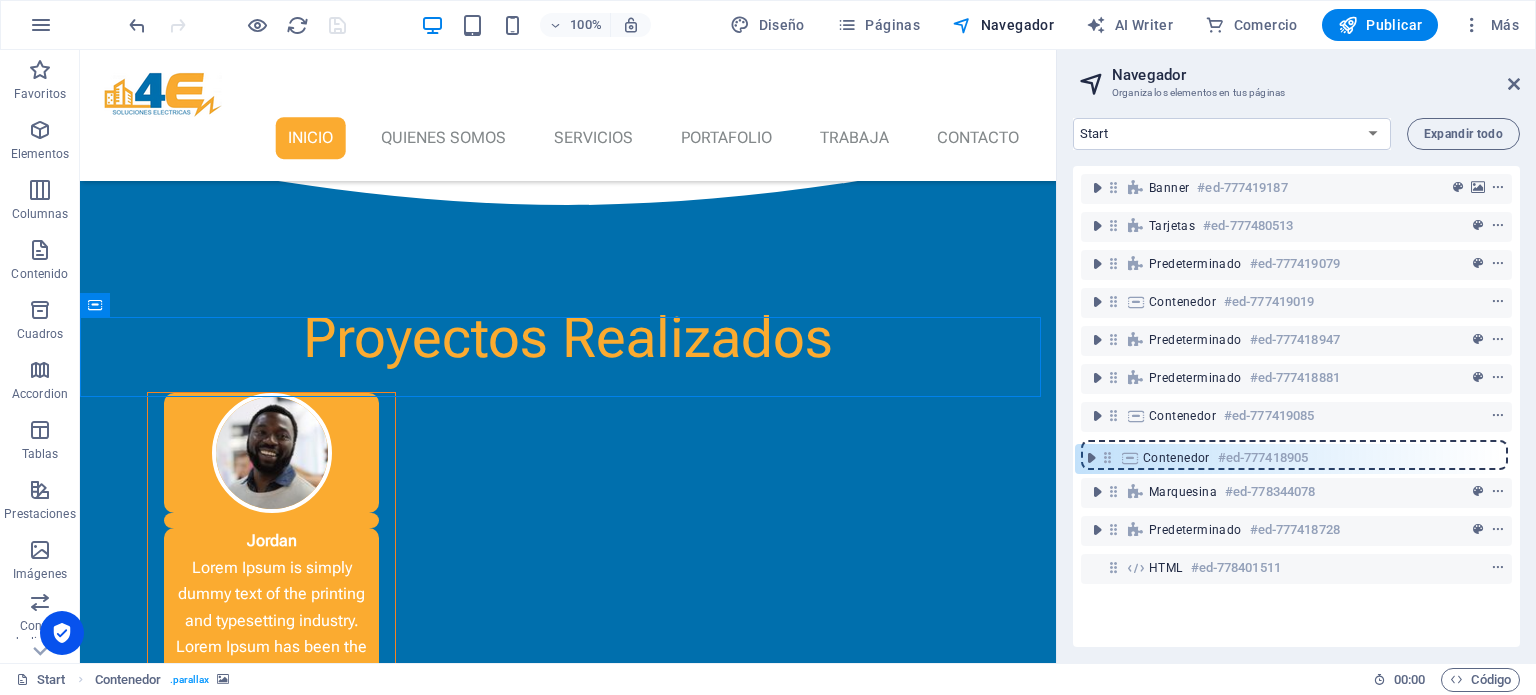 drag, startPoint x: 1114, startPoint y: 377, endPoint x: 1106, endPoint y: 463, distance: 86.37129 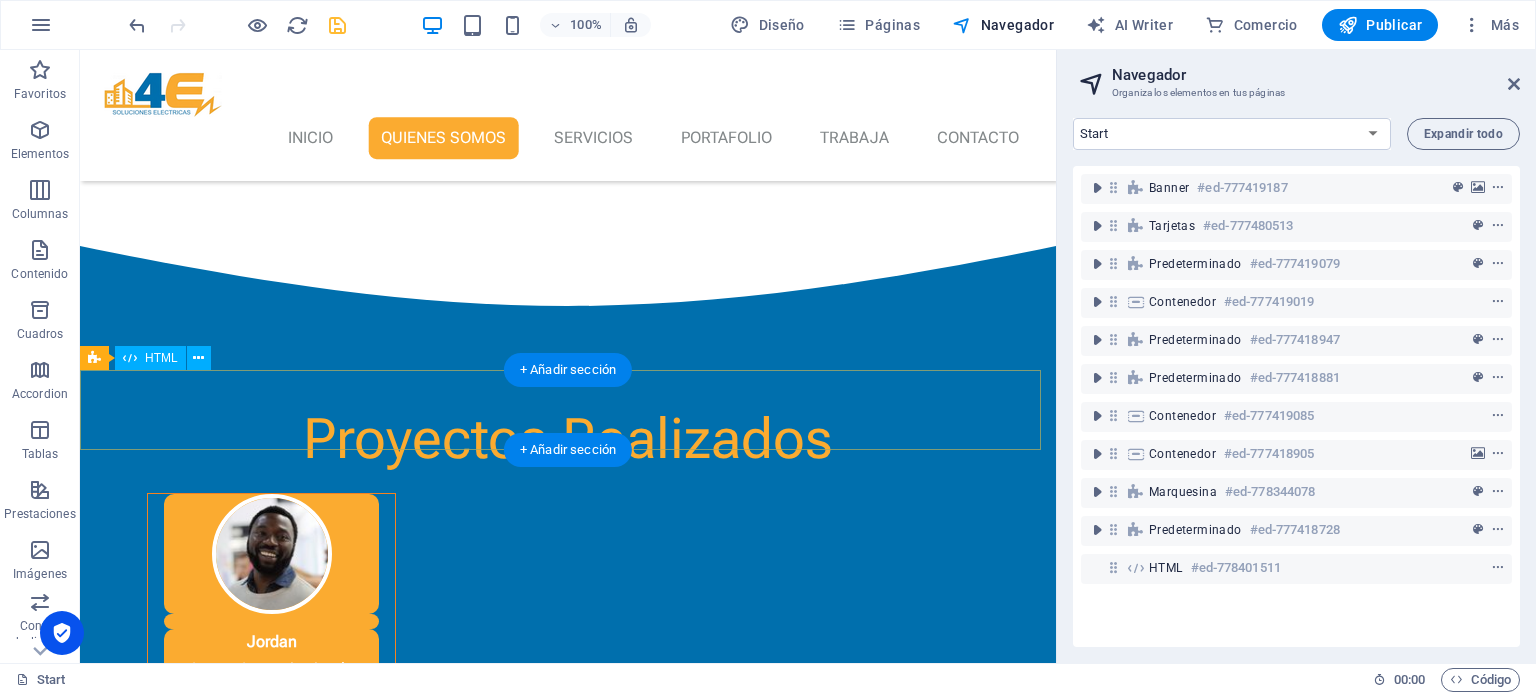 scroll, scrollTop: 2046, scrollLeft: 0, axis: vertical 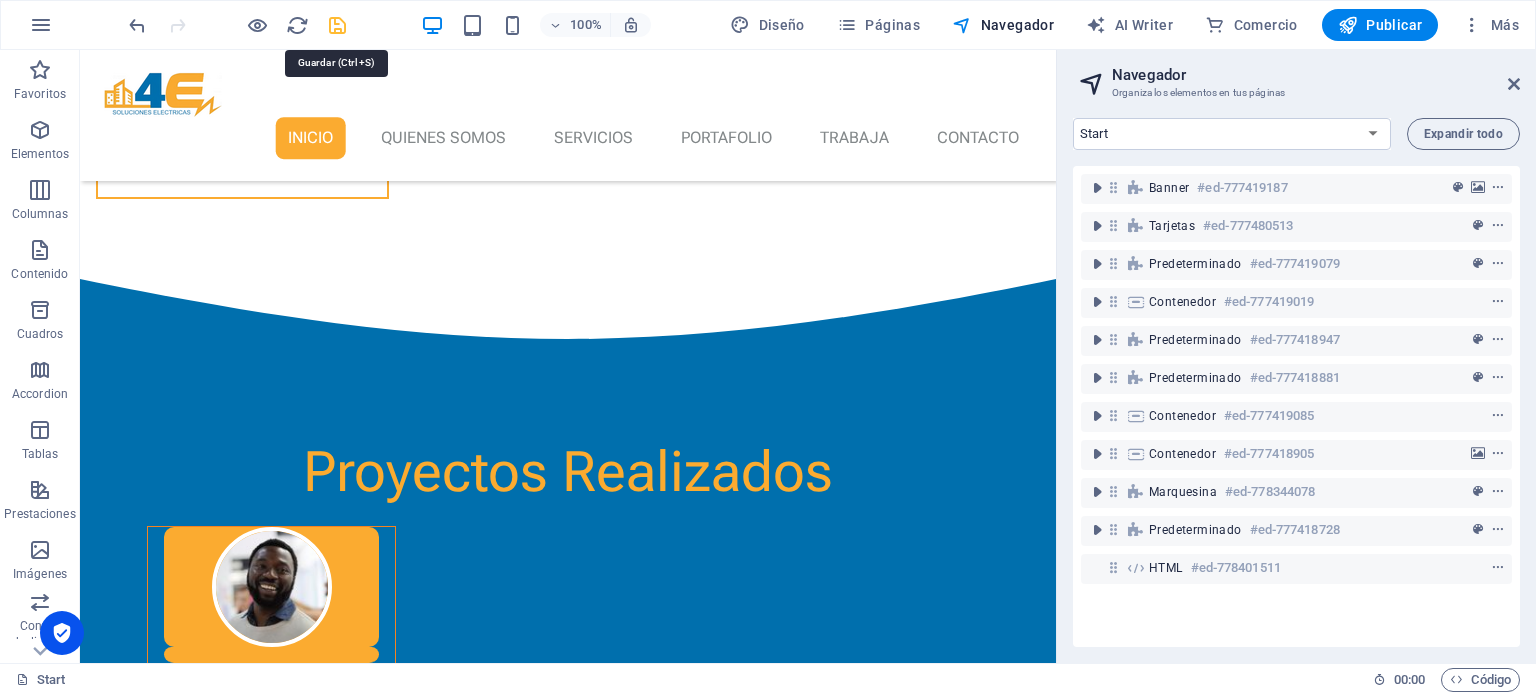 click at bounding box center [337, 25] 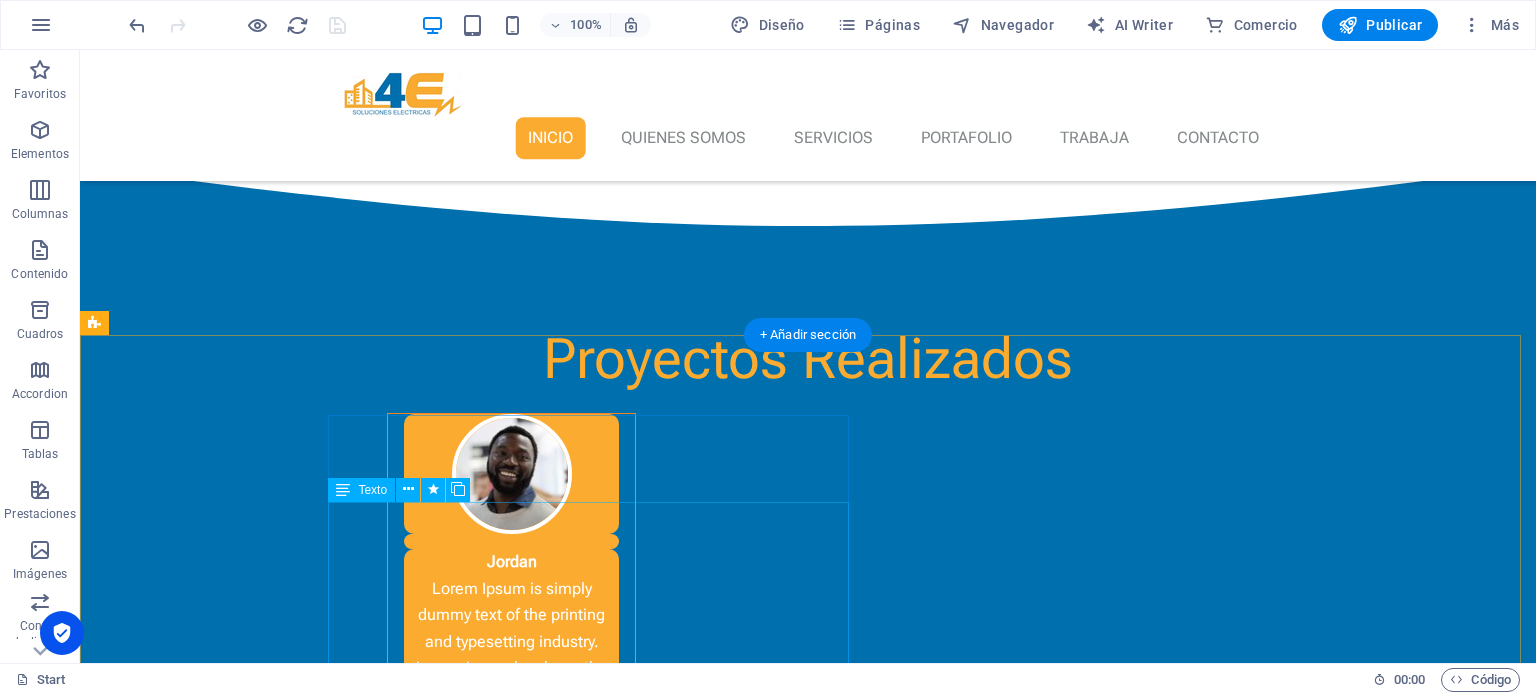 scroll, scrollTop: 2149, scrollLeft: 0, axis: vertical 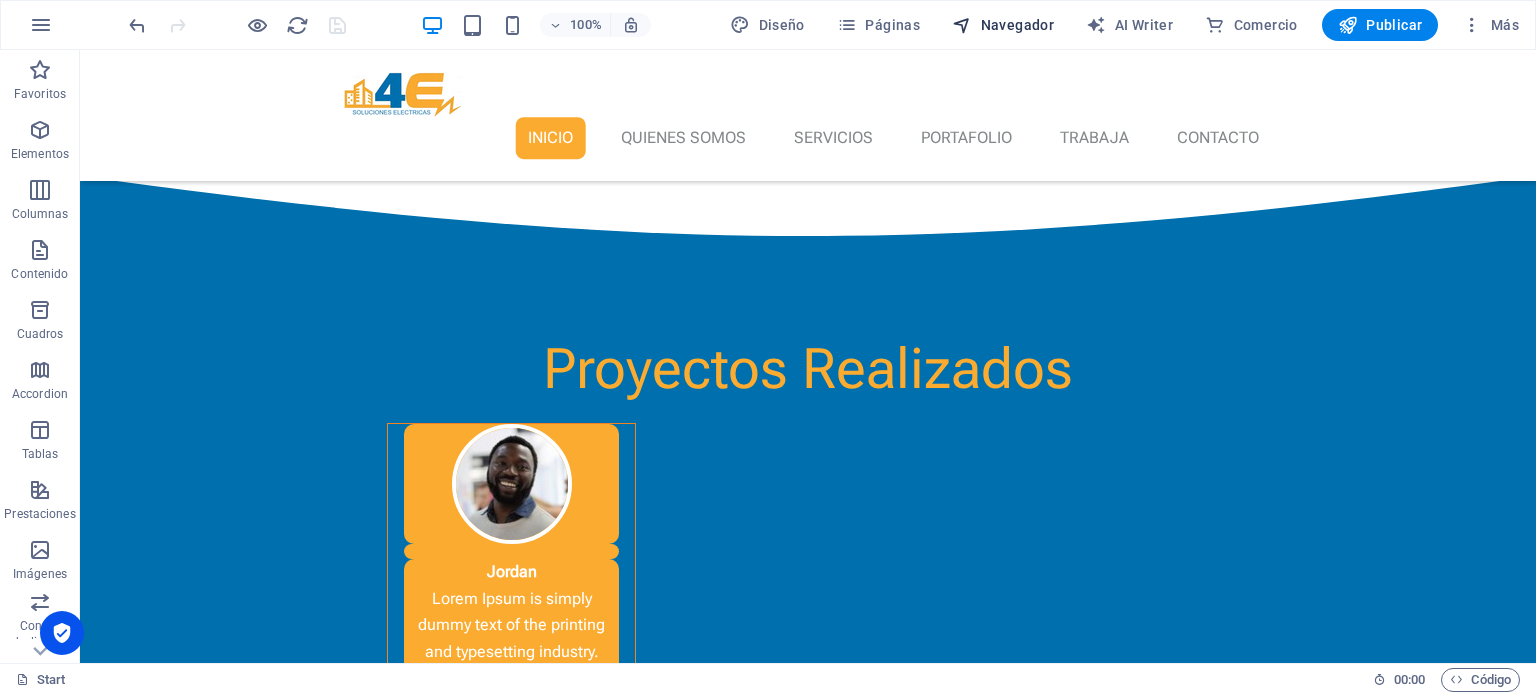 click on "Navegador" at bounding box center [1003, 25] 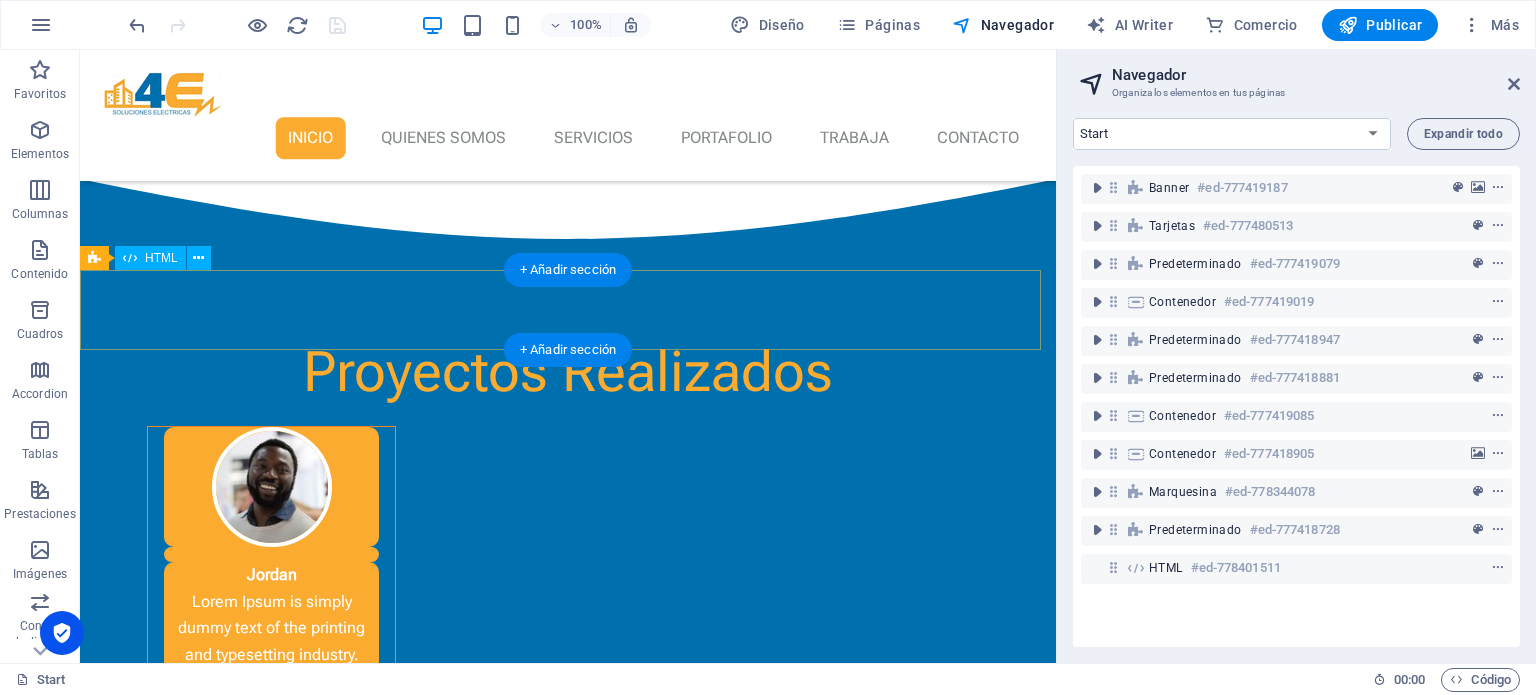 click at bounding box center (568, 1941) 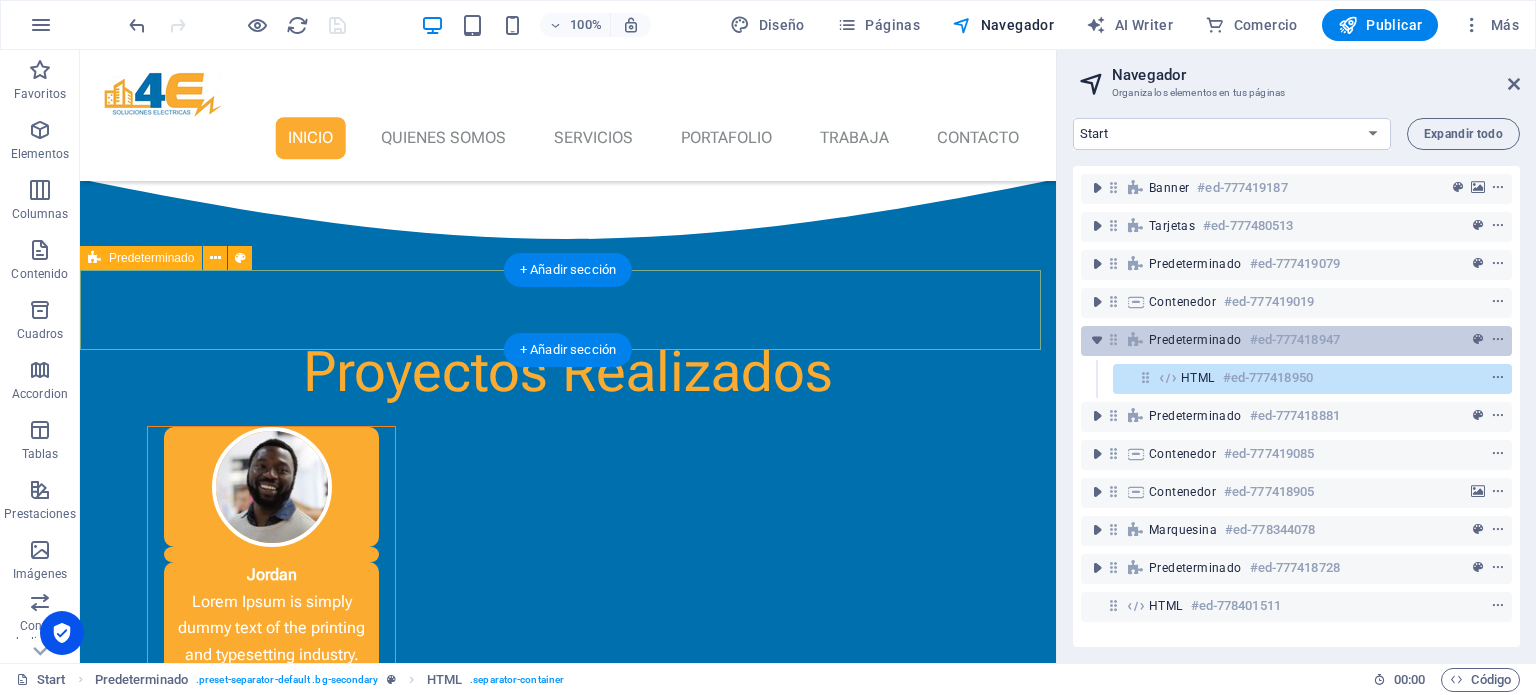 click on "Predeterminado" at bounding box center [1195, 340] 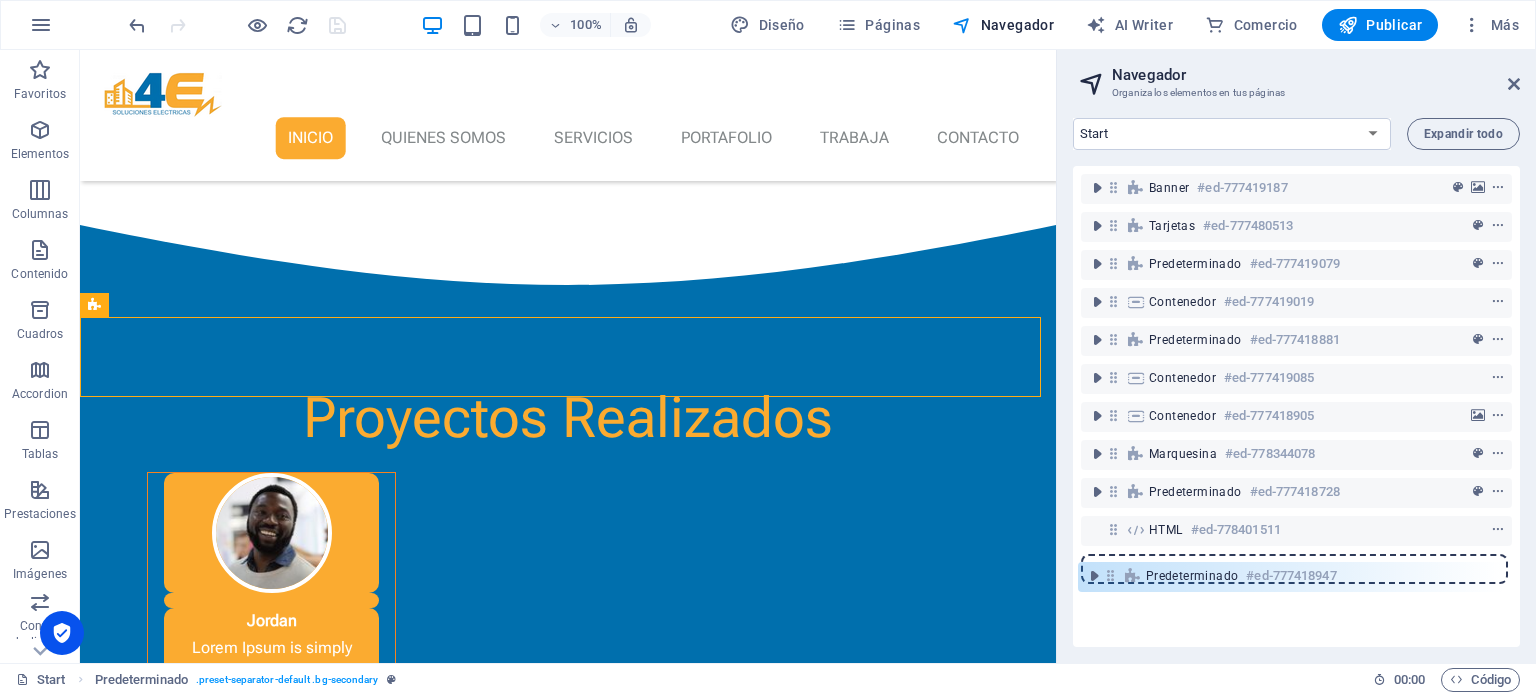 drag, startPoint x: 1116, startPoint y: 347, endPoint x: 1111, endPoint y: 588, distance: 241.05186 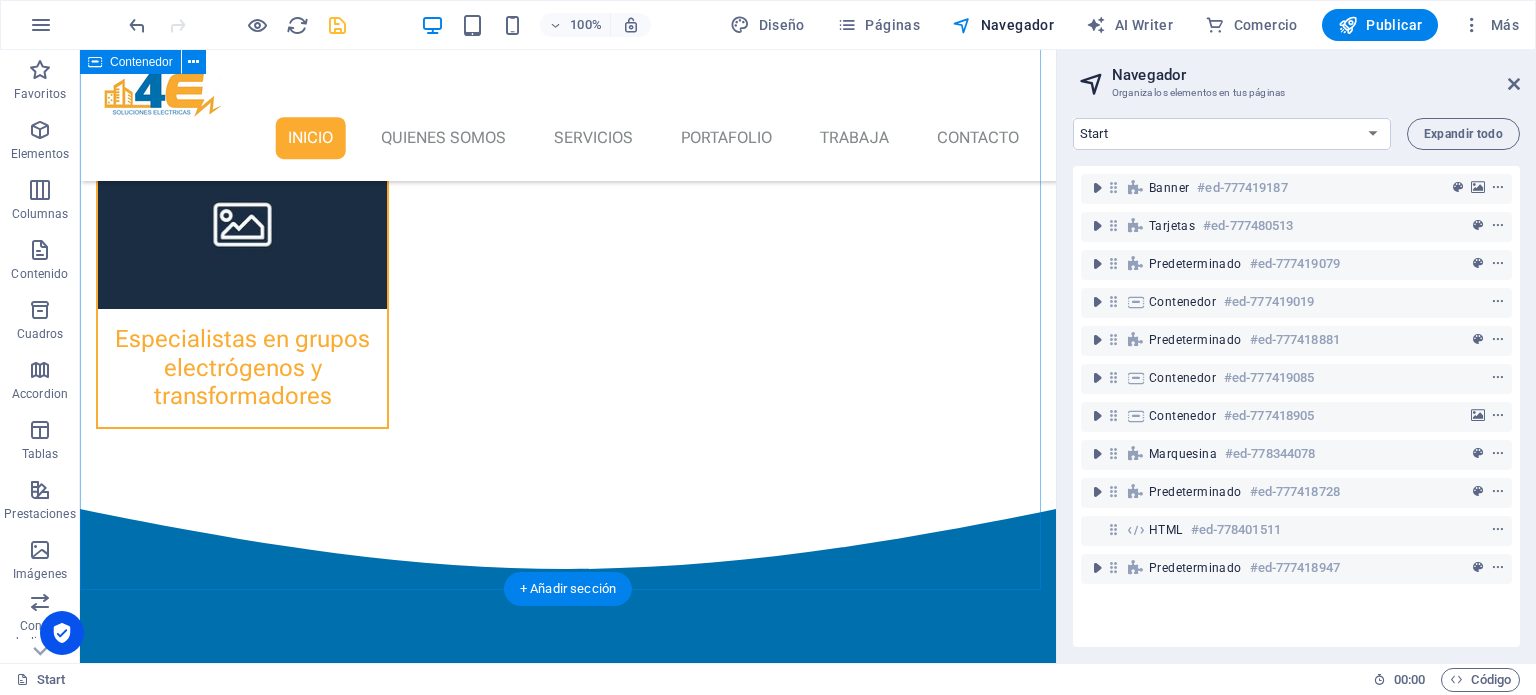 scroll, scrollTop: 2116, scrollLeft: 0, axis: vertical 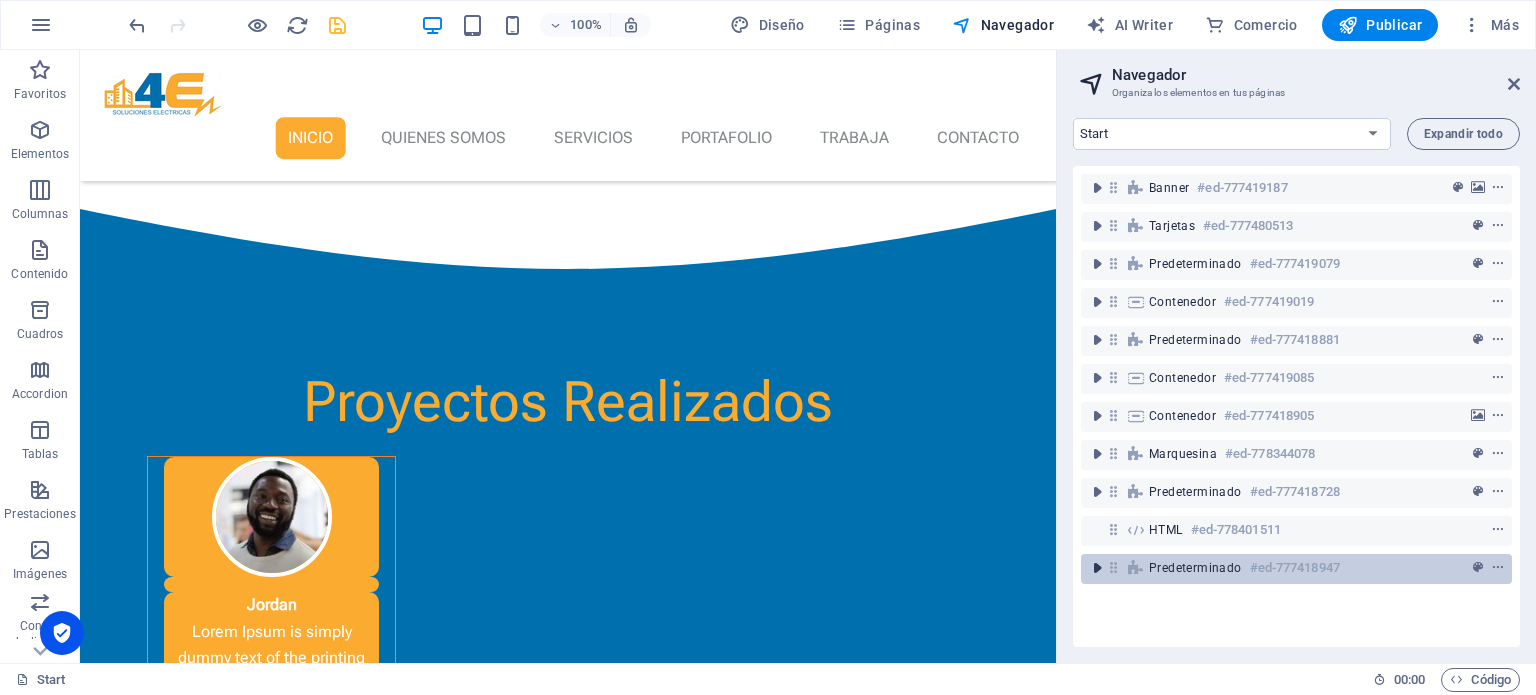 click at bounding box center [1097, 568] 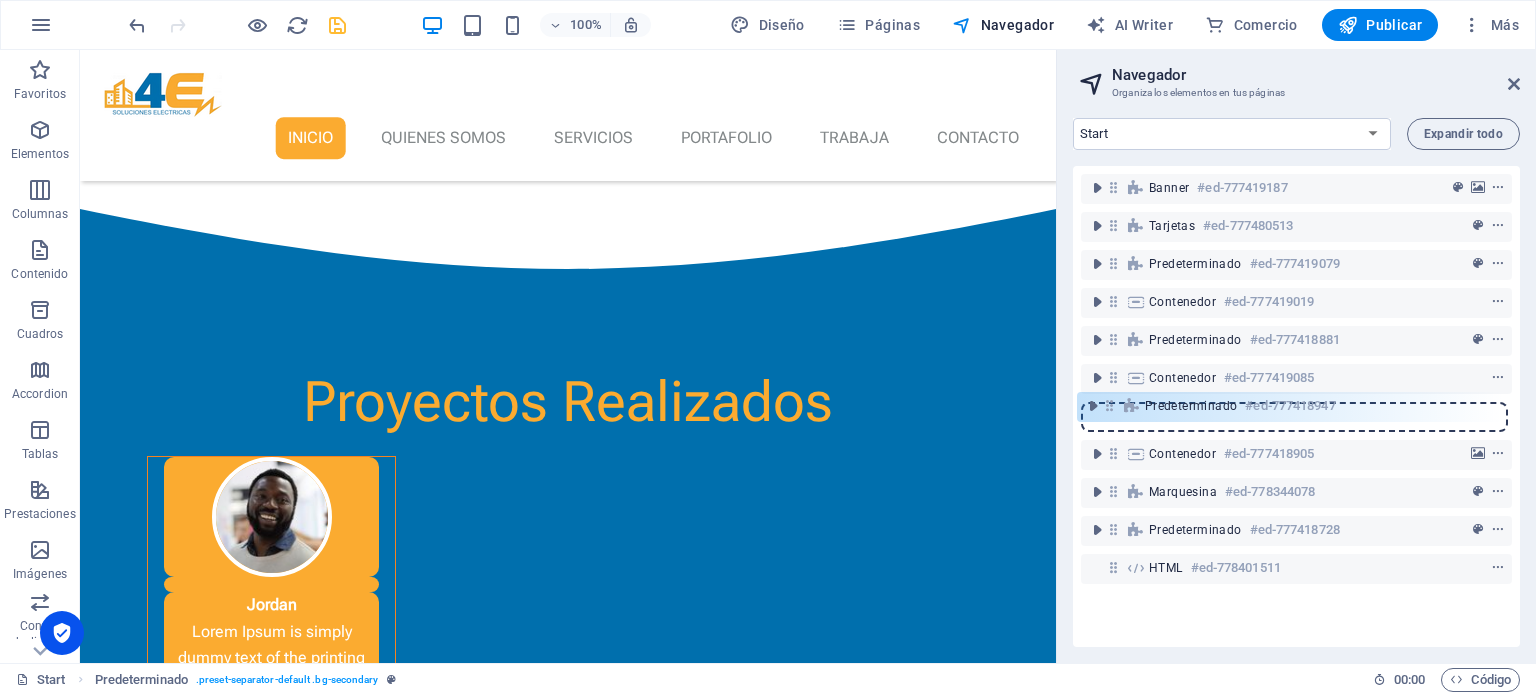 drag, startPoint x: 1112, startPoint y: 571, endPoint x: 1108, endPoint y: 404, distance: 167.0479 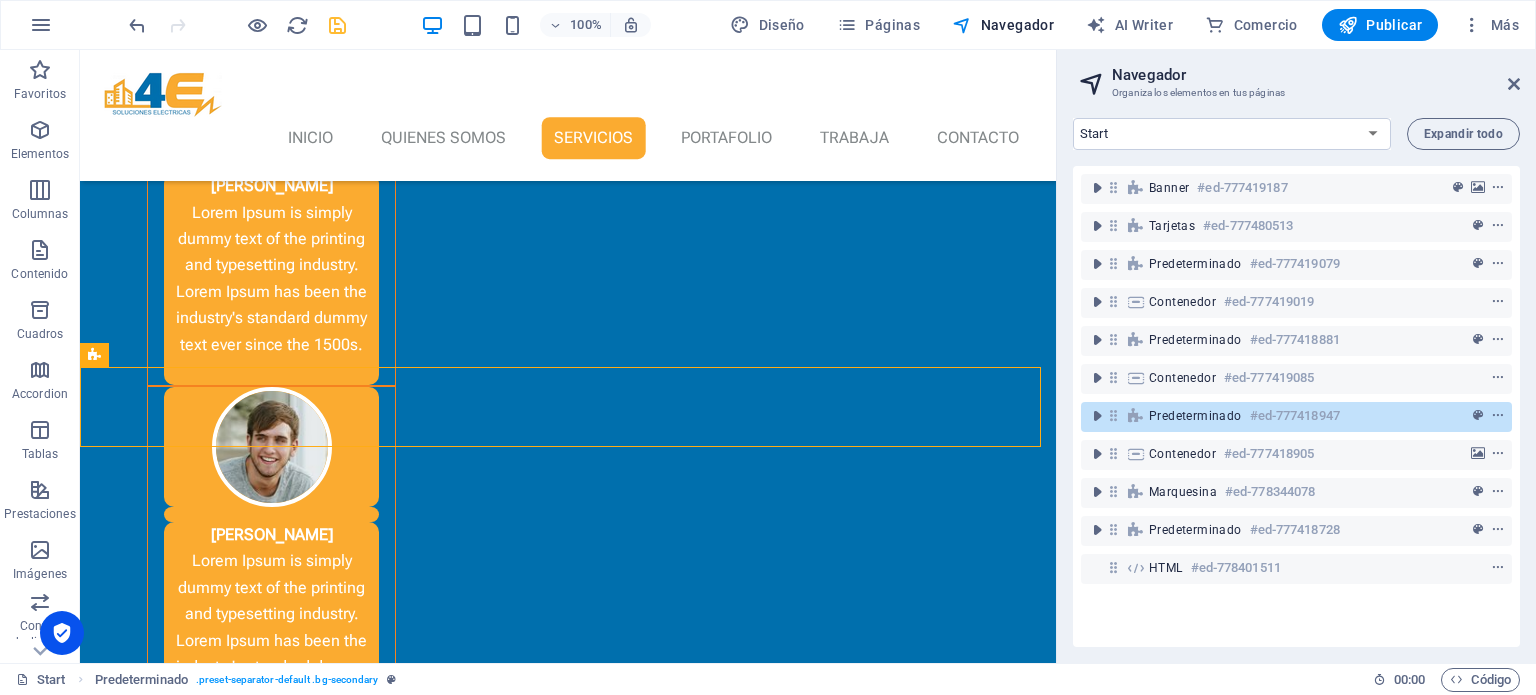 scroll, scrollTop: 2966, scrollLeft: 0, axis: vertical 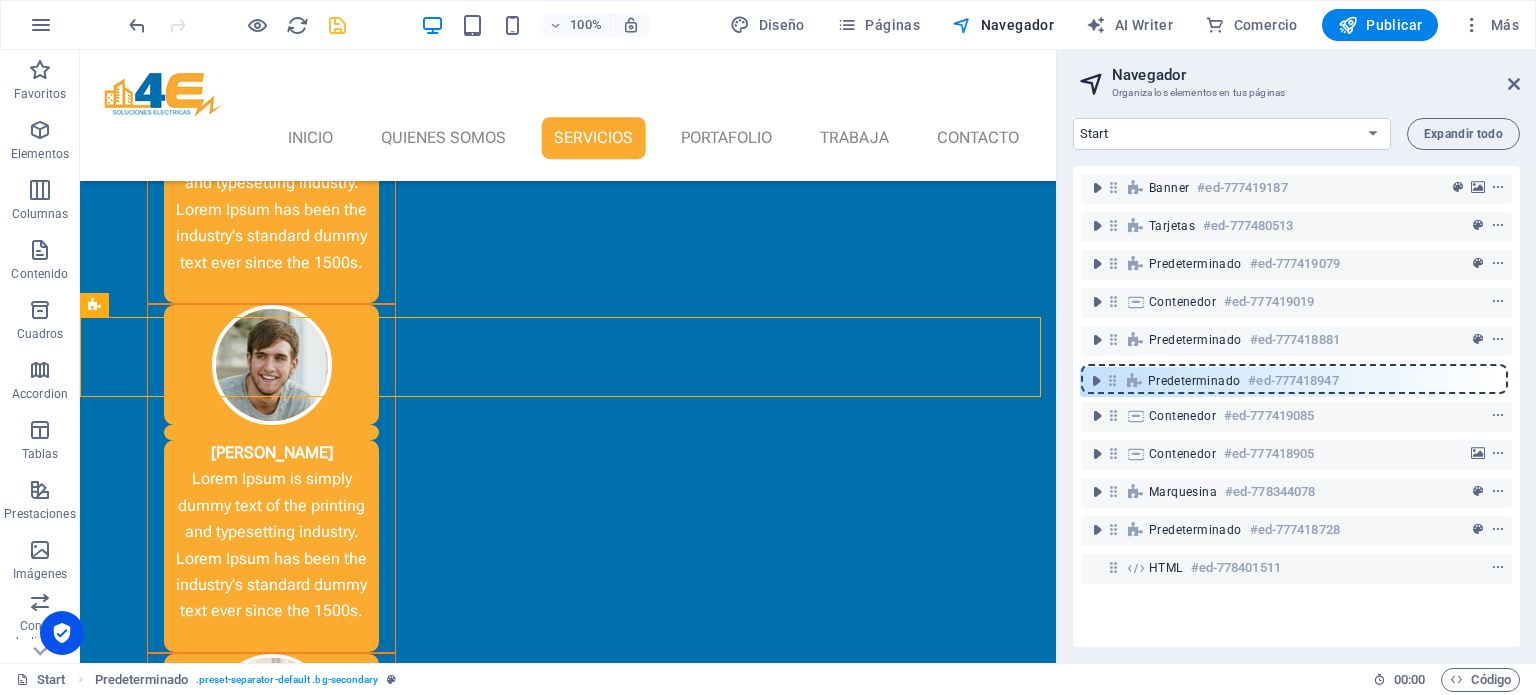 drag, startPoint x: 1116, startPoint y: 415, endPoint x: 1112, endPoint y: 373, distance: 42.190044 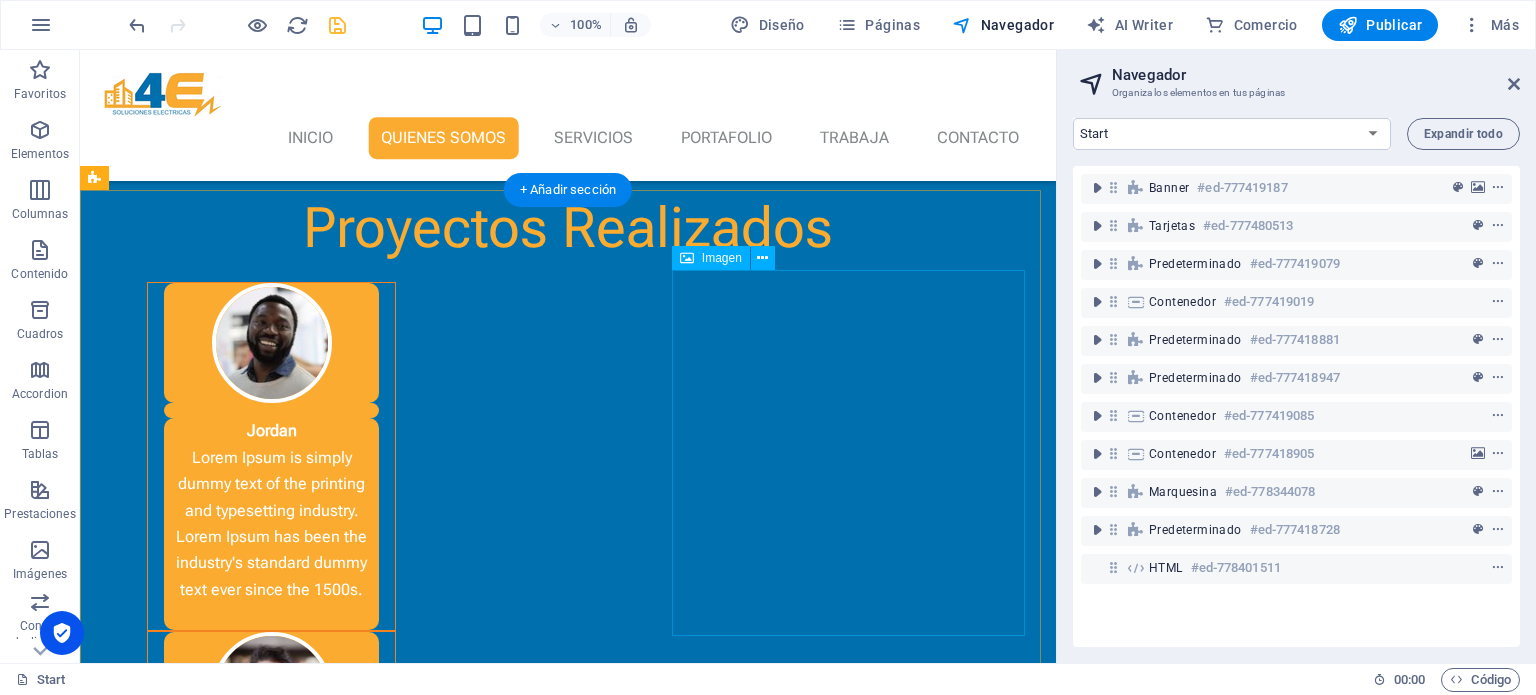 scroll, scrollTop: 2325, scrollLeft: 0, axis: vertical 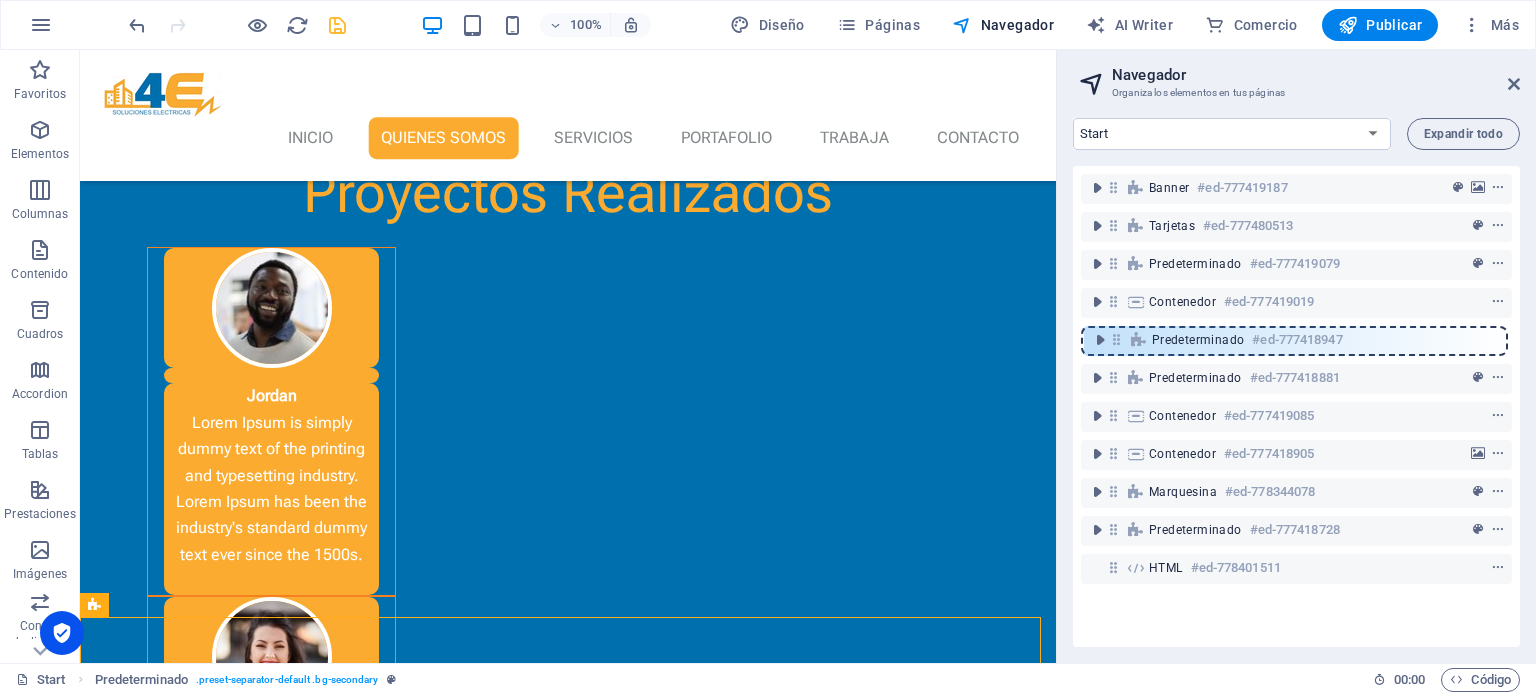 drag, startPoint x: 1116, startPoint y: 378, endPoint x: 1115, endPoint y: 335, distance: 43.011627 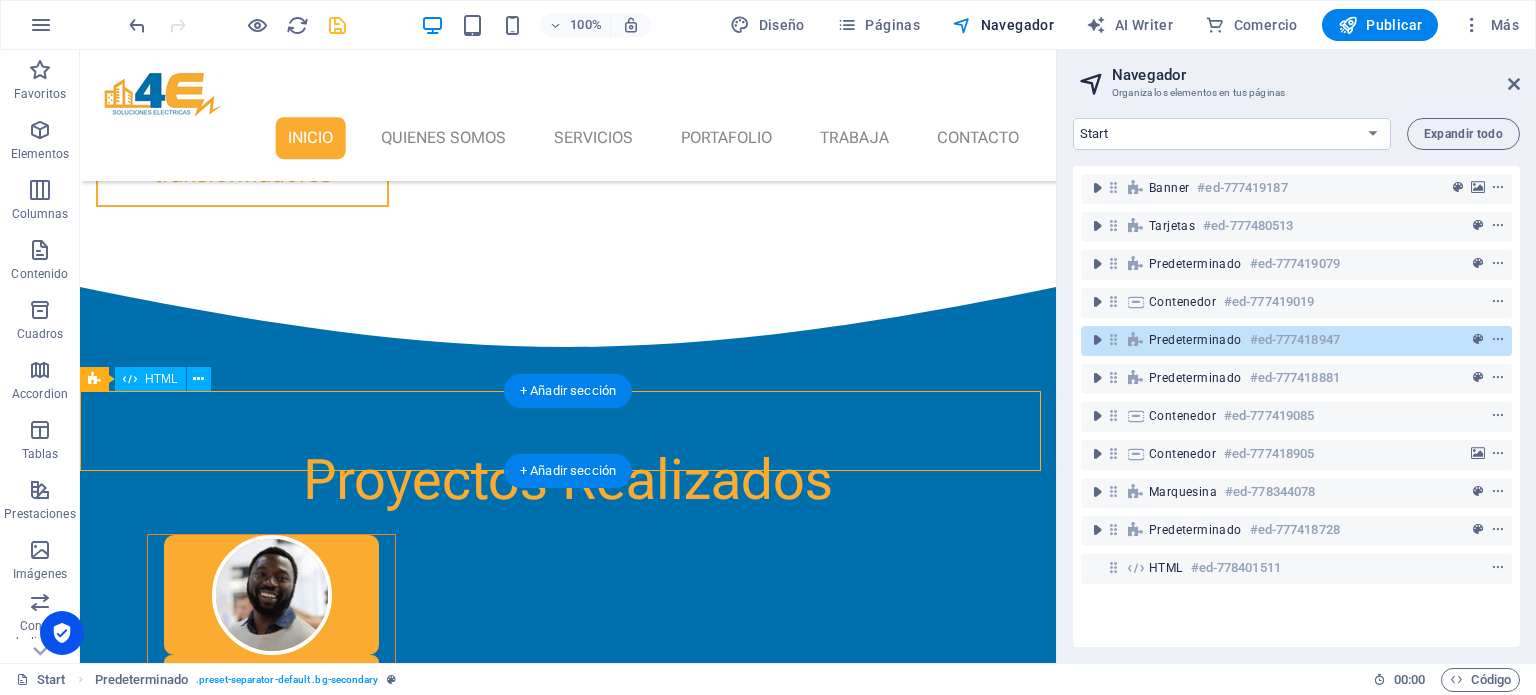 scroll, scrollTop: 2025, scrollLeft: 0, axis: vertical 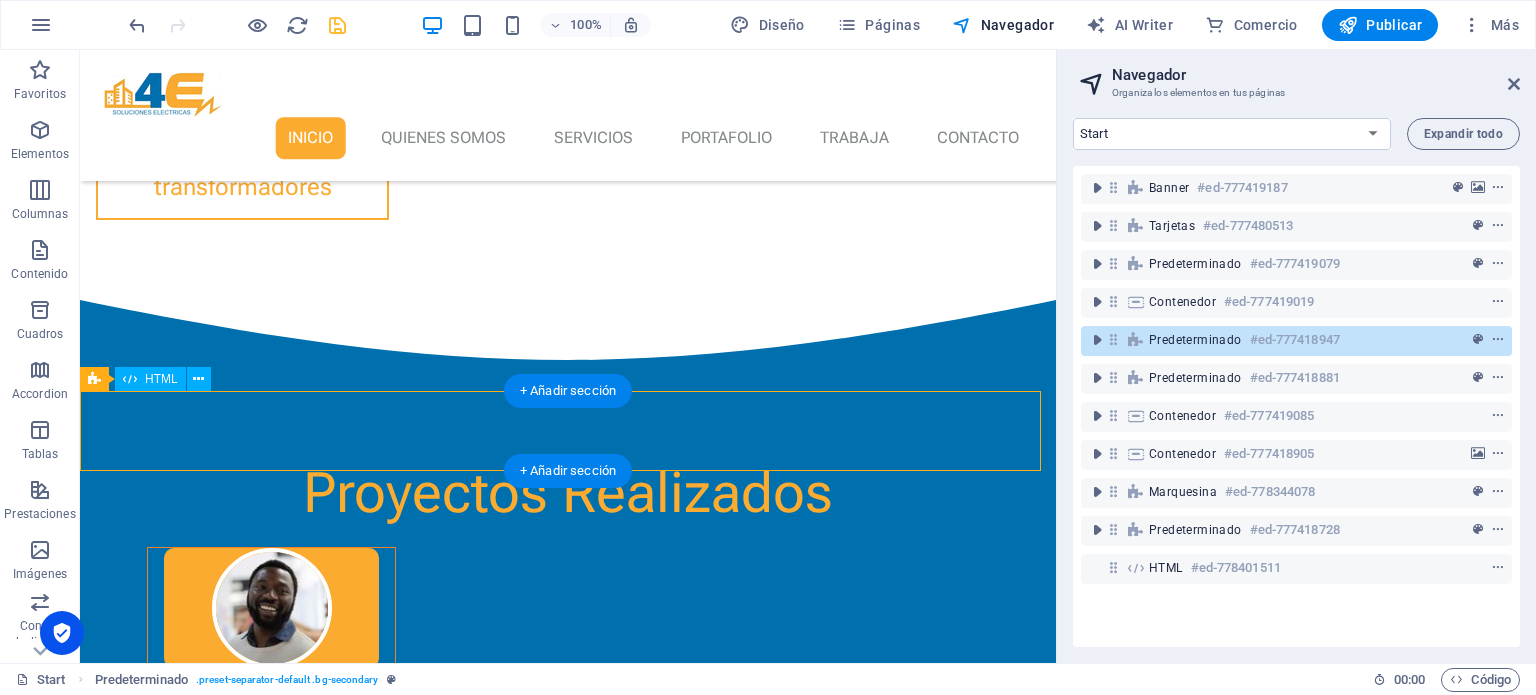 click at bounding box center (568, 2062) 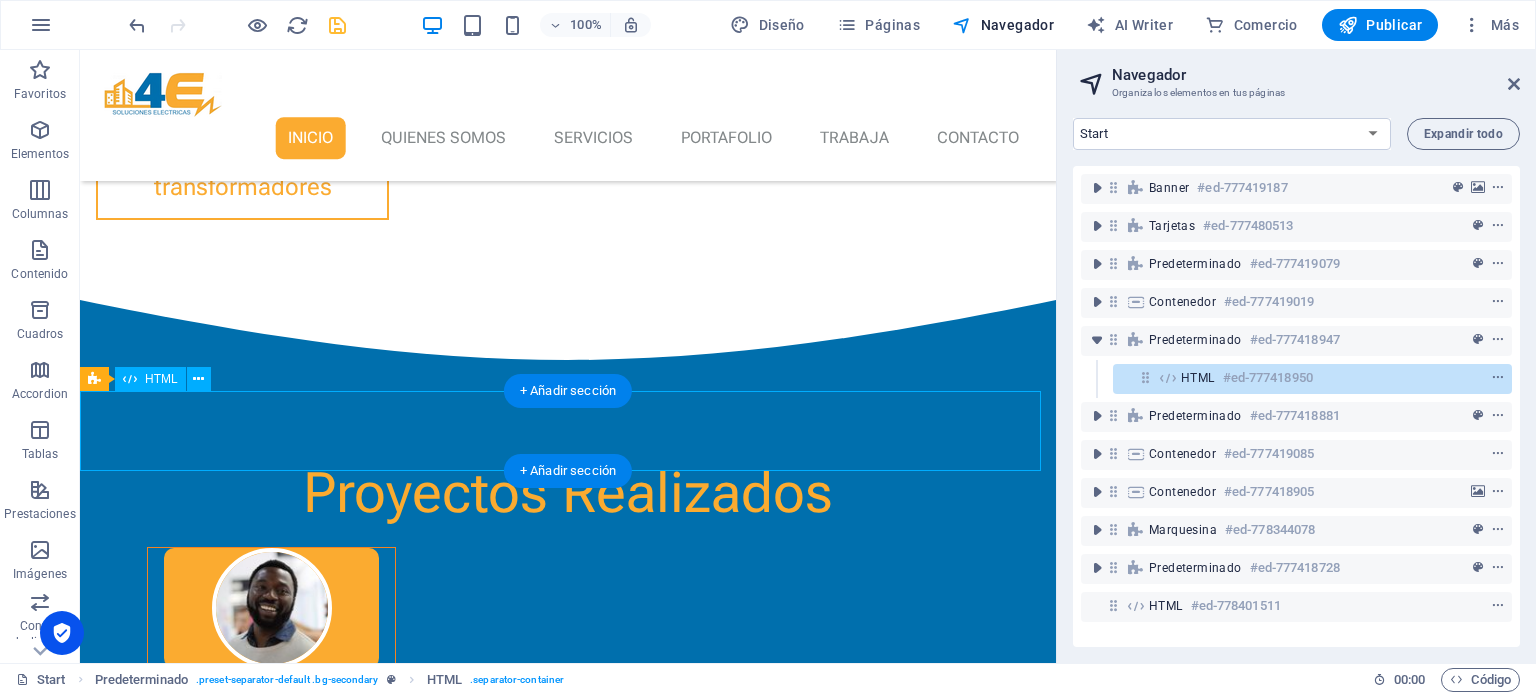 click at bounding box center (568, 2062) 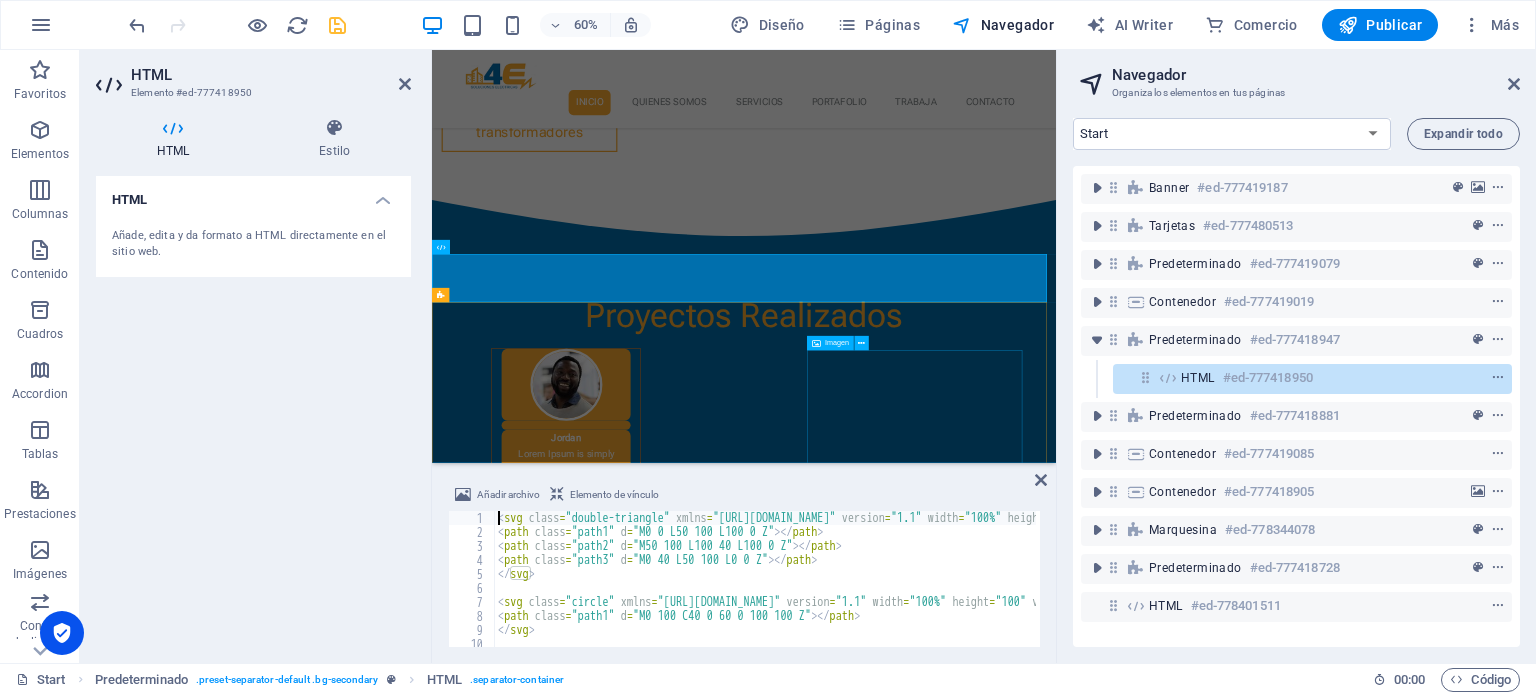 scroll, scrollTop: 2088, scrollLeft: 0, axis: vertical 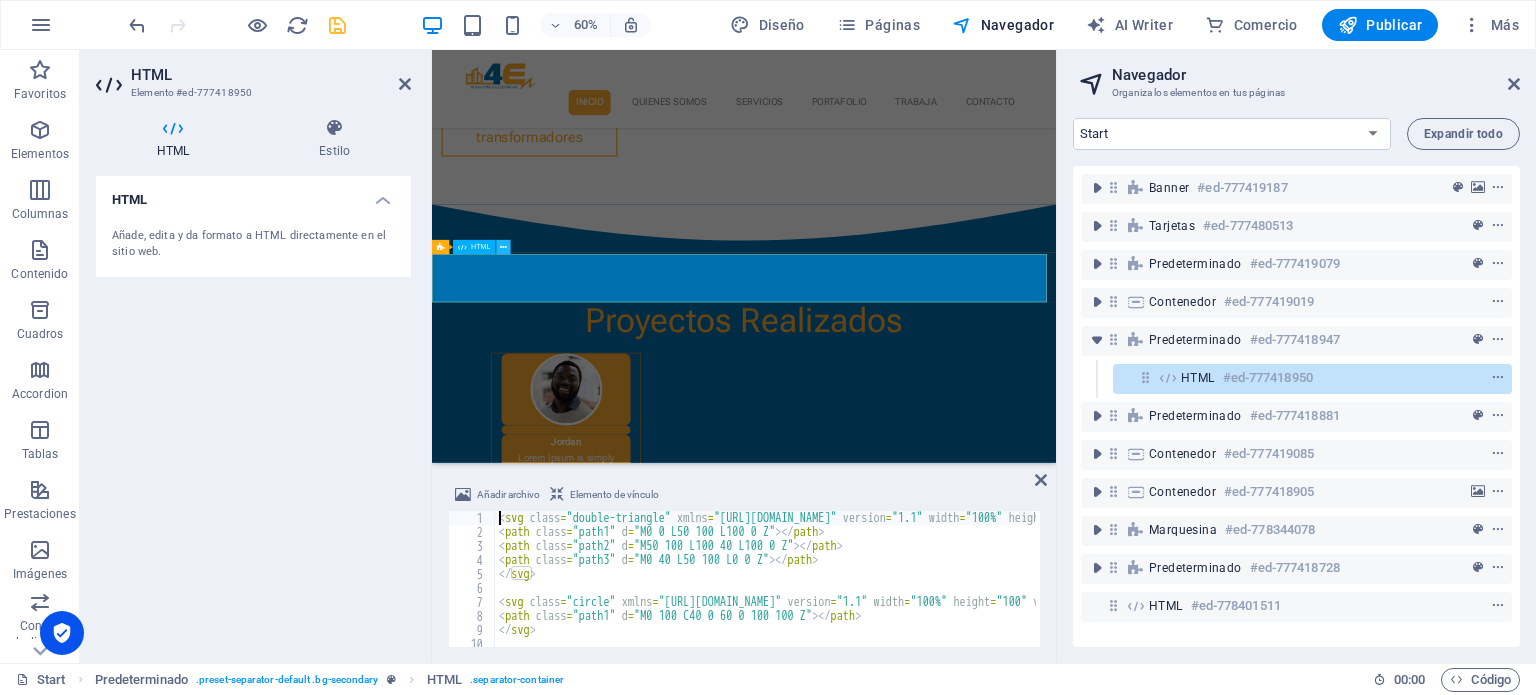 click at bounding box center [503, 247] 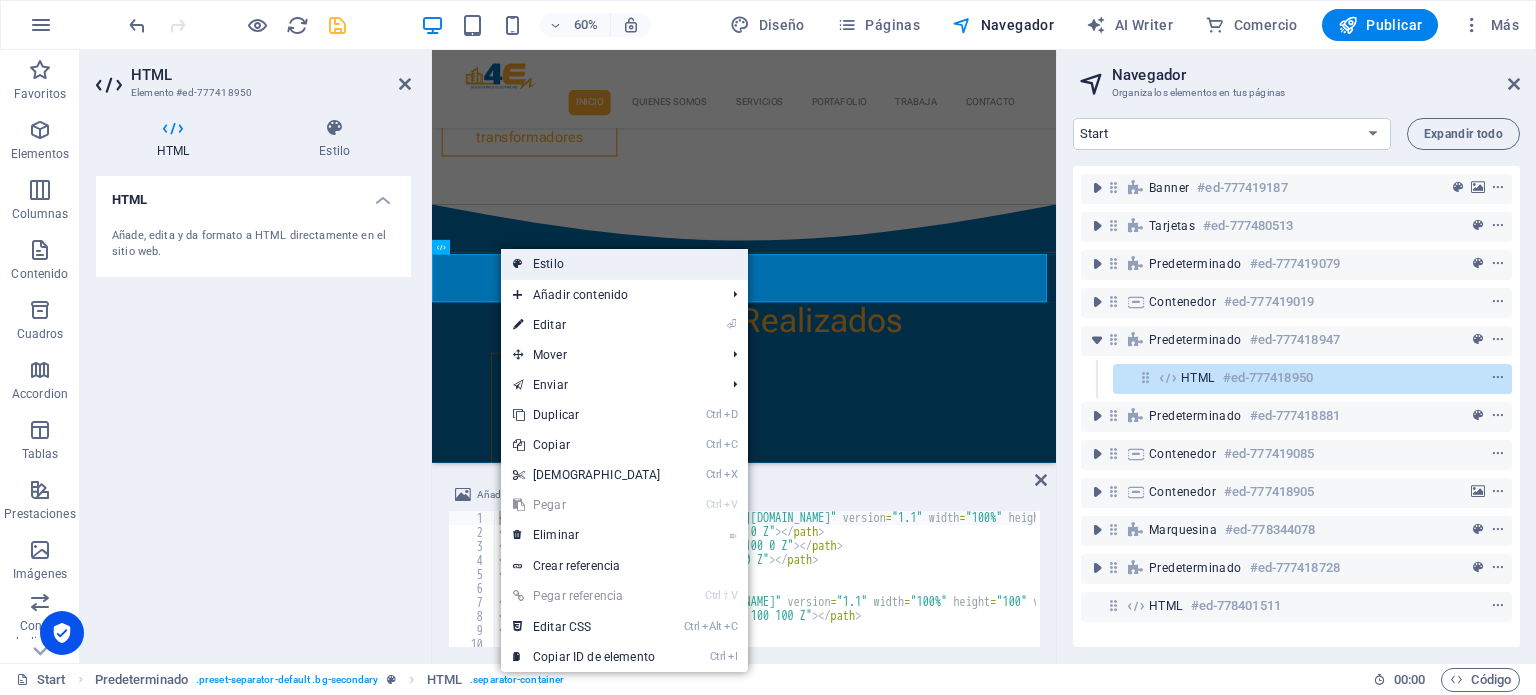 click at bounding box center [518, 264] 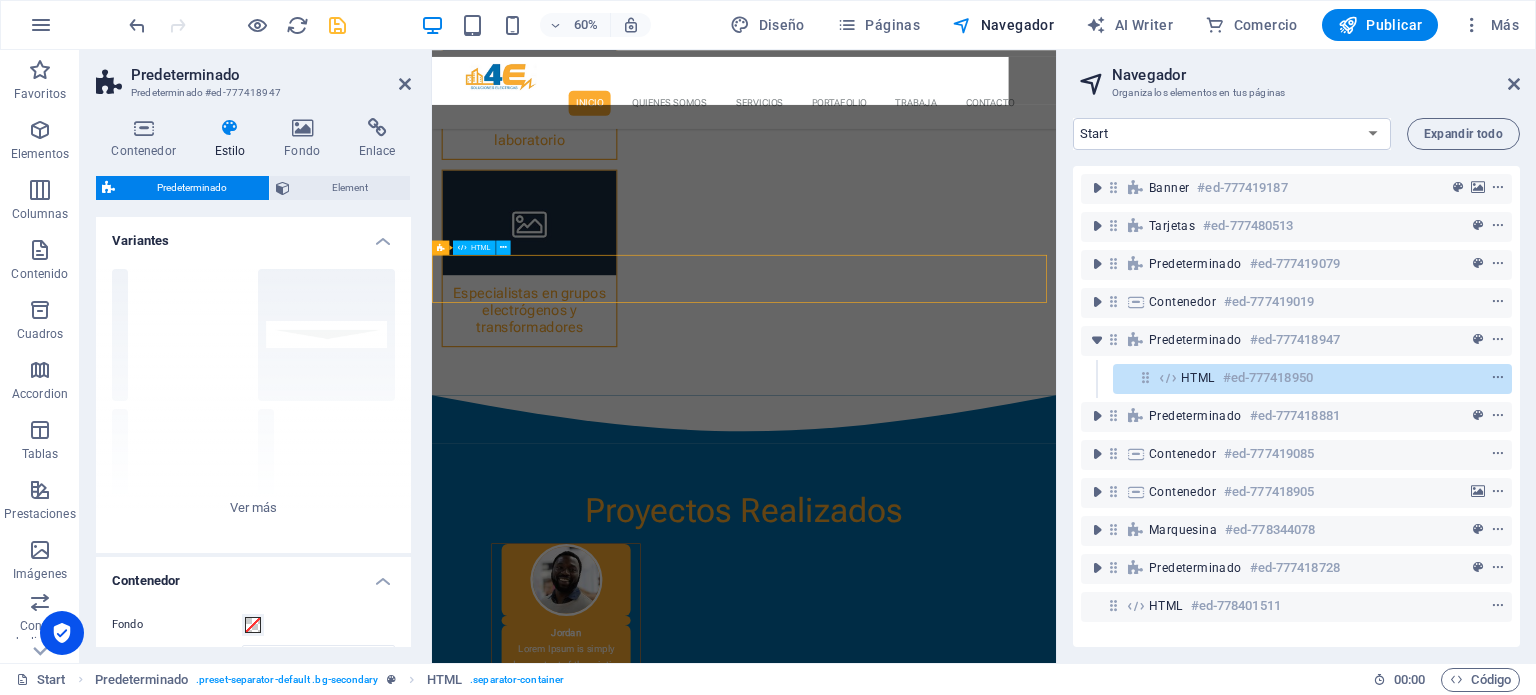 scroll, scrollTop: 2356, scrollLeft: 0, axis: vertical 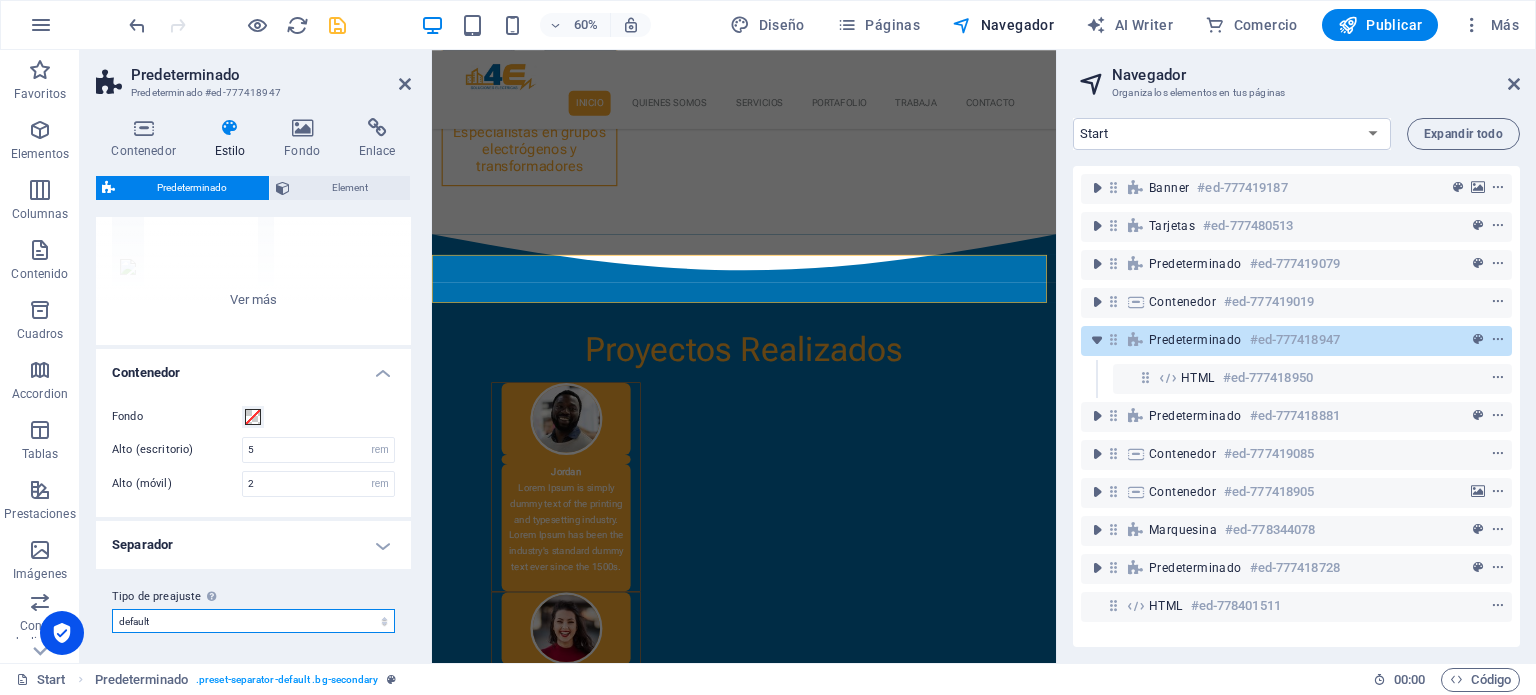 click on "[PERSON_NAME] [PERSON_NAME]-top default primary-bottom abajo Añadir tipo de preajuste" at bounding box center (253, 621) 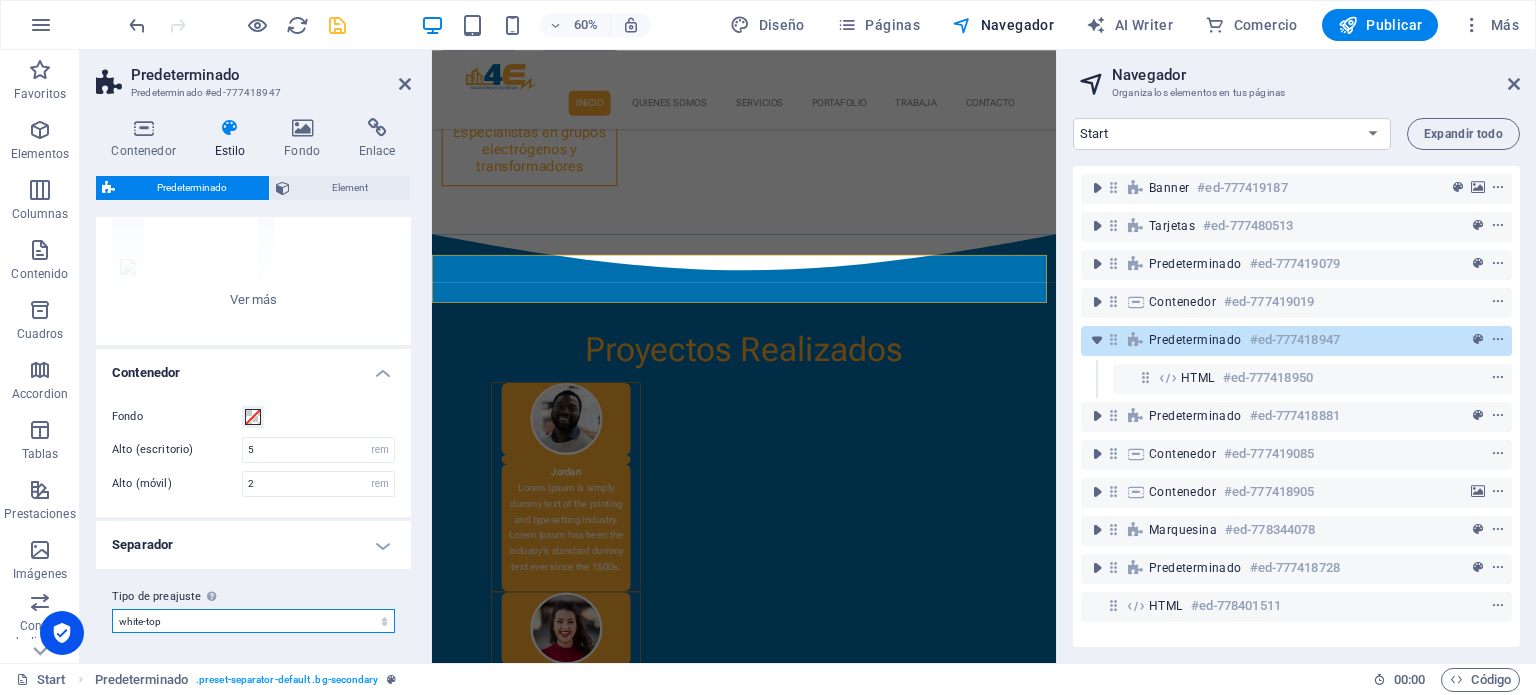 click on "[PERSON_NAME] [PERSON_NAME]-top default primary-bottom abajo Añadir tipo de preajuste" at bounding box center [253, 621] 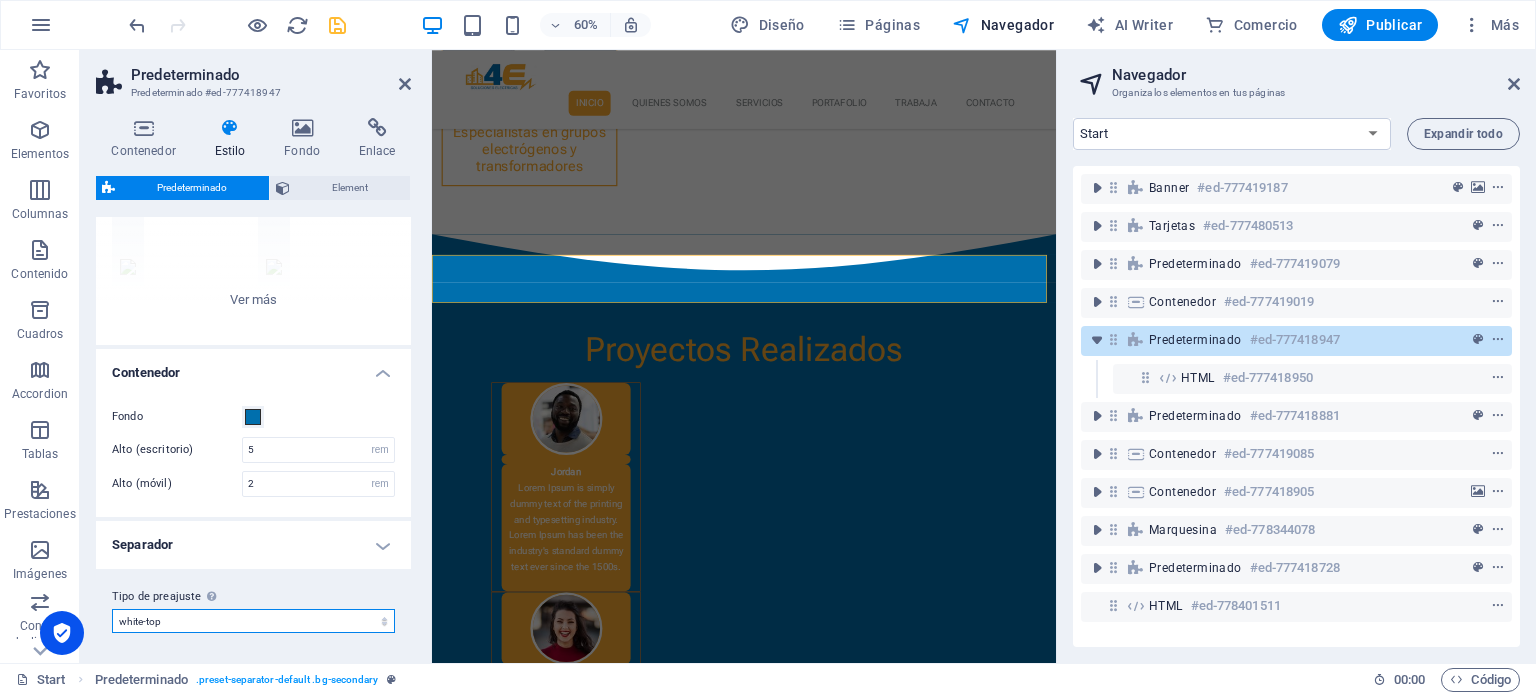 click on "[PERSON_NAME] [PERSON_NAME]-top default primary-bottom abajo Añadir tipo de preajuste" at bounding box center (253, 621) 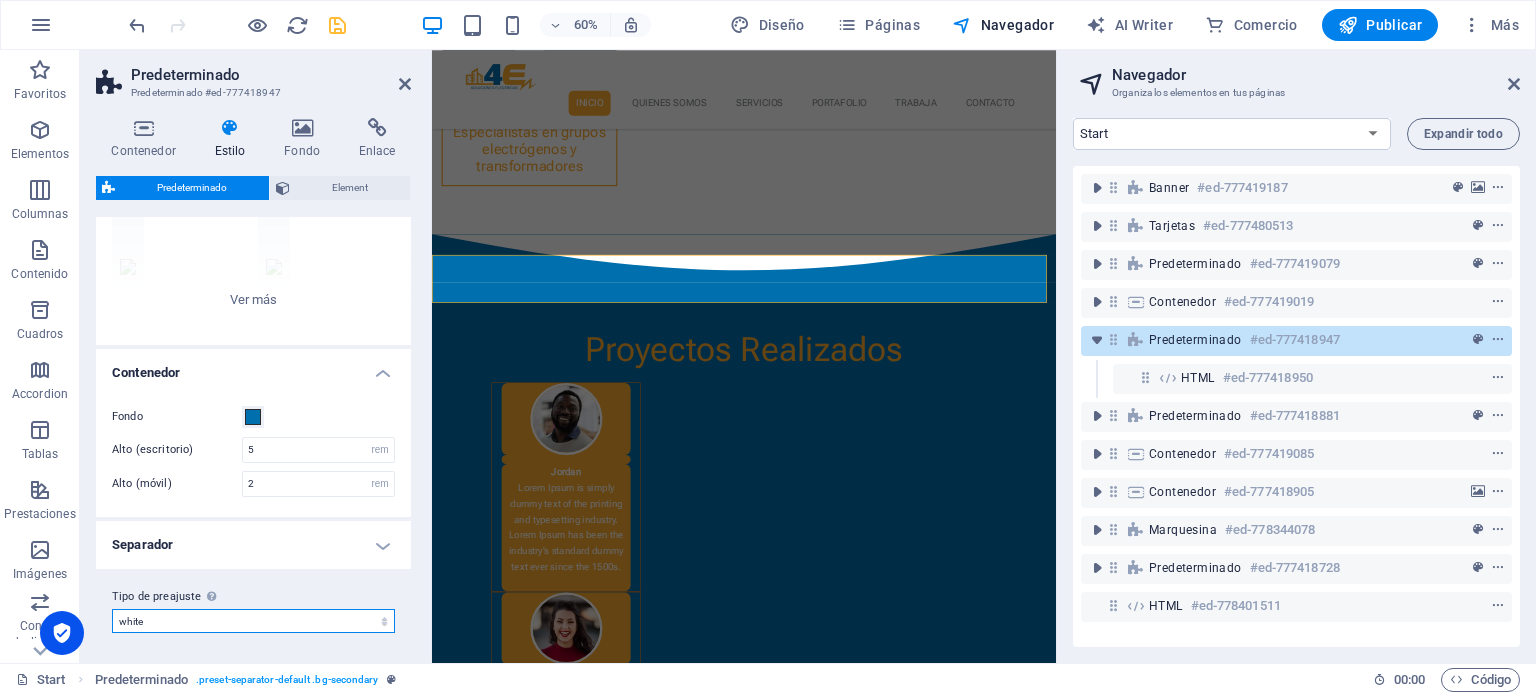 click on "[PERSON_NAME] [PERSON_NAME]-top default primary-bottom abajo Añadir tipo de preajuste" at bounding box center [253, 621] 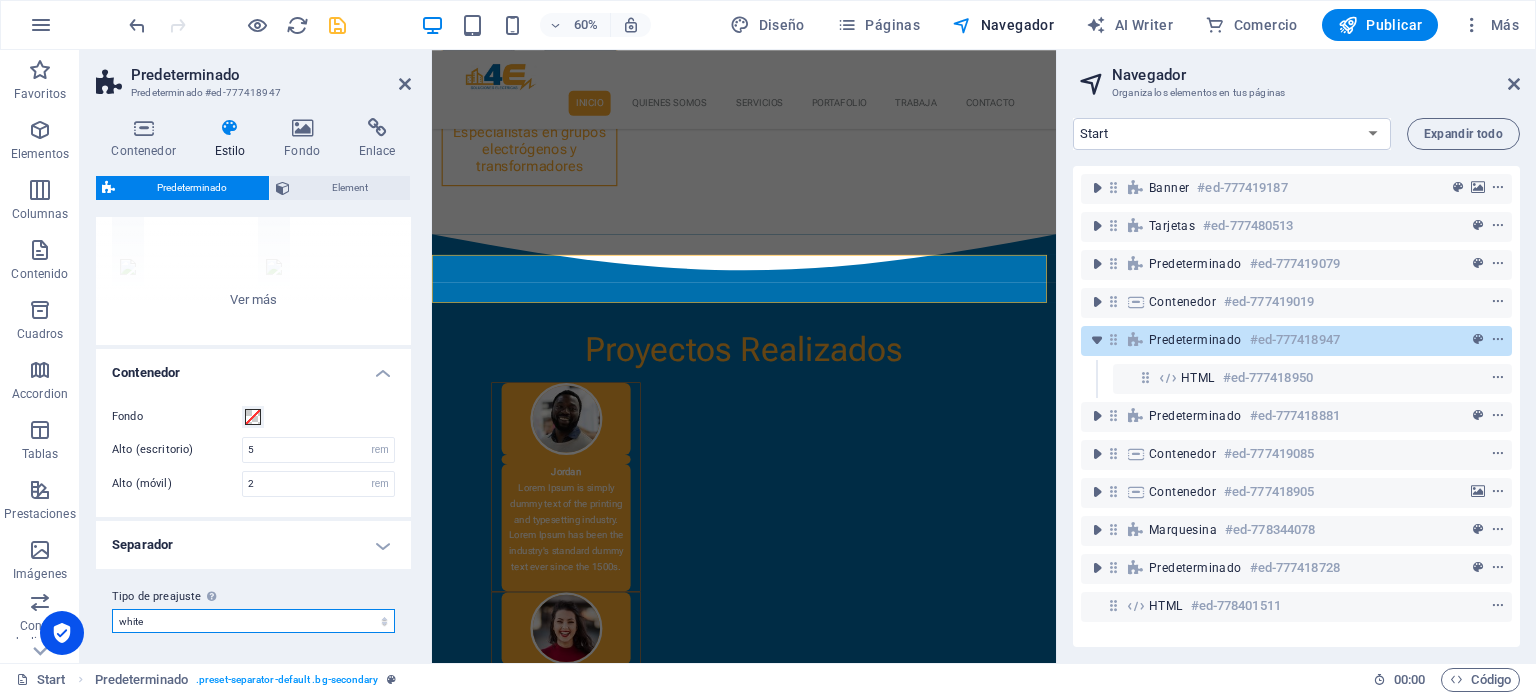 click on "[PERSON_NAME] [PERSON_NAME]-top default primary-bottom abajo Añadir tipo de preajuste" at bounding box center (253, 621) 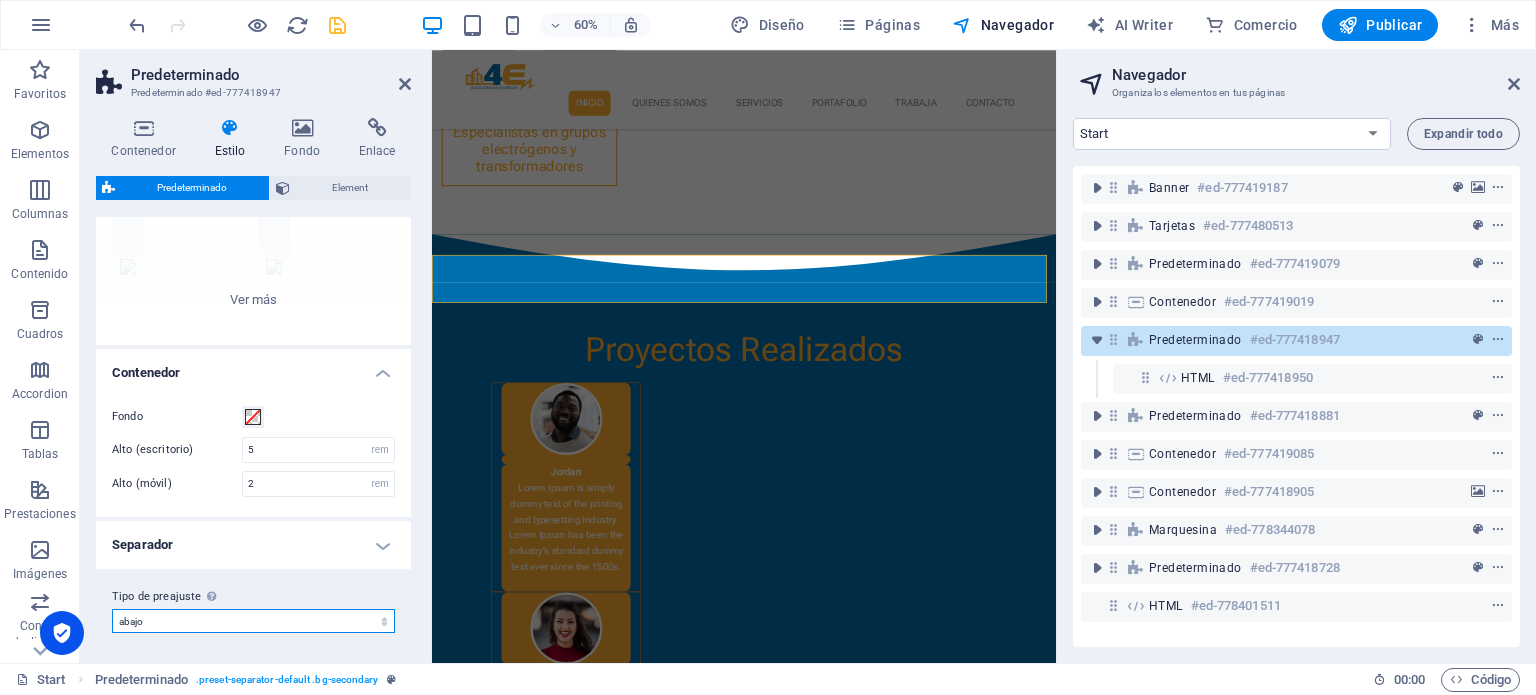 click on "[PERSON_NAME] [PERSON_NAME]-top default primary-bottom abajo Añadir tipo de preajuste" at bounding box center (253, 621) 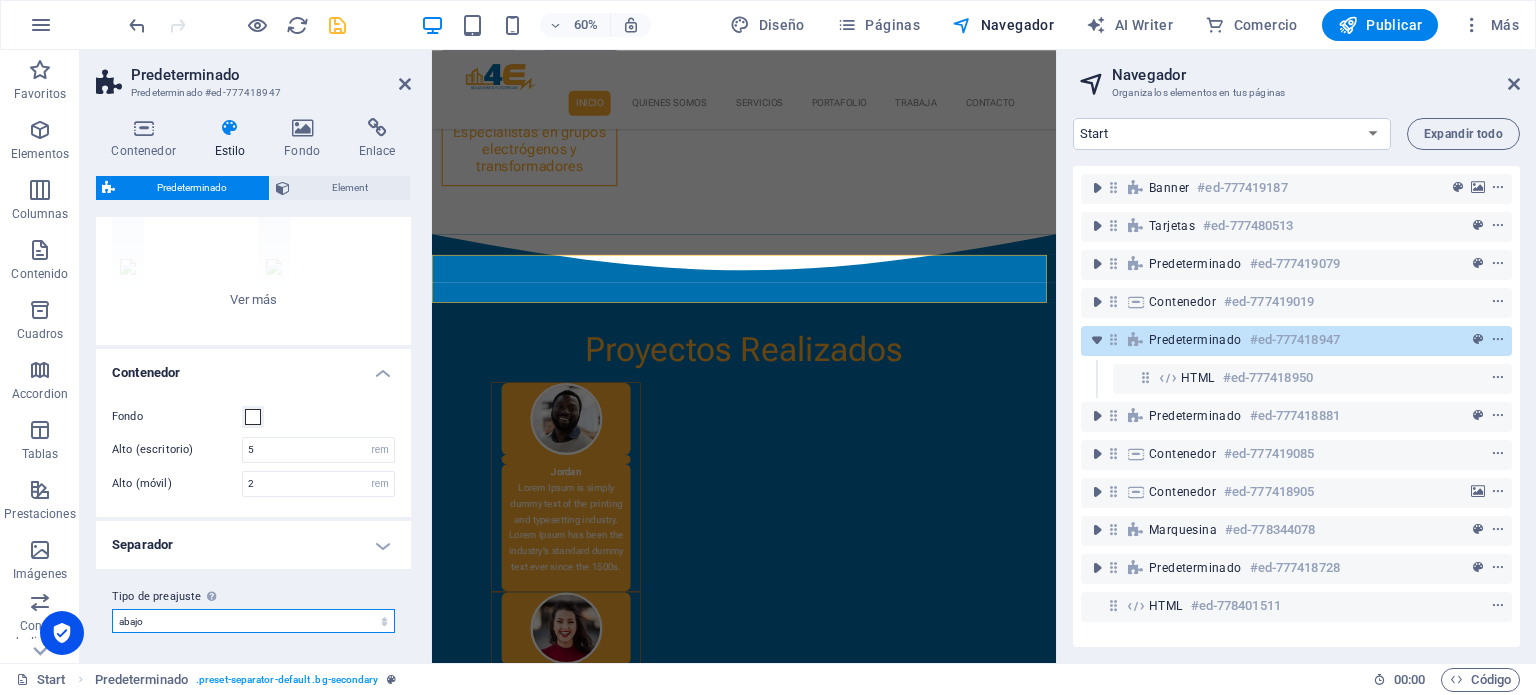 click on "[PERSON_NAME] [PERSON_NAME]-top default primary-bottom abajo Añadir tipo de preajuste" at bounding box center (253, 621) 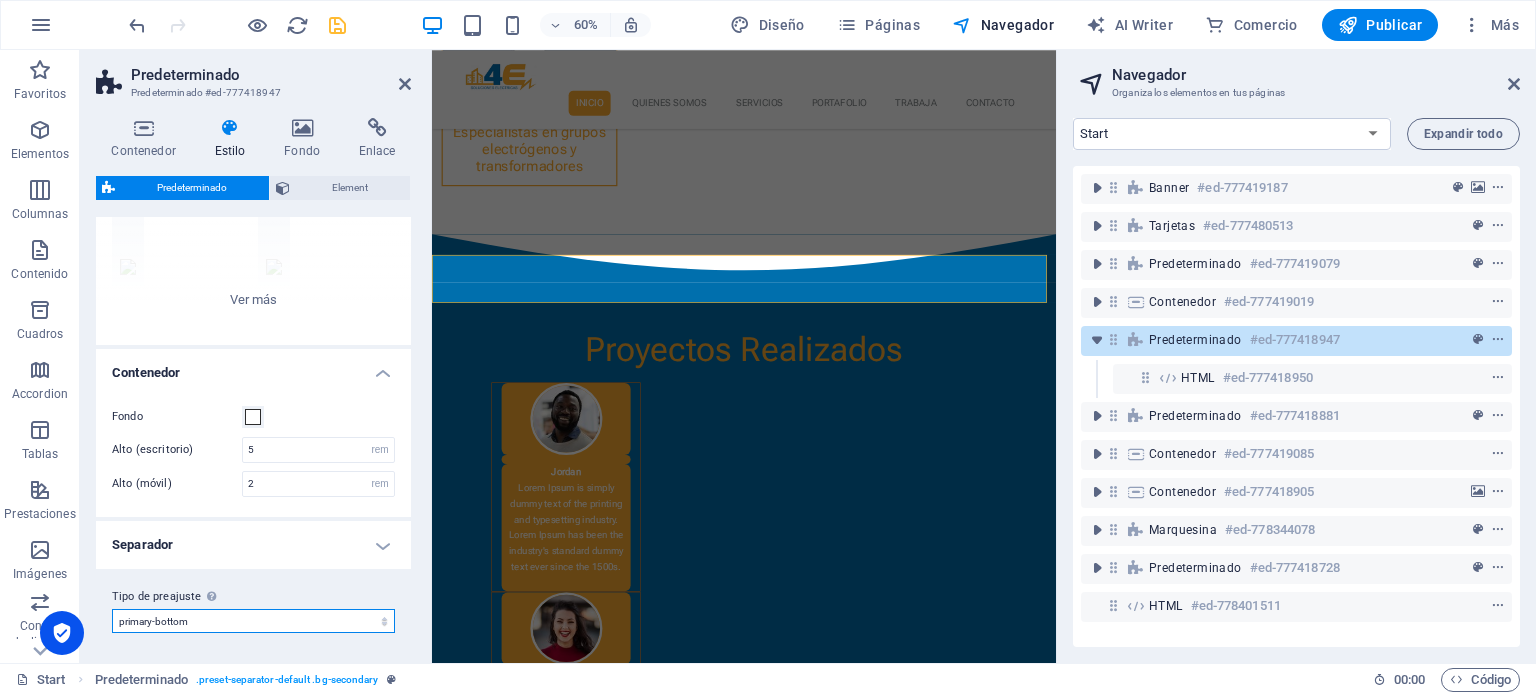 click on "[PERSON_NAME] [PERSON_NAME]-top default primary-bottom abajo Añadir tipo de preajuste" at bounding box center (253, 621) 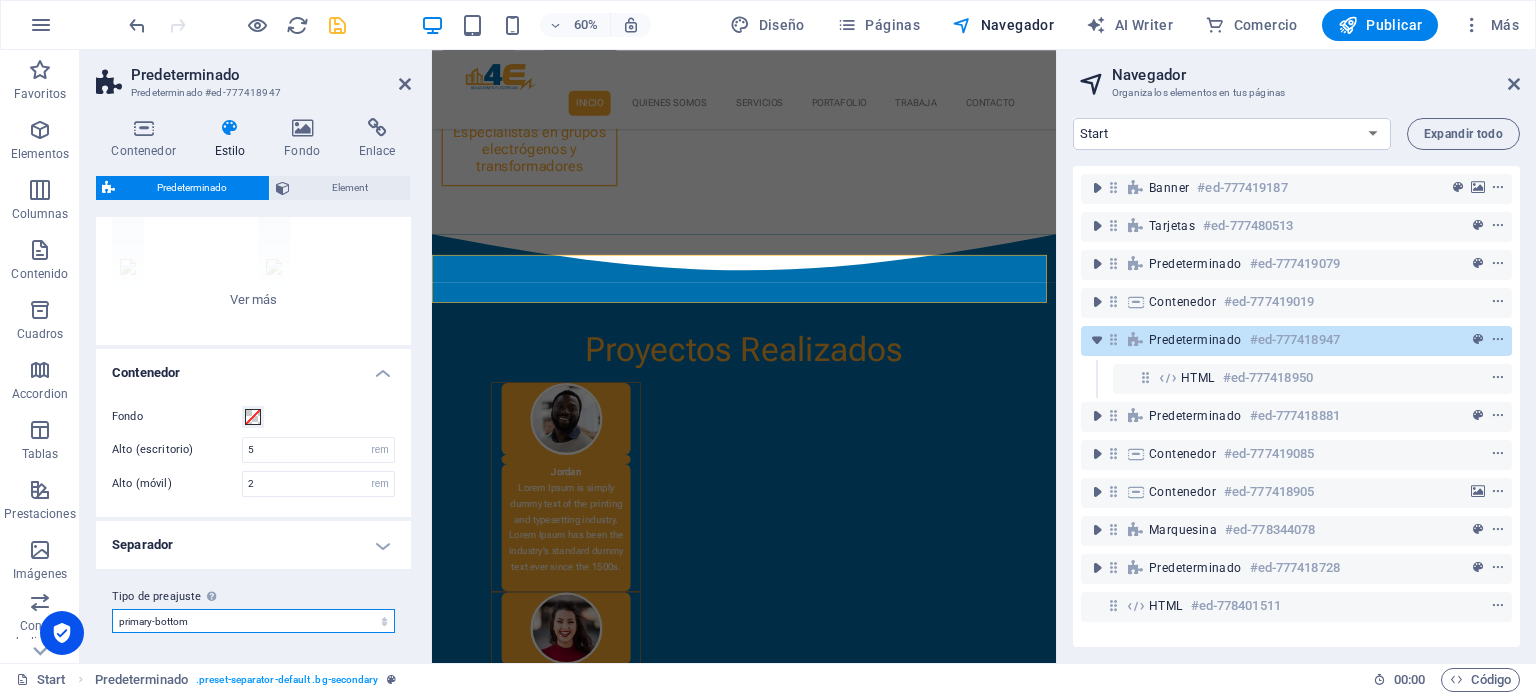 click on "[PERSON_NAME] [PERSON_NAME]-top default primary-bottom abajo Añadir tipo de preajuste" at bounding box center [253, 621] 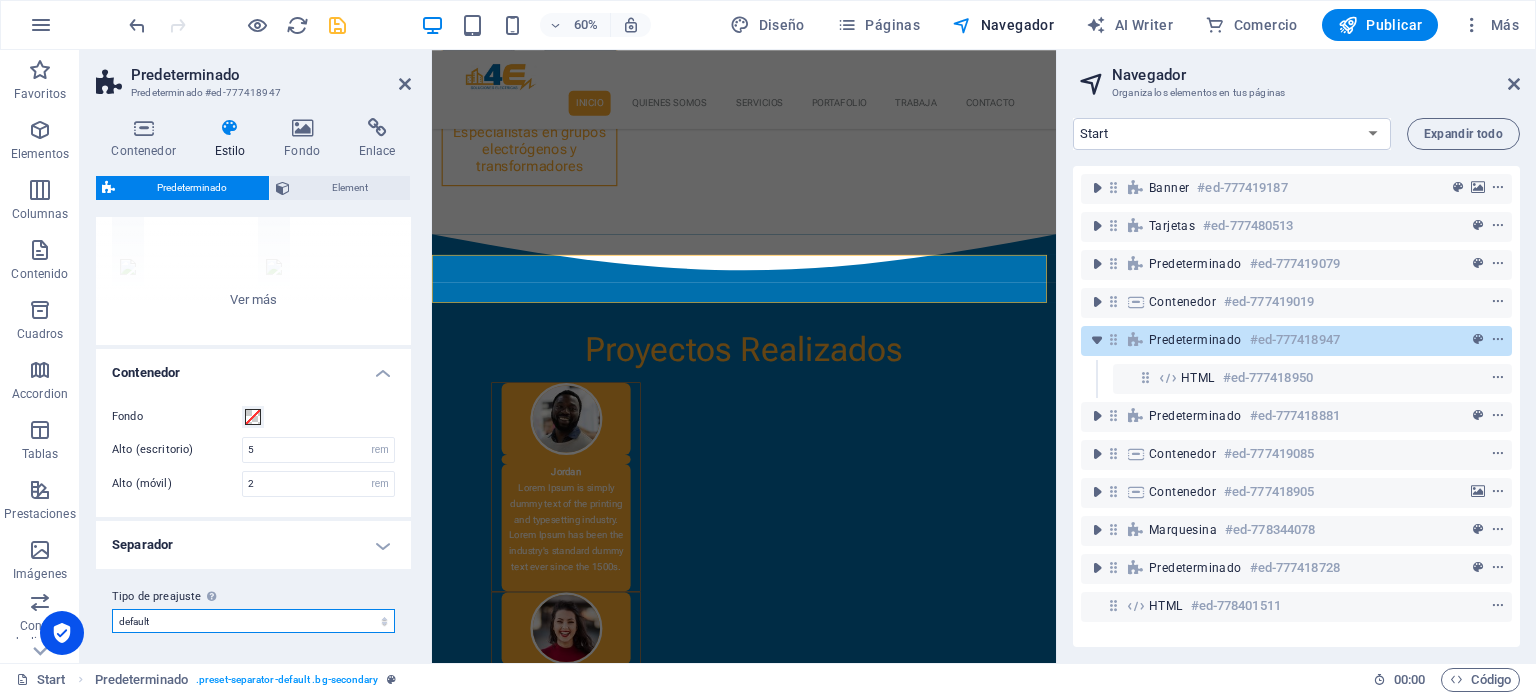 click on "[PERSON_NAME] [PERSON_NAME]-top default primary-bottom abajo Añadir tipo de preajuste" at bounding box center [253, 621] 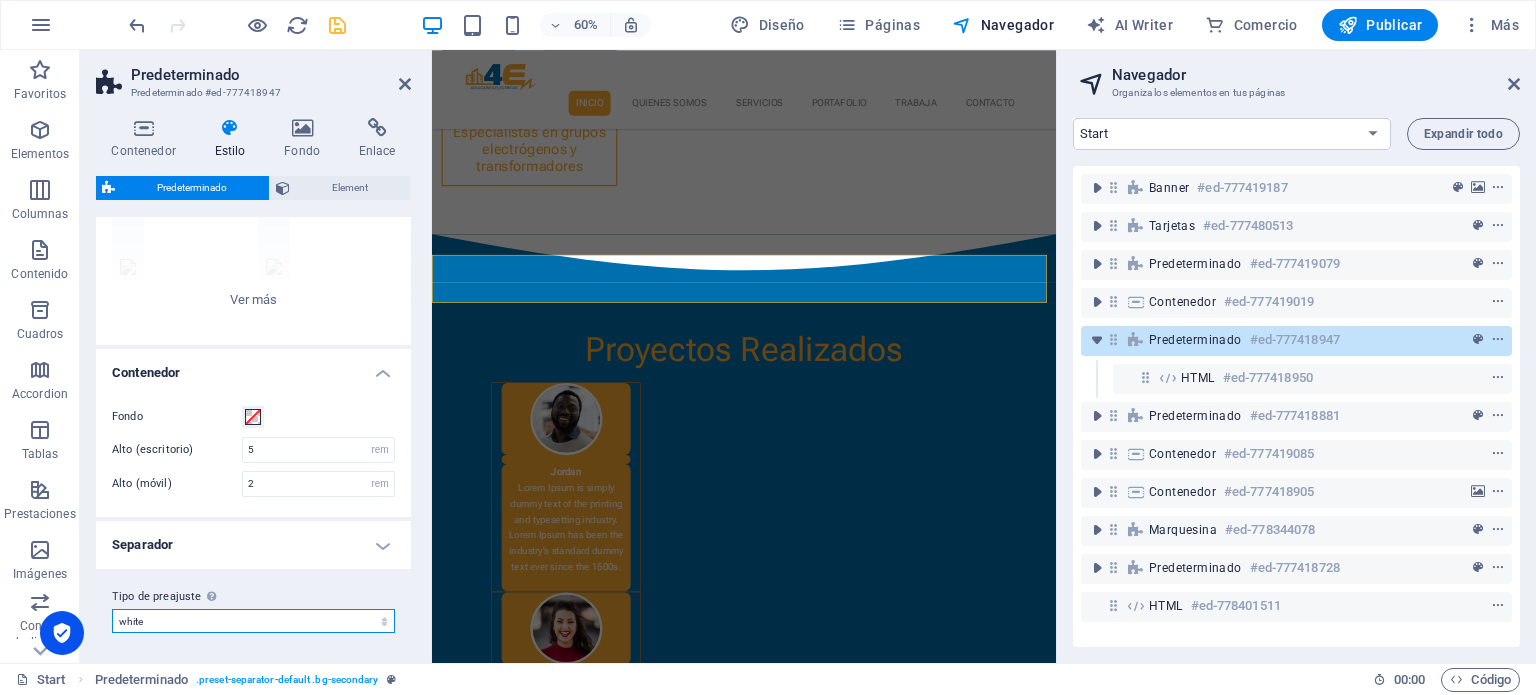 click on "[PERSON_NAME] [PERSON_NAME]-top default primary-bottom abajo Añadir tipo de preajuste" at bounding box center [253, 621] 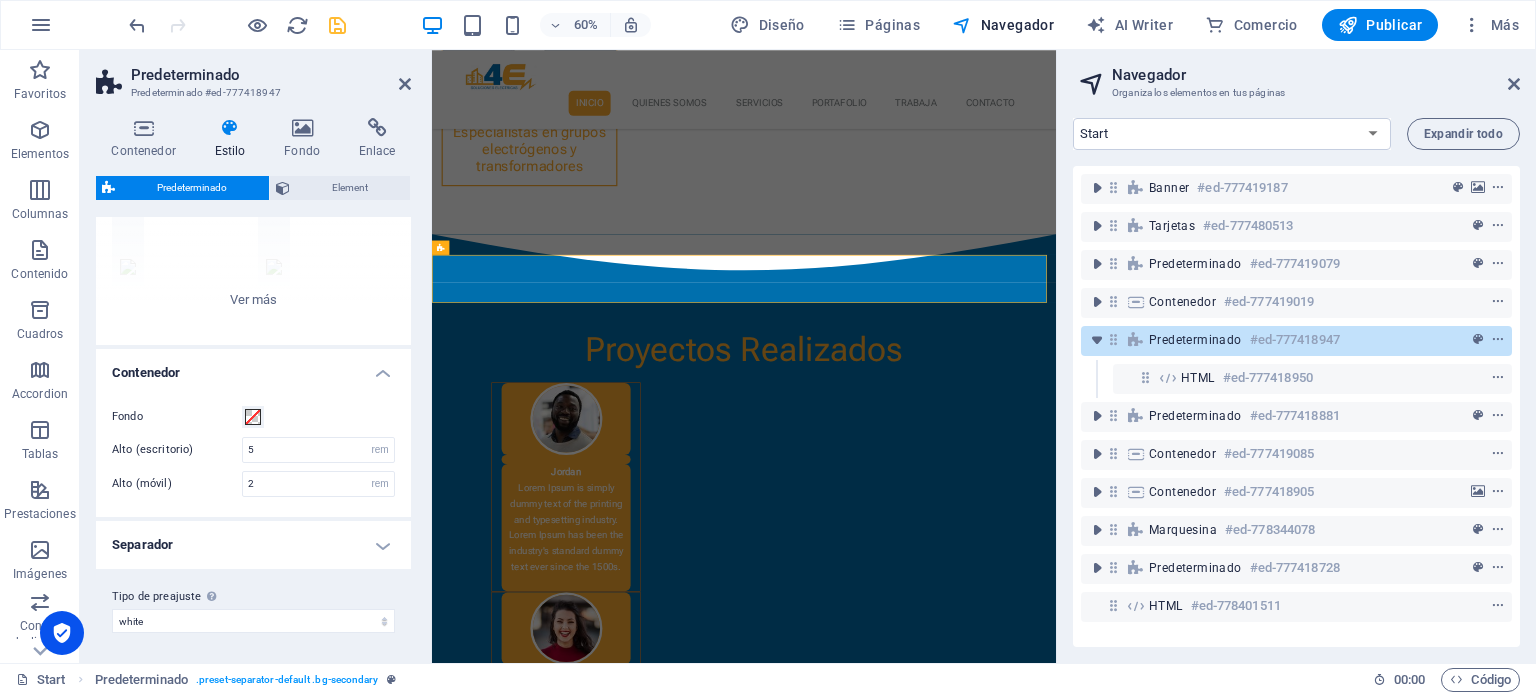 click at bounding box center [337, 25] 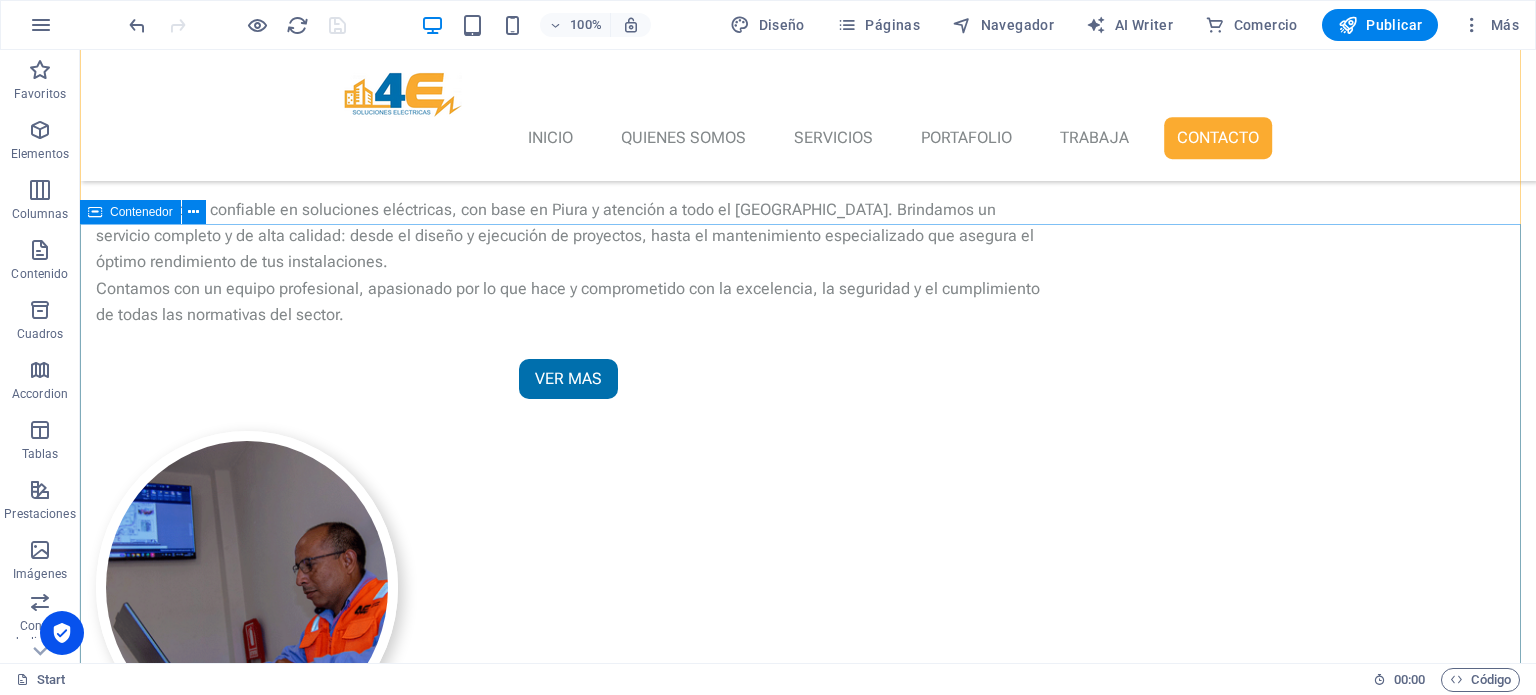 scroll, scrollTop: 3828, scrollLeft: 0, axis: vertical 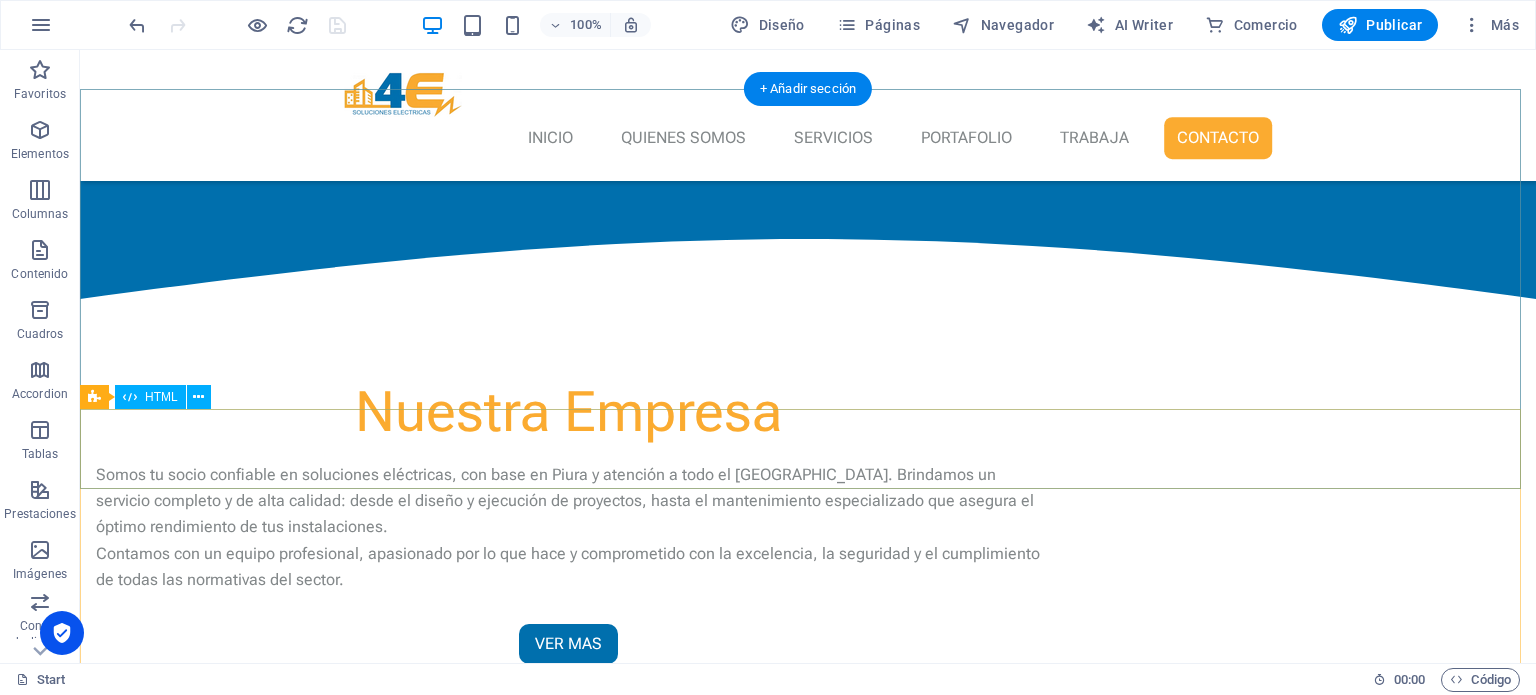 click at bounding box center (808, 3793) 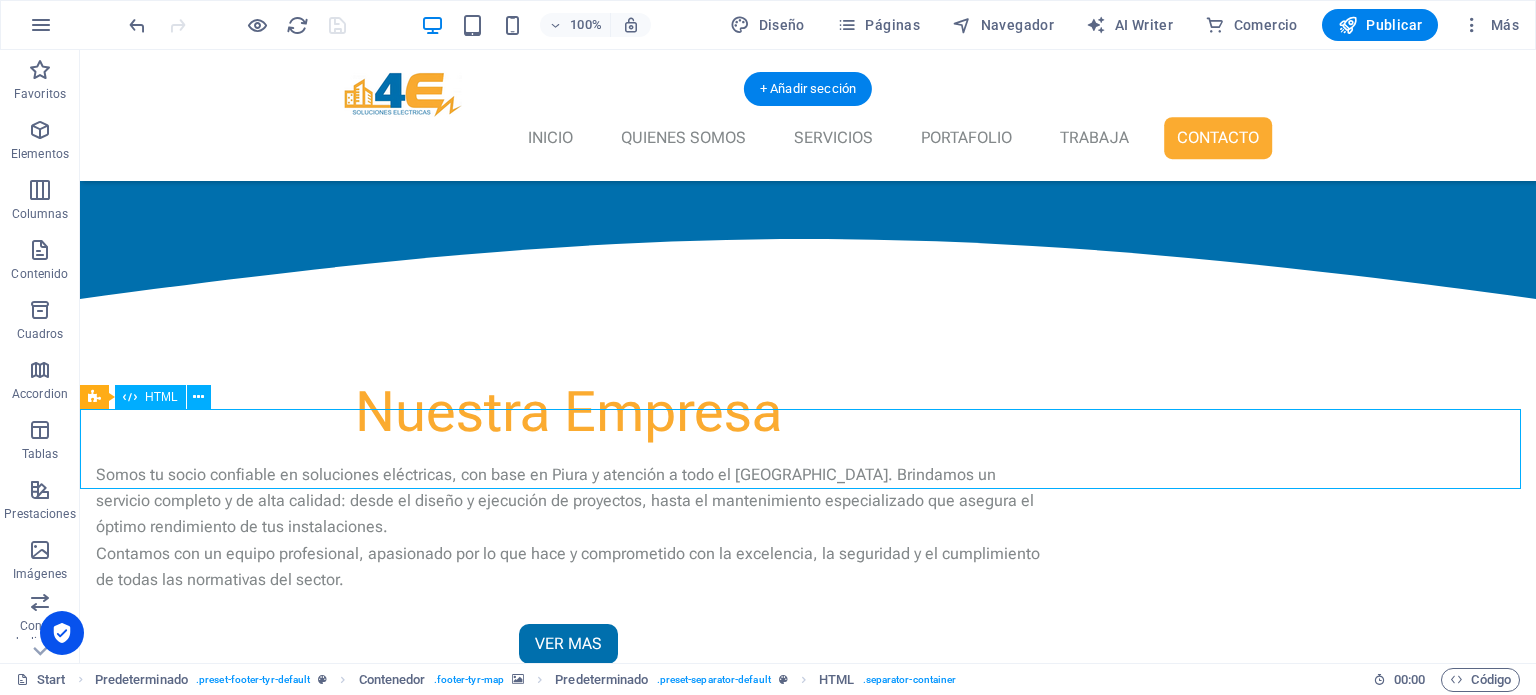 click at bounding box center [808, 3793] 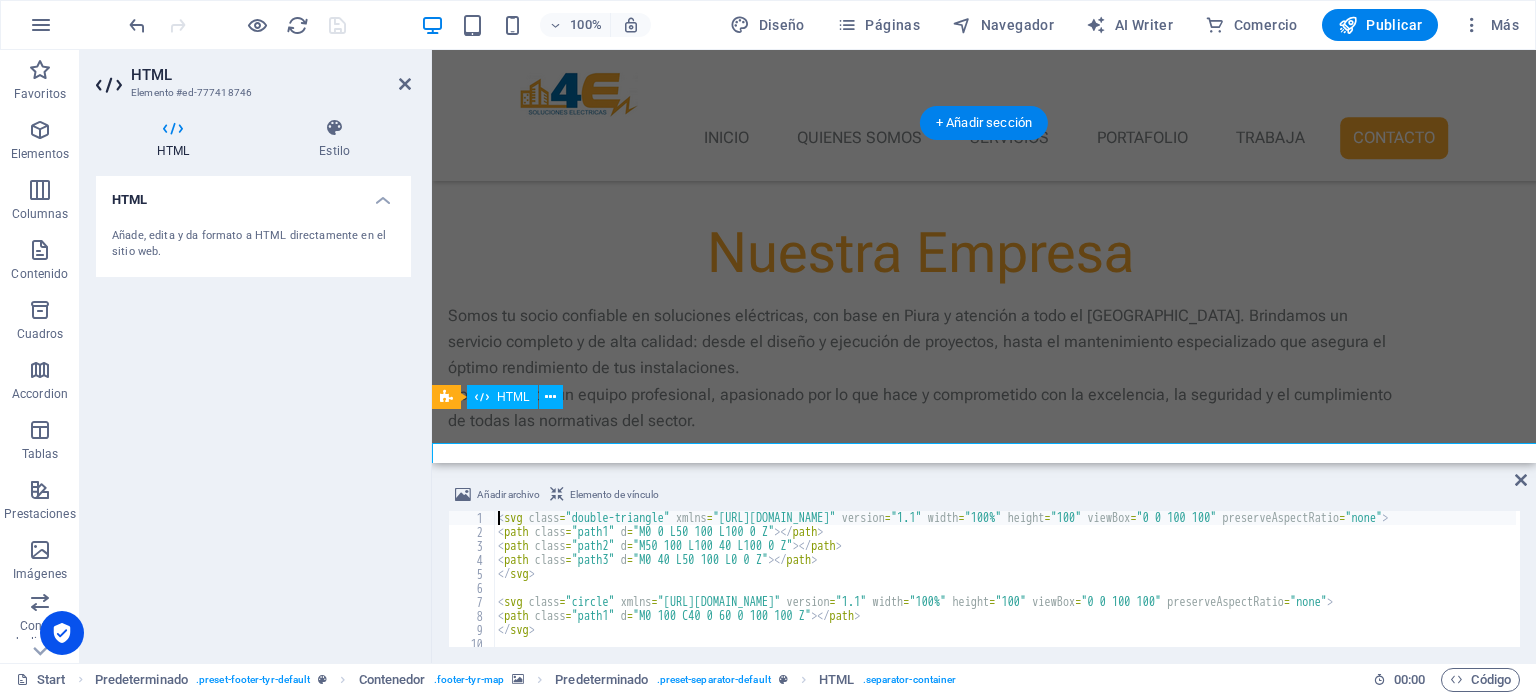 scroll, scrollTop: 3795, scrollLeft: 0, axis: vertical 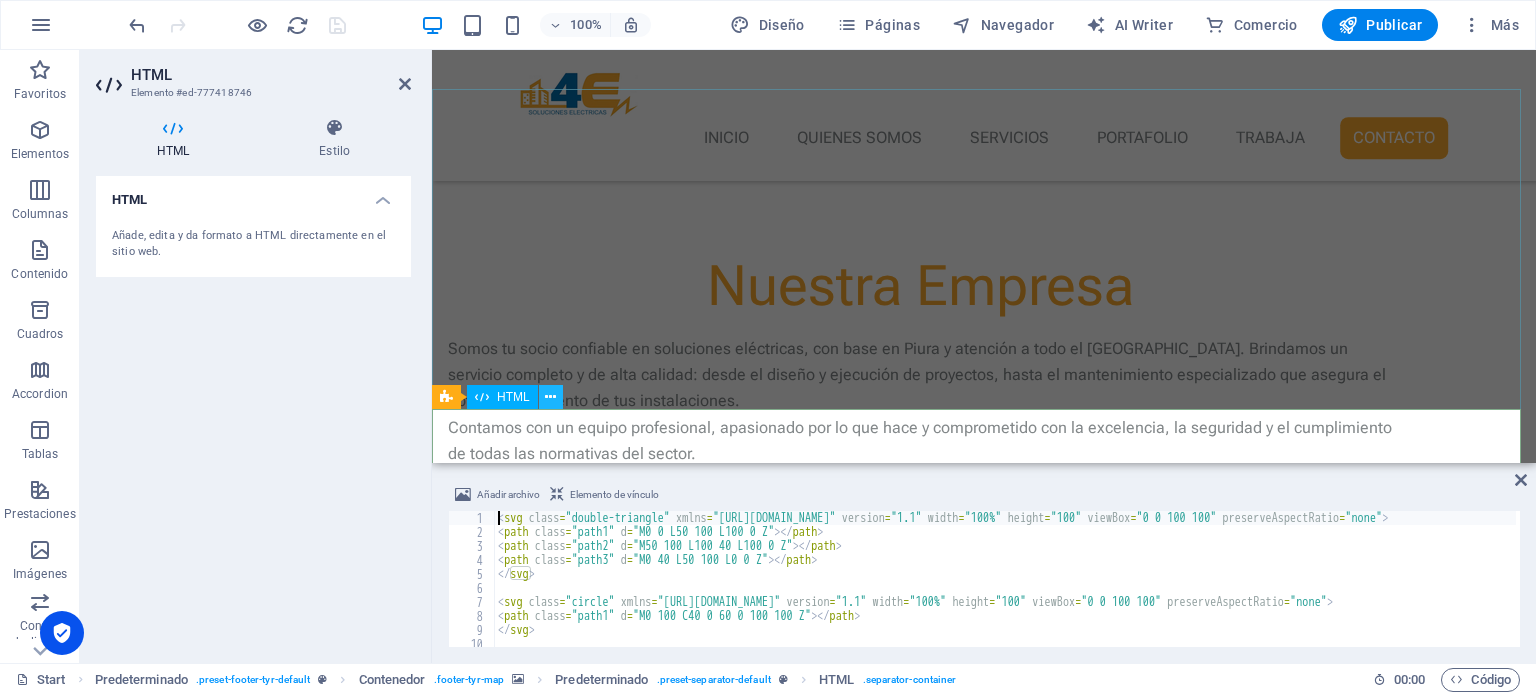 click at bounding box center (550, 397) 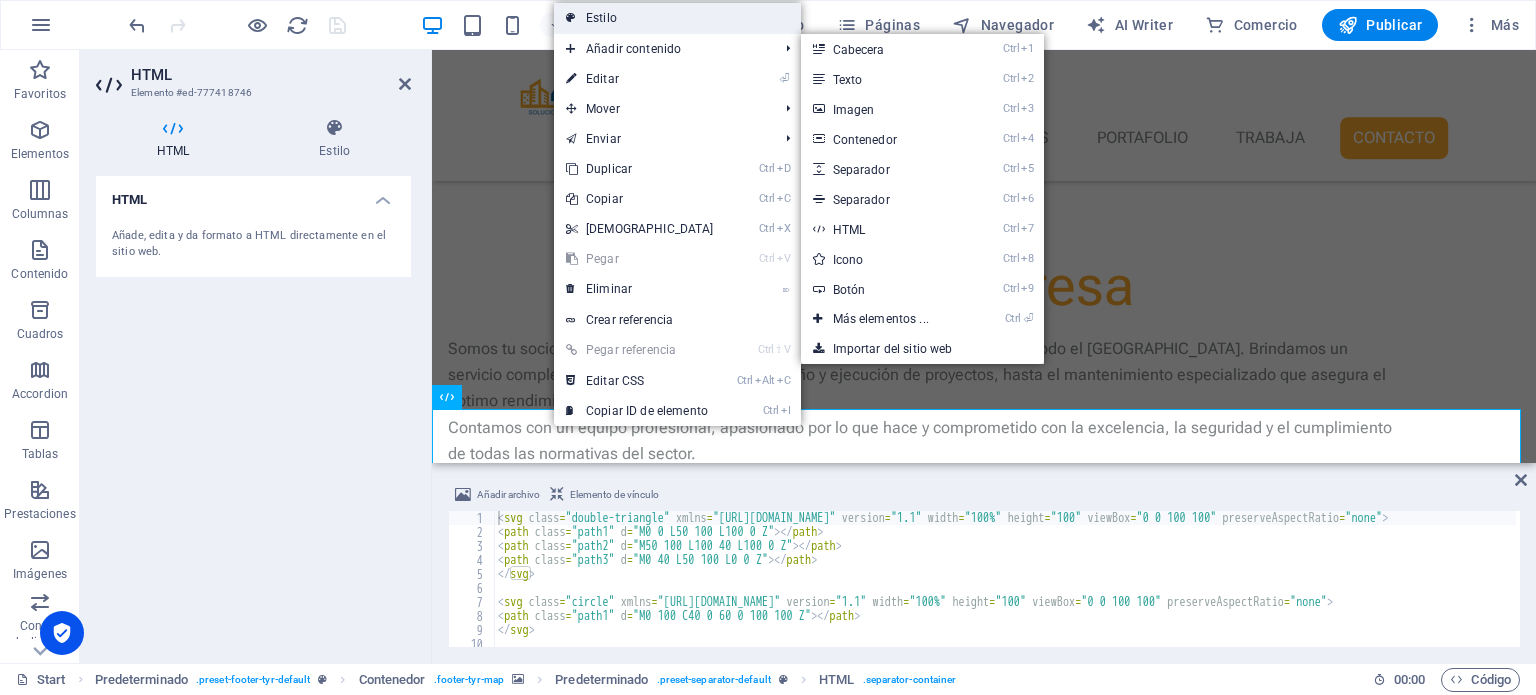 click on "Estilo" at bounding box center (677, 18) 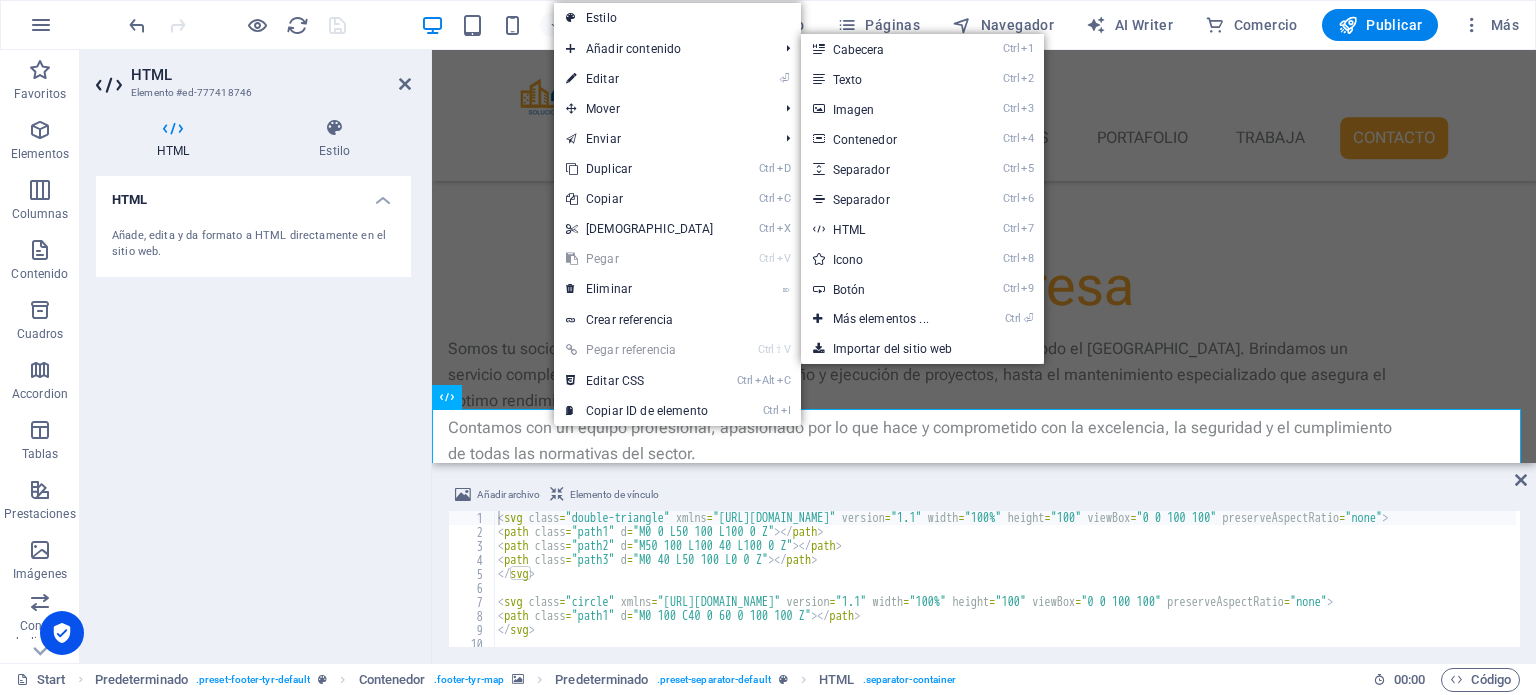 select on "rem" 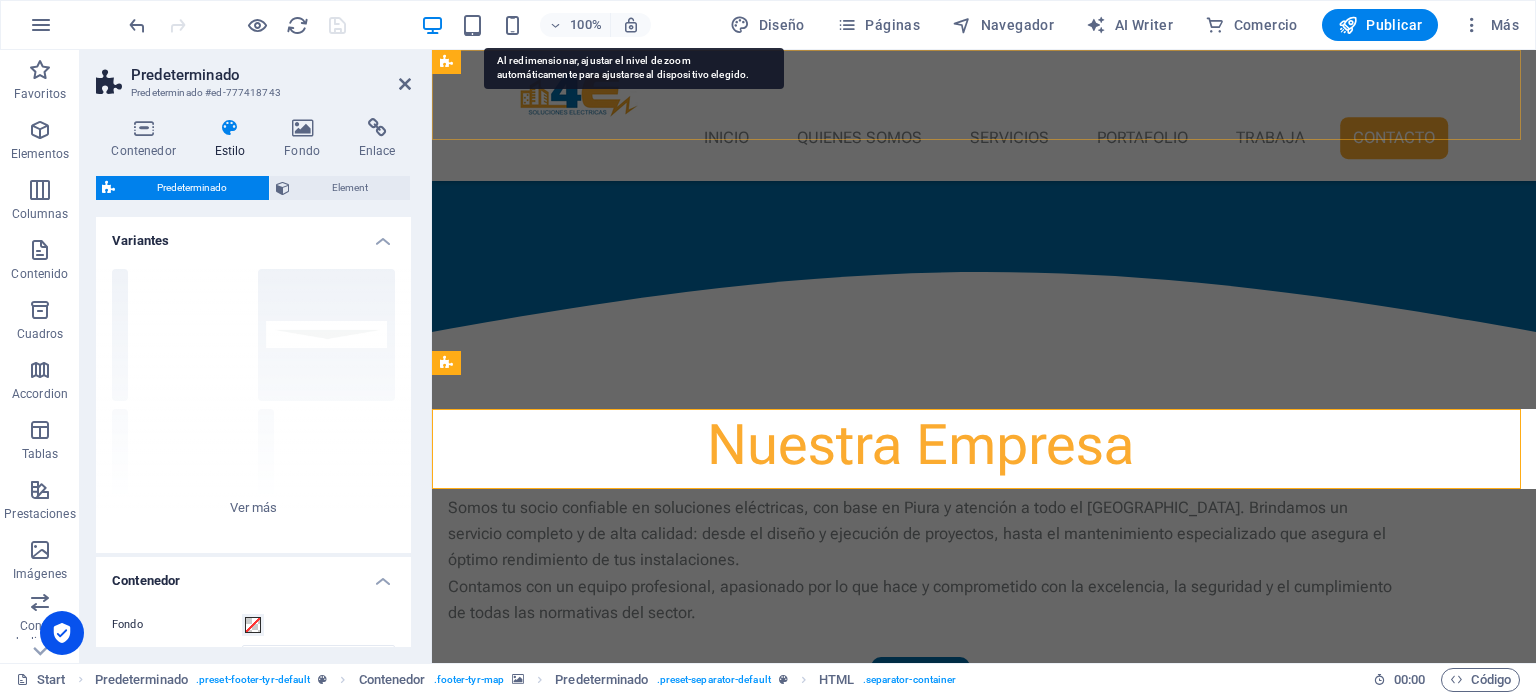 scroll, scrollTop: 3828, scrollLeft: 0, axis: vertical 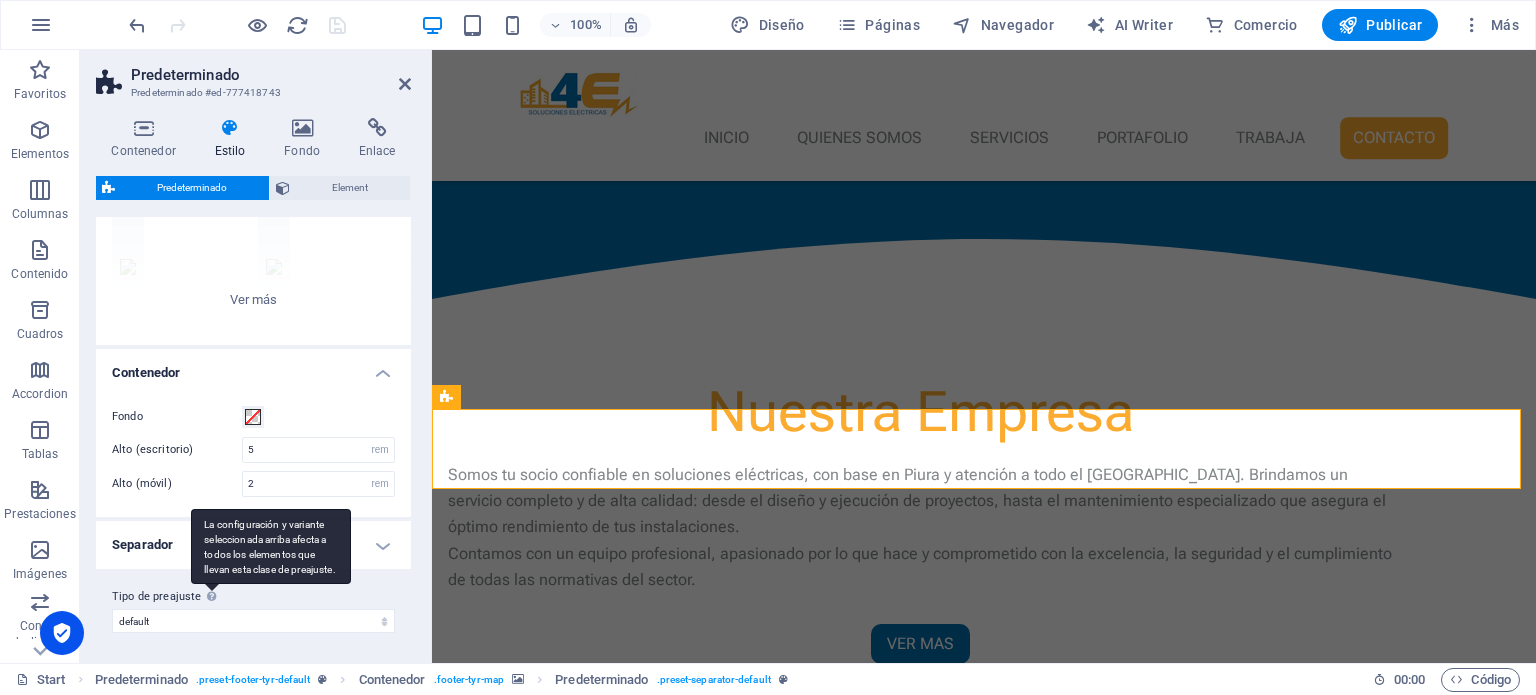 click on "La configuración y variante seleccionada arriba afecta a todos los elementos que llevan esta clase de preajuste." at bounding box center [211, 596] 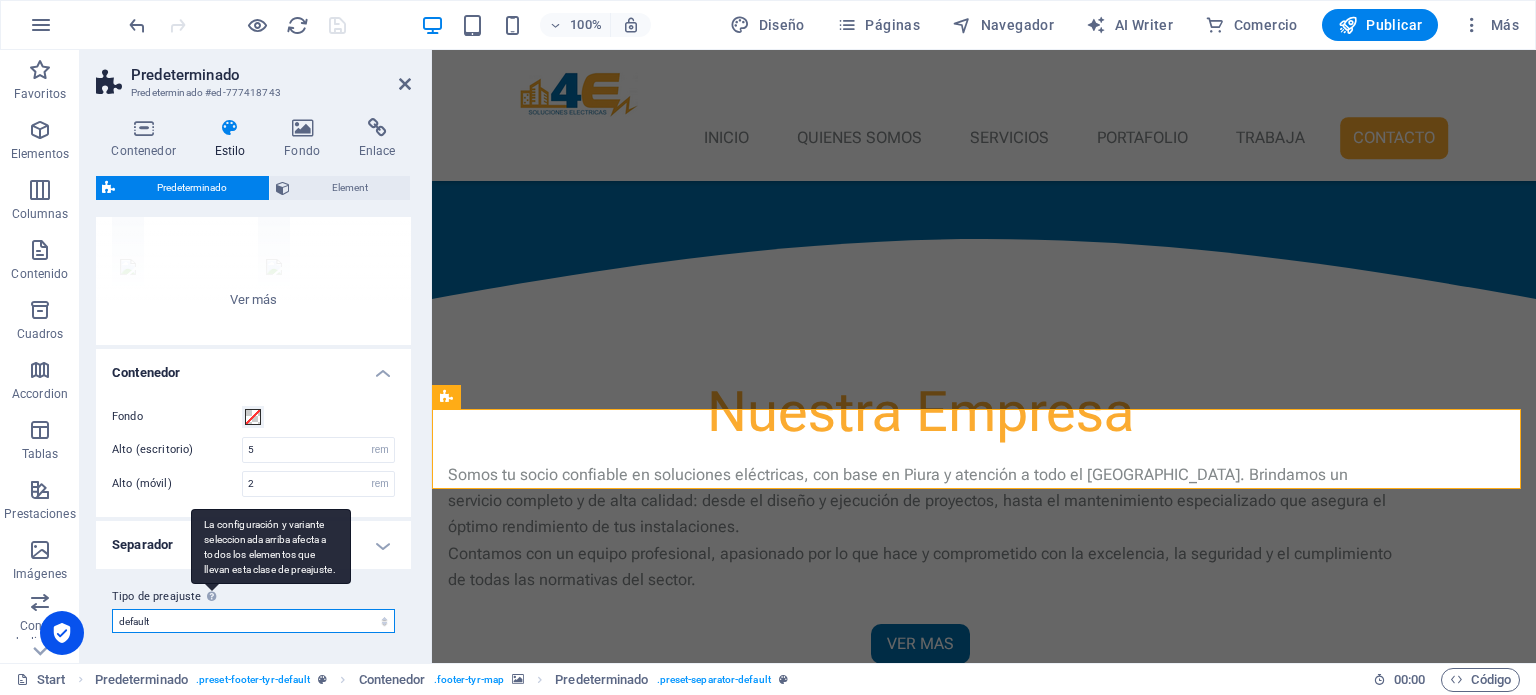 click on "[PERSON_NAME] [PERSON_NAME]-top default primary-bottom abajo Añadir tipo de preajuste" at bounding box center (253, 621) 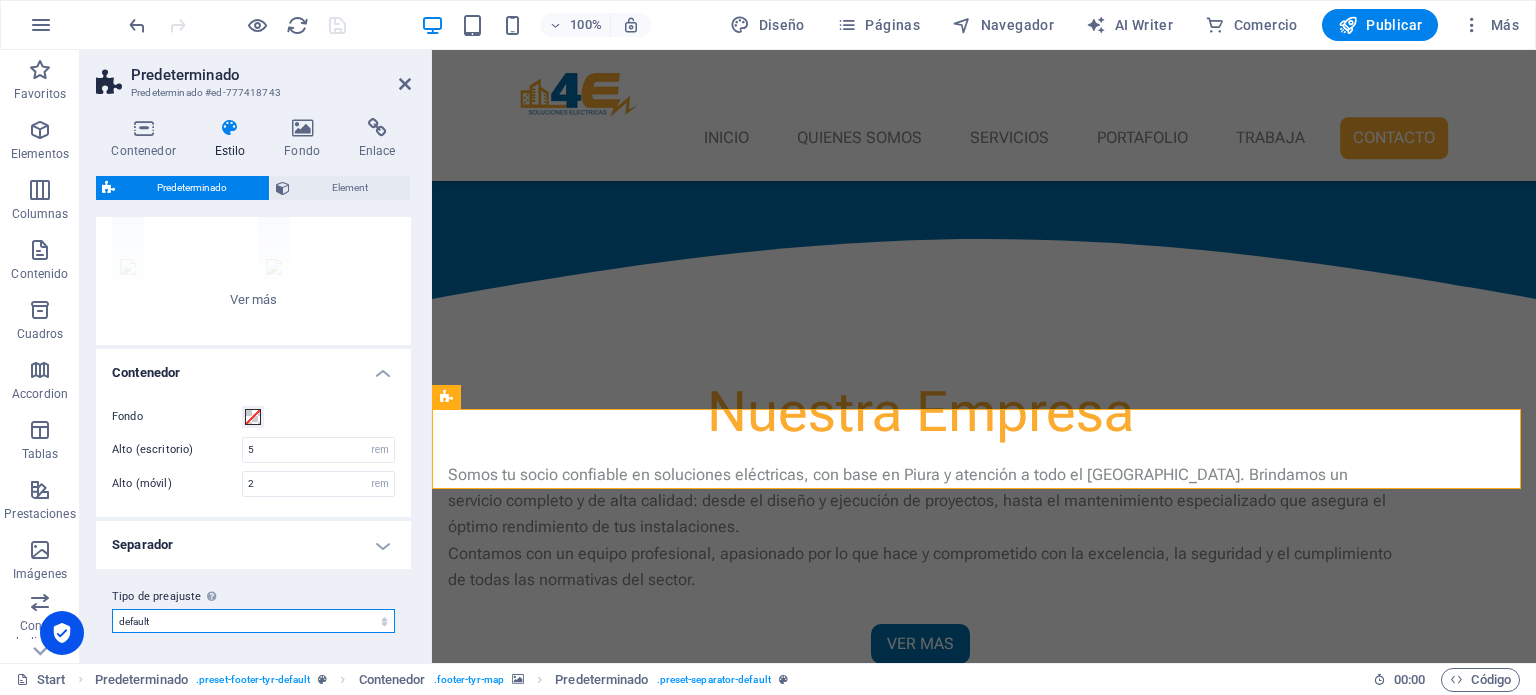 click on "[PERSON_NAME] [PERSON_NAME]-top default primary-bottom abajo Añadir tipo de preajuste" at bounding box center [253, 621] 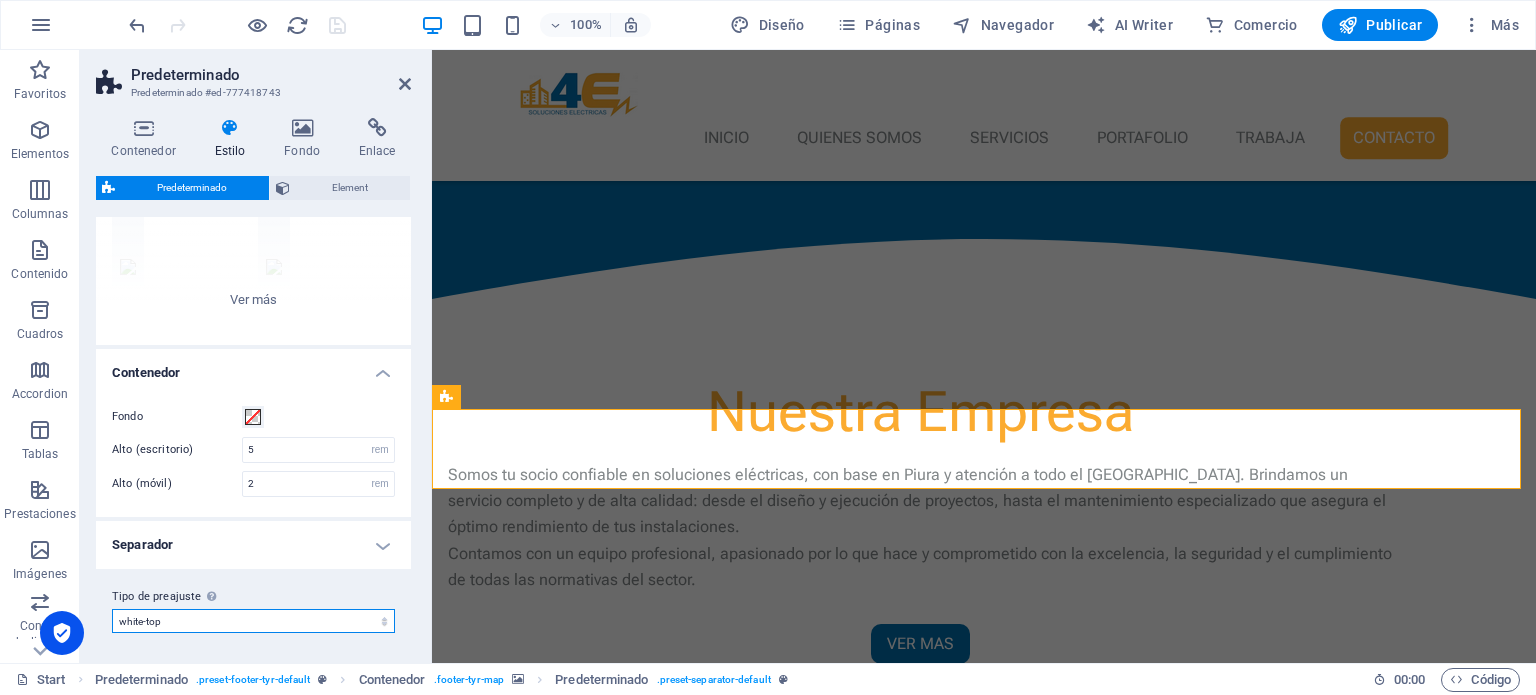 click on "[PERSON_NAME] [PERSON_NAME]-top default primary-bottom abajo Añadir tipo de preajuste" at bounding box center (253, 621) 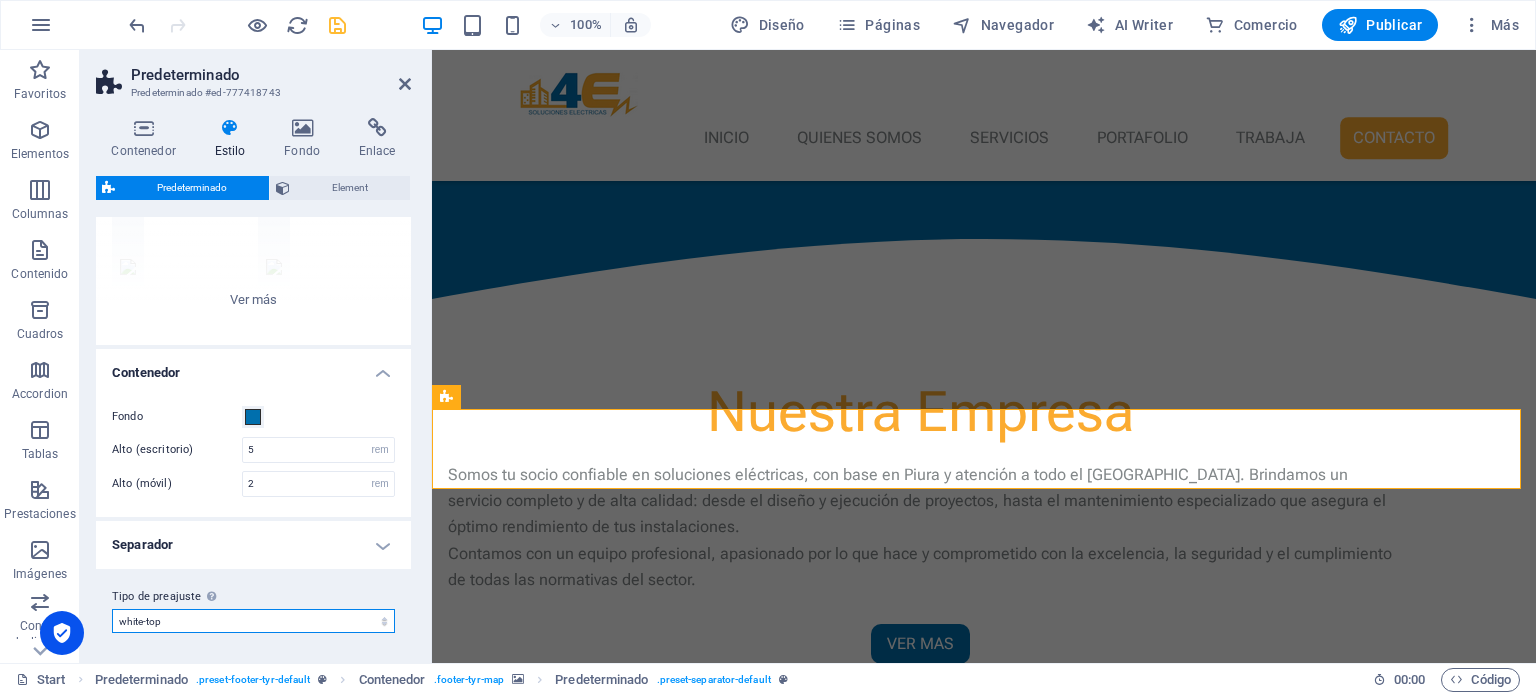 click on "[PERSON_NAME] [PERSON_NAME]-top default primary-bottom abajo Añadir tipo de preajuste" at bounding box center [253, 621] 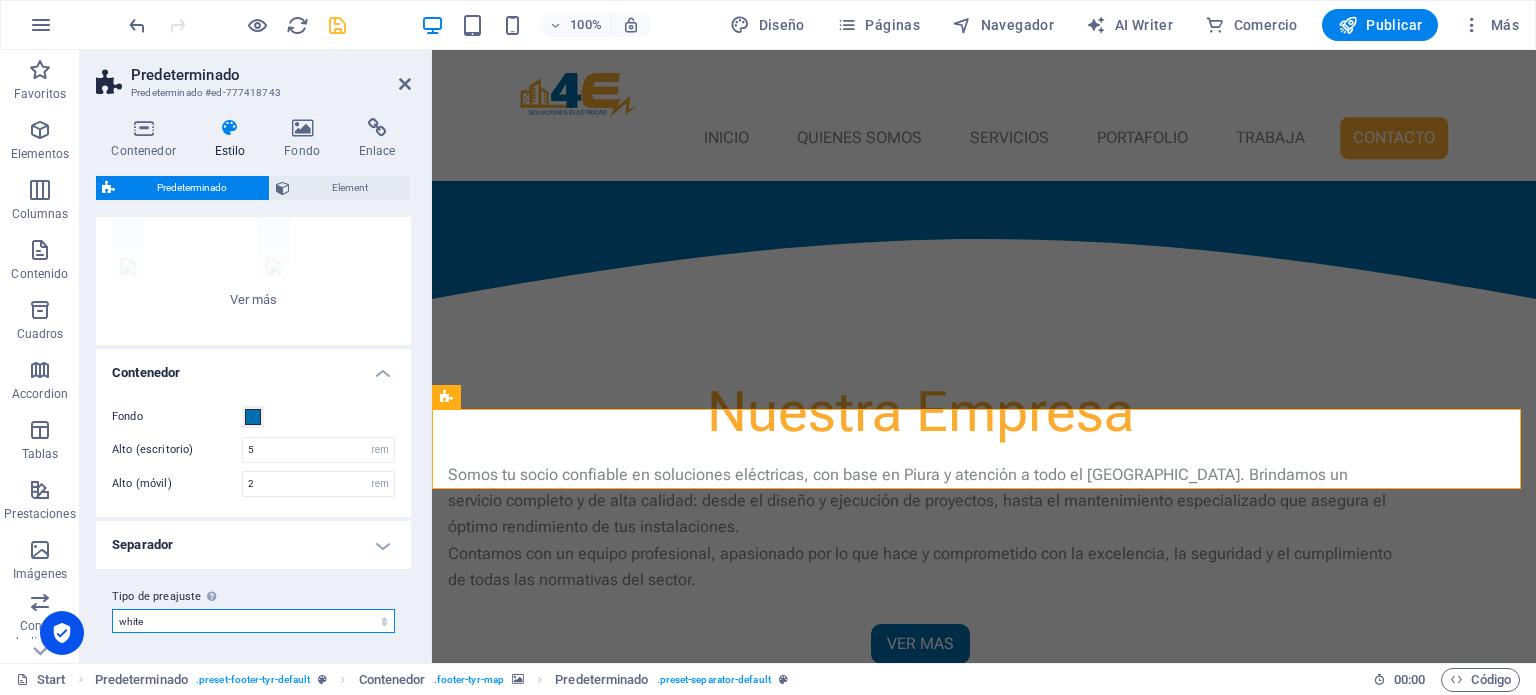 click on "[PERSON_NAME] [PERSON_NAME]-top default primary-bottom abajo Añadir tipo de preajuste" at bounding box center [253, 621] 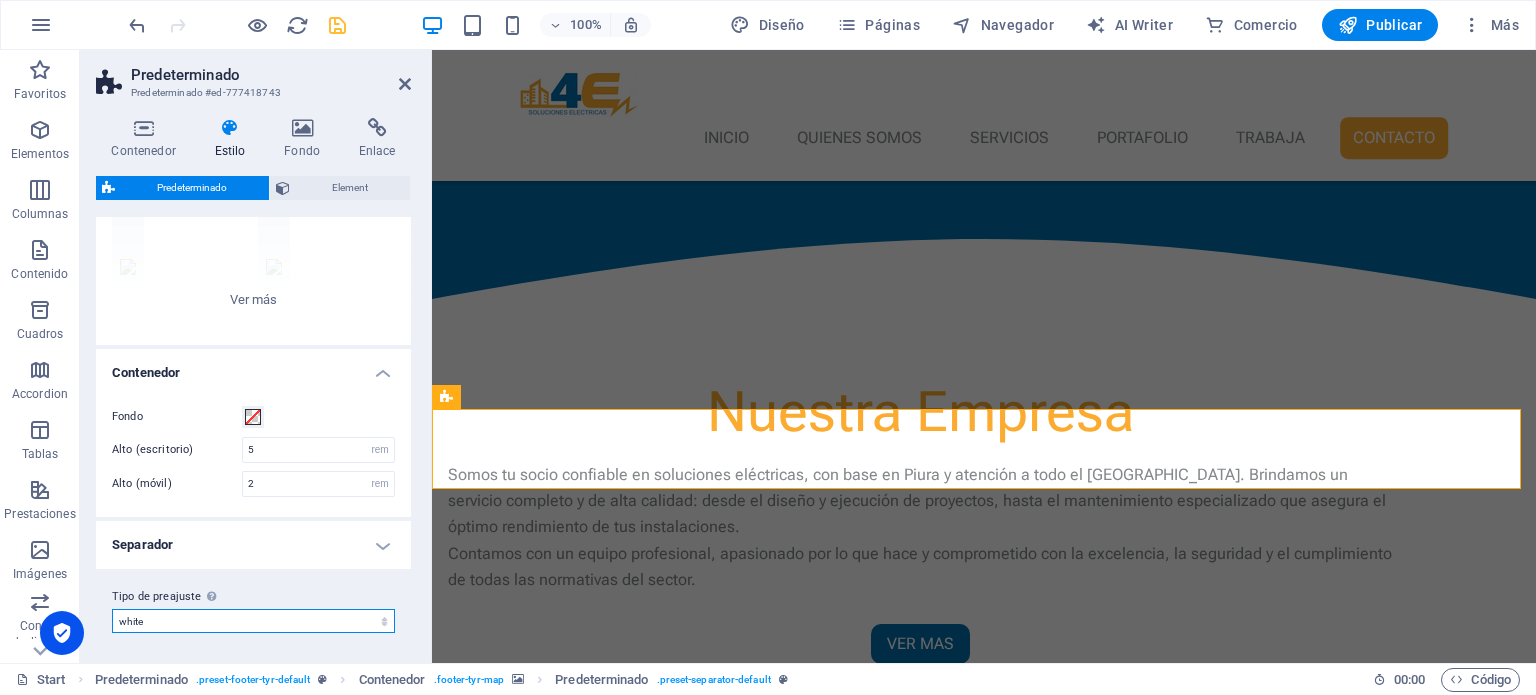 click on "[PERSON_NAME] [PERSON_NAME]-top default primary-bottom abajo Añadir tipo de preajuste" at bounding box center [253, 621] 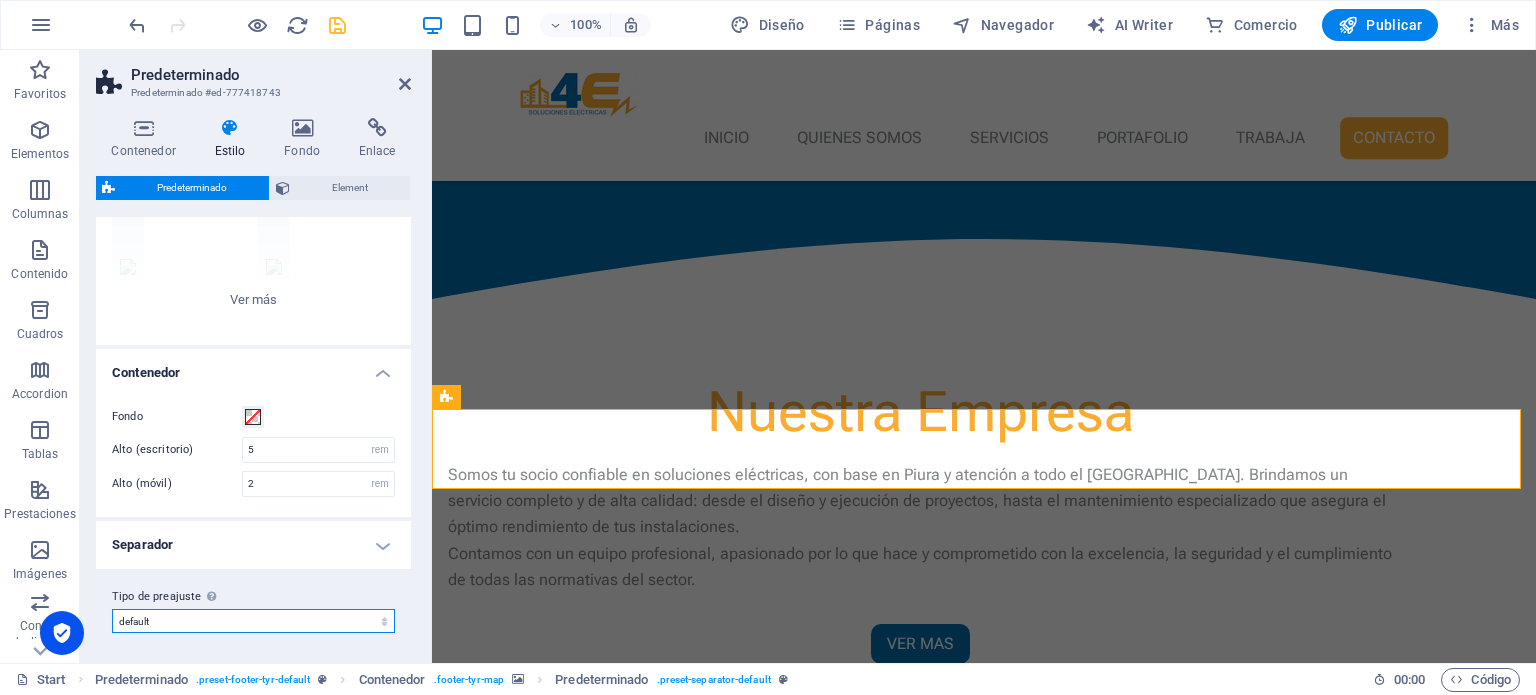 click on "[PERSON_NAME] [PERSON_NAME]-top default primary-bottom abajo Añadir tipo de preajuste" at bounding box center (253, 621) 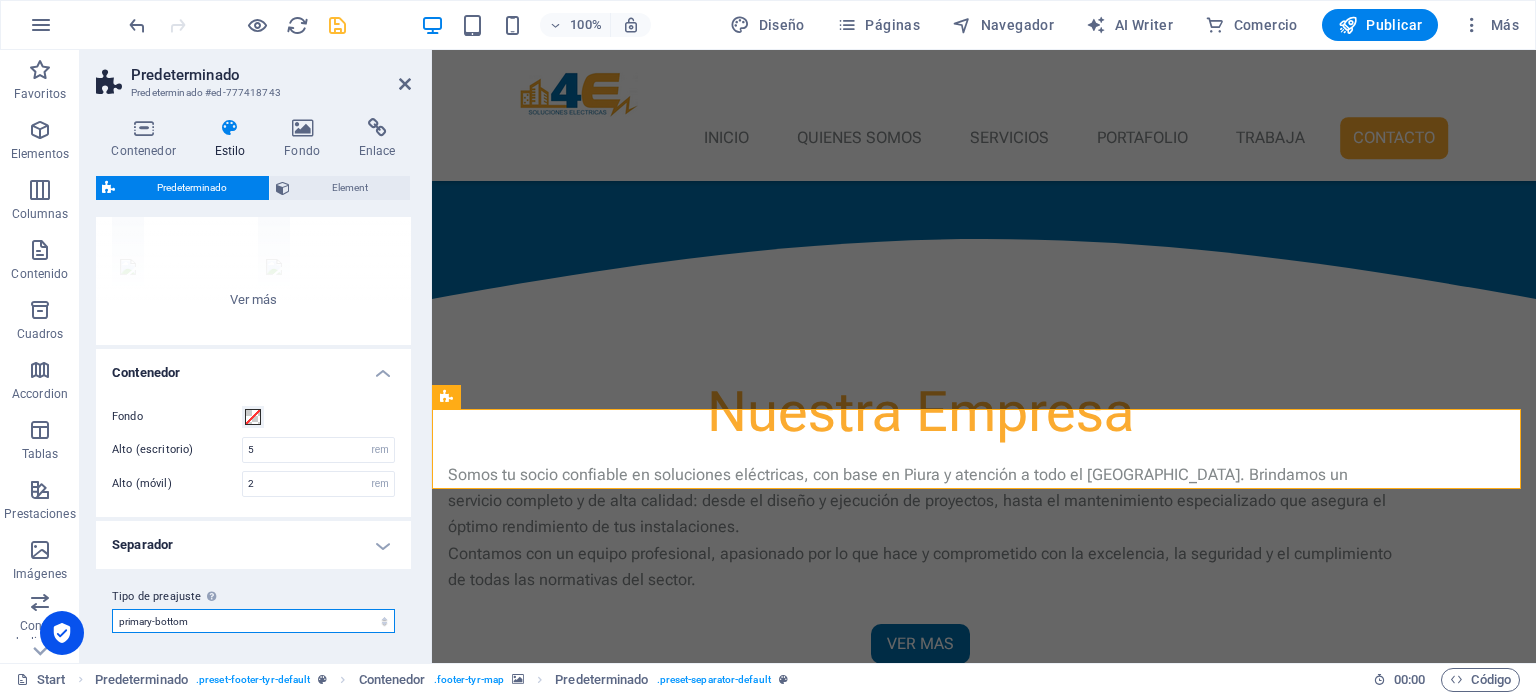 click on "[PERSON_NAME] [PERSON_NAME]-top default primary-bottom abajo Añadir tipo de preajuste" at bounding box center (253, 621) 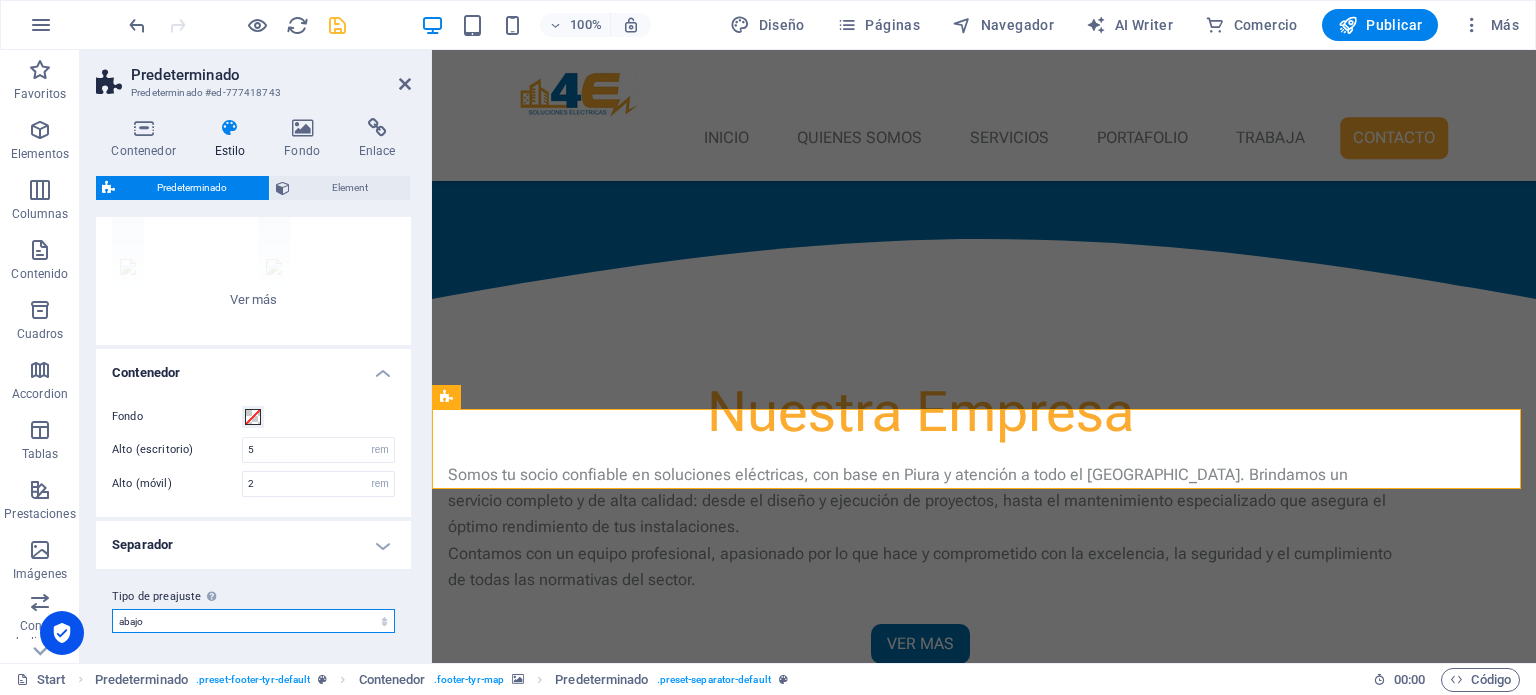 click on "[PERSON_NAME] [PERSON_NAME]-top default primary-bottom abajo Añadir tipo de preajuste" at bounding box center (253, 621) 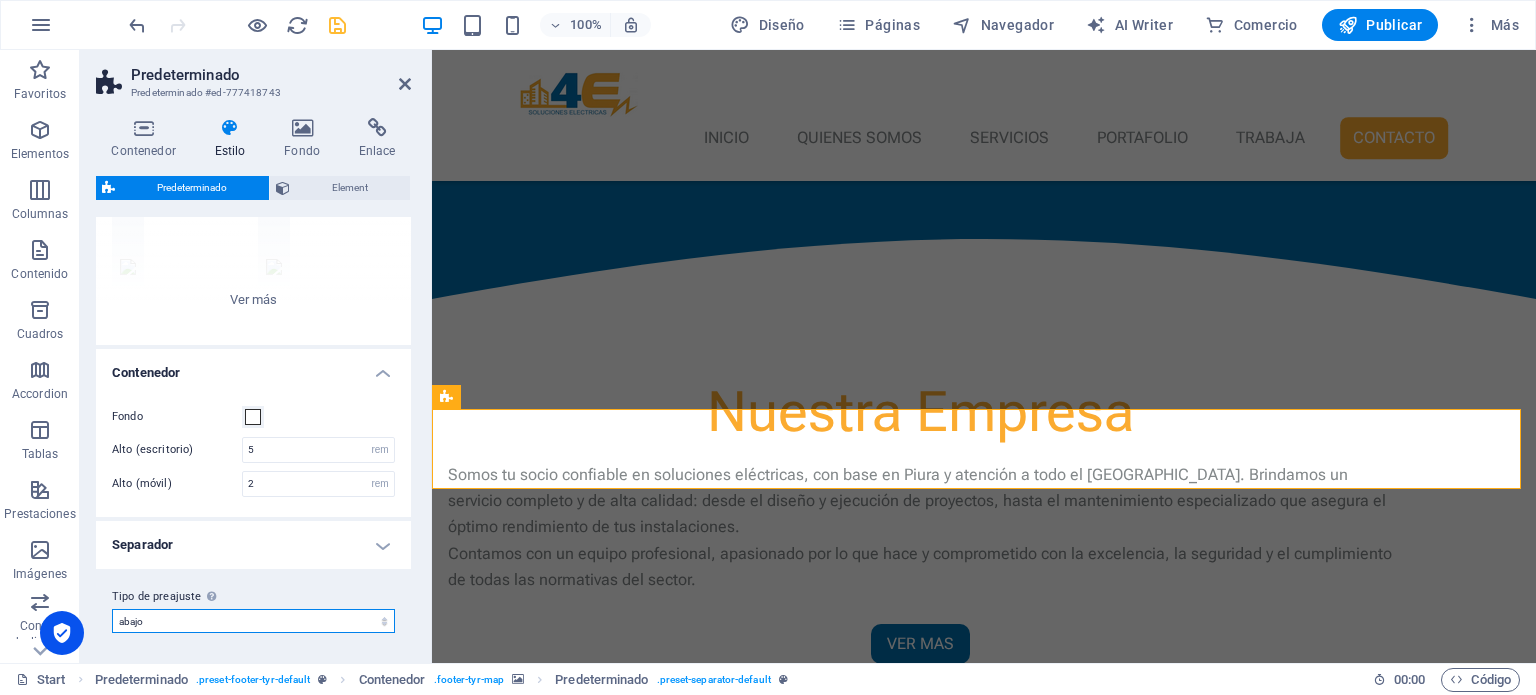 click on "[PERSON_NAME] [PERSON_NAME]-top default primary-bottom abajo Añadir tipo de preajuste" at bounding box center (253, 621) 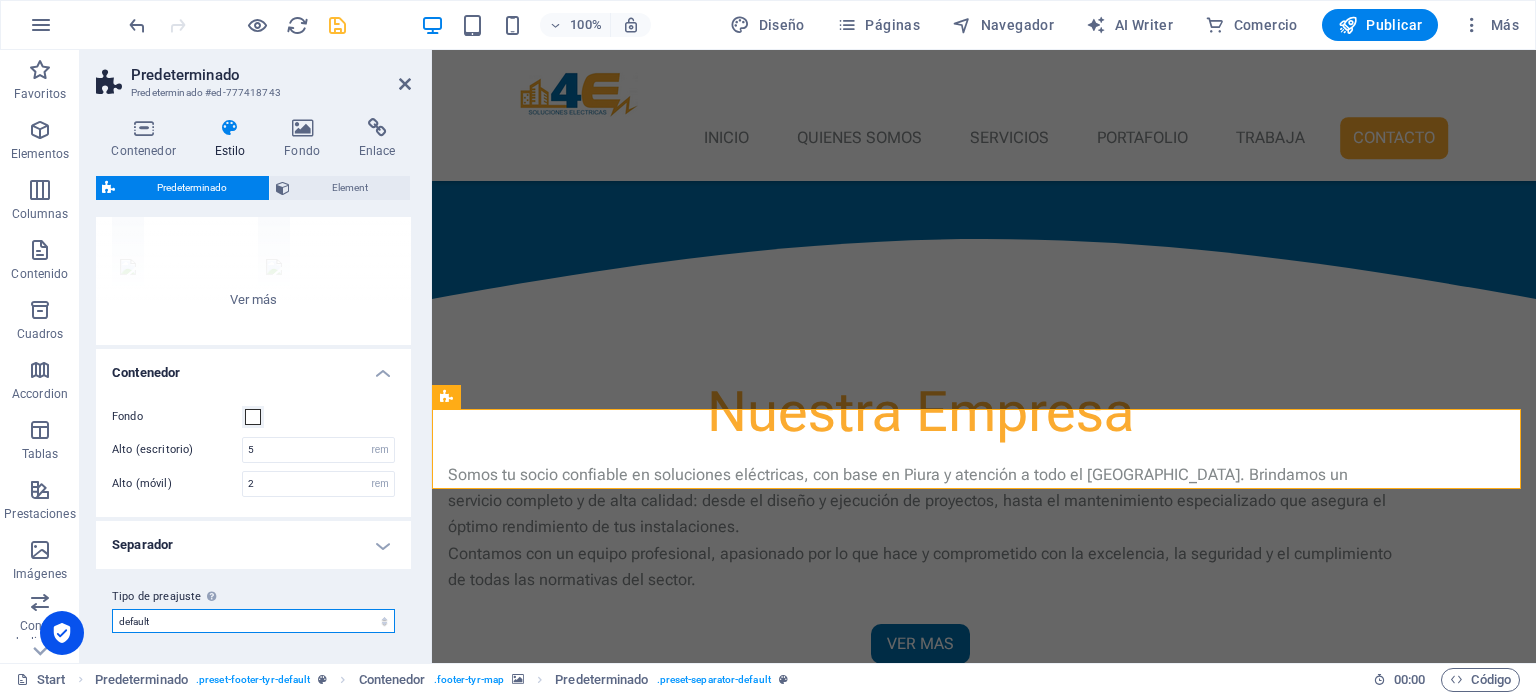 click on "[PERSON_NAME] [PERSON_NAME]-top default primary-bottom abajo Añadir tipo de preajuste" at bounding box center [253, 621] 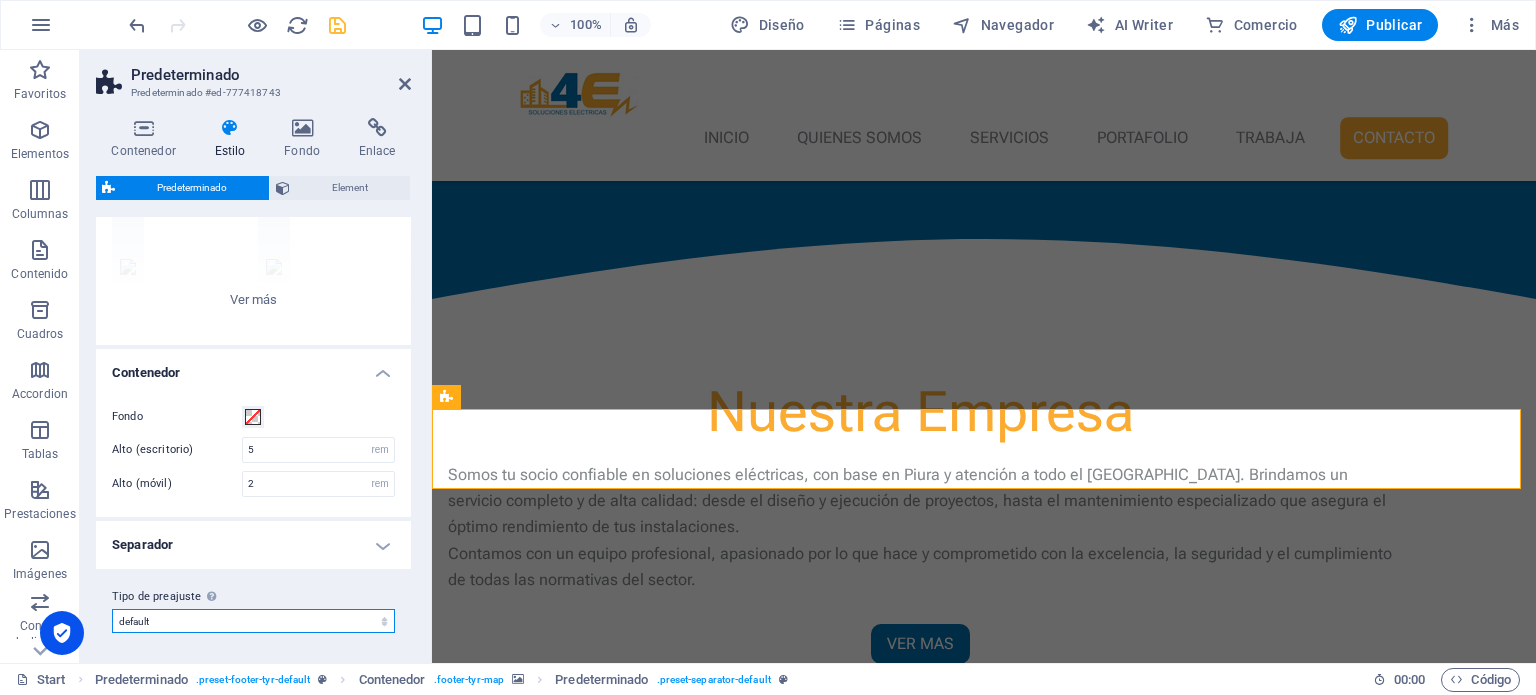 click on "[PERSON_NAME] [PERSON_NAME]-top default primary-bottom abajo Añadir tipo de preajuste" at bounding box center [253, 621] 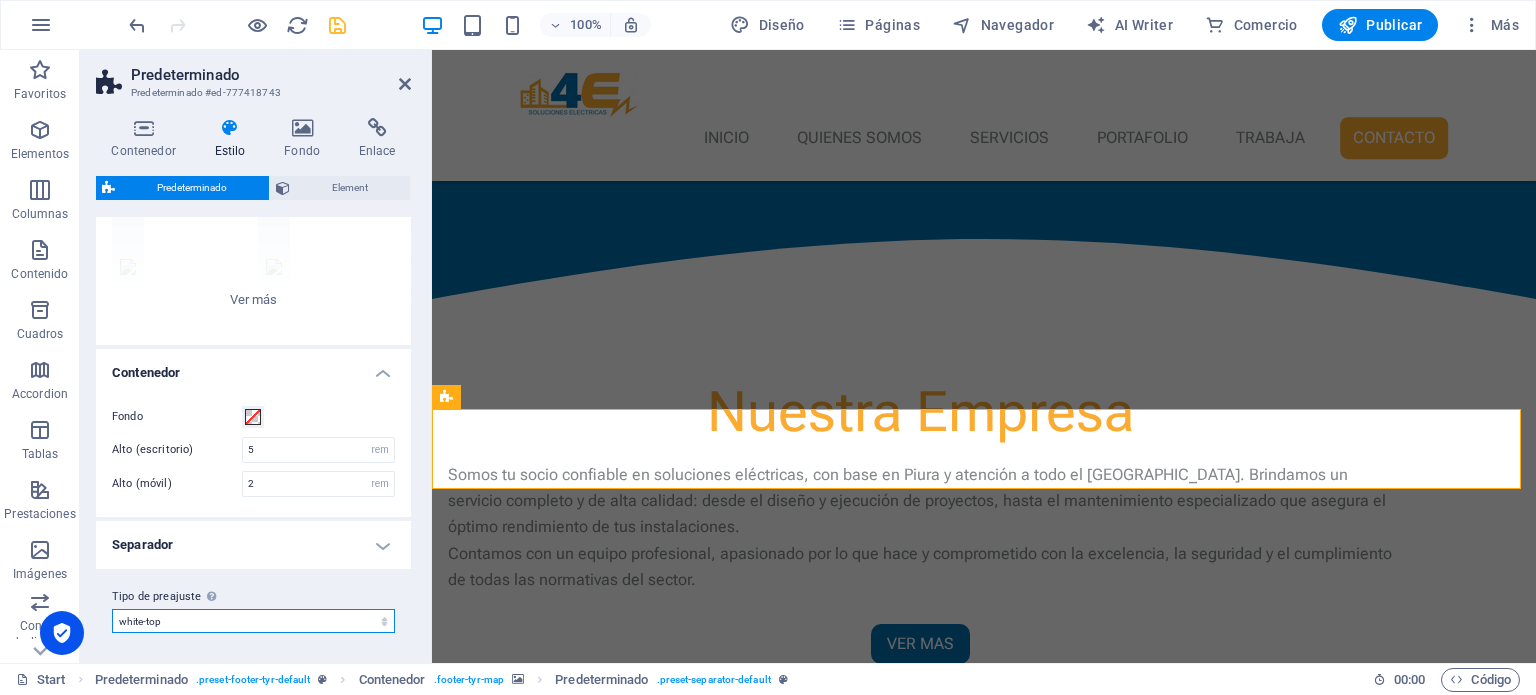 click on "[PERSON_NAME] [PERSON_NAME]-top default primary-bottom abajo Añadir tipo de preajuste" at bounding box center (253, 621) 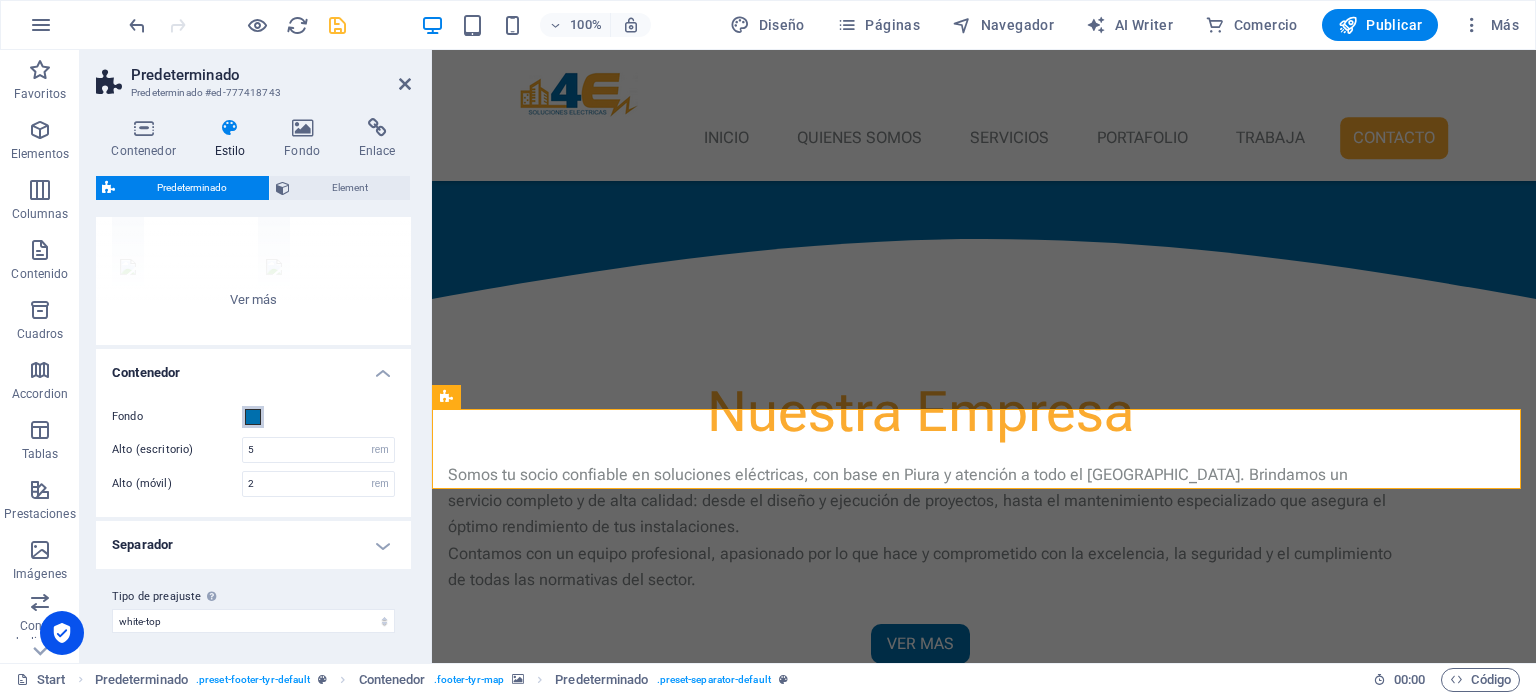 click at bounding box center [253, 417] 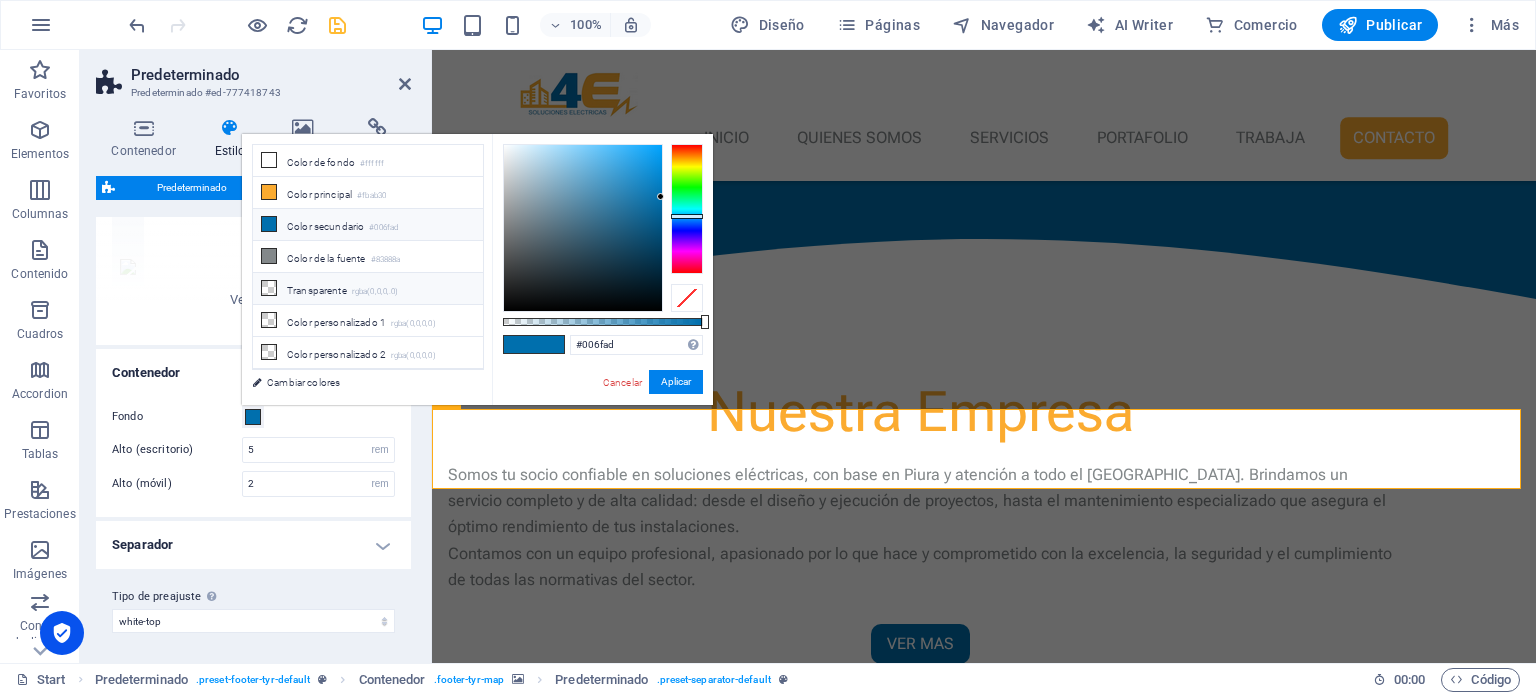 click on "Transparente
rgba(0,0,0,.0)" at bounding box center (368, 289) 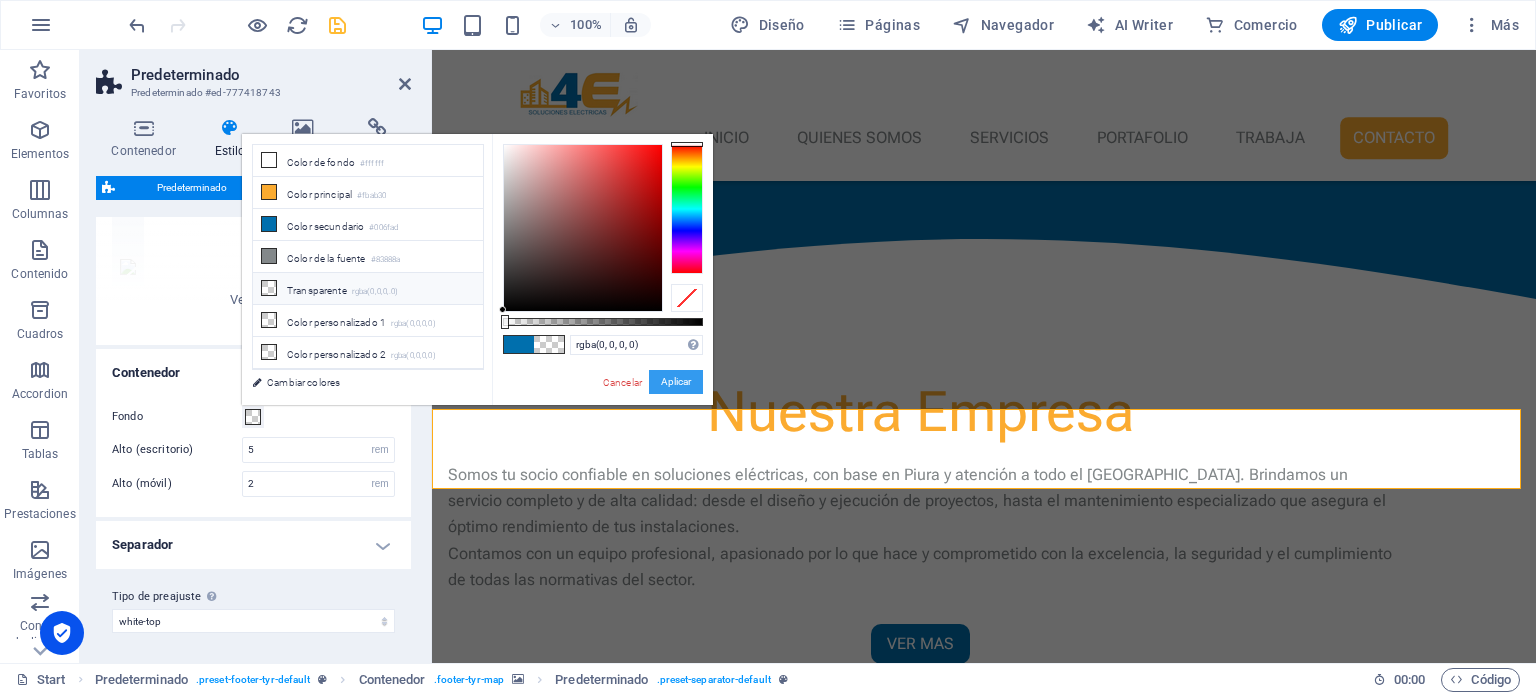 click on "Aplicar" at bounding box center (676, 382) 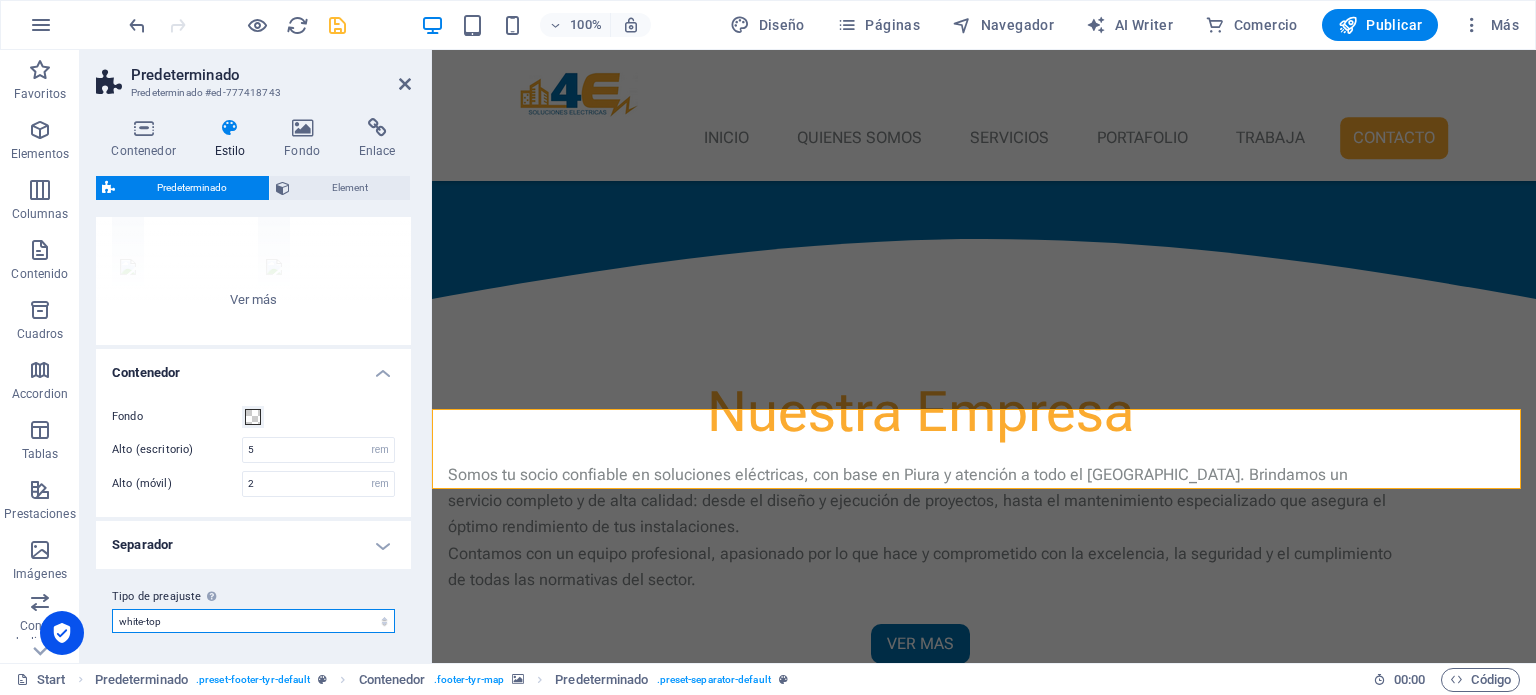click on "[PERSON_NAME] [PERSON_NAME]-top default primary-bottom abajo Añadir tipo de preajuste" at bounding box center [253, 621] 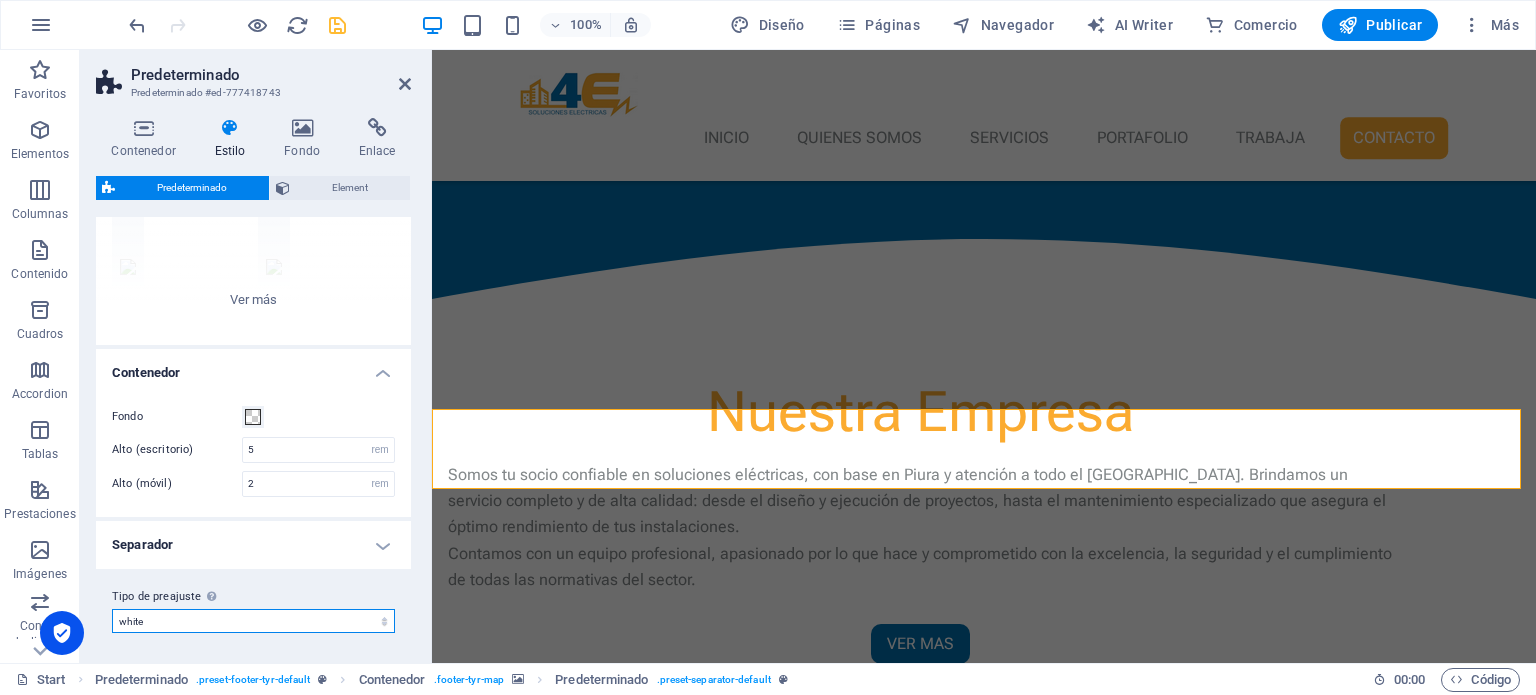 click on "[PERSON_NAME] [PERSON_NAME]-top default primary-bottom abajo Añadir tipo de preajuste" at bounding box center [253, 621] 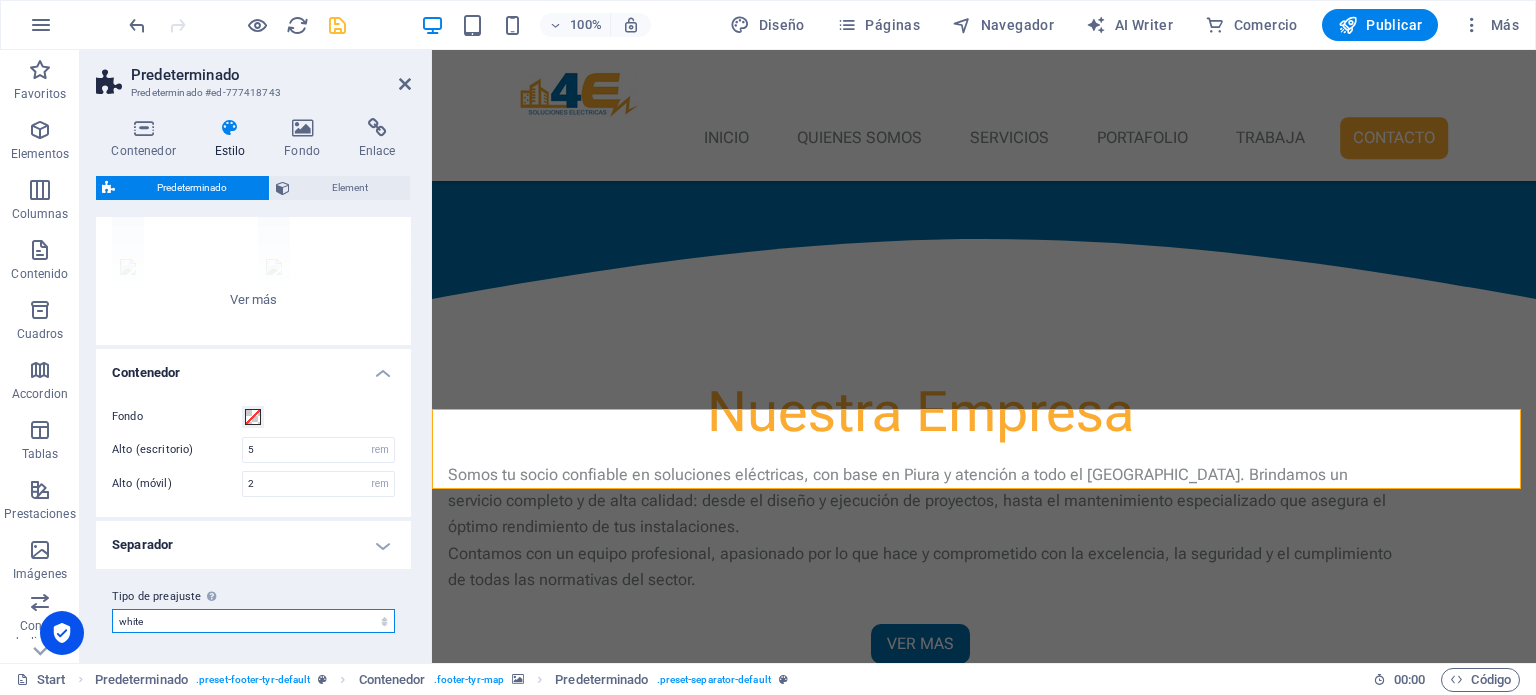 click on "[PERSON_NAME] [PERSON_NAME]-top default primary-bottom abajo Añadir tipo de preajuste" at bounding box center (253, 621) 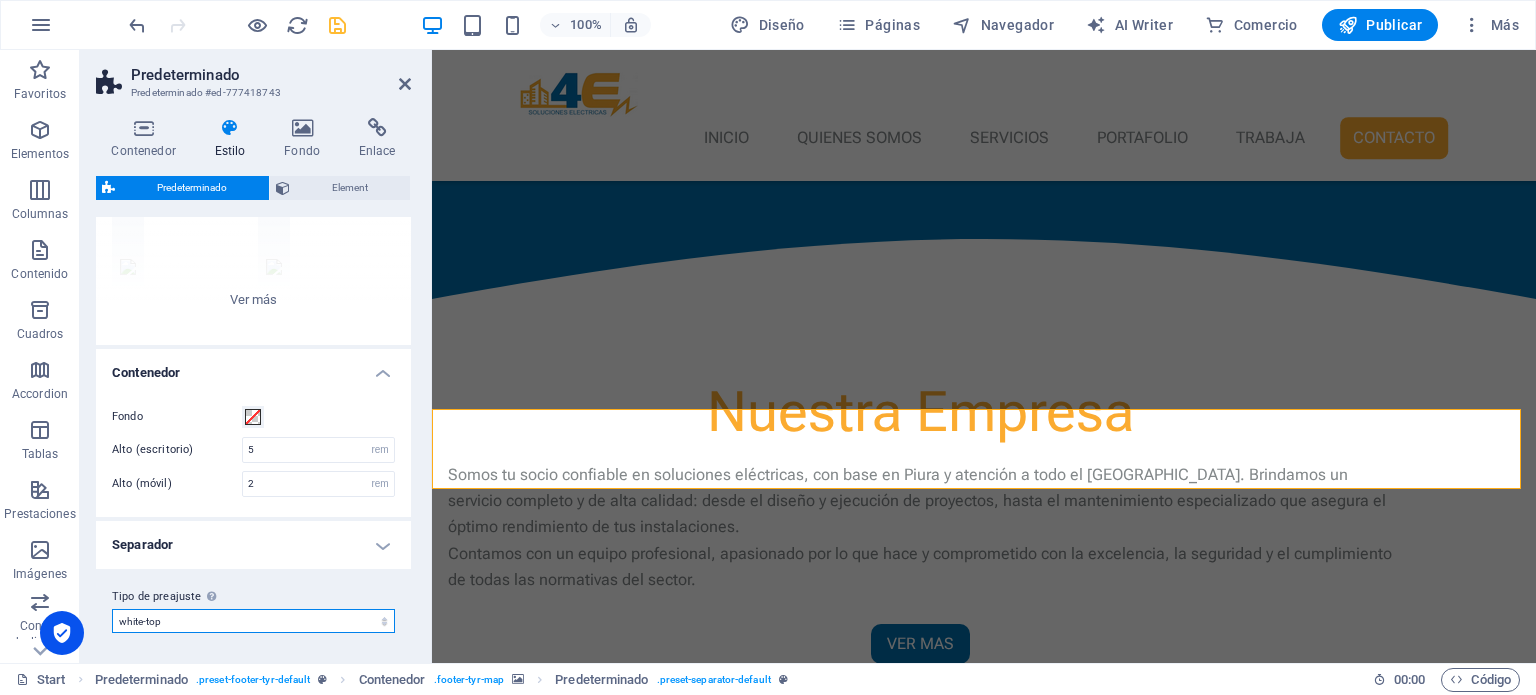 click on "[PERSON_NAME] [PERSON_NAME]-top default primary-bottom abajo Añadir tipo de preajuste" at bounding box center (253, 621) 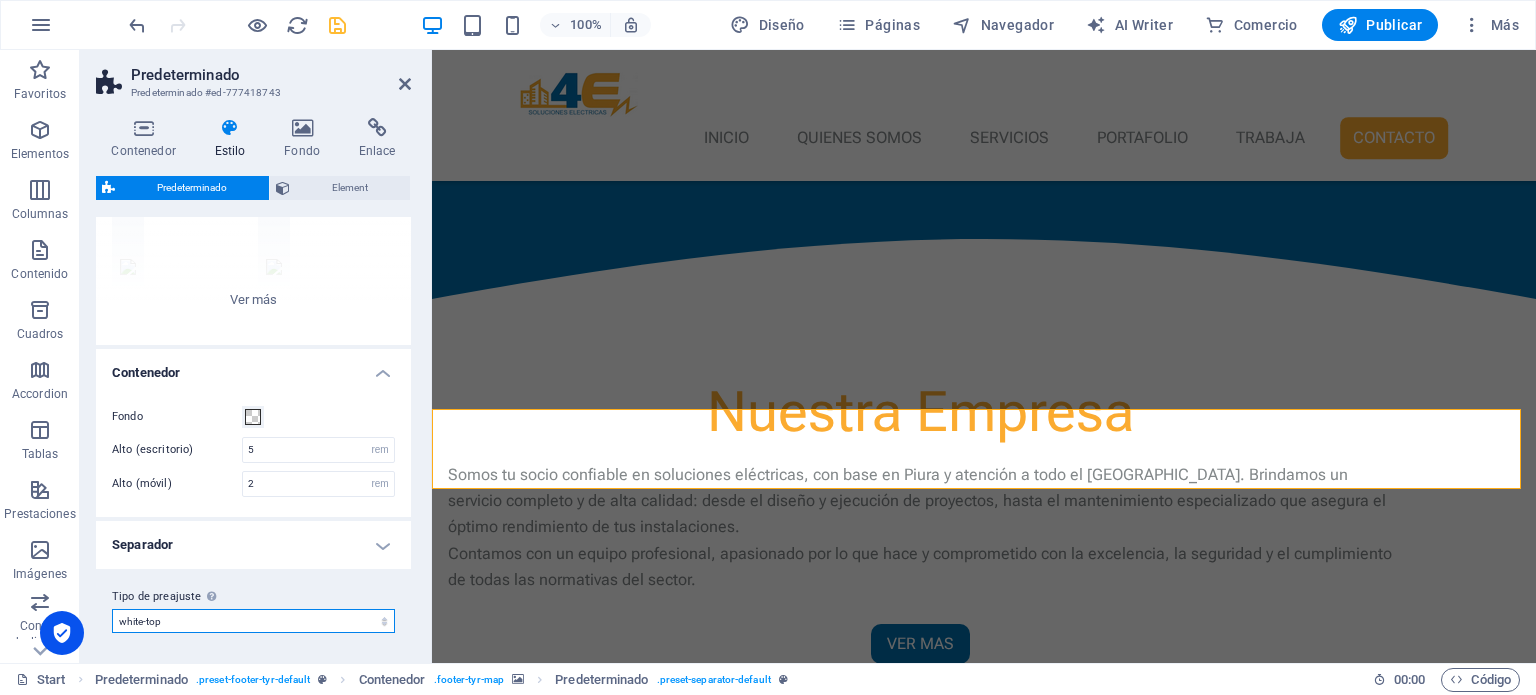 click on "[PERSON_NAME] [PERSON_NAME]-top default primary-bottom abajo Añadir tipo de preajuste" at bounding box center [253, 621] 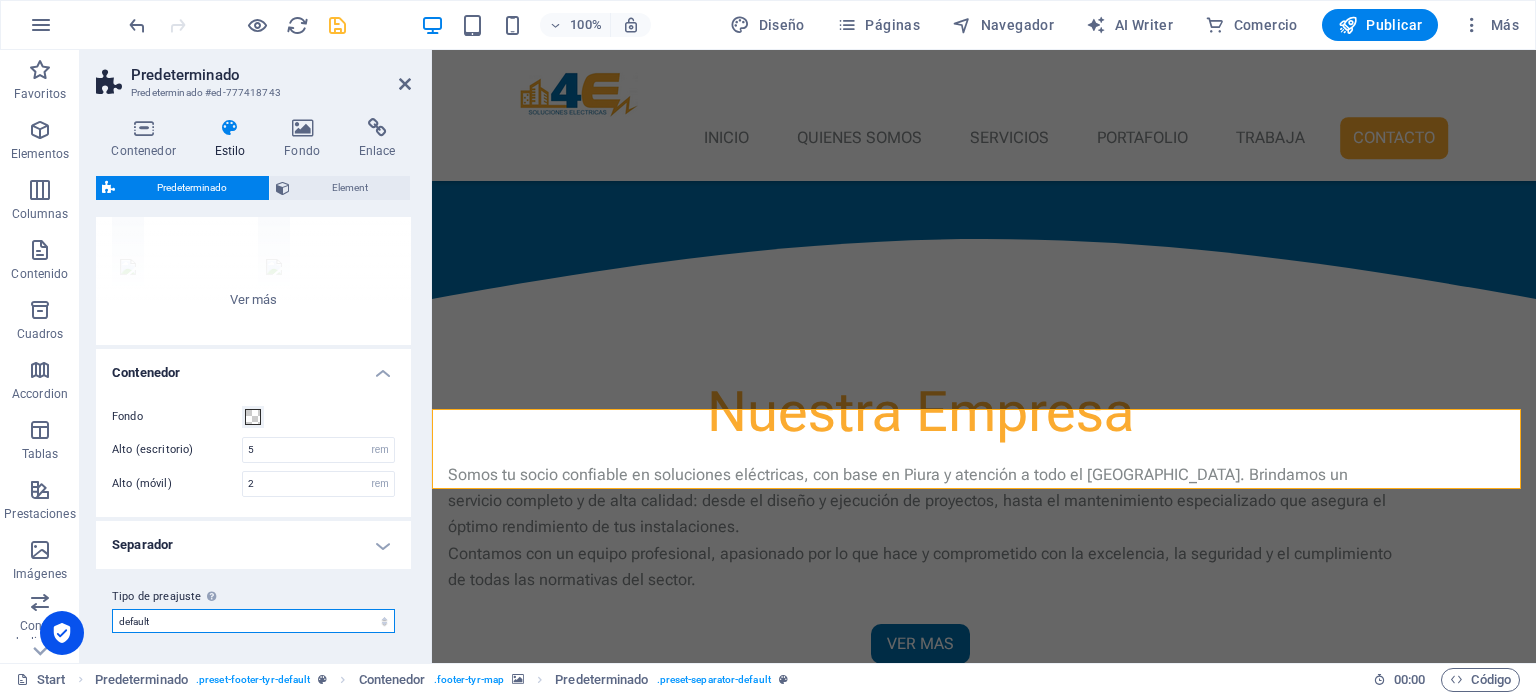 click on "[PERSON_NAME] [PERSON_NAME]-top default primary-bottom abajo Añadir tipo de preajuste" at bounding box center [253, 621] 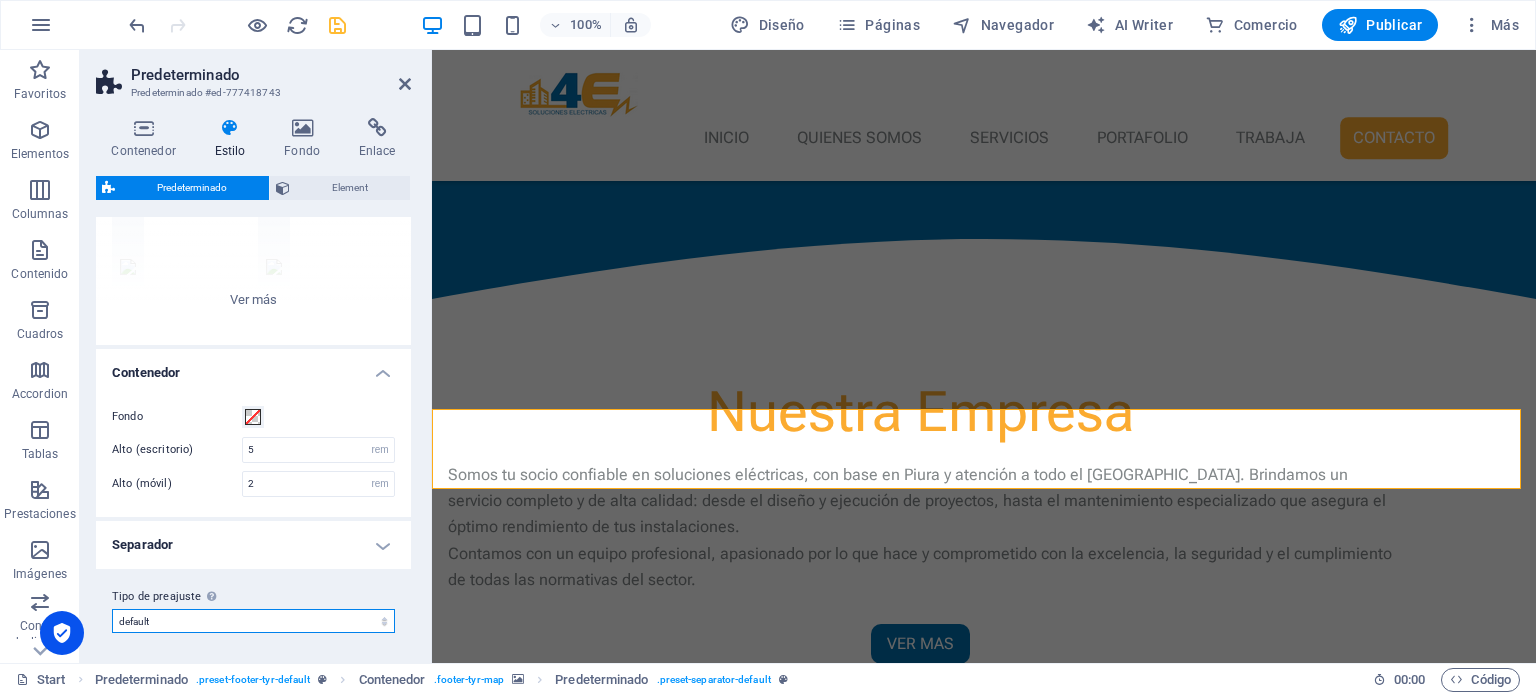 click on "[PERSON_NAME] [PERSON_NAME]-top default primary-bottom abajo Añadir tipo de preajuste" at bounding box center (253, 621) 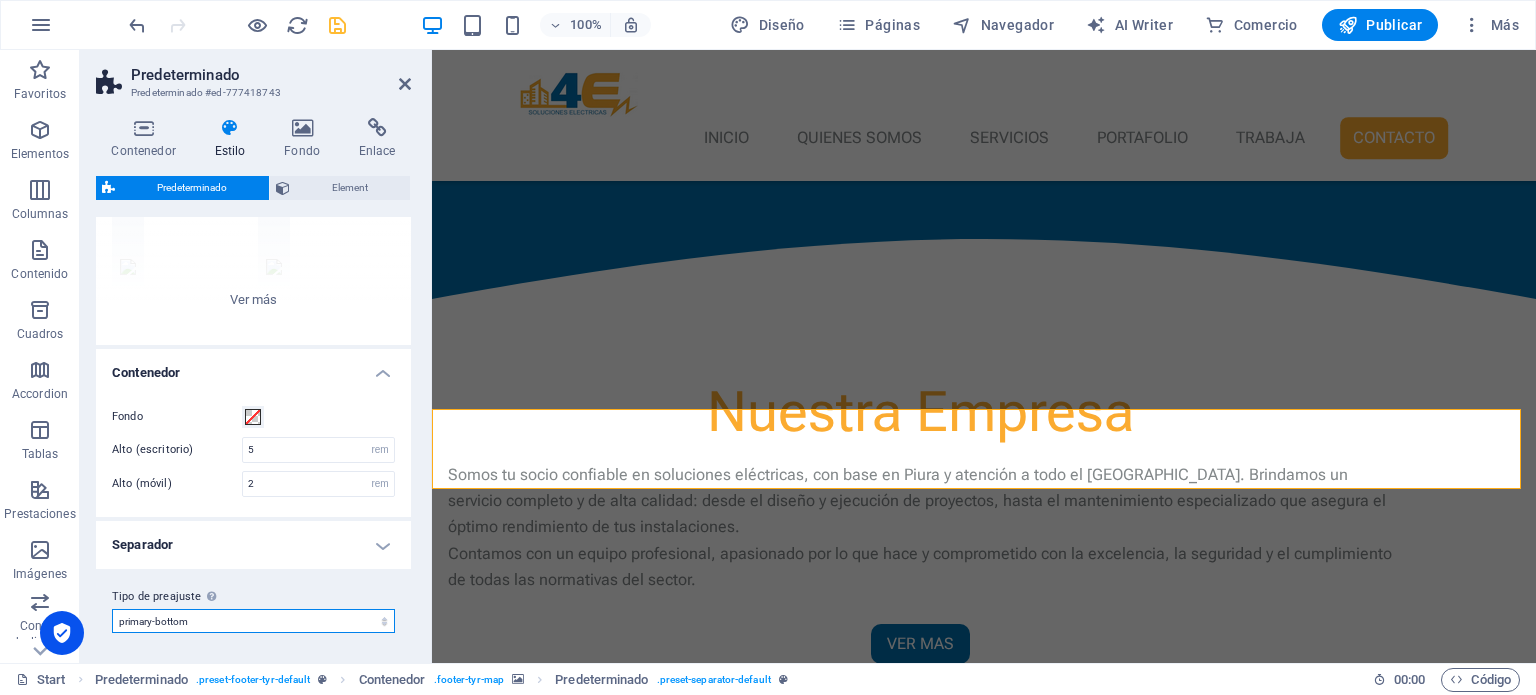 click on "[PERSON_NAME] [PERSON_NAME]-top default primary-bottom abajo Añadir tipo de preajuste" at bounding box center [253, 621] 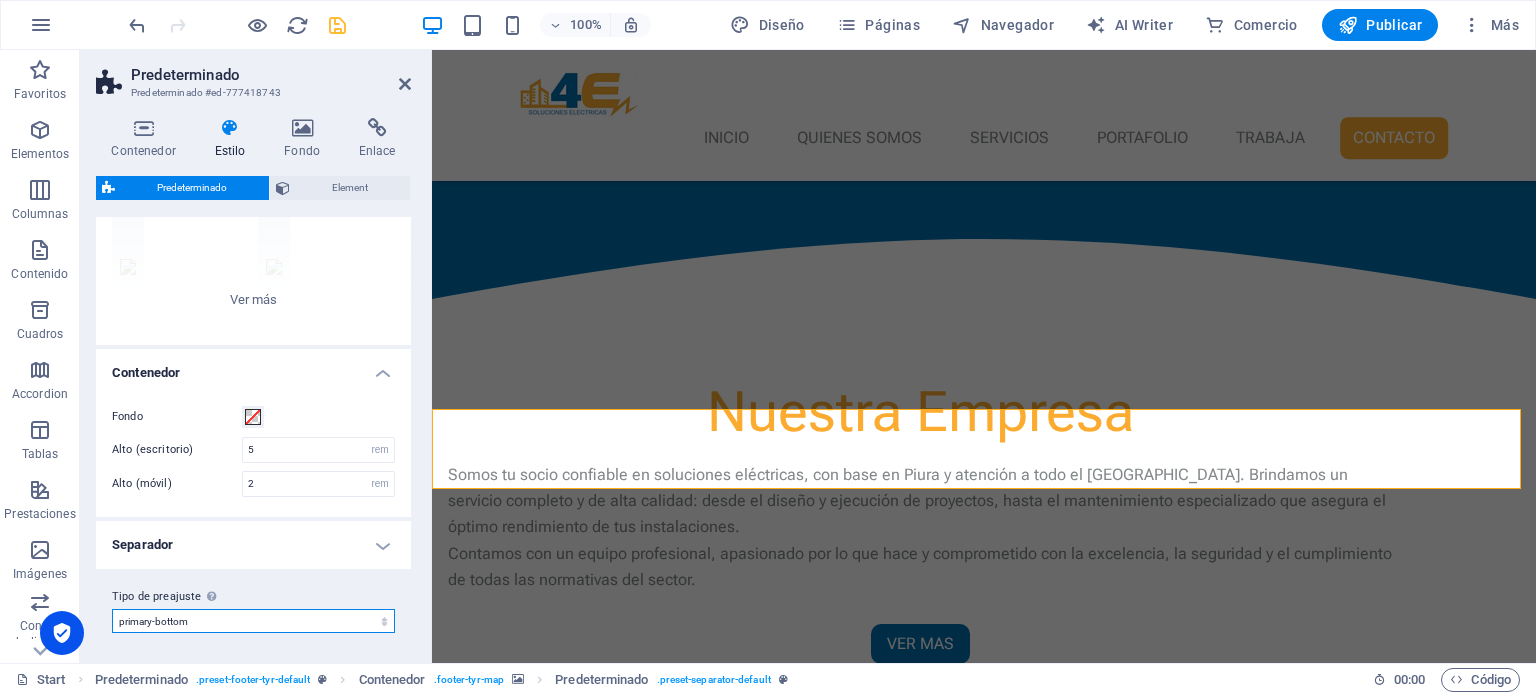 click on "[PERSON_NAME] [PERSON_NAME]-top default primary-bottom abajo Añadir tipo de preajuste" at bounding box center (253, 621) 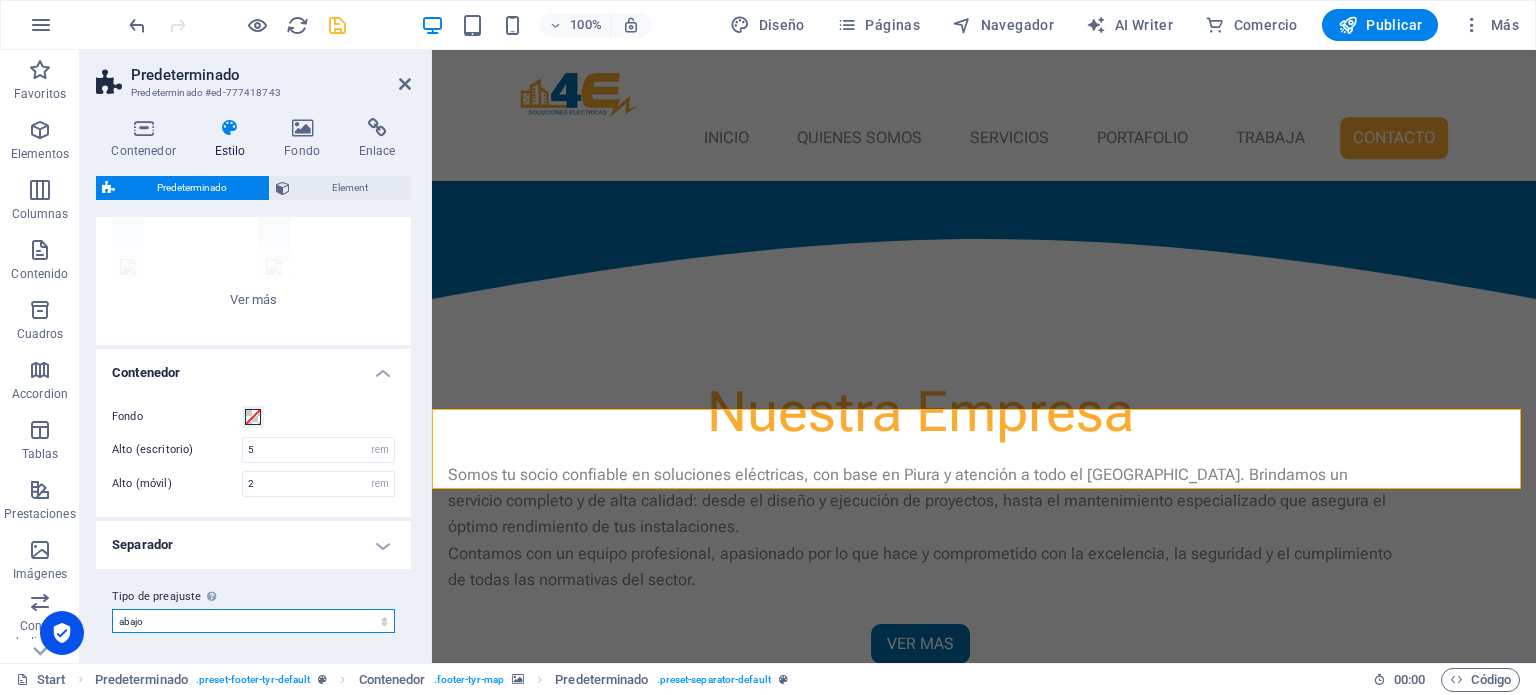 click on "[PERSON_NAME] [PERSON_NAME]-top default primary-bottom abajo Añadir tipo de preajuste" at bounding box center (253, 621) 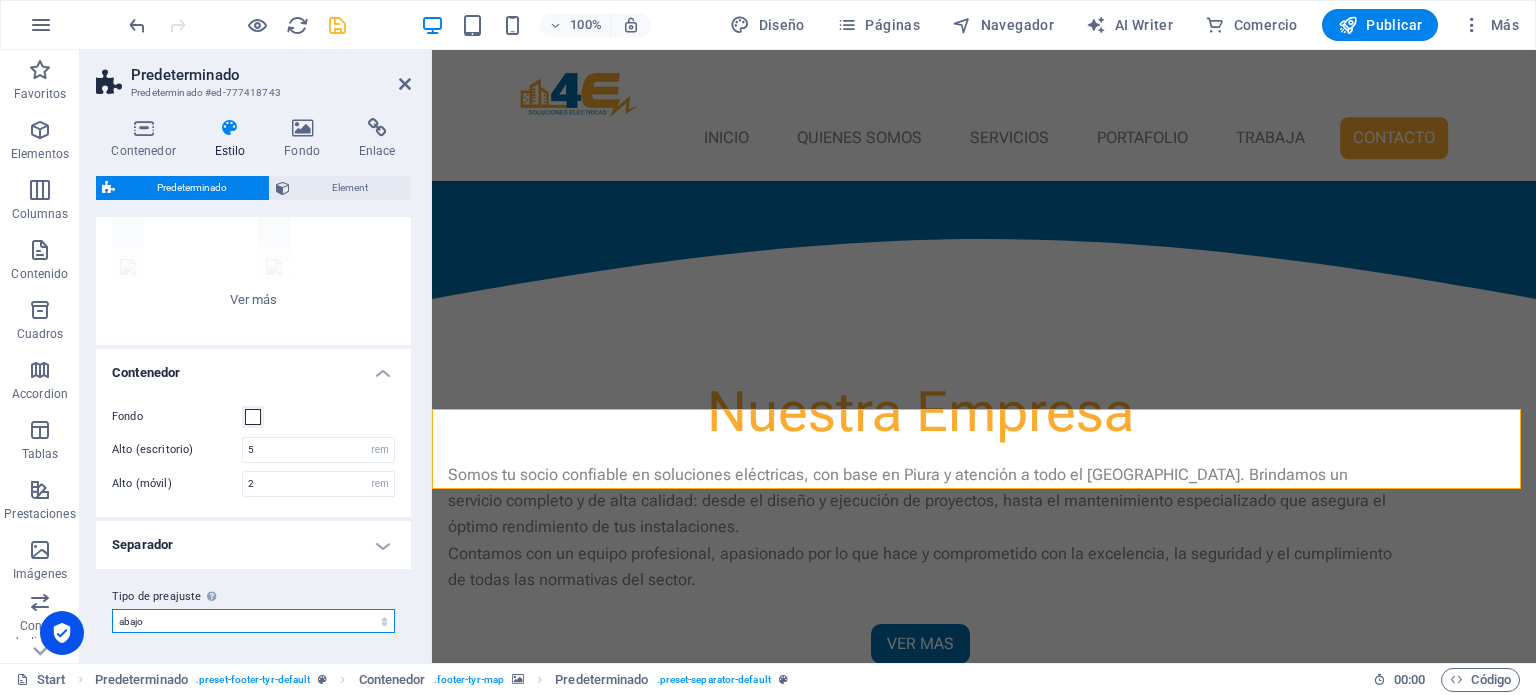 click on "[PERSON_NAME] [PERSON_NAME]-top default primary-bottom abajo Añadir tipo de preajuste" at bounding box center [253, 621] 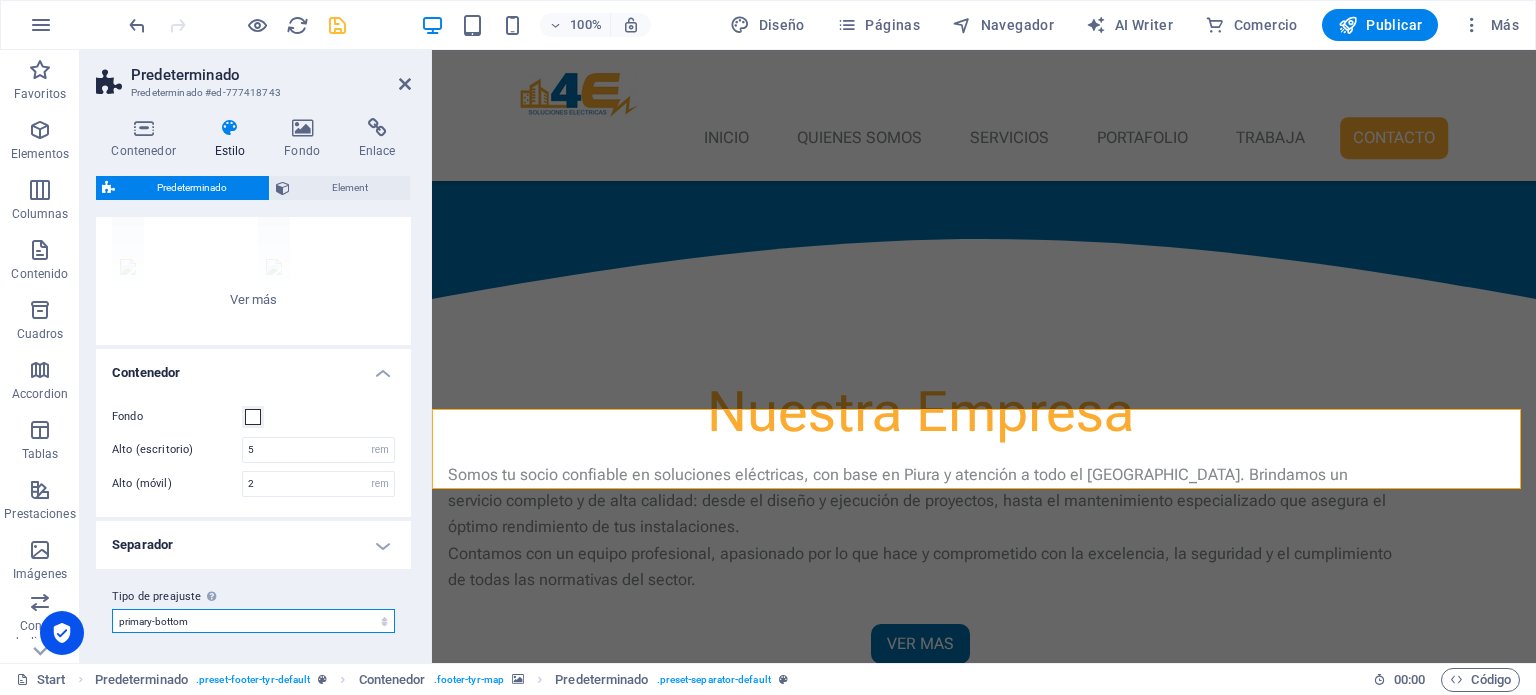 click on "[PERSON_NAME] [PERSON_NAME]-top default primary-bottom abajo Añadir tipo de preajuste" at bounding box center [253, 621] 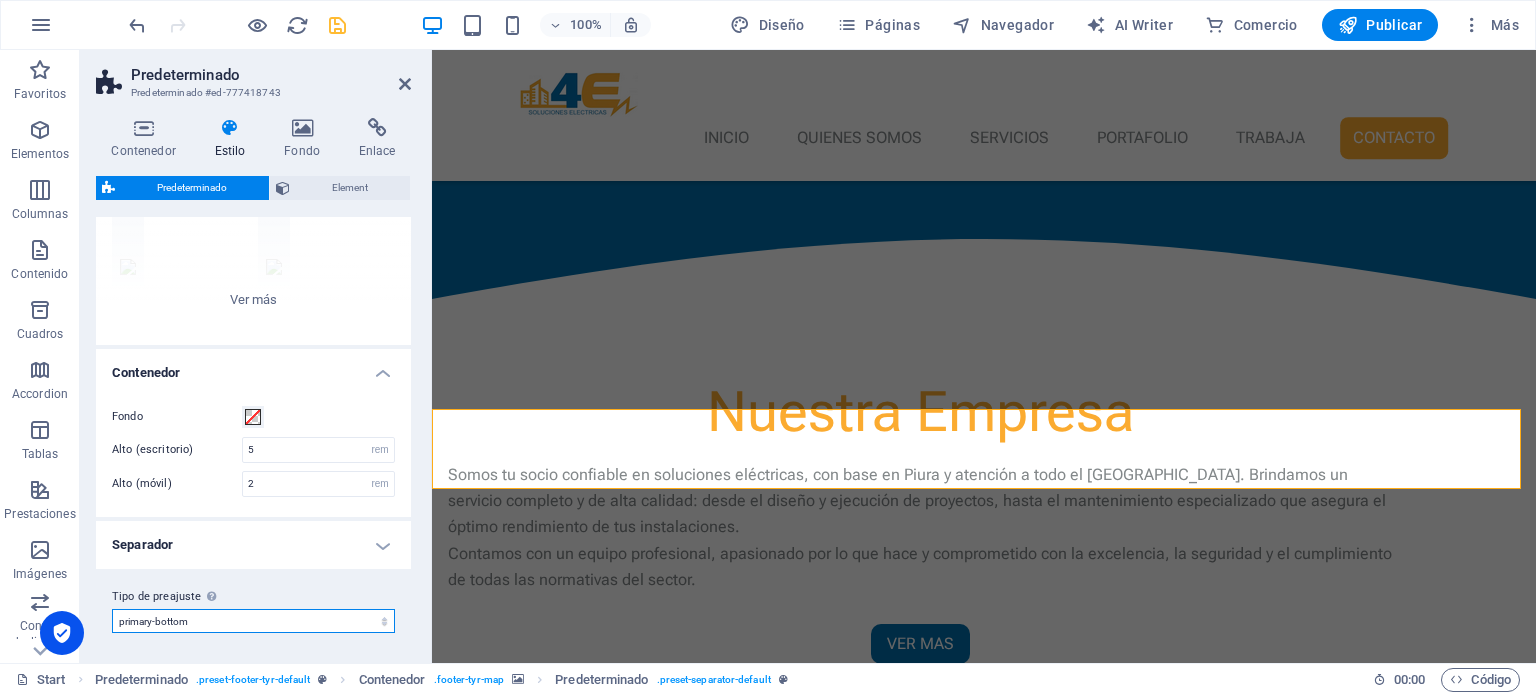 click on "[PERSON_NAME] [PERSON_NAME]-top default primary-bottom abajo Añadir tipo de preajuste" at bounding box center [253, 621] 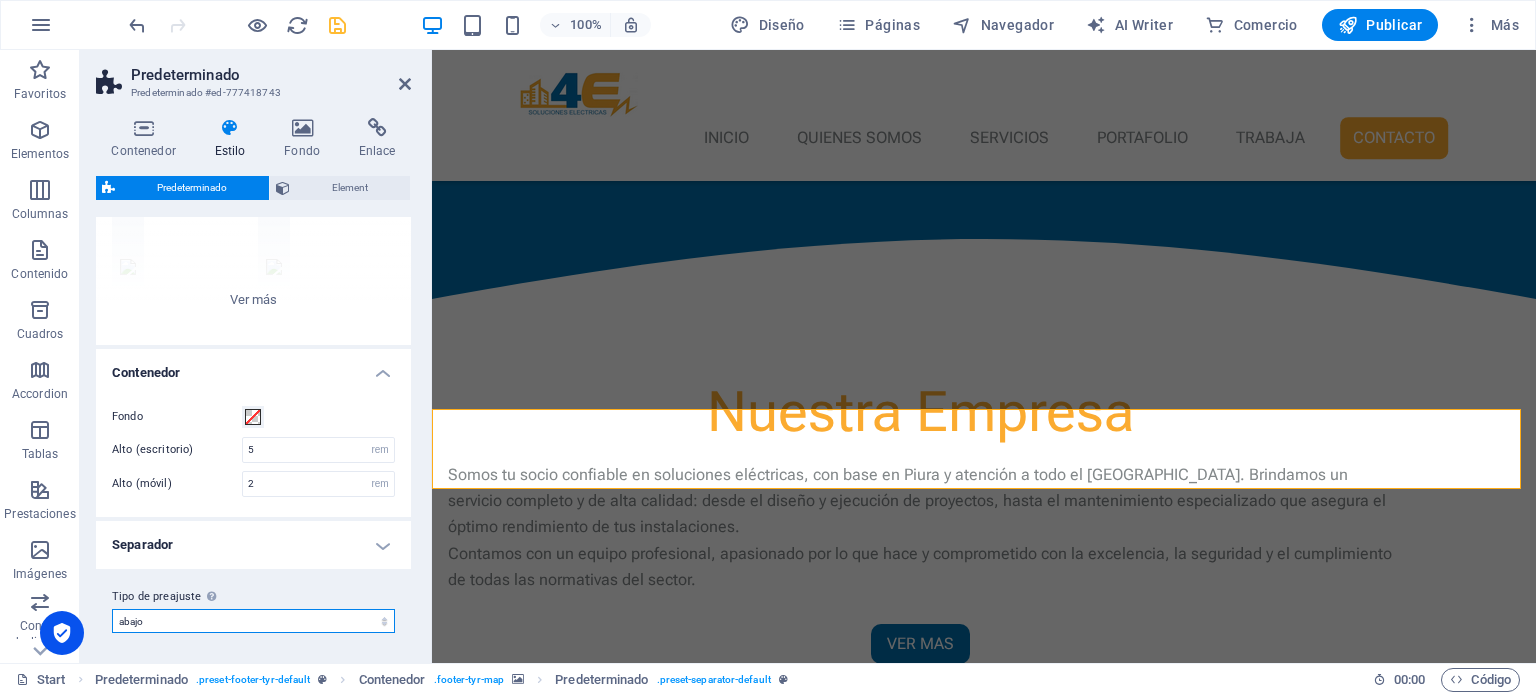 click on "[PERSON_NAME] [PERSON_NAME]-top default primary-bottom abajo Añadir tipo de preajuste" at bounding box center [253, 621] 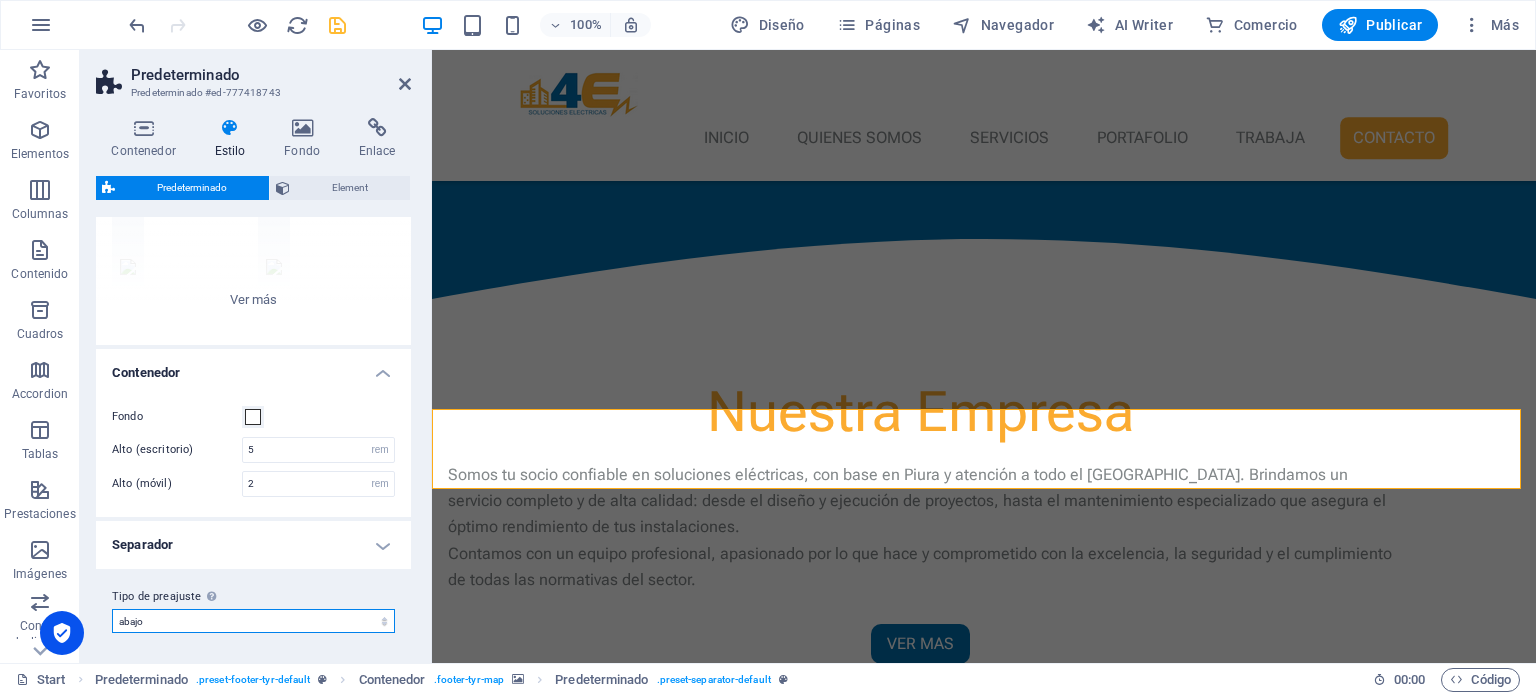 click on "[PERSON_NAME] [PERSON_NAME]-top default primary-bottom abajo Añadir tipo de preajuste" at bounding box center [253, 621] 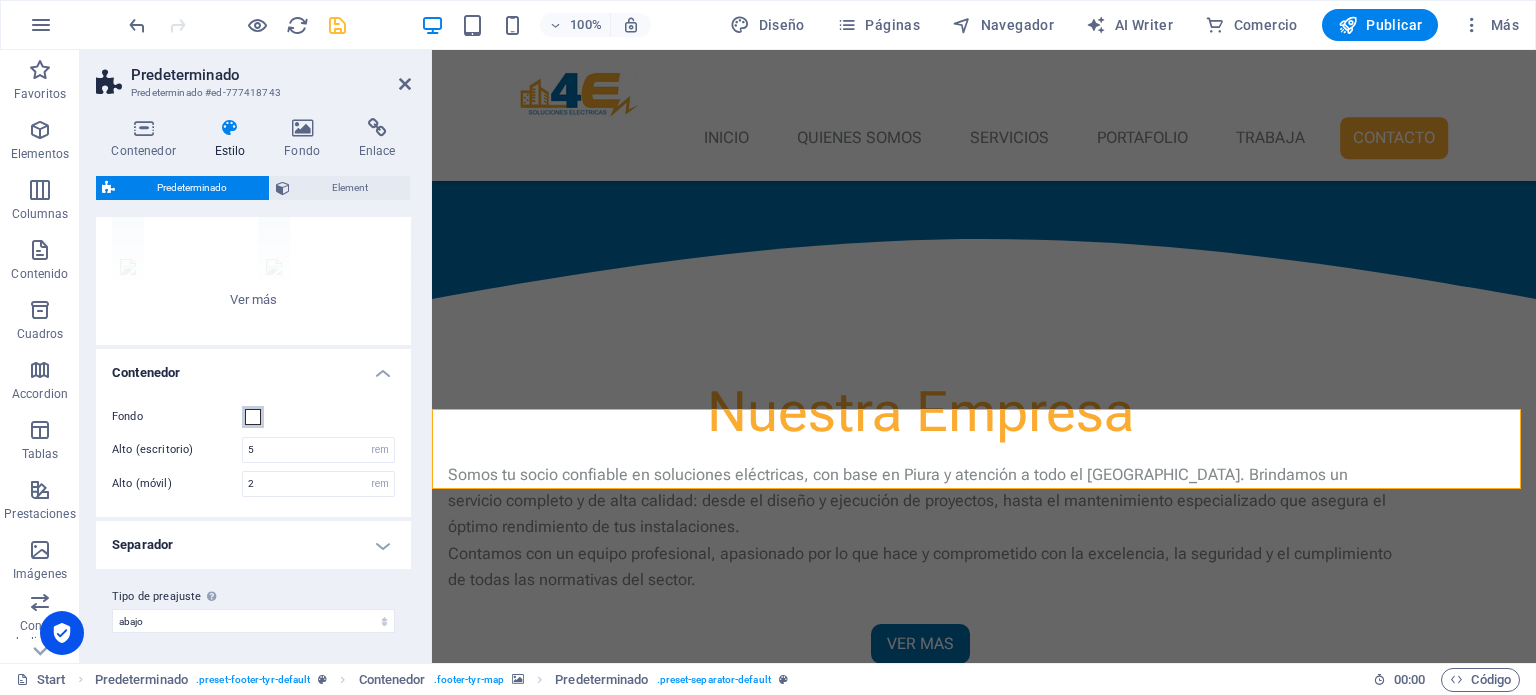 click on "Fondo" at bounding box center [253, 417] 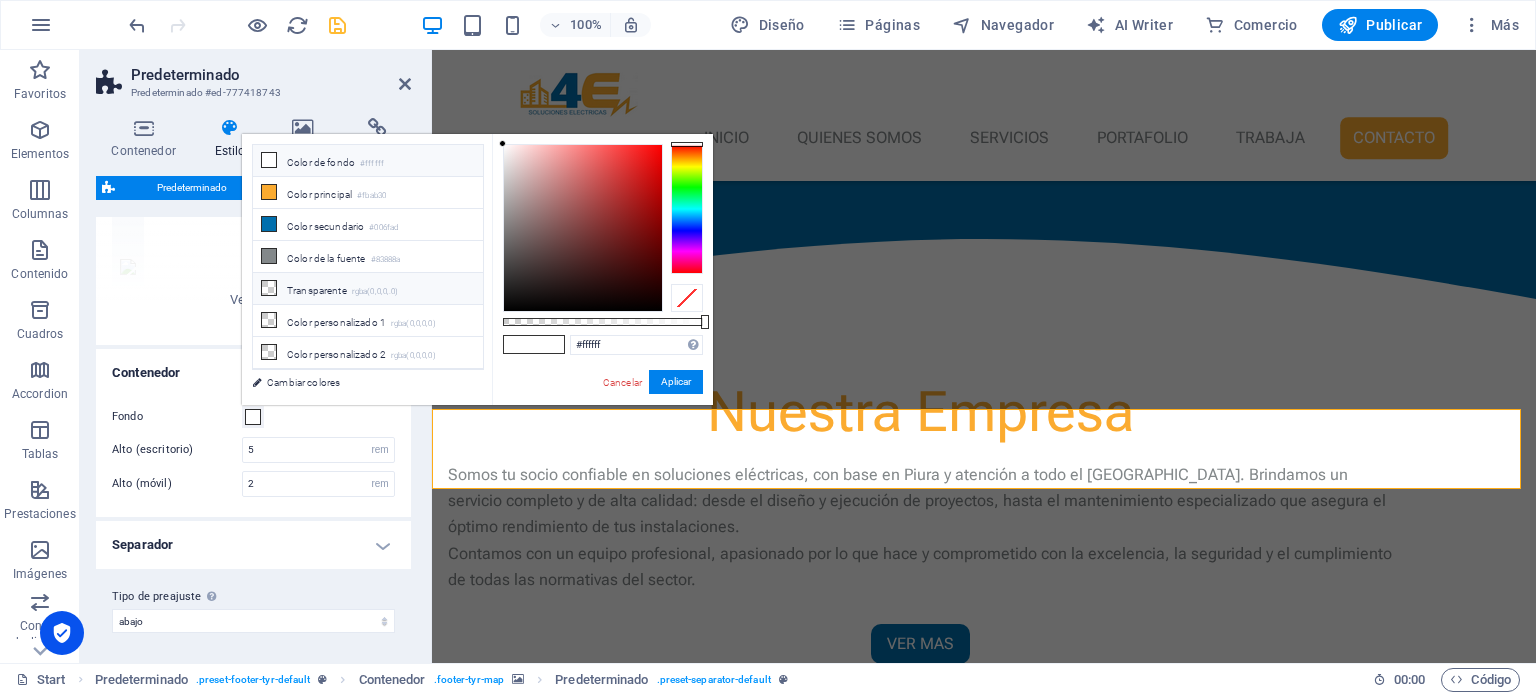 click on "Transparente
rgba(0,0,0,.0)" at bounding box center [368, 289] 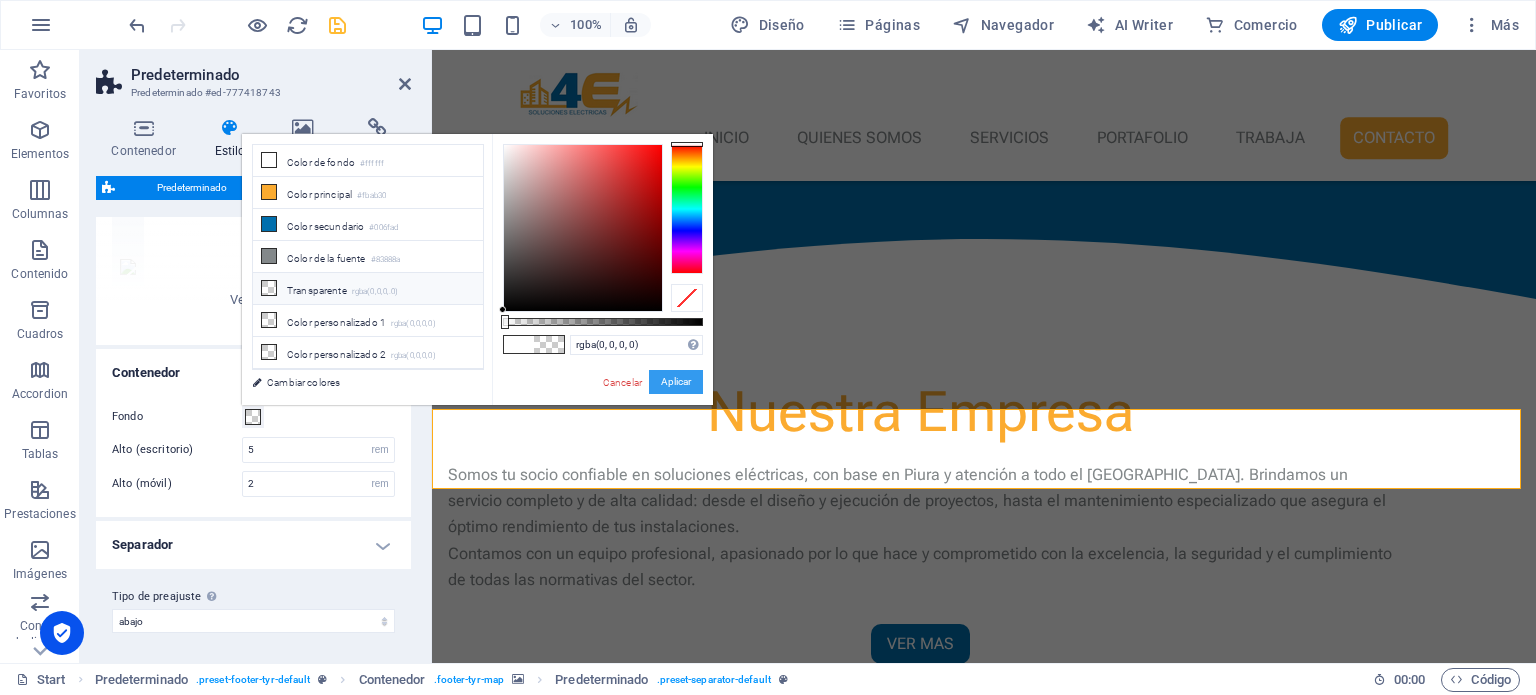 click on "Aplicar" at bounding box center (676, 382) 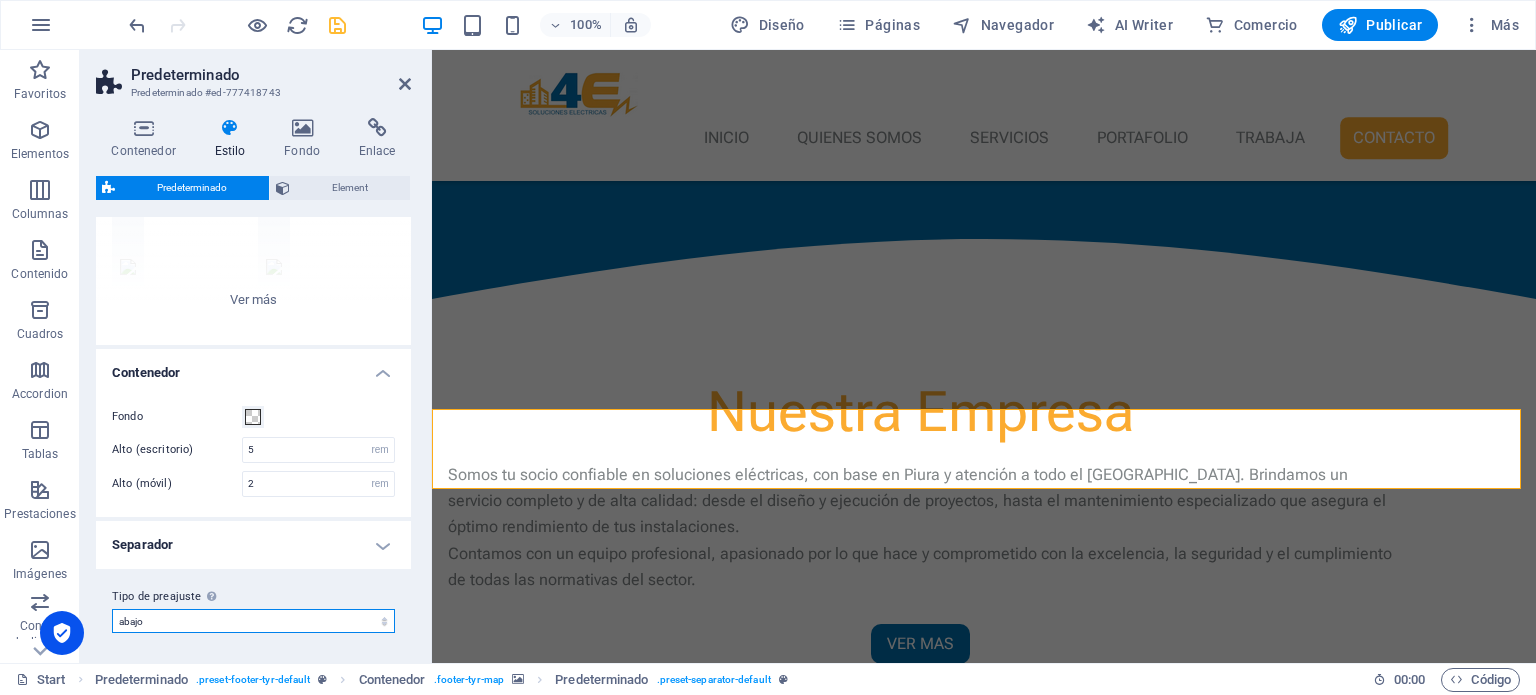 click on "[PERSON_NAME] [PERSON_NAME]-top default primary-bottom abajo Añadir tipo de preajuste" at bounding box center (253, 621) 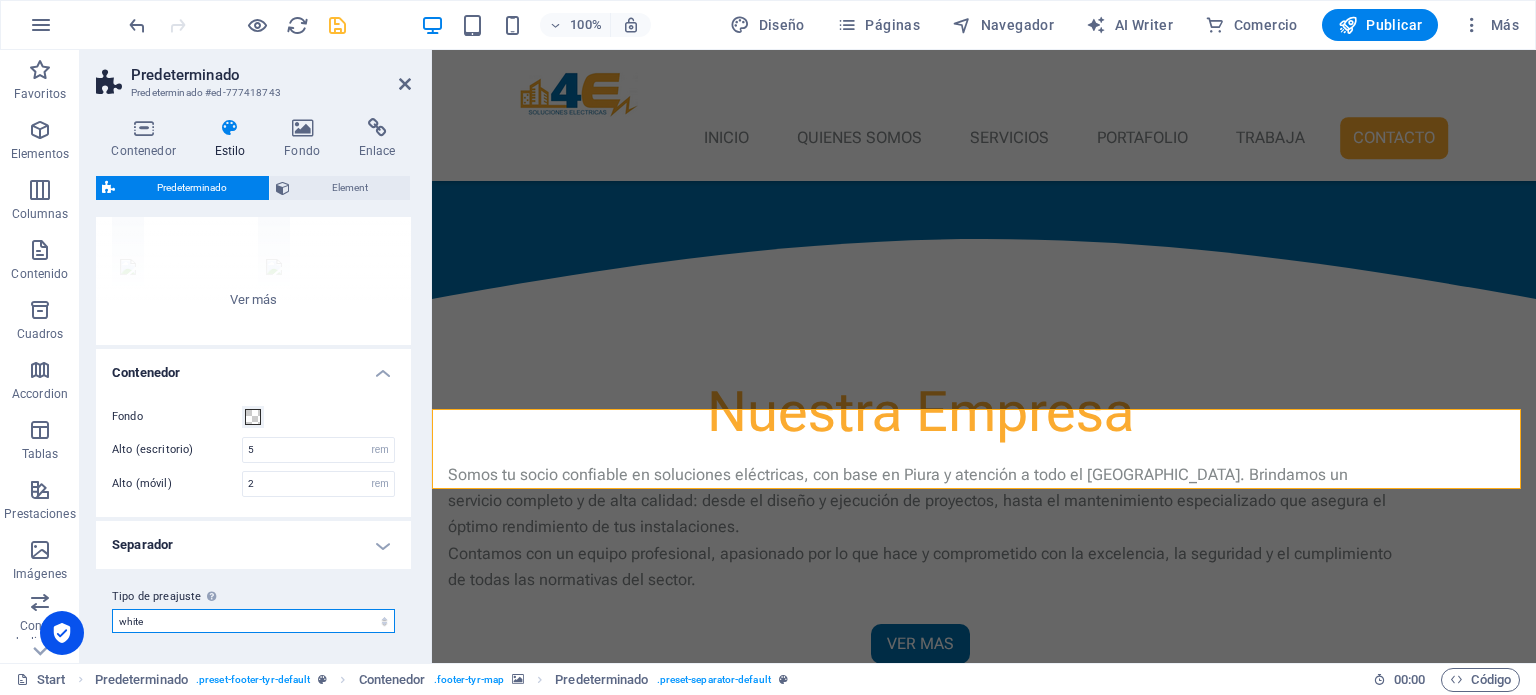 click on "[PERSON_NAME] [PERSON_NAME]-top default primary-bottom abajo Añadir tipo de preajuste" at bounding box center [253, 621] 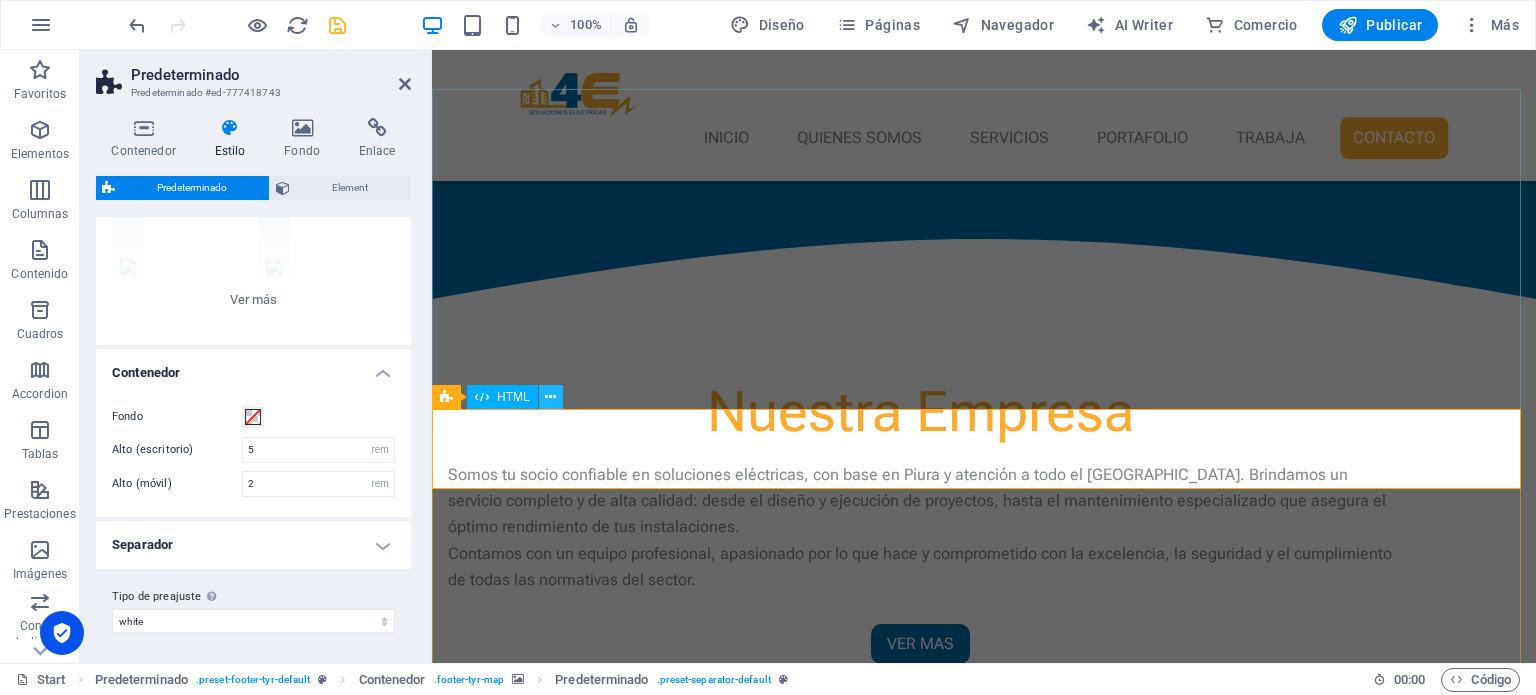 click at bounding box center (550, 397) 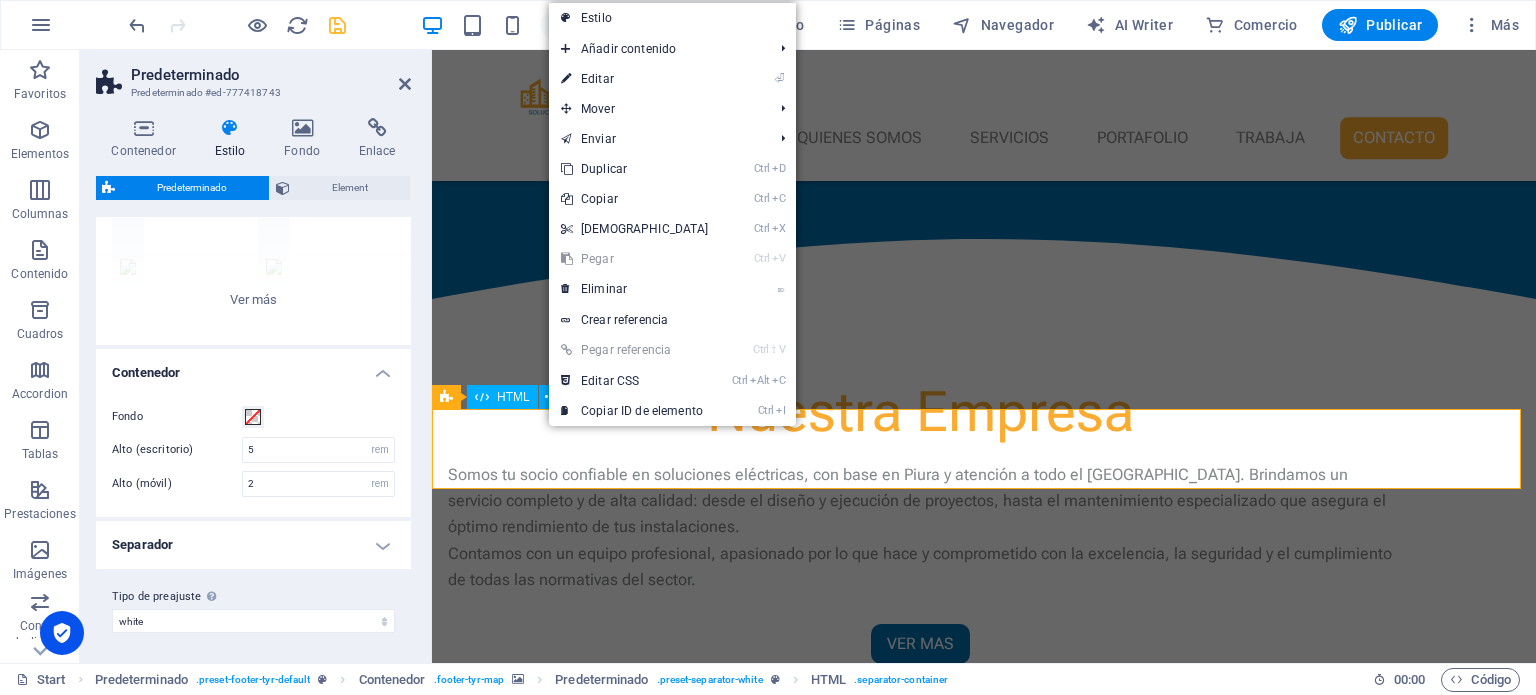 click on "HTML" at bounding box center [513, 397] 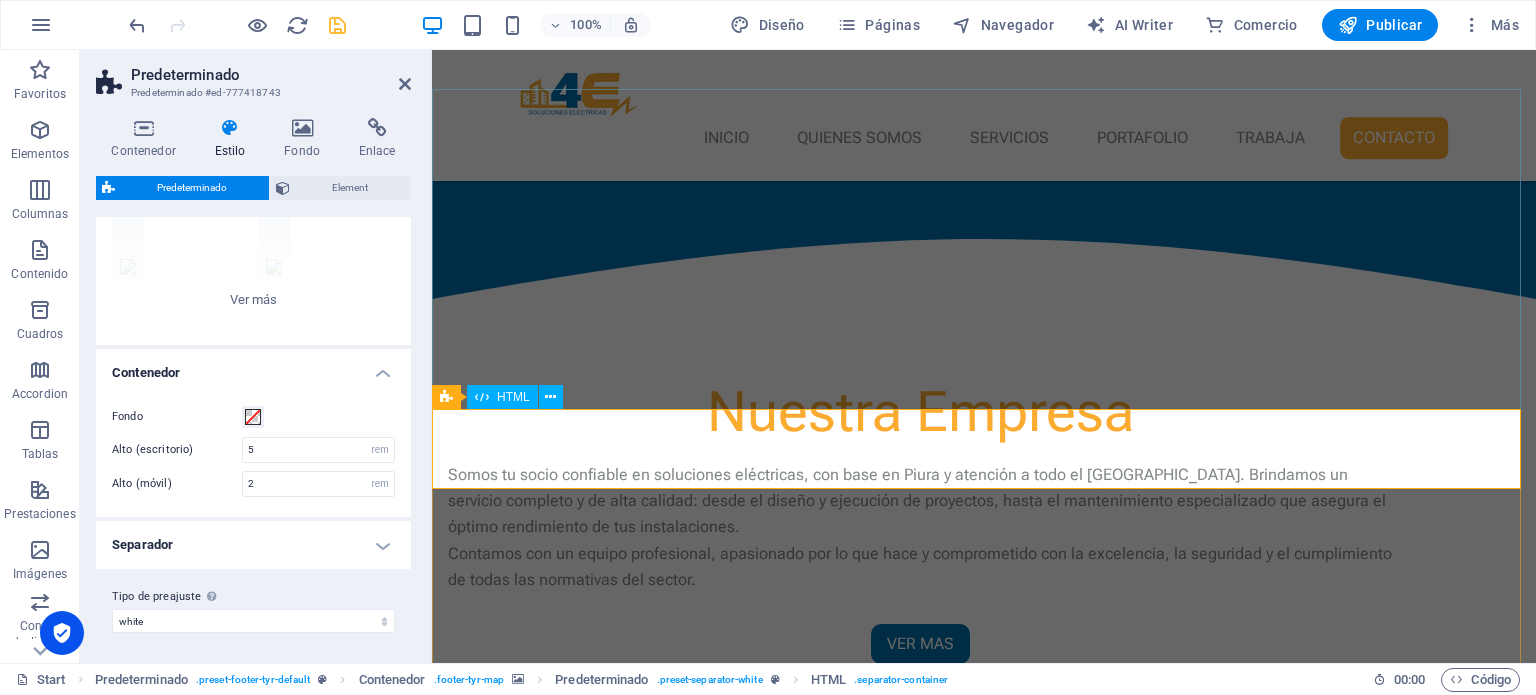 click at bounding box center [984, 3793] 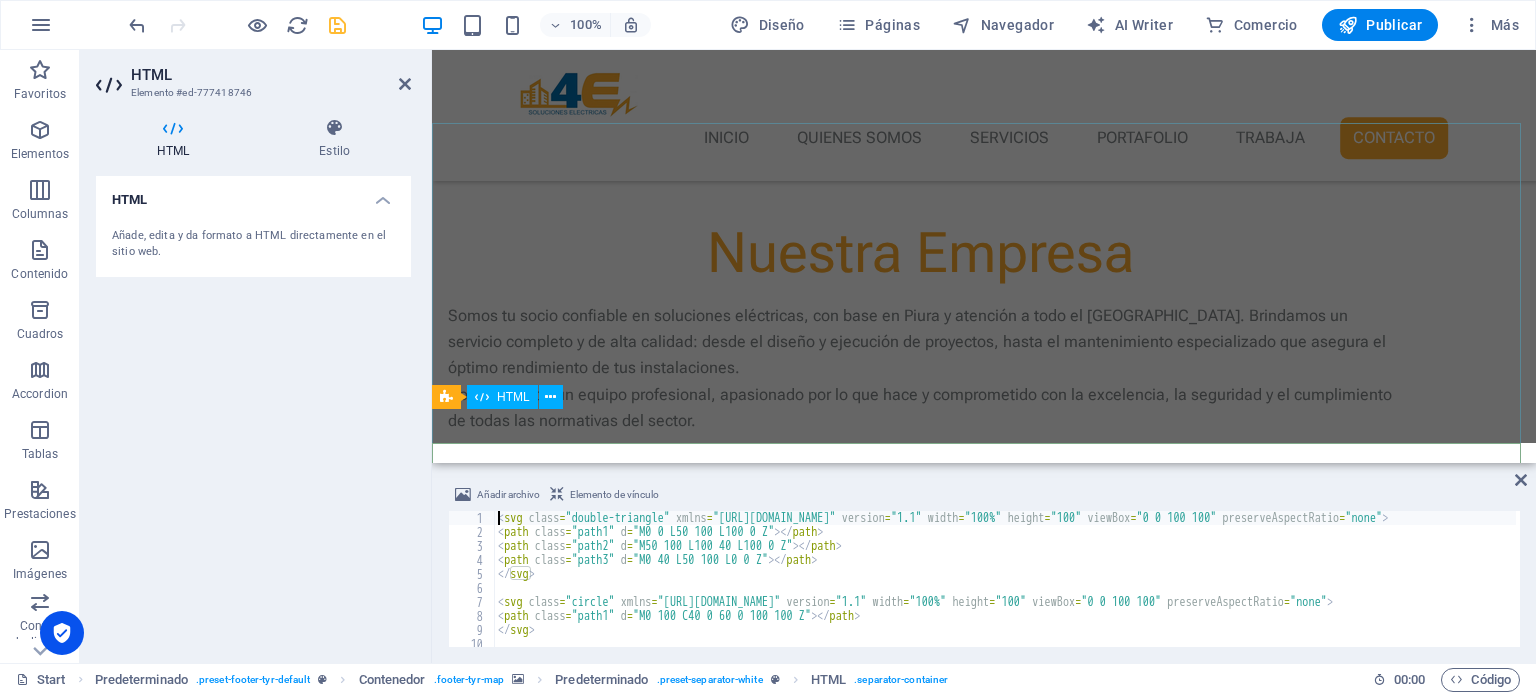 scroll, scrollTop: 3795, scrollLeft: 0, axis: vertical 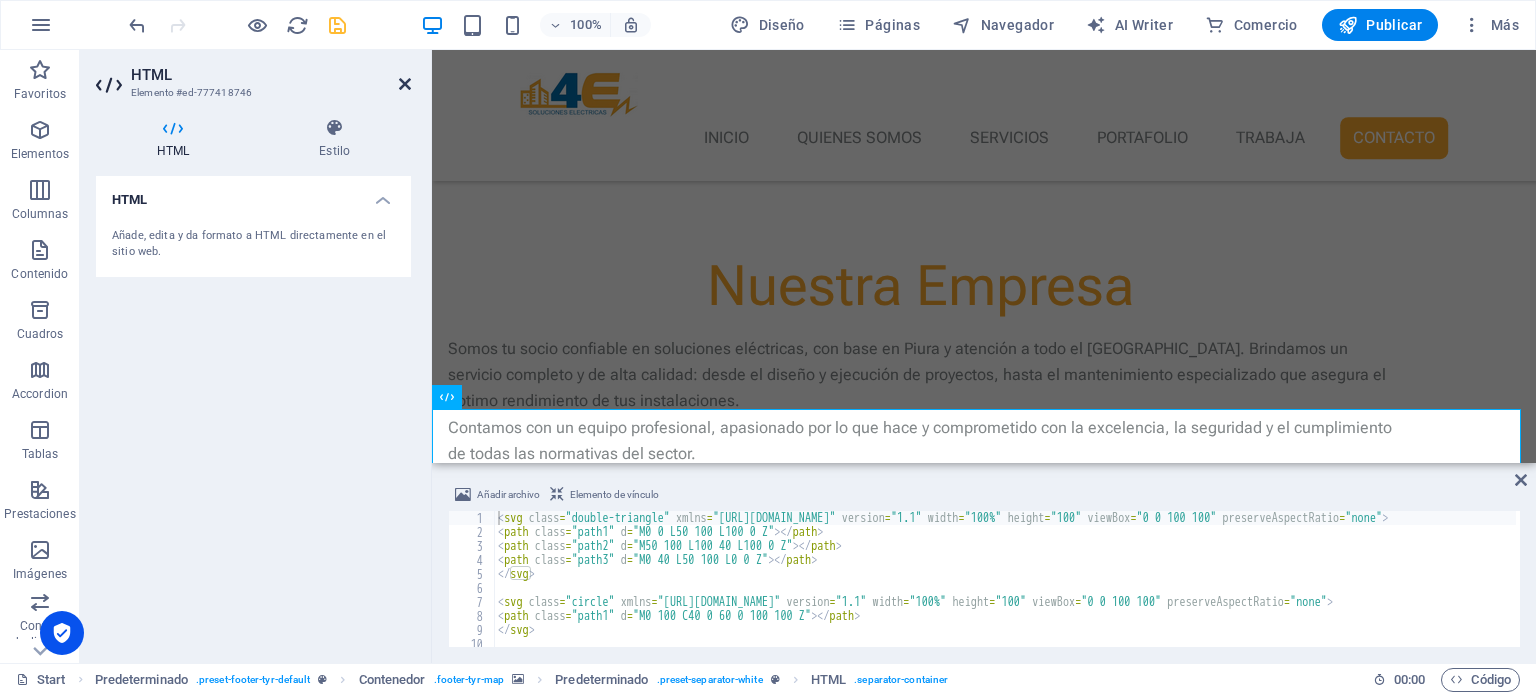 click at bounding box center (405, 84) 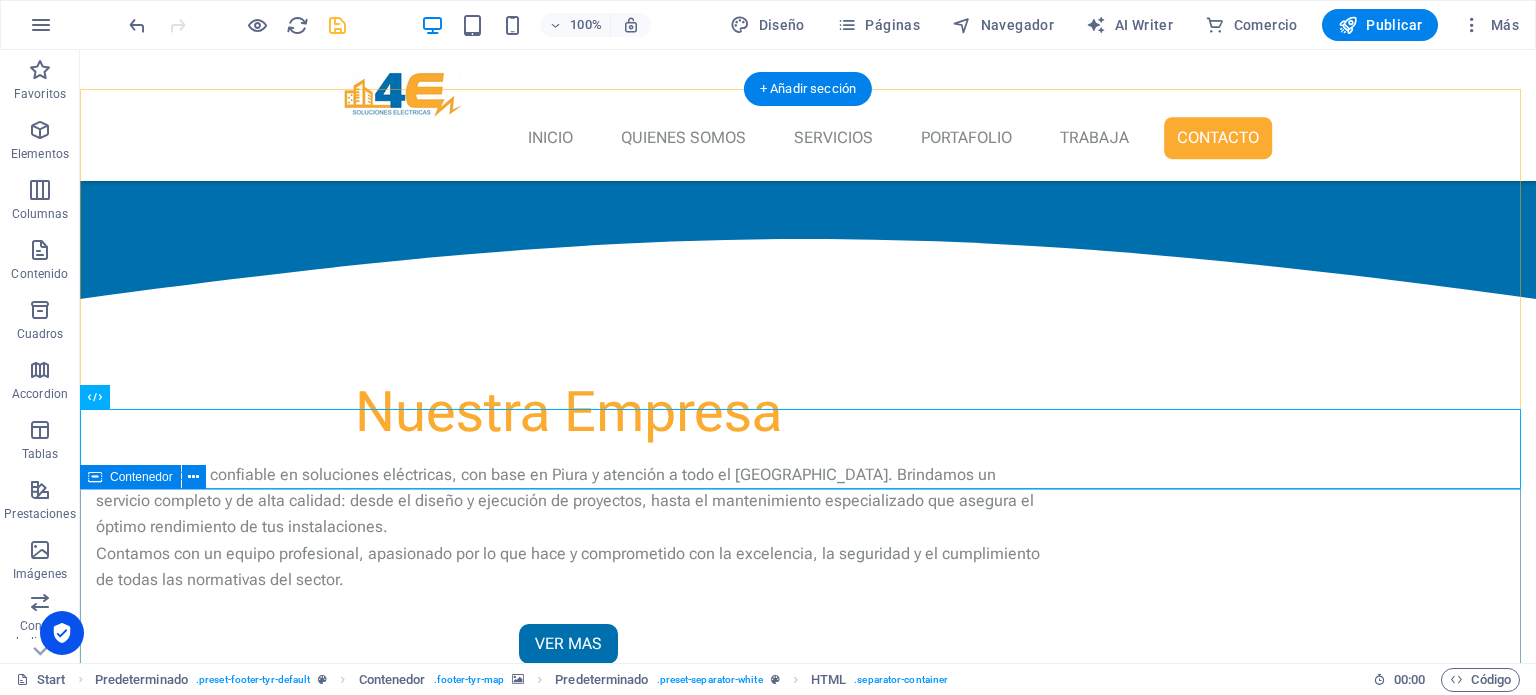 click on "Location Street Berlin   12345 Legal Notice  |  Privacy Contáctanos Unreadable? Regenerate Enviar Get in touch rscontratistas.com 0123 - 456789 9e3c7bc0129fe82c30abb9dd05f163@plesk.local" at bounding box center (808, 4198) 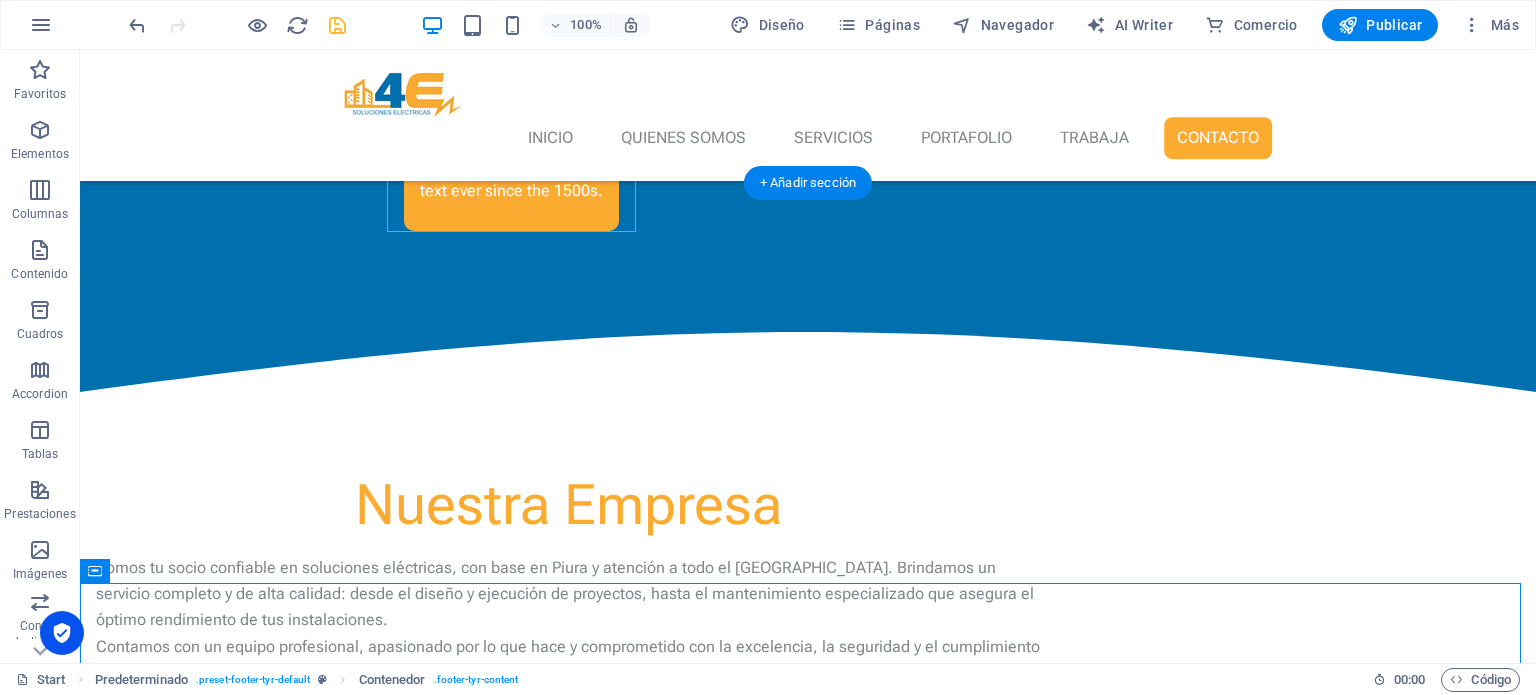 scroll, scrollTop: 3728, scrollLeft: 0, axis: vertical 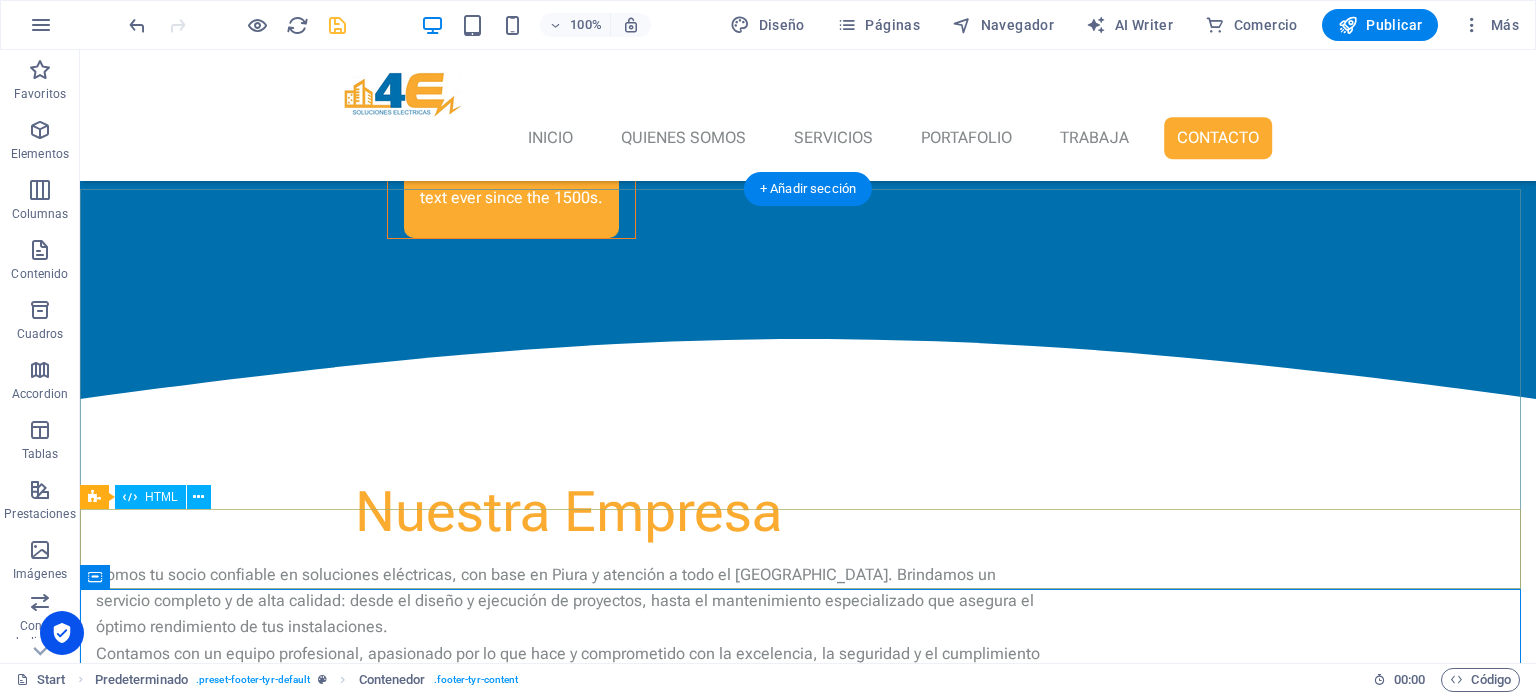 click at bounding box center (808, 3893) 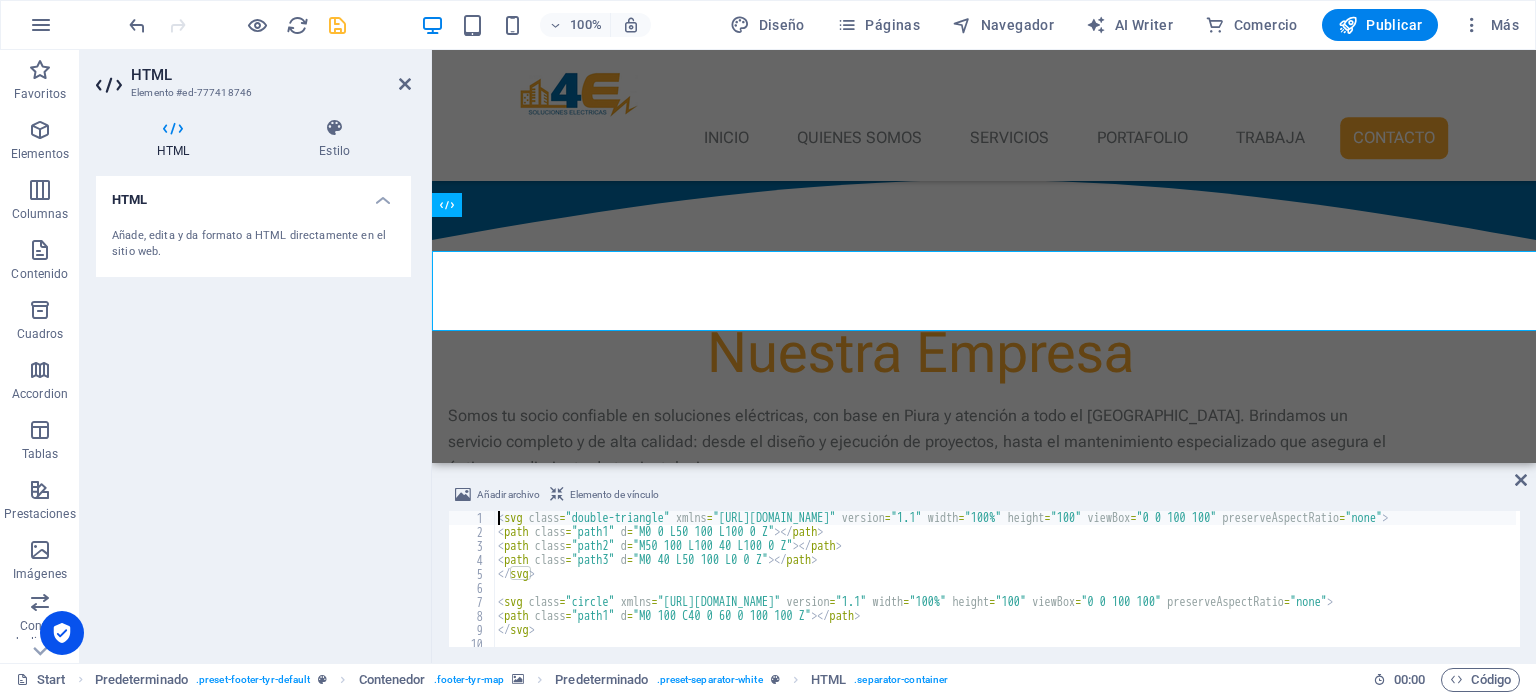 scroll, scrollTop: 3987, scrollLeft: 0, axis: vertical 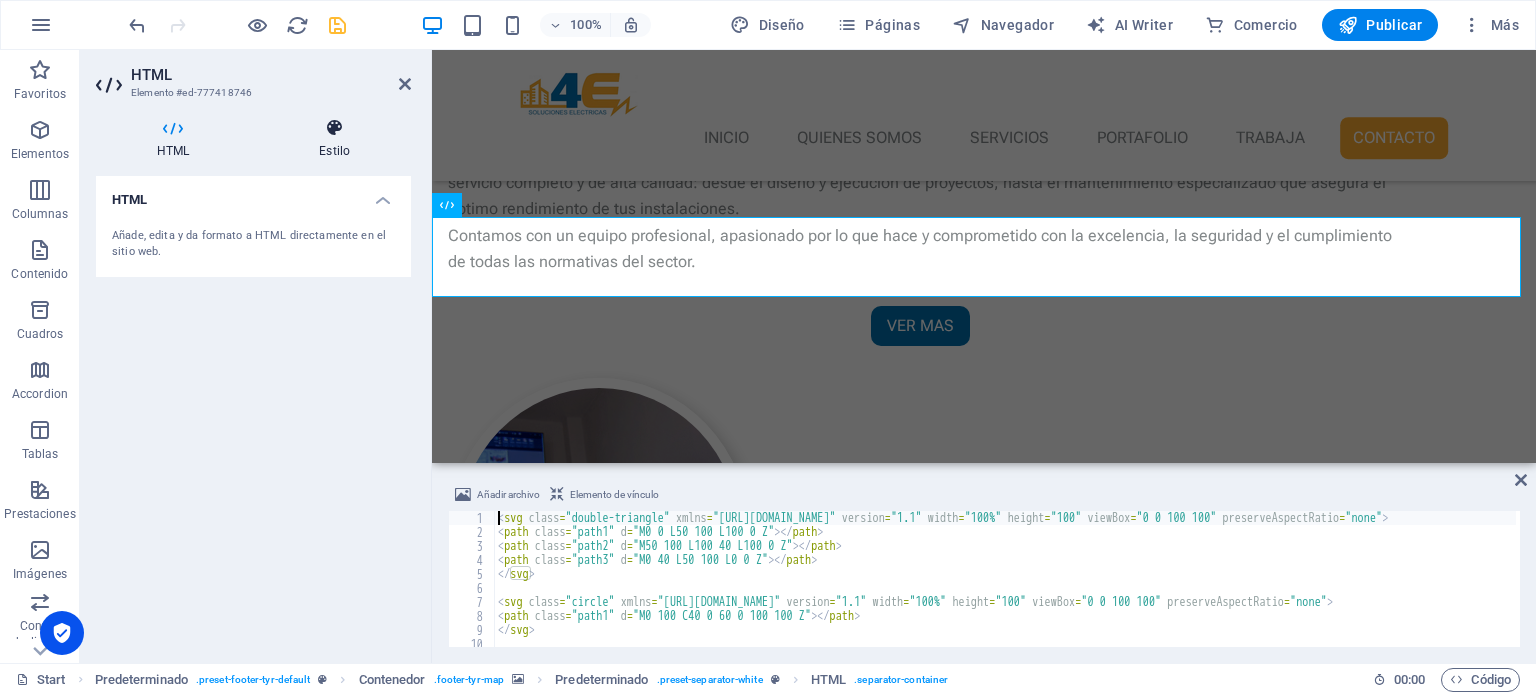 click on "Estilo" at bounding box center (334, 139) 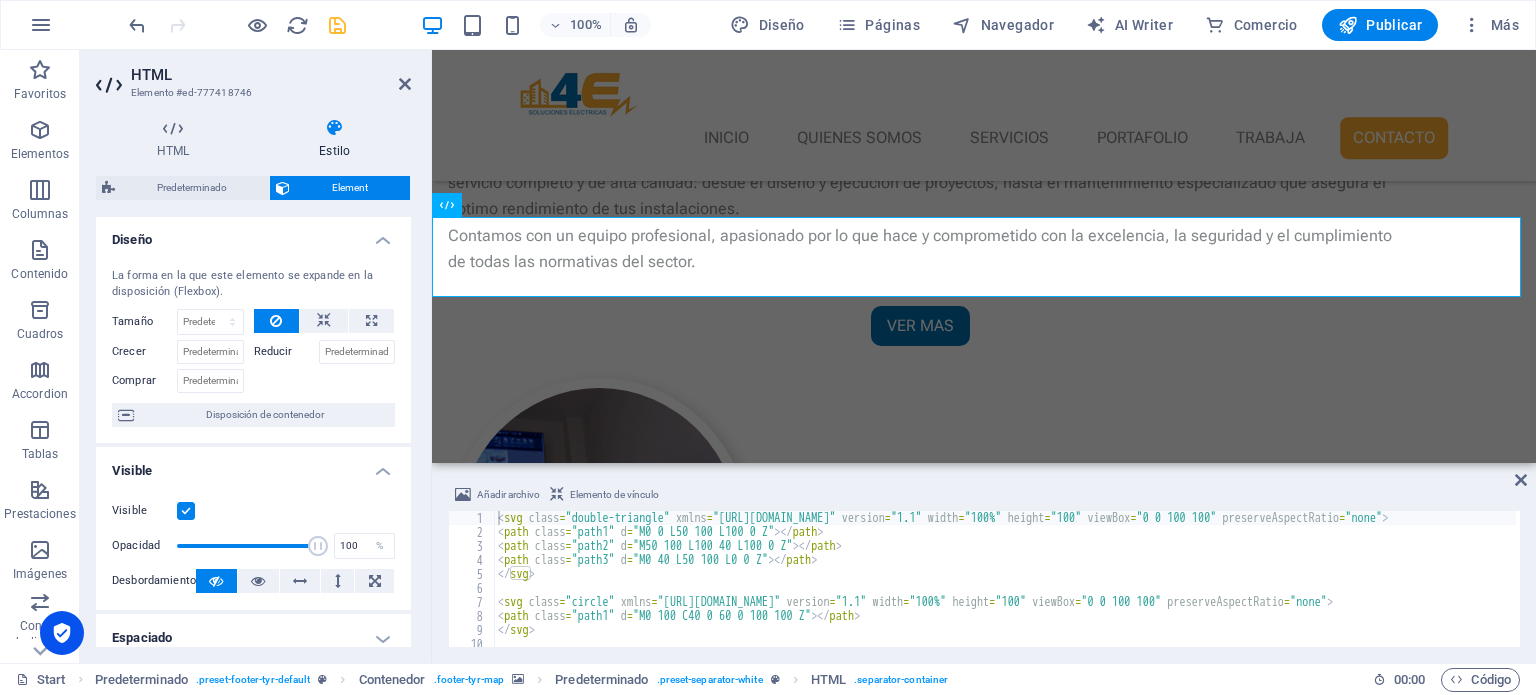 scroll, scrollTop: 0, scrollLeft: 0, axis: both 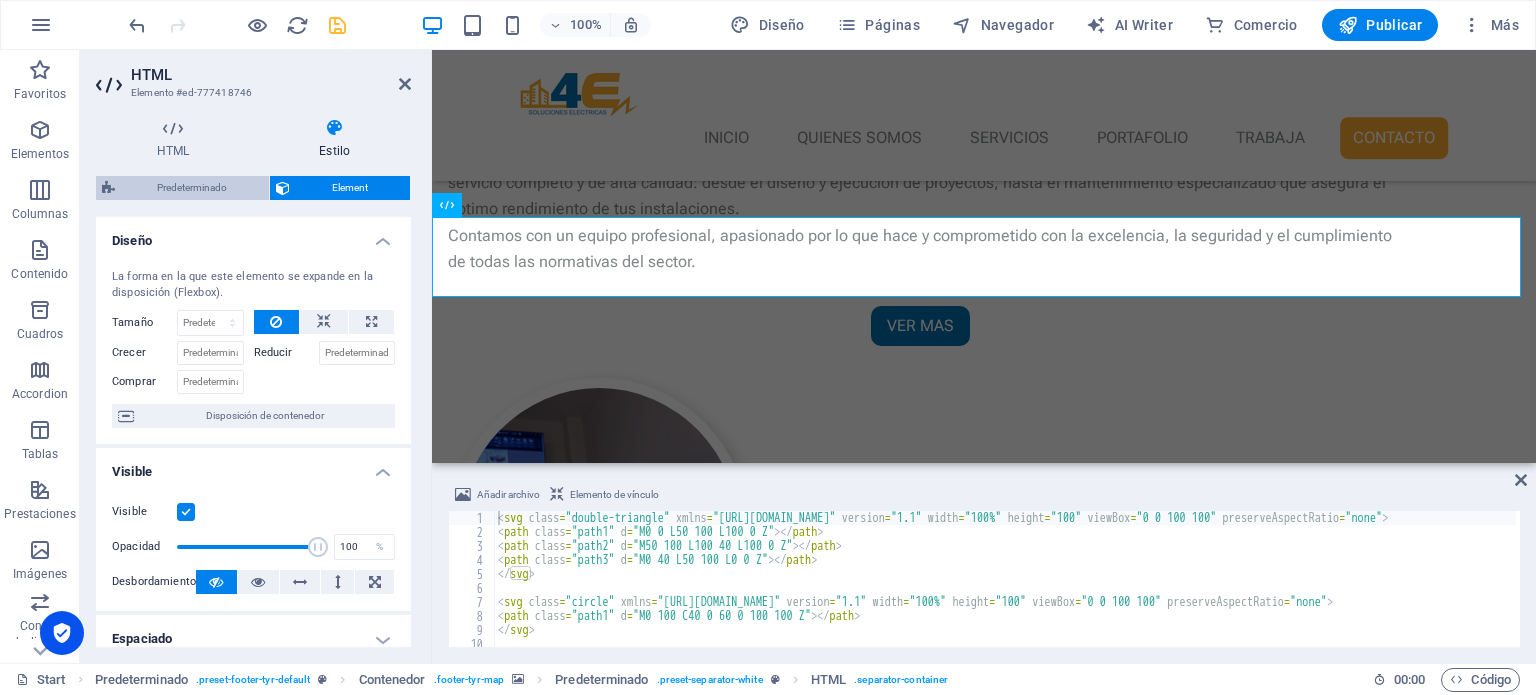 click on "Predeterminado" at bounding box center (192, 188) 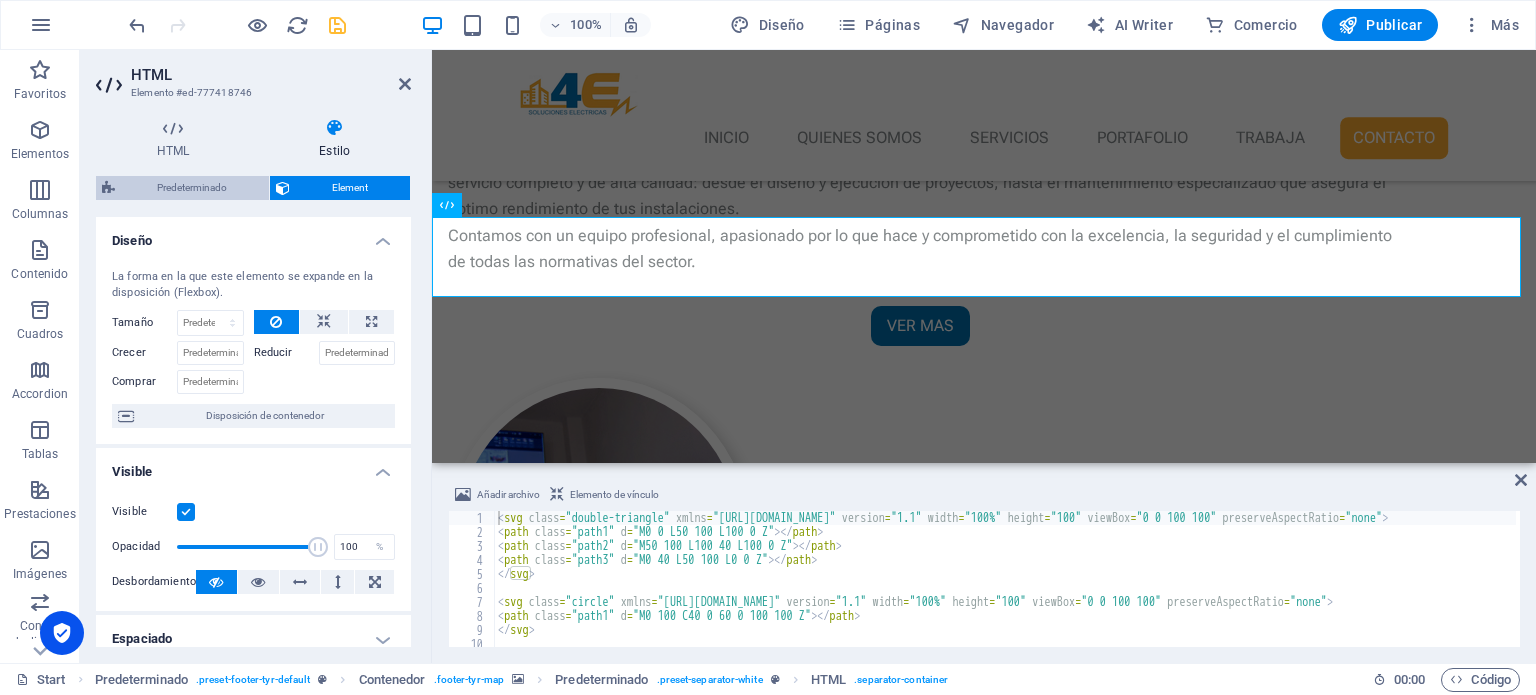 select on "rem" 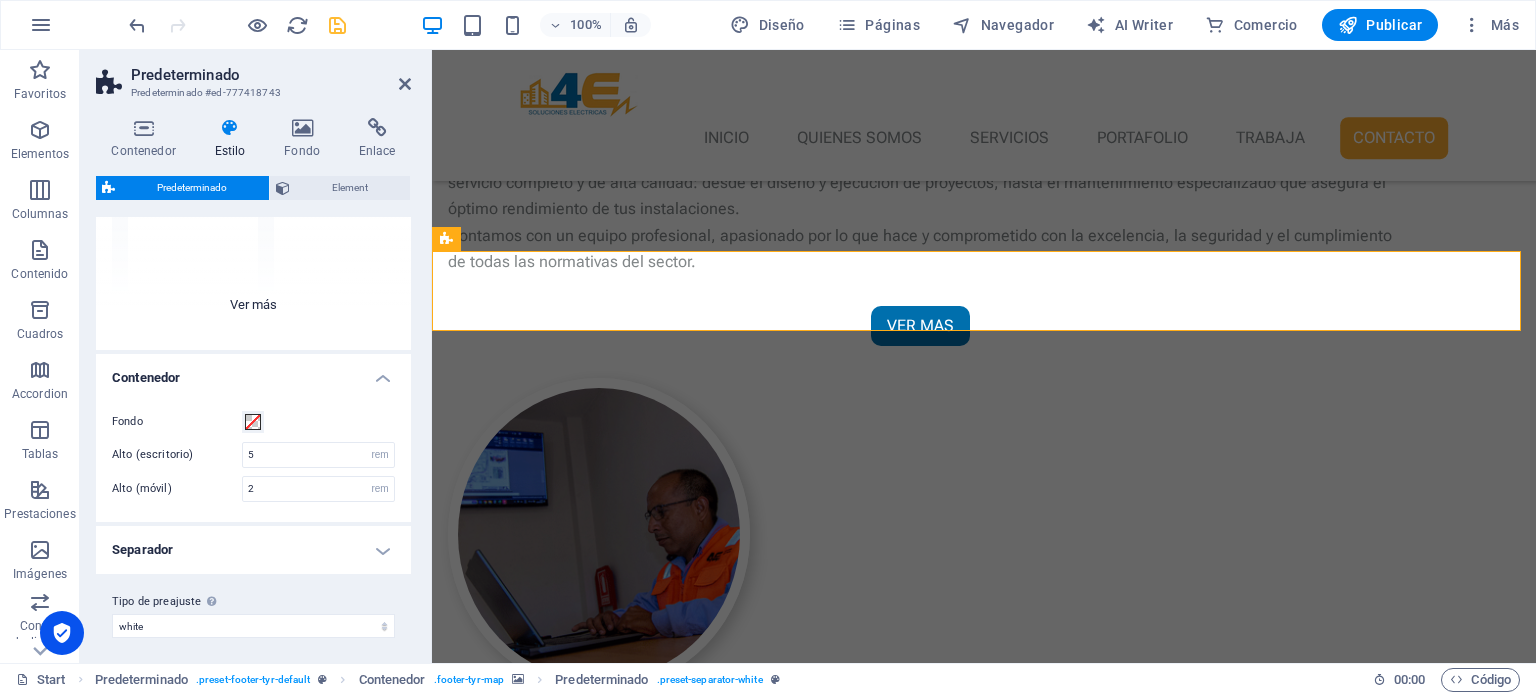 scroll, scrollTop: 208, scrollLeft: 0, axis: vertical 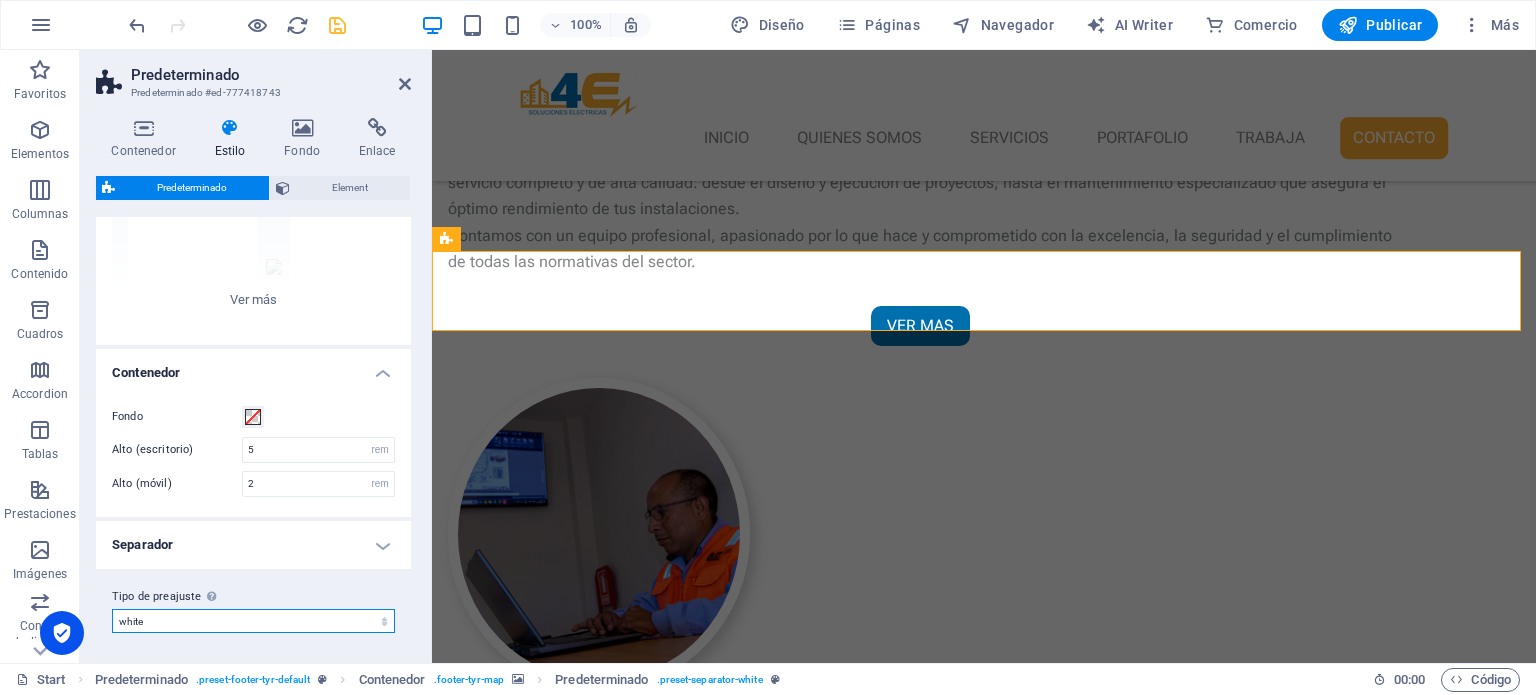 click on "[PERSON_NAME] [PERSON_NAME]-top default primary-bottom abajo Añadir tipo de preajuste" at bounding box center [253, 621] 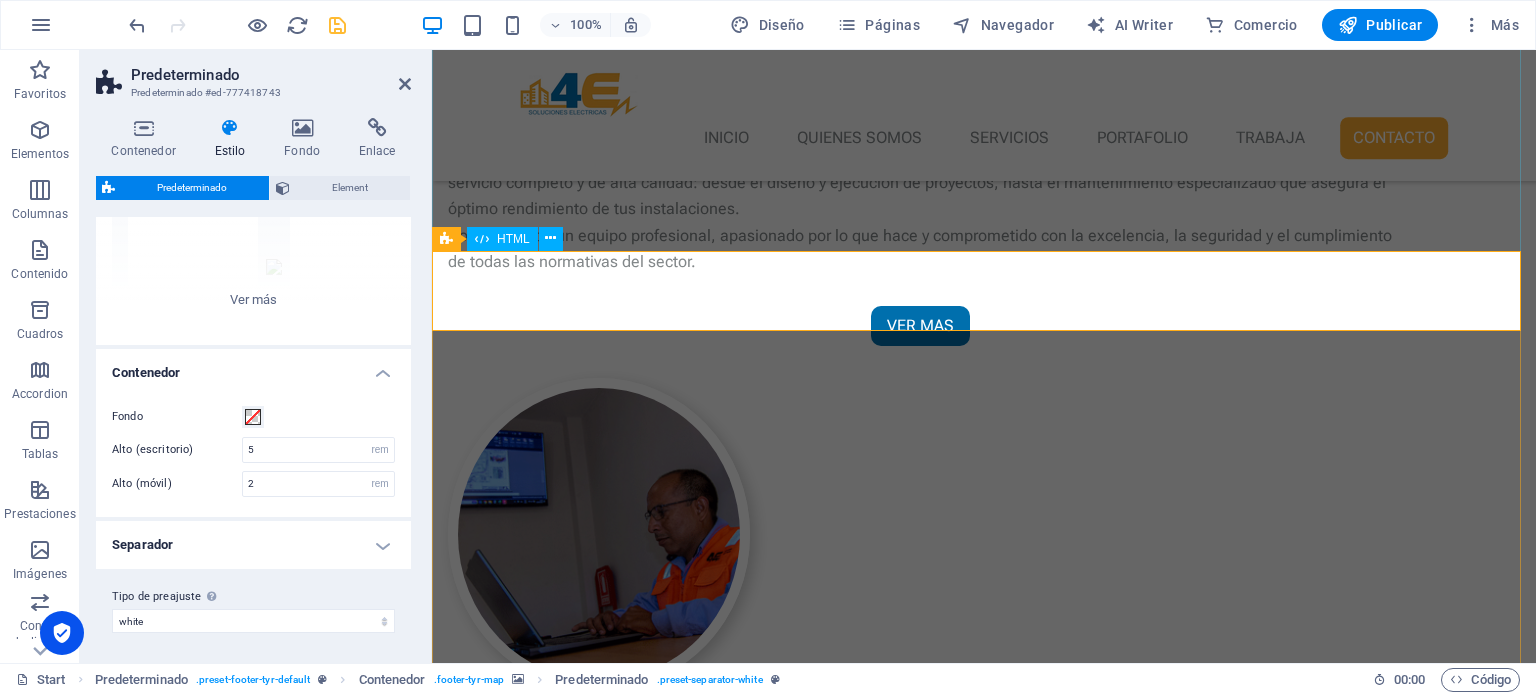 click at bounding box center [984, 3325] 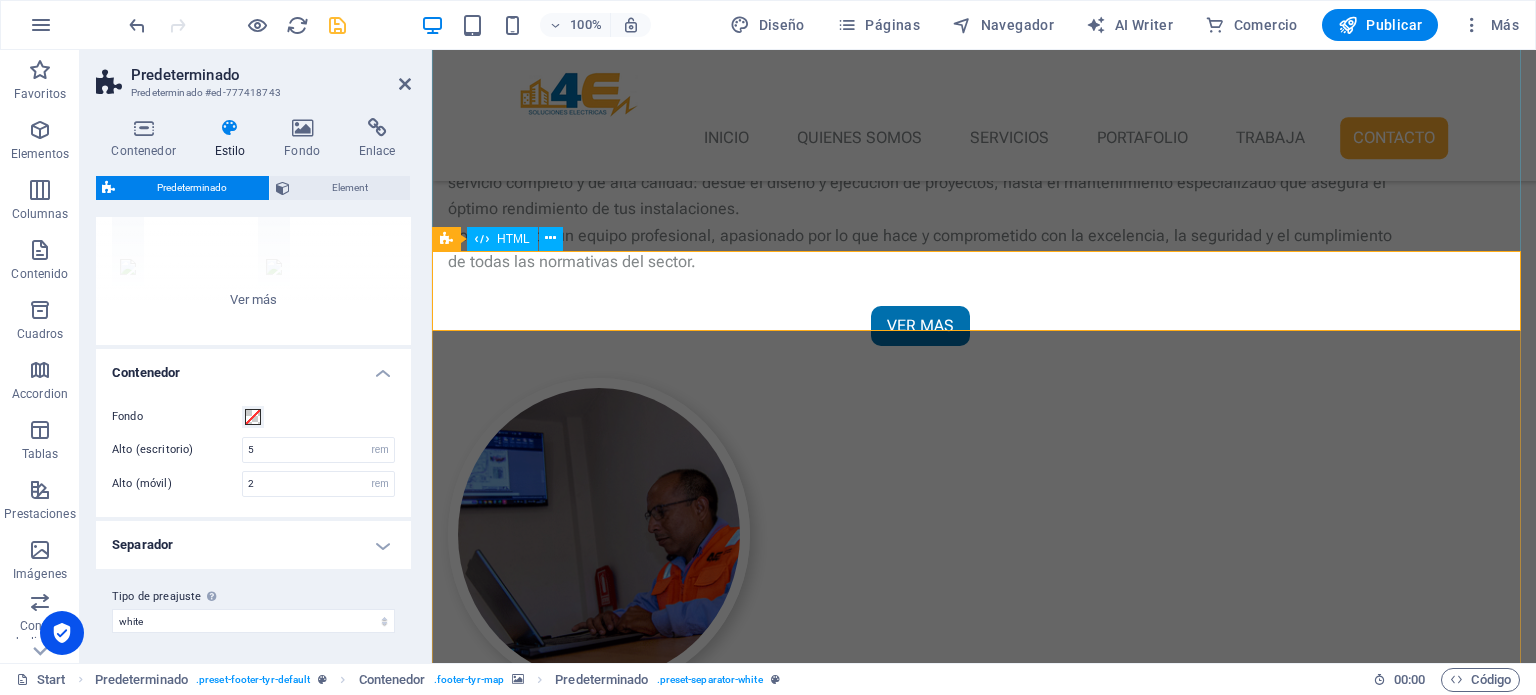 click at bounding box center (984, 3325) 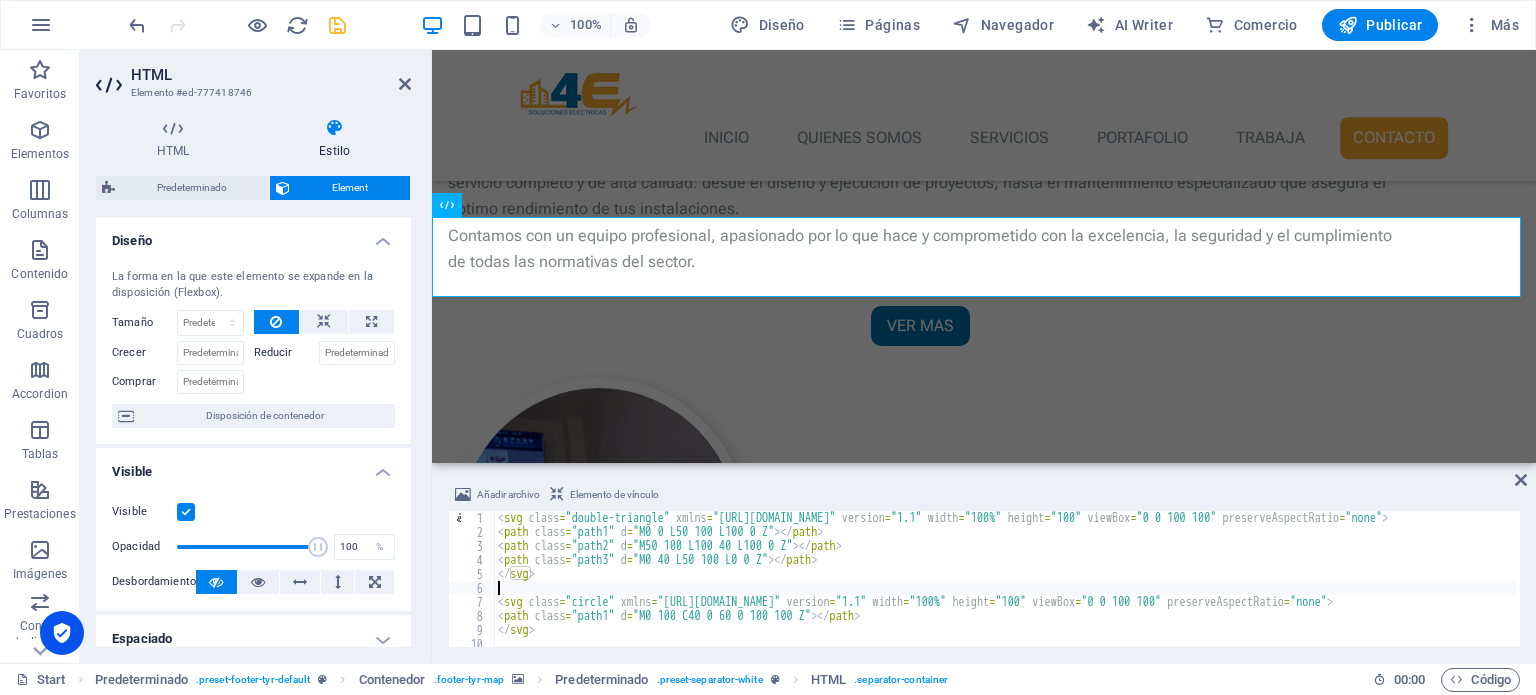 click on "< svg   class = "double-triangle"   xmlns = "[URL][DOMAIN_NAME]"   version = "1.1"   width = "100%"   height = "100"   viewBox = "0 0 100 100"   preserveAspectRatio = "none" > < path   class = "path1"   d = "M0 0 L50 100 L100 0 Z" > </ path > < path   class = "path2"   d = "M50 100 L100 40 L100 0 Z" > </ path > < path   class = "path3"   d = "M0 40 L50 100 L0 0 Z" > </ path > </ svg >   < svg   class = "circle"   xmlns = "[URL][DOMAIN_NAME]"   version = "1.1"   width = "100%"   height = "100"   viewBox = "0 0 100 100"   preserveAspectRatio = "none" > < path   class = "path1"   d = "M0 100 C40 0 60 0 100 100 Z" > </ path > </ svg > < svg   class = "polygon1"   width = "100%"   height = "100%"   viewBox = "0 0 1280 140"   preserveAspectRatio = "none"   xmlns = "[URL][DOMAIN_NAME]" >" at bounding box center [1013, 591] 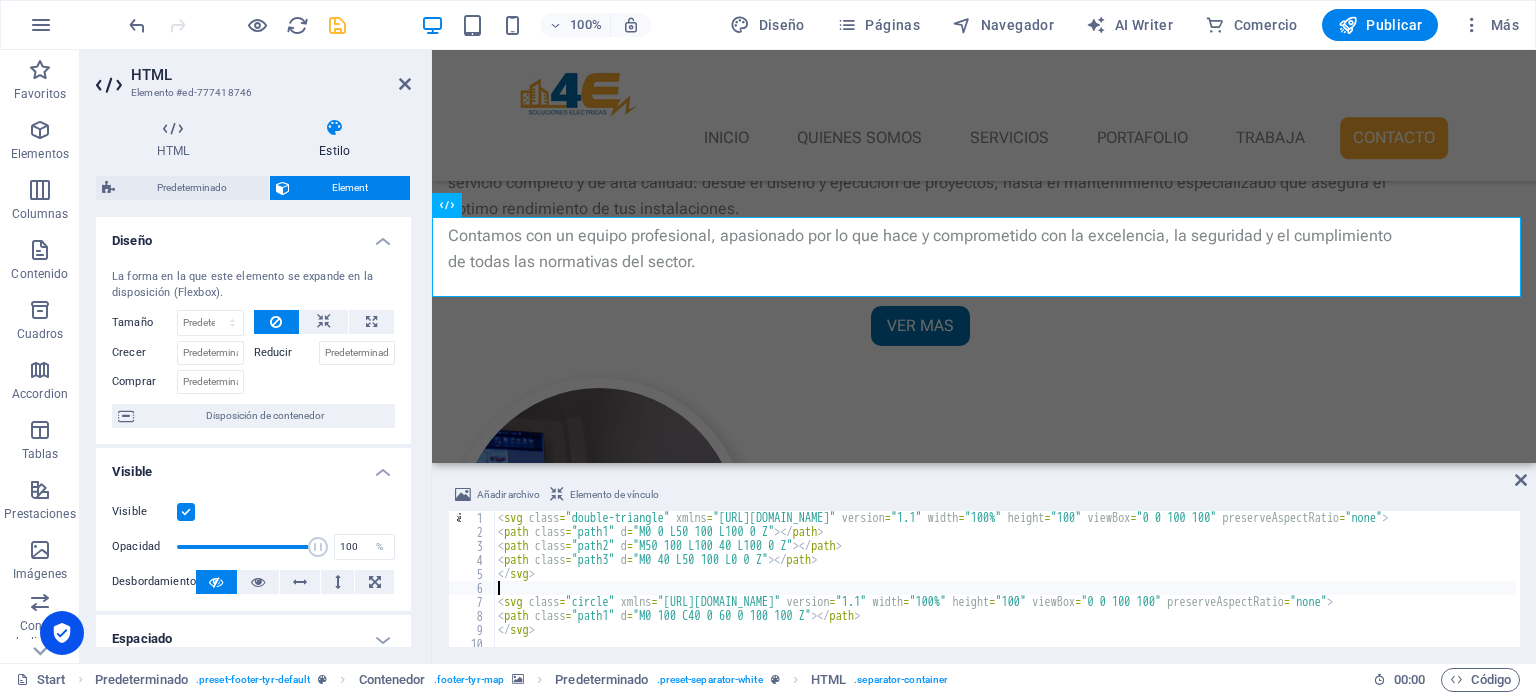 type on "<path class="path1" d="M0 70.35l320-49.24 640 98.49 320-49.25V140H0V70.35z"></path>
</svg>" 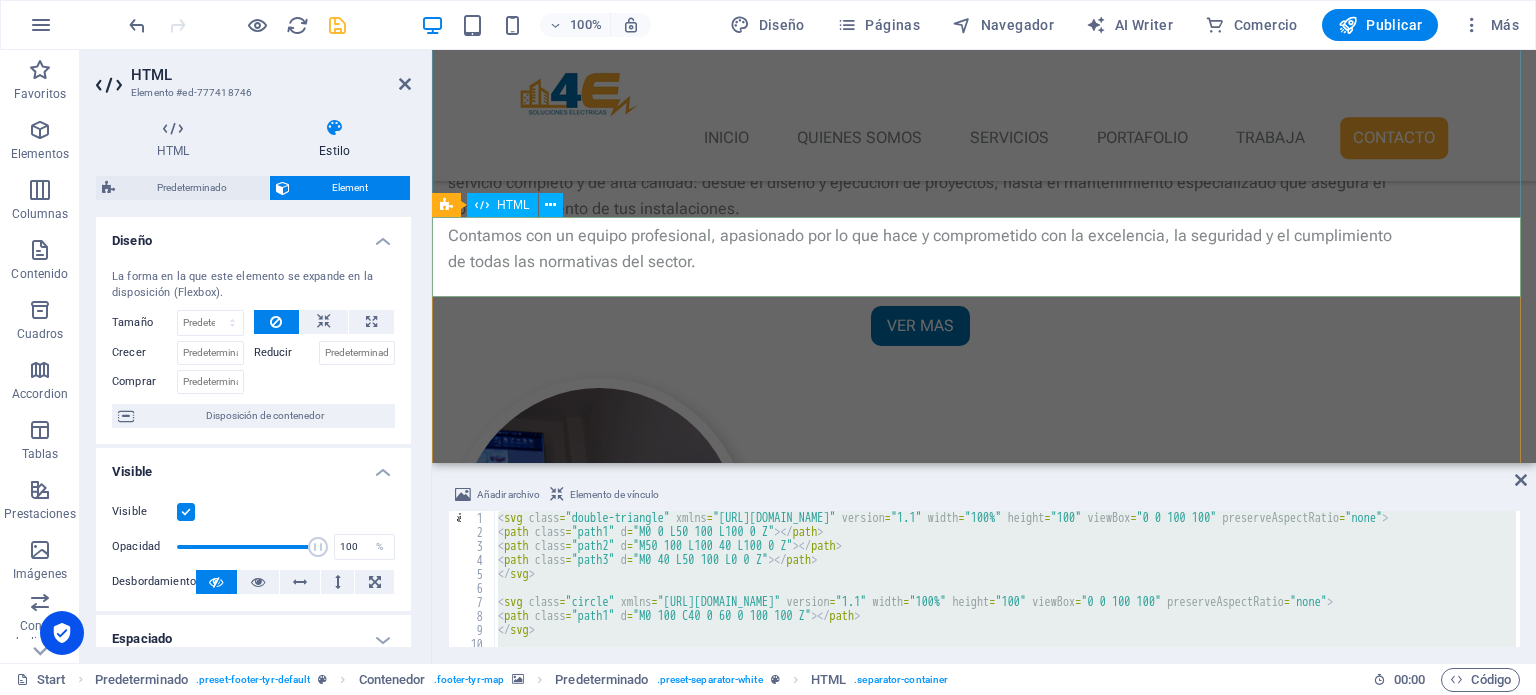 click at bounding box center [984, 3325] 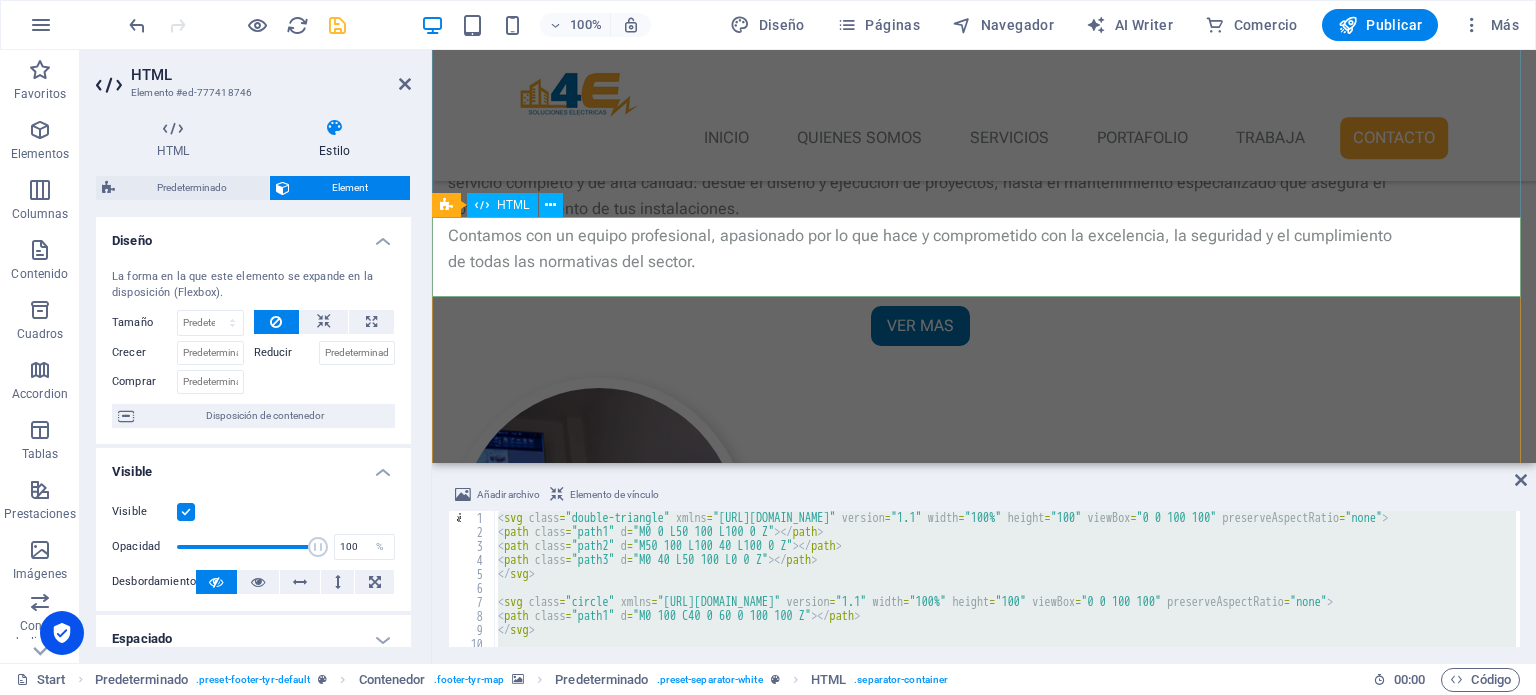 click at bounding box center (984, 3325) 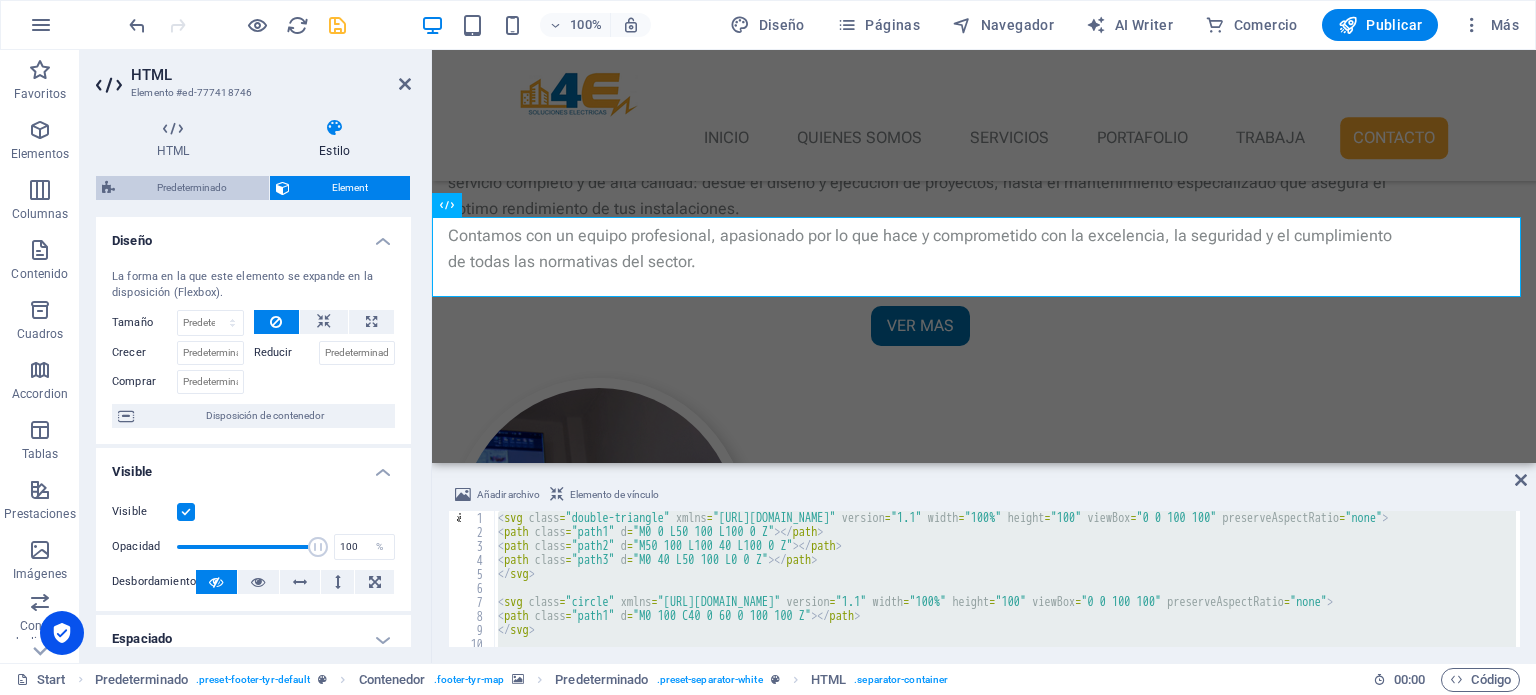 click on "Predeterminado" at bounding box center (192, 188) 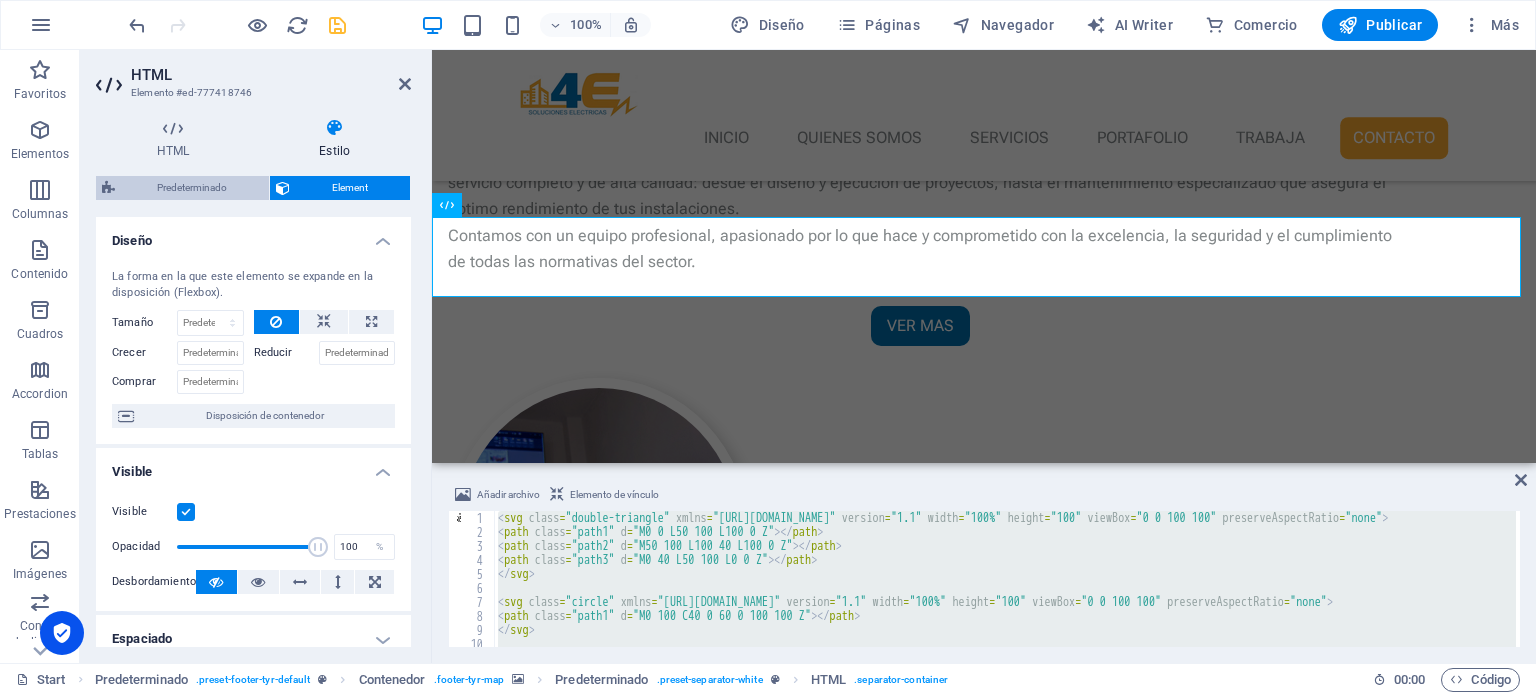 select on "rem" 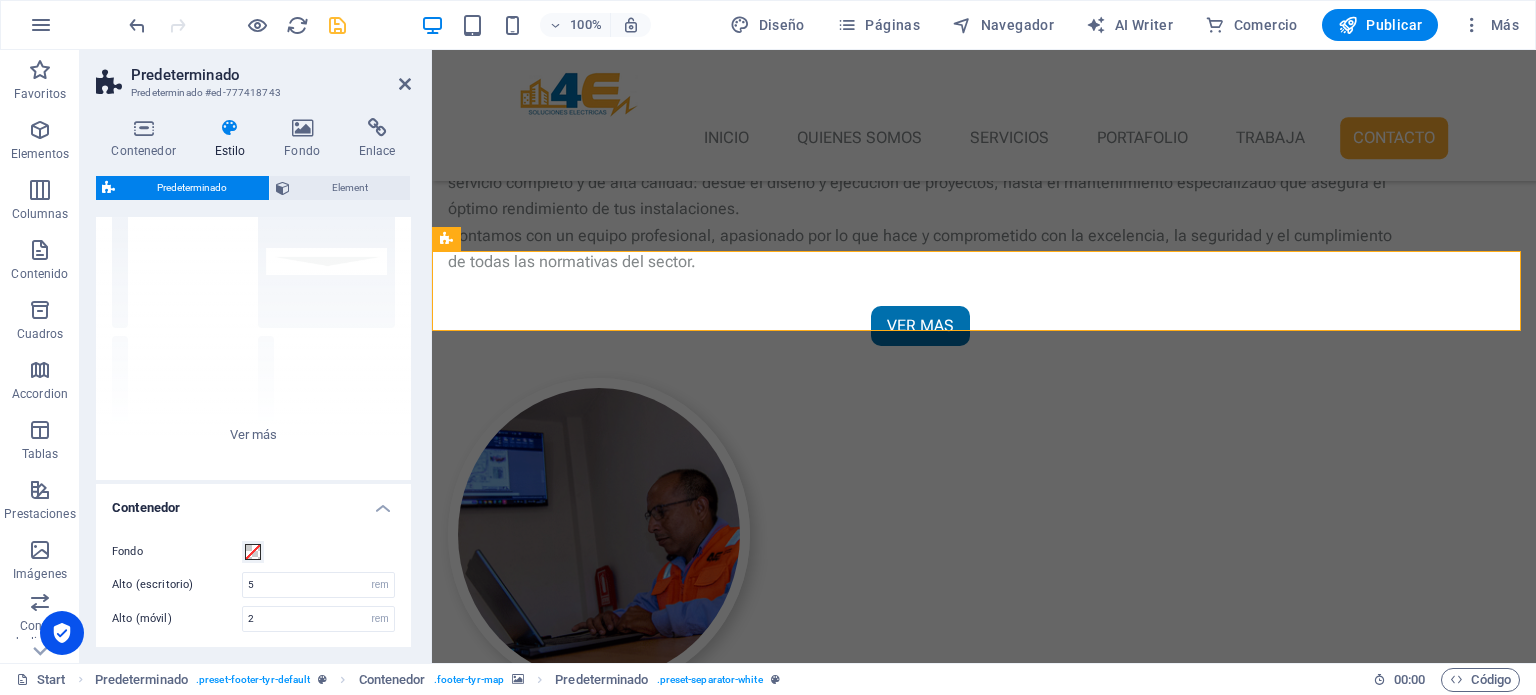 scroll, scrollTop: 208, scrollLeft: 0, axis: vertical 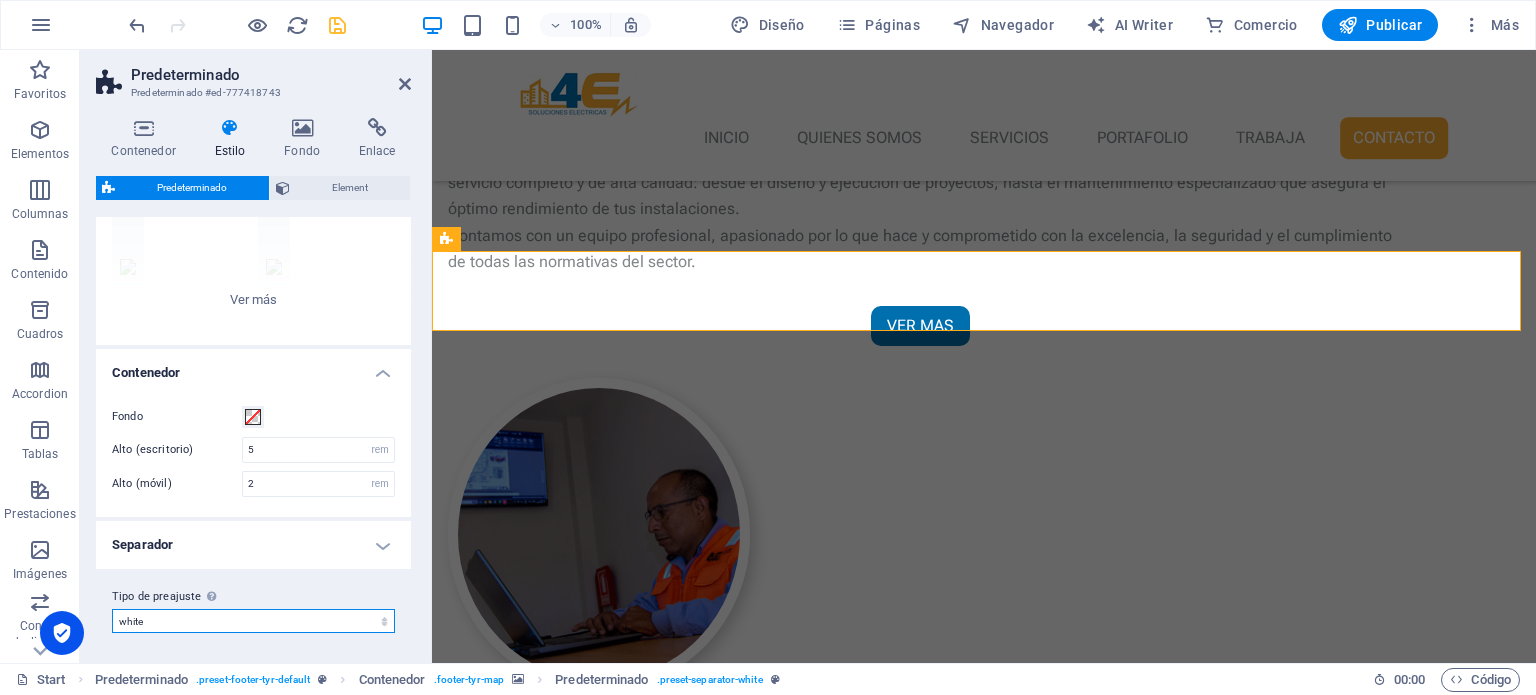 click on "[PERSON_NAME] [PERSON_NAME]-top default primary-bottom abajo Añadir tipo de preajuste" at bounding box center [253, 621] 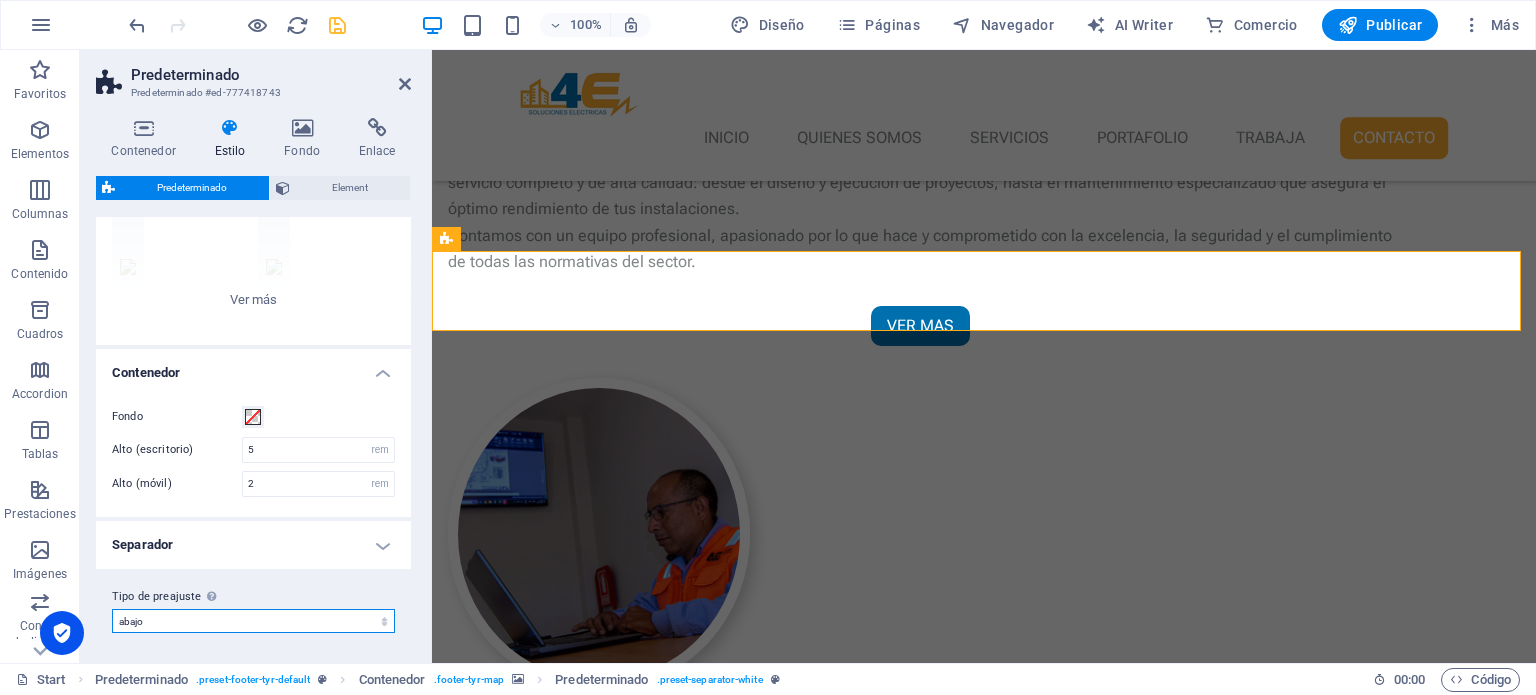 click on "[PERSON_NAME] [PERSON_NAME]-top default primary-bottom abajo Añadir tipo de preajuste" at bounding box center [253, 621] 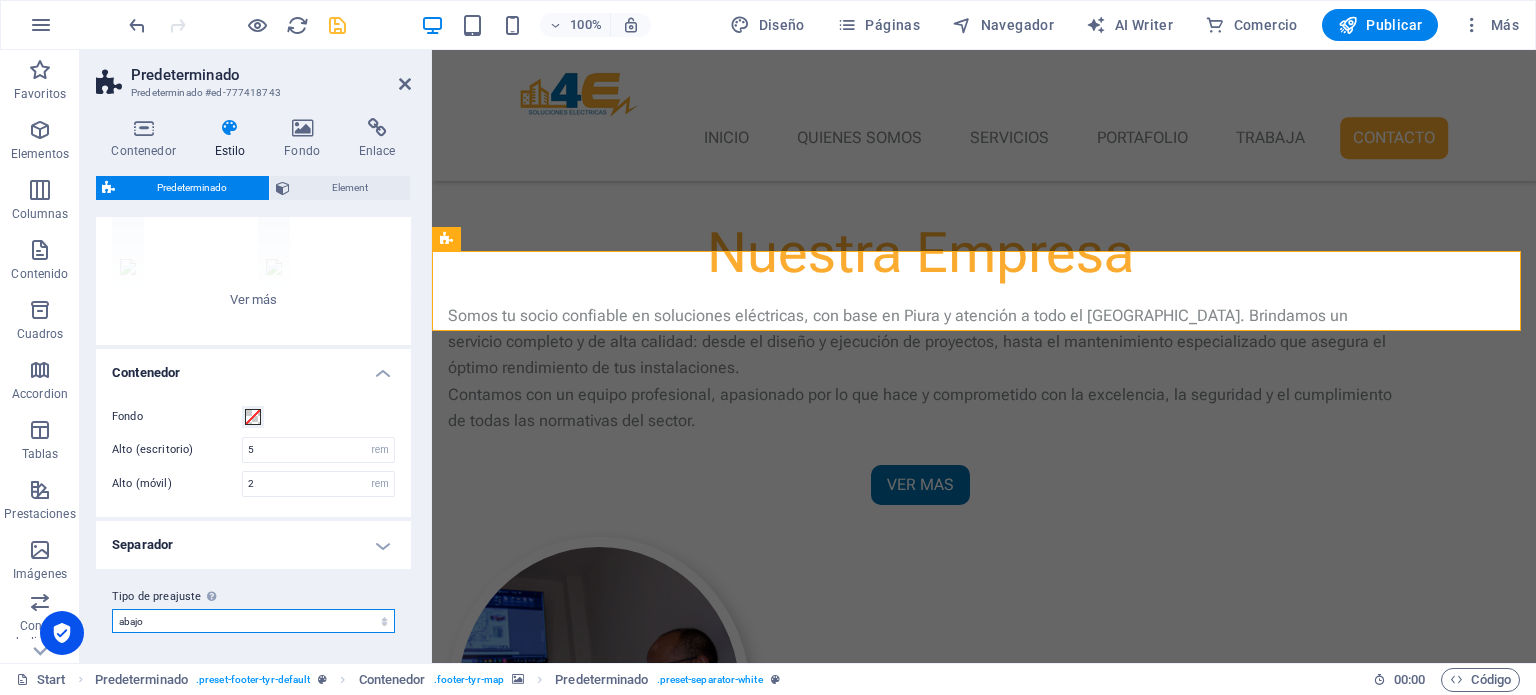 select on "preset-separator-abajo" 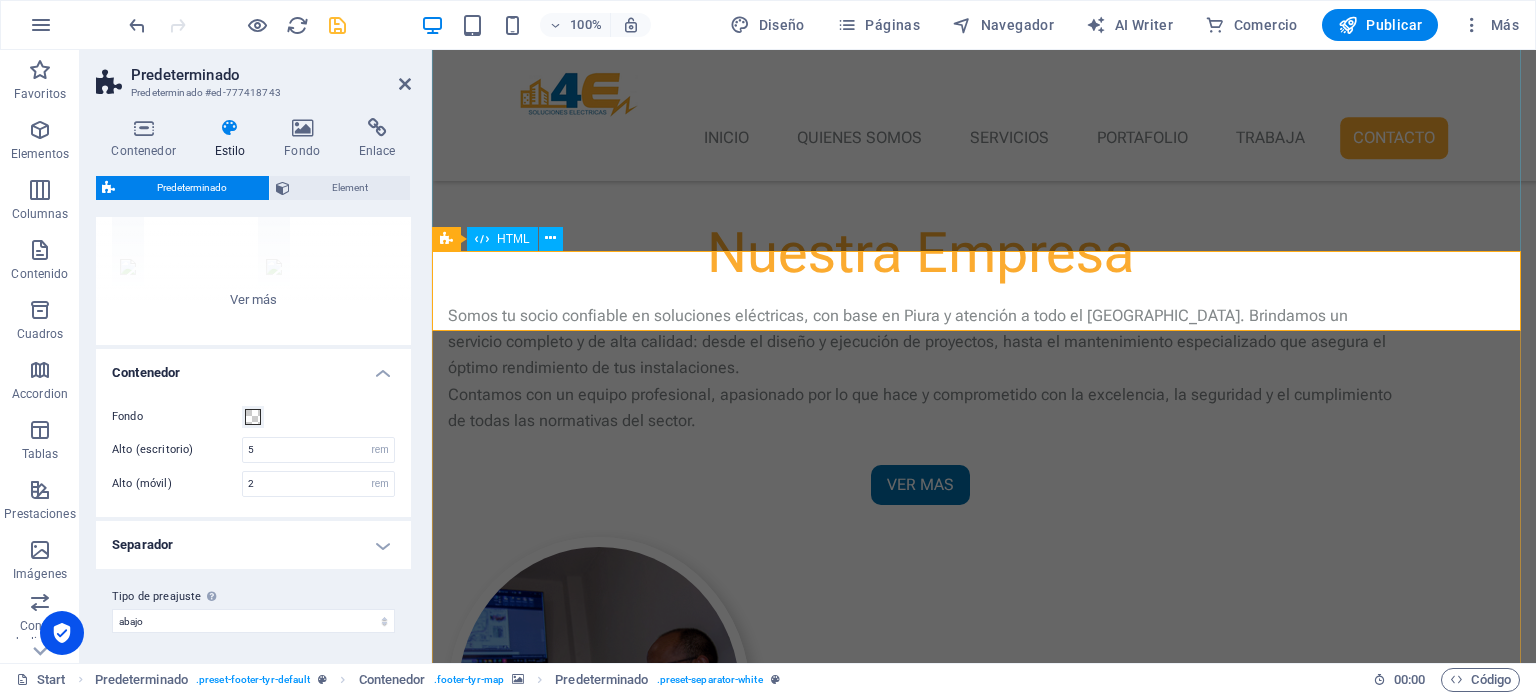 click at bounding box center [984, 3634] 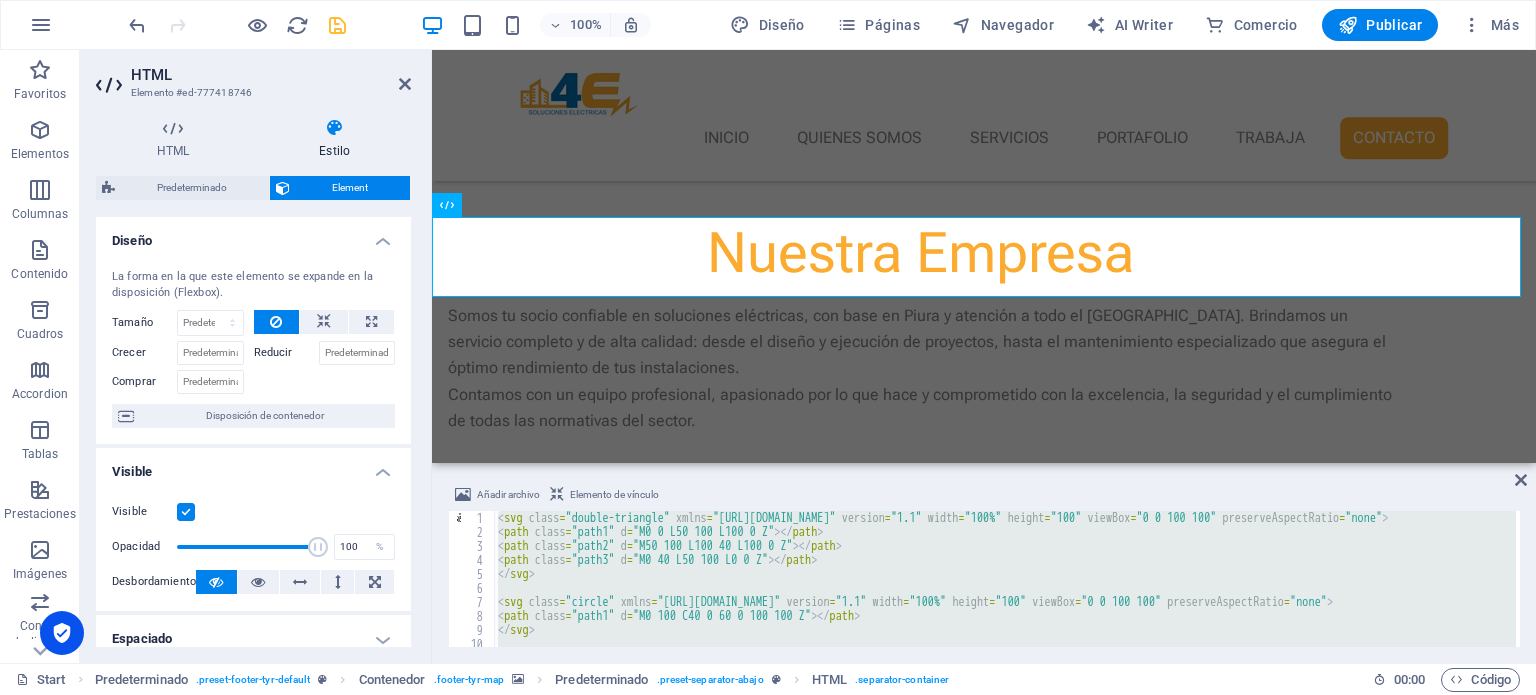 click on "< svg   class = "double-triangle"   xmlns = "[URL][DOMAIN_NAME]"   version = "1.1"   width = "100%"   height = "100"   viewBox = "0 0 100 100"   preserveAspectRatio = "none" > < path   class = "path1"   d = "M0 0 L50 100 L100 0 Z" > </ path > < path   class = "path2"   d = "M50 100 L100 40 L100 0 Z" > </ path > < path   class = "path3"   d = "M0 40 L50 100 L0 0 Z" > </ path > </ svg >   < svg   class = "circle"   xmlns = "[URL][DOMAIN_NAME]"   version = "1.1"   width = "100%"   height = "100"   viewBox = "0 0 100 100"   preserveAspectRatio = "none" > < path   class = "path1"   d = "M0 100 C40 0 60 0 100 100 Z" > </ path > </ svg > < svg   class = "polygon1"   width = "100%"   height = "100%"   viewBox = "0 0 1280 140"   preserveAspectRatio = "none"   xmlns = "[URL][DOMAIN_NAME]" >" at bounding box center (1005, 579) 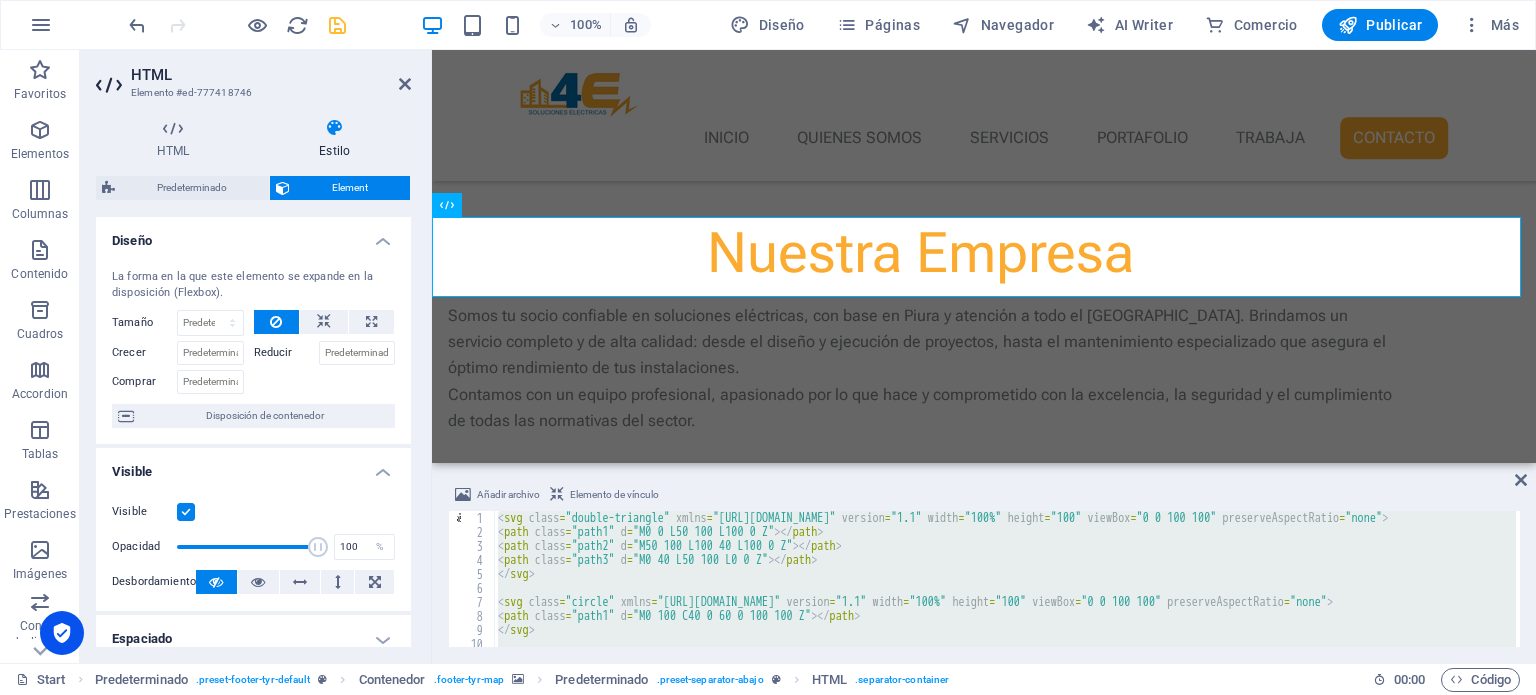 paste 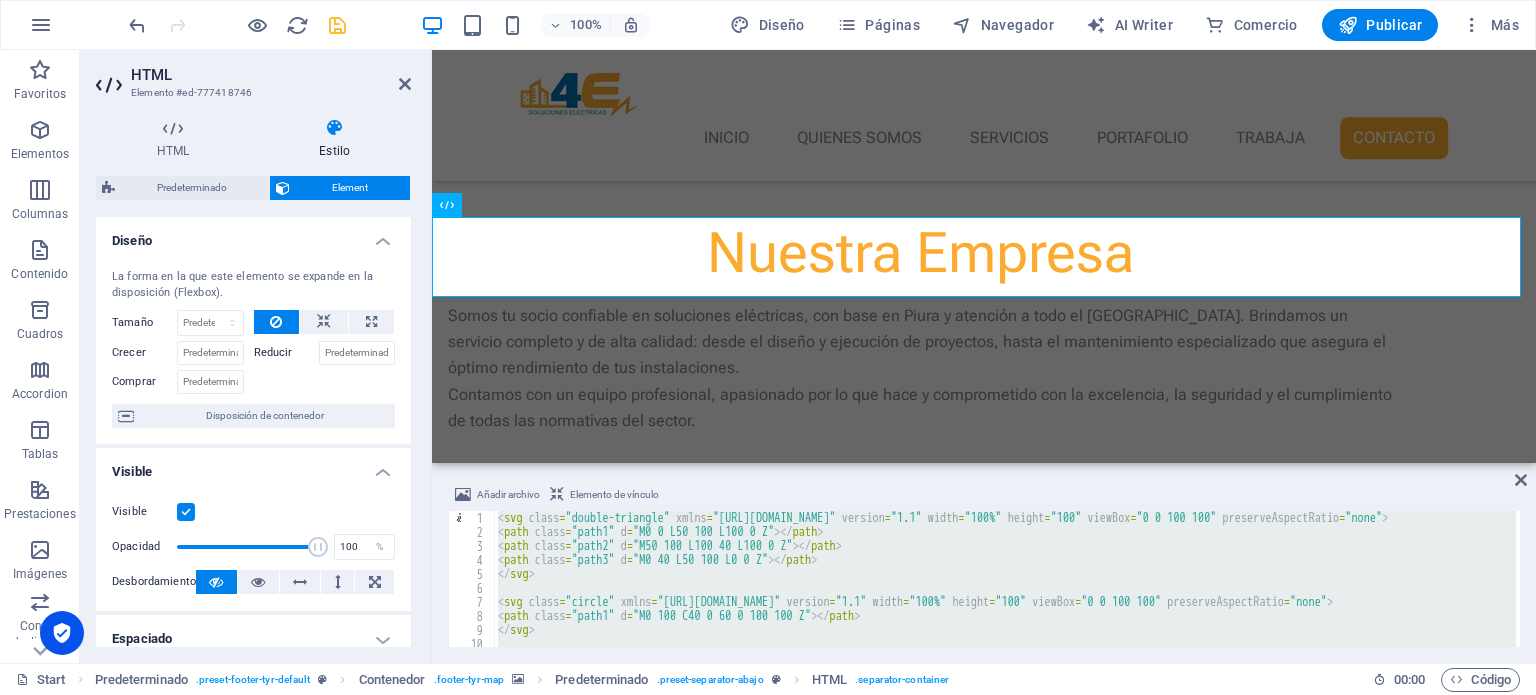 type on "</svg>" 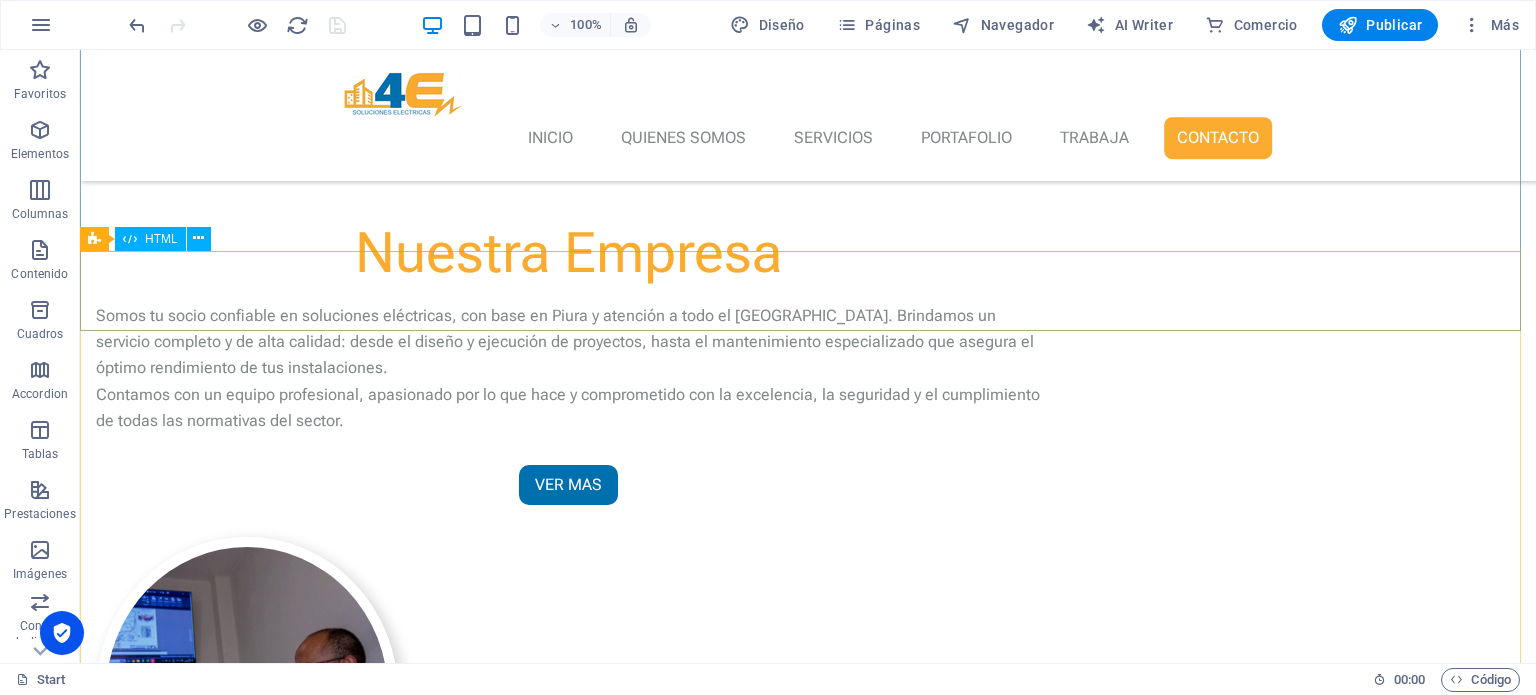 click at bounding box center [808, 3634] 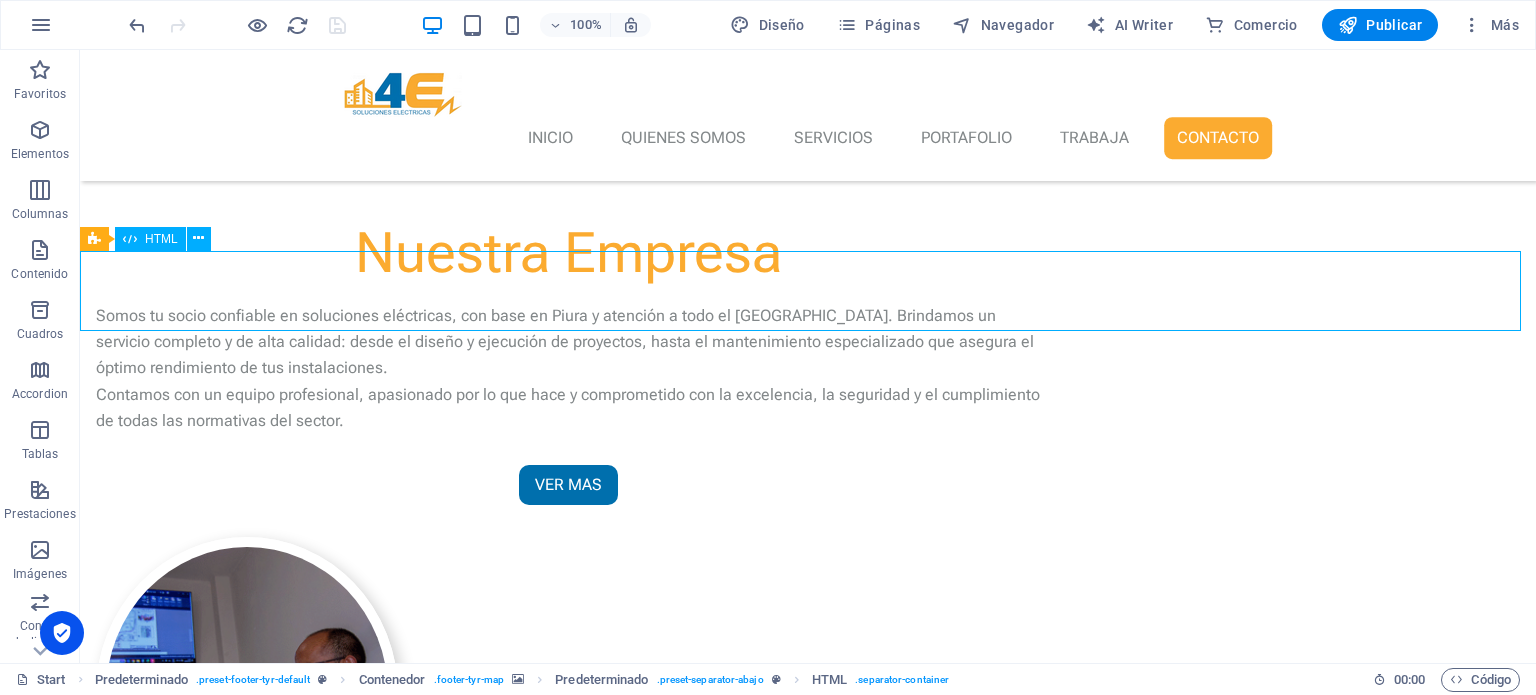 click at bounding box center (808, 3634) 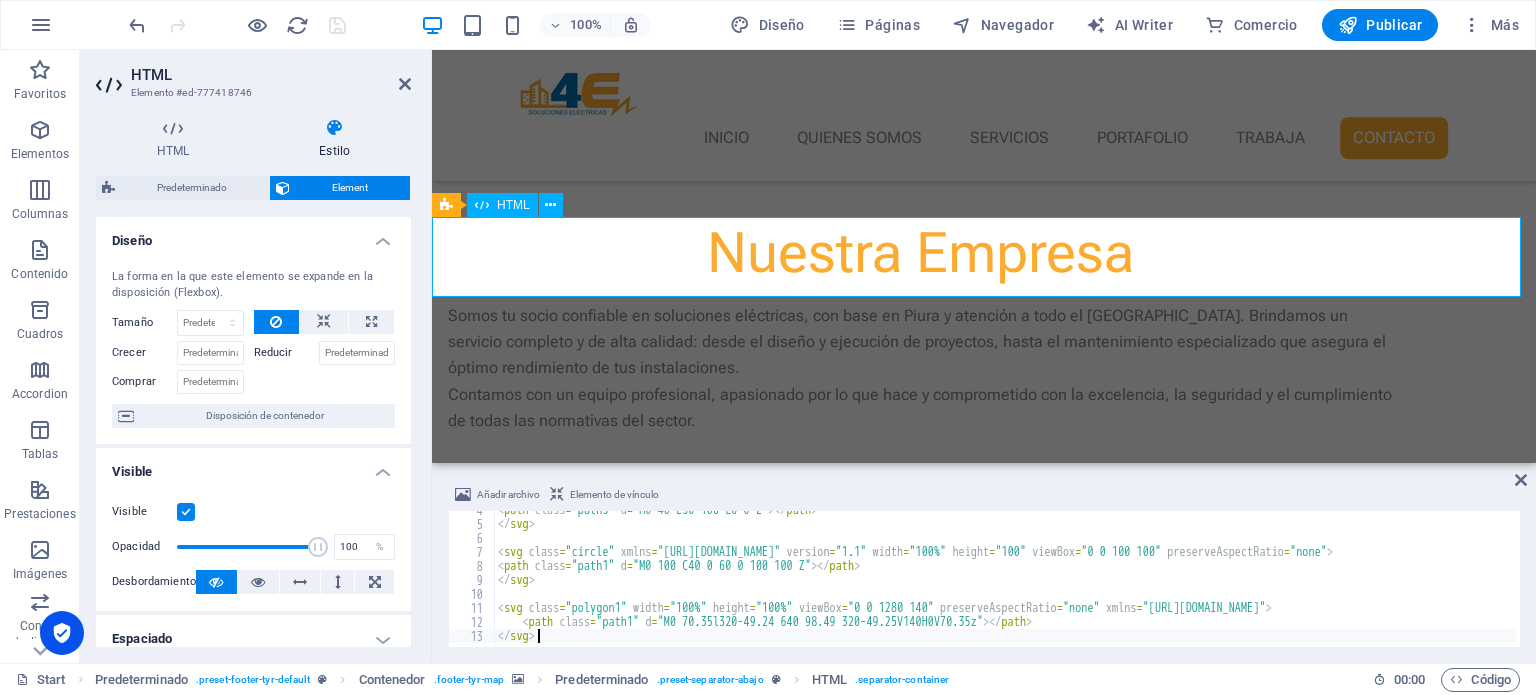 scroll, scrollTop: 50, scrollLeft: 0, axis: vertical 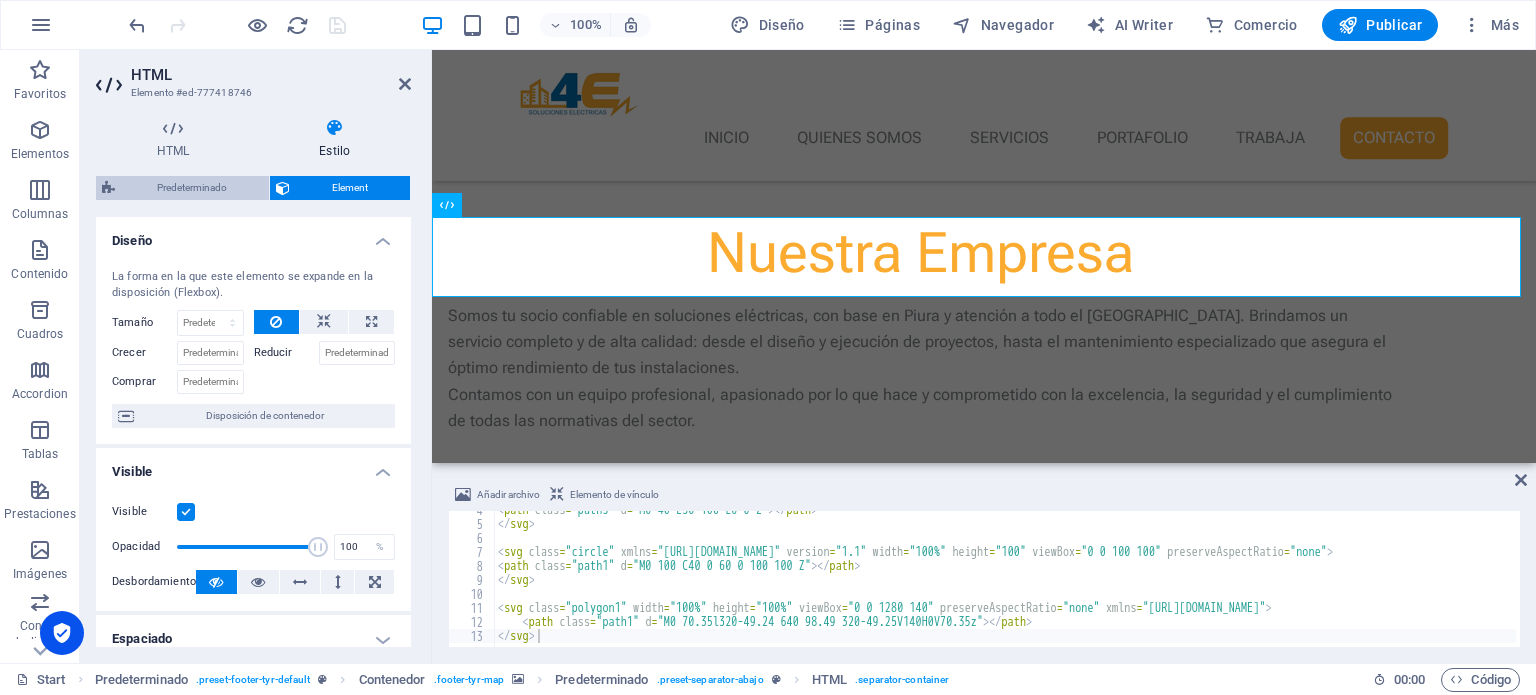 click on "Predeterminado" at bounding box center (192, 188) 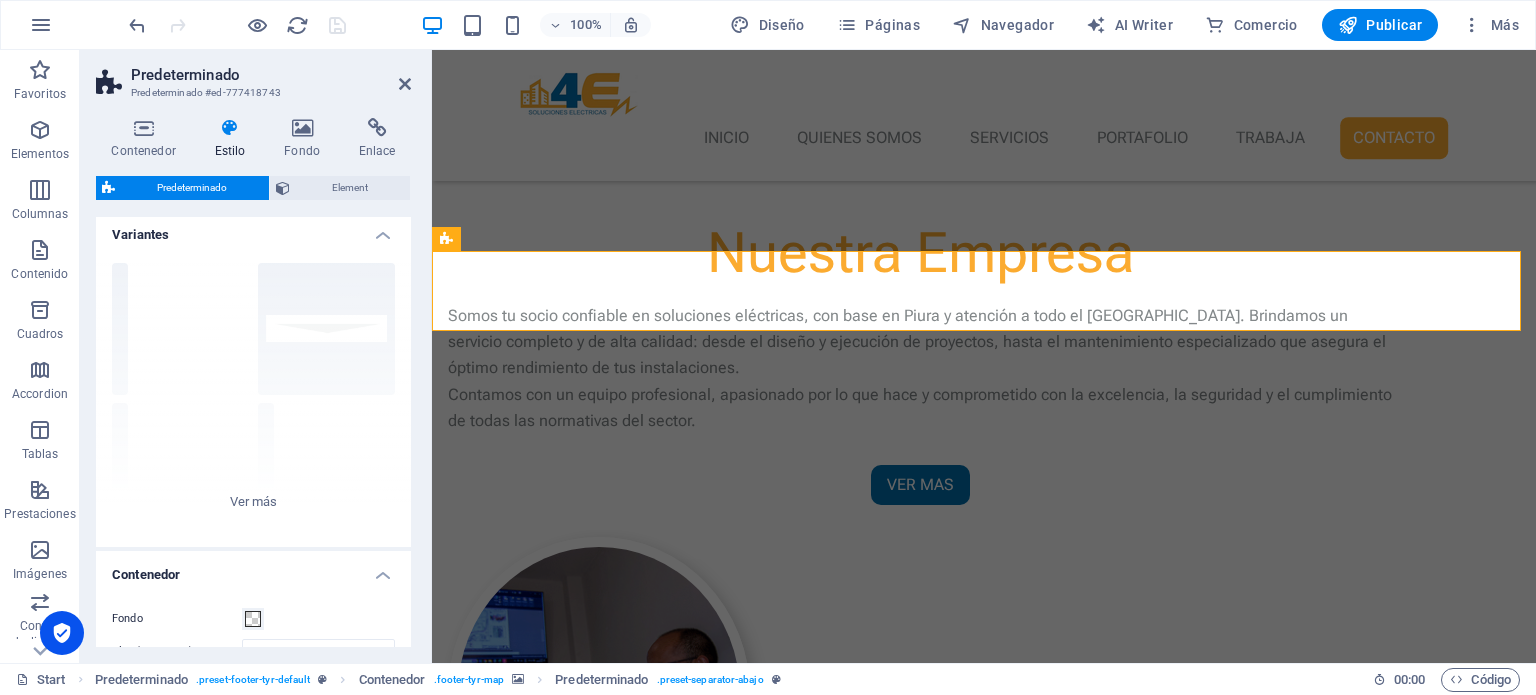 scroll, scrollTop: 0, scrollLeft: 0, axis: both 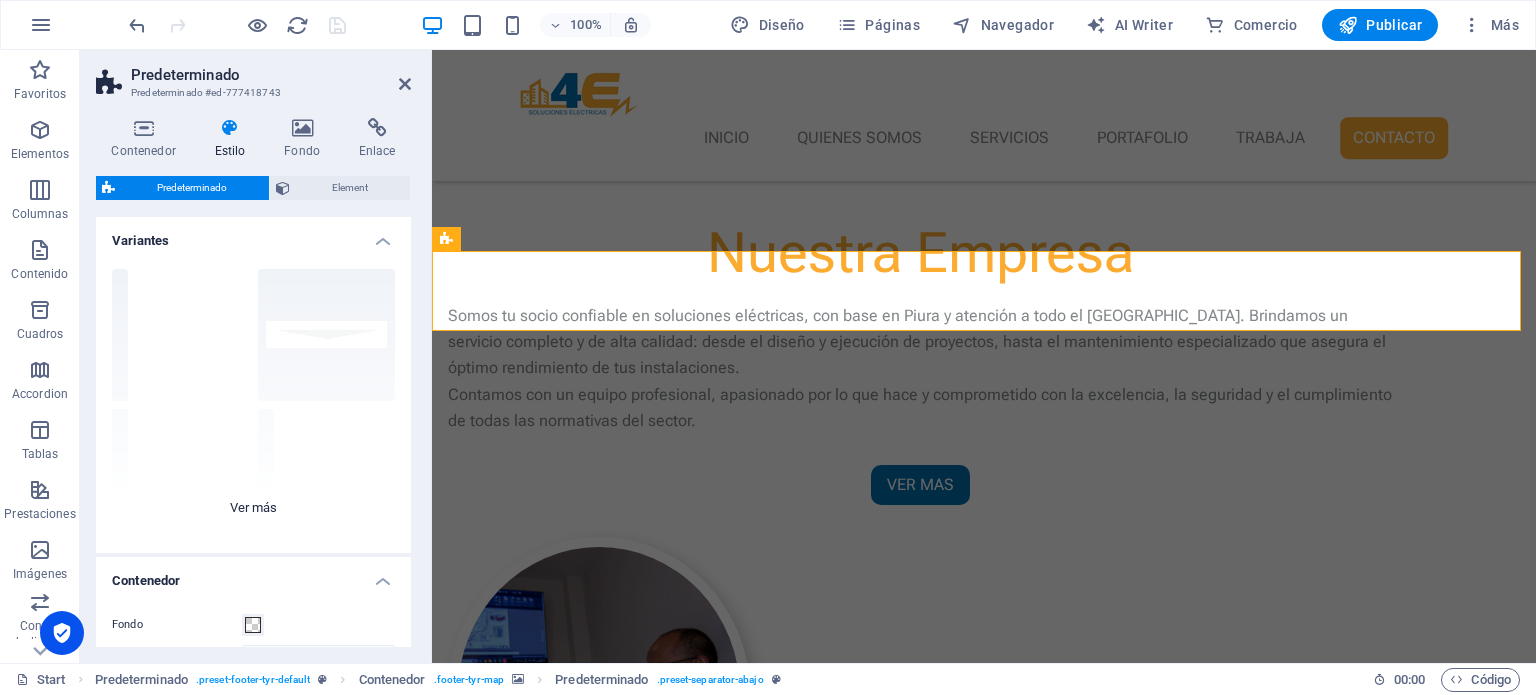 click on "Círculo Predeterminado Diagonal Polígono 1 Polígono 2 Cuadrado Zigzag" at bounding box center [253, 403] 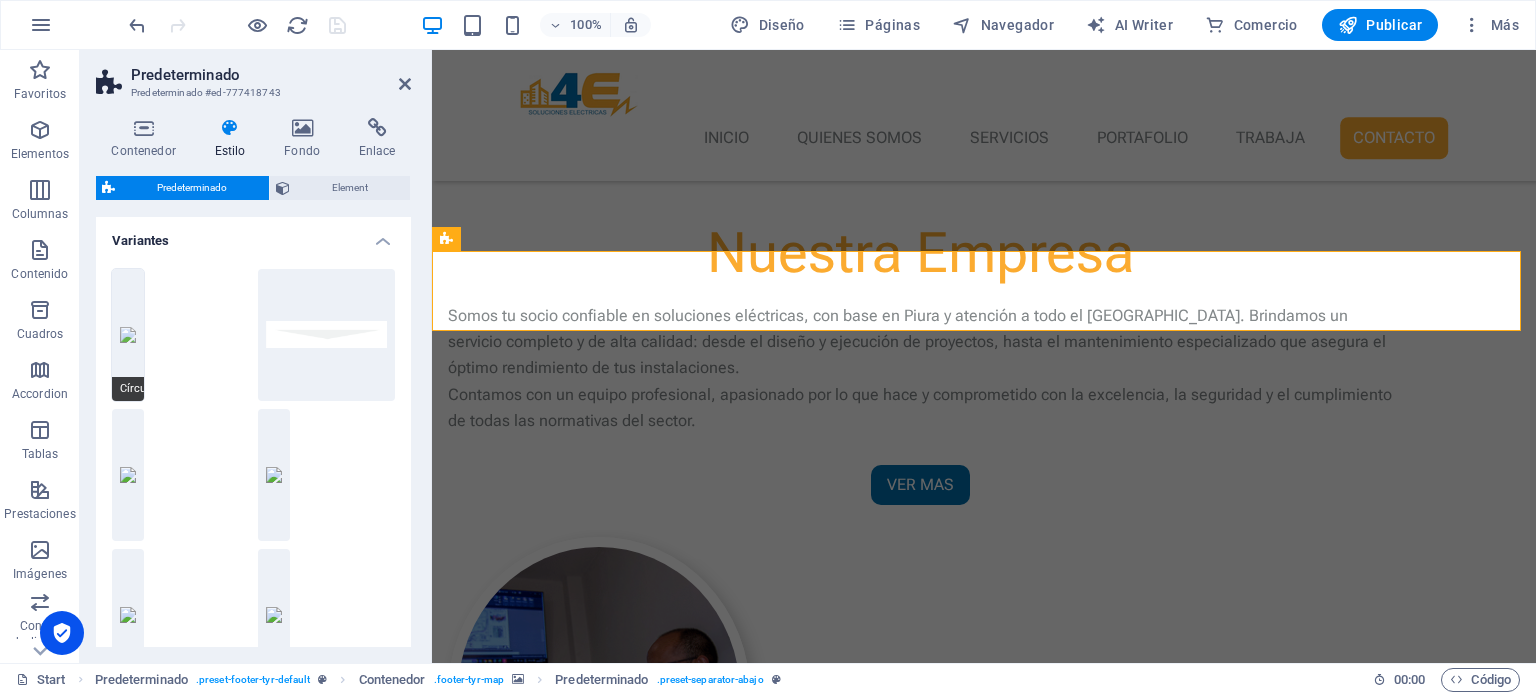click on "Círculo" at bounding box center [128, 335] 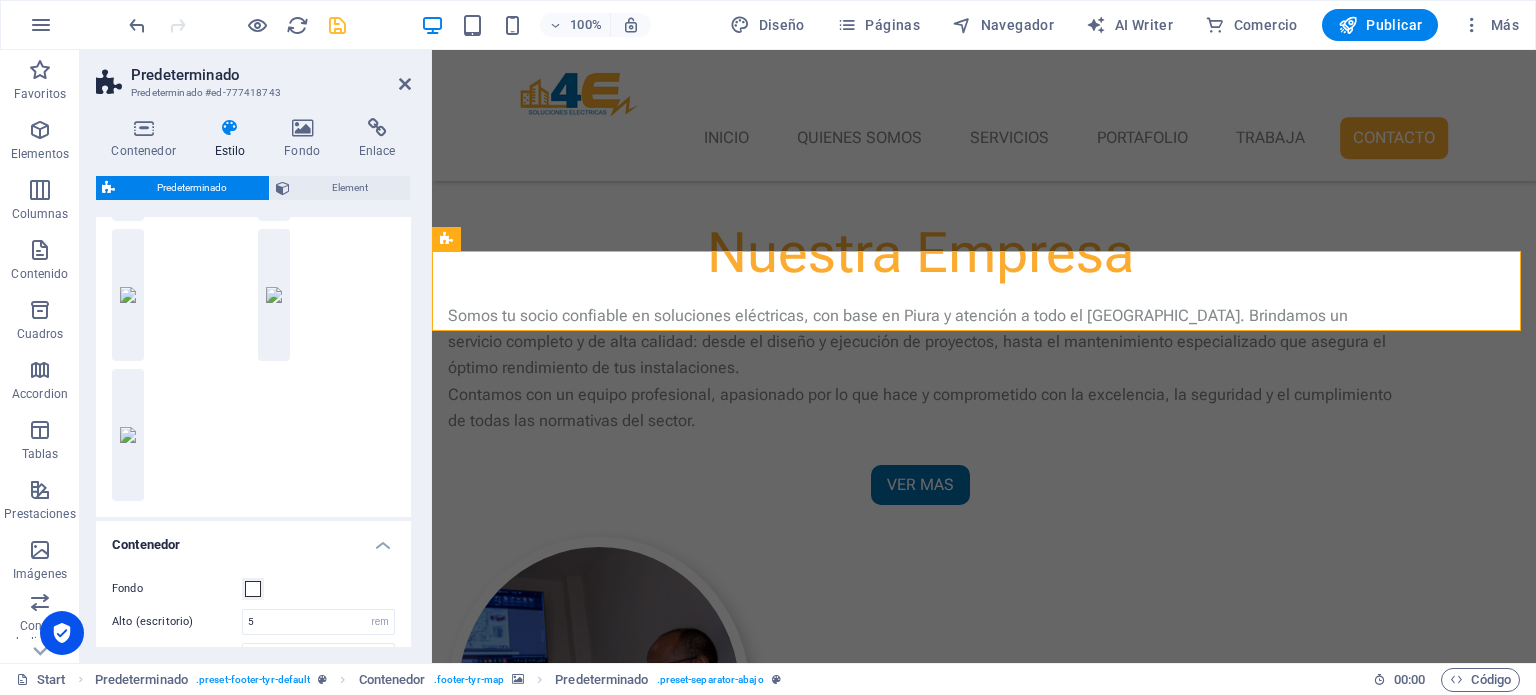 scroll, scrollTop: 400, scrollLeft: 0, axis: vertical 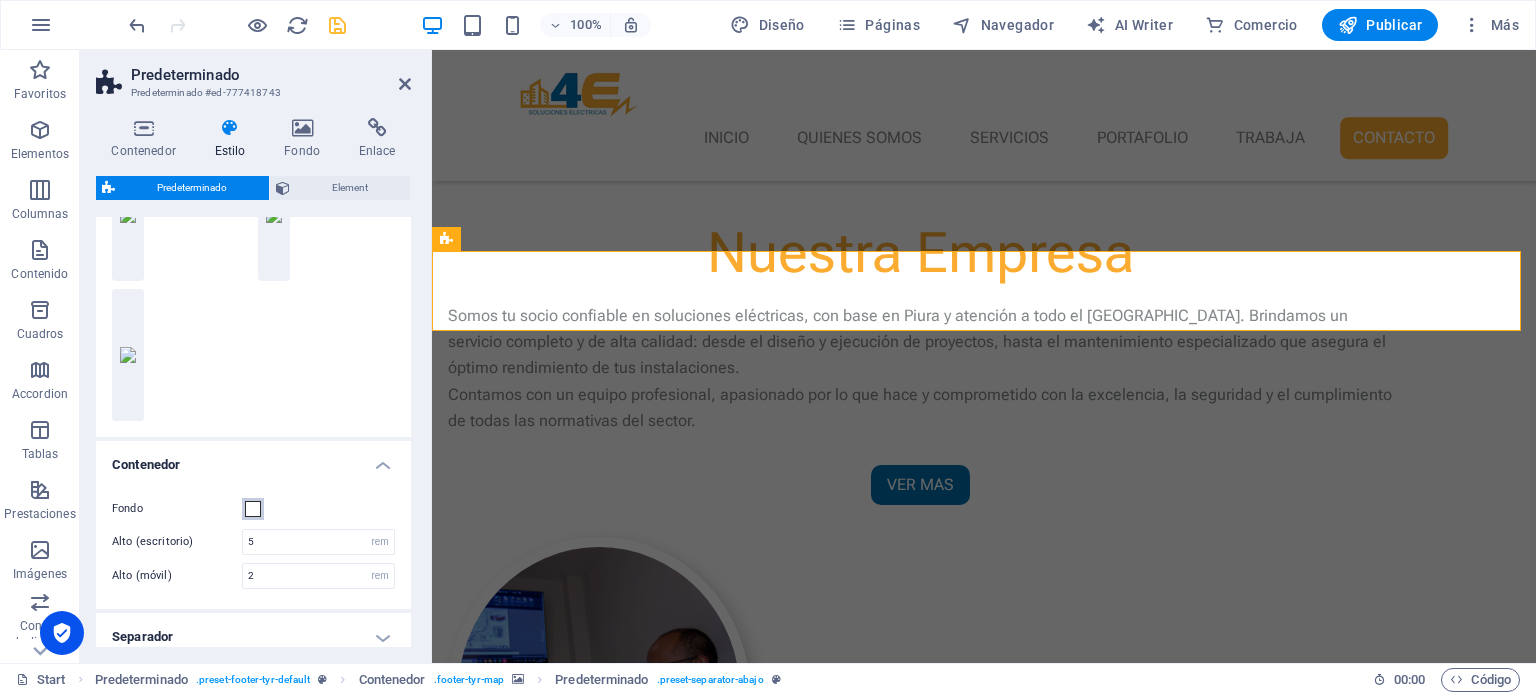 click at bounding box center (253, 509) 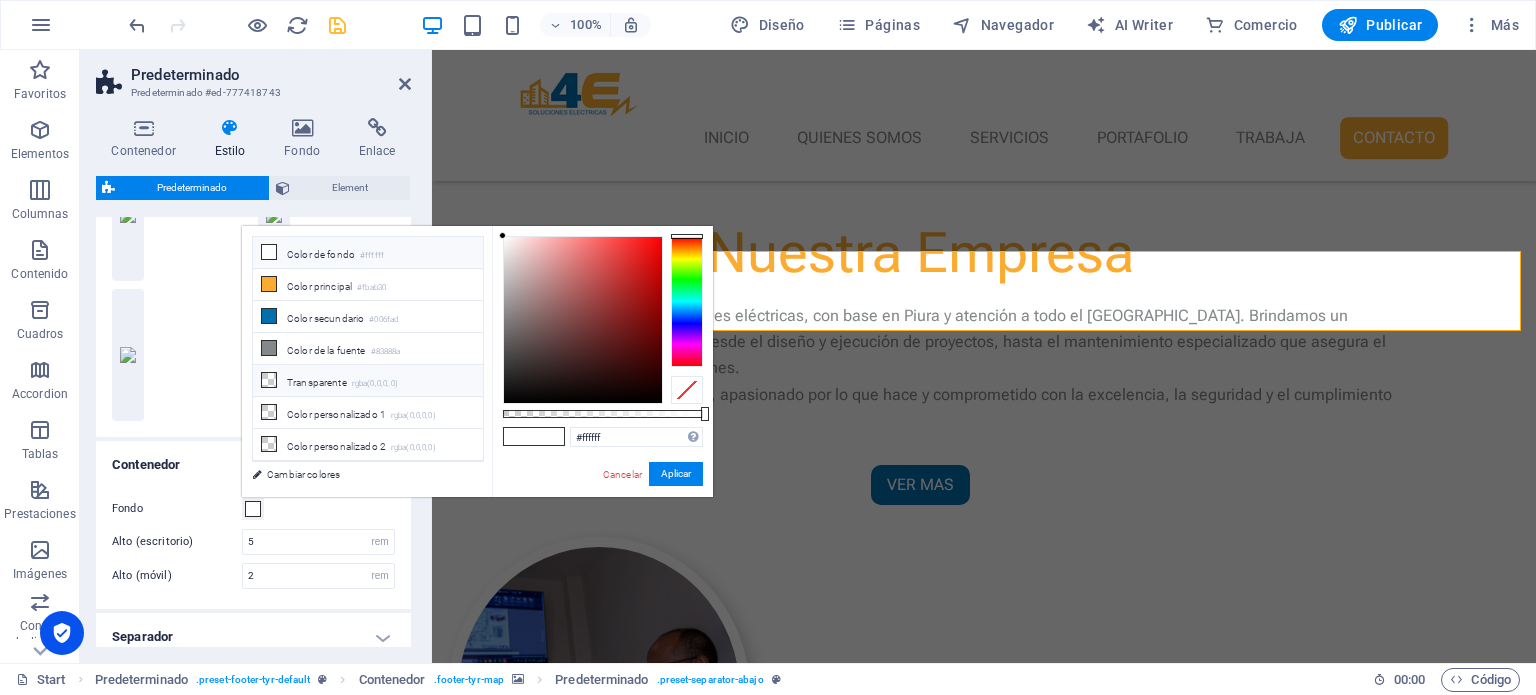 click on "Transparente
rgba(0,0,0,.0)" at bounding box center [368, 381] 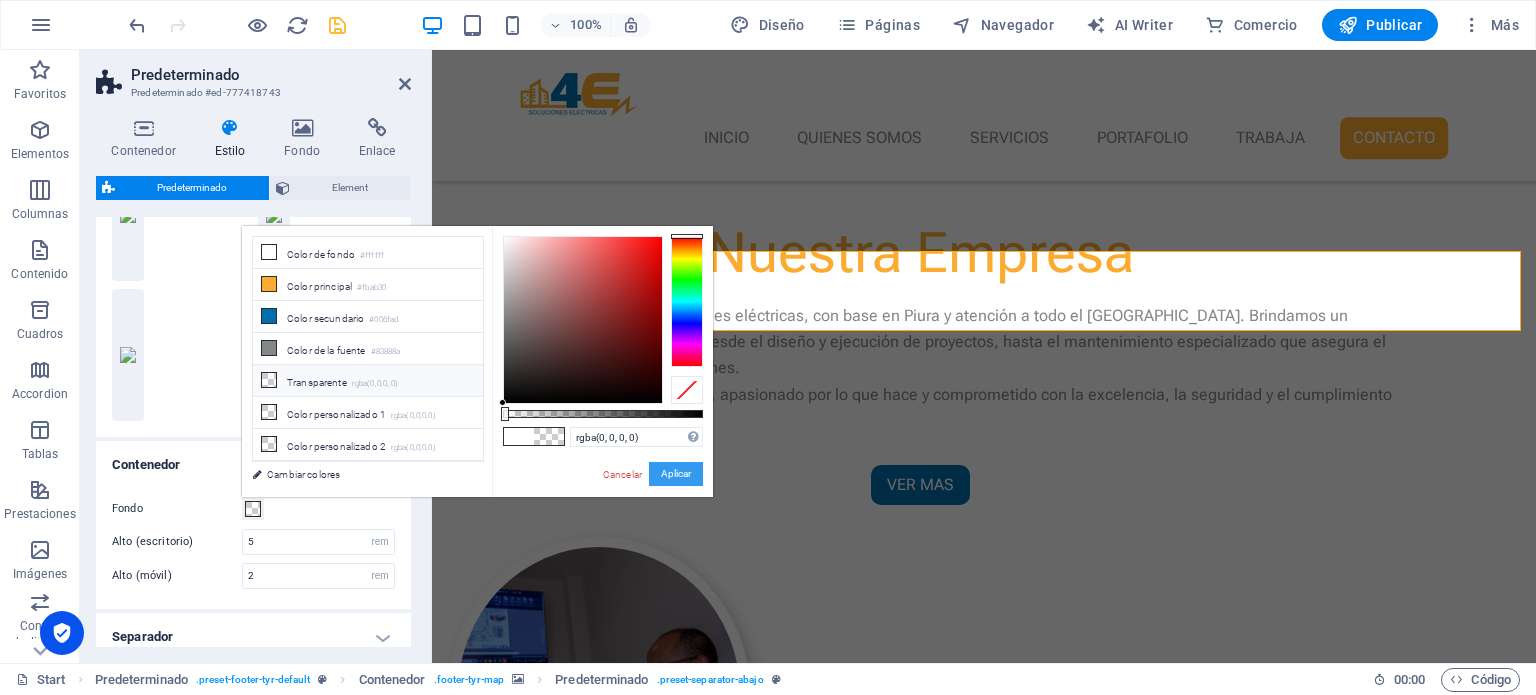 click on "Aplicar" at bounding box center [676, 474] 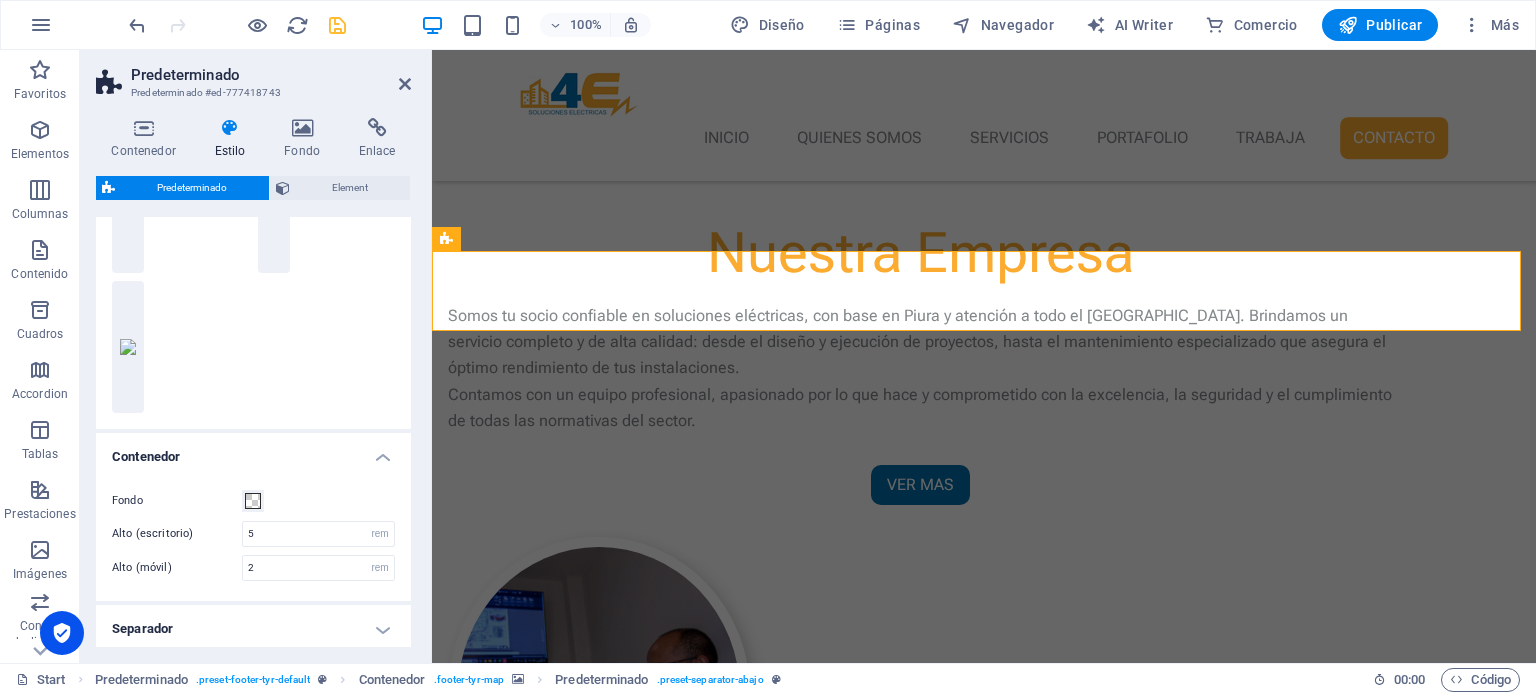 scroll, scrollTop: 492, scrollLeft: 0, axis: vertical 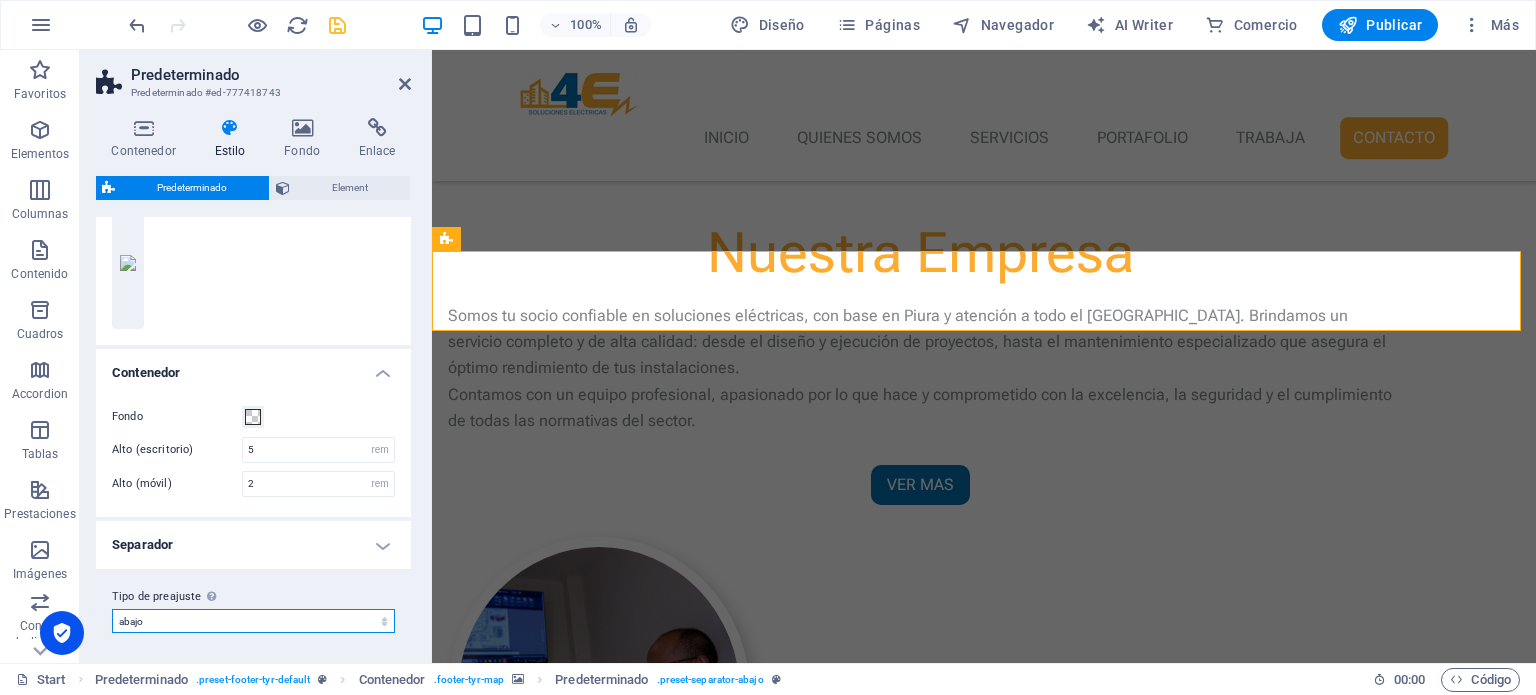 click on "[PERSON_NAME] [PERSON_NAME]-top default primary-bottom abajo Añadir tipo de preajuste" at bounding box center [253, 621] 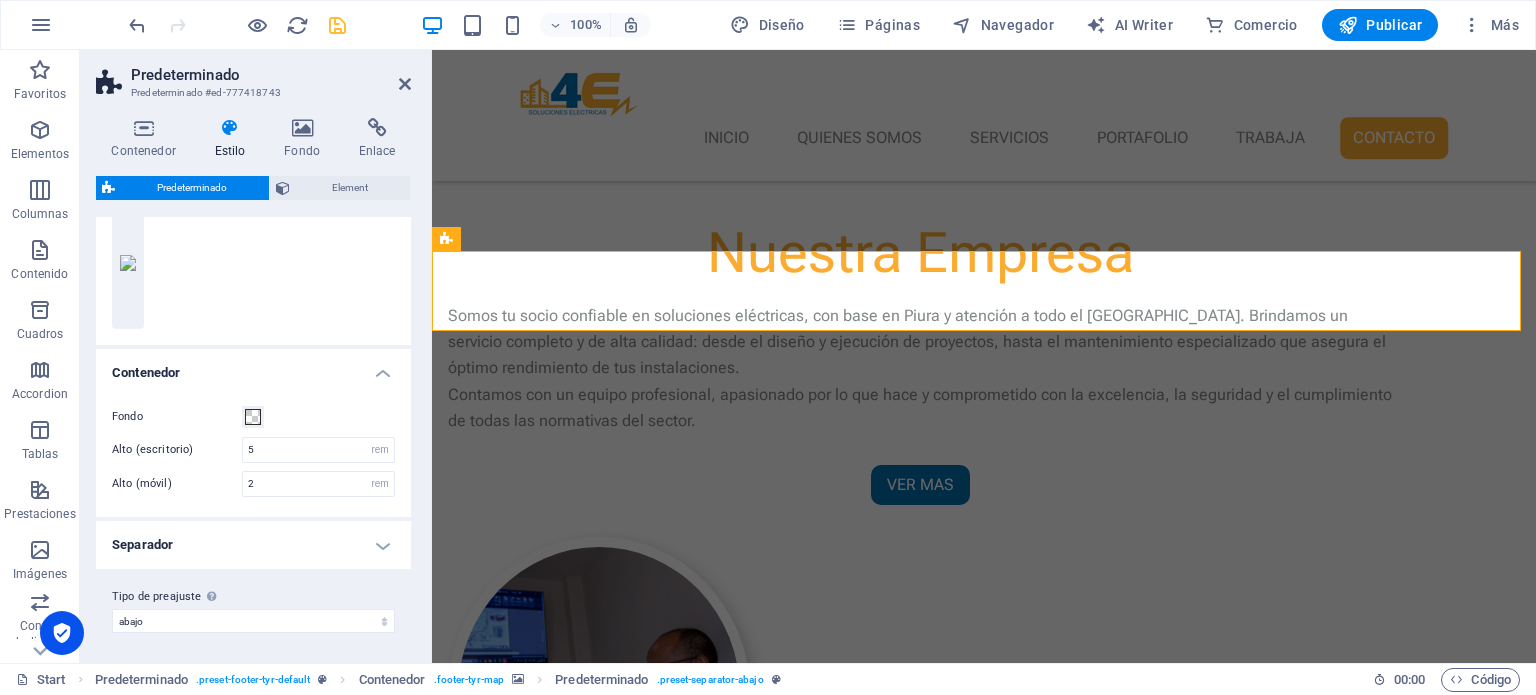 click on "Alto (escritorio)" at bounding box center [177, 449] 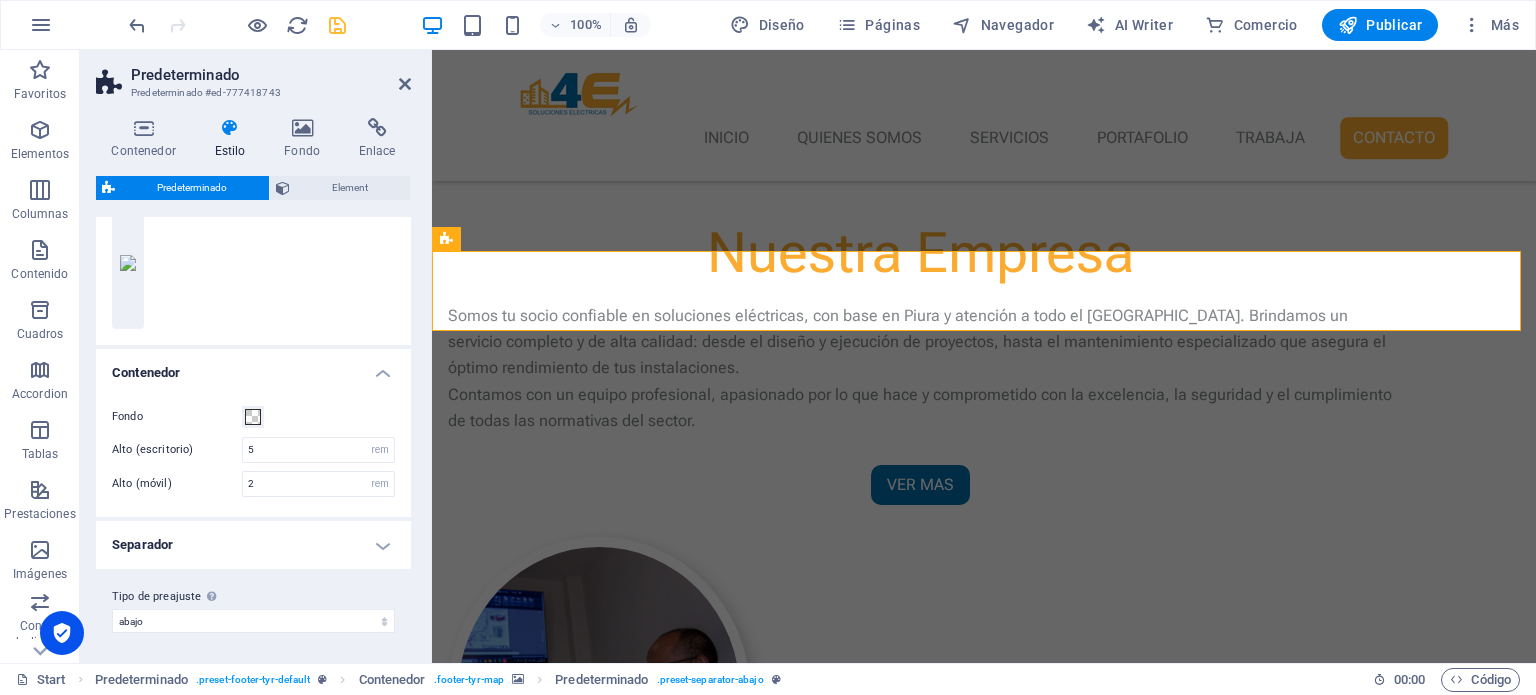 click on "Separador" at bounding box center [253, 545] 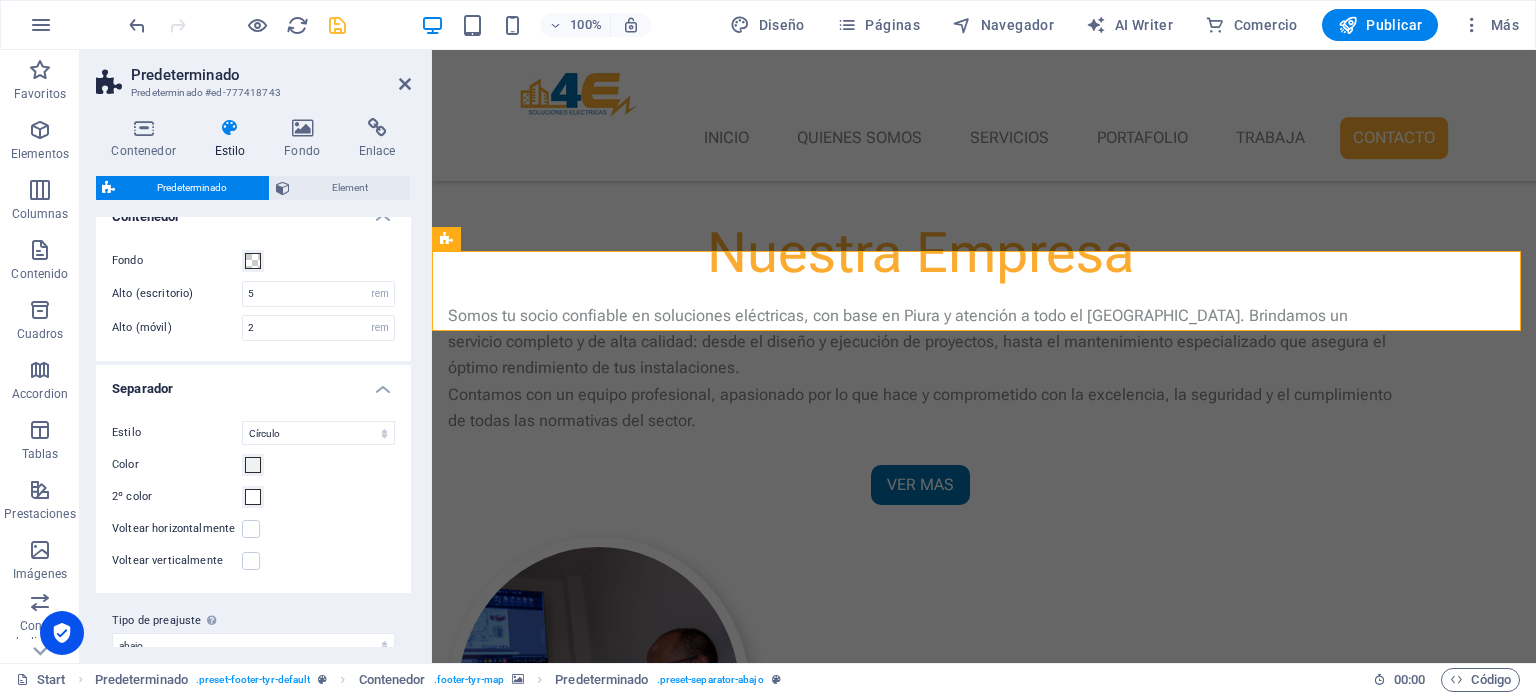 scroll, scrollTop: 672, scrollLeft: 0, axis: vertical 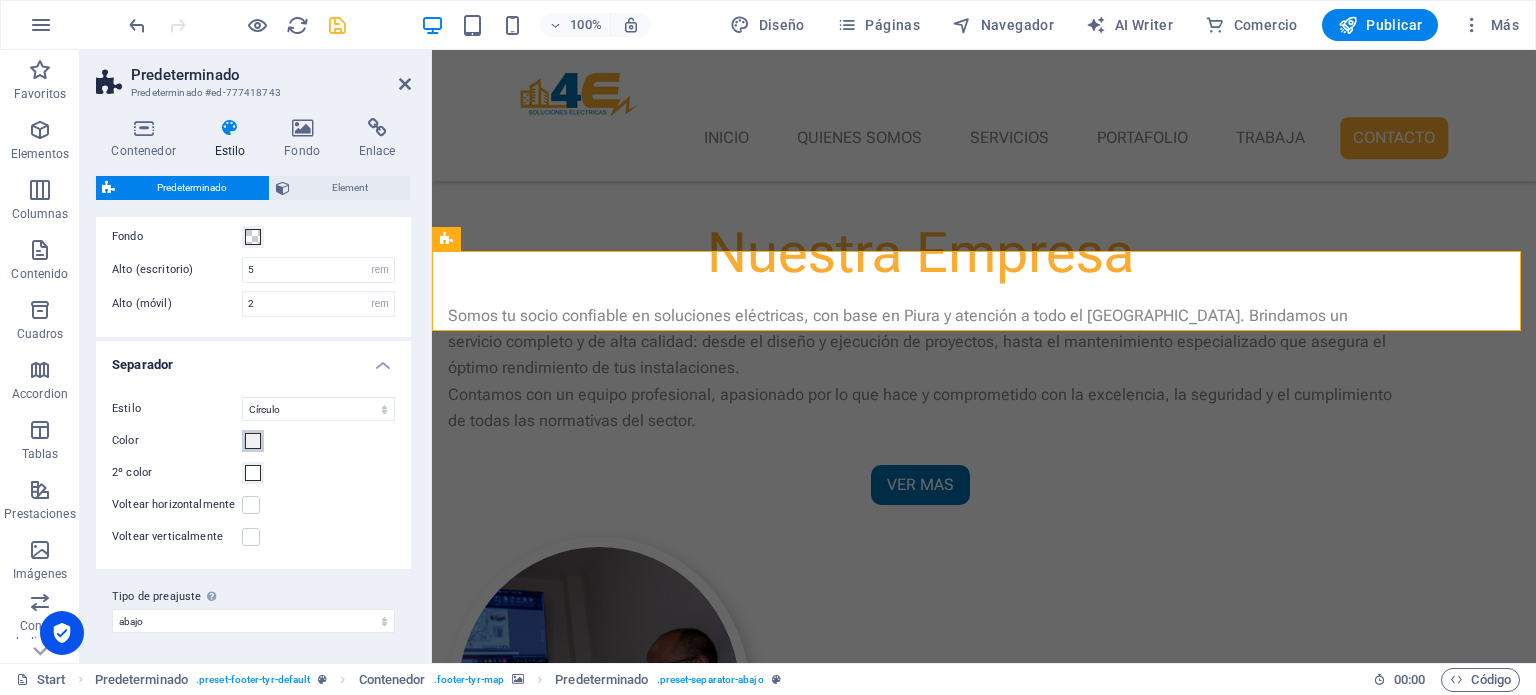click at bounding box center [253, 441] 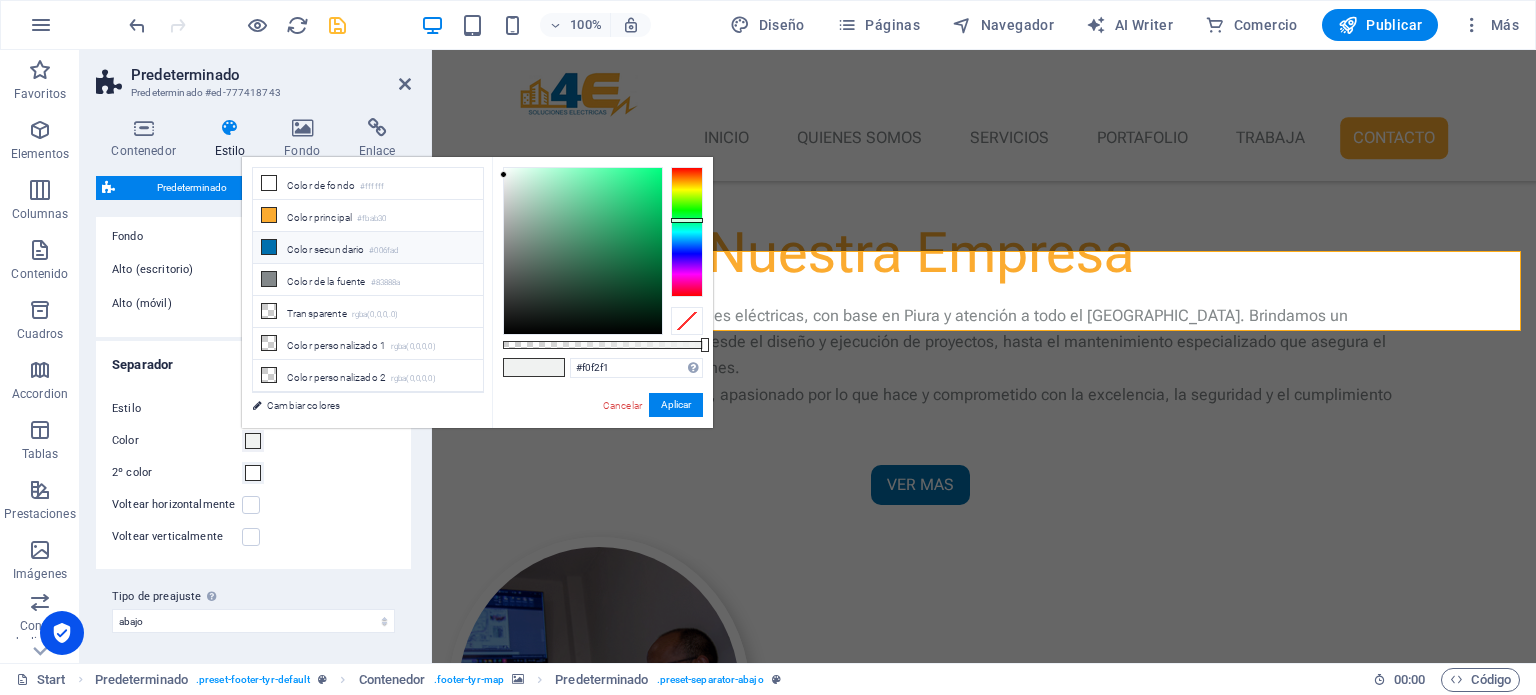 click on "Color secundario
#006fad" at bounding box center (368, 248) 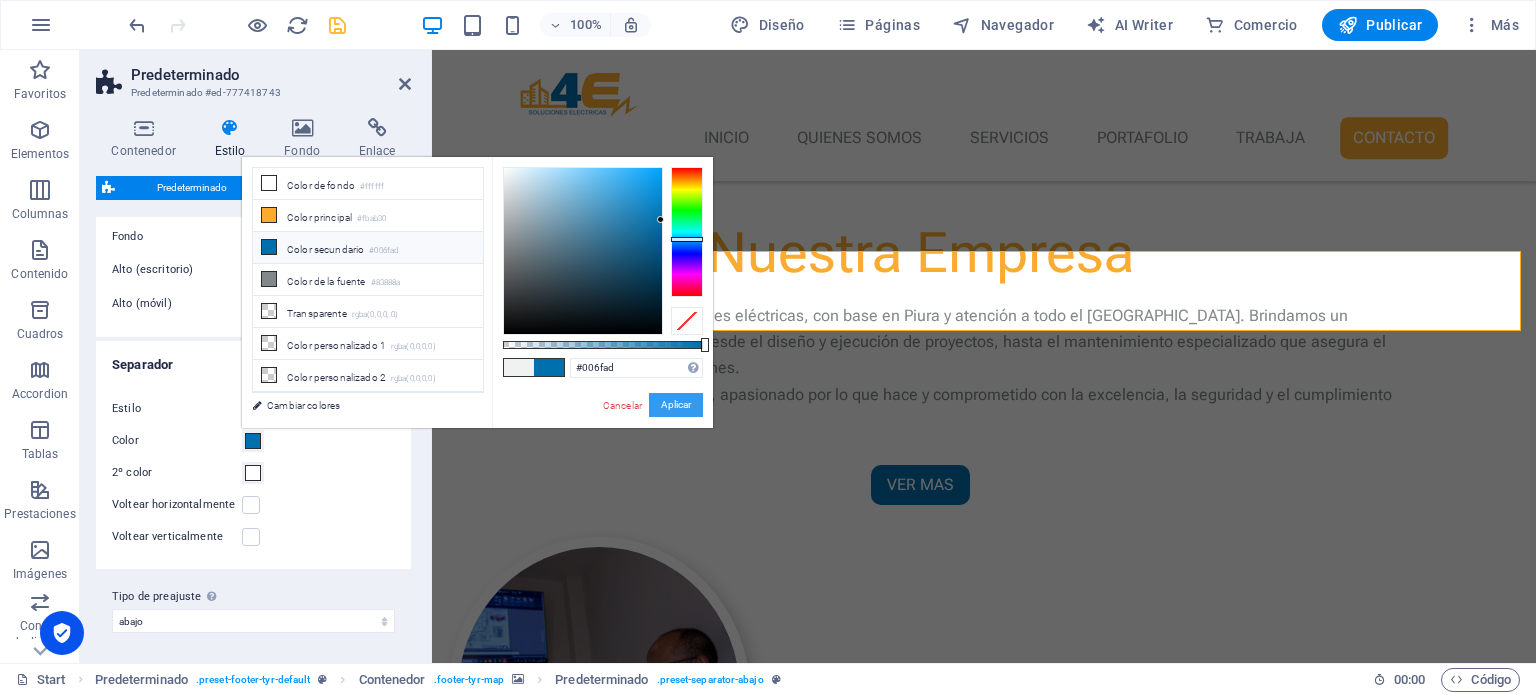 click on "Aplicar" at bounding box center (676, 405) 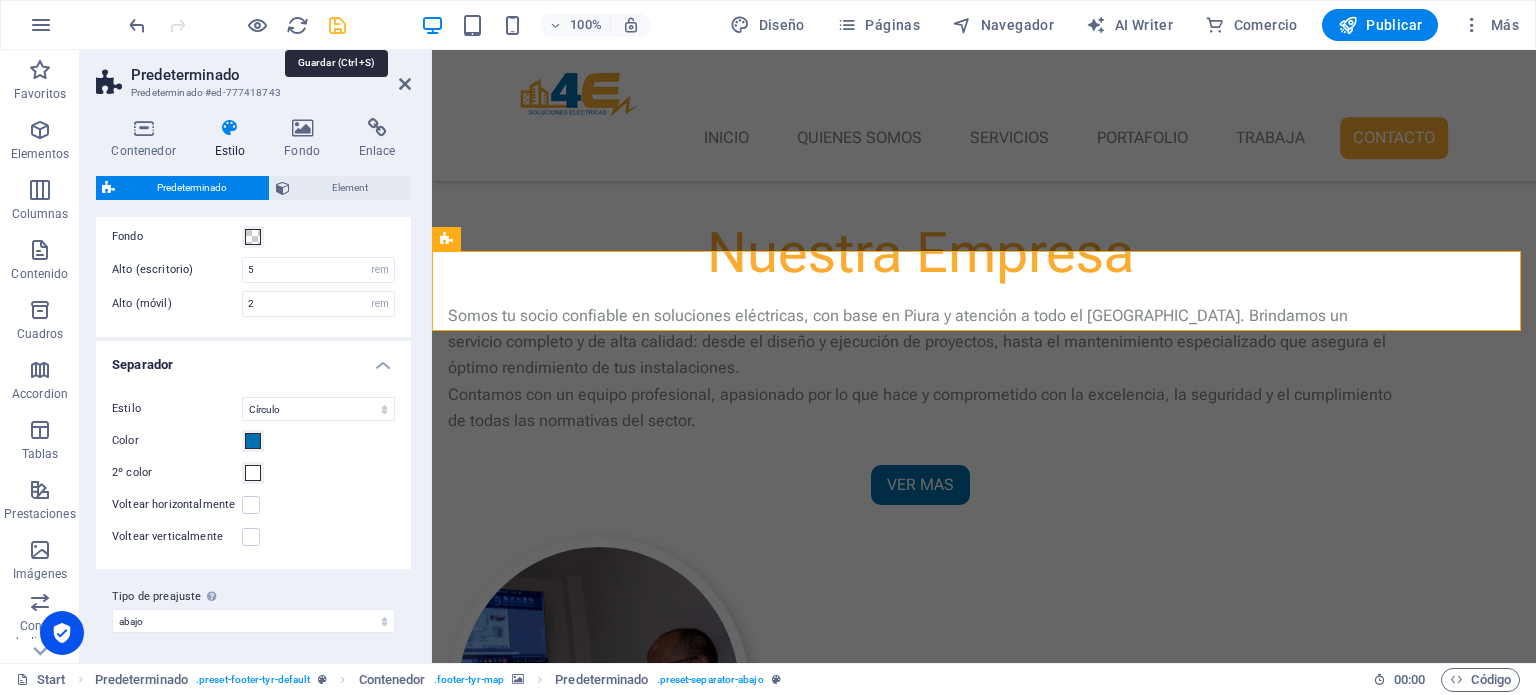 click at bounding box center [337, 25] 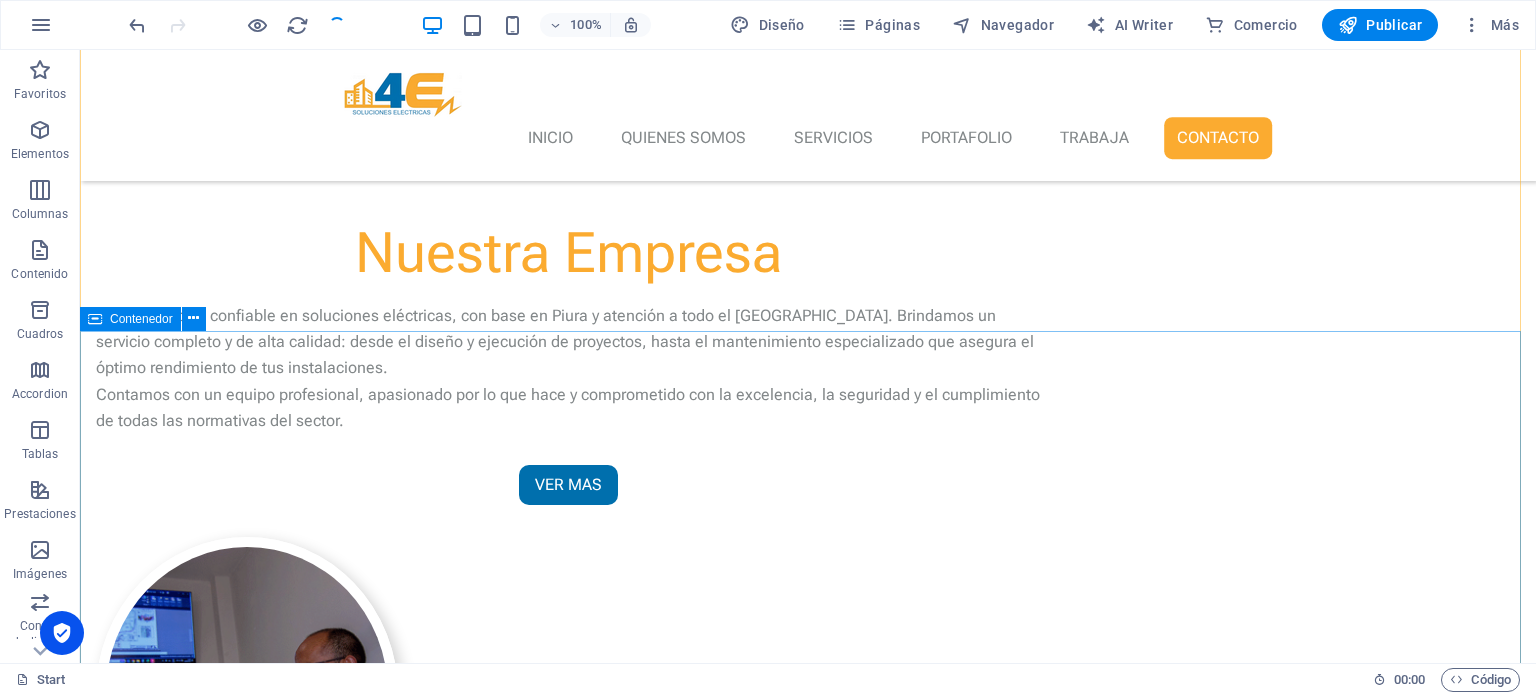 click on "Location Street Berlin   12345 Legal Notice  |  Privacy Contáctanos Unreadable? Regenerate Enviar Get in touch rscontratistas.com 0123 - 456789 9e3c7bc0129fe82c30abb9dd05f163@plesk.local" at bounding box center [808, 4039] 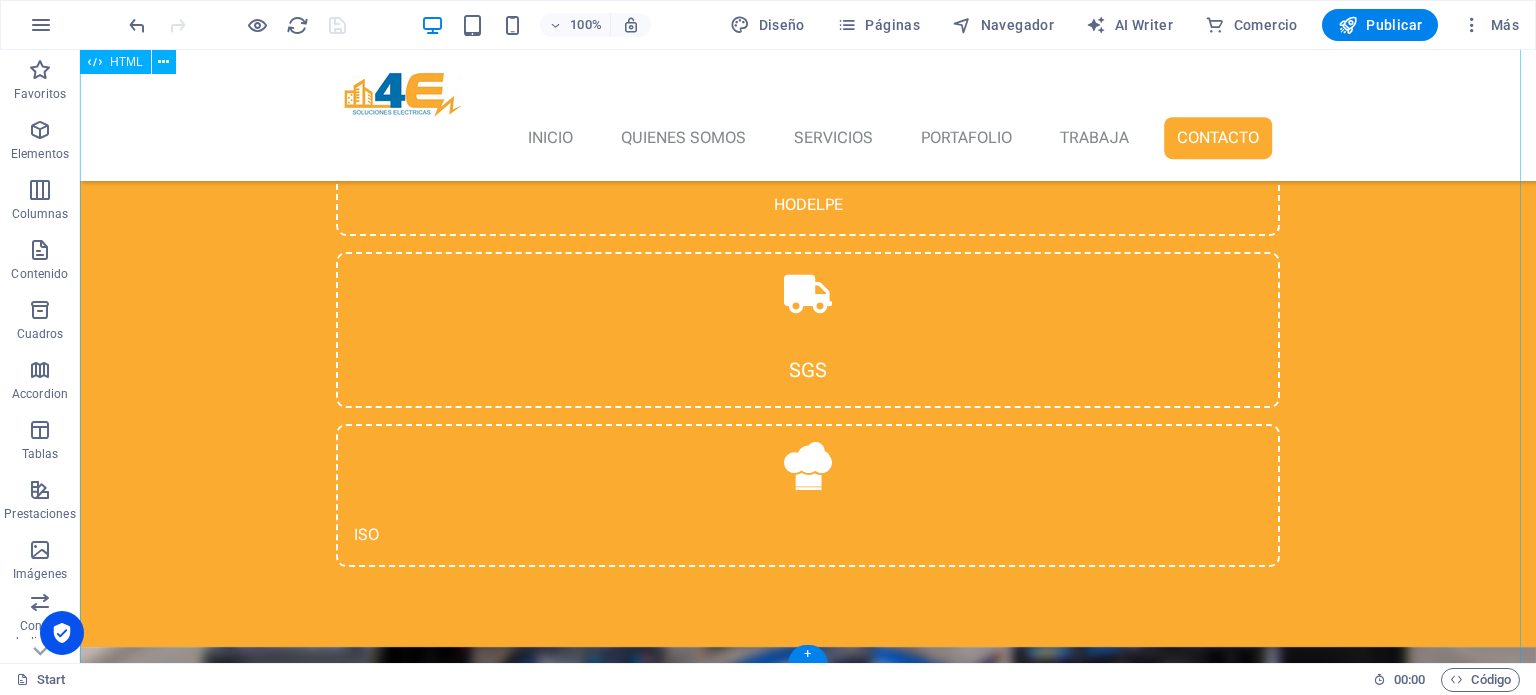 scroll, scrollTop: 4500, scrollLeft: 0, axis: vertical 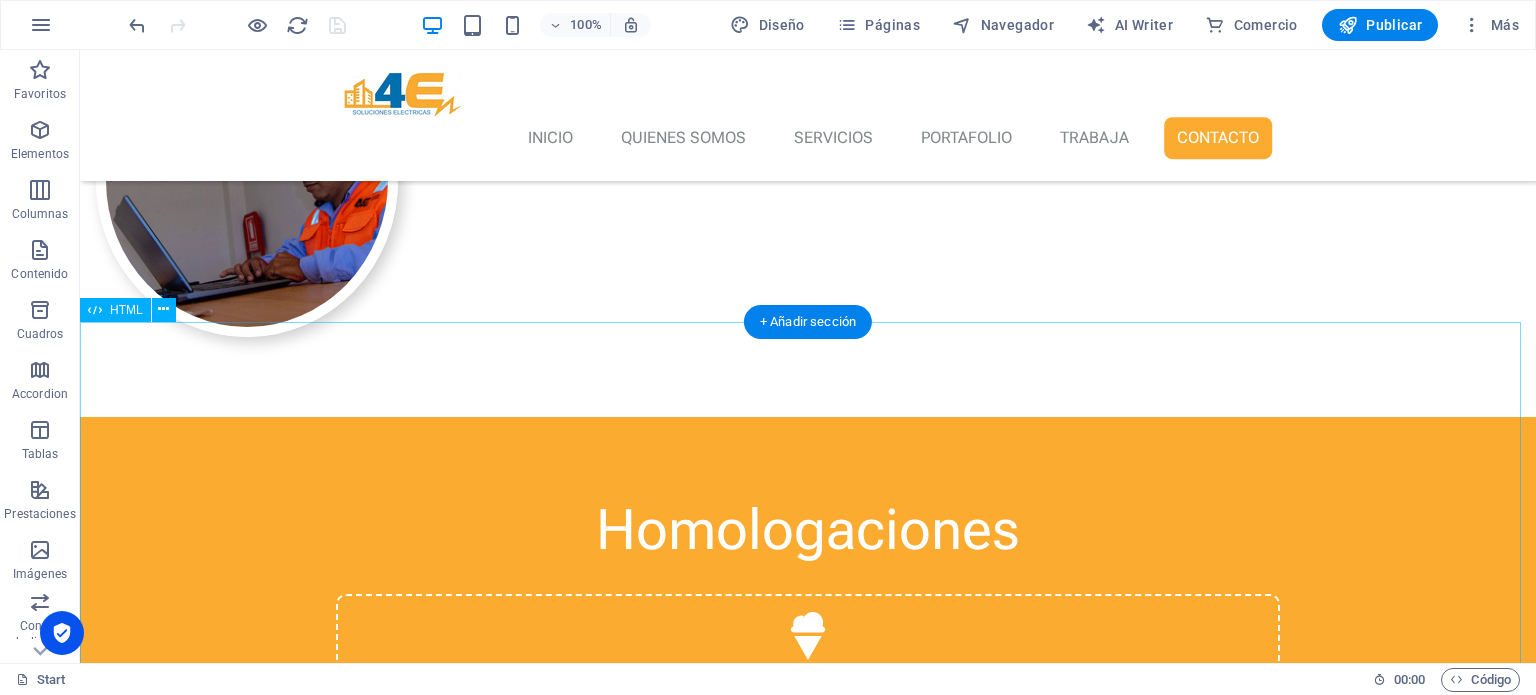 click on "Panel only seen by widget owner
Edit widget
Views
0% Share 🔥" at bounding box center (808, 4475) 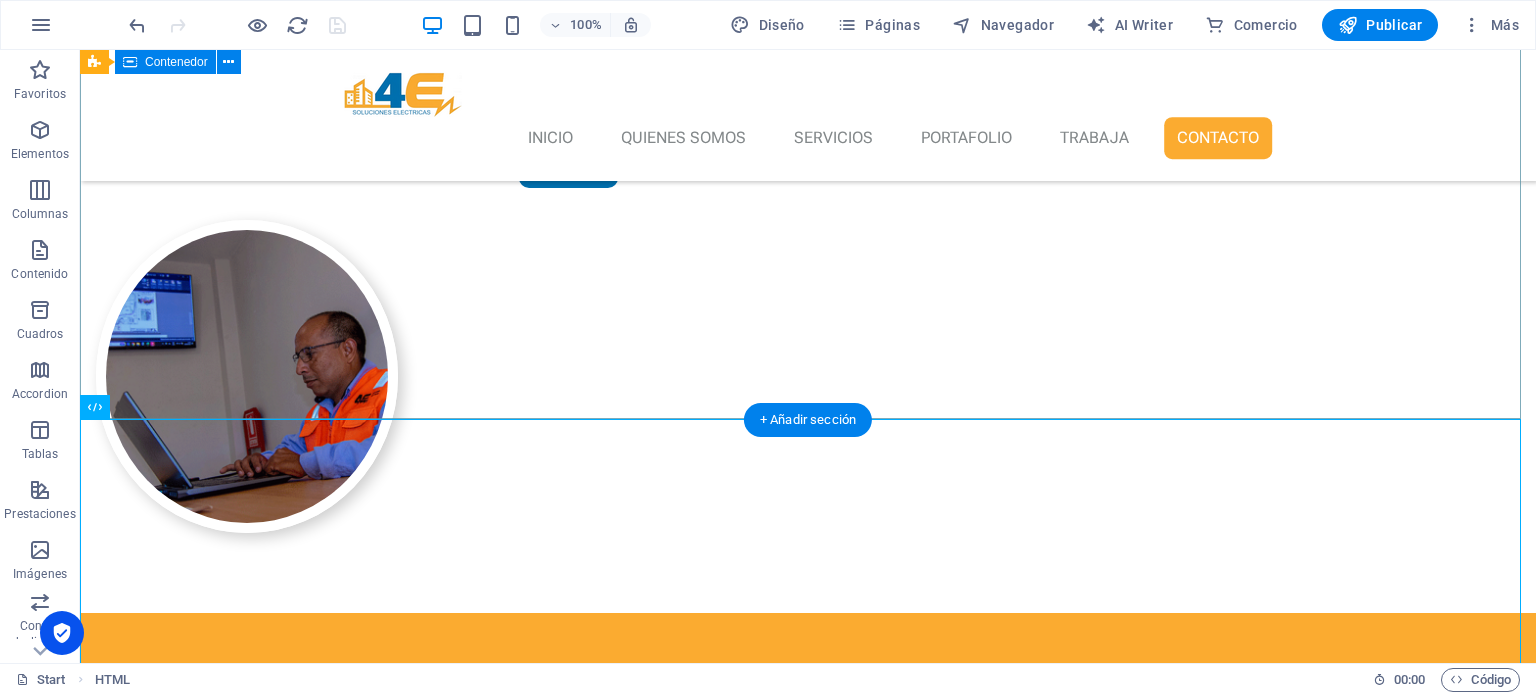 scroll, scrollTop: 4300, scrollLeft: 0, axis: vertical 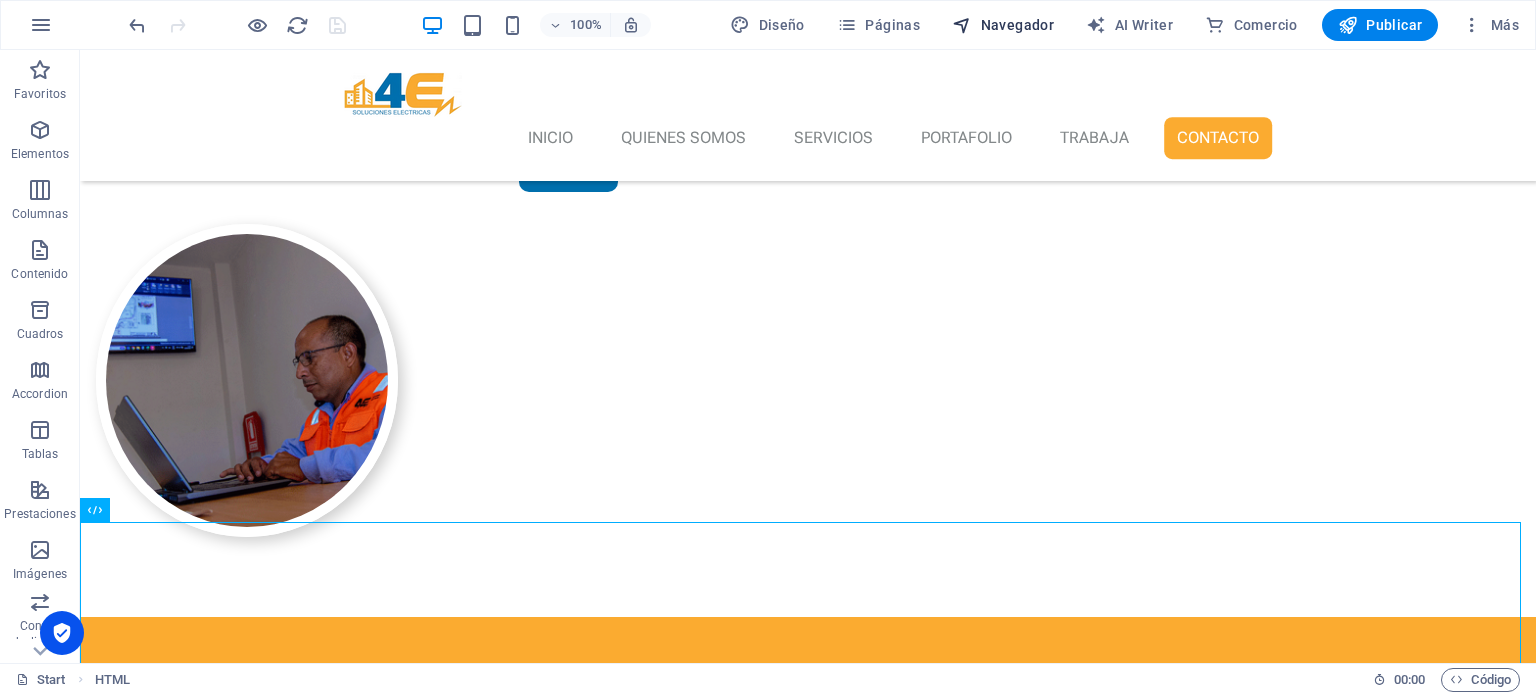 click on "Navegador" at bounding box center [1003, 25] 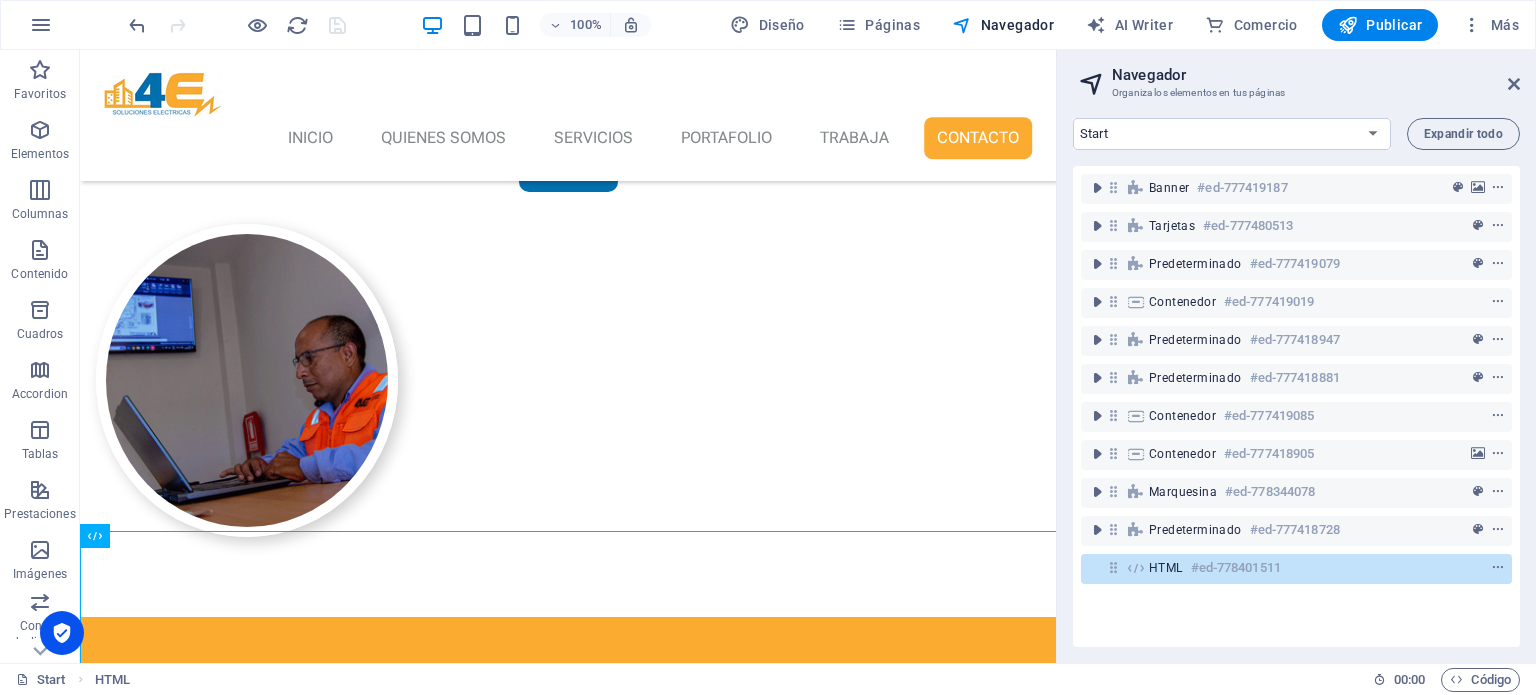 scroll, scrollTop: 4291, scrollLeft: 0, axis: vertical 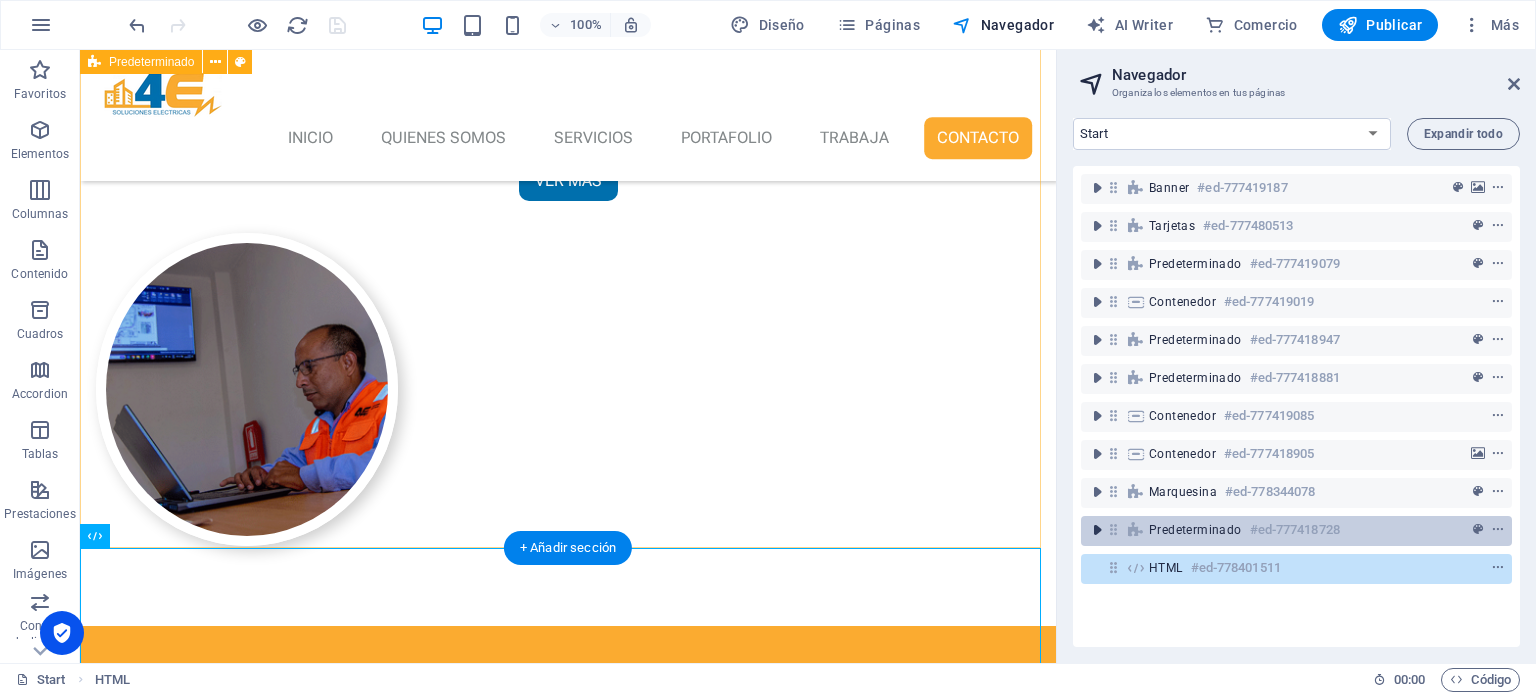 click at bounding box center [1097, 530] 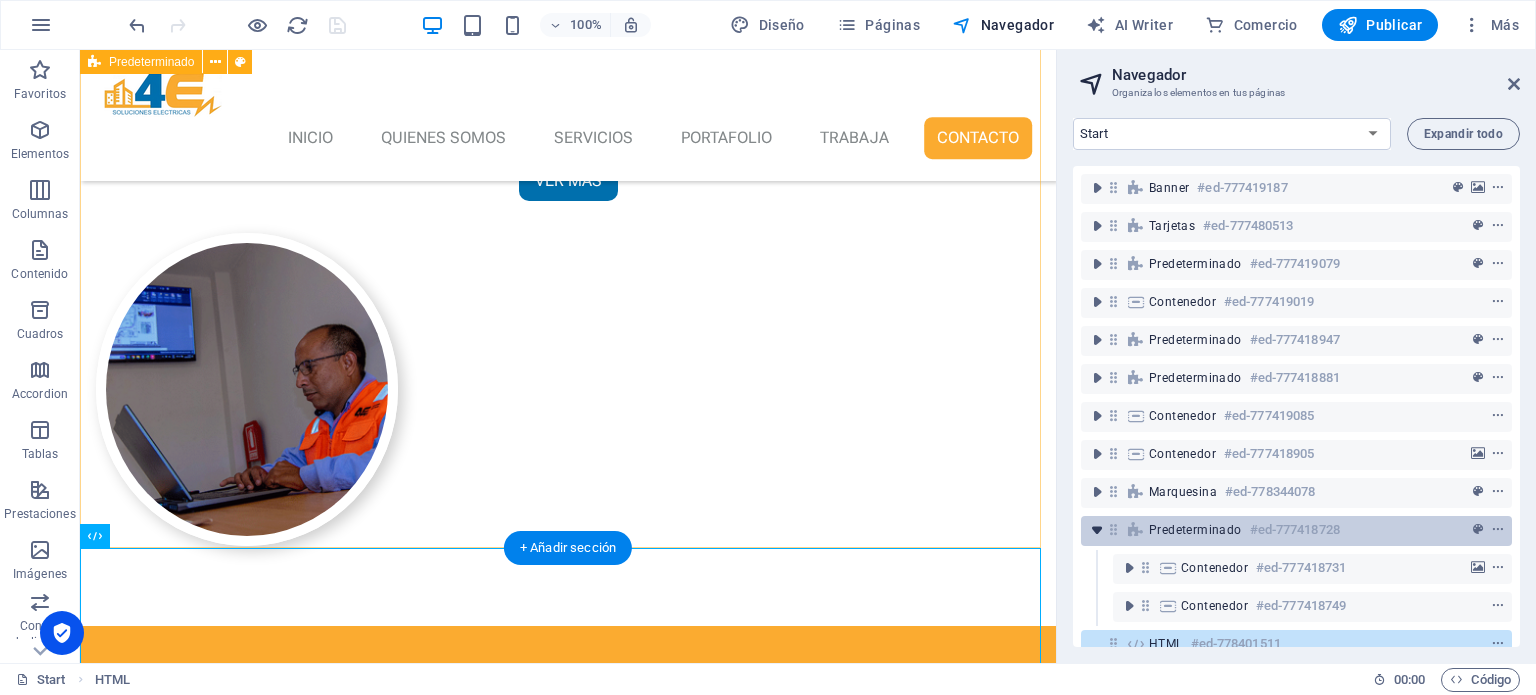 scroll, scrollTop: 36, scrollLeft: 0, axis: vertical 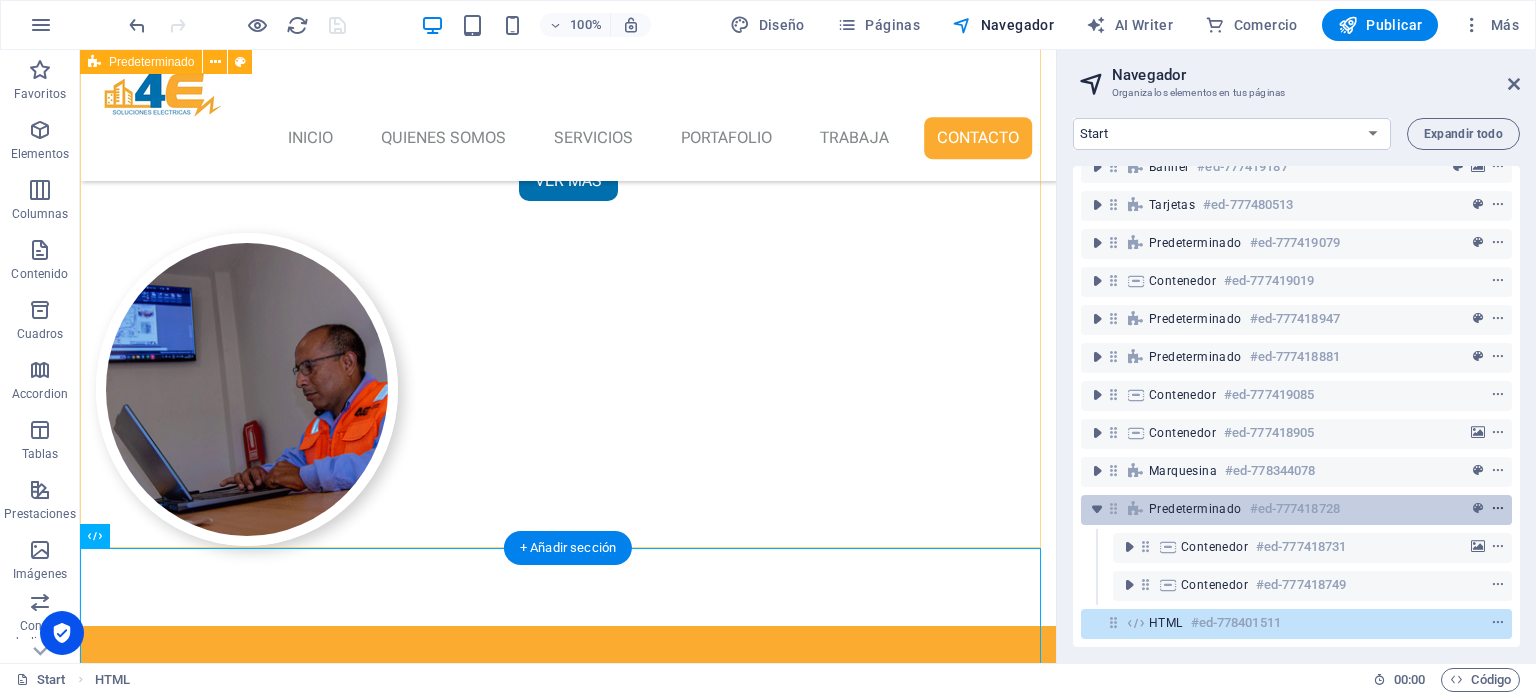 click at bounding box center [1498, 509] 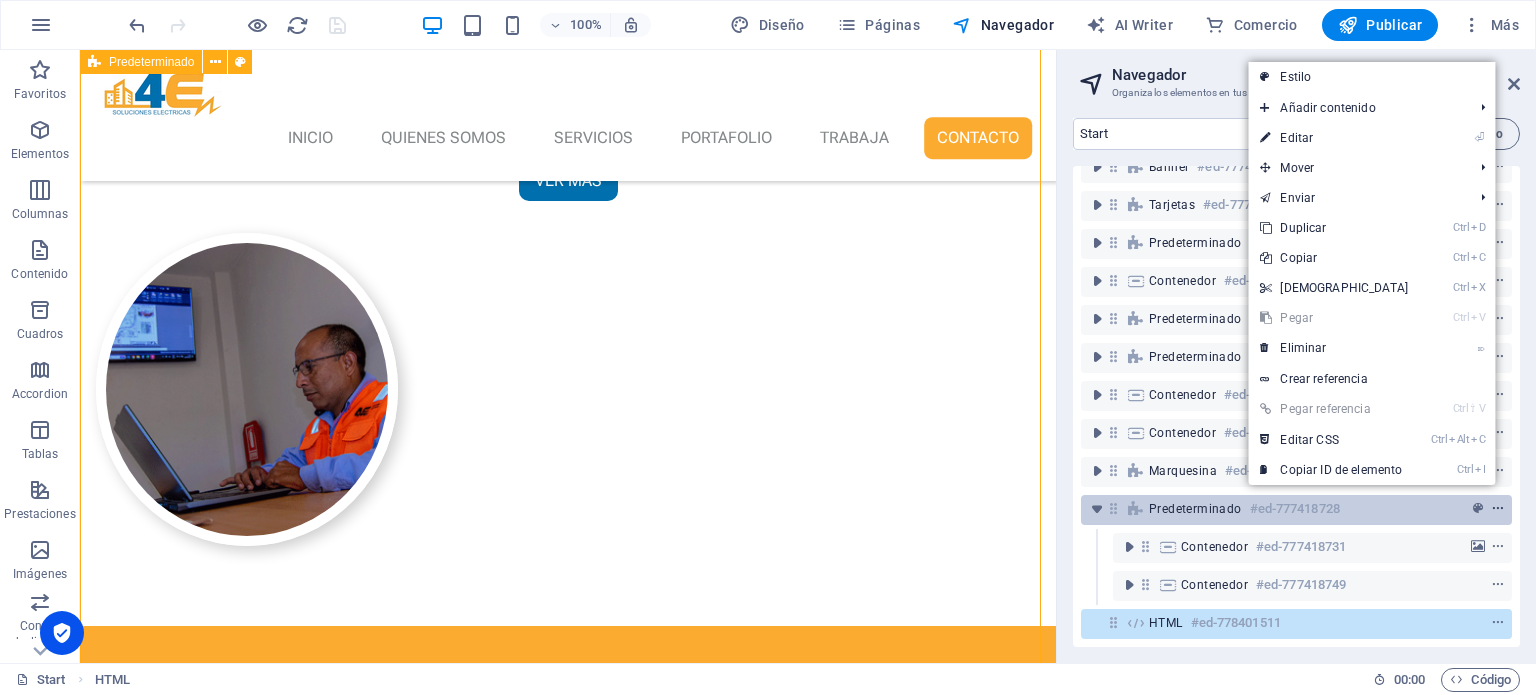 scroll, scrollTop: 4016, scrollLeft: 0, axis: vertical 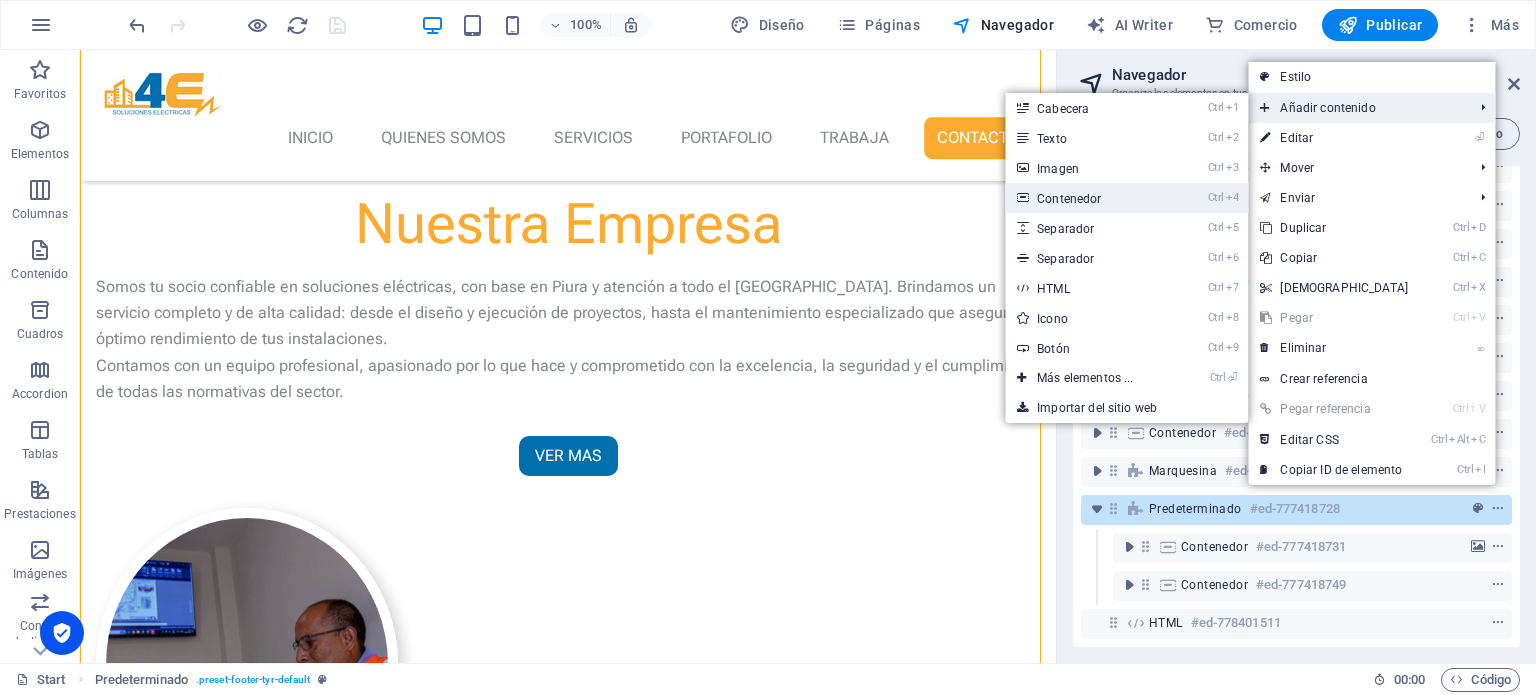 drag, startPoint x: 1359, startPoint y: 94, endPoint x: 1088, endPoint y: 195, distance: 289.20926 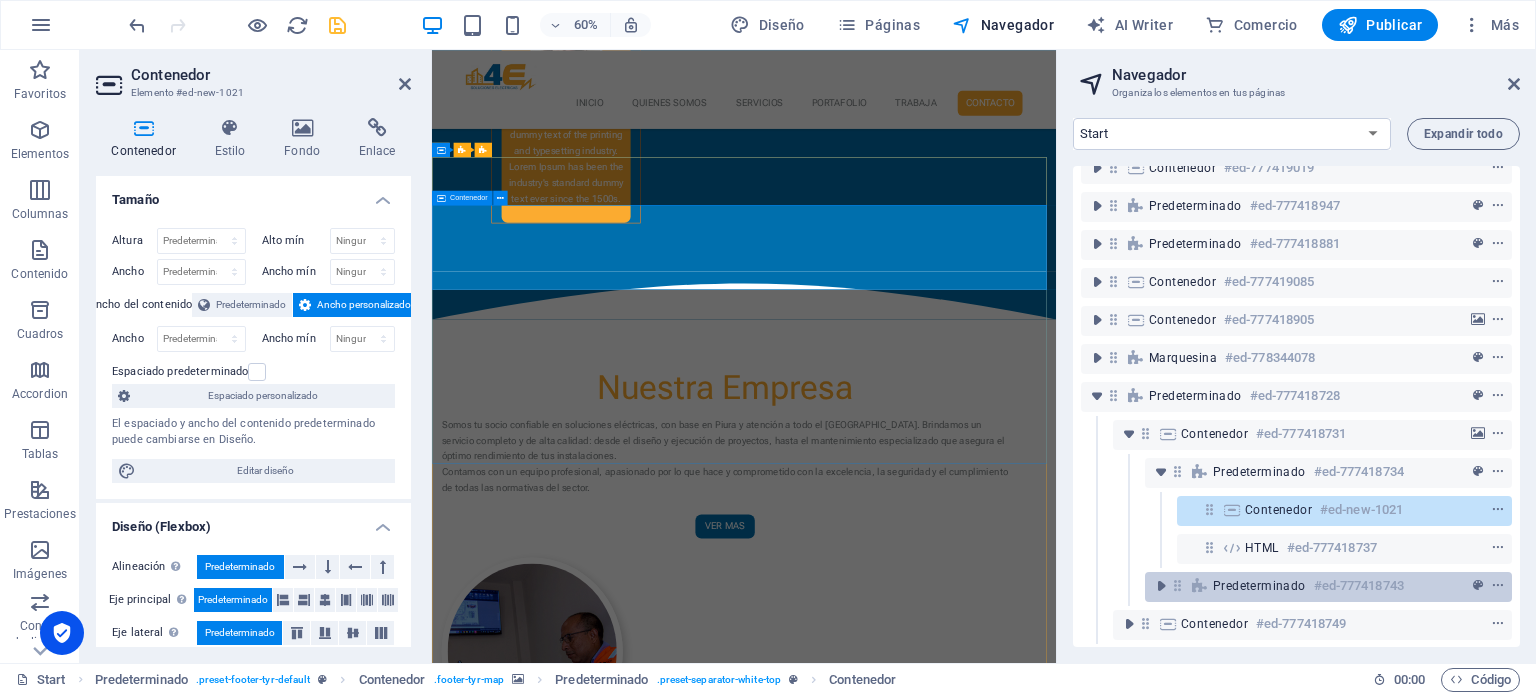 scroll, scrollTop: 136, scrollLeft: 0, axis: vertical 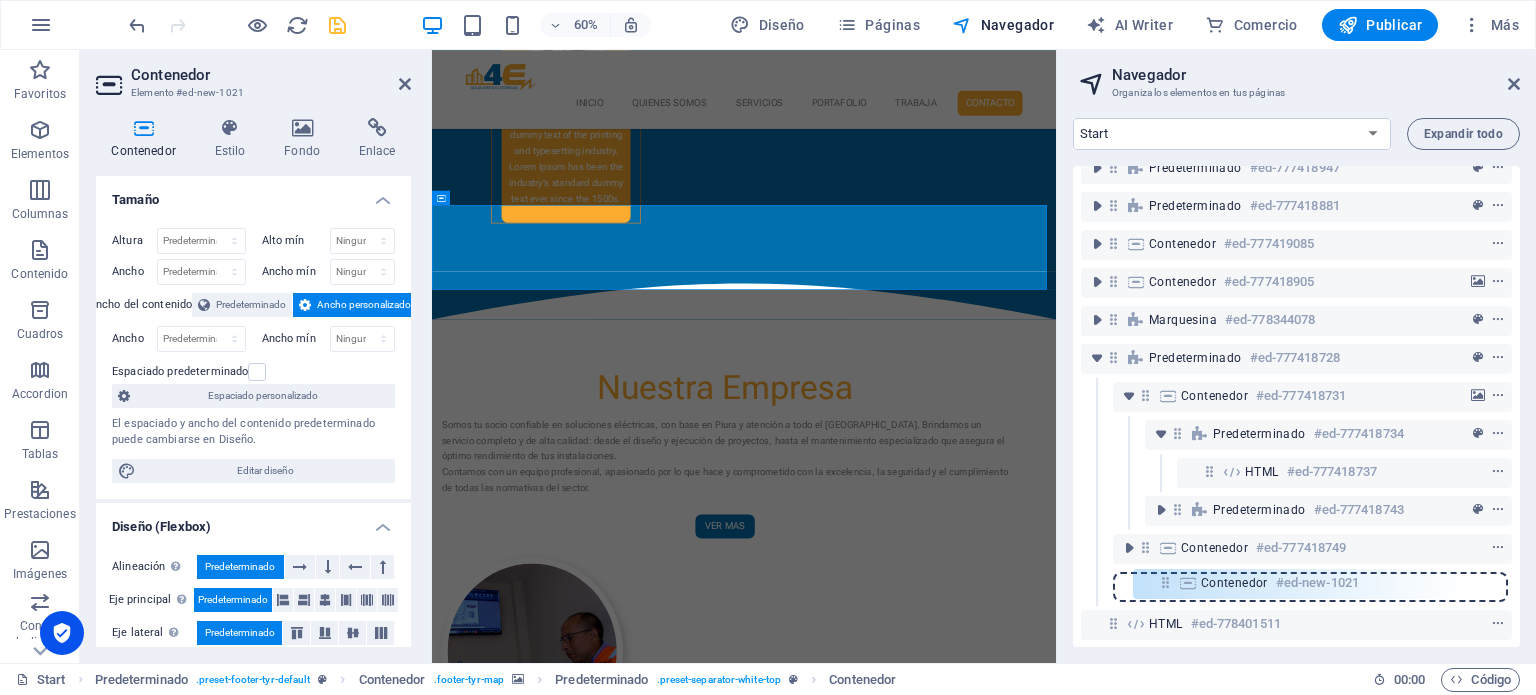 drag, startPoint x: 1211, startPoint y: 508, endPoint x: 1162, endPoint y: 587, distance: 92.96236 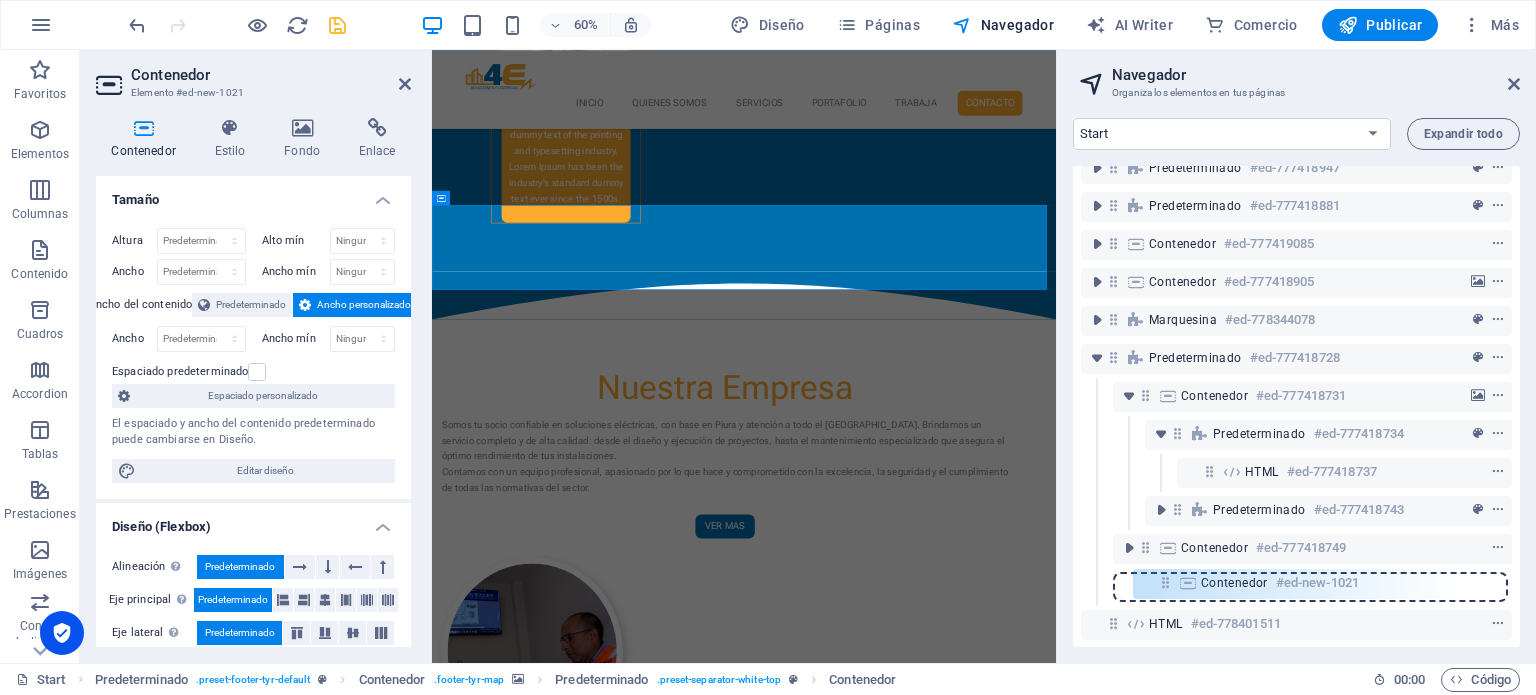 click on "Banner #ed-777419187 Tarjetas #ed-777480513 Predeterminado #ed-777419079 Contenedor #ed-777419019 Predeterminado #ed-777418947 Predeterminado #ed-777418881 Contenedor #ed-777419085 Contenedor #ed-777418905 Marquesina #ed-778344078 Predeterminado #ed-777418728 Contenedor #ed-777418731 Predeterminado #ed-777418734 Contenedor #ed-new-1021 HTML #ed-777418737 Predeterminado #ed-777418743 Contenedor #ed-777418749 HTML #ed-778401511" at bounding box center (1296, 406) 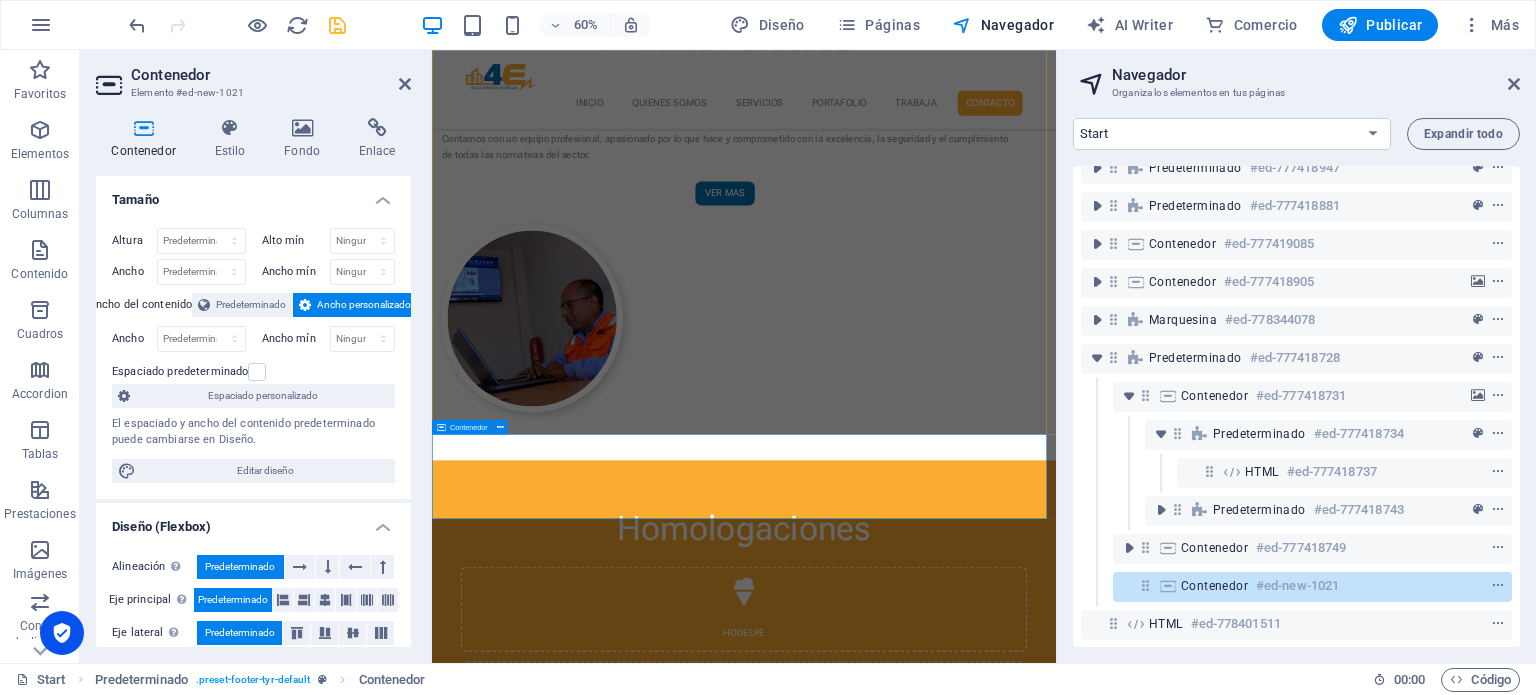scroll, scrollTop: 4470, scrollLeft: 0, axis: vertical 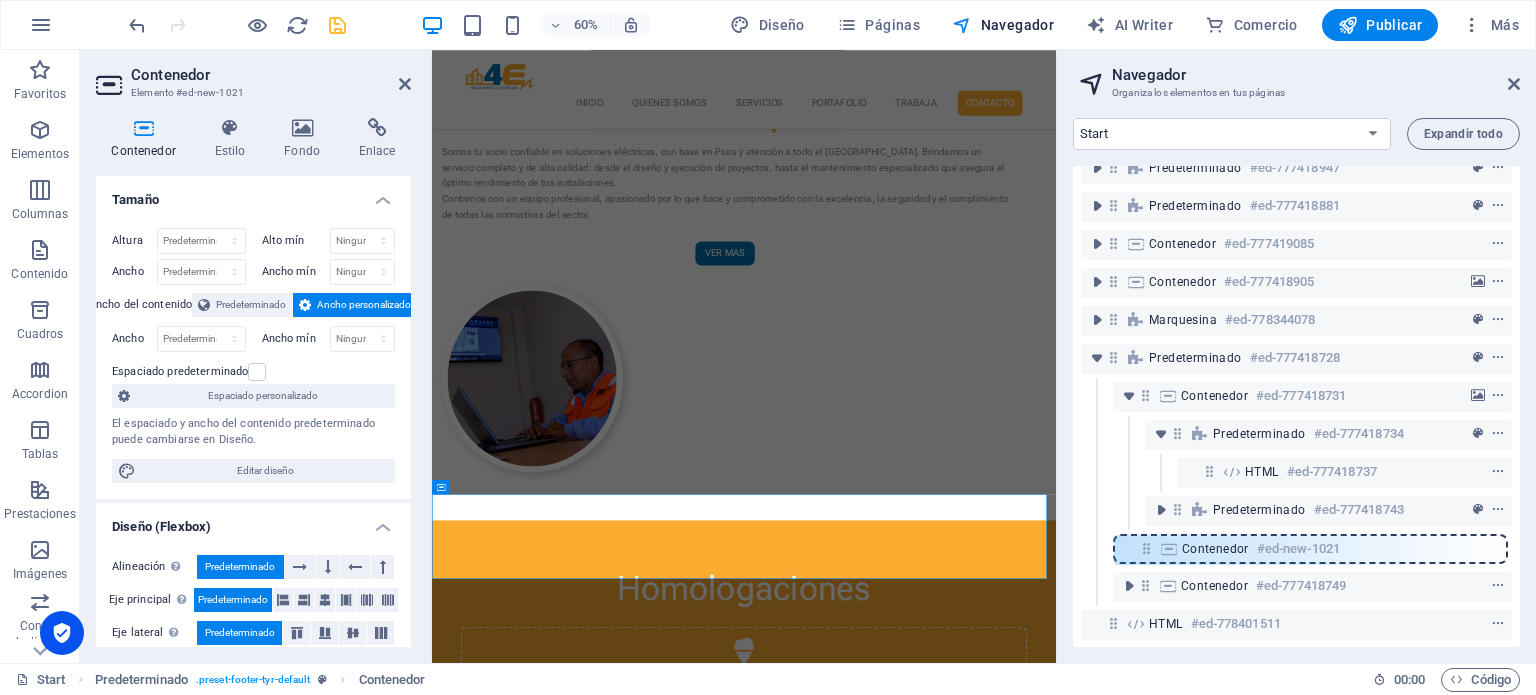 drag, startPoint x: 1144, startPoint y: 584, endPoint x: 1145, endPoint y: 542, distance: 42.0119 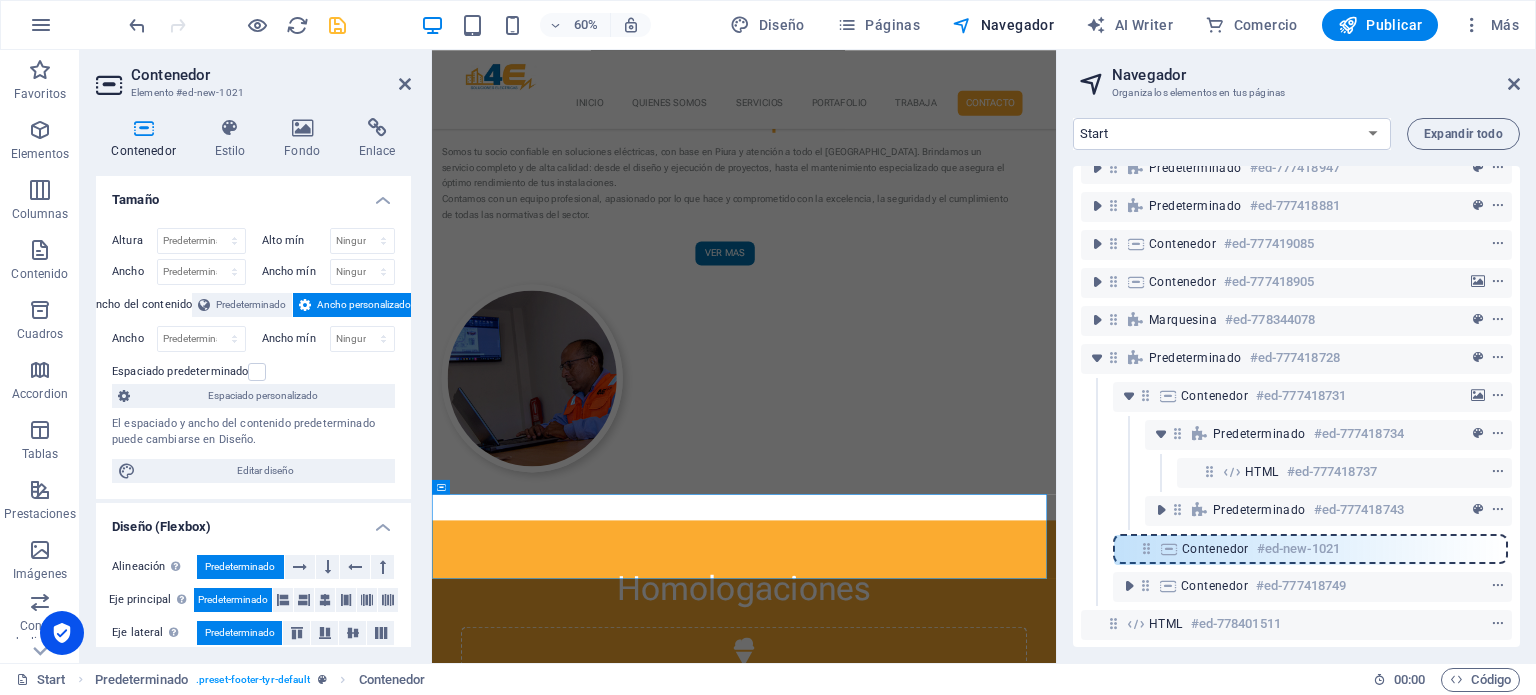 click on "Banner #ed-777419187 Tarjetas #ed-777480513 Predeterminado #ed-777419079 Contenedor #ed-777419019 Predeterminado #ed-777418947 Predeterminado #ed-777418881 Contenedor #ed-777419085 Contenedor #ed-777418905 Marquesina #ed-778344078 Predeterminado #ed-777418728 Contenedor #ed-777418731 Predeterminado #ed-777418734 HTML #ed-777418737 Predeterminado #ed-777418743 Contenedor #ed-777418749 Contenedor #ed-new-1021 HTML #ed-778401511" at bounding box center [1296, 406] 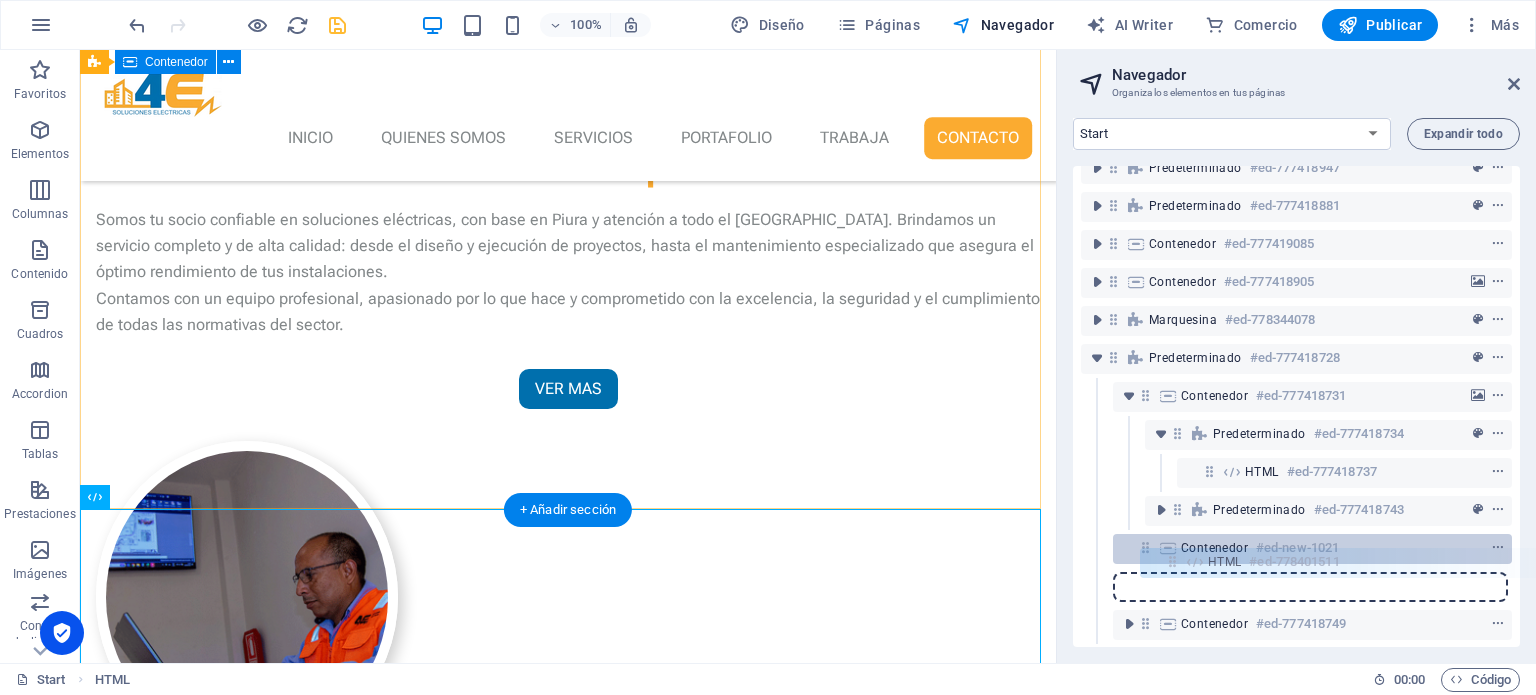 drag, startPoint x: 1115, startPoint y: 619, endPoint x: 1180, endPoint y: 552, distance: 93.34881 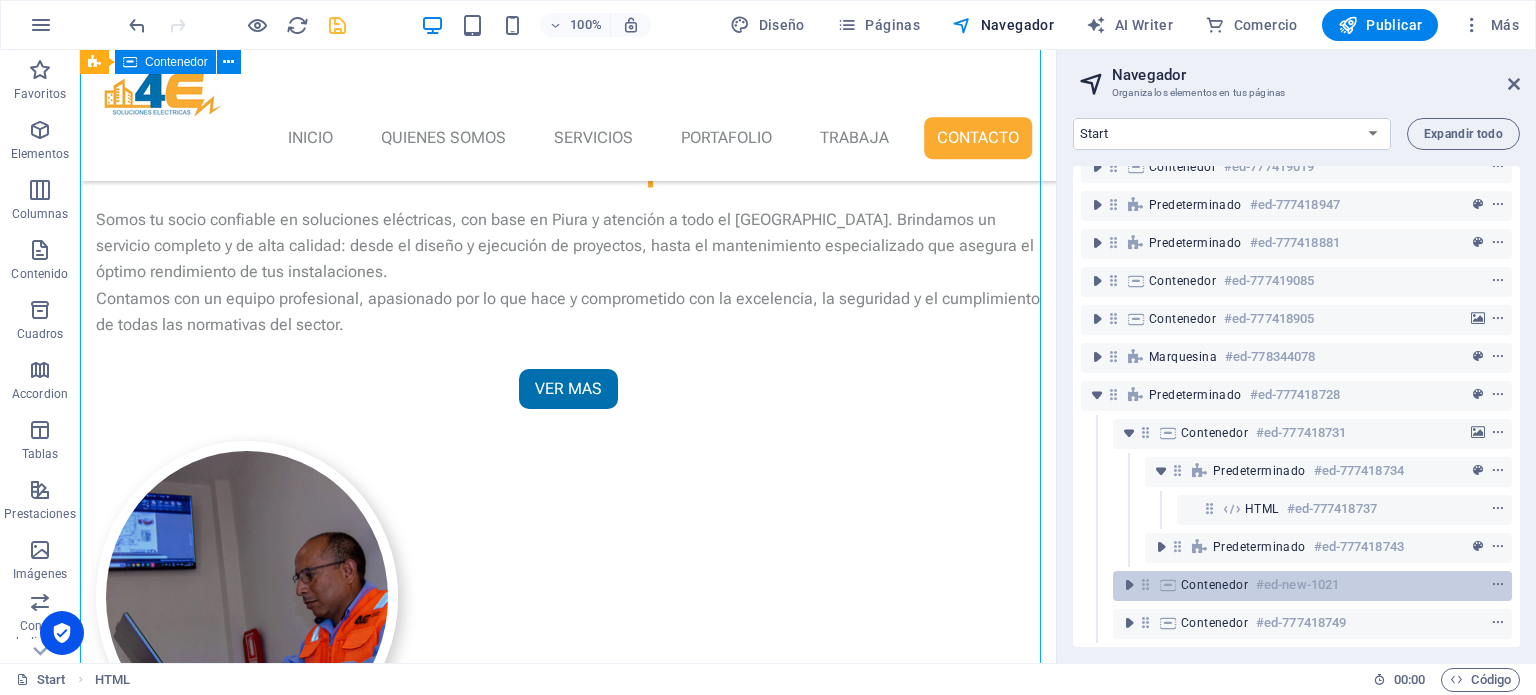 scroll, scrollTop: 5016, scrollLeft: 0, axis: vertical 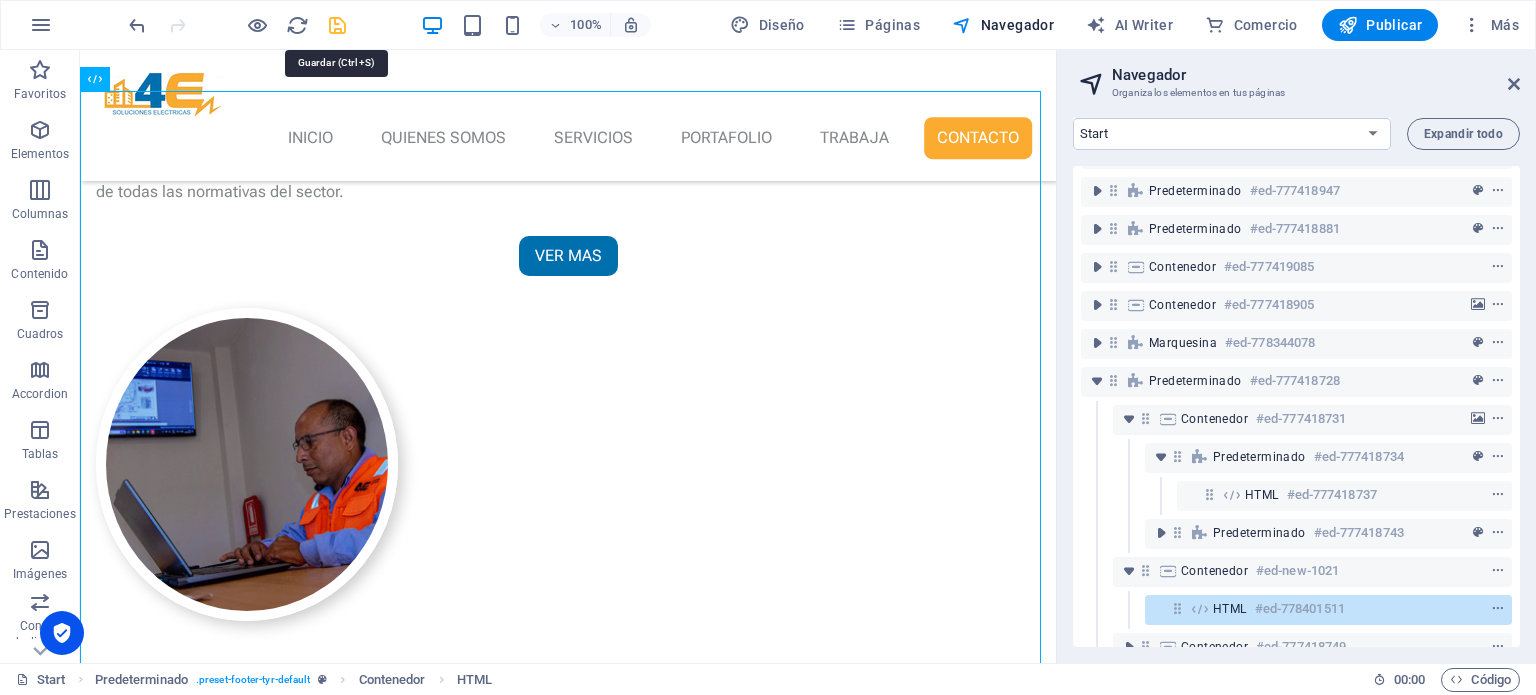 click at bounding box center [337, 25] 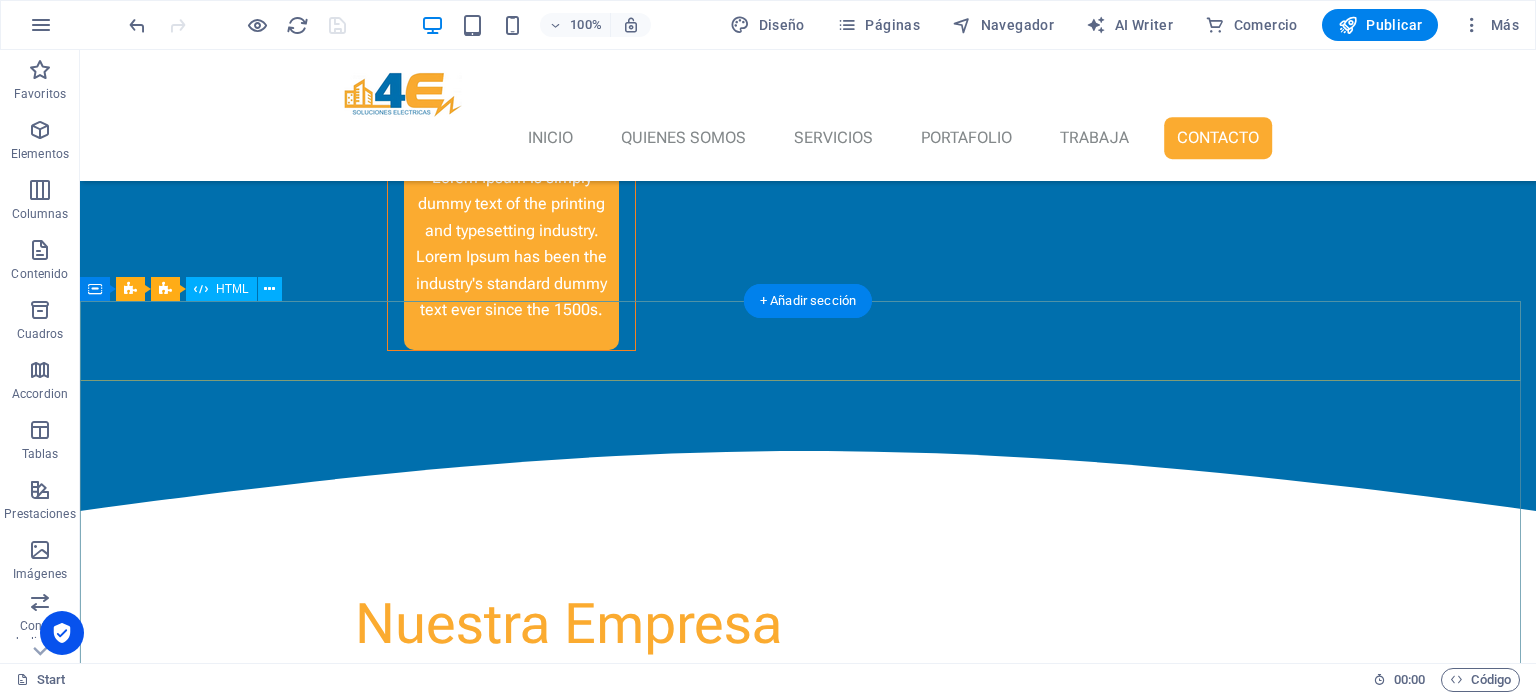 scroll, scrollTop: 4016, scrollLeft: 0, axis: vertical 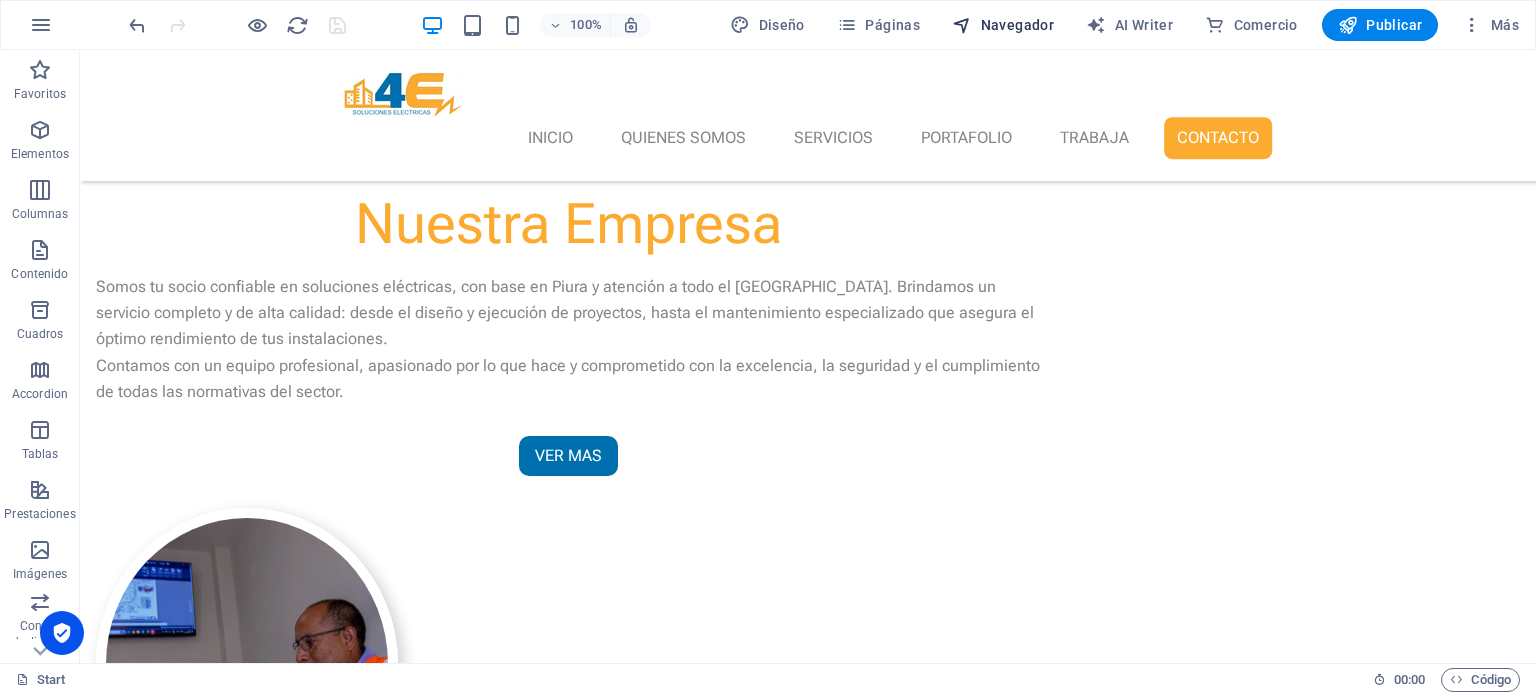 click on "Navegador" at bounding box center (1003, 25) 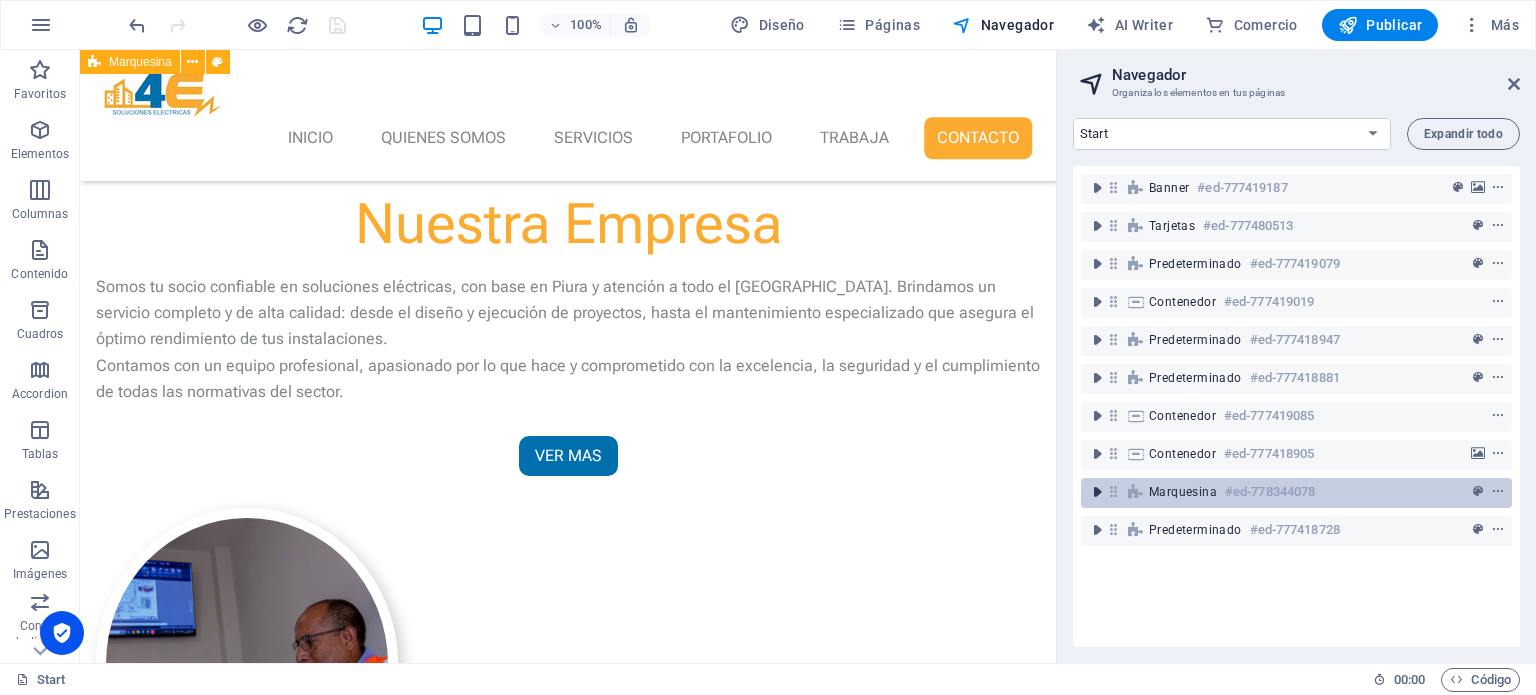 click at bounding box center [1097, 492] 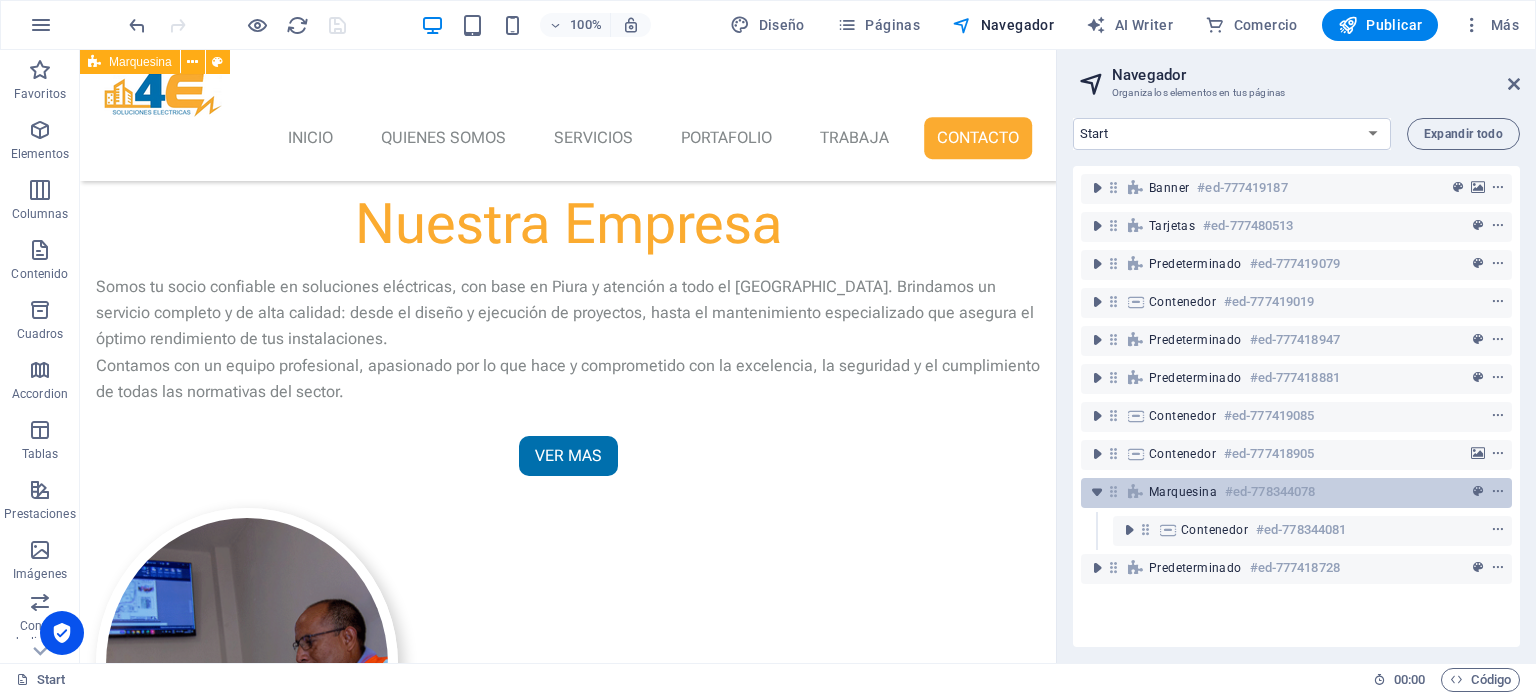 click at bounding box center [1113, 491] 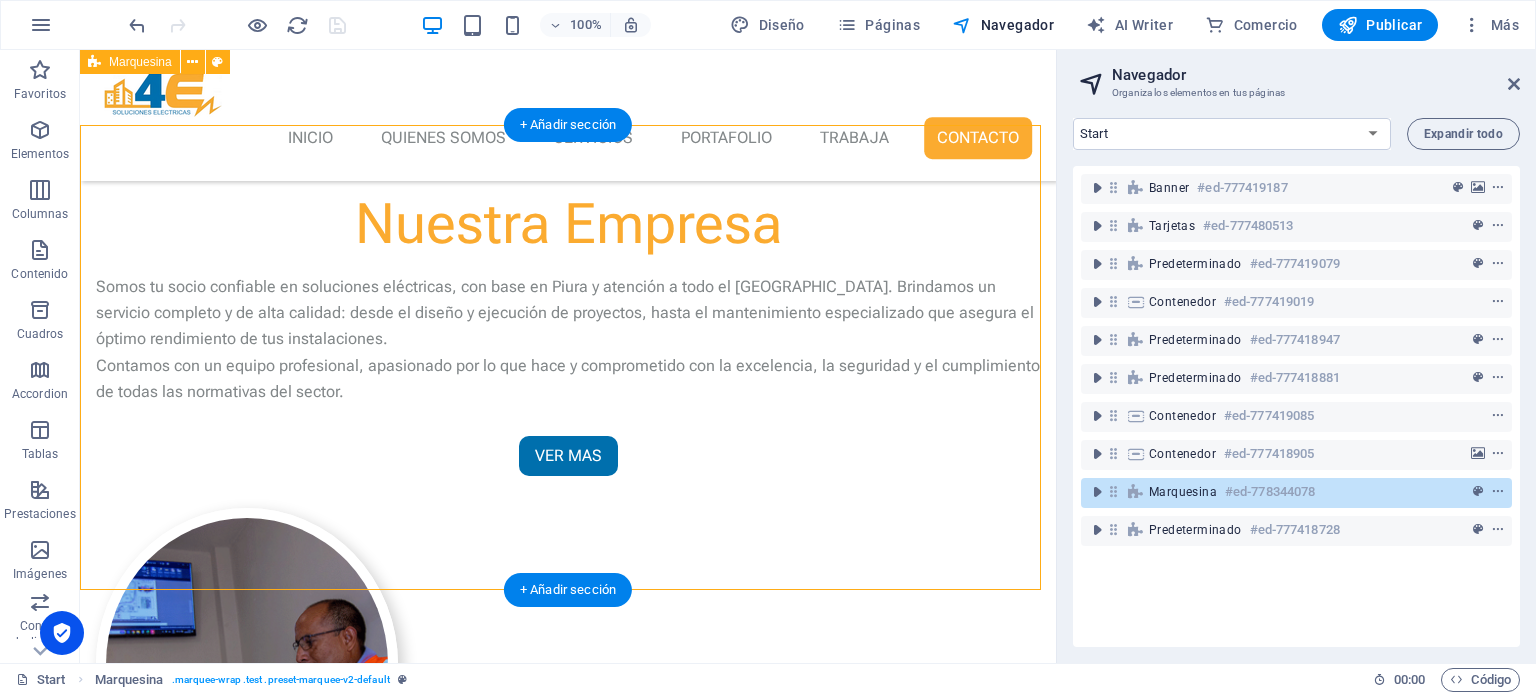 scroll, scrollTop: 3318, scrollLeft: 0, axis: vertical 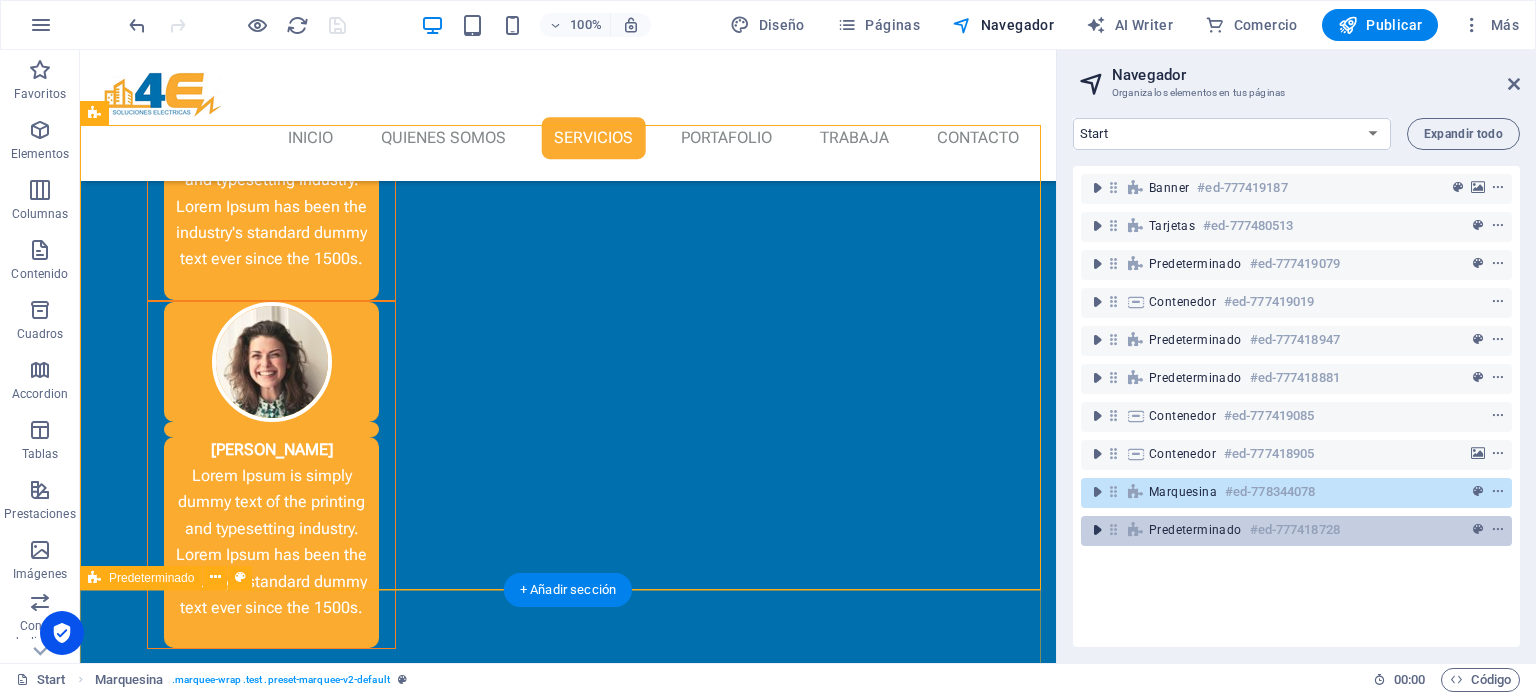 click at bounding box center (1097, 530) 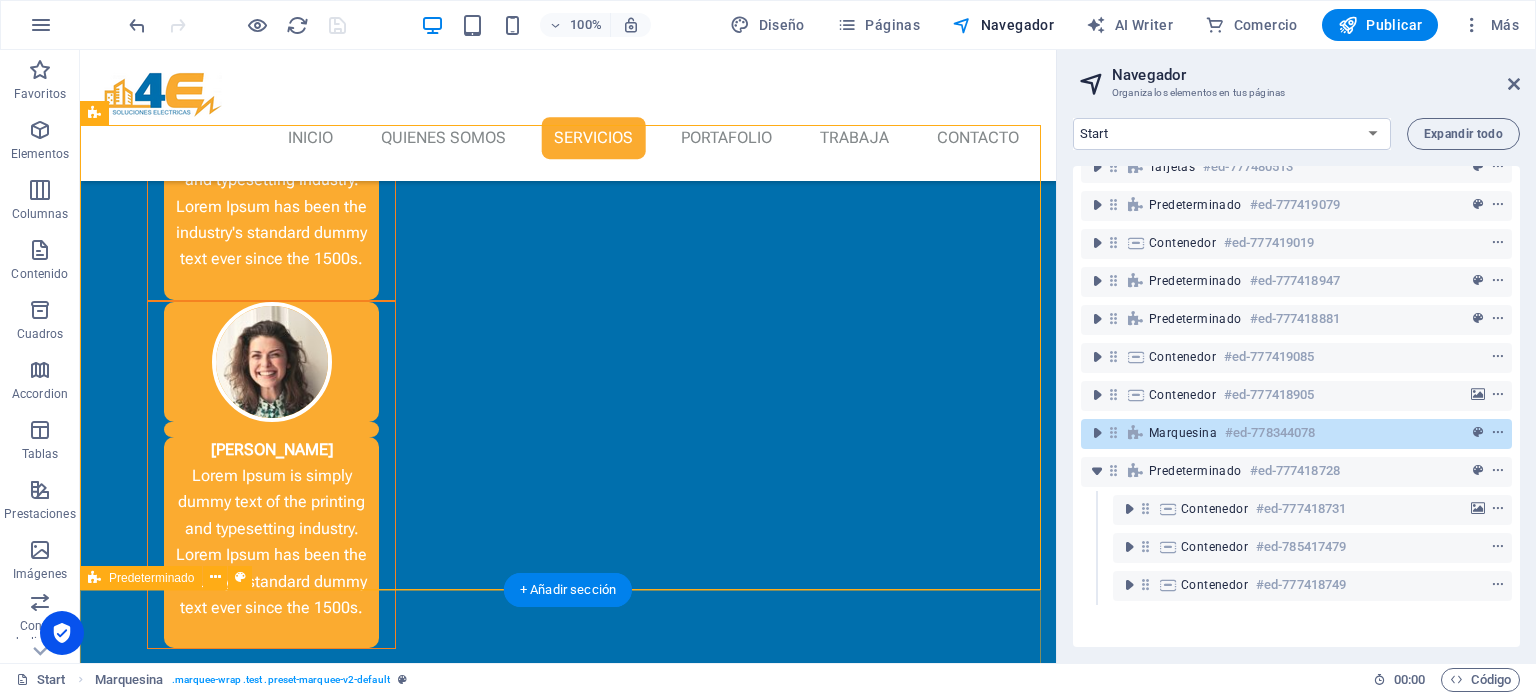 scroll, scrollTop: 73, scrollLeft: 0, axis: vertical 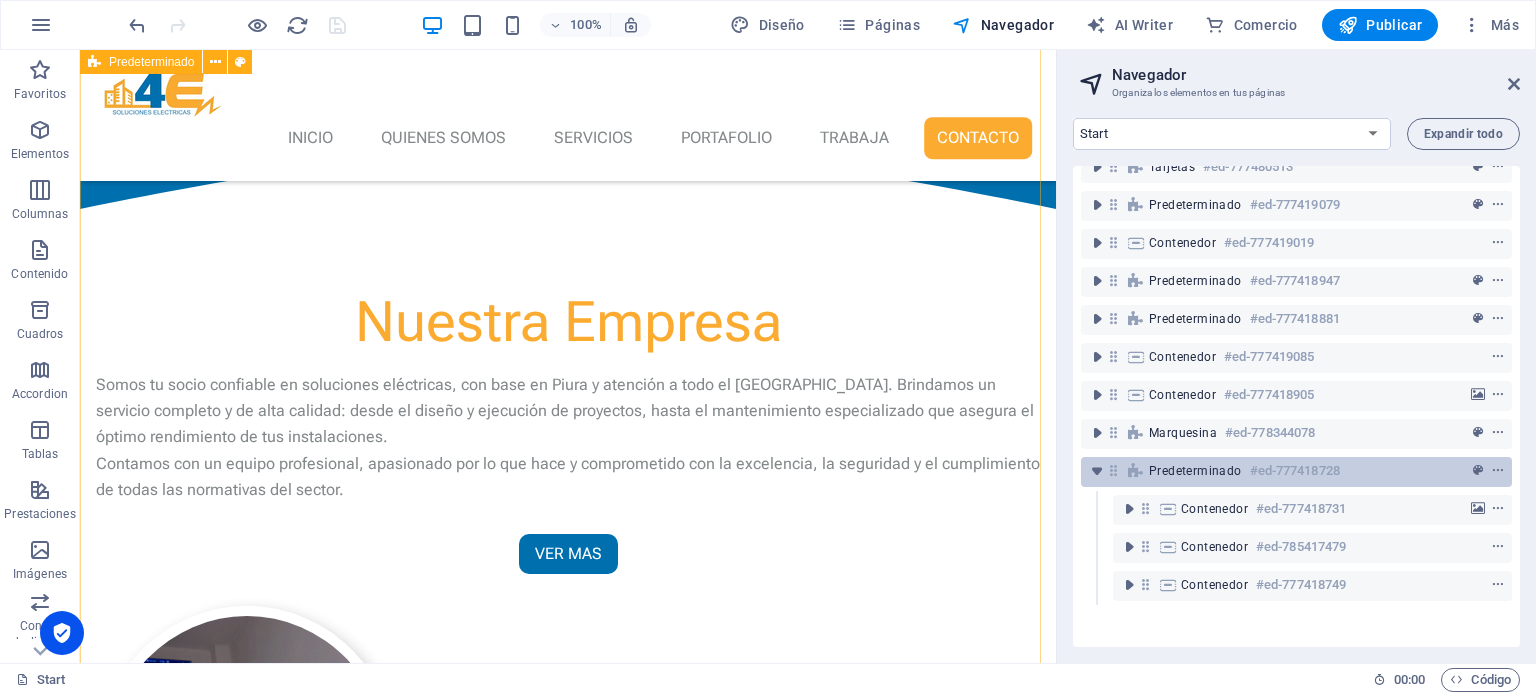 click on "Predeterminado" at bounding box center (1195, 471) 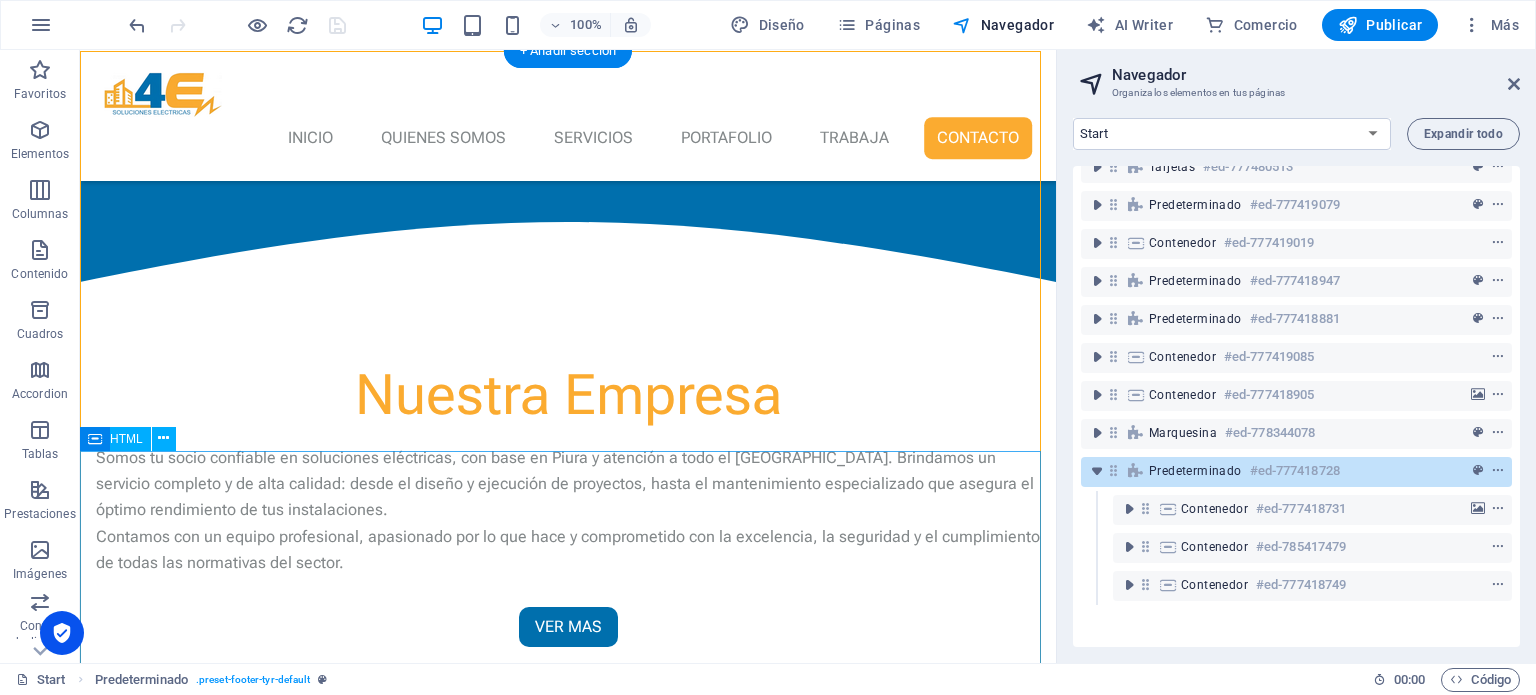 scroll, scrollTop: 3836, scrollLeft: 0, axis: vertical 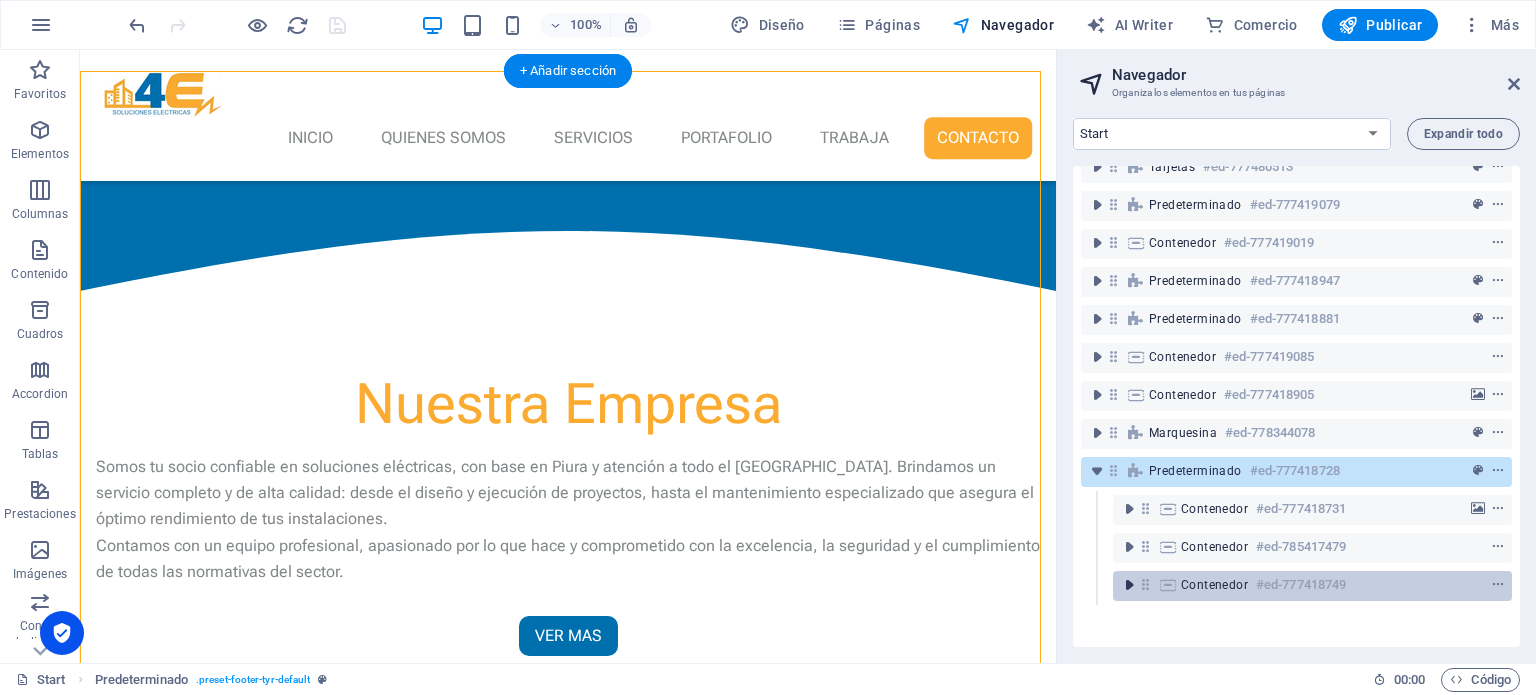 click at bounding box center [1129, 585] 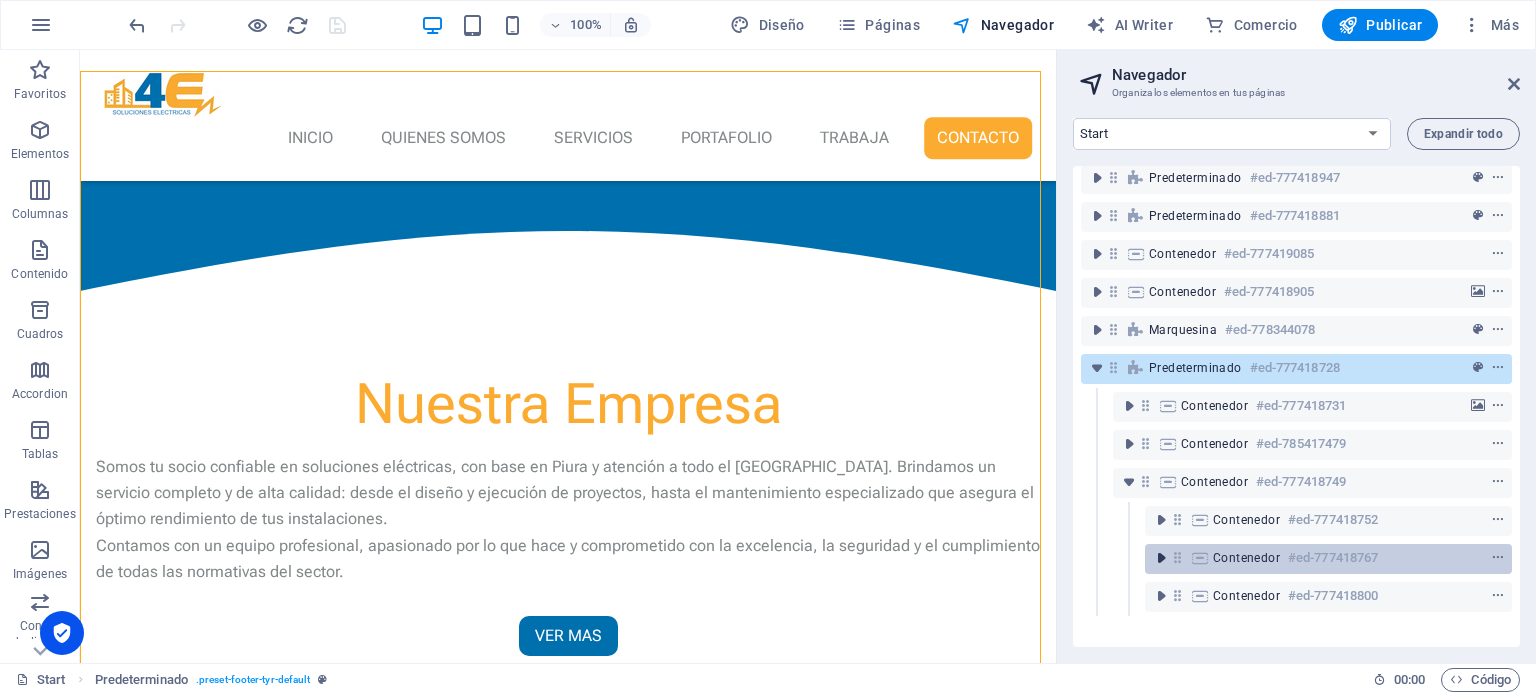 scroll, scrollTop: 188, scrollLeft: 0, axis: vertical 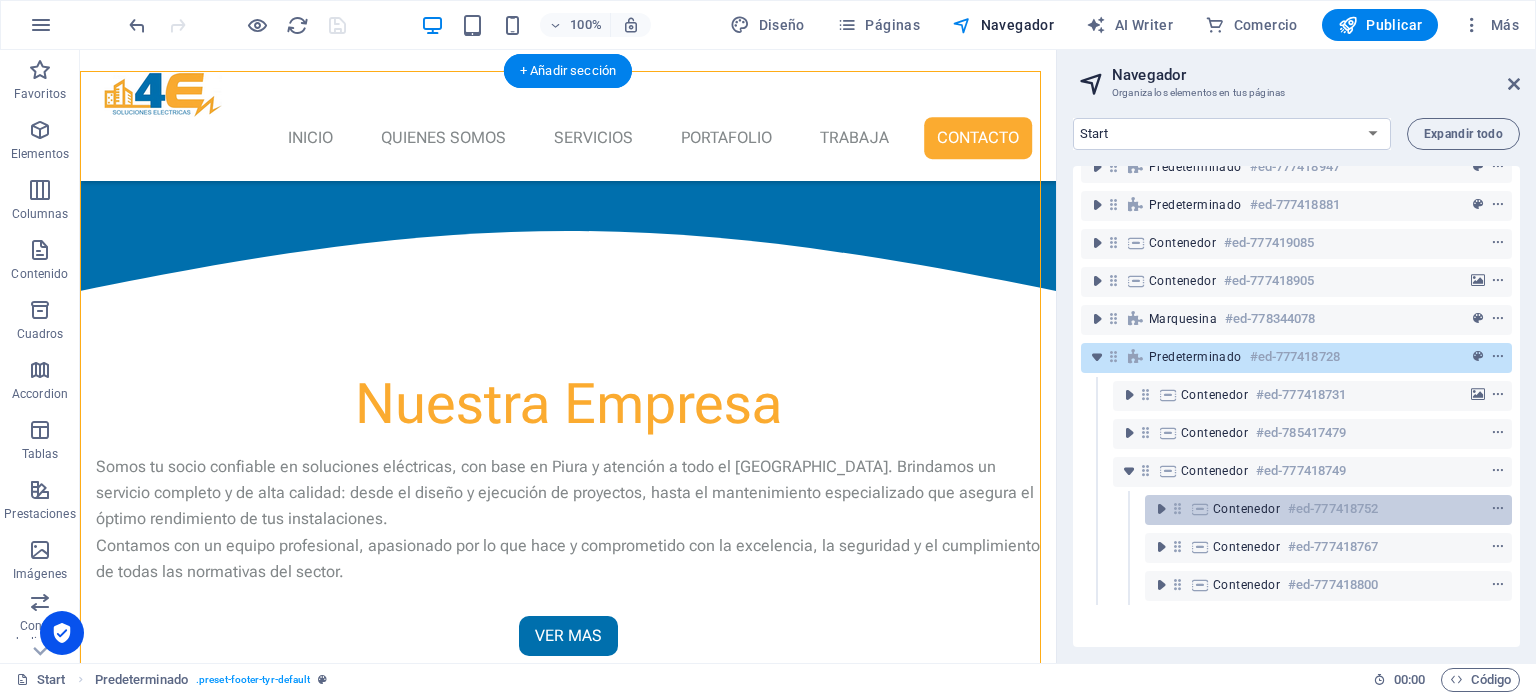 click at bounding box center [1200, 509] 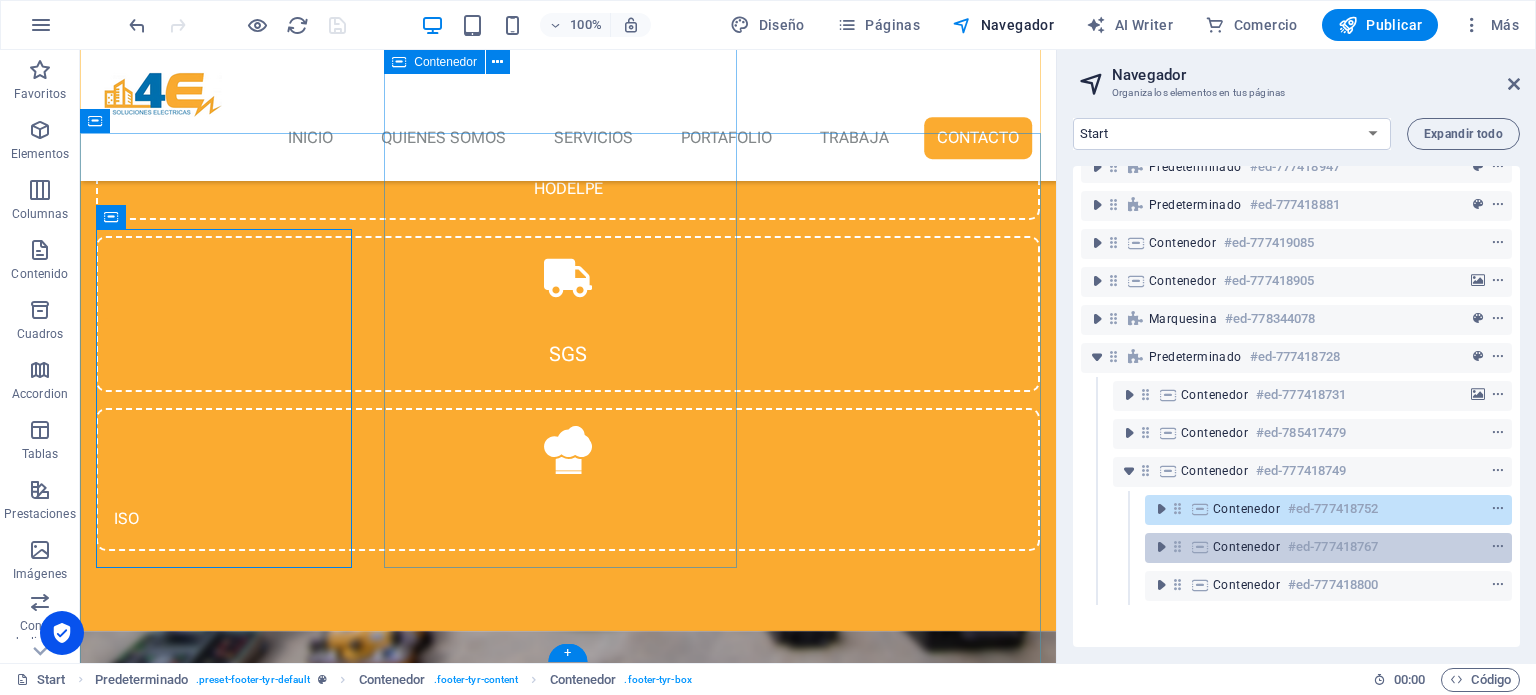 click on "Contenedor" at bounding box center (1246, 547) 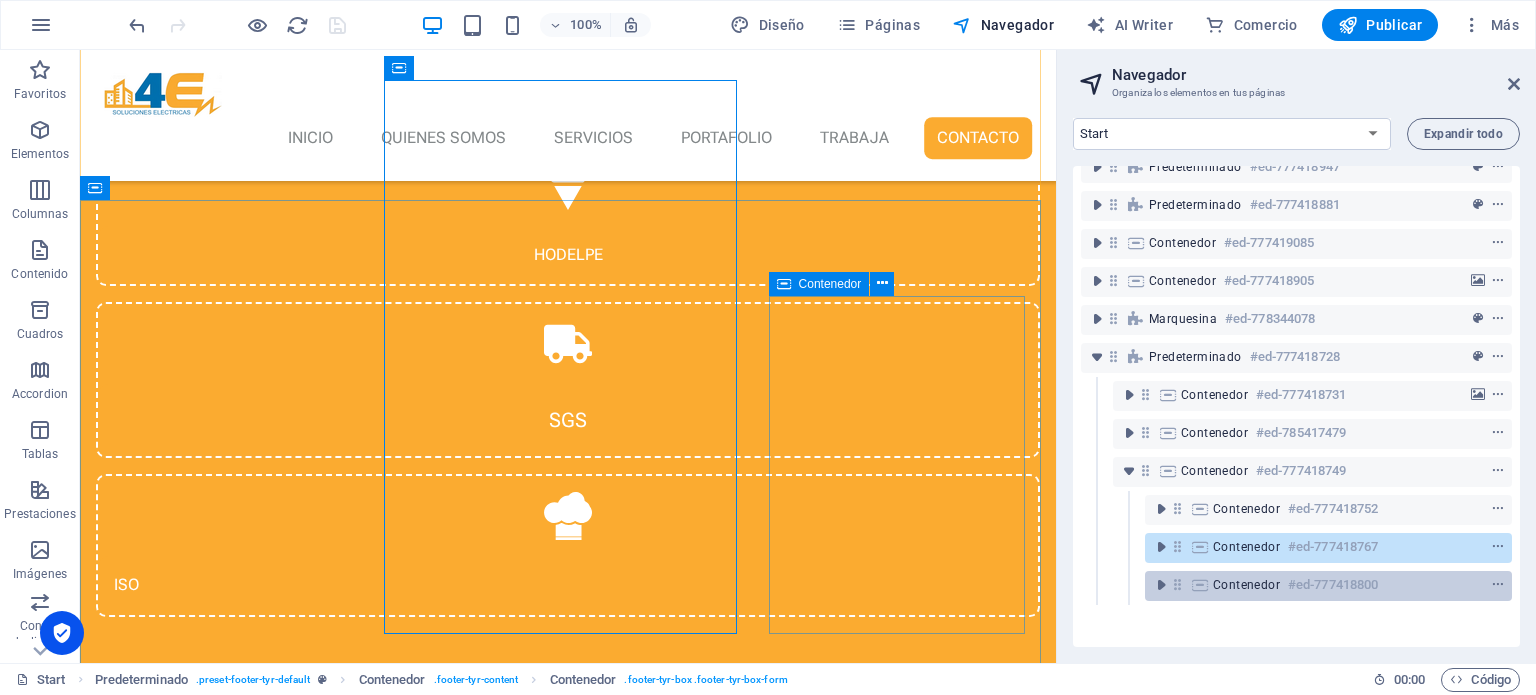 click on "Contenedor" at bounding box center [1246, 585] 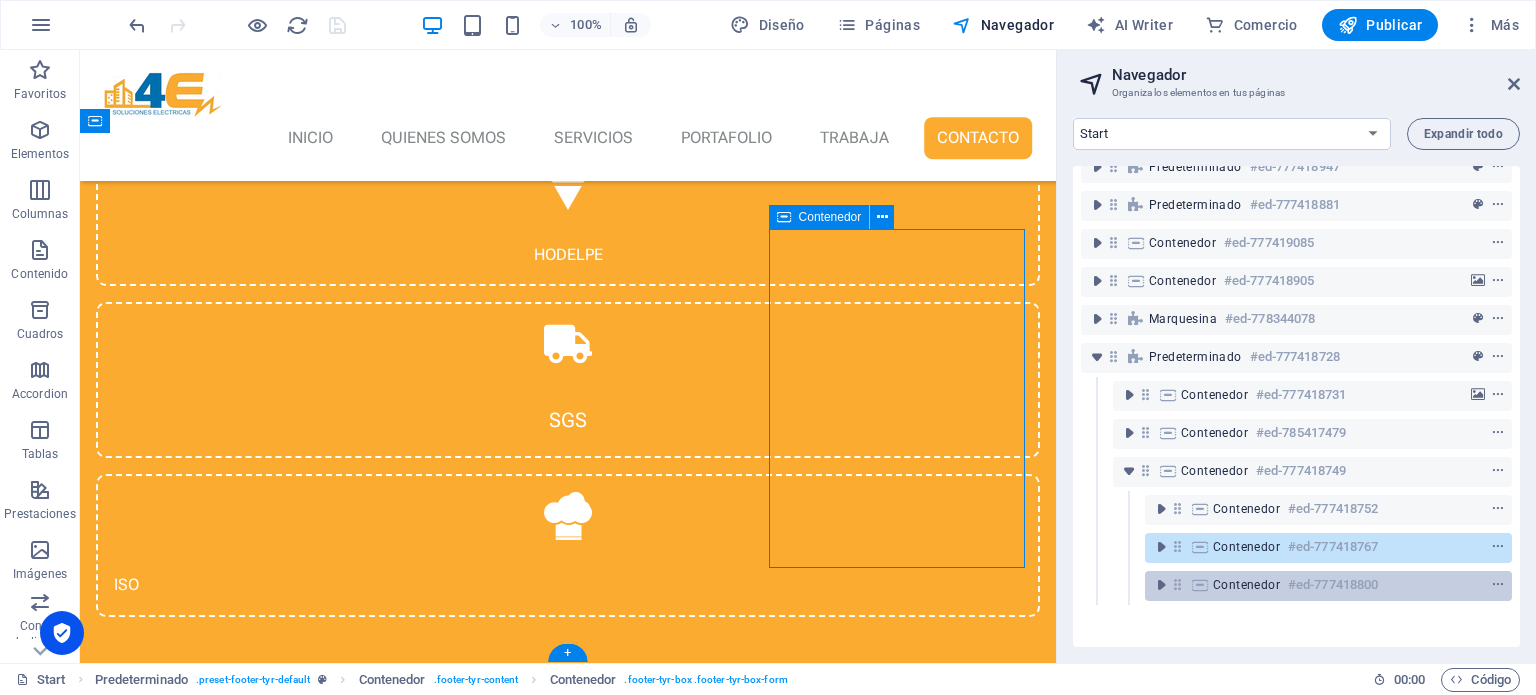 scroll, scrollTop: 5016, scrollLeft: 0, axis: vertical 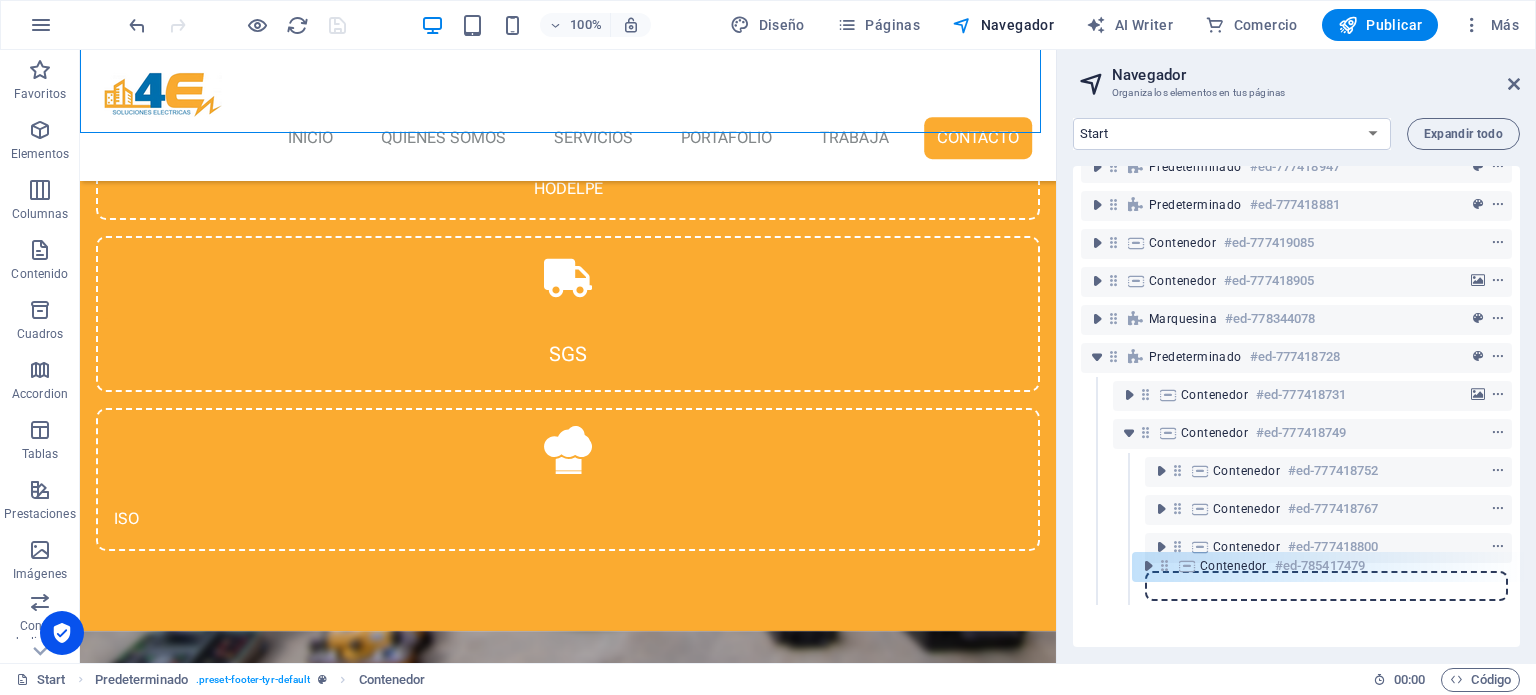 drag, startPoint x: 1144, startPoint y: 424, endPoint x: 1163, endPoint y: 574, distance: 151.19855 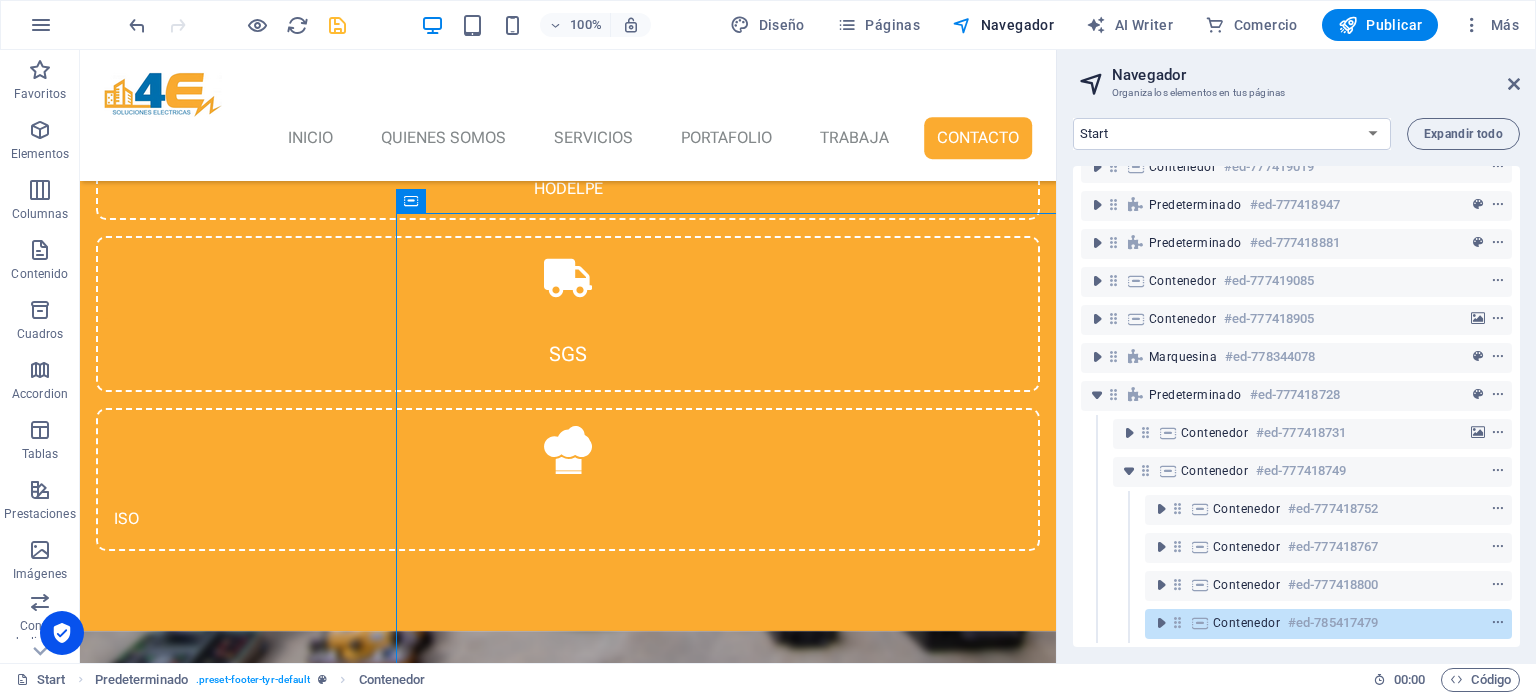 scroll, scrollTop: 149, scrollLeft: 0, axis: vertical 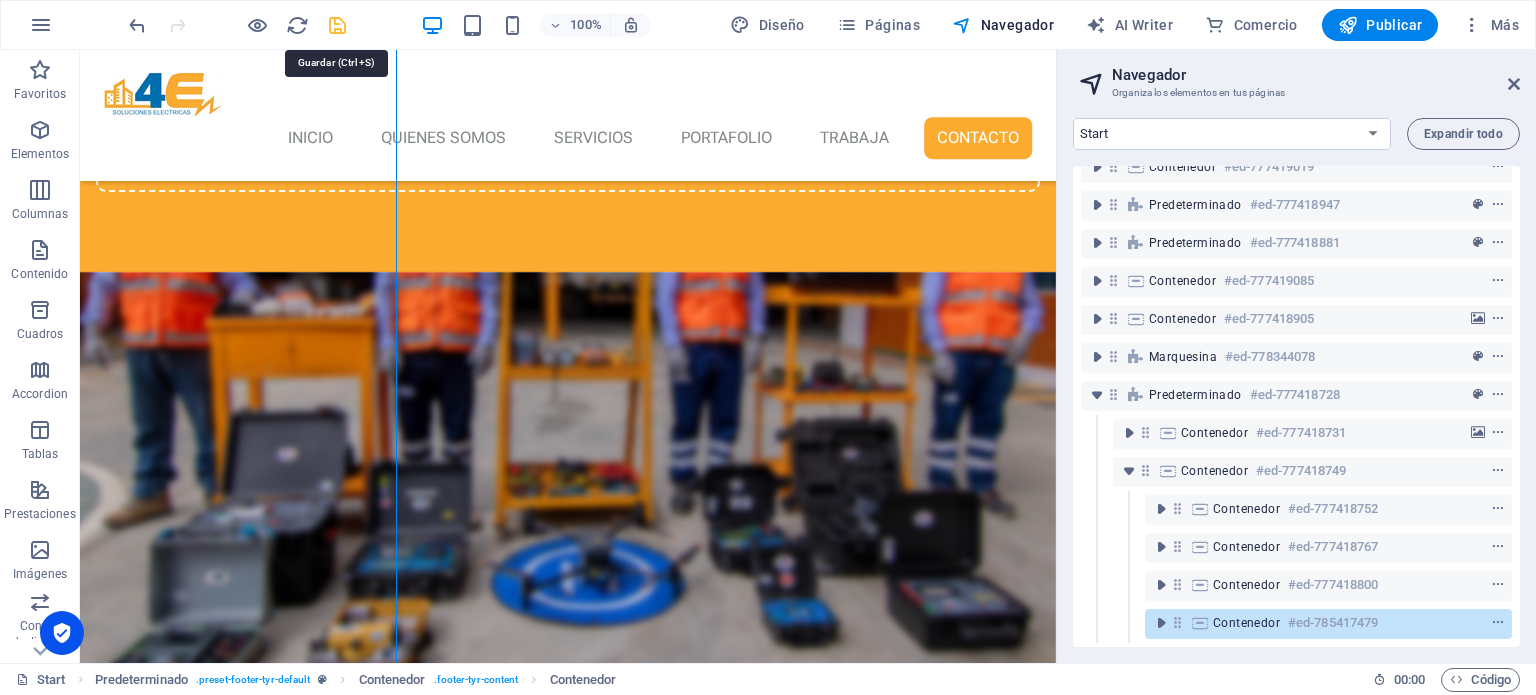 click at bounding box center (337, 25) 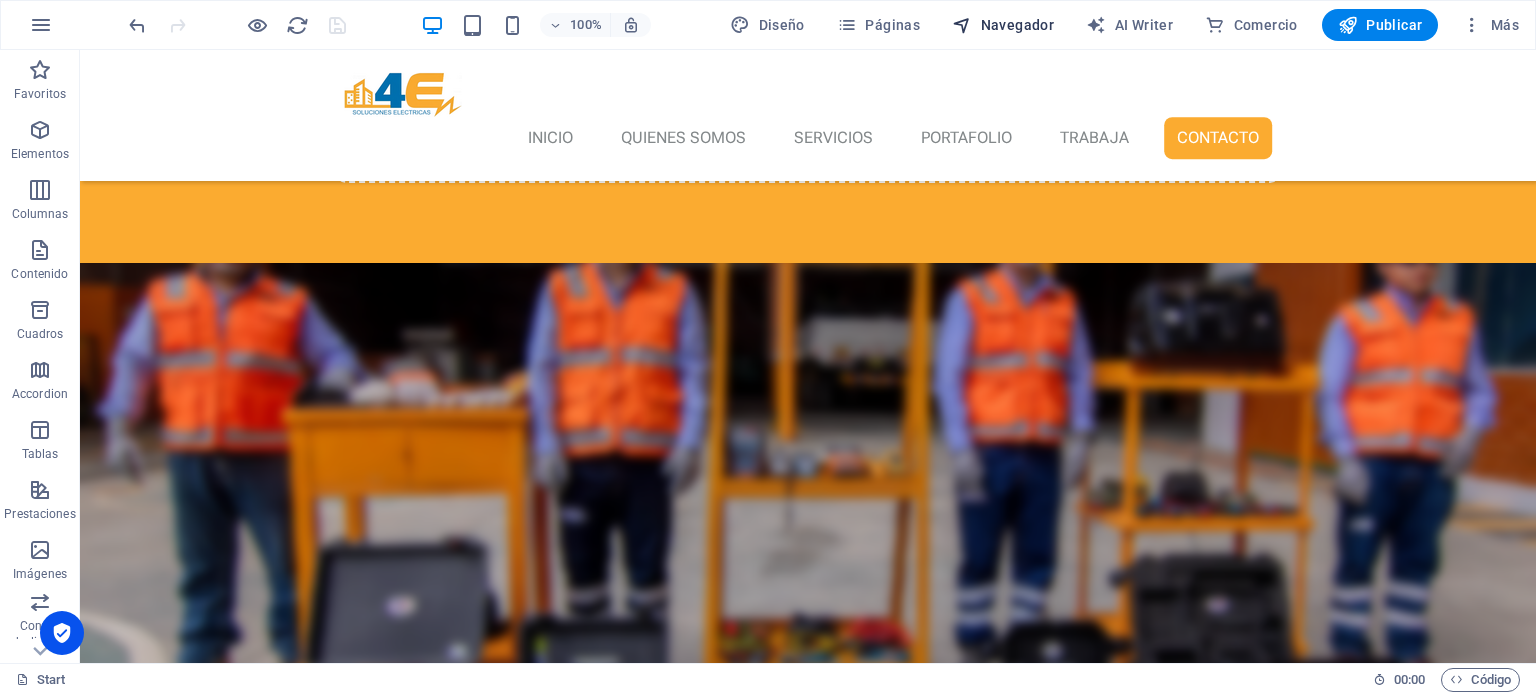 click on "Navegador" at bounding box center (1003, 25) 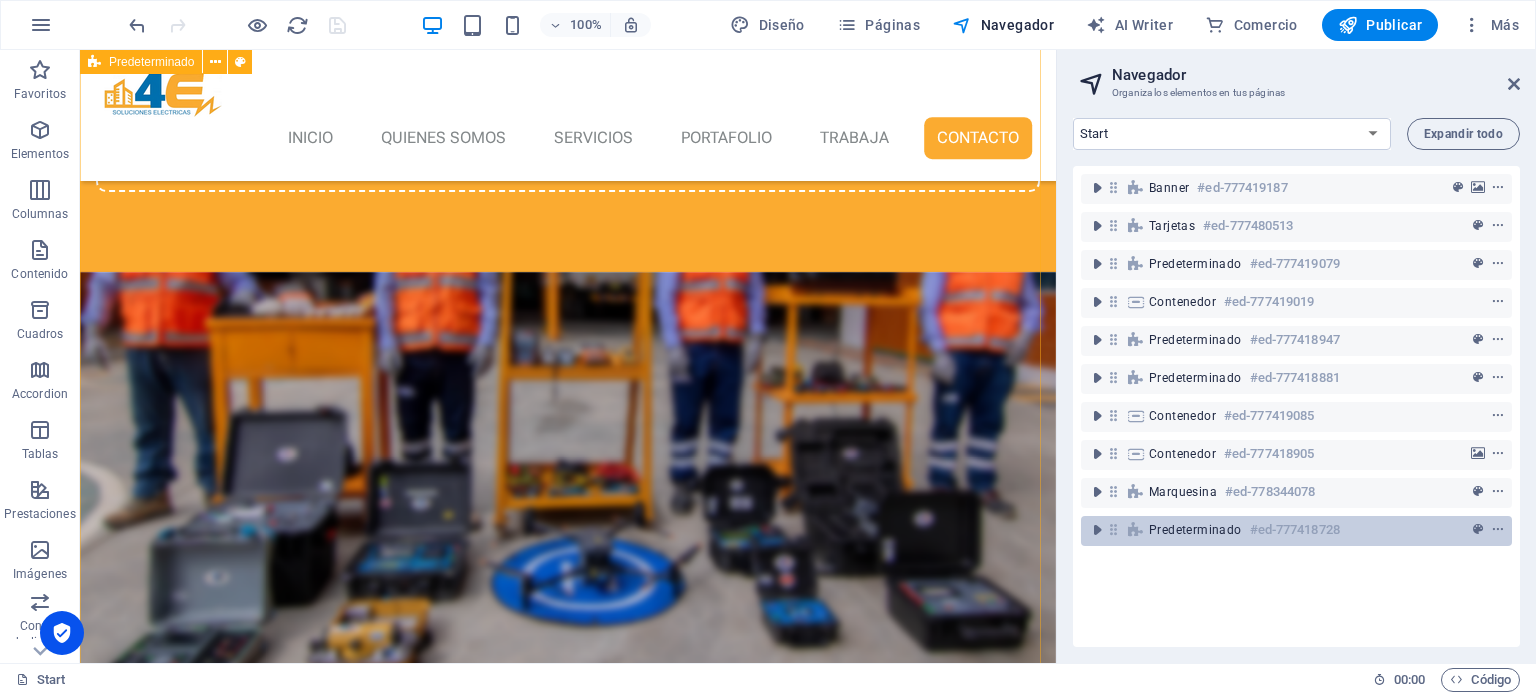 click at bounding box center (1113, 529) 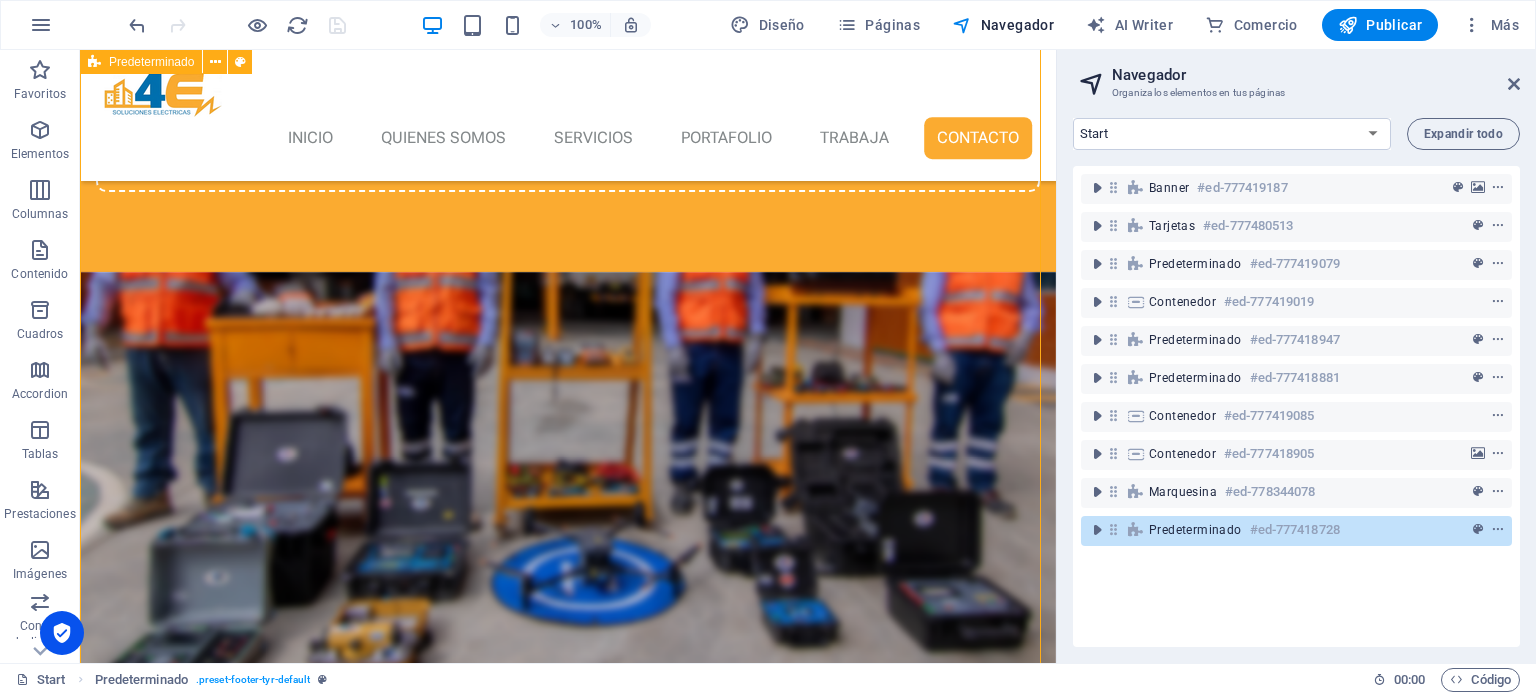 scroll, scrollTop: 4982, scrollLeft: 0, axis: vertical 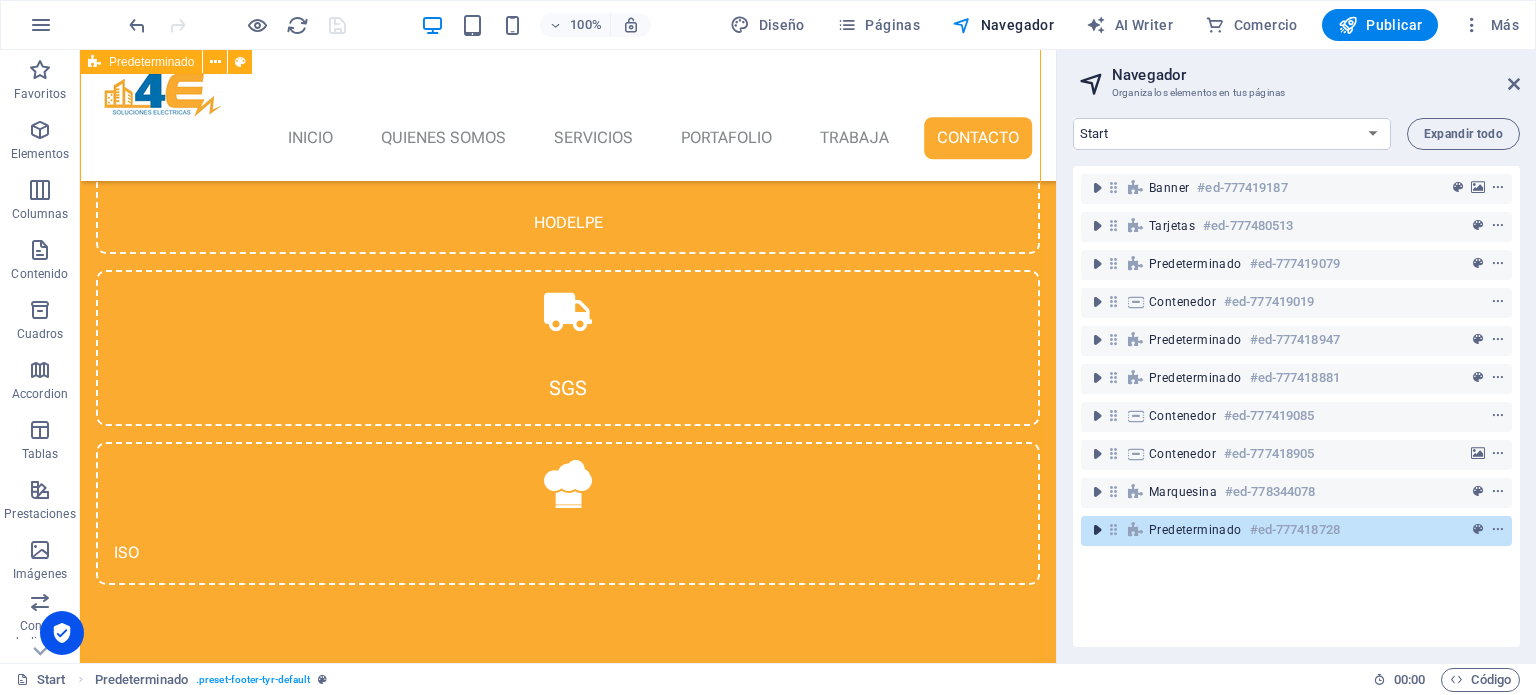 click at bounding box center (1097, 530) 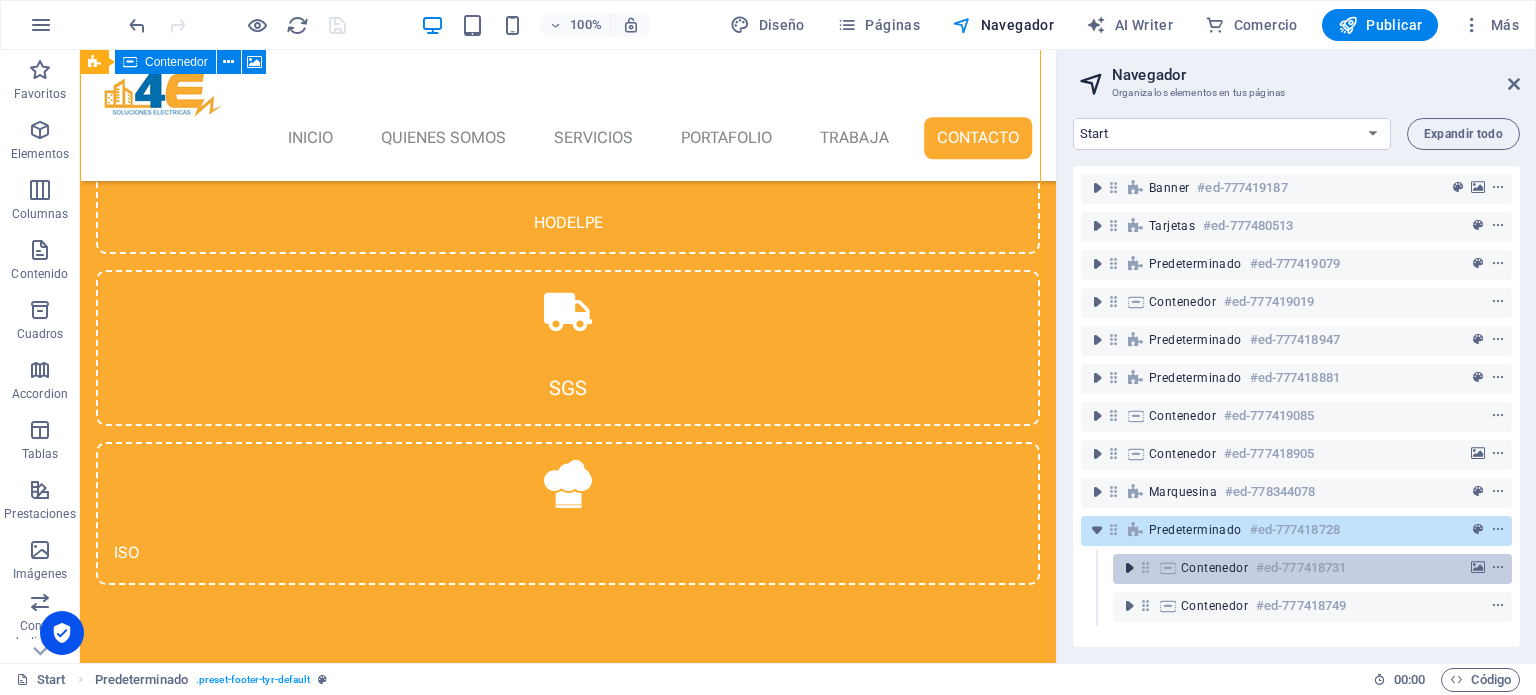 click at bounding box center [1129, 568] 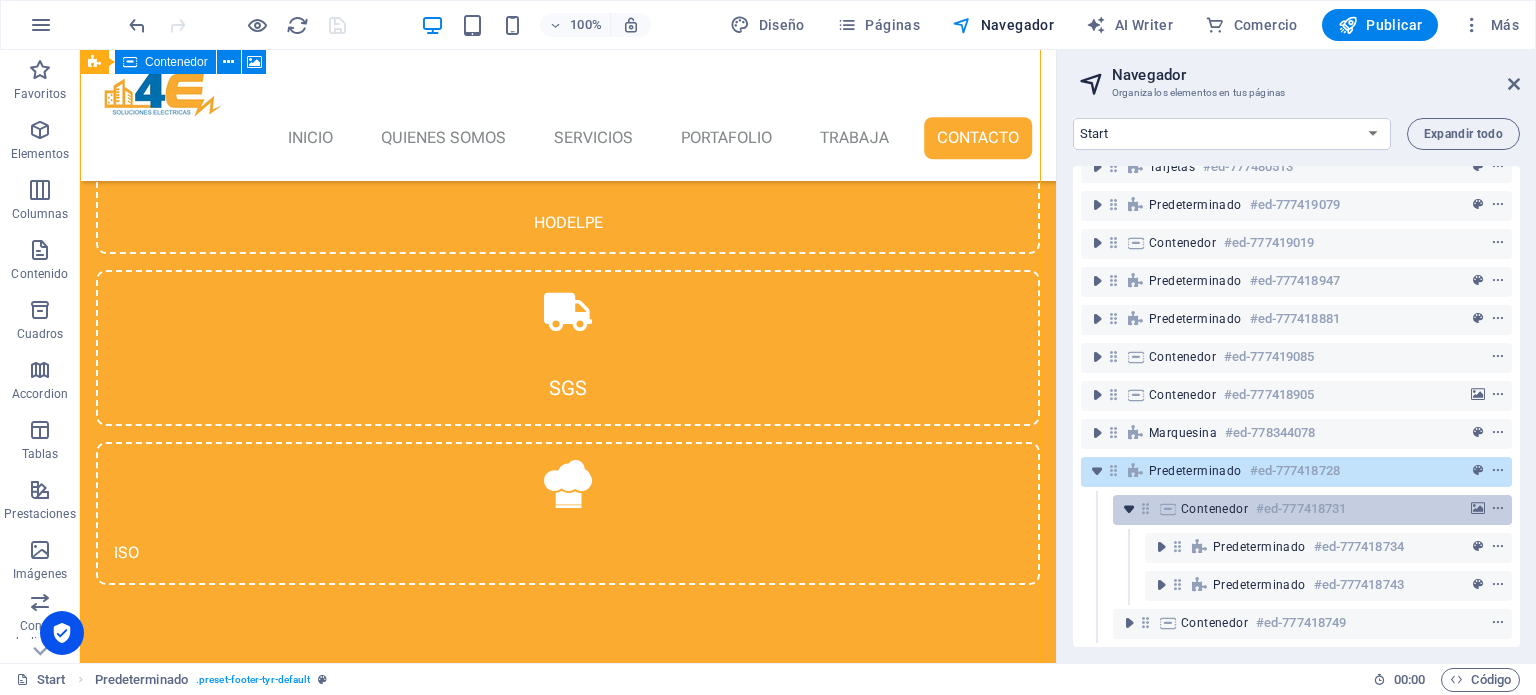 scroll, scrollTop: 73, scrollLeft: 0, axis: vertical 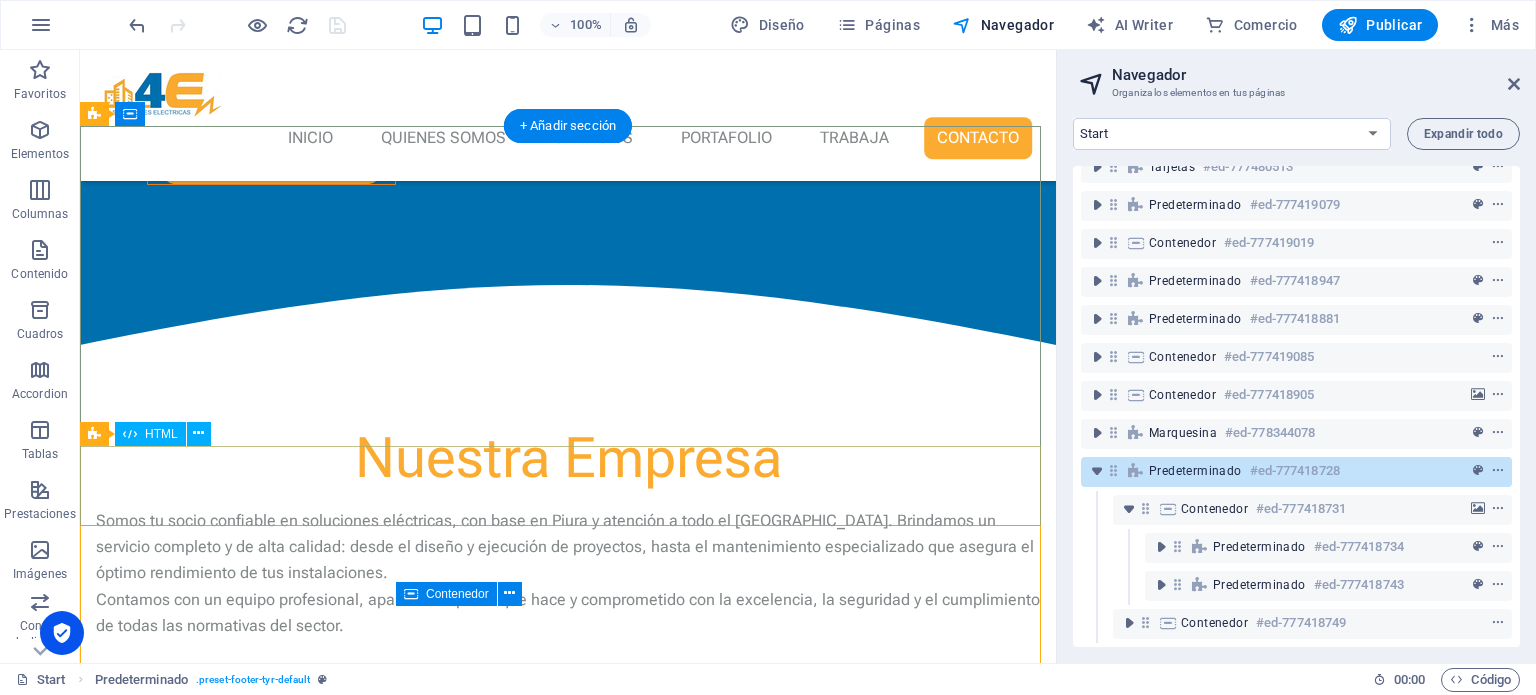 click at bounding box center [568, 3839] 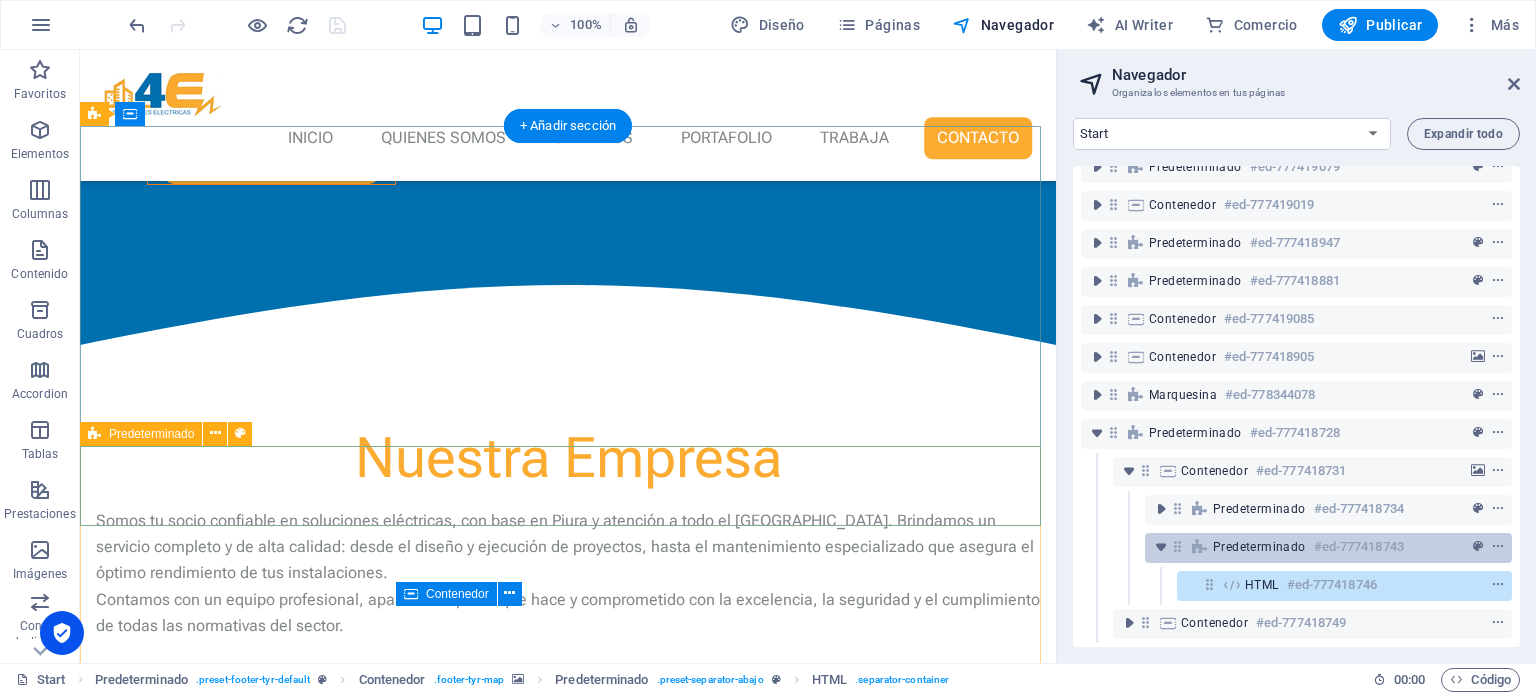 scroll, scrollTop: 112, scrollLeft: 0, axis: vertical 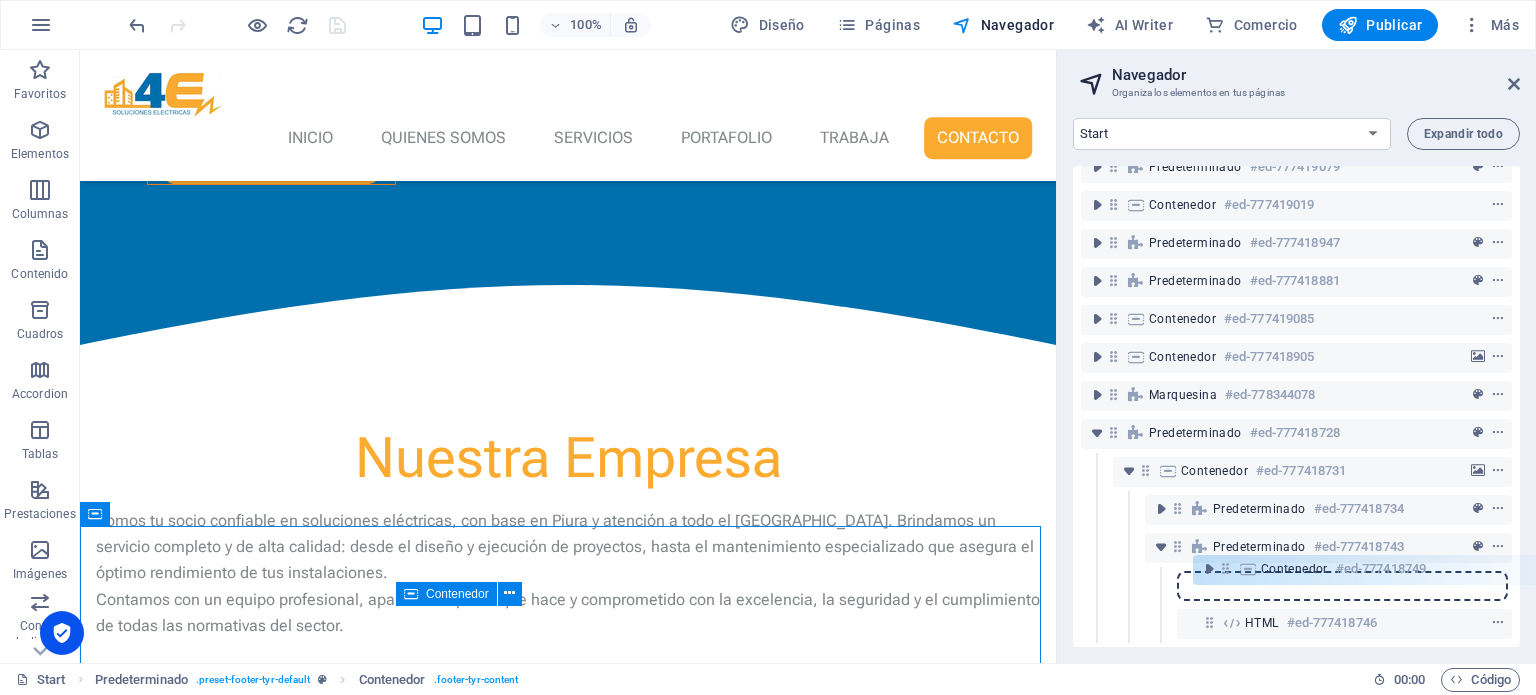 drag, startPoint x: 1144, startPoint y: 611, endPoint x: 1224, endPoint y: 567, distance: 91.3017 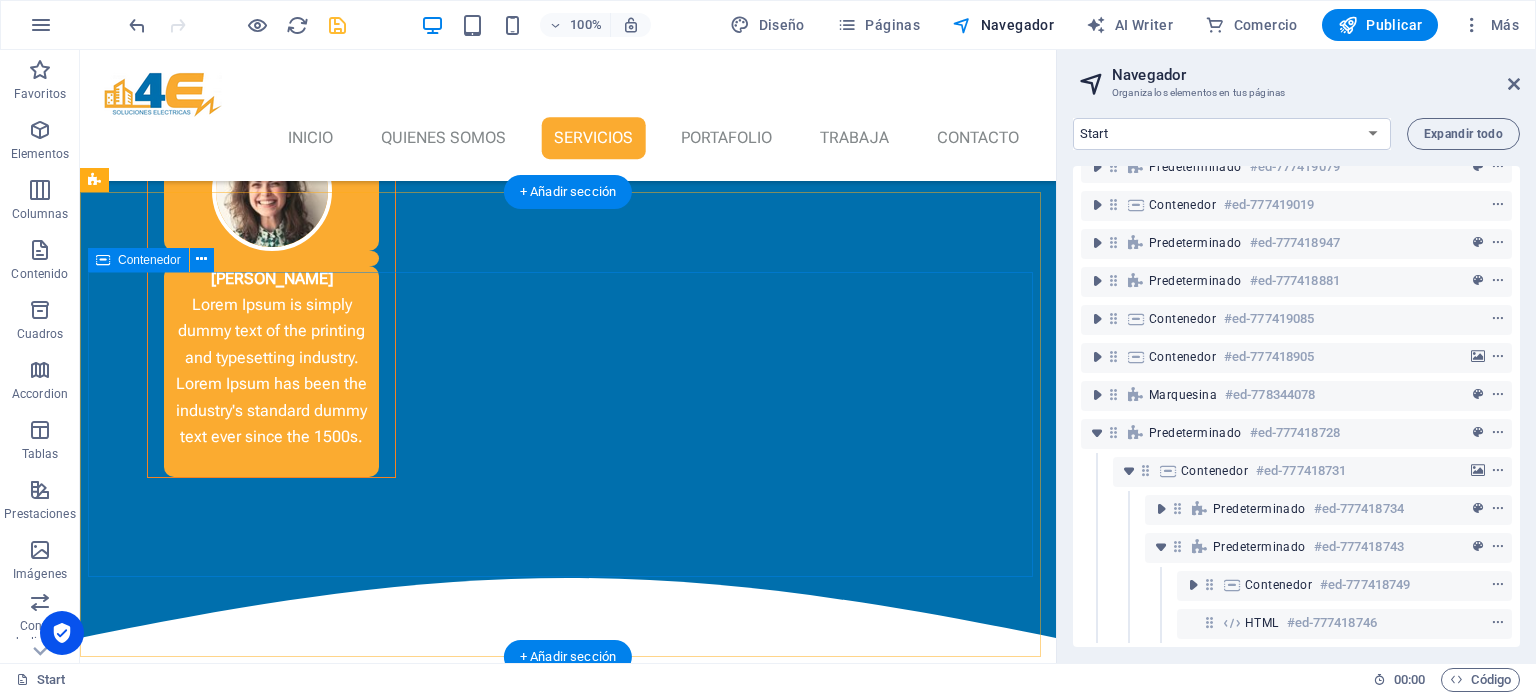 scroll, scrollTop: 3644, scrollLeft: 0, axis: vertical 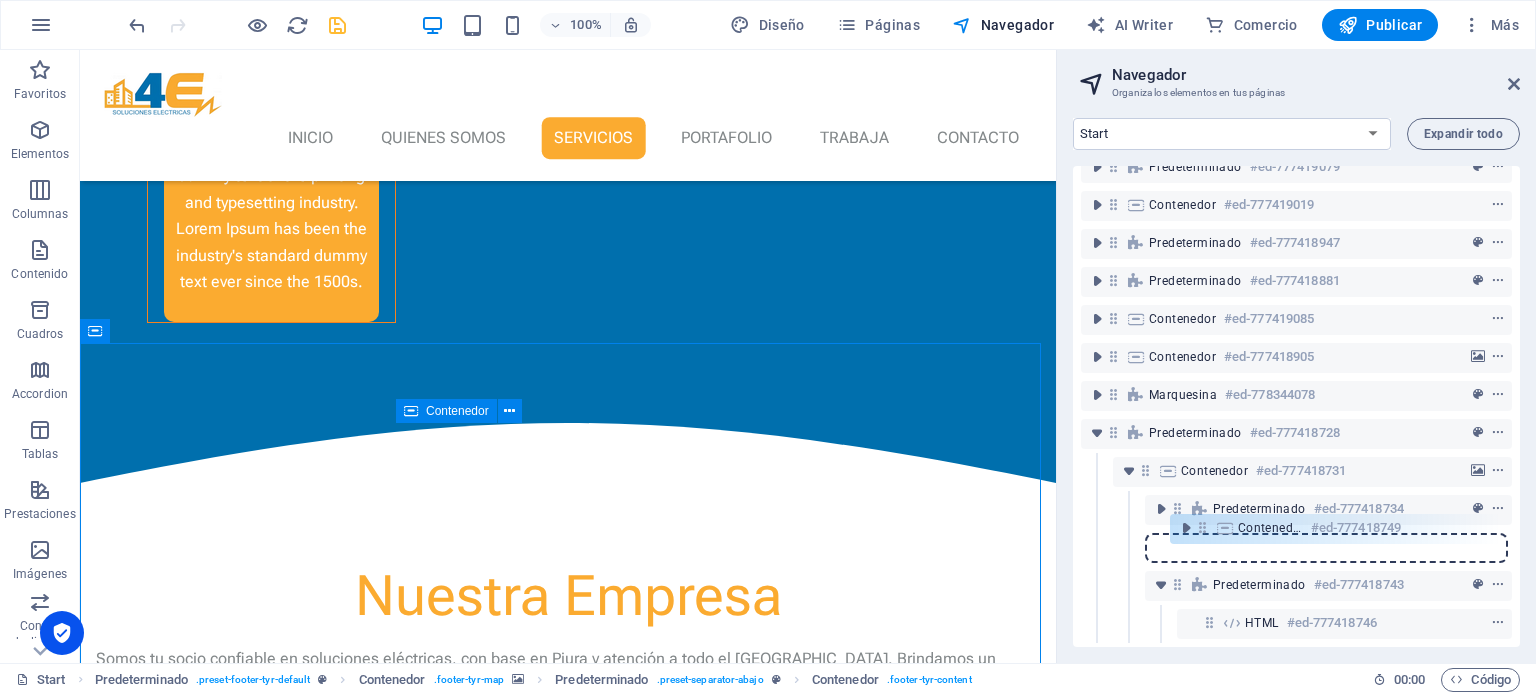 drag, startPoint x: 1209, startPoint y: 570, endPoint x: 1198, endPoint y: 523, distance: 48.270073 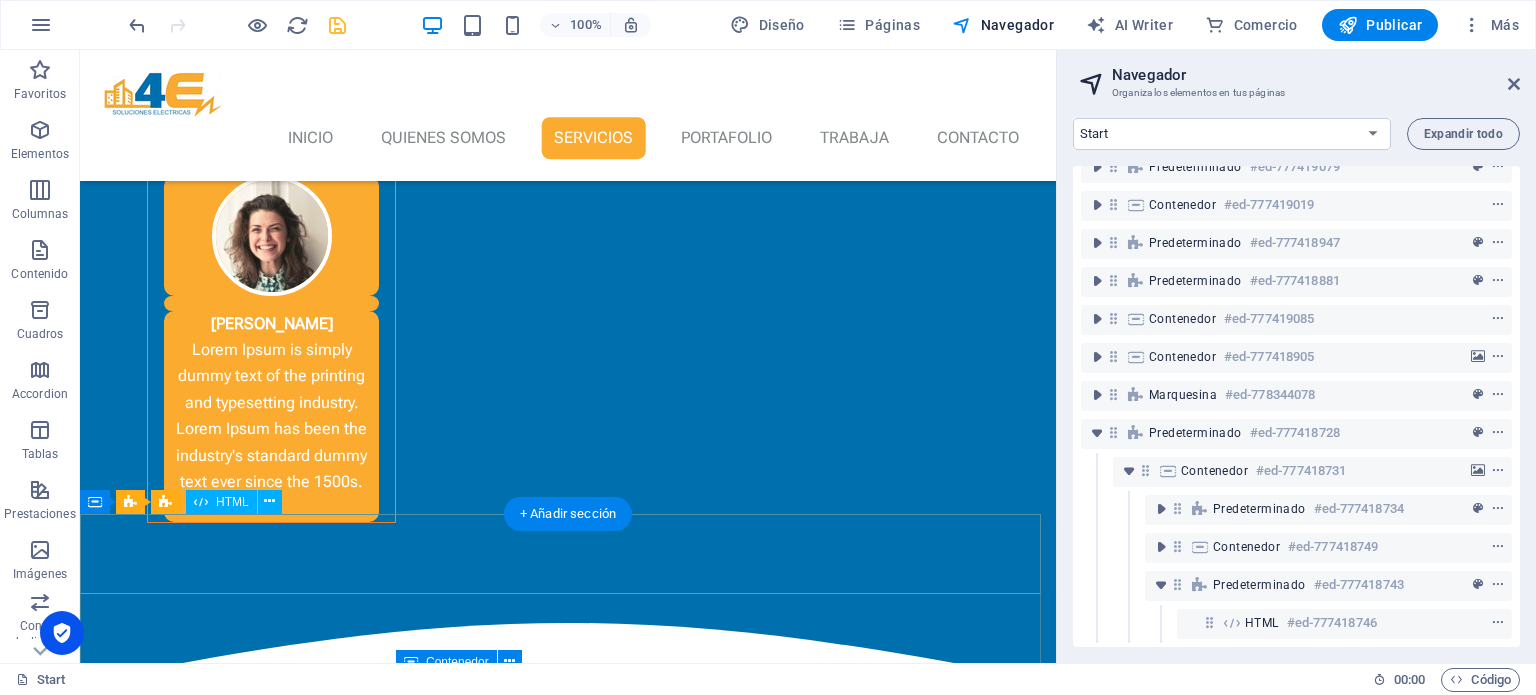 scroll, scrollTop: 3644, scrollLeft: 0, axis: vertical 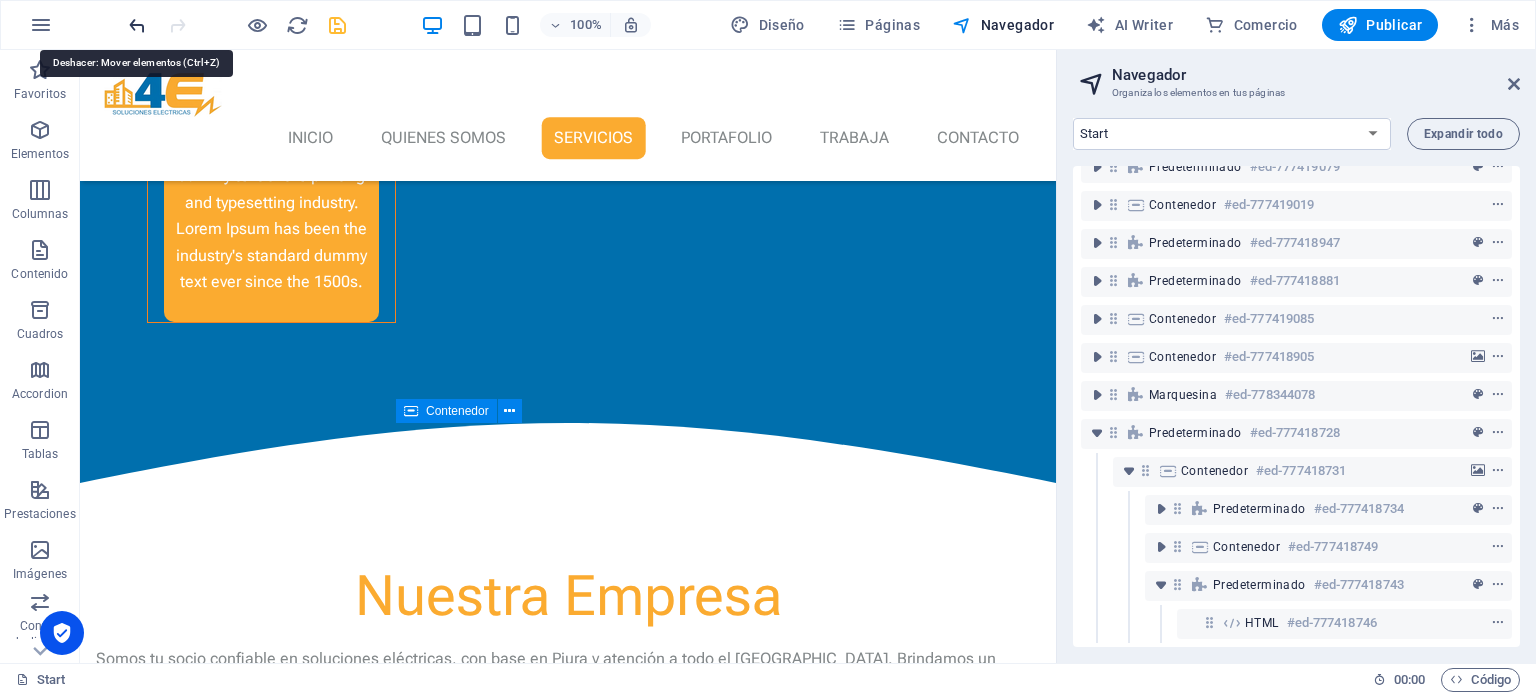 click at bounding box center (137, 25) 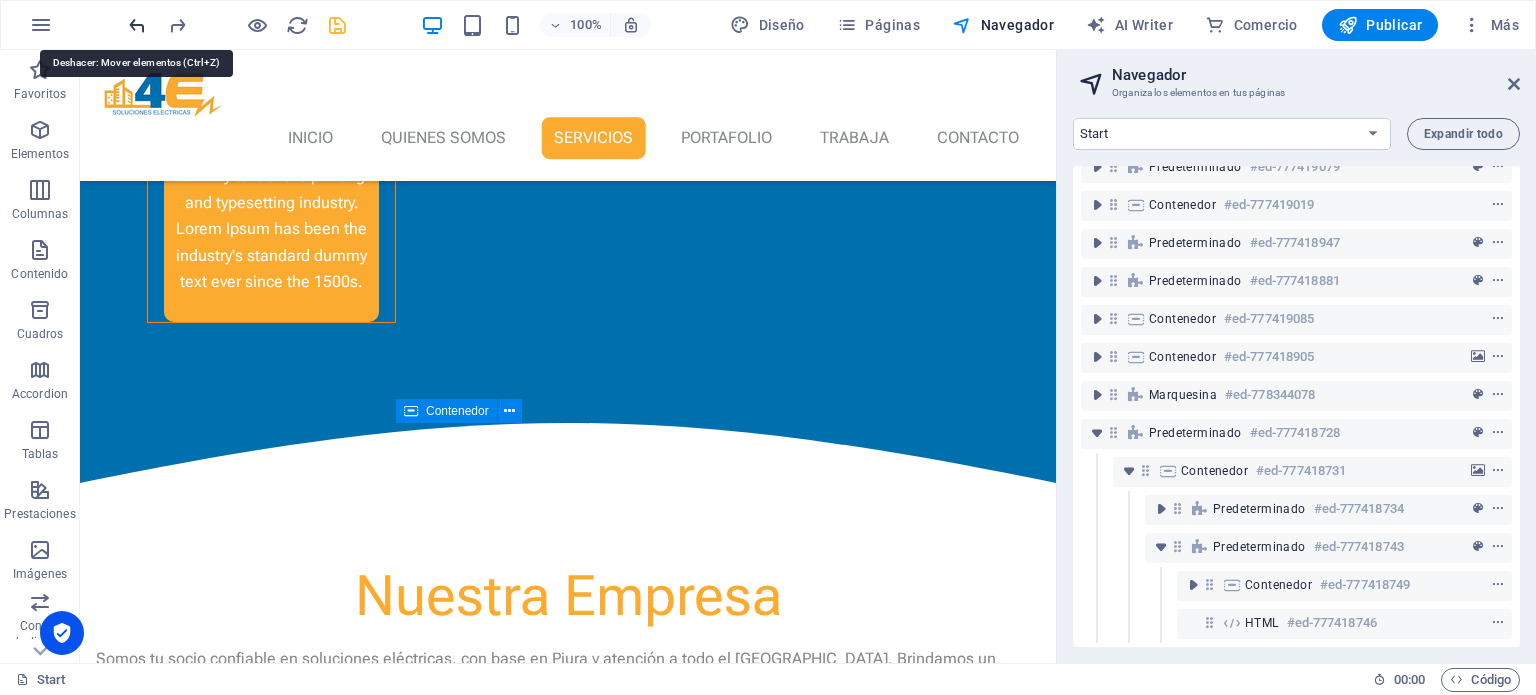 click at bounding box center [137, 25] 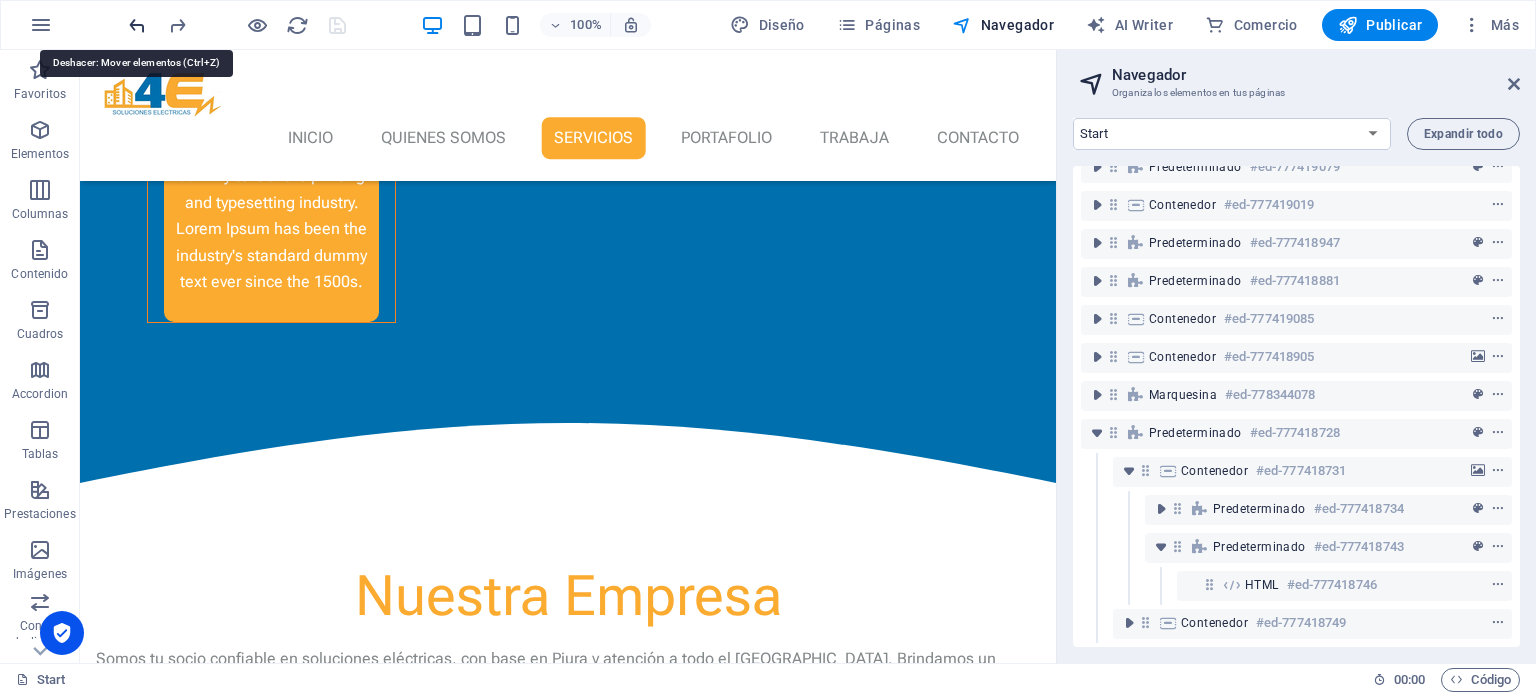 click at bounding box center [137, 25] 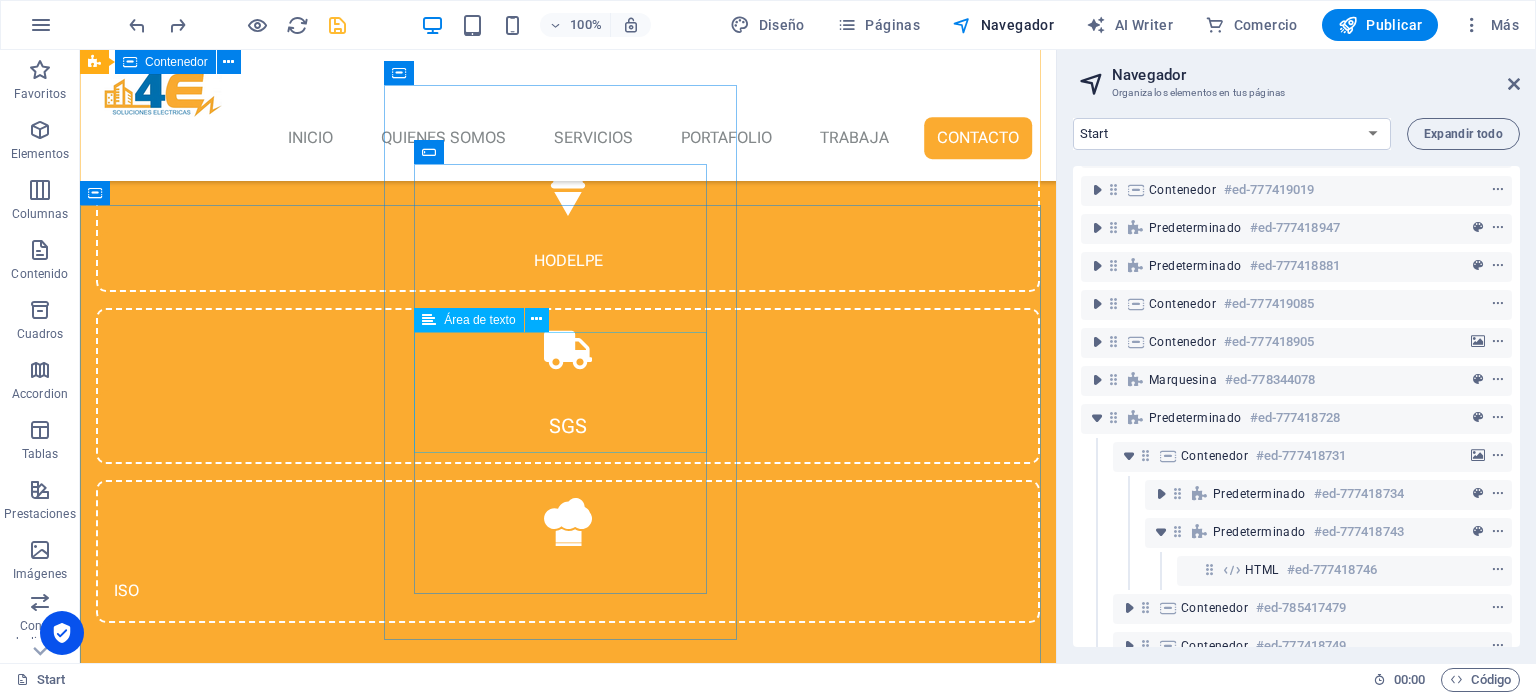 scroll, scrollTop: 4444, scrollLeft: 0, axis: vertical 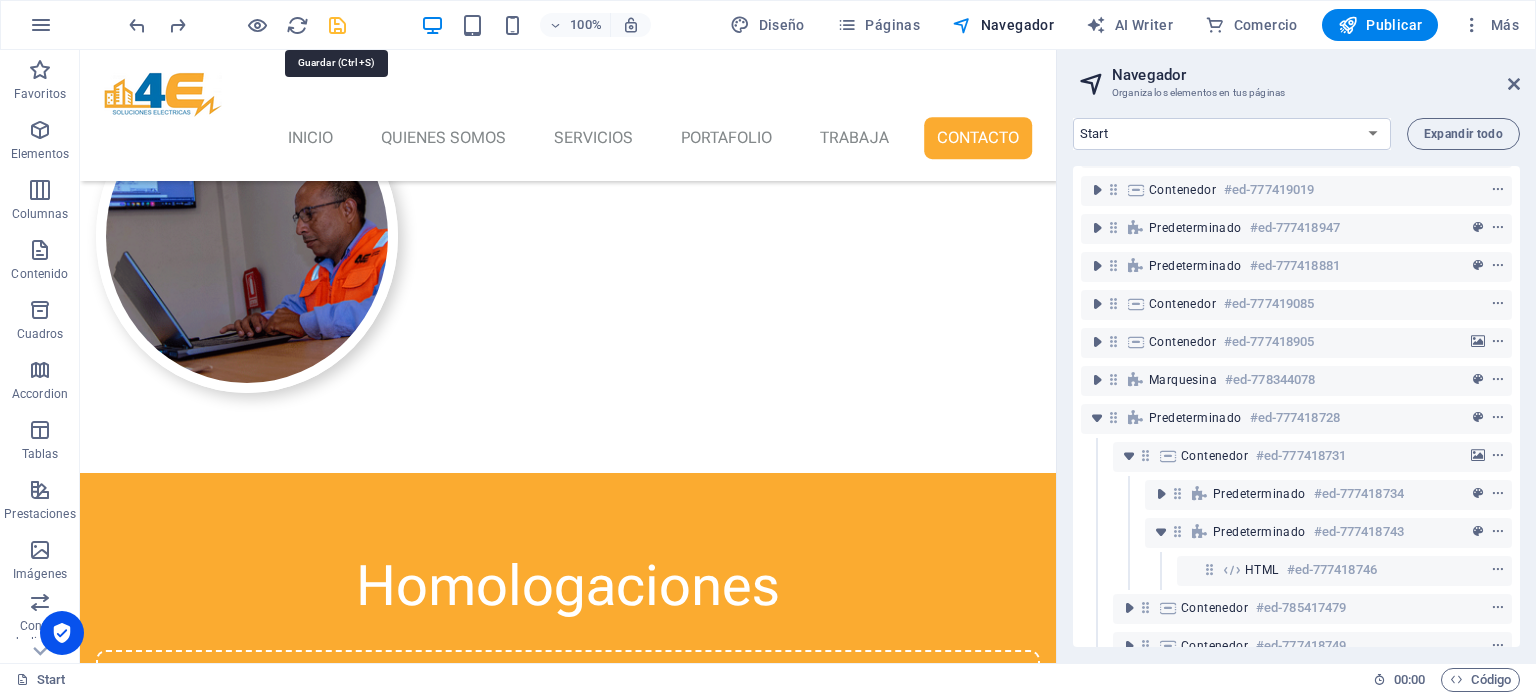click at bounding box center [337, 25] 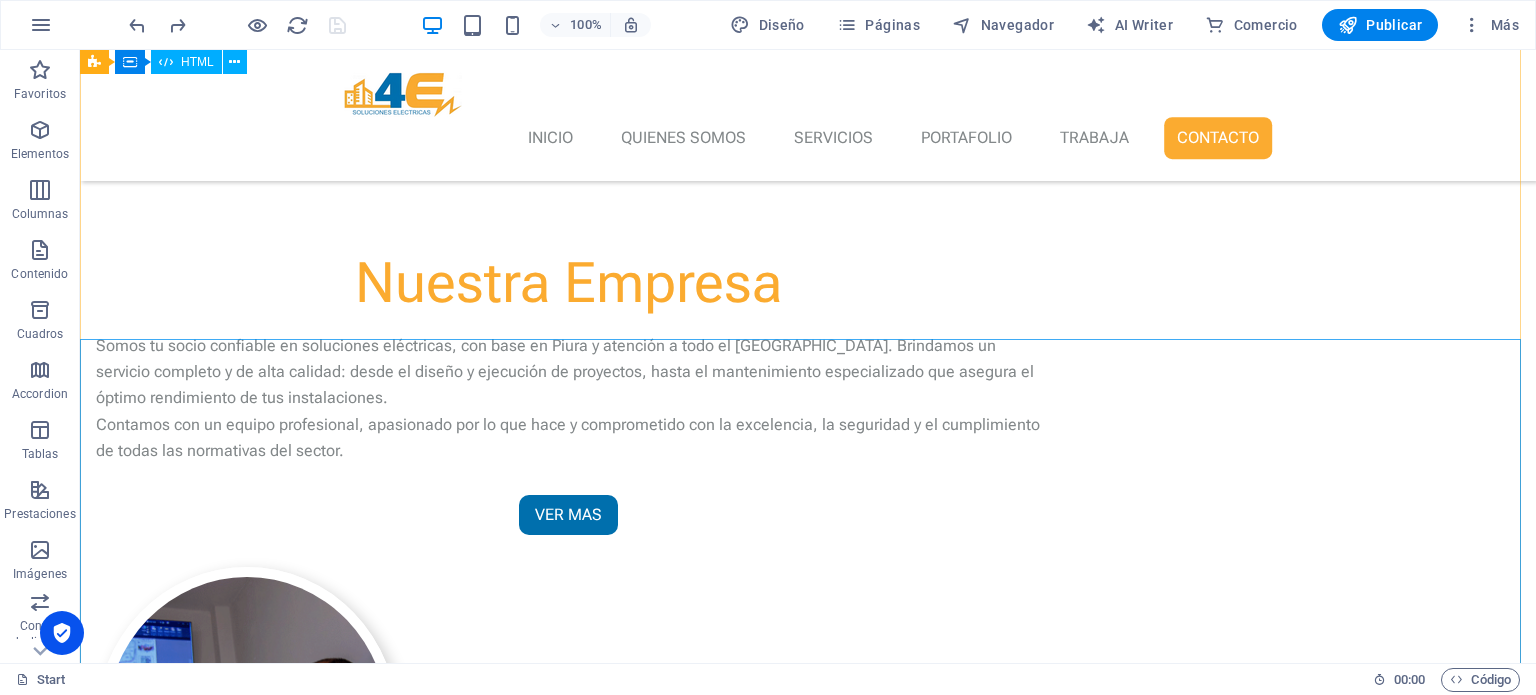 scroll, scrollTop: 3954, scrollLeft: 0, axis: vertical 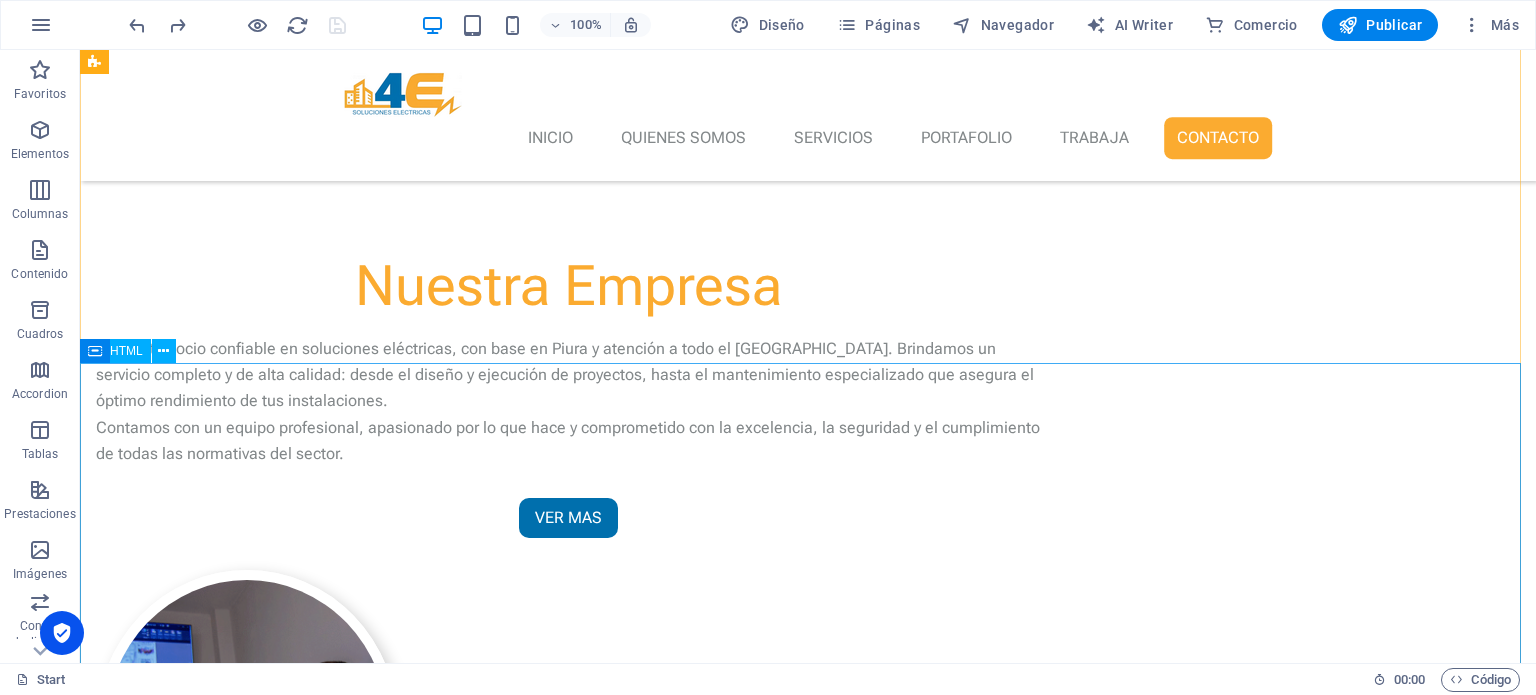 click on "Panel only seen by widget owner
Edit widget
Views
0% Share 🔥" at bounding box center (808, 3971) 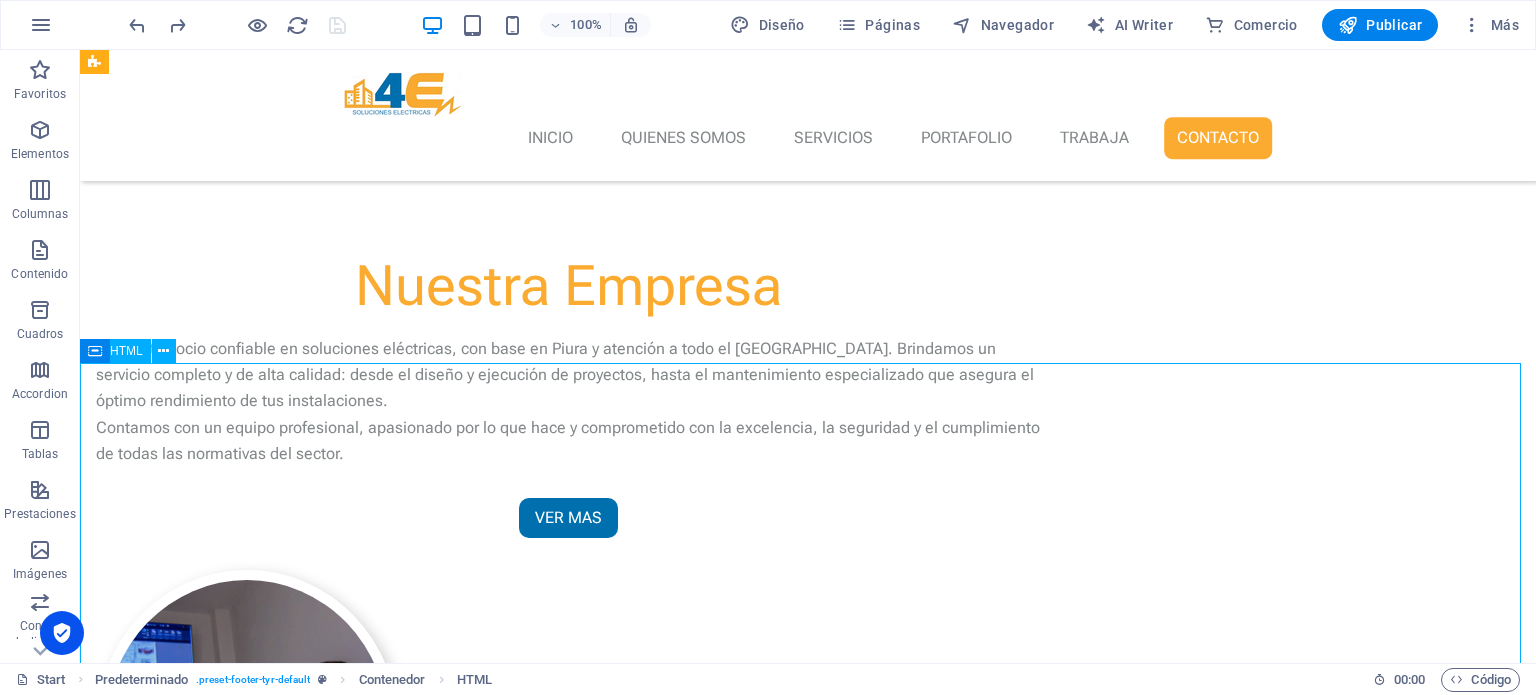 click on "Panel only seen by widget owner
Edit widget
Views
0% Share 🔥" at bounding box center [808, 3971] 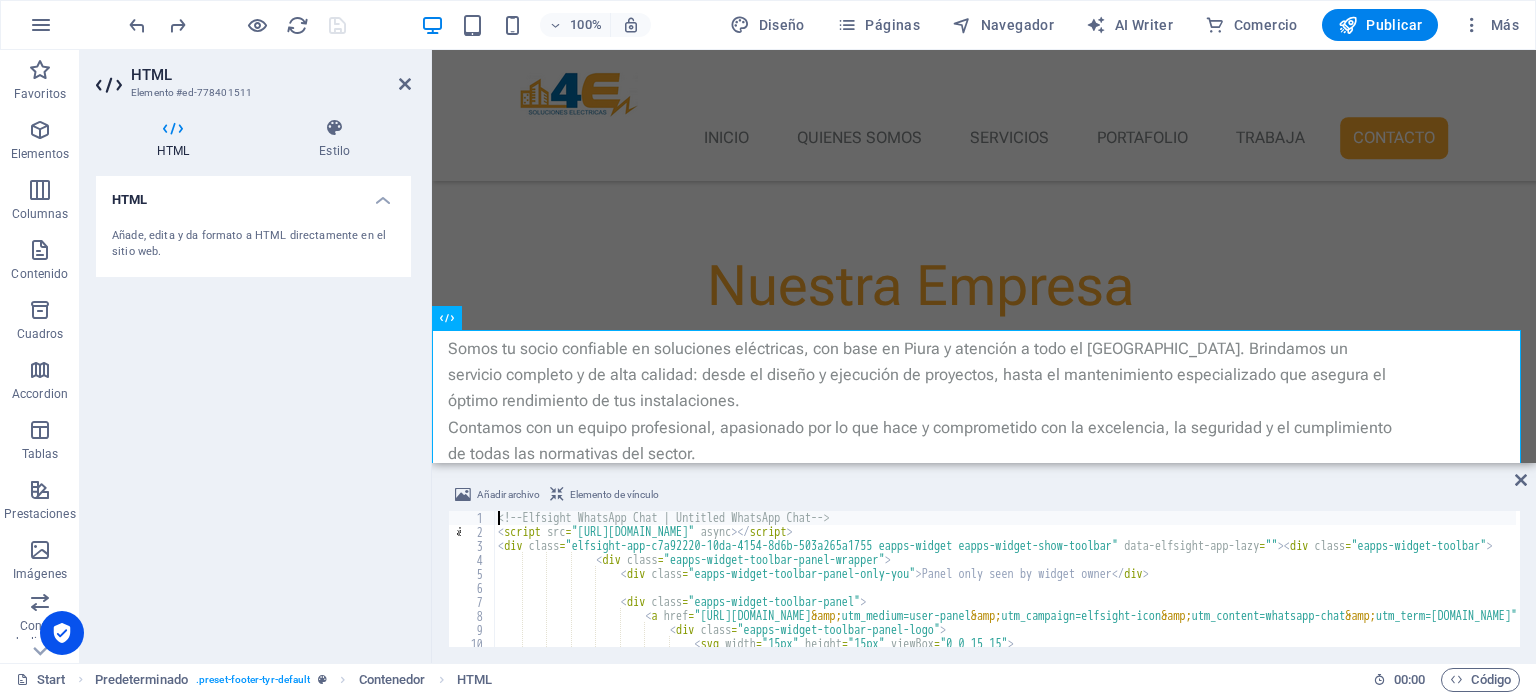 click on "HTML Añade, edita y da formato a HTML directamente en el sitio web." at bounding box center [253, 411] 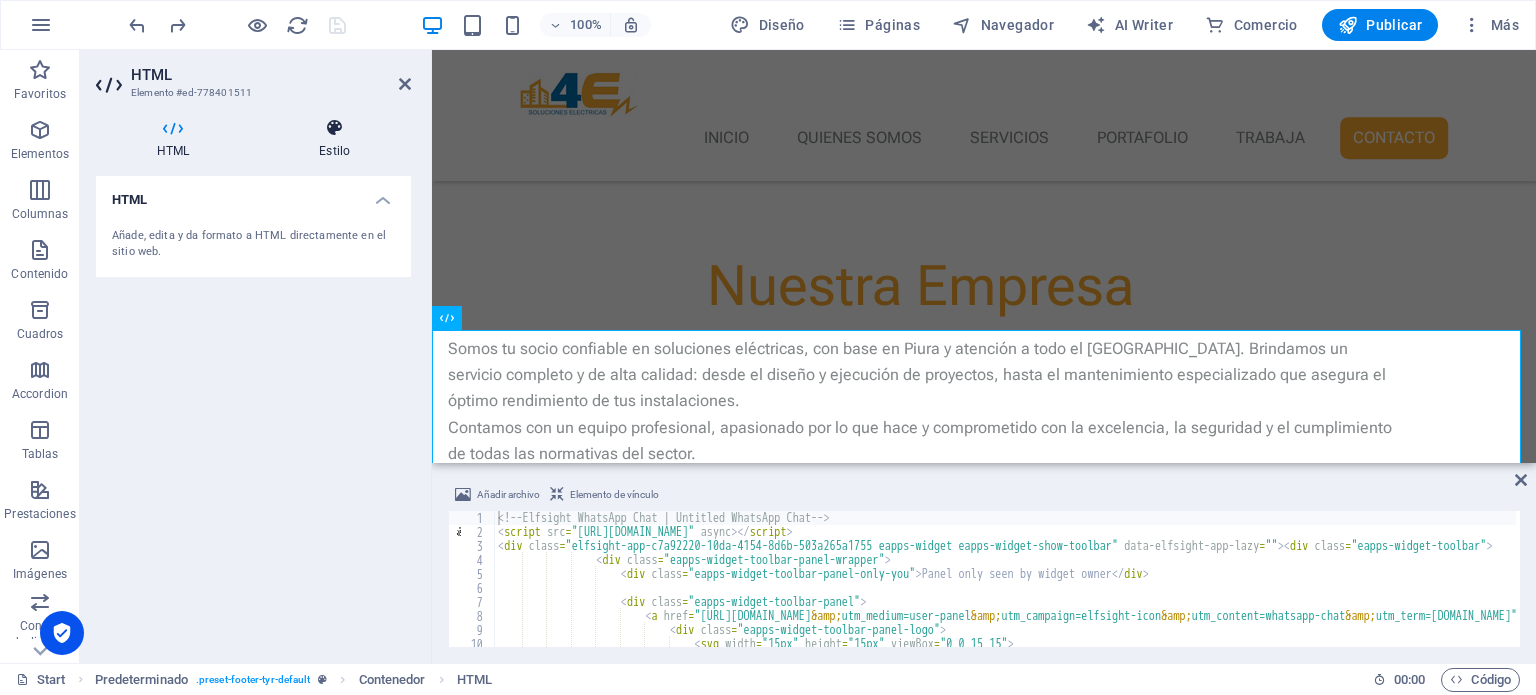 click at bounding box center (334, 128) 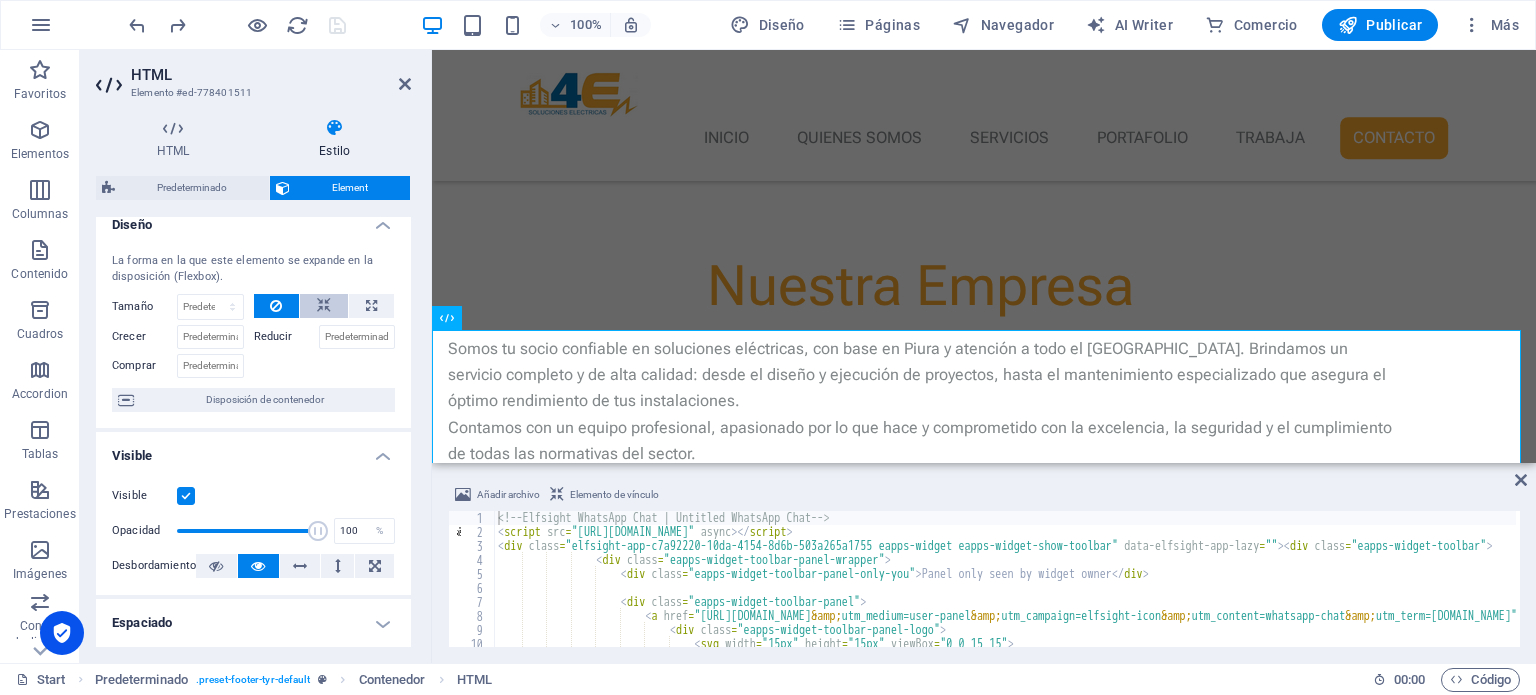 scroll, scrollTop: 0, scrollLeft: 0, axis: both 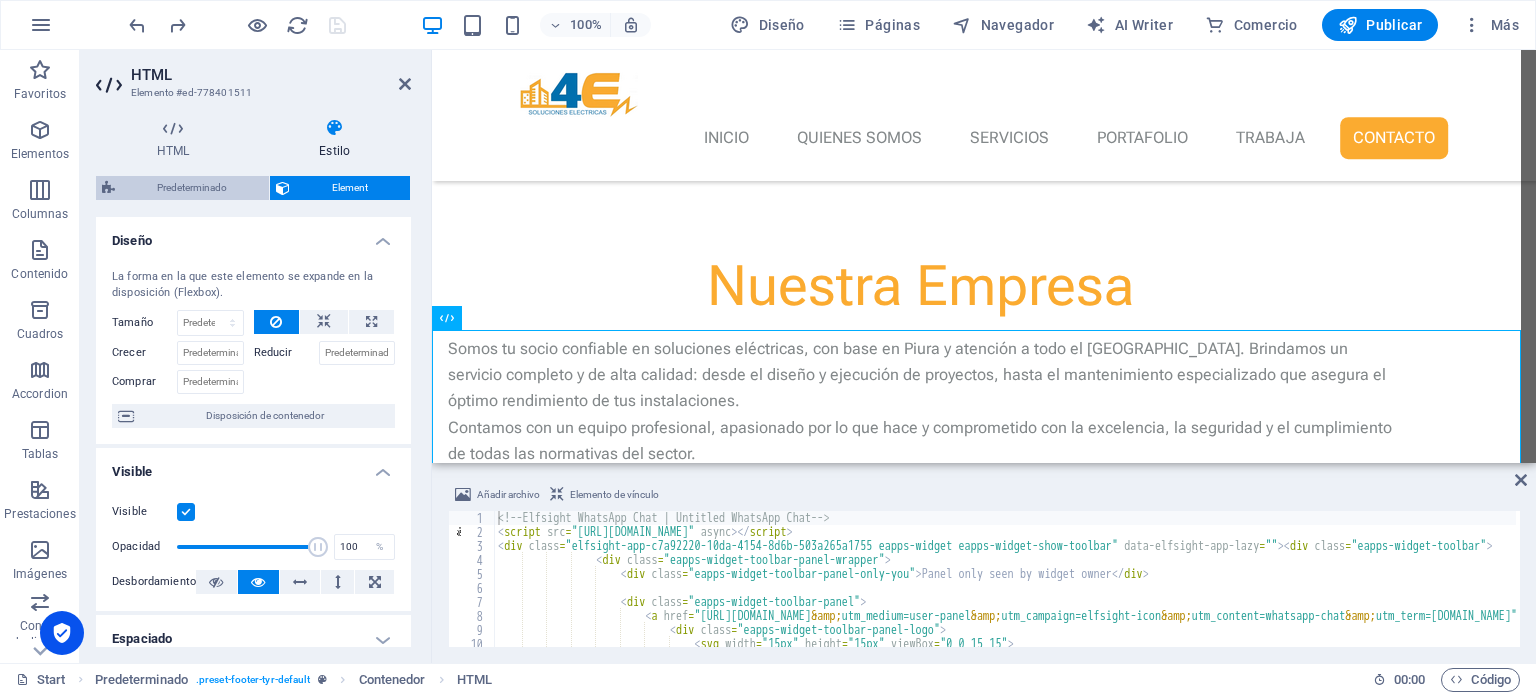 click on "Predeterminado" at bounding box center (192, 188) 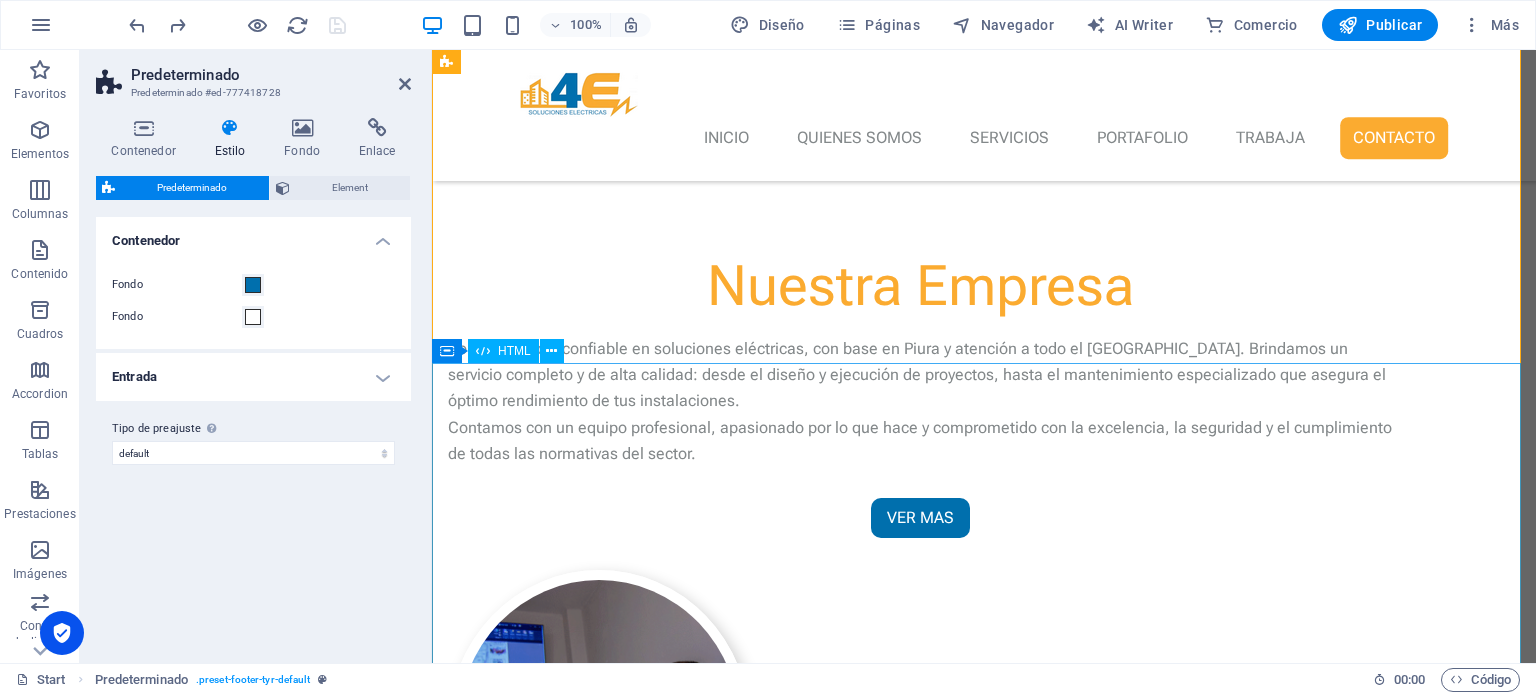 click on "Panel only seen by widget owner
Edit widget
Views
0% Share 🔥" at bounding box center [984, 3971] 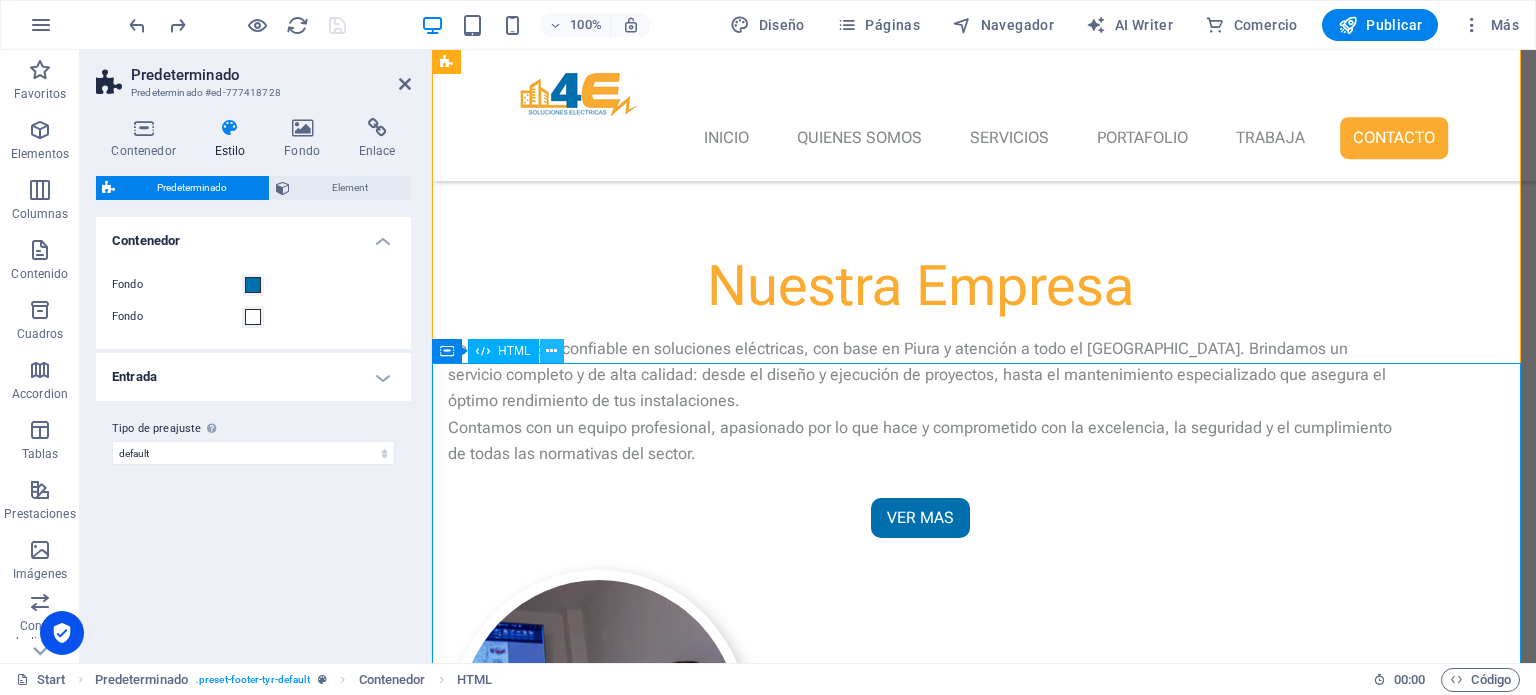 click at bounding box center (552, 351) 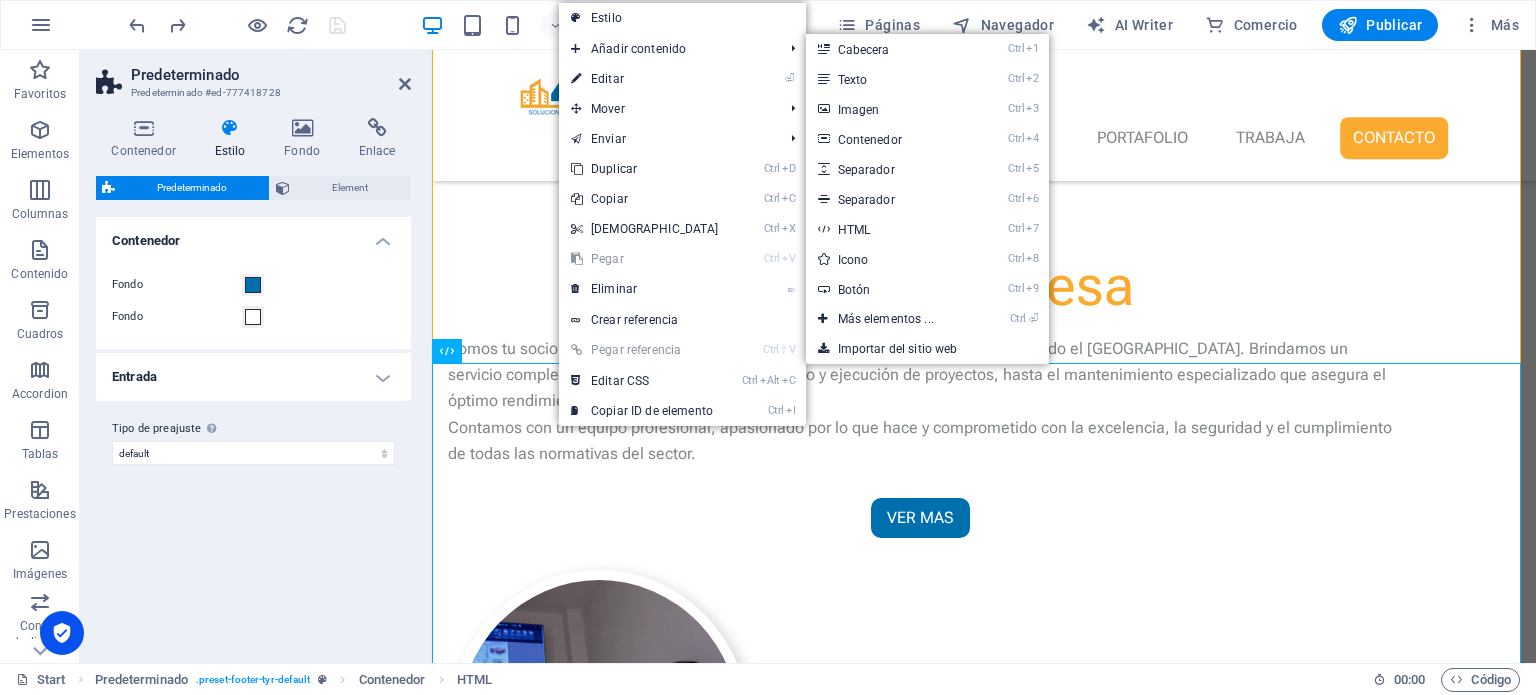 click on "Estilo" at bounding box center [682, 18] 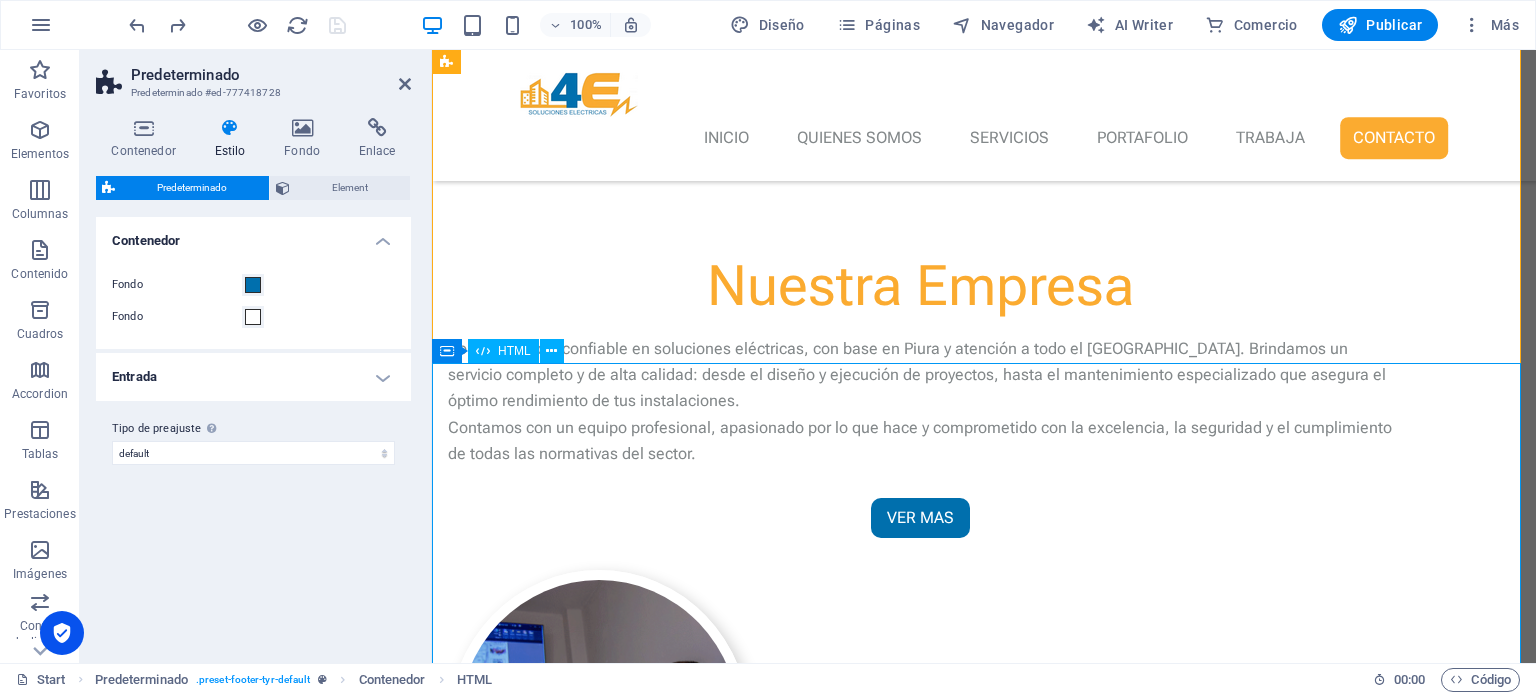 click on "Panel only seen by widget owner
Edit widget
Views
0% Share 🔥" at bounding box center [984, 3971] 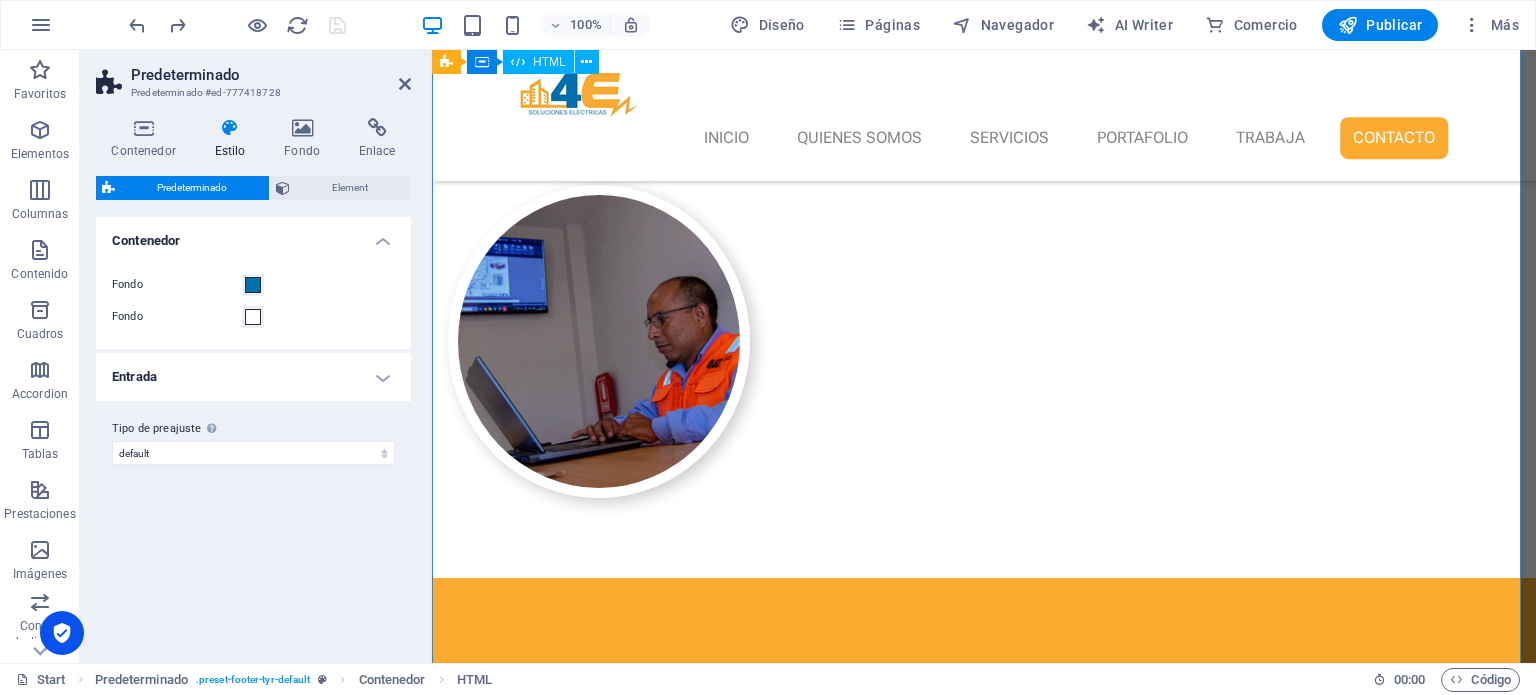 scroll, scrollTop: 4254, scrollLeft: 0, axis: vertical 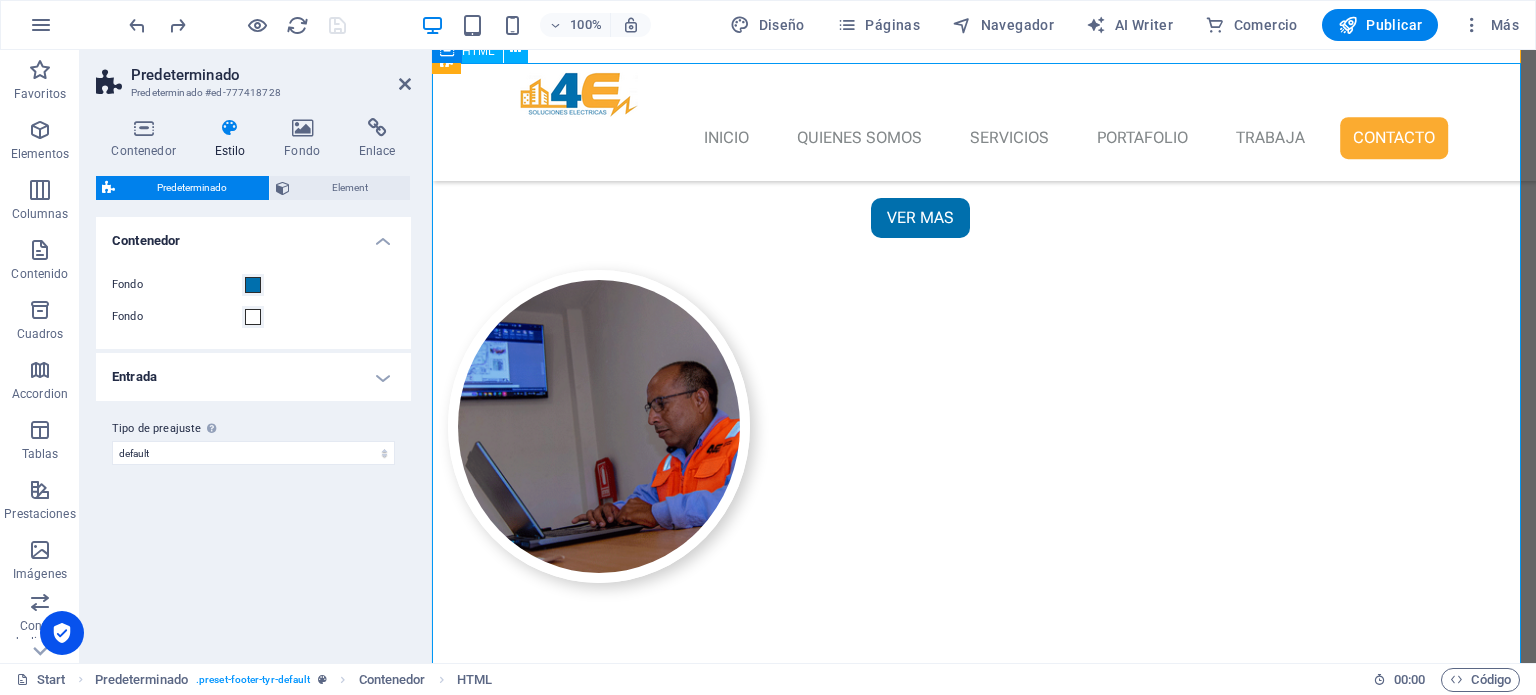 click on "Panel only seen by widget owner
Edit widget
Views
0% Share 🔥" at bounding box center (984, 3671) 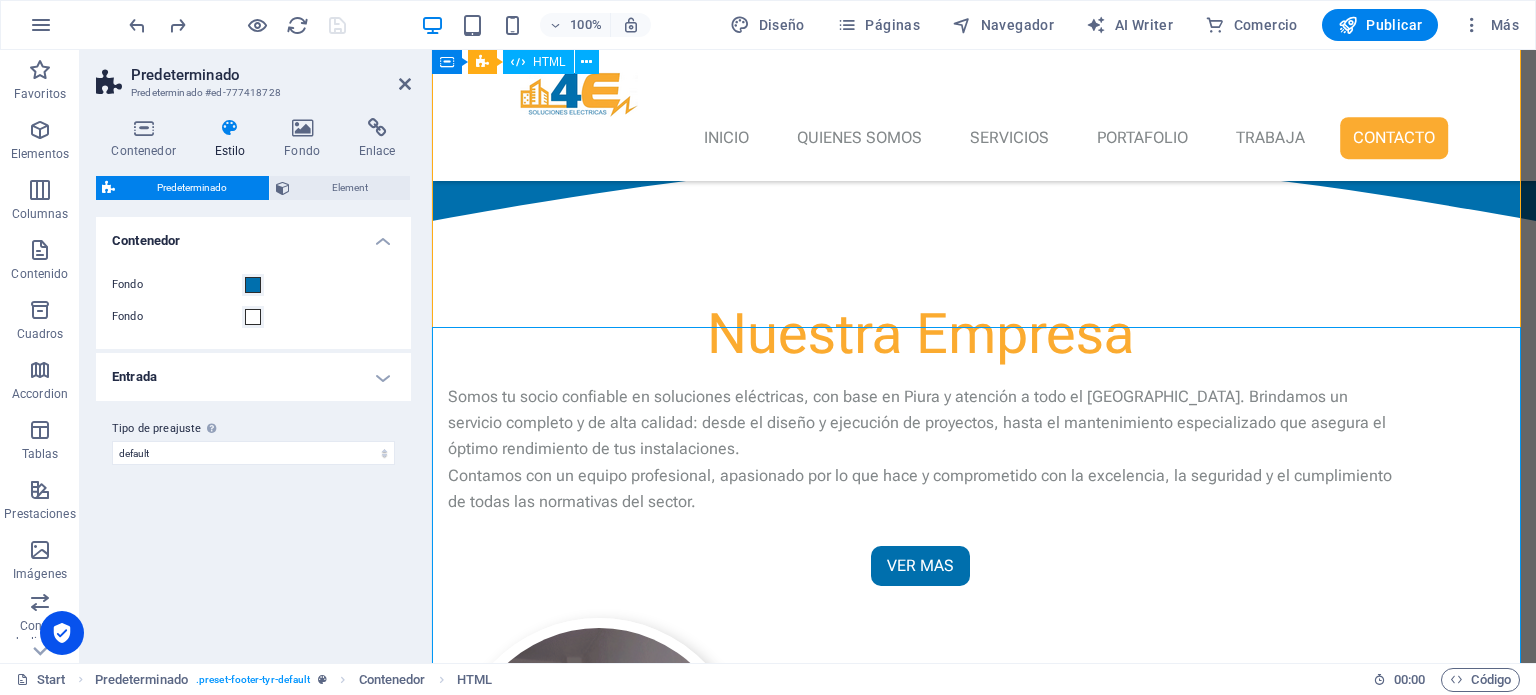 scroll, scrollTop: 3900, scrollLeft: 0, axis: vertical 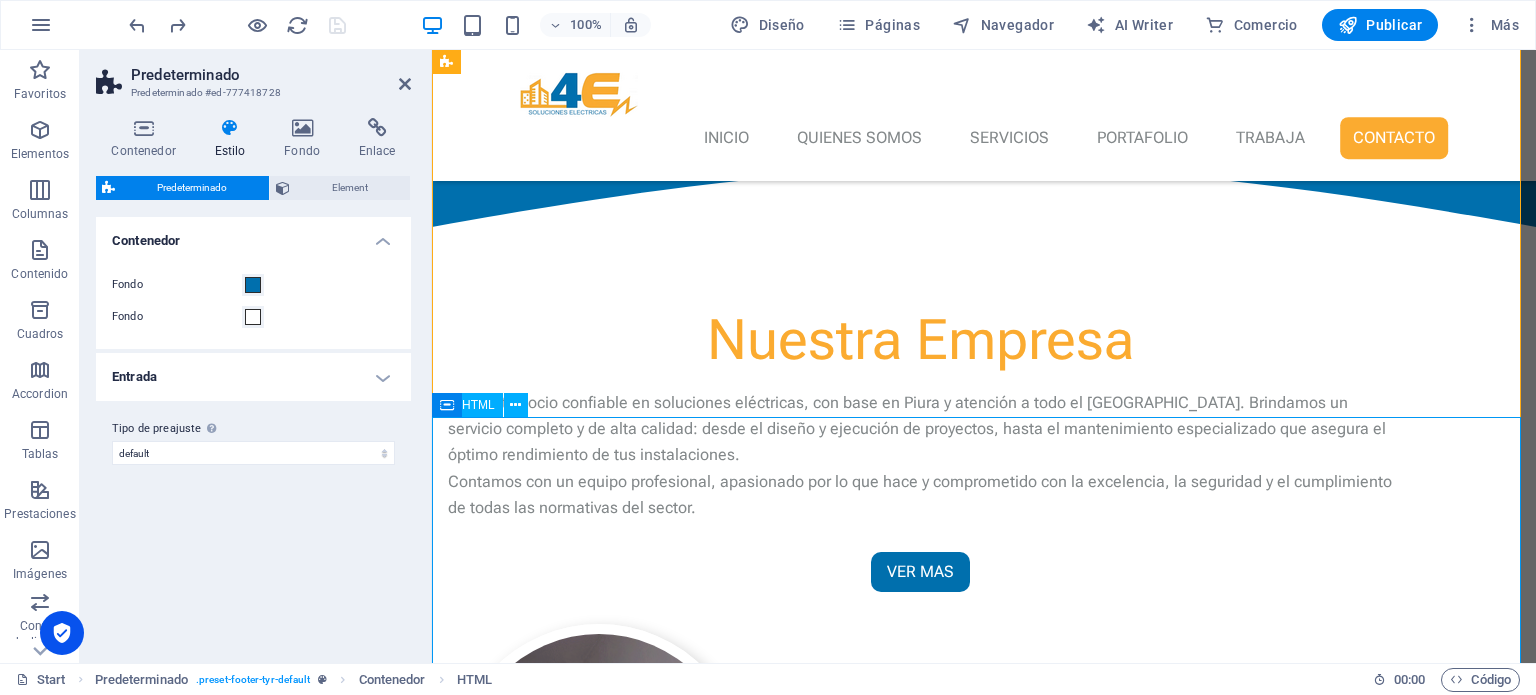 click on "Panel only seen by widget owner
Edit widget
Views
0% Share 🔥" at bounding box center [984, 4025] 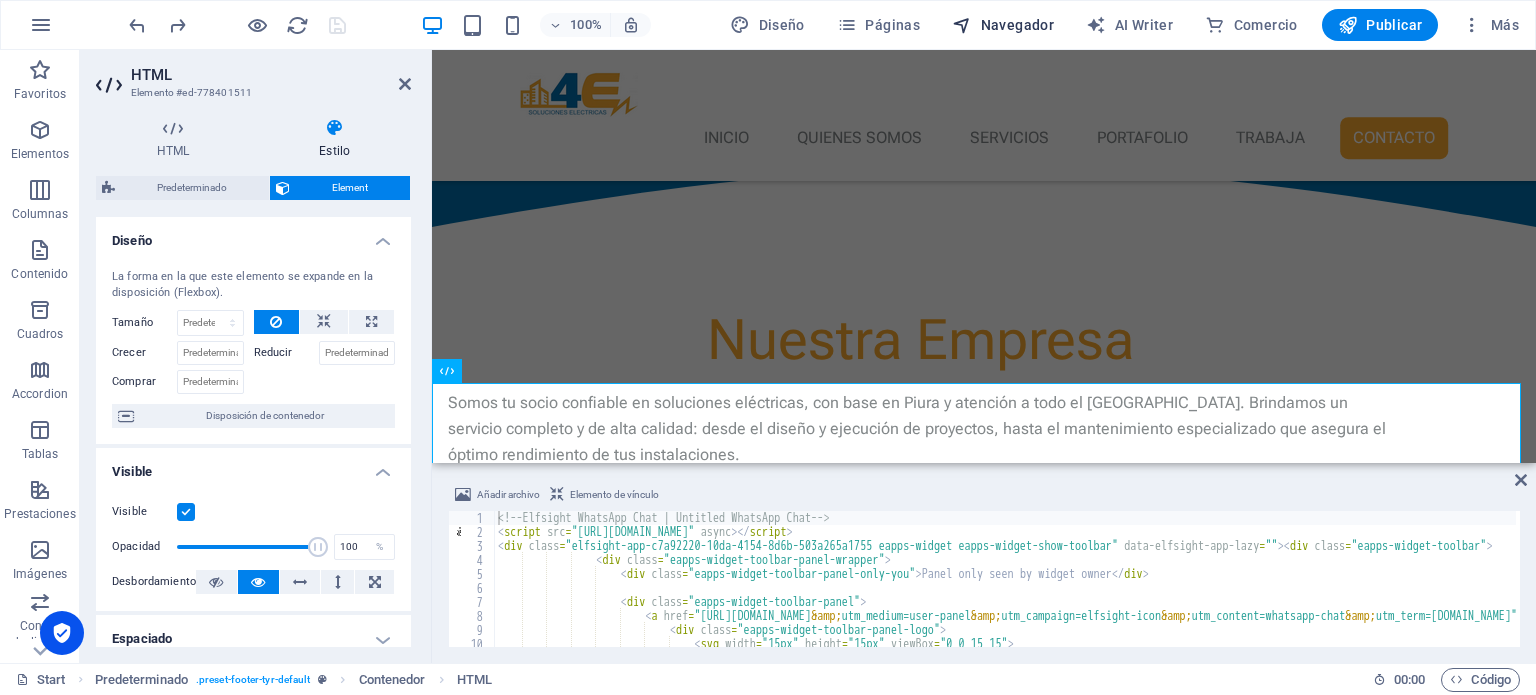 click on "Navegador" at bounding box center [1003, 25] 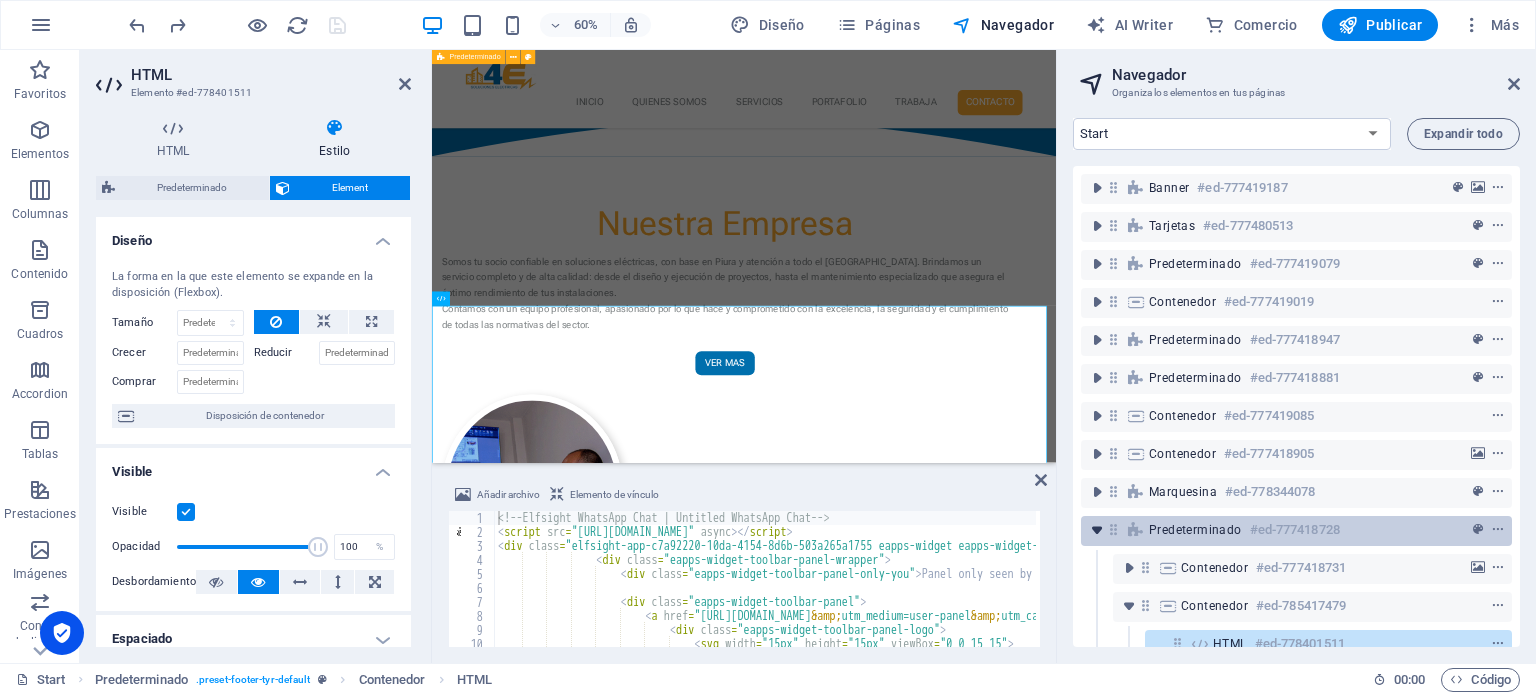 scroll, scrollTop: 73, scrollLeft: 0, axis: vertical 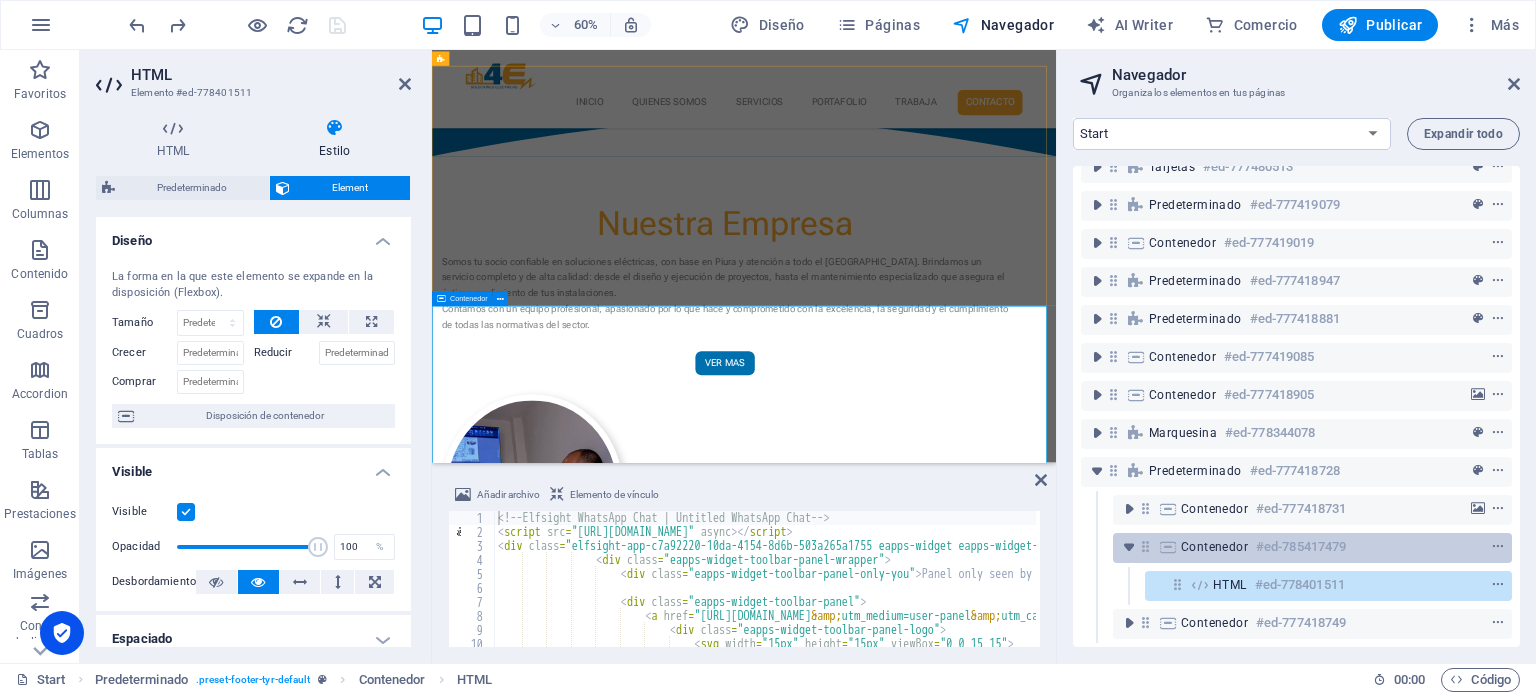 click on "Contenedor #ed-785417479" at bounding box center (1296, 547) 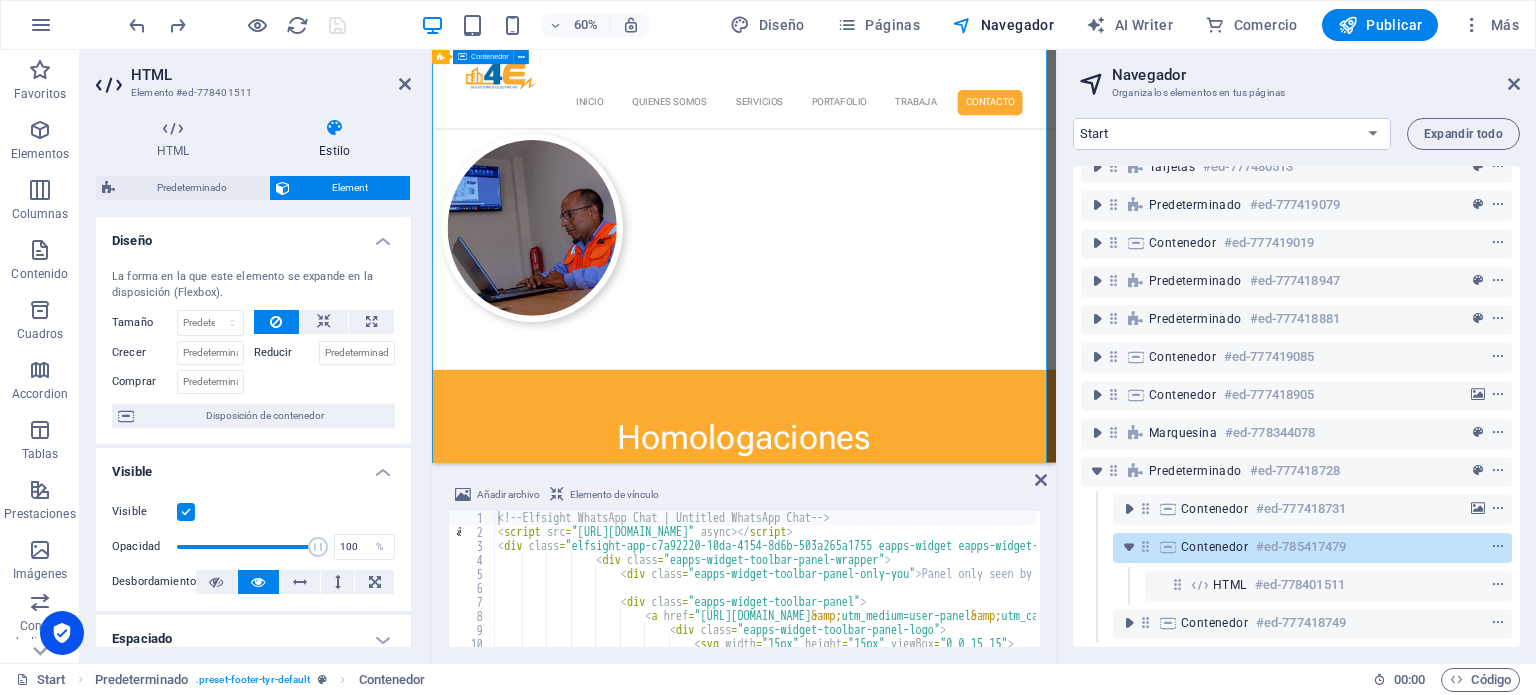 scroll, scrollTop: 4335, scrollLeft: 0, axis: vertical 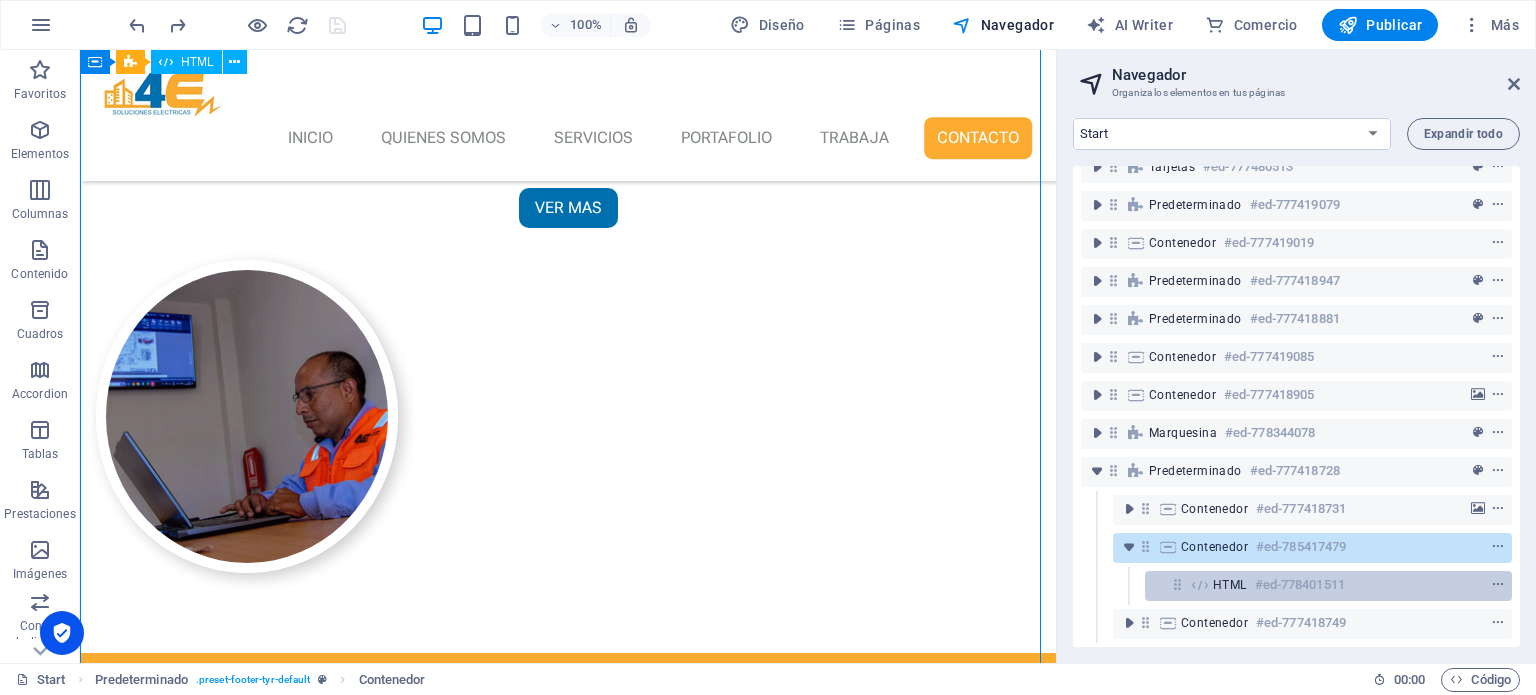 click on "HTML" at bounding box center [1230, 585] 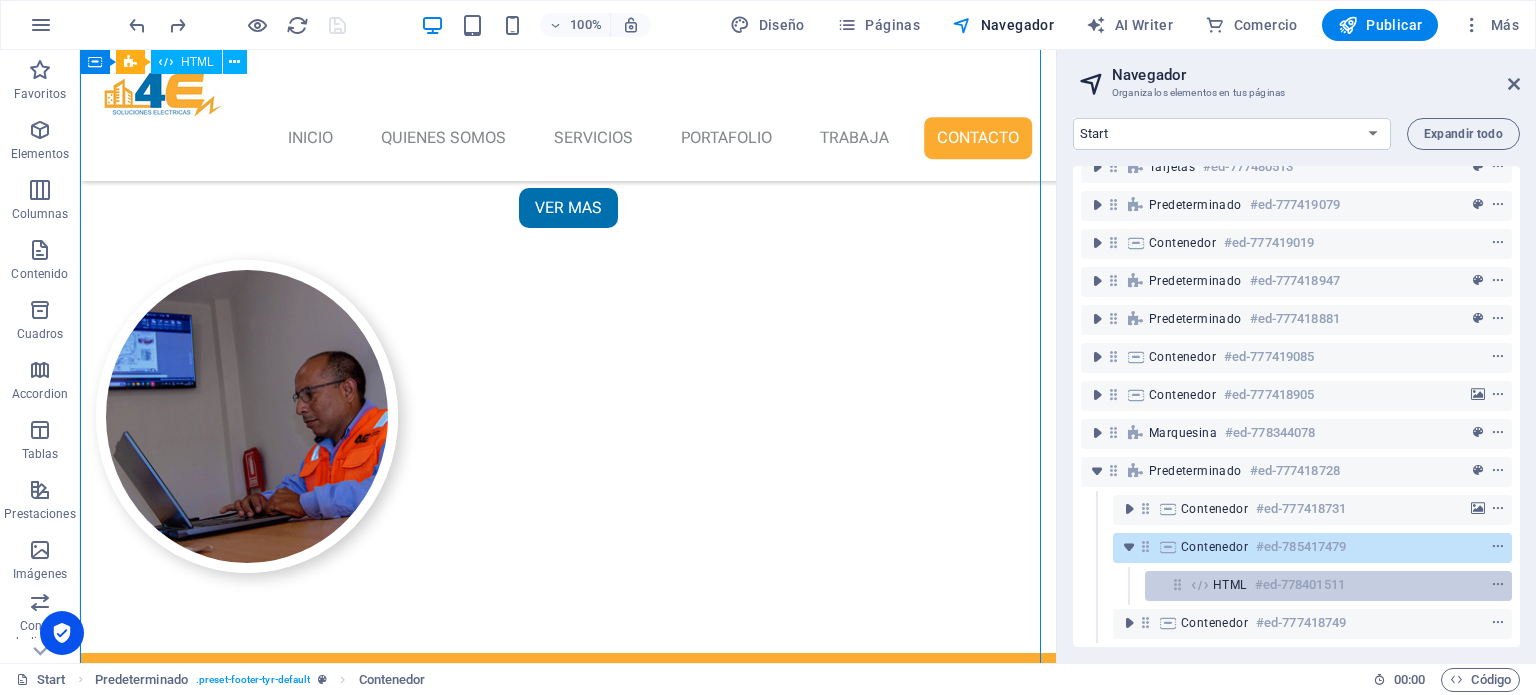 scroll, scrollTop: 4372, scrollLeft: 0, axis: vertical 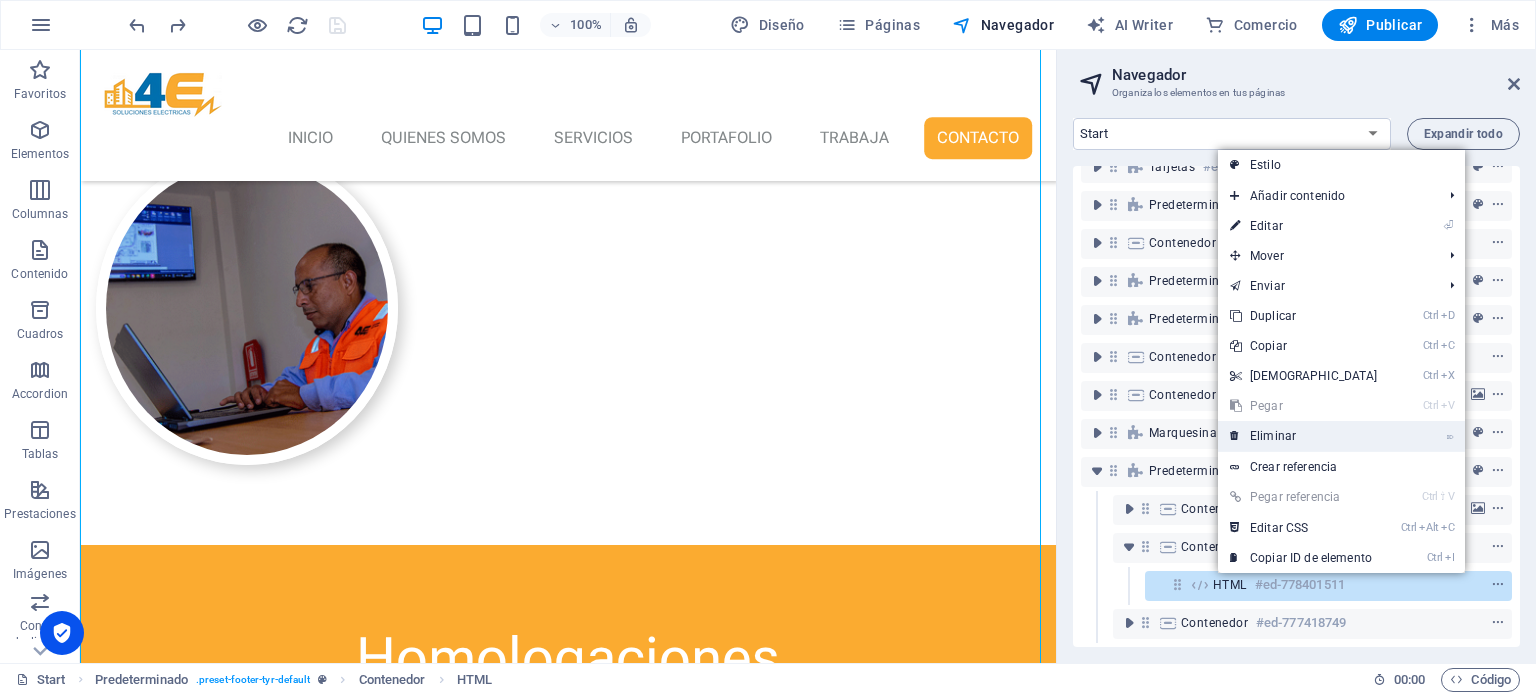 click on "⌦  Eliminar" at bounding box center [1304, 436] 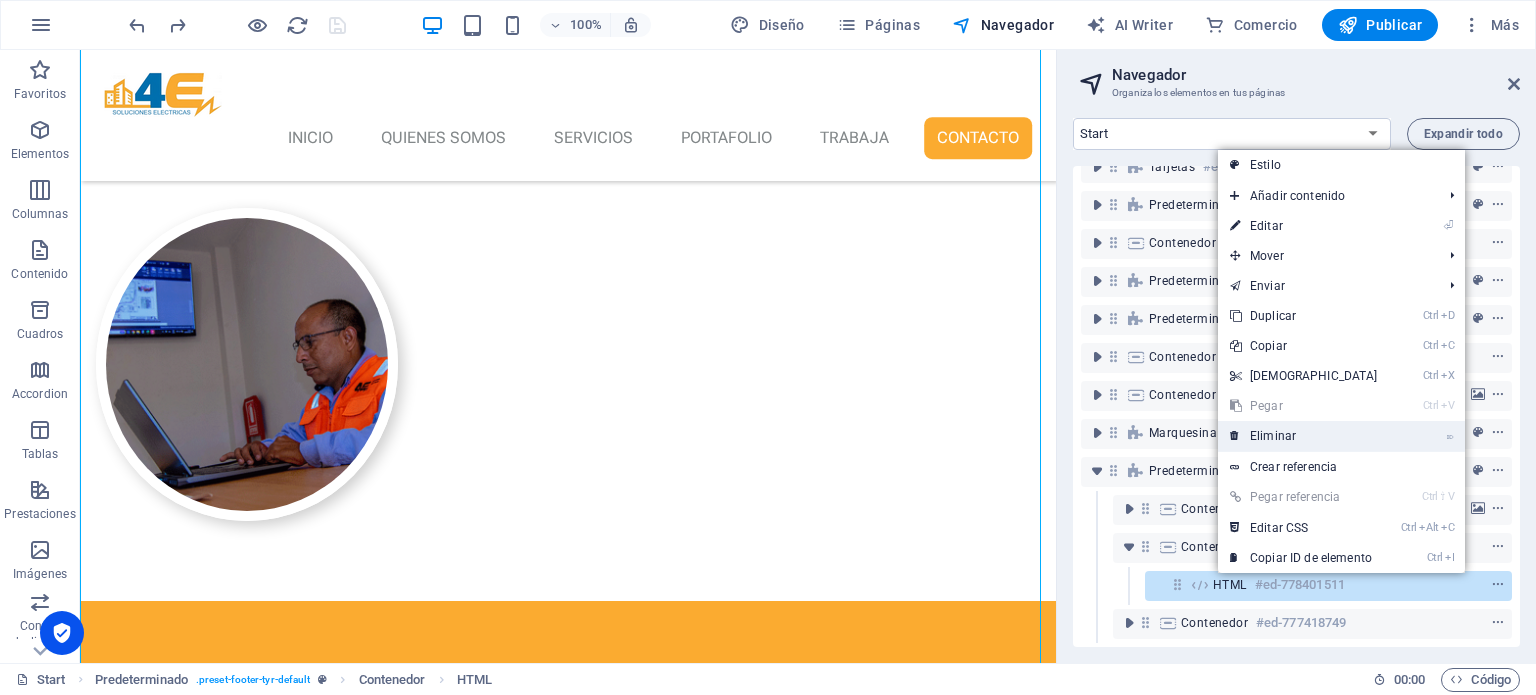 scroll, scrollTop: 36, scrollLeft: 0, axis: vertical 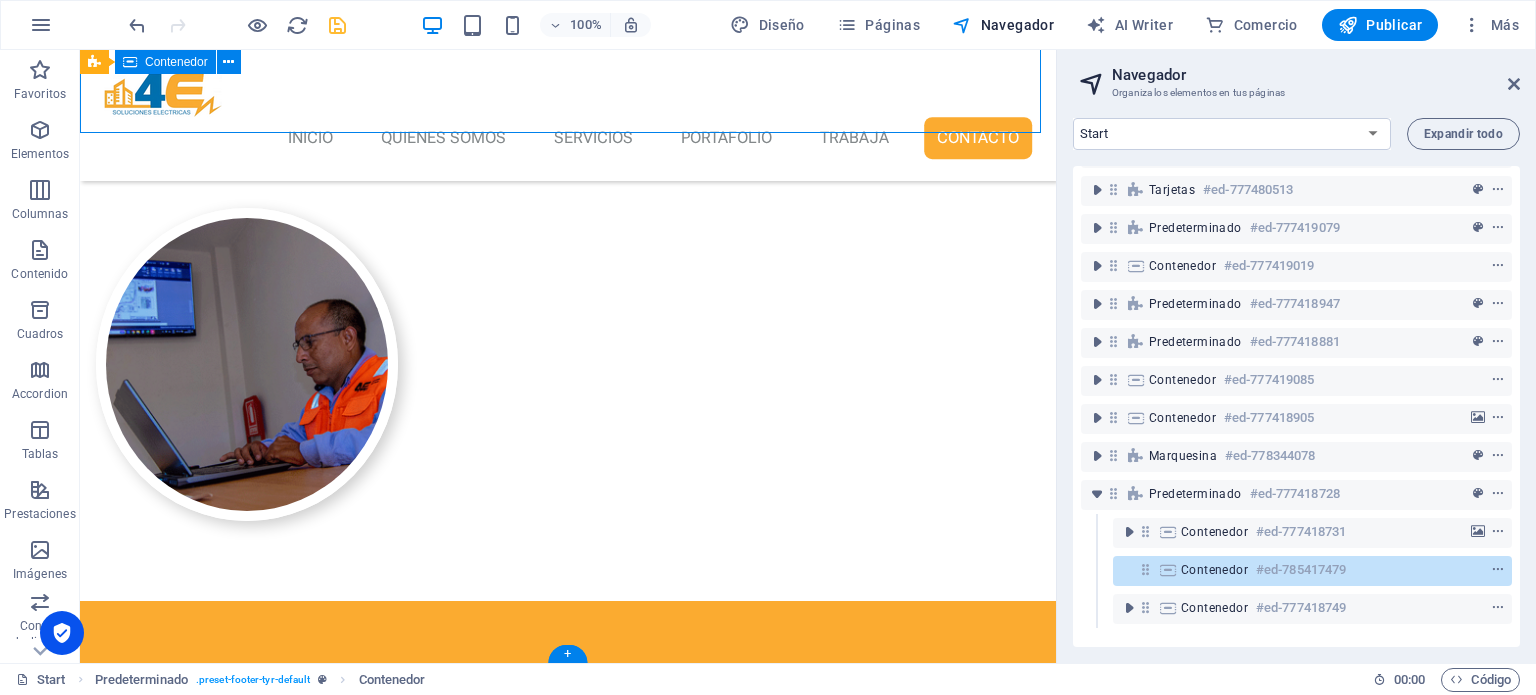 click at bounding box center (1145, 569) 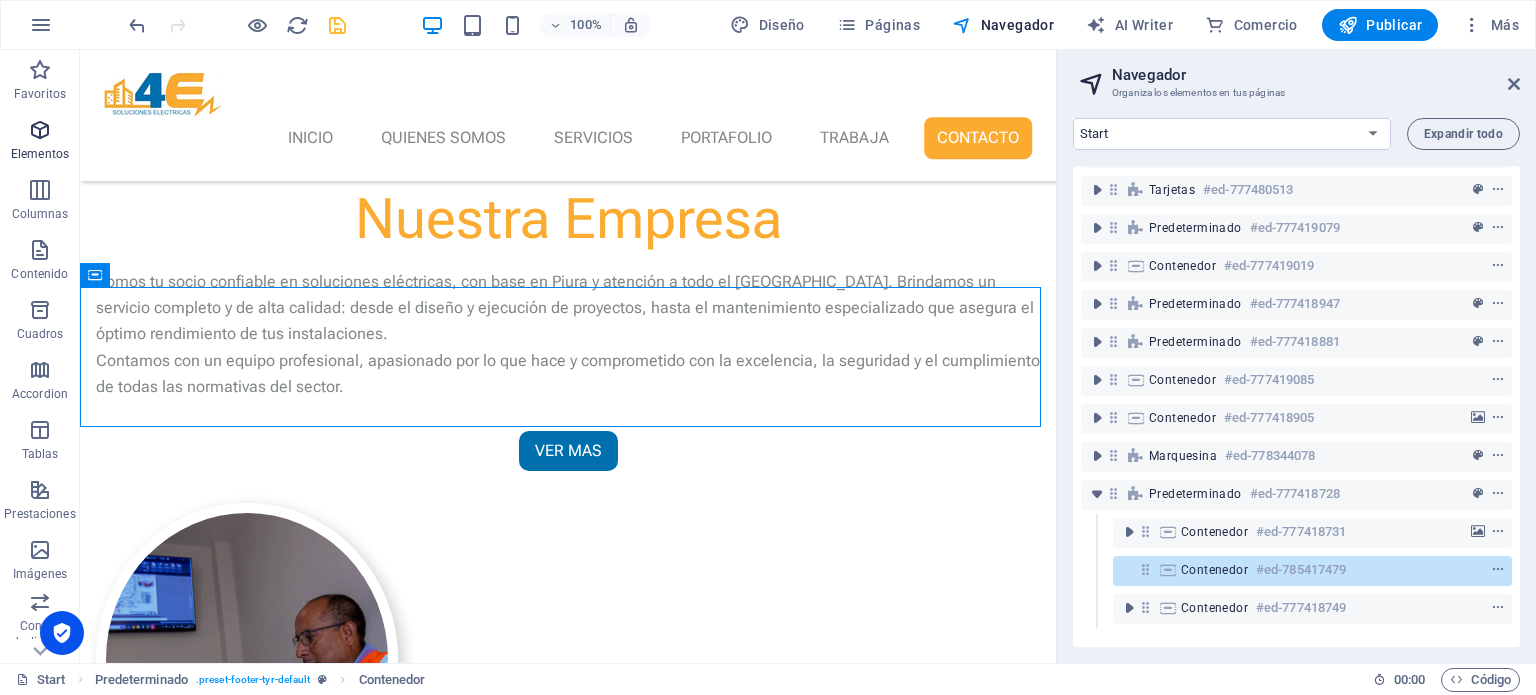 click at bounding box center [40, 130] 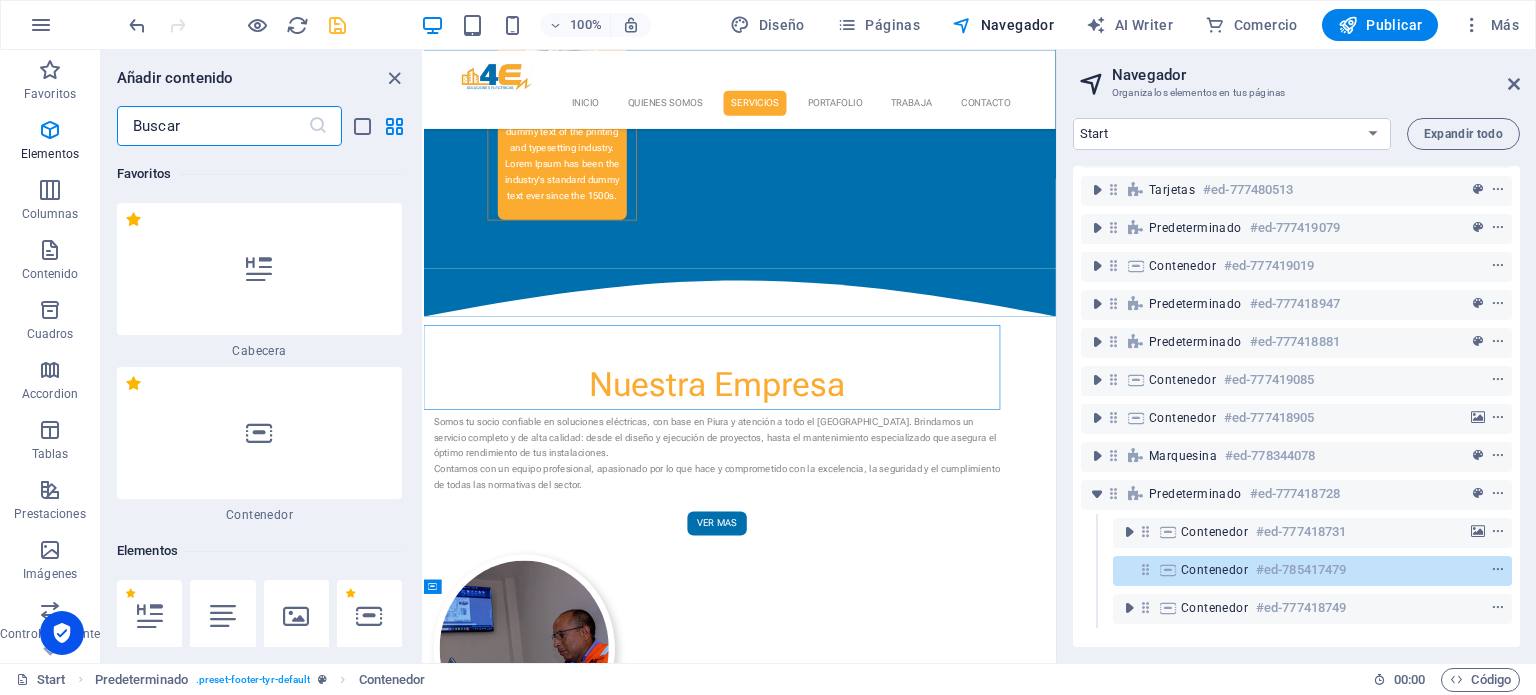 scroll, scrollTop: 3800, scrollLeft: 0, axis: vertical 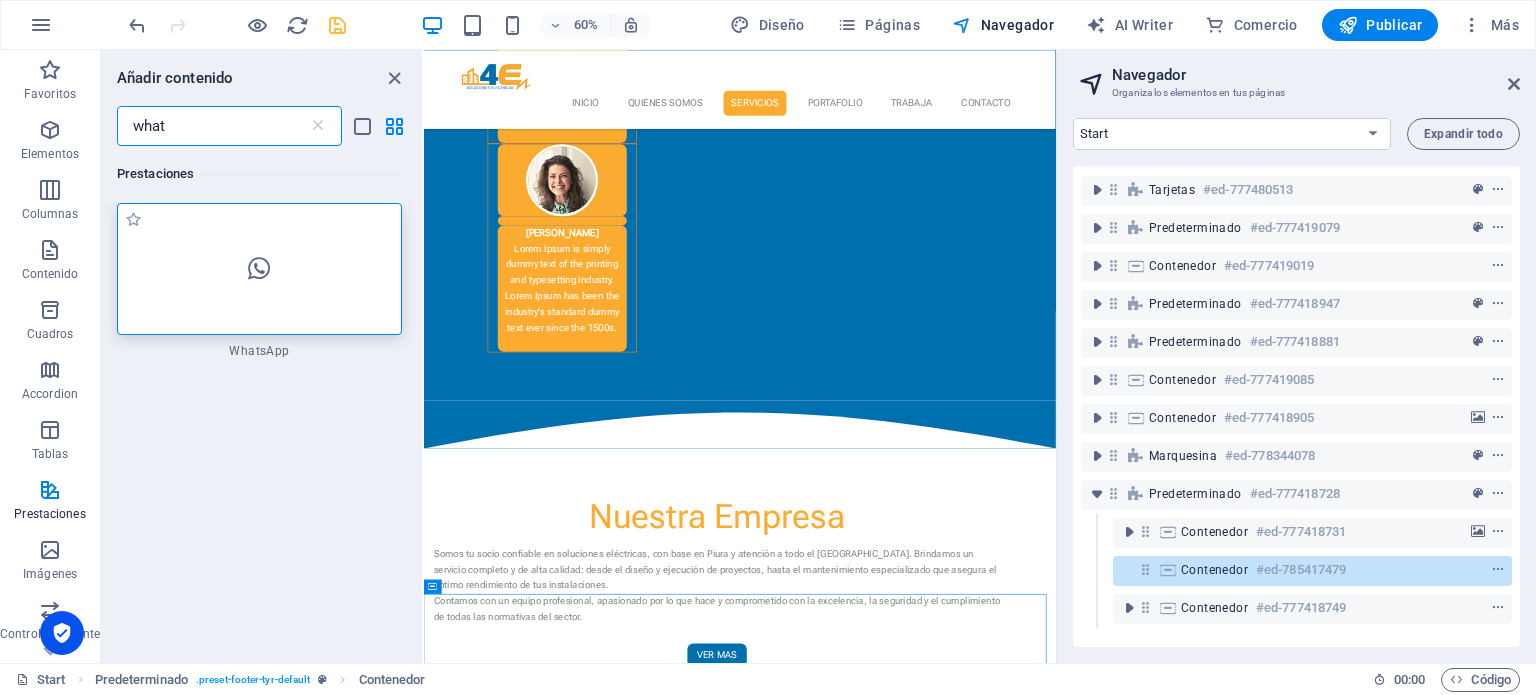 type on "what" 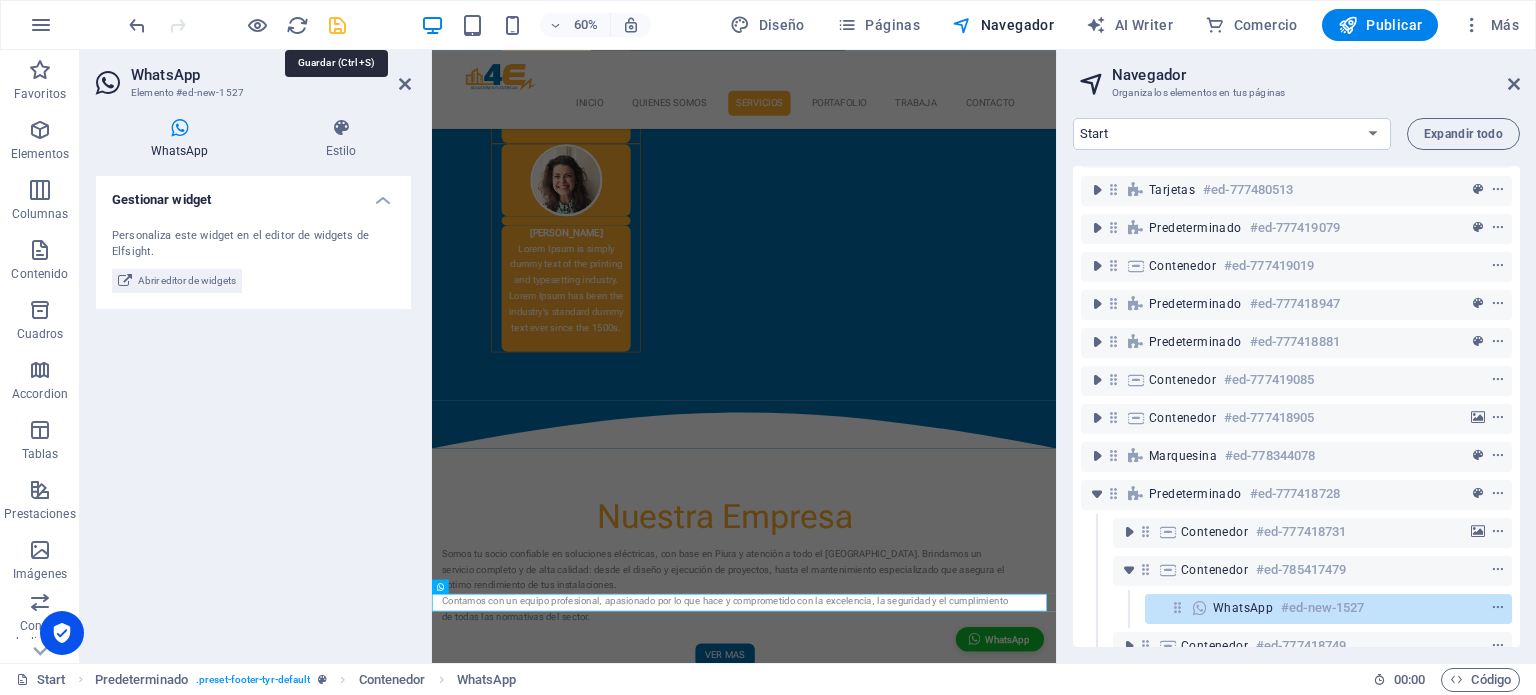 click at bounding box center (337, 25) 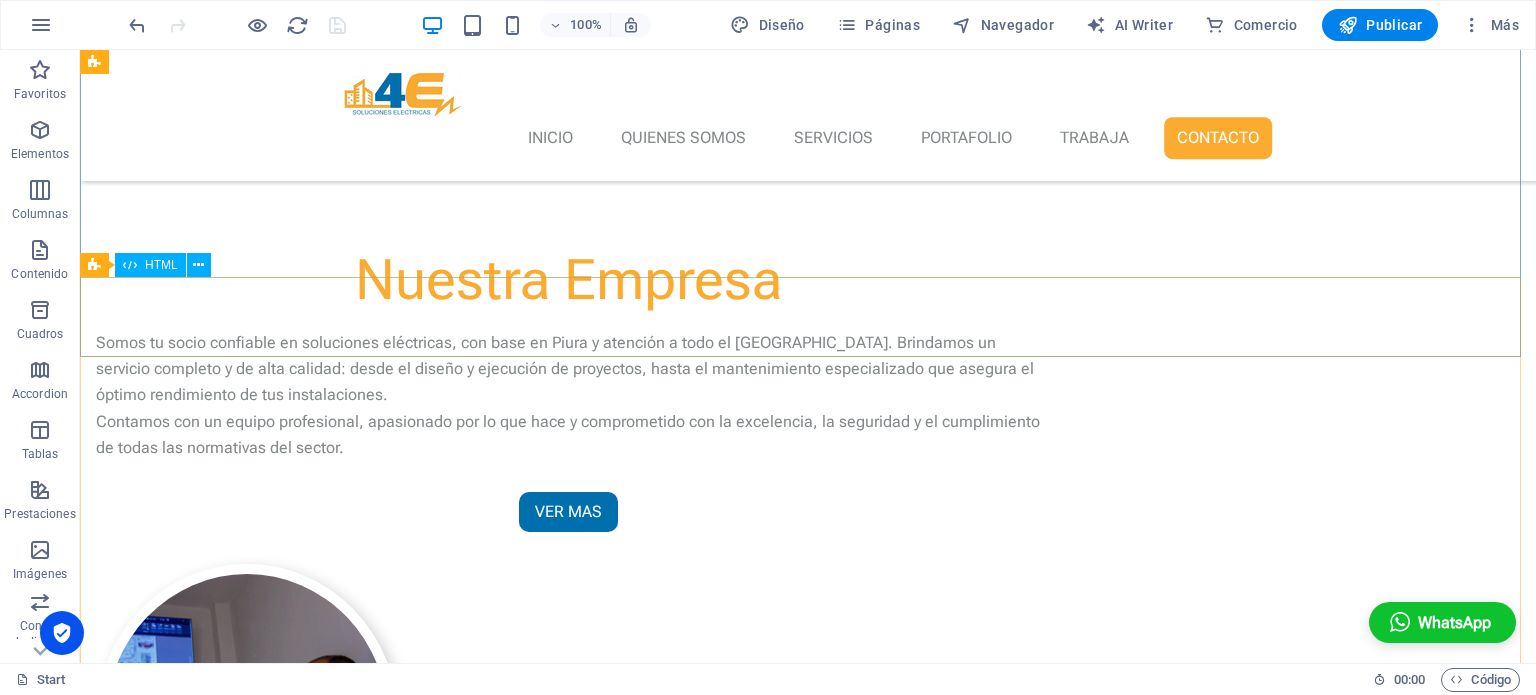 scroll, scrollTop: 4159, scrollLeft: 0, axis: vertical 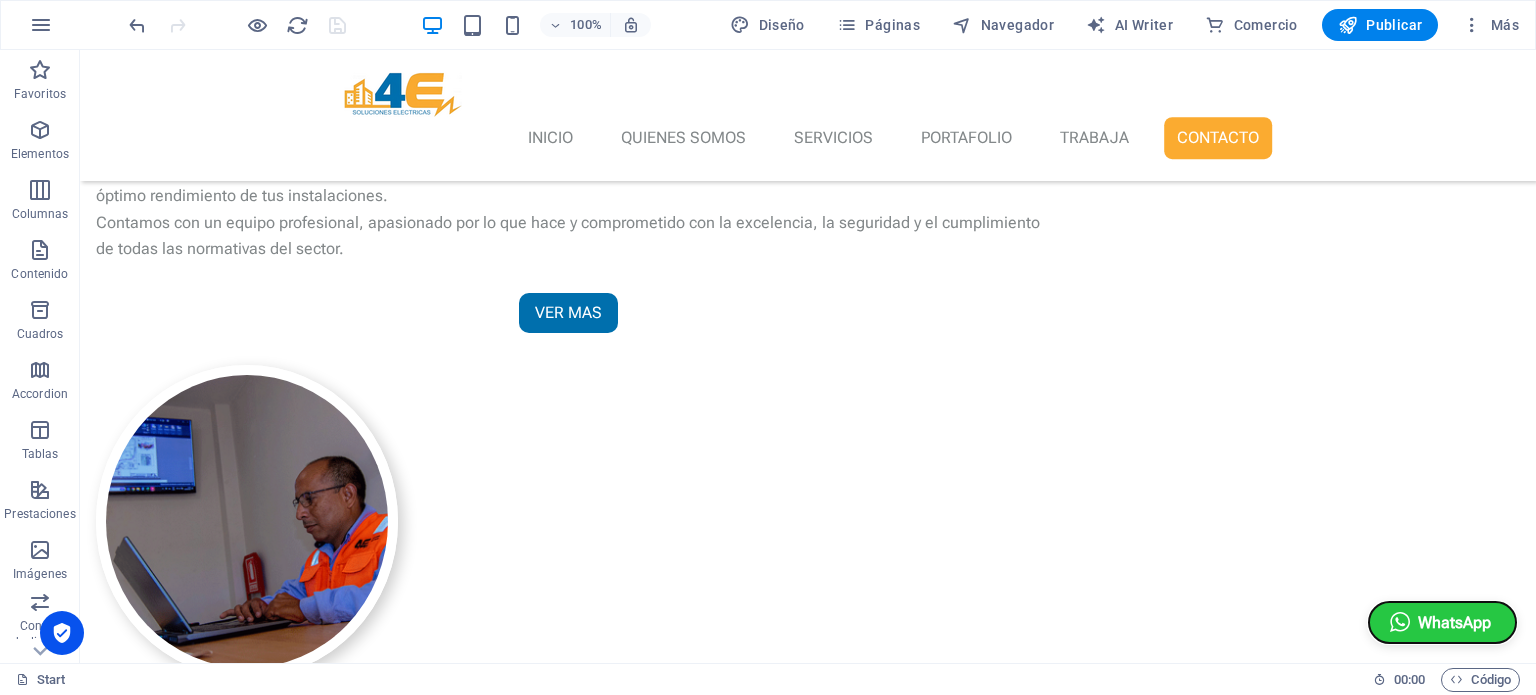 click on "WhatsApp" at bounding box center (1442, 622) 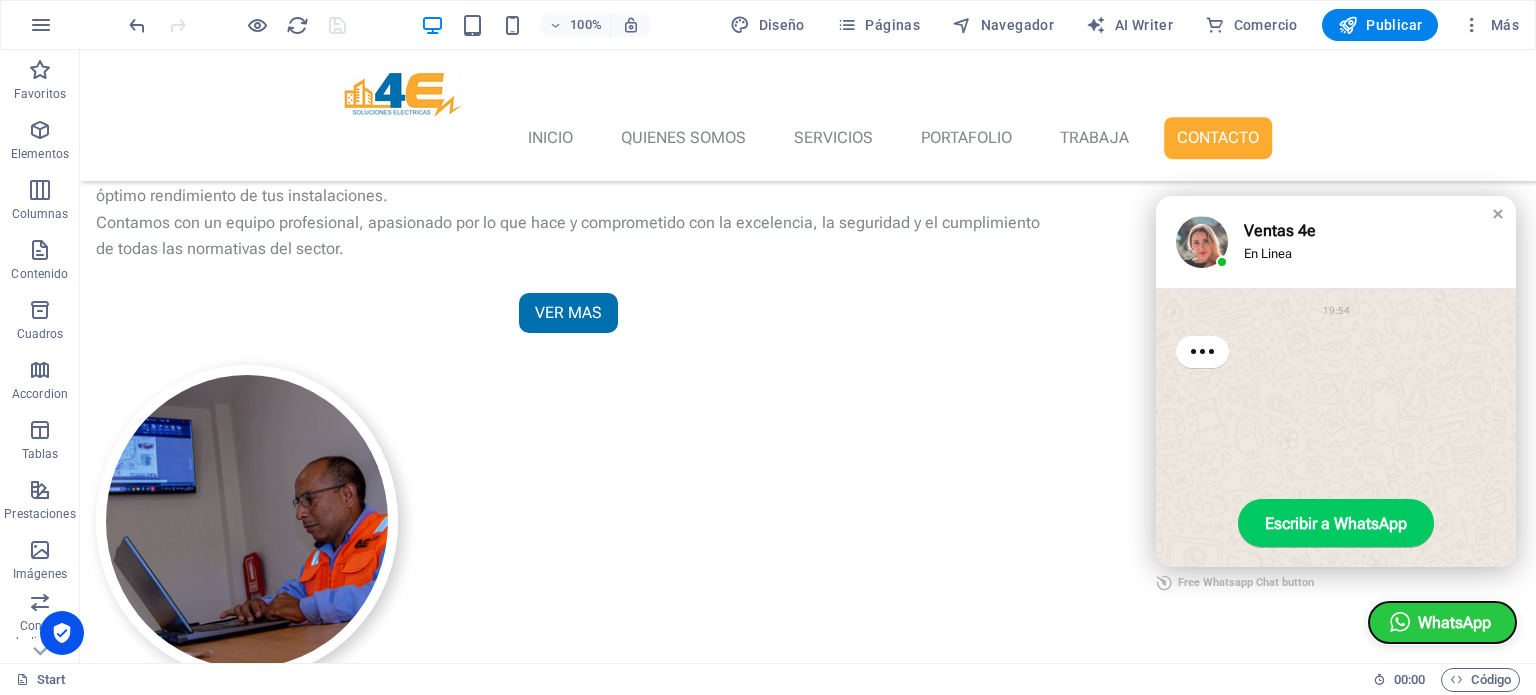 click on "WhatsApp" at bounding box center [1442, 622] 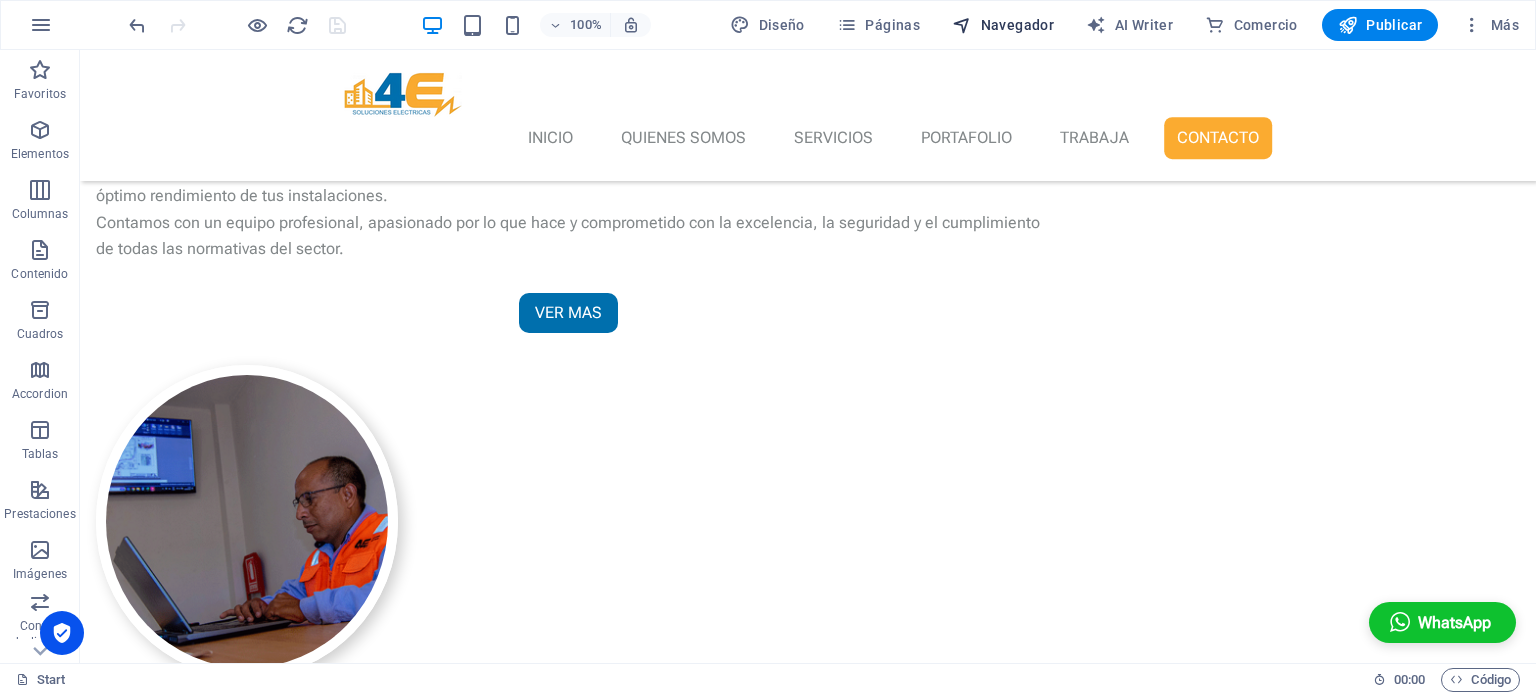 click on "Navegador" at bounding box center [1003, 25] 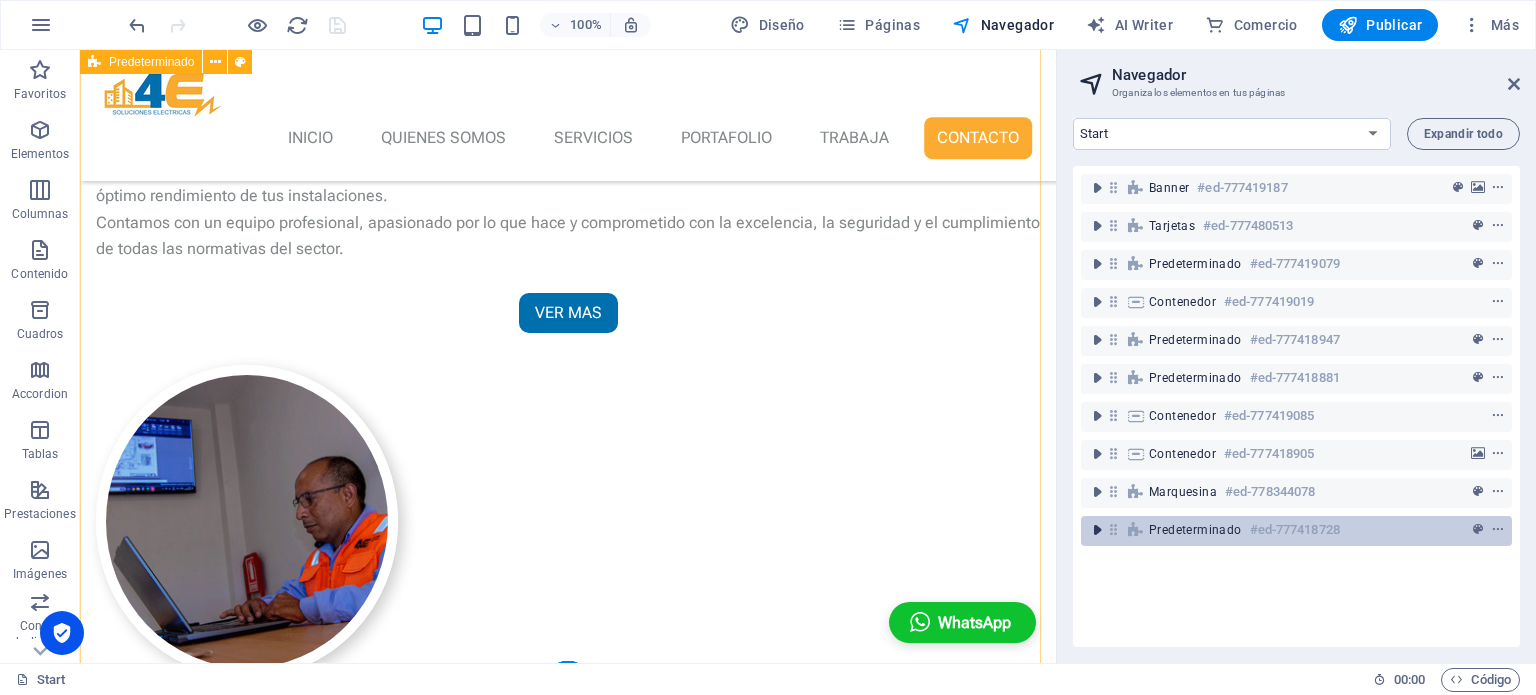 click at bounding box center [1097, 530] 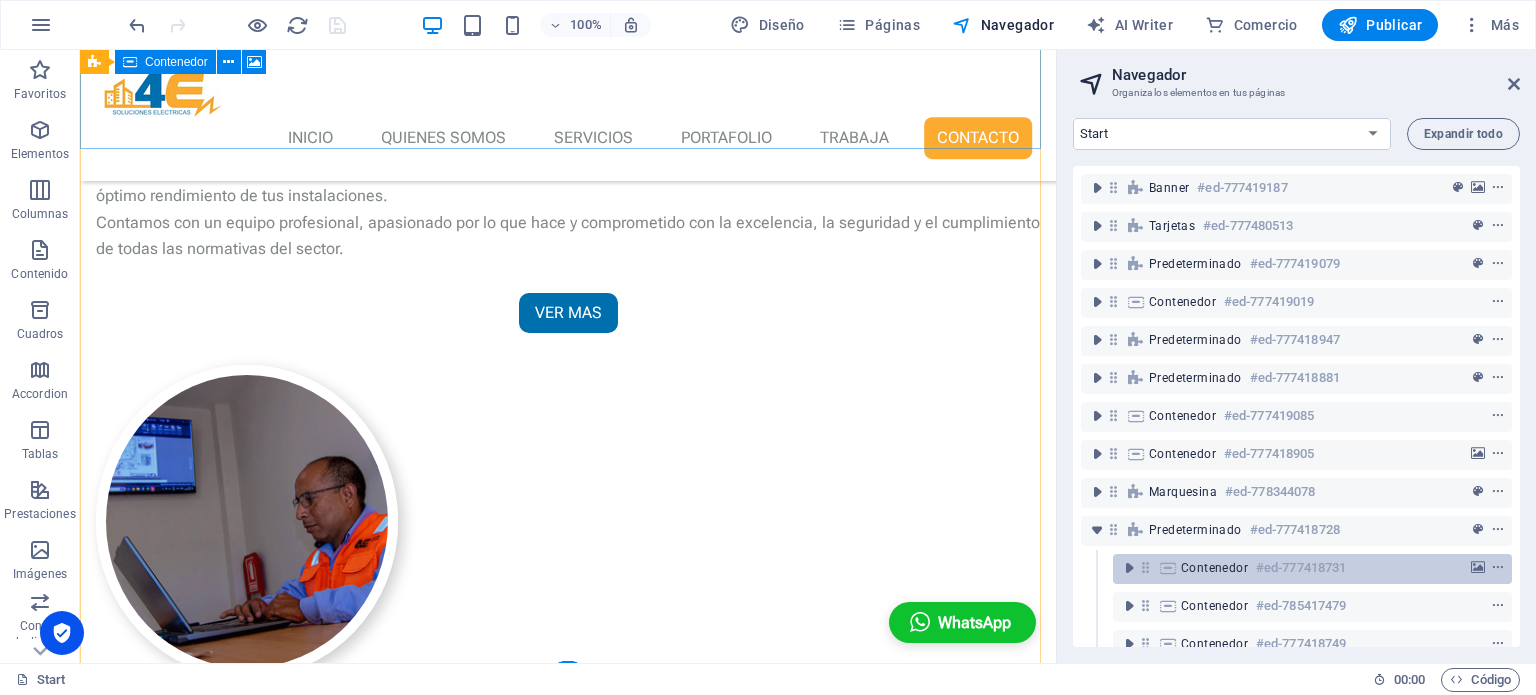 click on "Contenedor" at bounding box center [1214, 568] 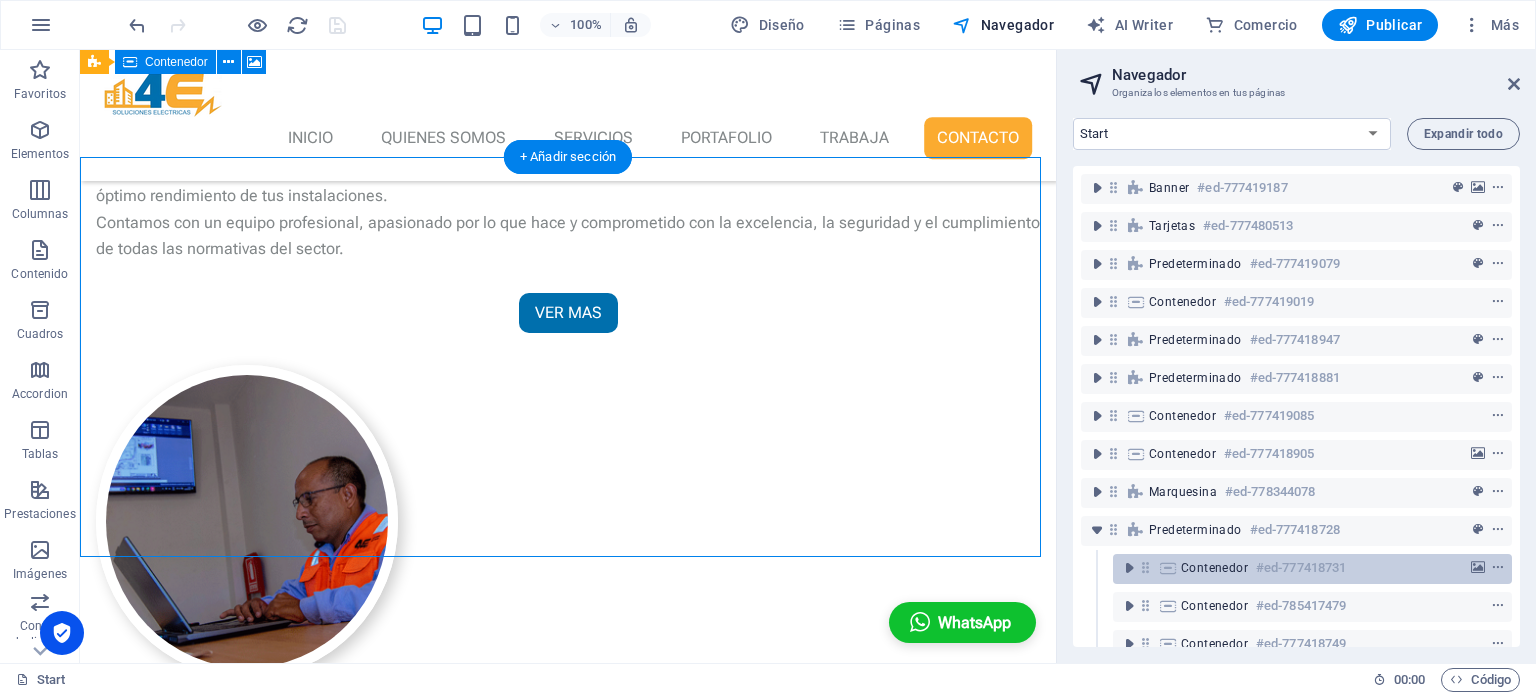 scroll, scrollTop: 3751, scrollLeft: 0, axis: vertical 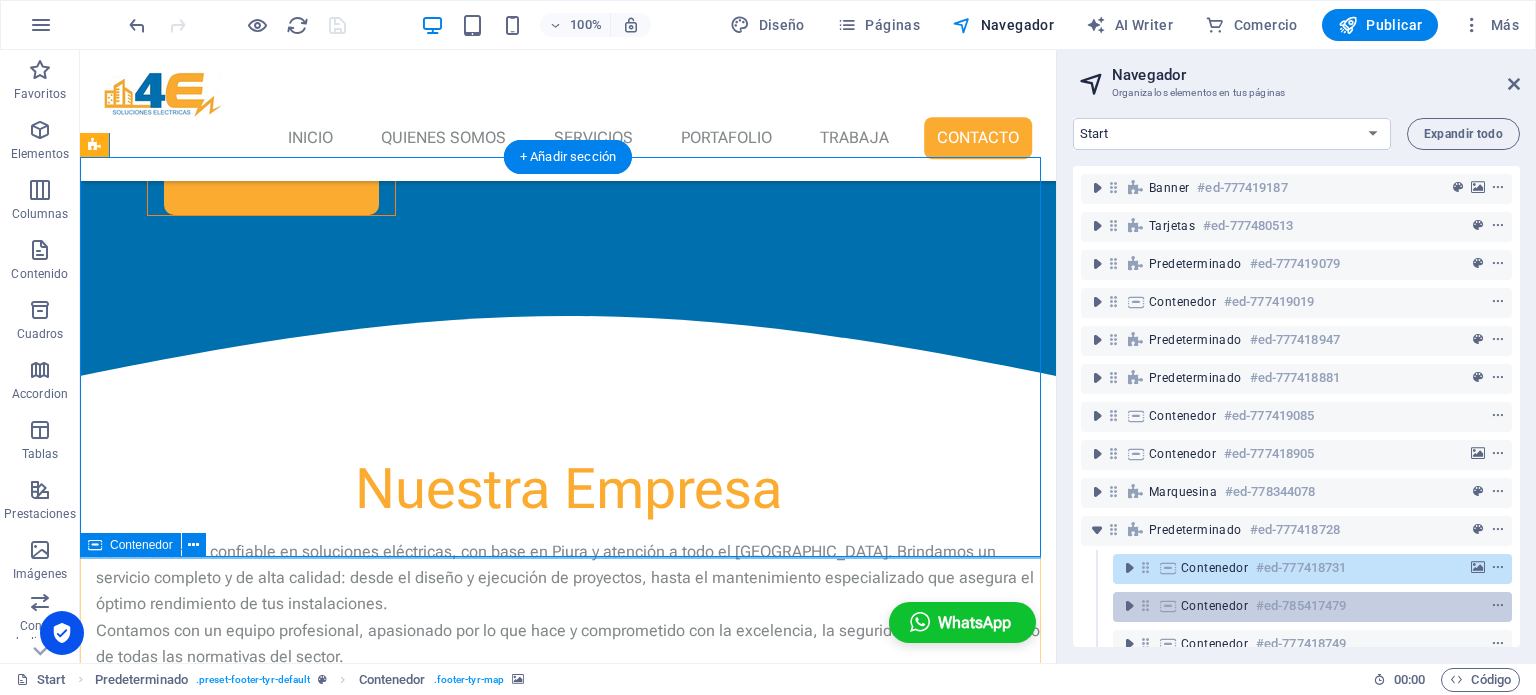 click on "Contenedor" at bounding box center (1214, 606) 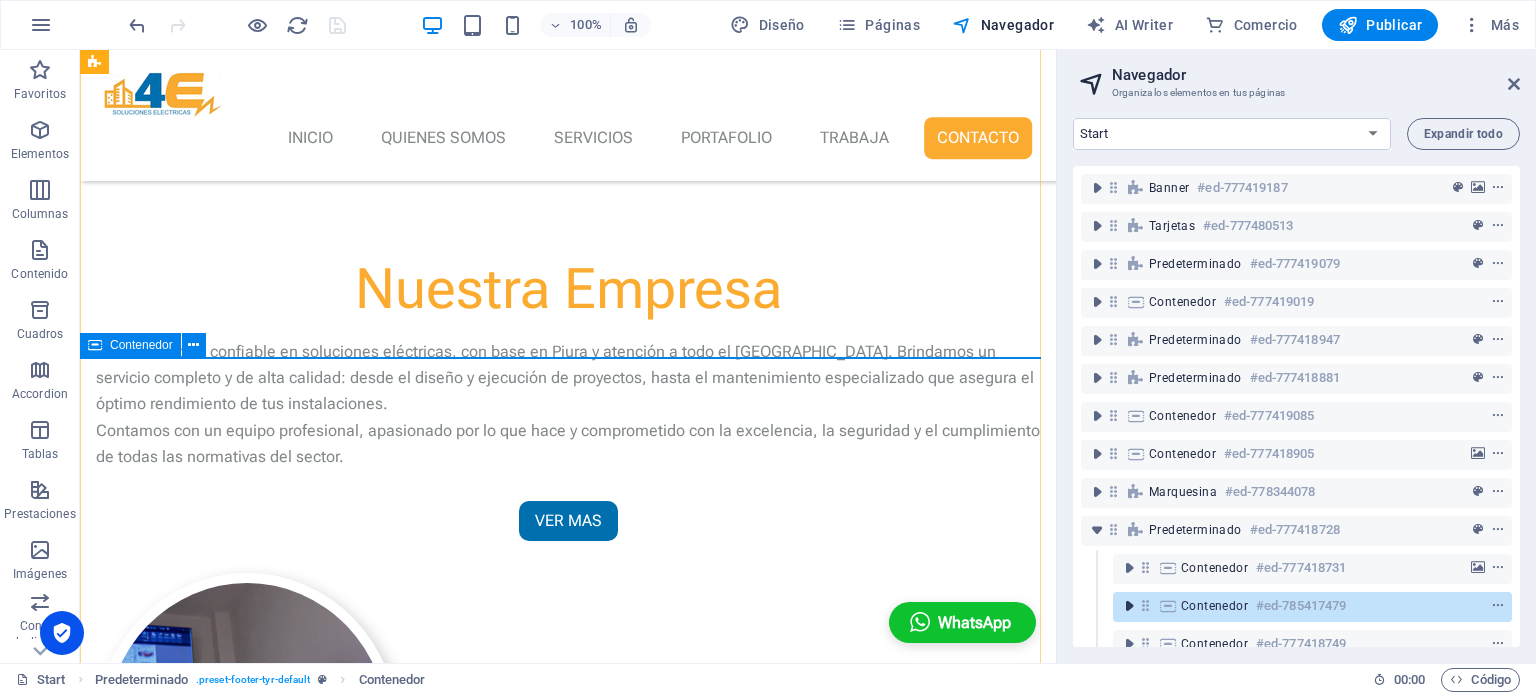 click at bounding box center [1129, 606] 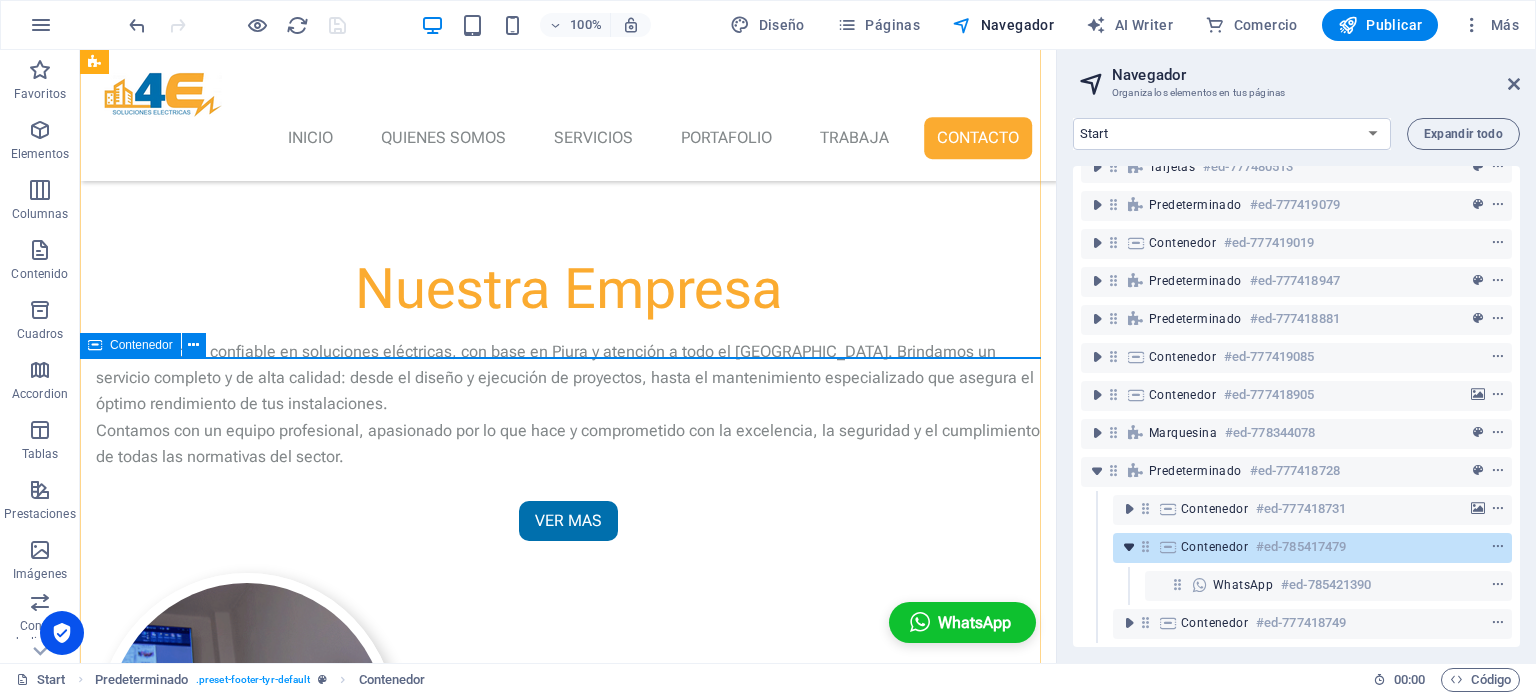 scroll, scrollTop: 73, scrollLeft: 0, axis: vertical 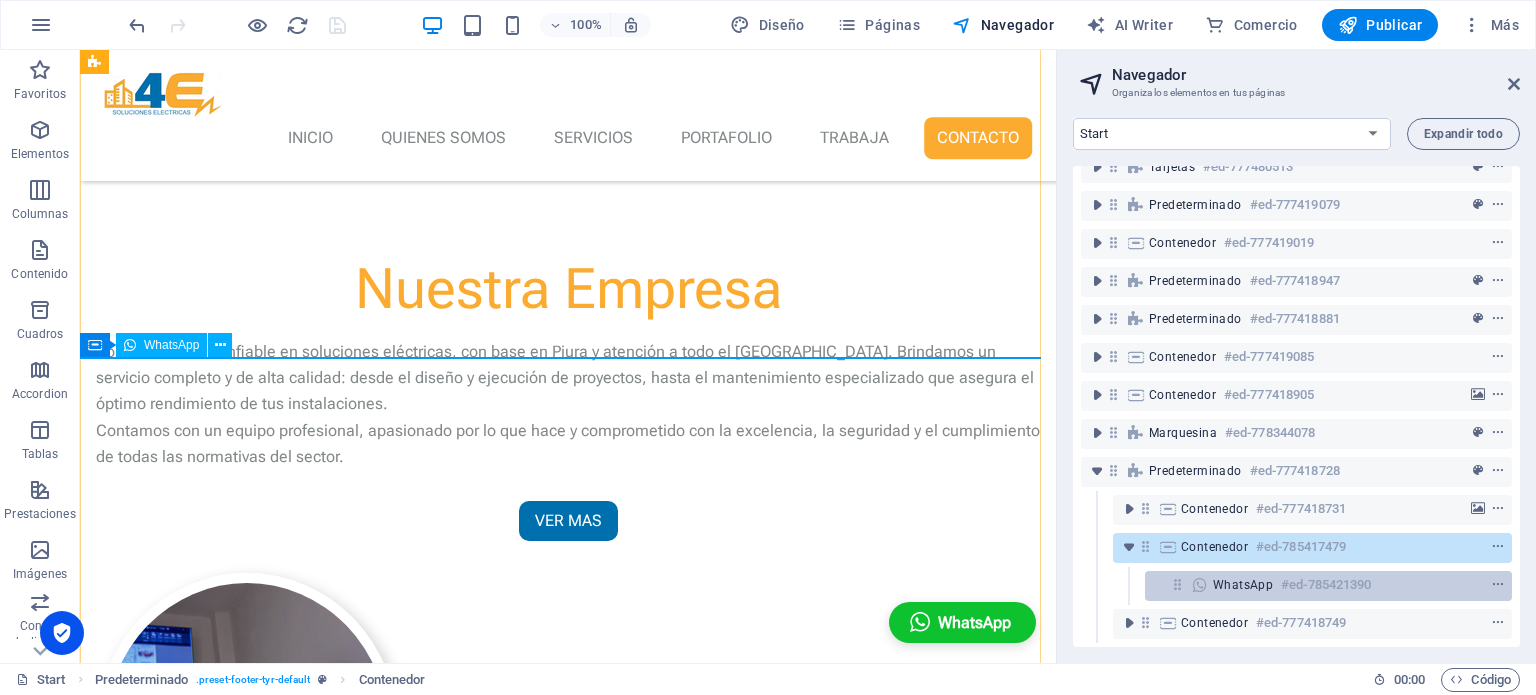 click on "WhatsApp" at bounding box center [1243, 585] 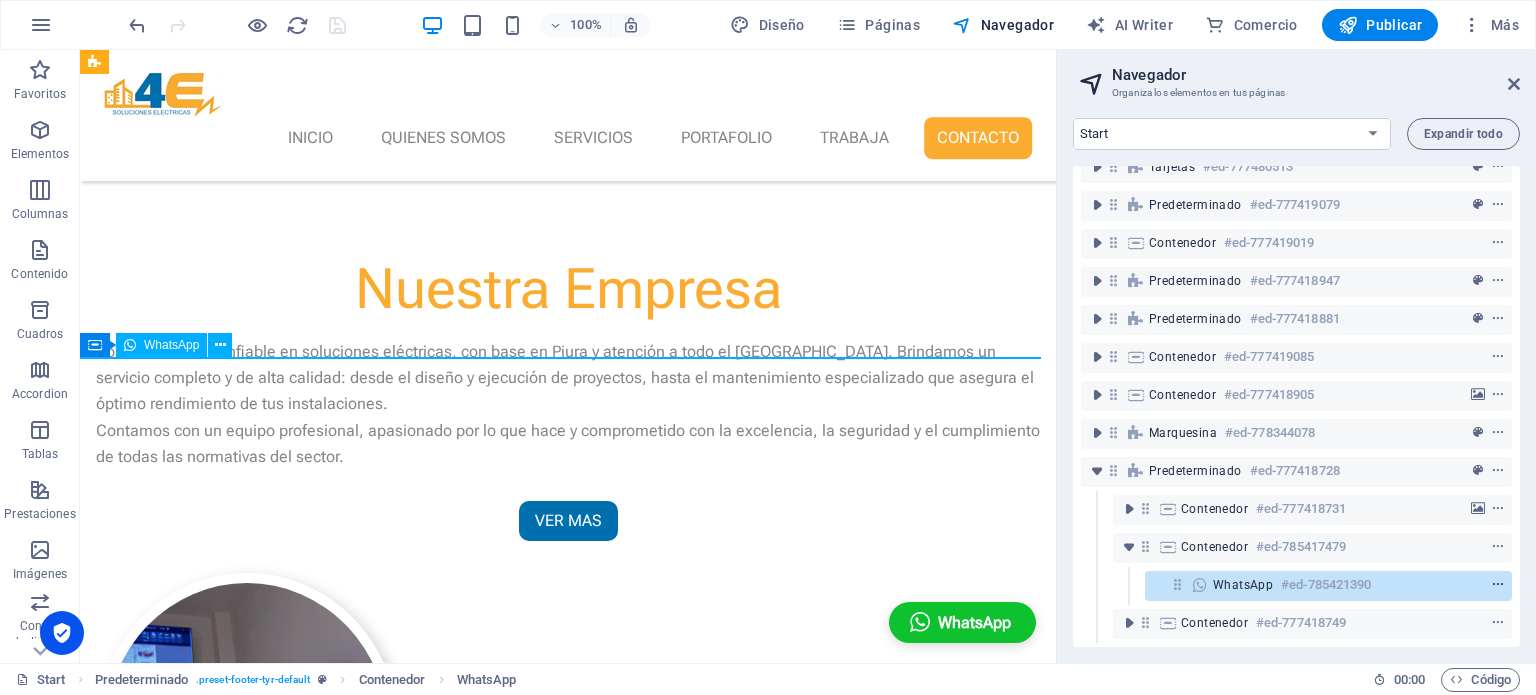 click at bounding box center [1498, 585] 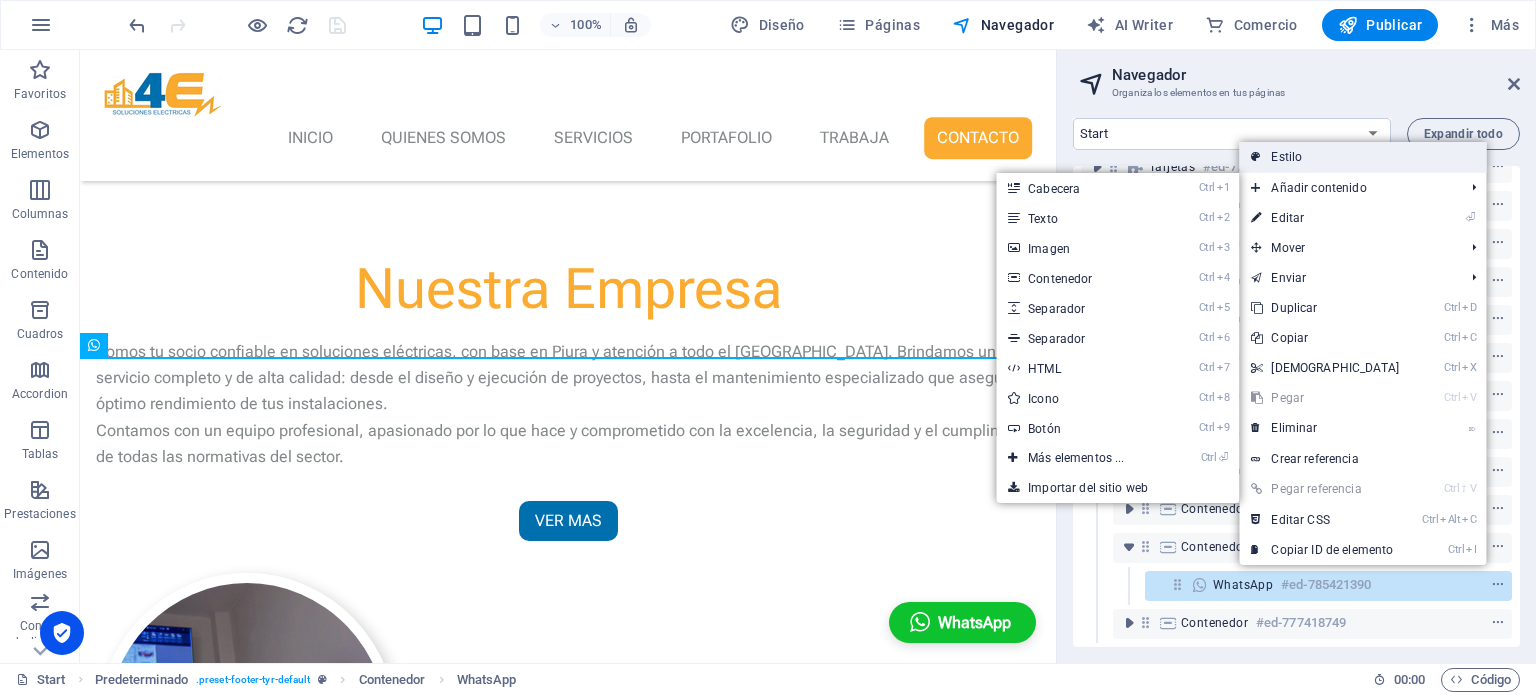 click on "Estilo" at bounding box center [1362, 157] 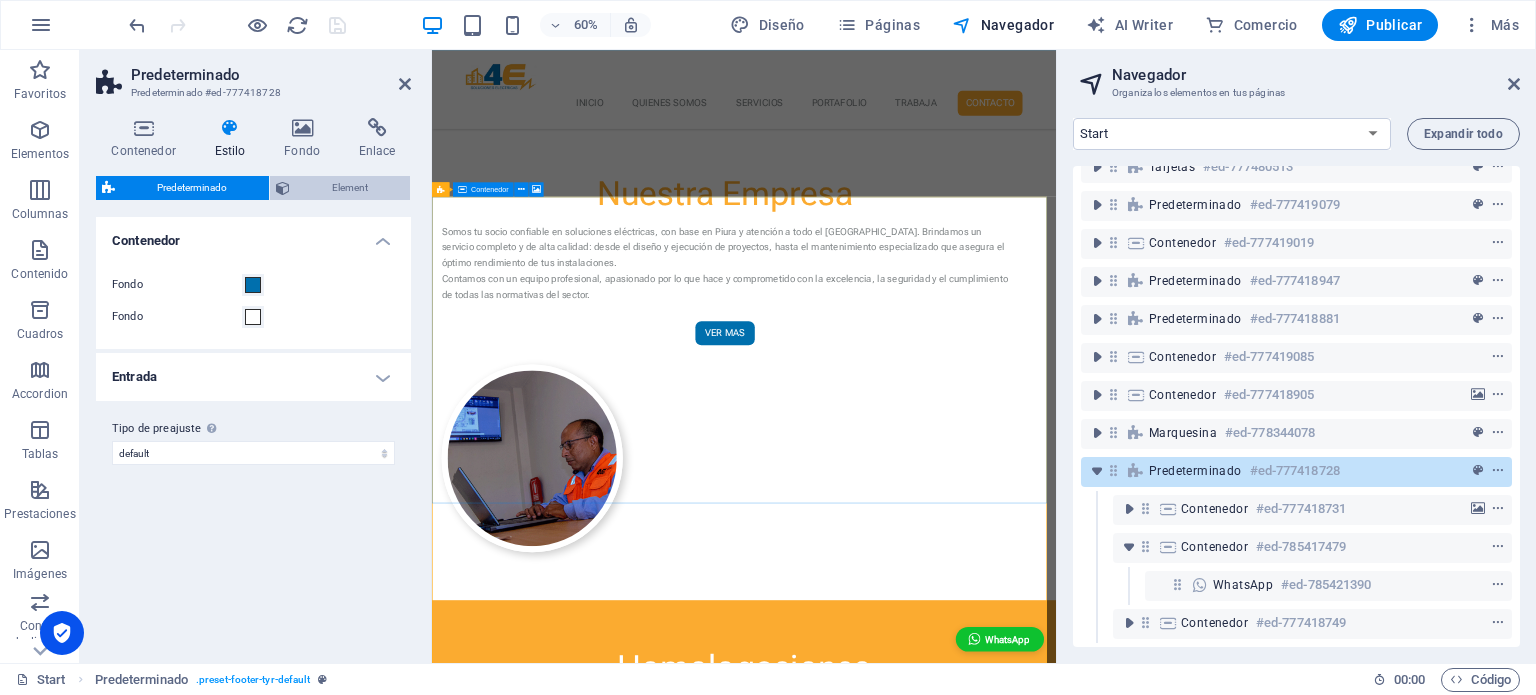 click on "Element" at bounding box center (350, 188) 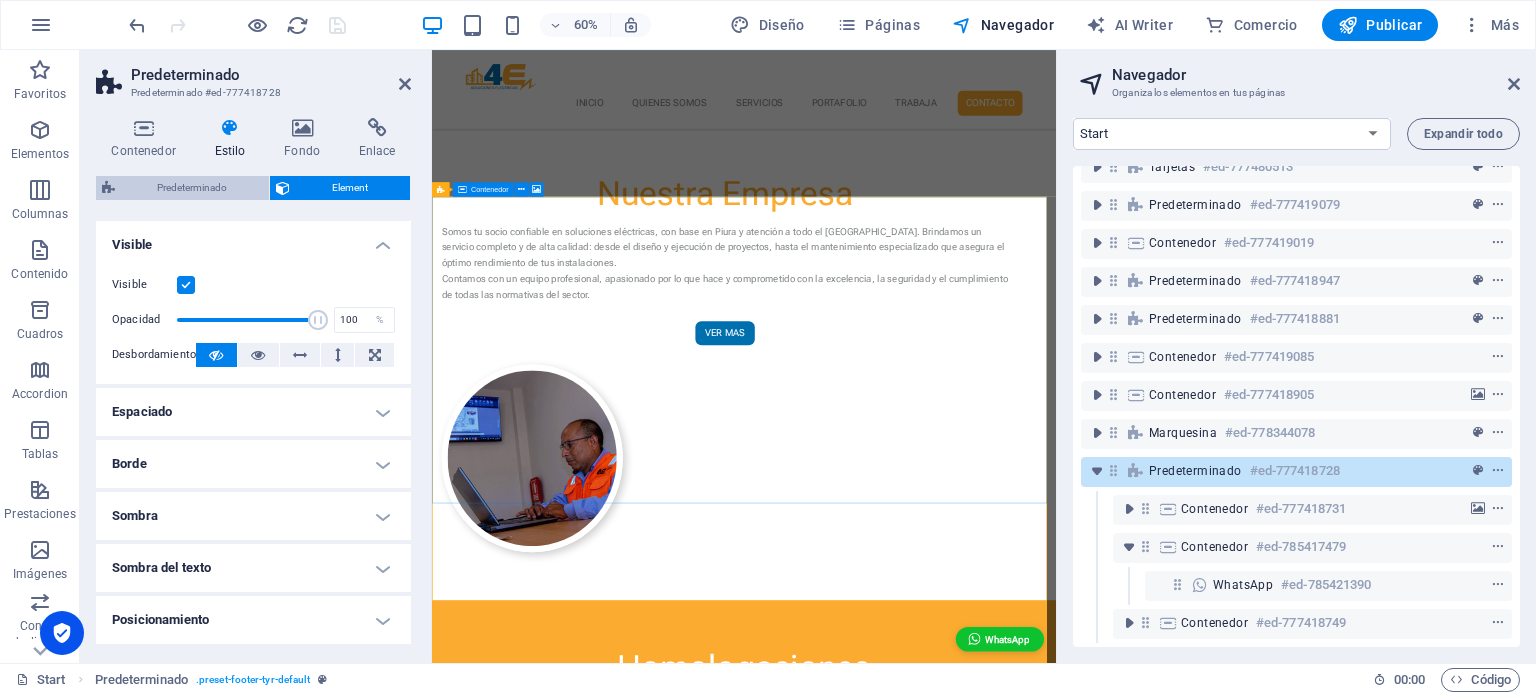 click on "Predeterminado" at bounding box center (192, 188) 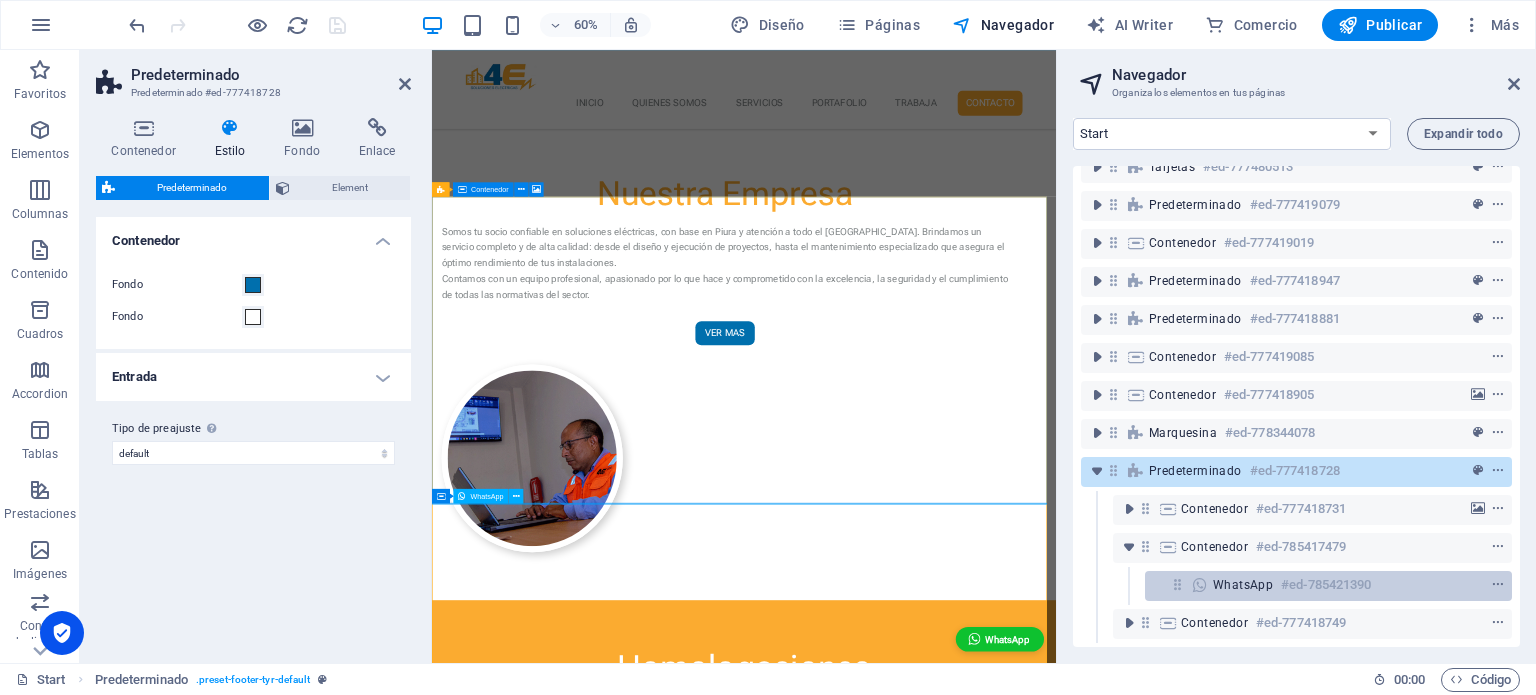 click on "WhatsApp" at bounding box center [1243, 585] 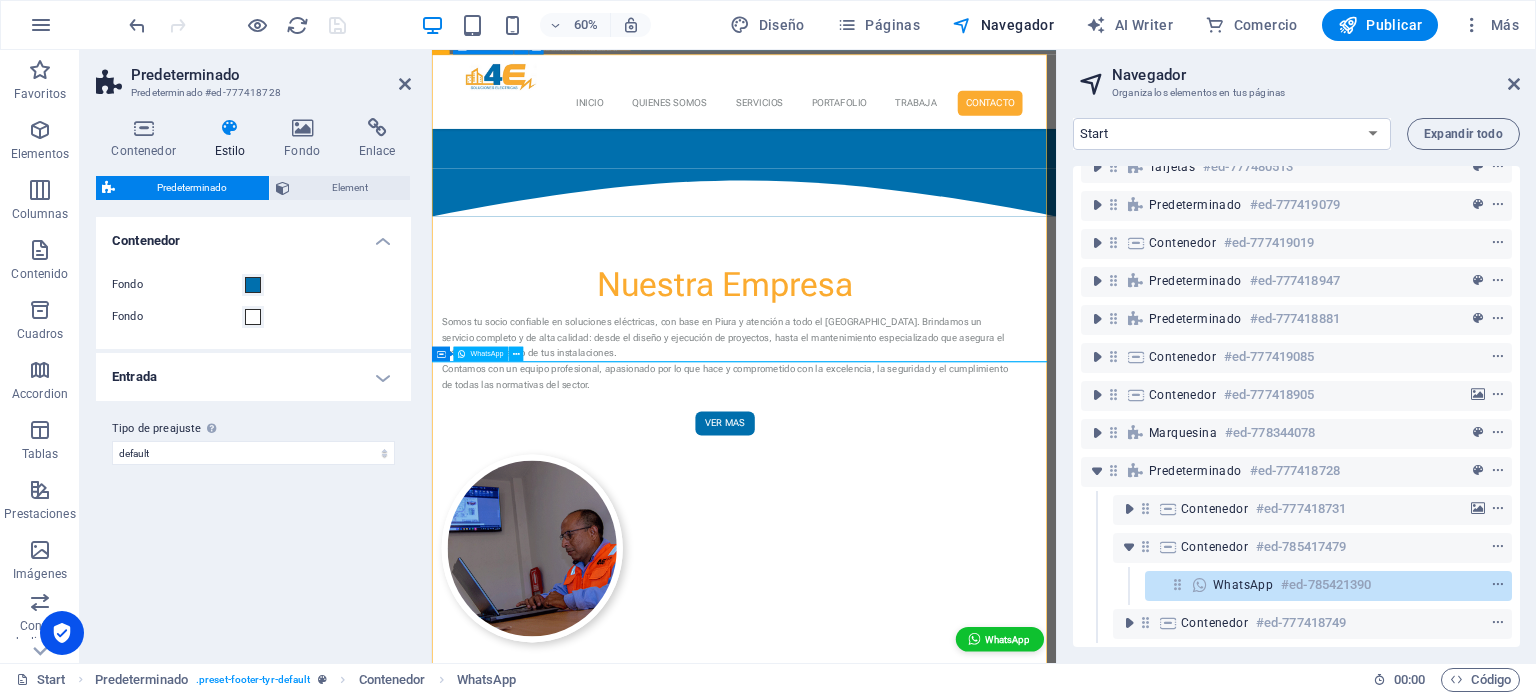 click on "WhatsApp" at bounding box center (1243, 585) 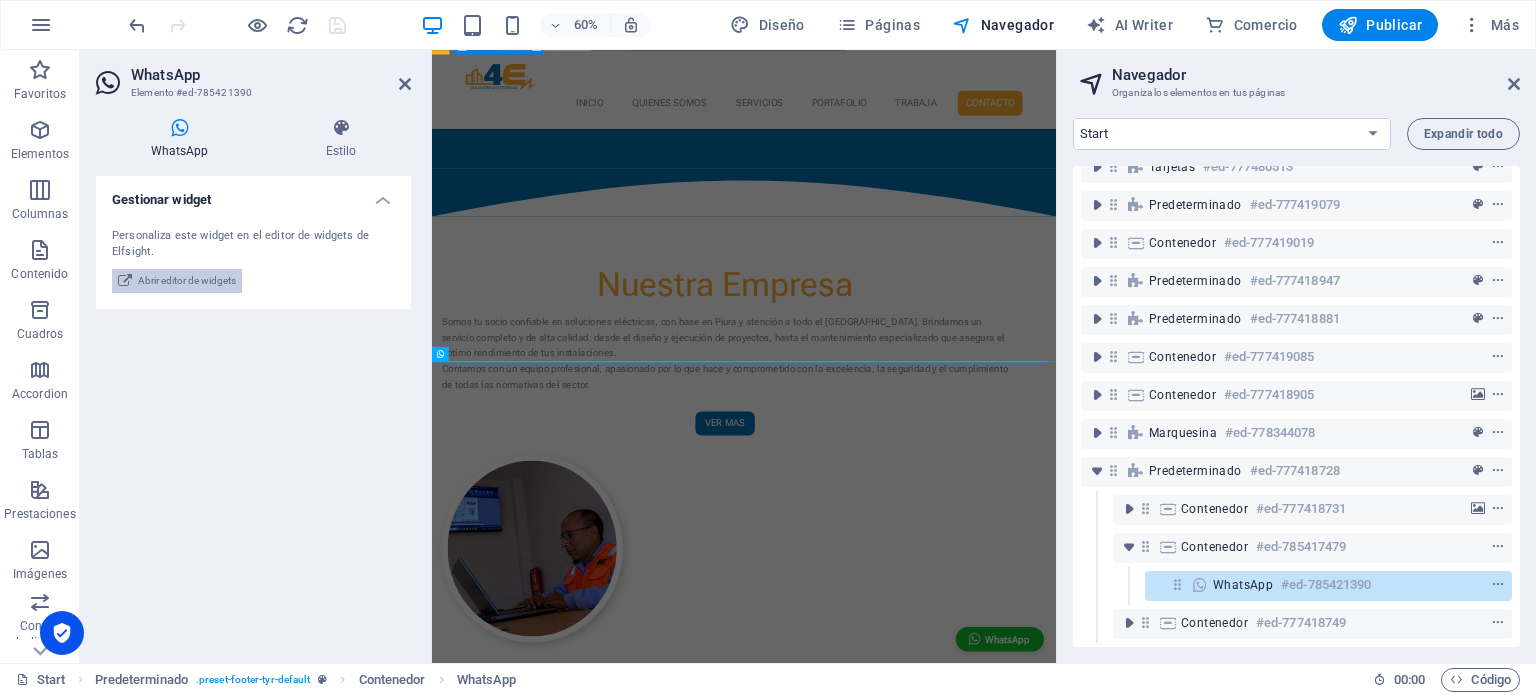click on "Abrir editor de widgets" at bounding box center (187, 281) 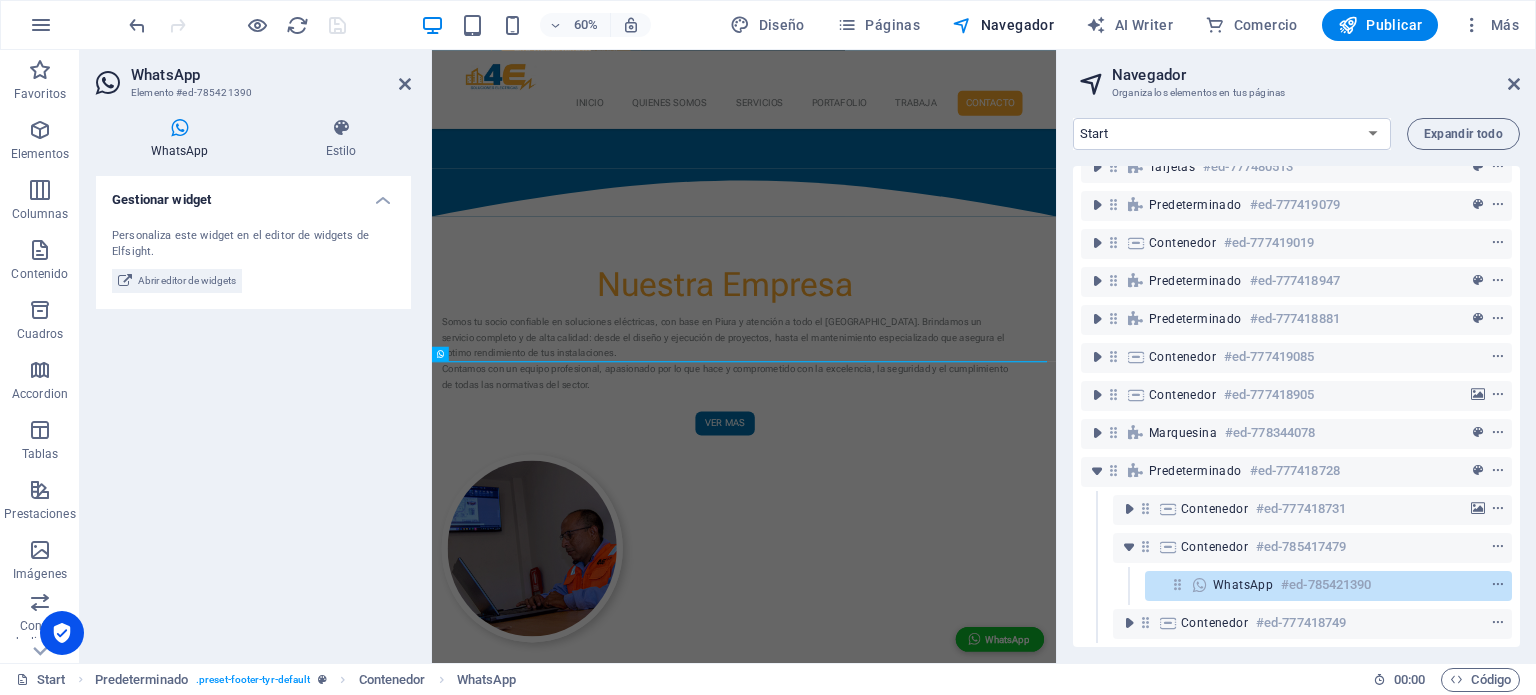 click on "Gestionar widget Personaliza este widget en el editor de widgets de Elfsight. Abrir editor de widgets" at bounding box center [253, 411] 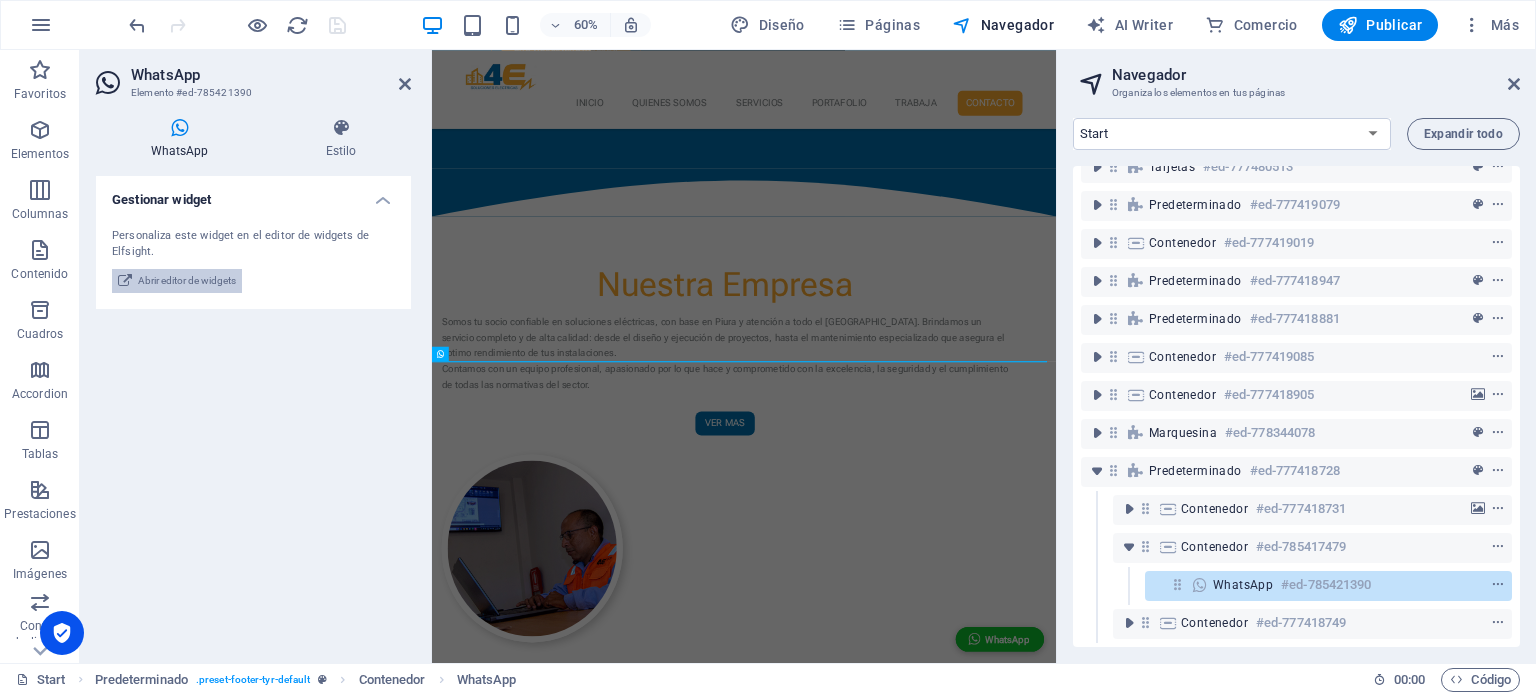 click on "Abrir editor de widgets" at bounding box center [187, 281] 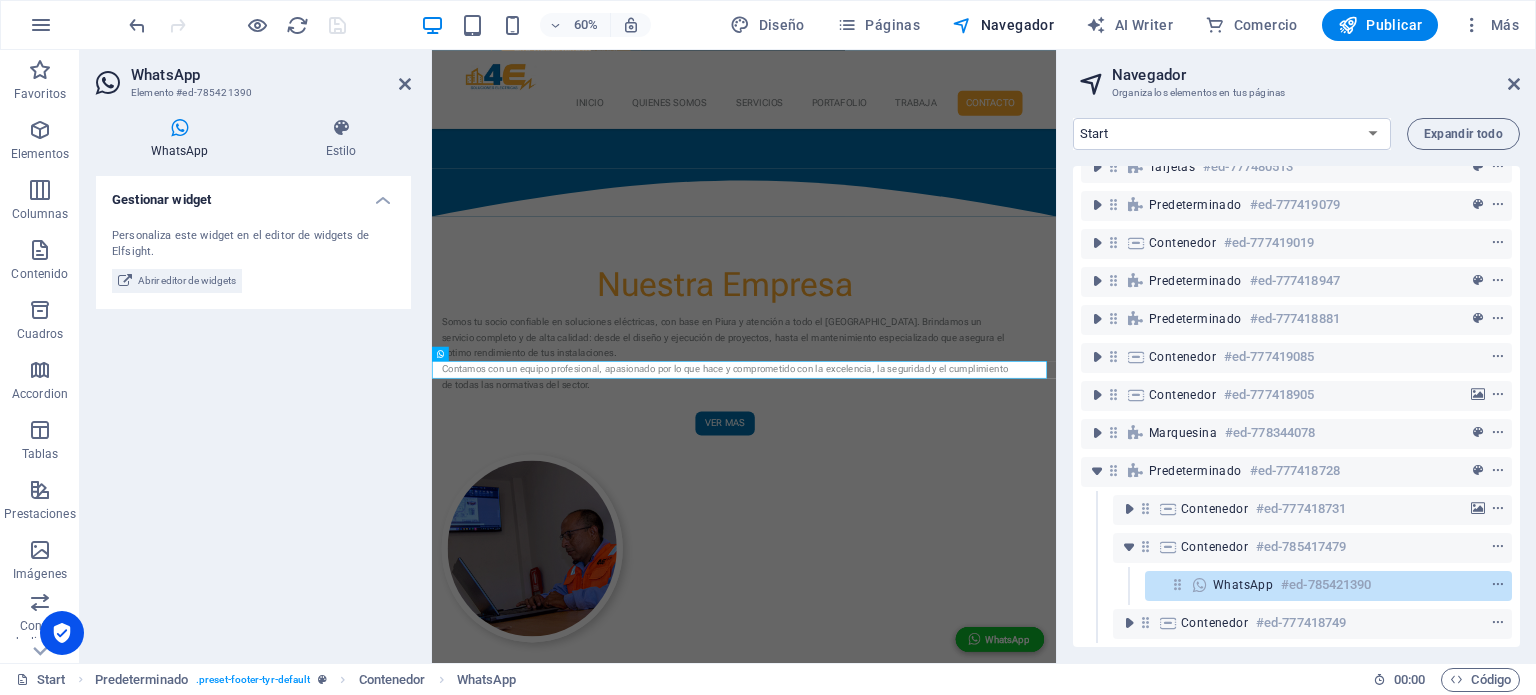click on "Gestionar widget Personaliza este widget en el editor de widgets de Elfsight. Abrir editor de widgets" at bounding box center [253, 411] 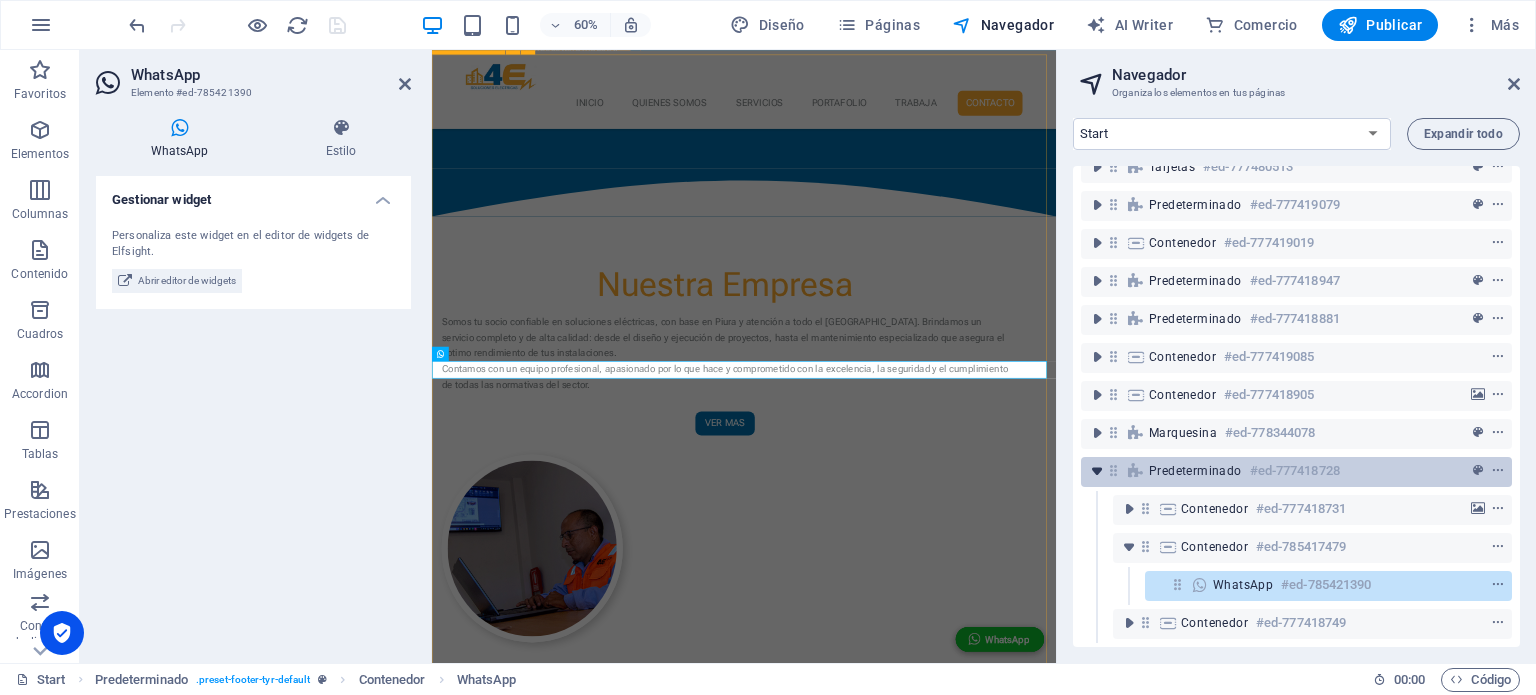 click at bounding box center (1097, 471) 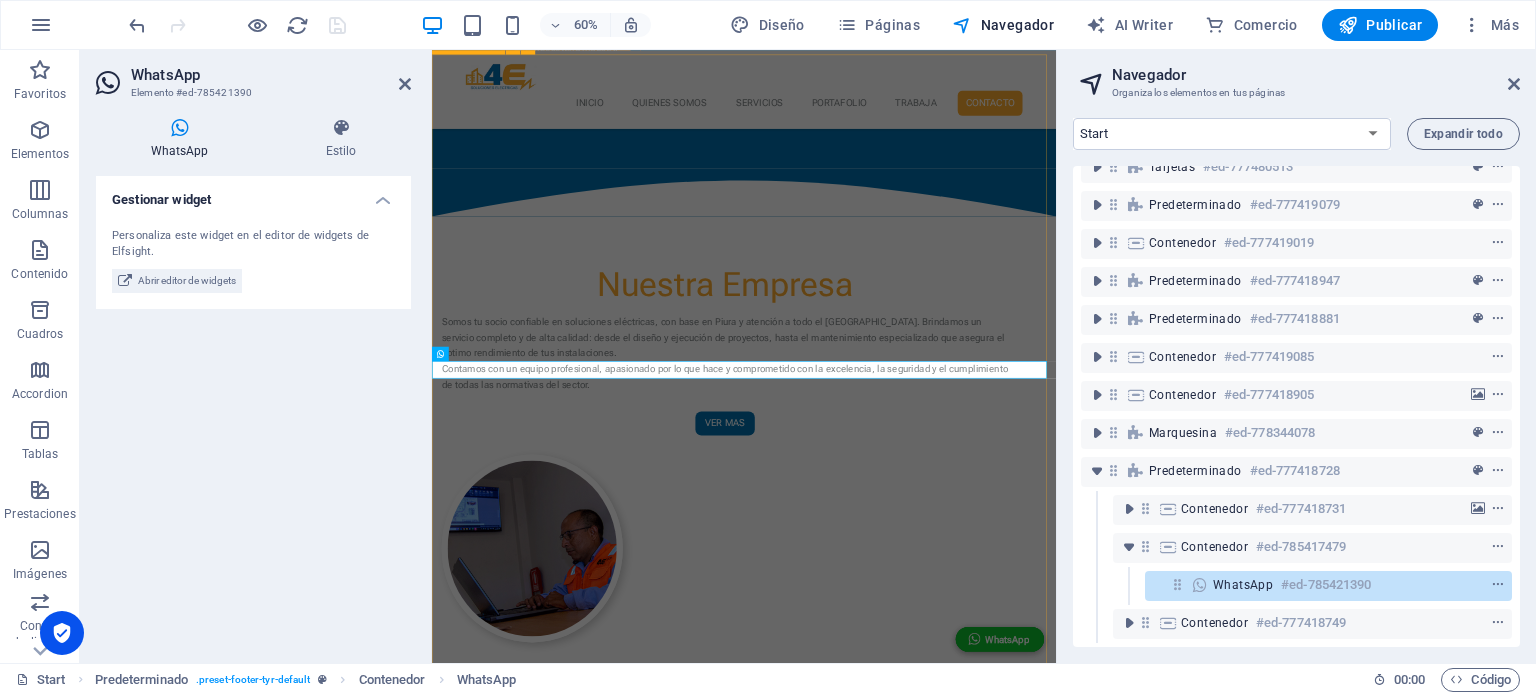 scroll, scrollTop: 0, scrollLeft: 0, axis: both 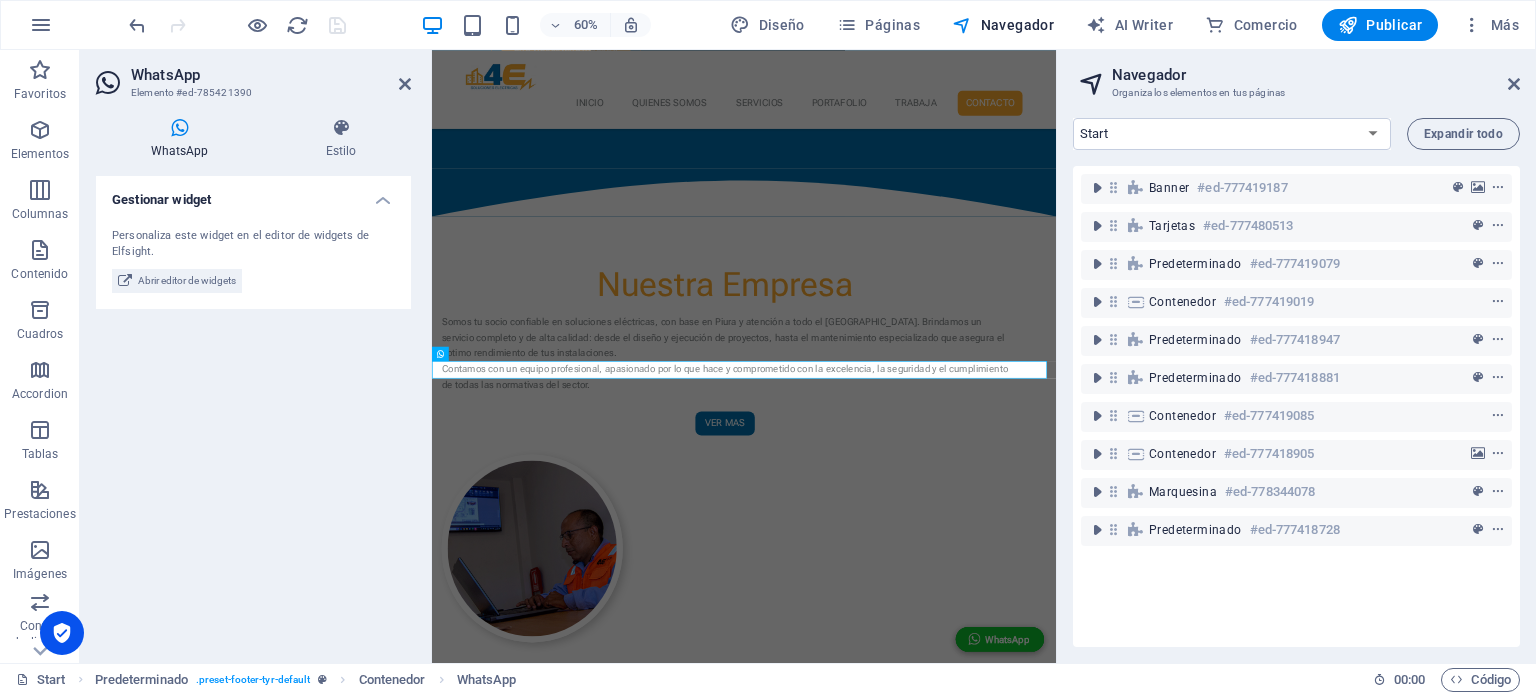 click on "Gestionar widget Personaliza este widget en el editor de widgets de Elfsight. Abrir editor de widgets" at bounding box center [253, 411] 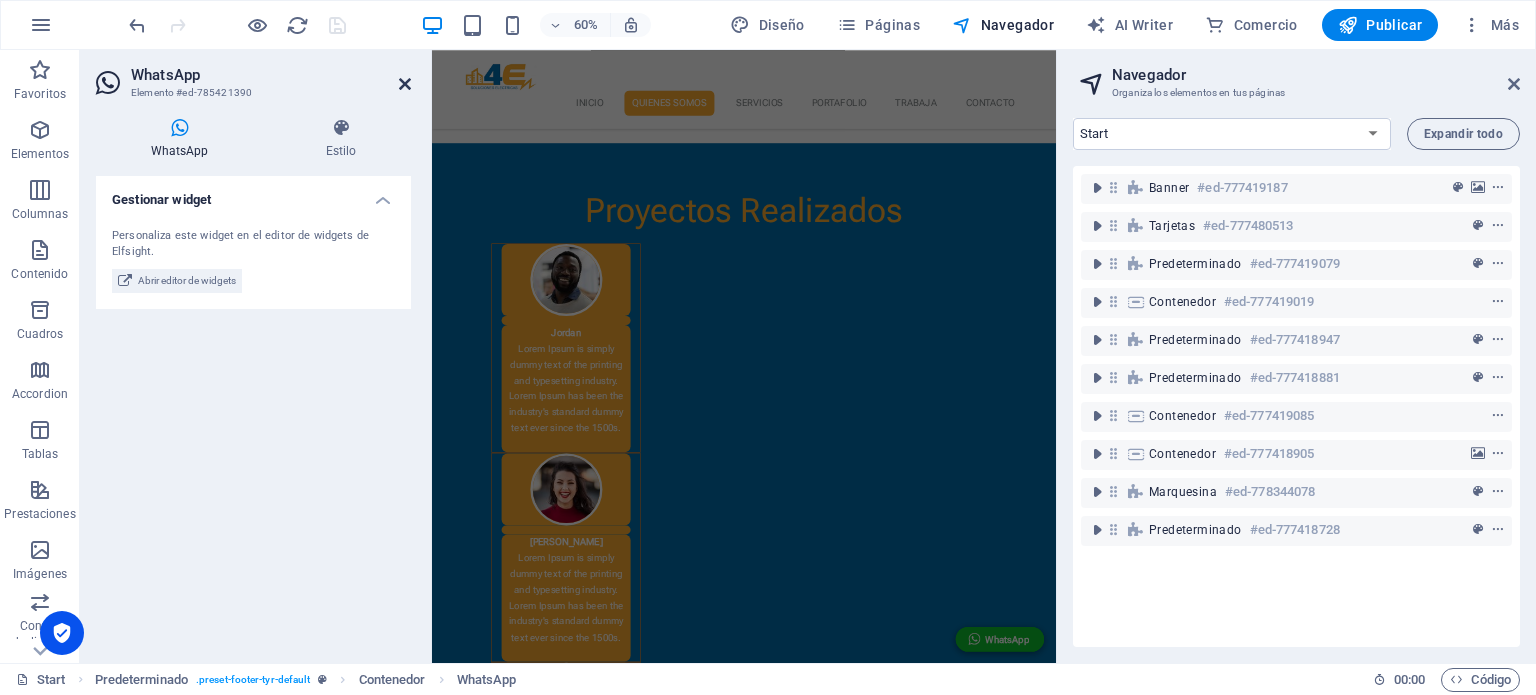 click at bounding box center [405, 84] 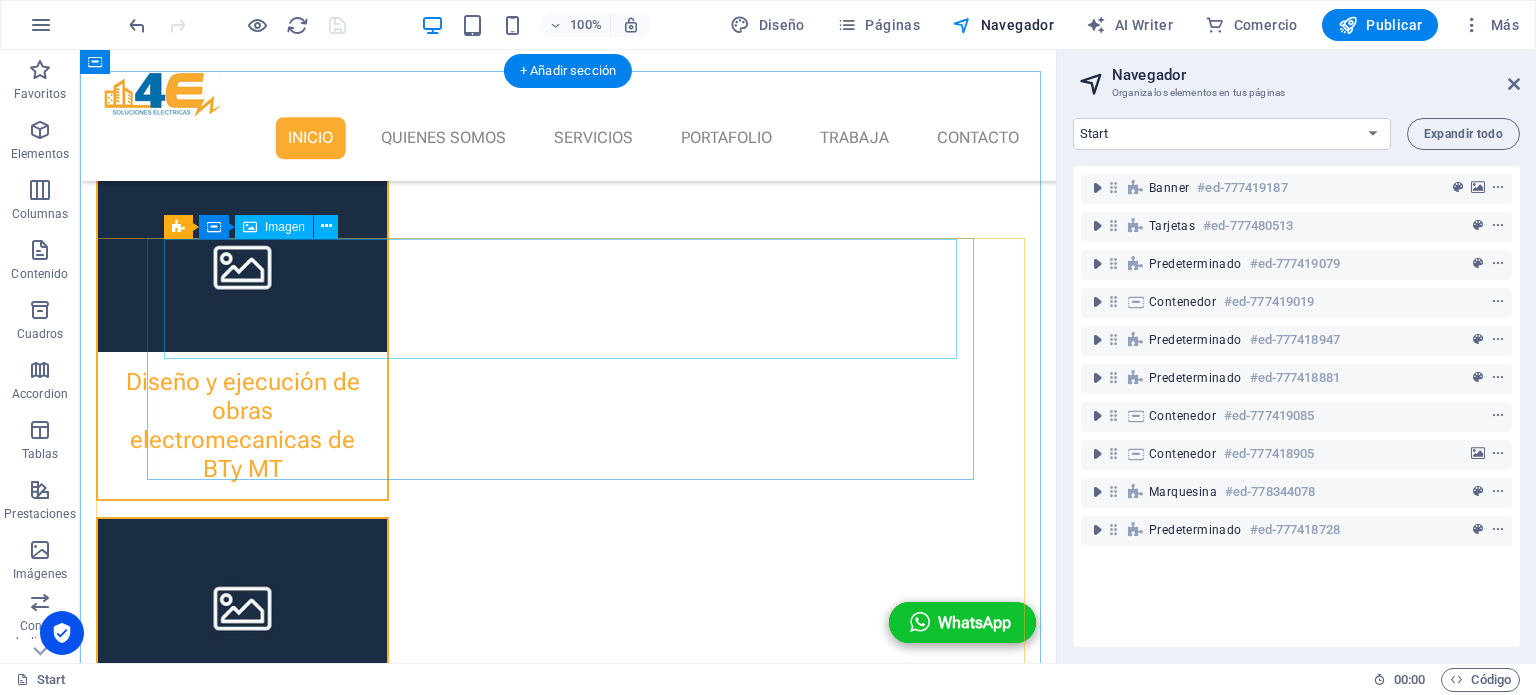 scroll, scrollTop: 851, scrollLeft: 0, axis: vertical 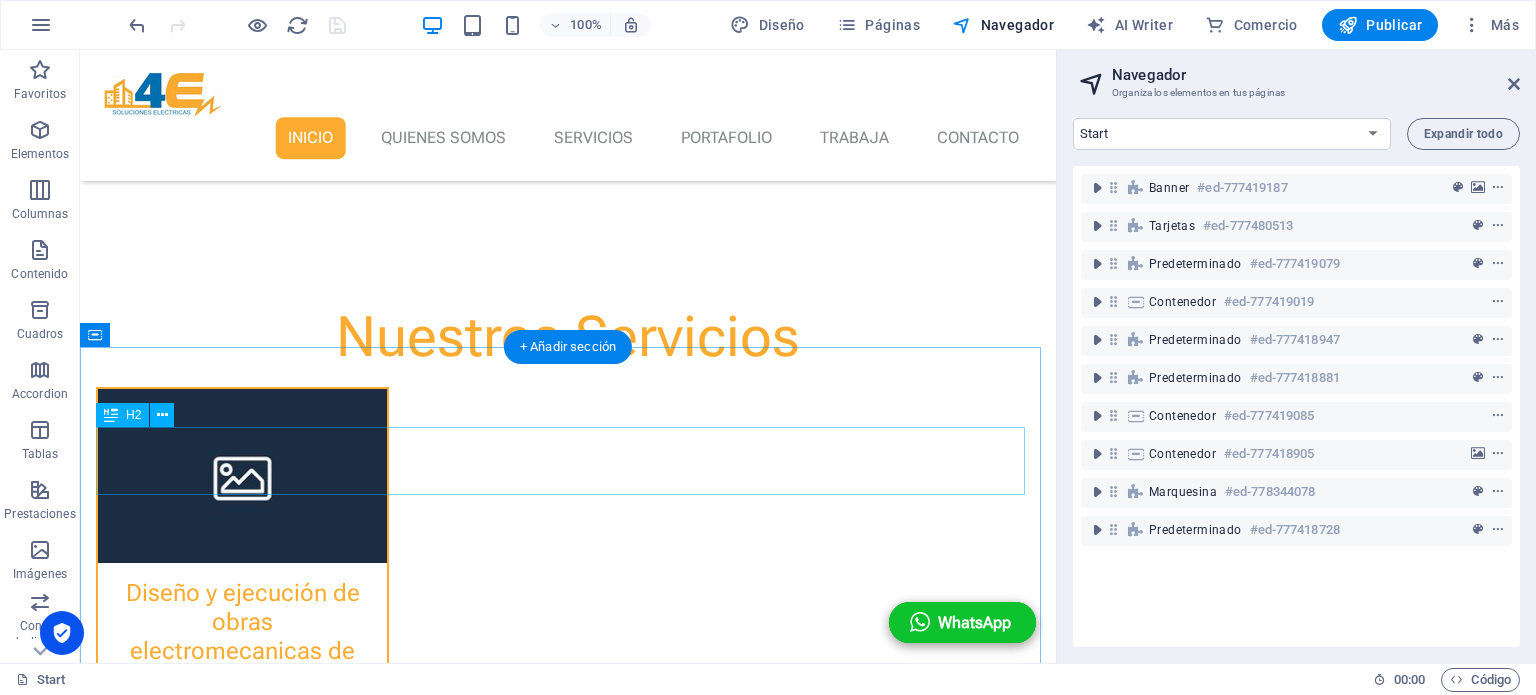 click on "Proyectos Realizados" at bounding box center [568, 1667] 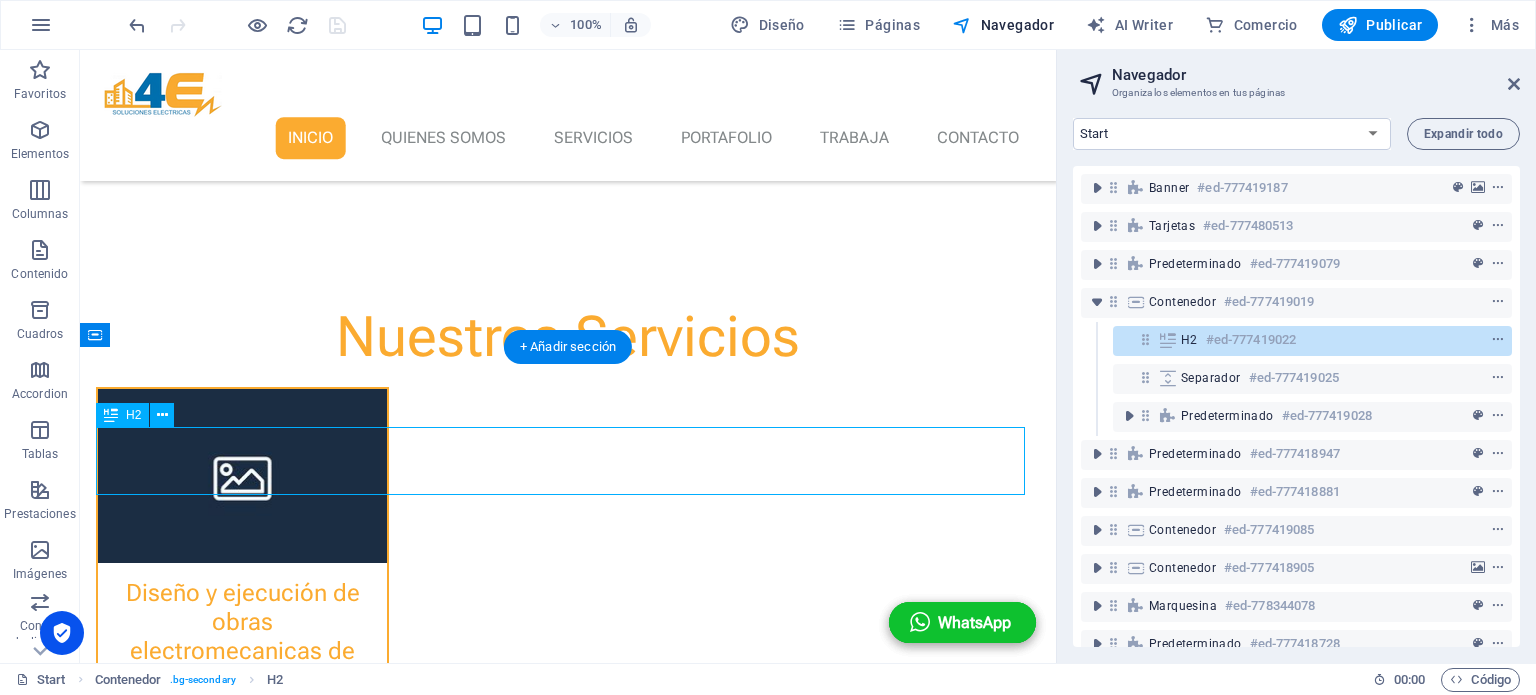 click on "Proyectos Realizados" at bounding box center [568, 1667] 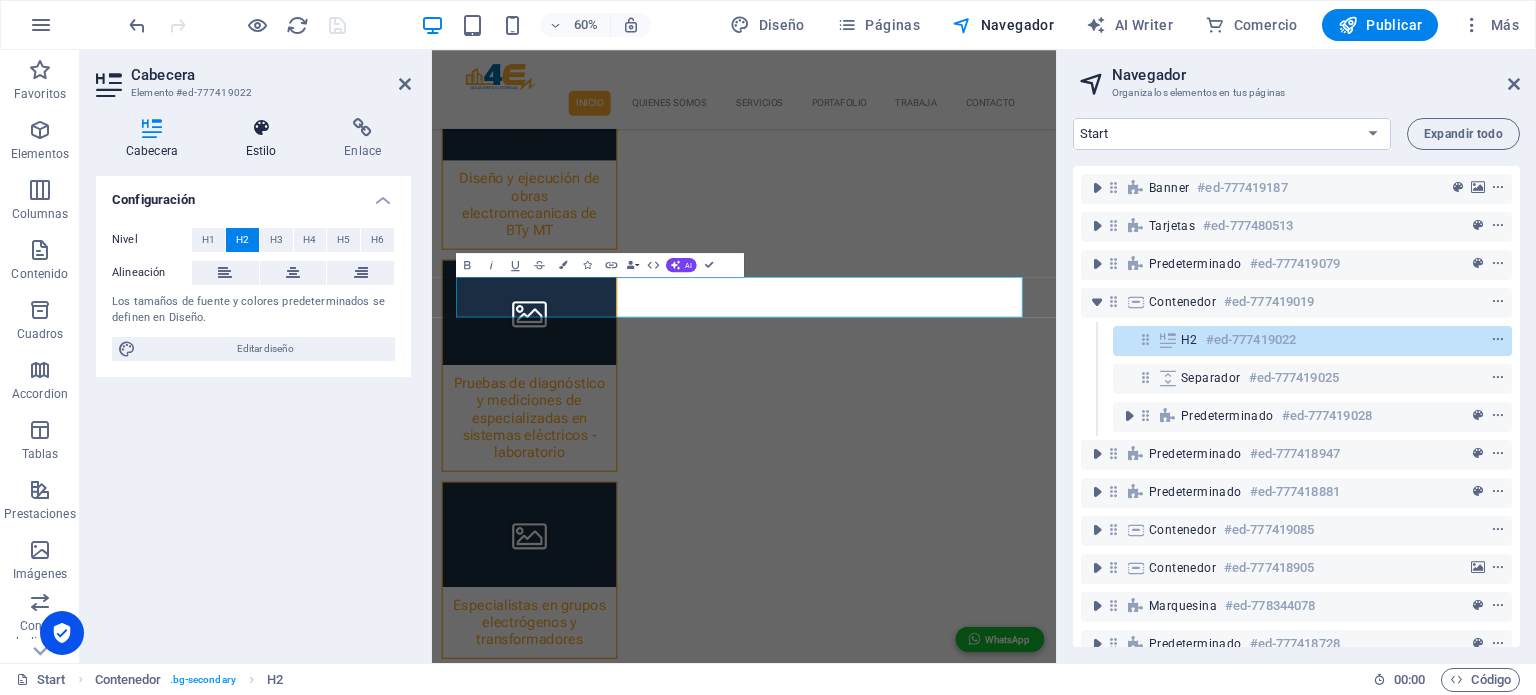 click on "Estilo" at bounding box center (265, 139) 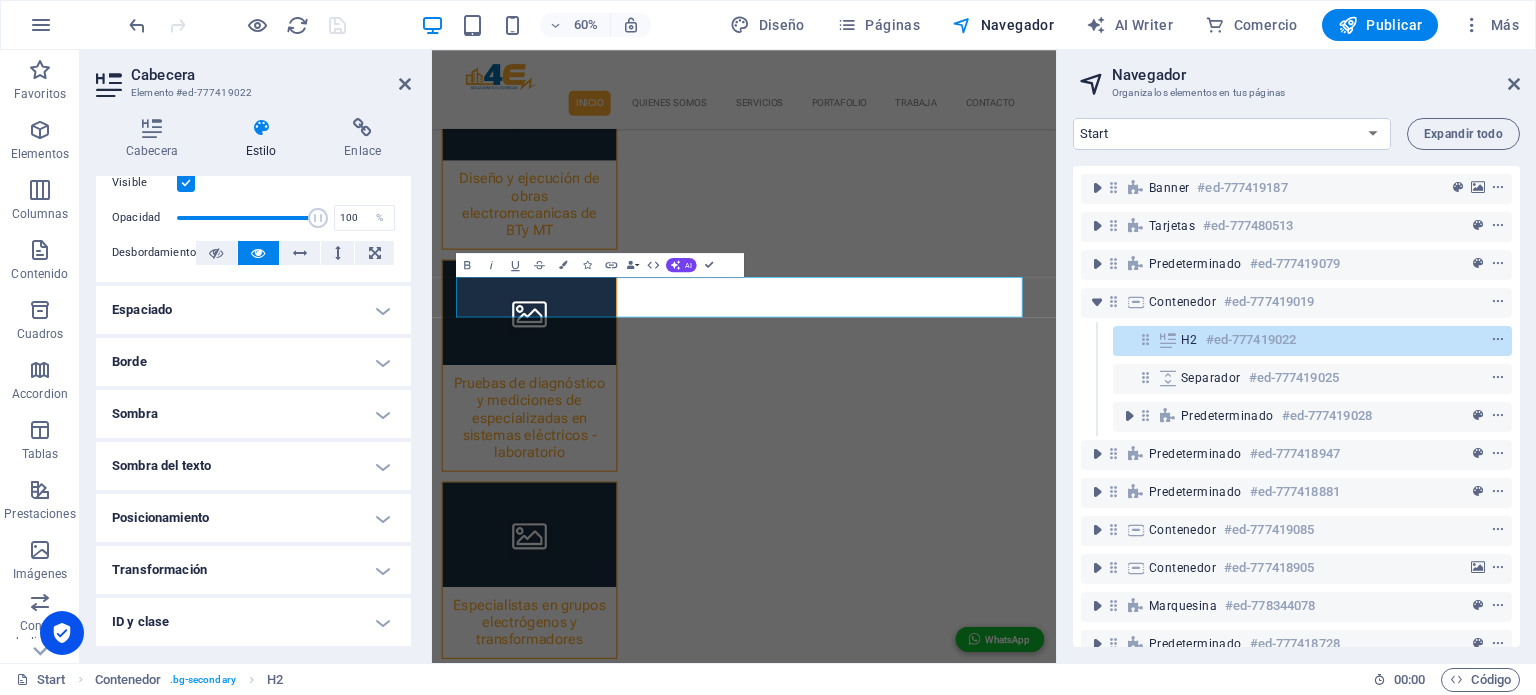 scroll, scrollTop: 0, scrollLeft: 0, axis: both 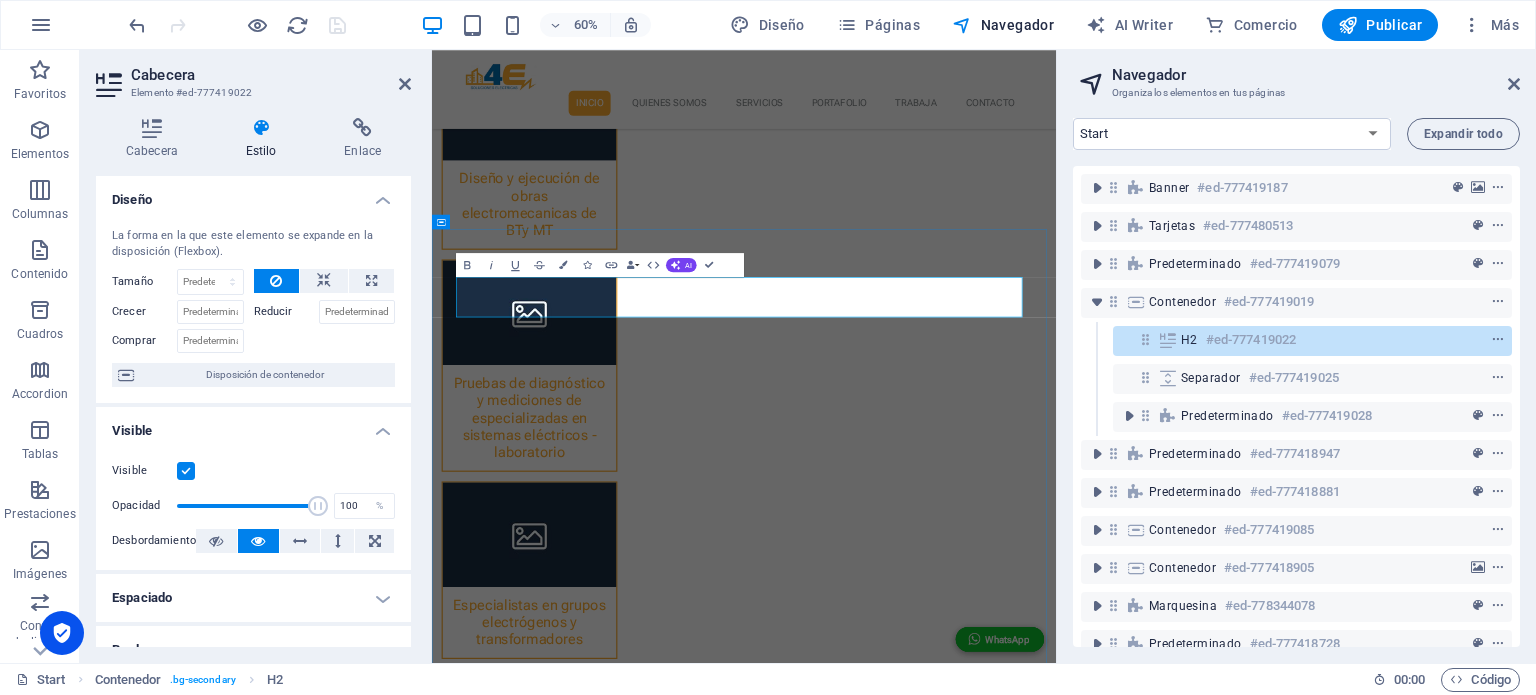 click on "Proyectos Realizados" at bounding box center (952, 1338) 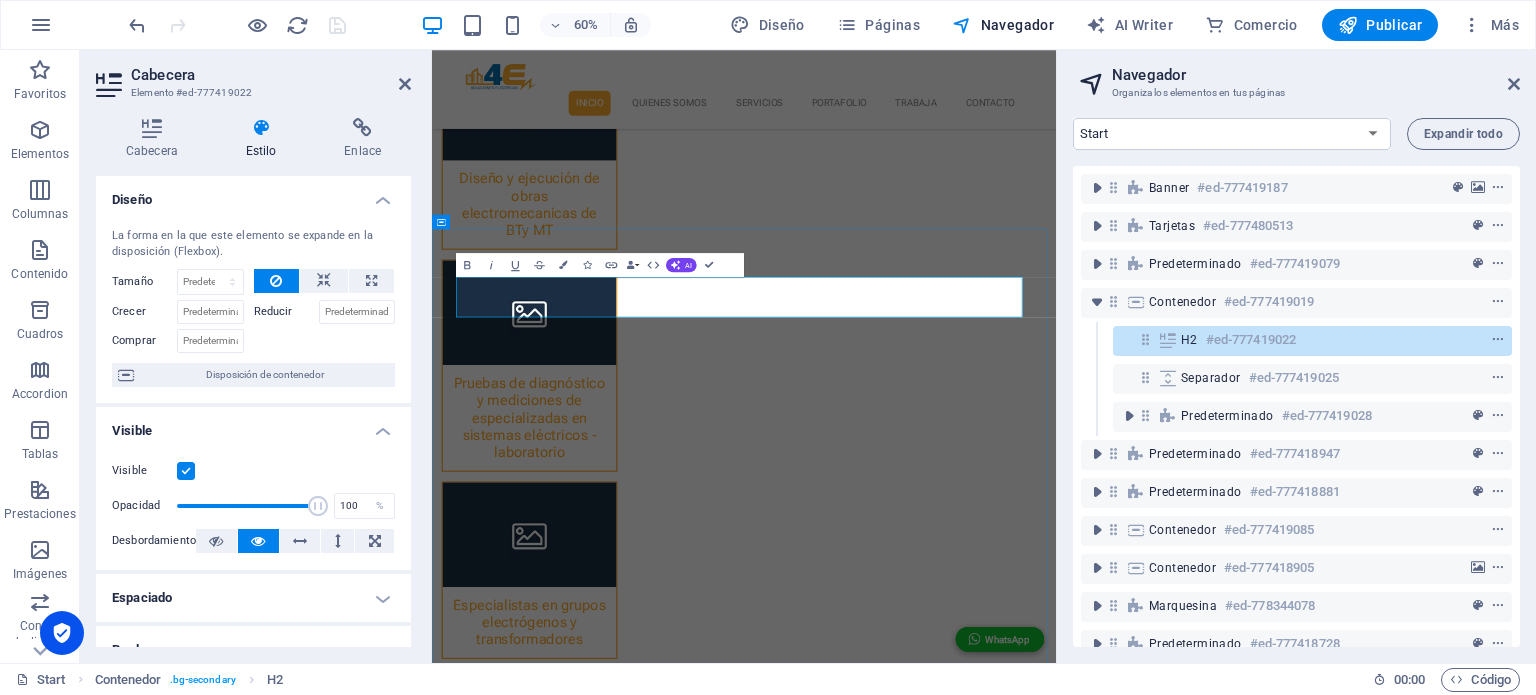 drag, startPoint x: 678, startPoint y: 466, endPoint x: 1224, endPoint y: 471, distance: 546.0229 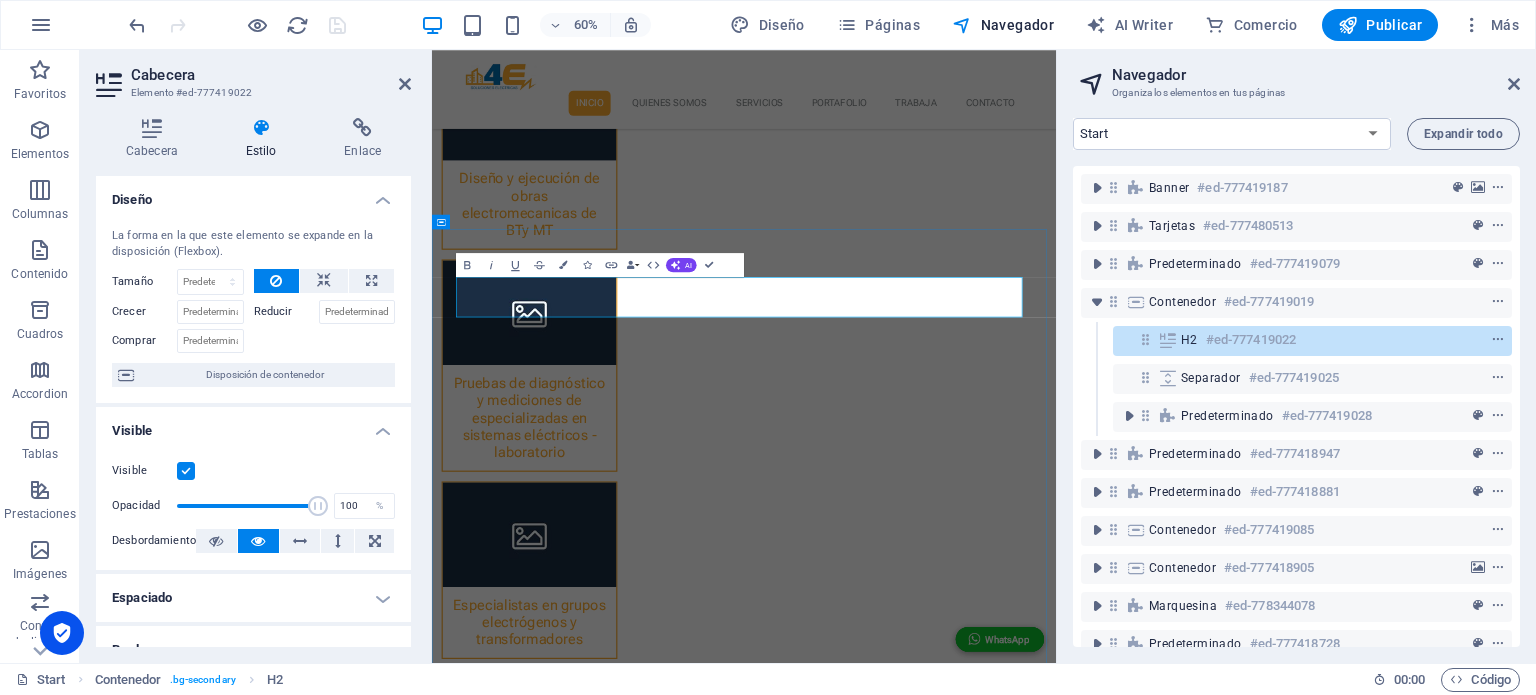 click on "Proyectos Realizados" at bounding box center [952, 1338] 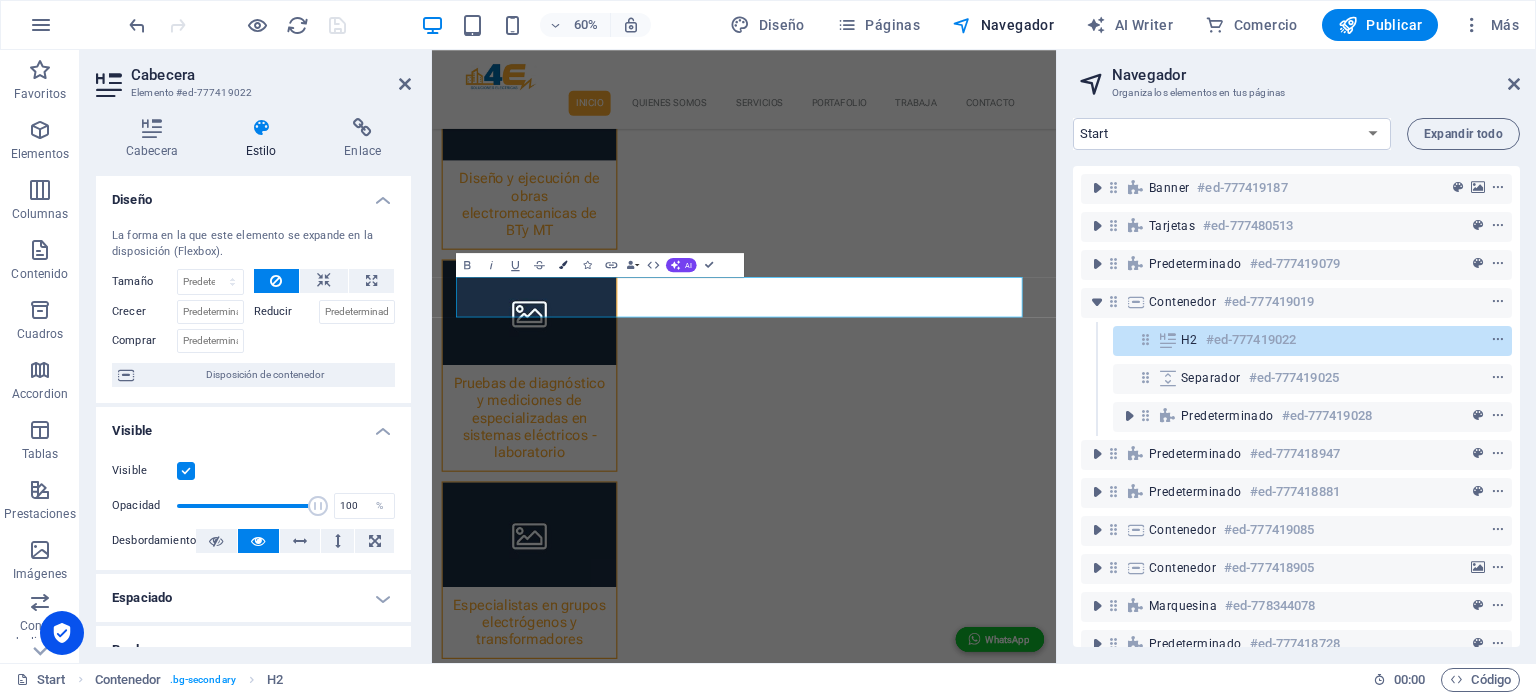 click at bounding box center (563, 264) 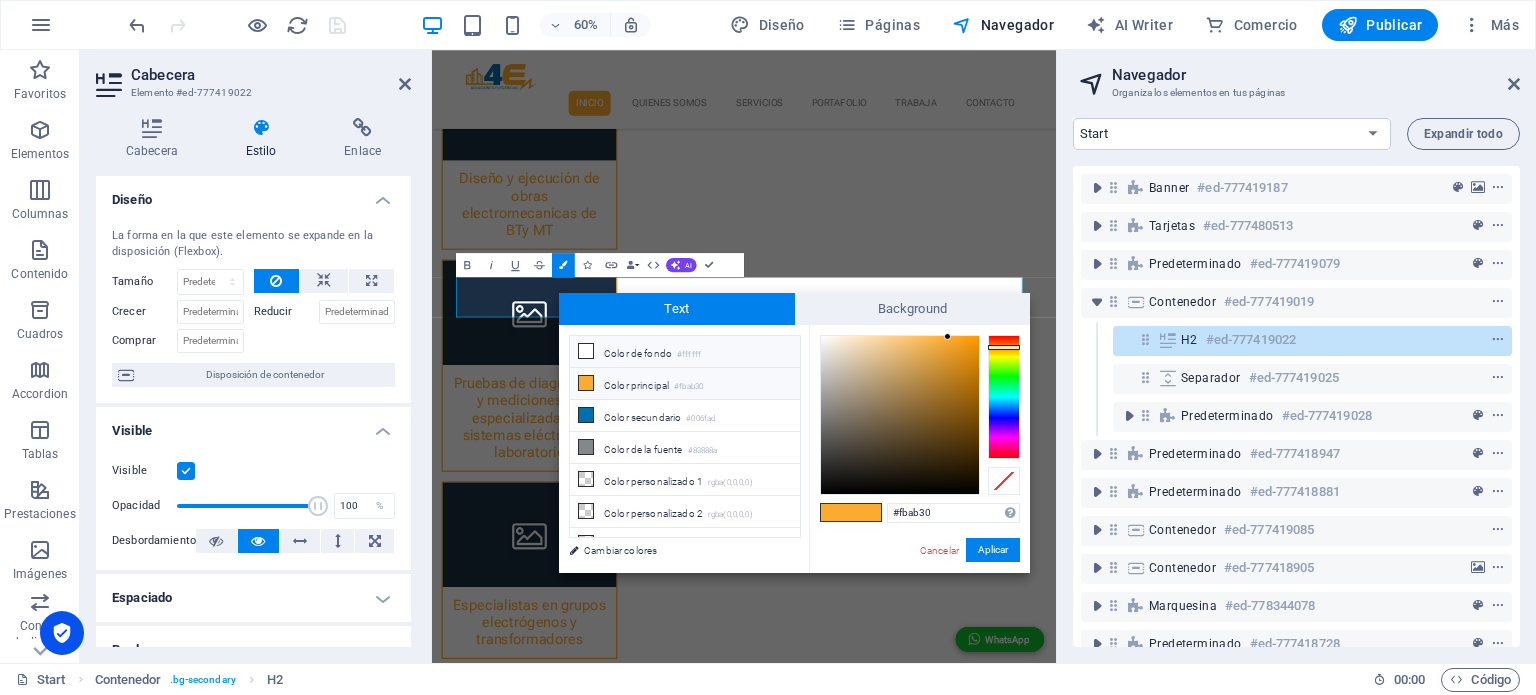 click on "Color de fondo
#ffffff" at bounding box center (685, 352) 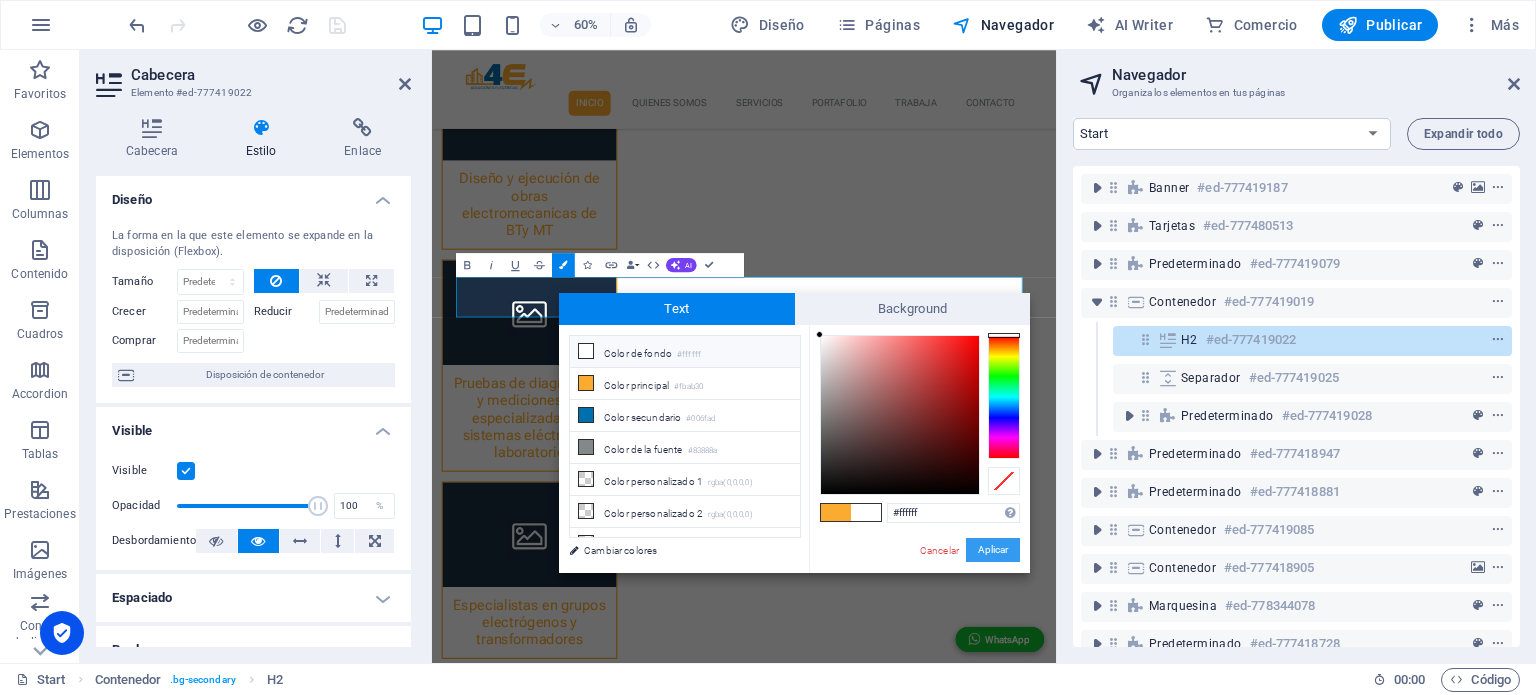 click on "Aplicar" at bounding box center (993, 550) 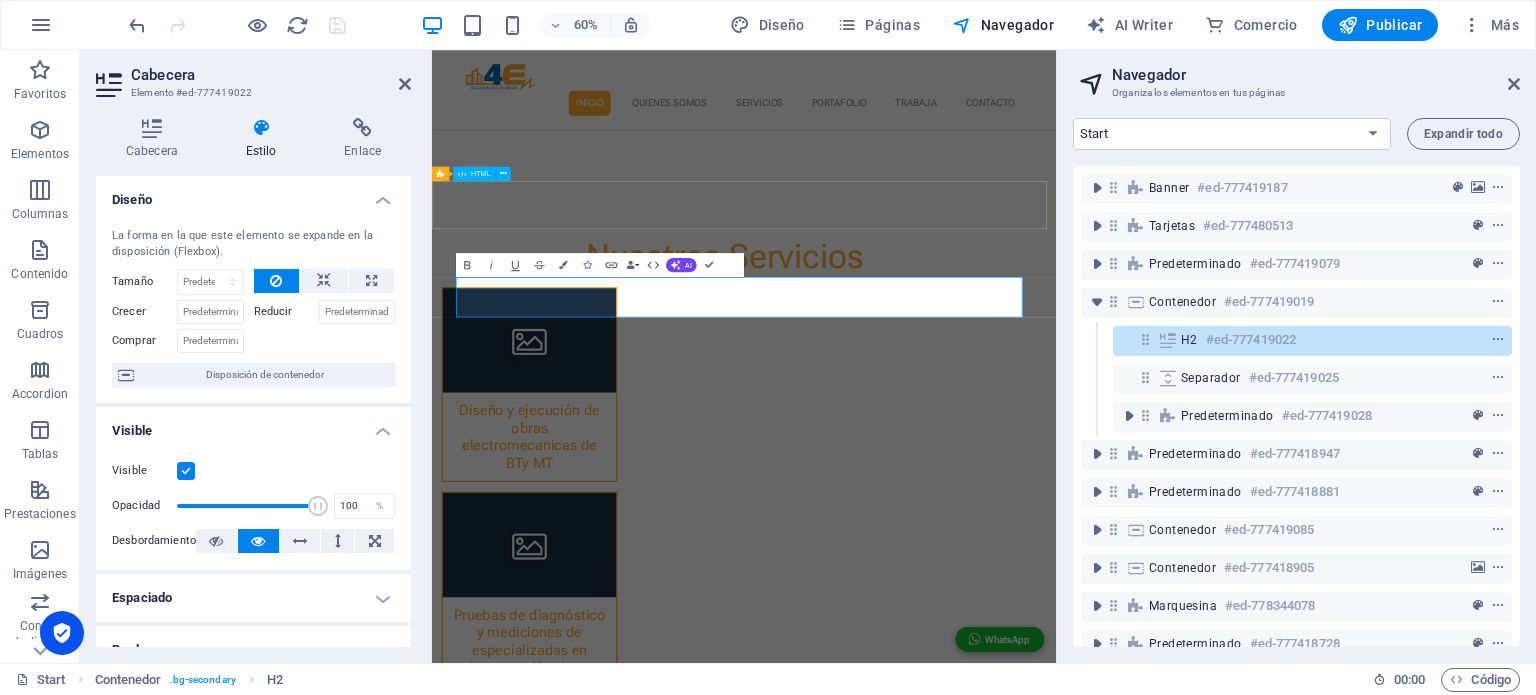 click at bounding box center (952, 1572) 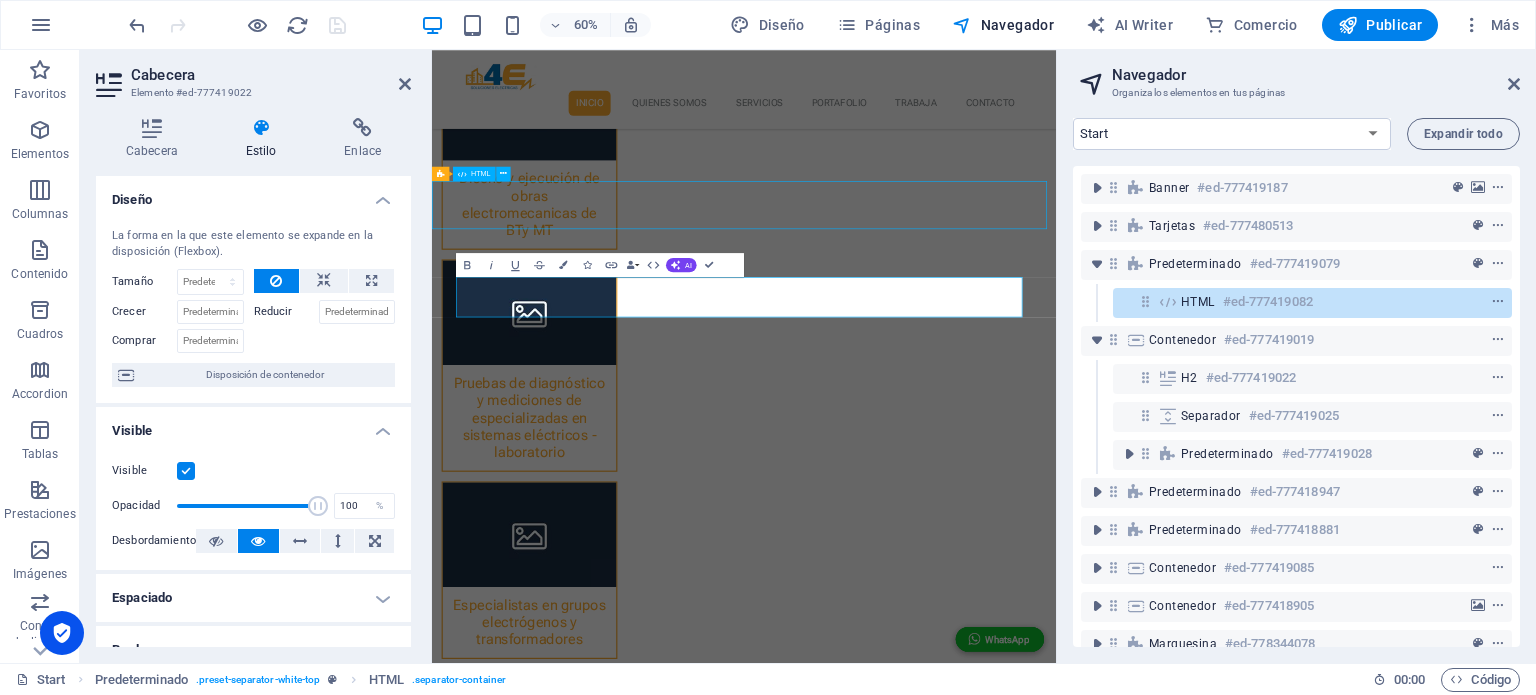 scroll, scrollTop: 851, scrollLeft: 0, axis: vertical 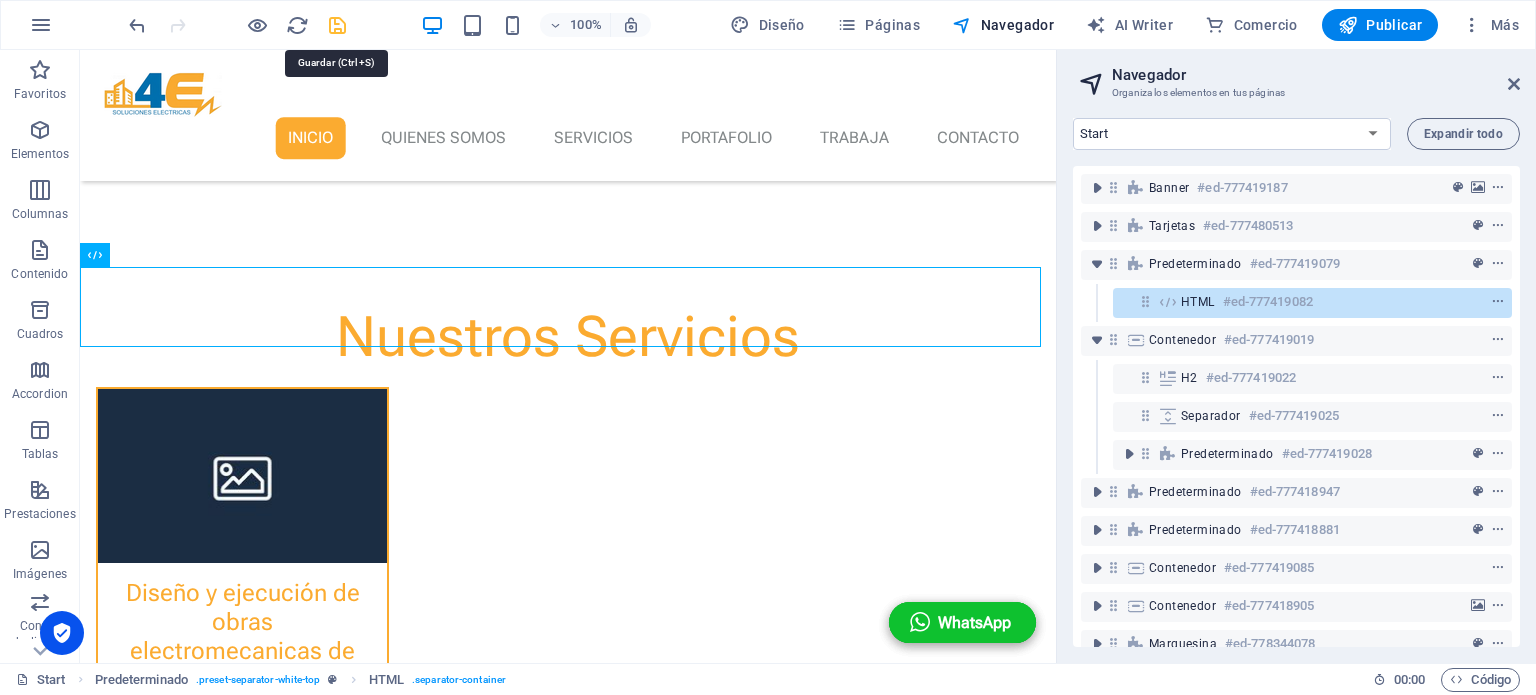 click at bounding box center (337, 25) 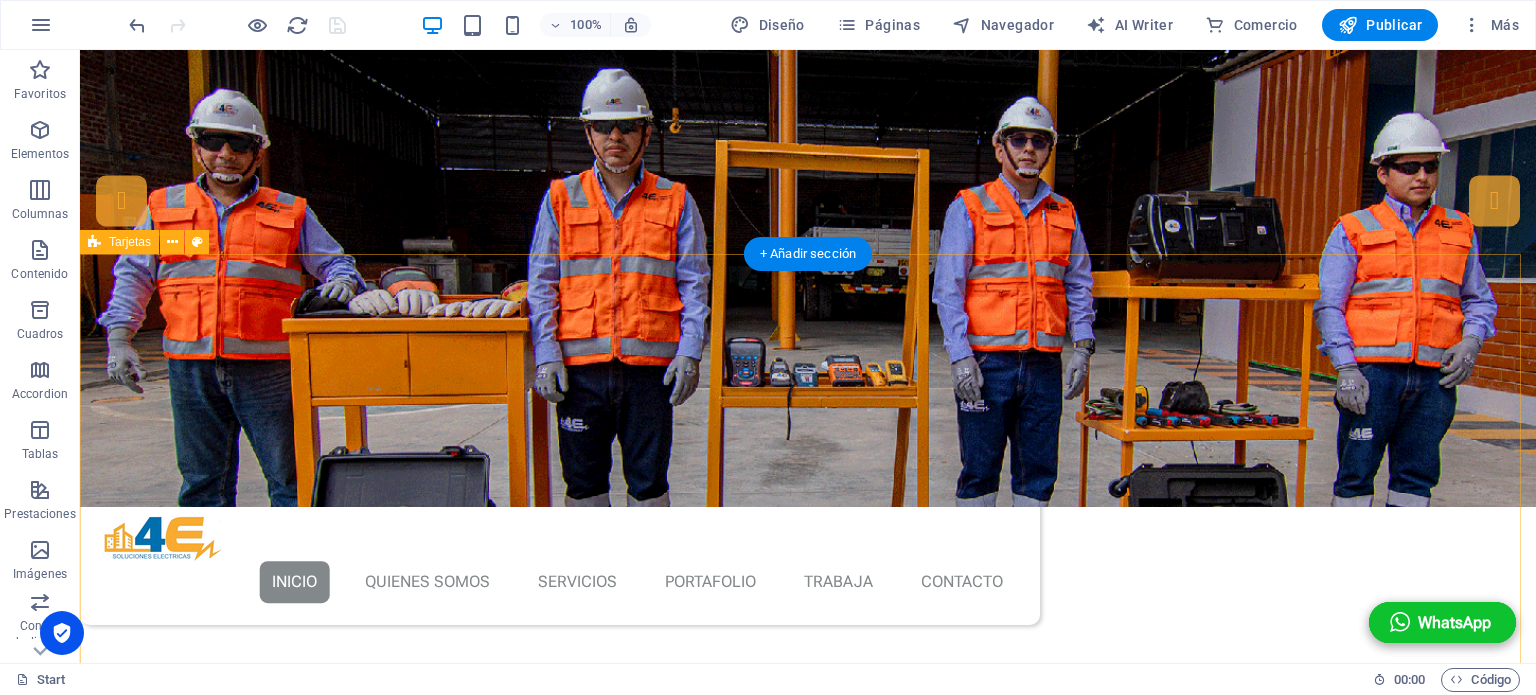scroll, scrollTop: 0, scrollLeft: 0, axis: both 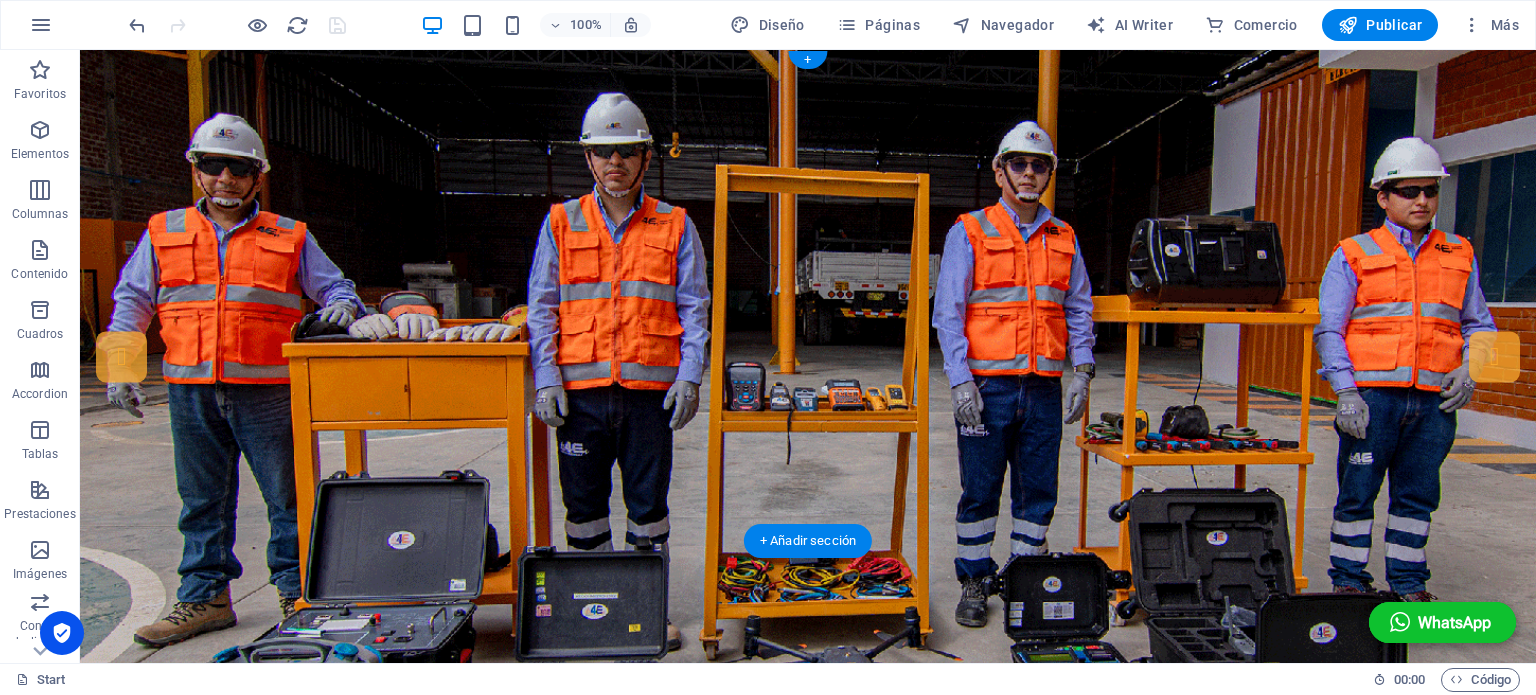 click at bounding box center [808, 356] 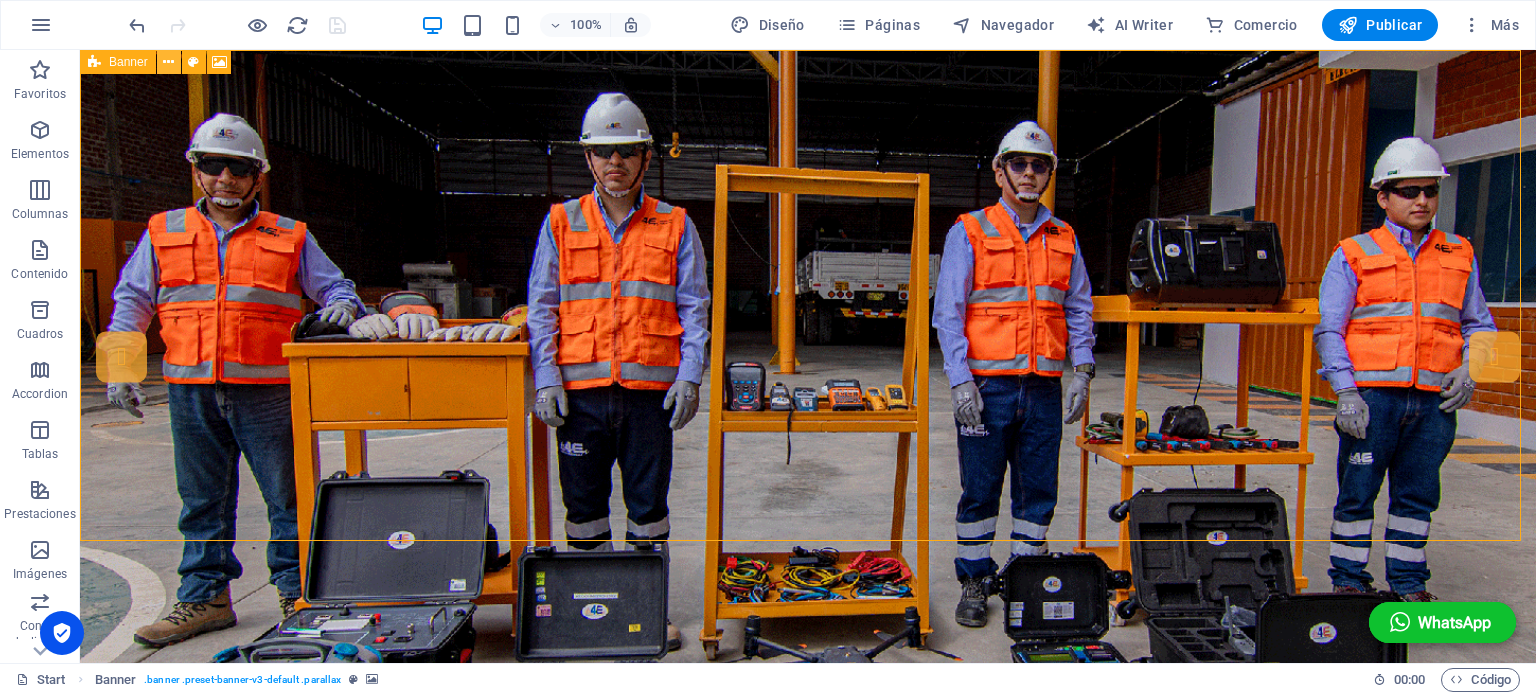 click at bounding box center [168, 62] 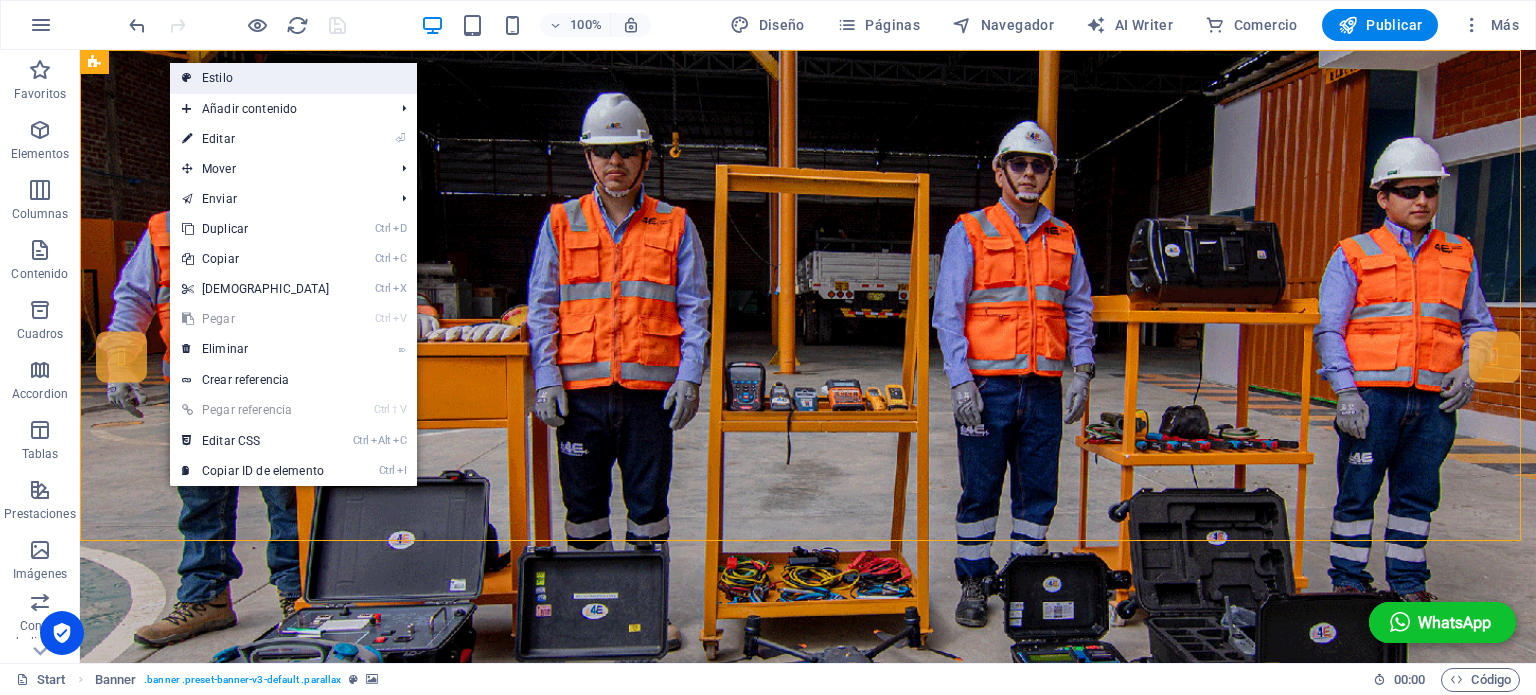 click on "Estilo" at bounding box center [293, 78] 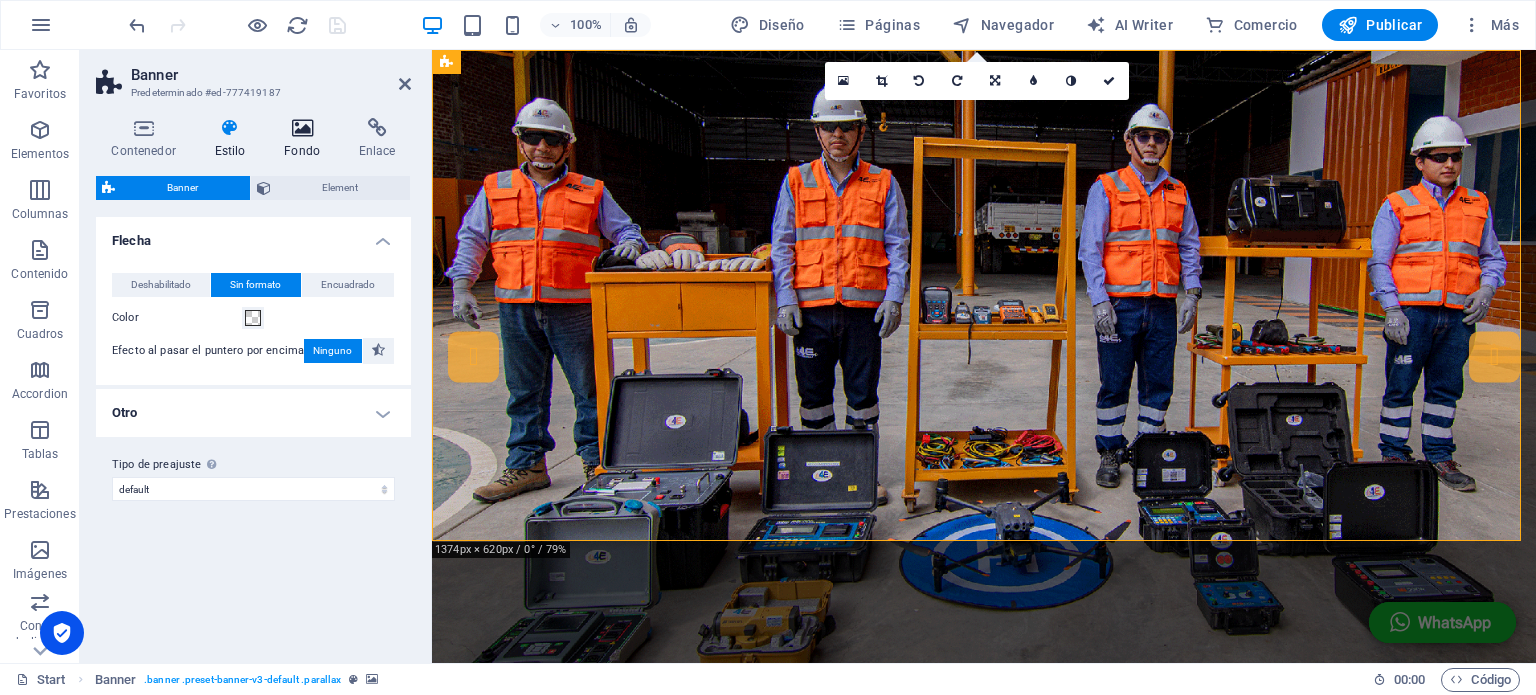 click on "Fondo" at bounding box center (306, 139) 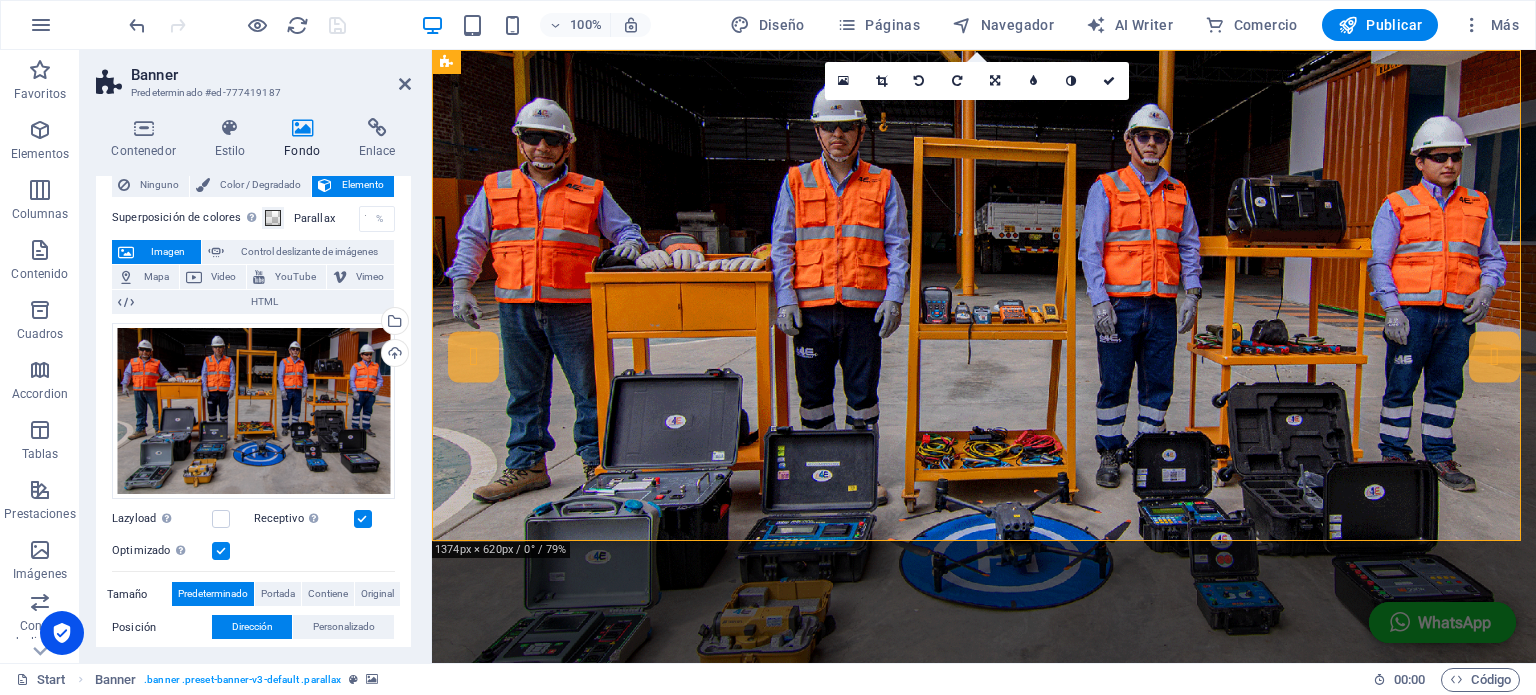 scroll, scrollTop: 4, scrollLeft: 0, axis: vertical 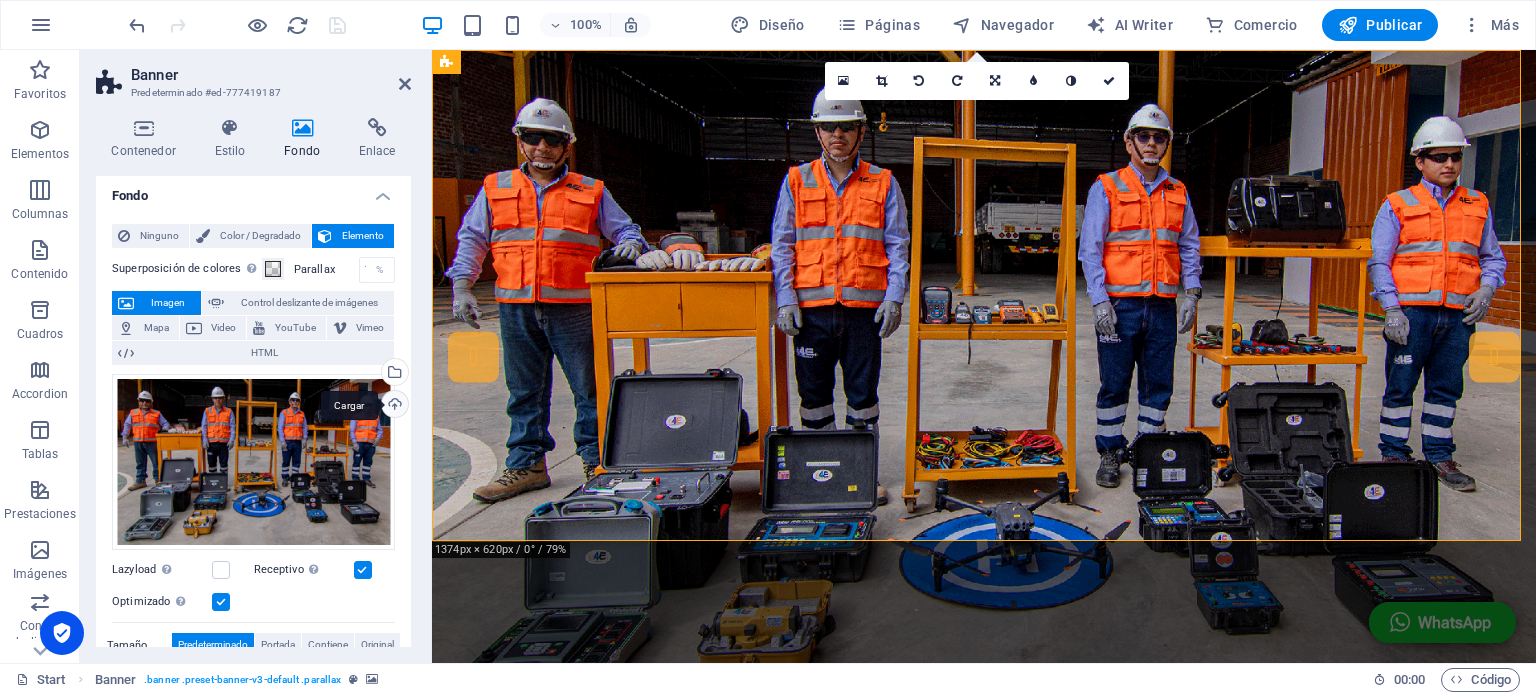 click on "Cargar" at bounding box center [393, 406] 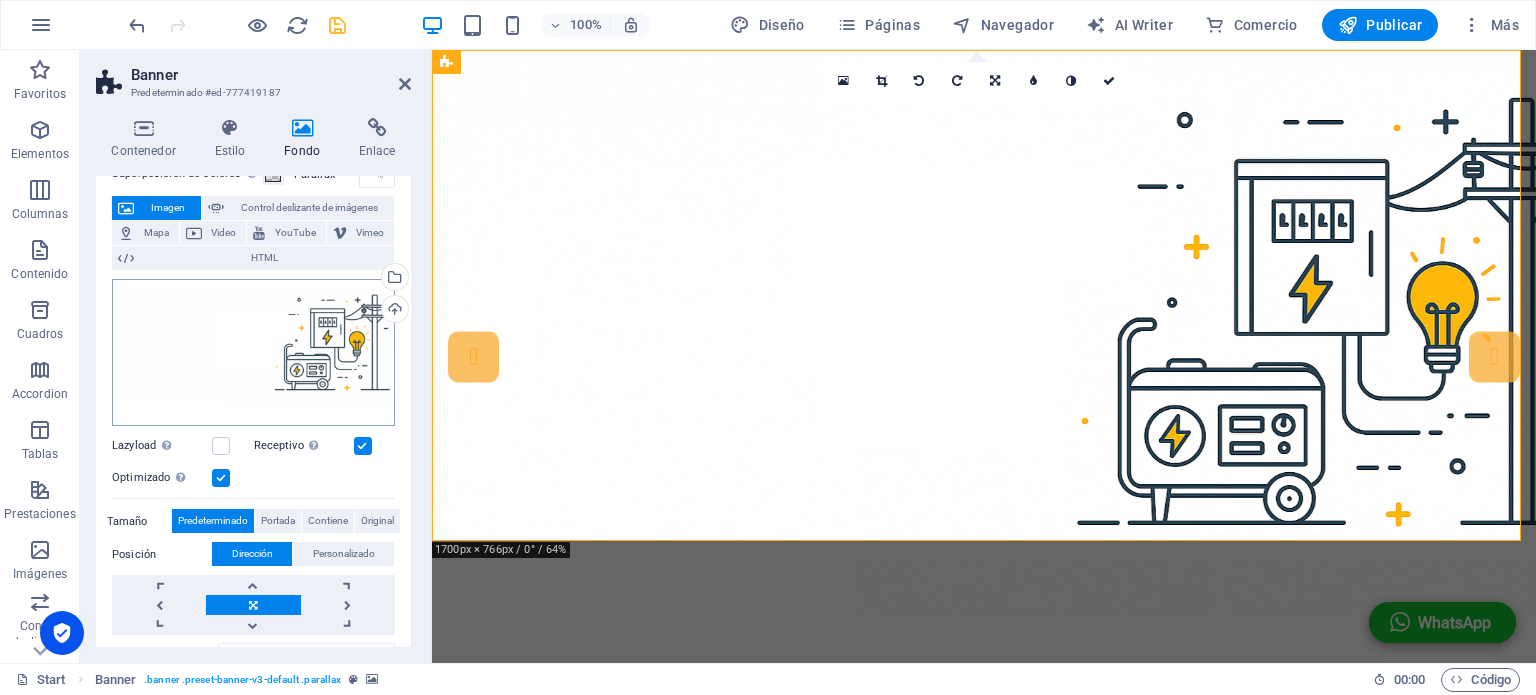 scroll, scrollTop: 104, scrollLeft: 0, axis: vertical 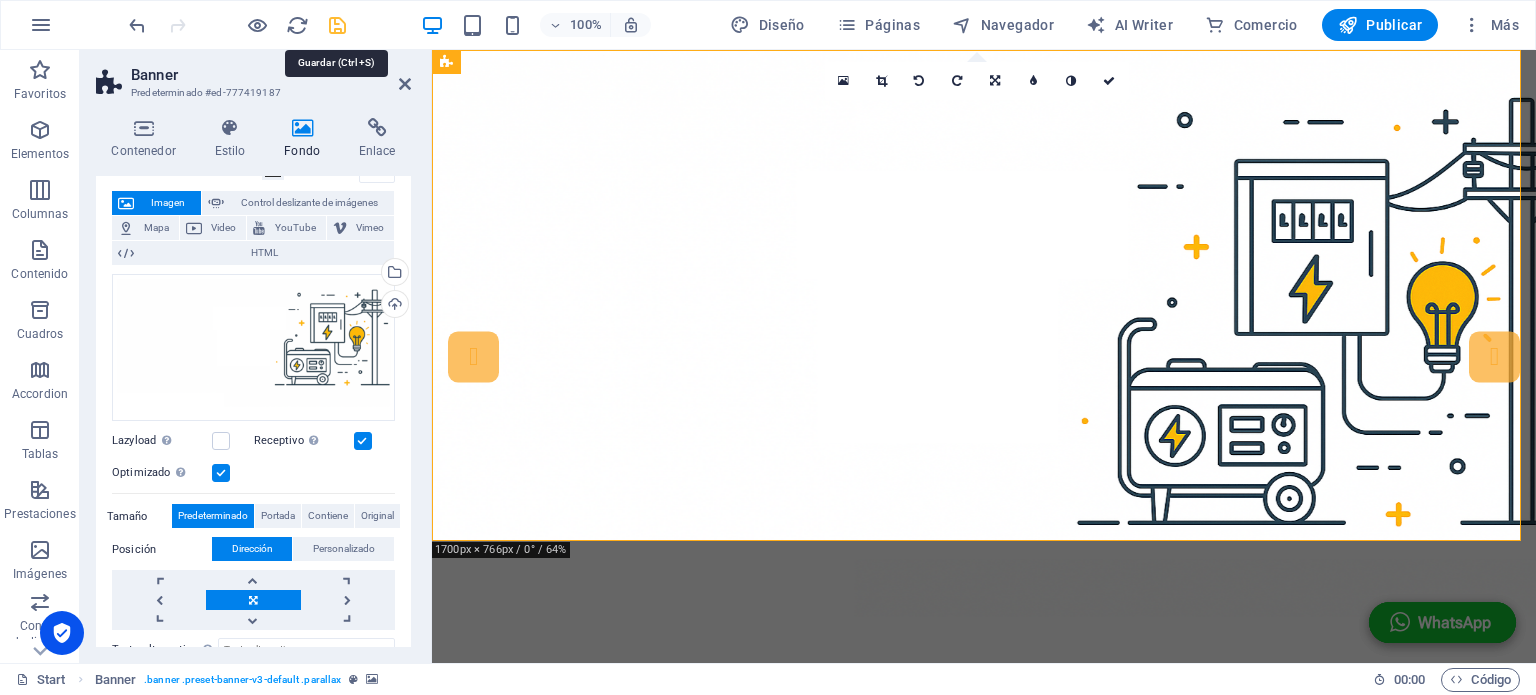 click at bounding box center (337, 25) 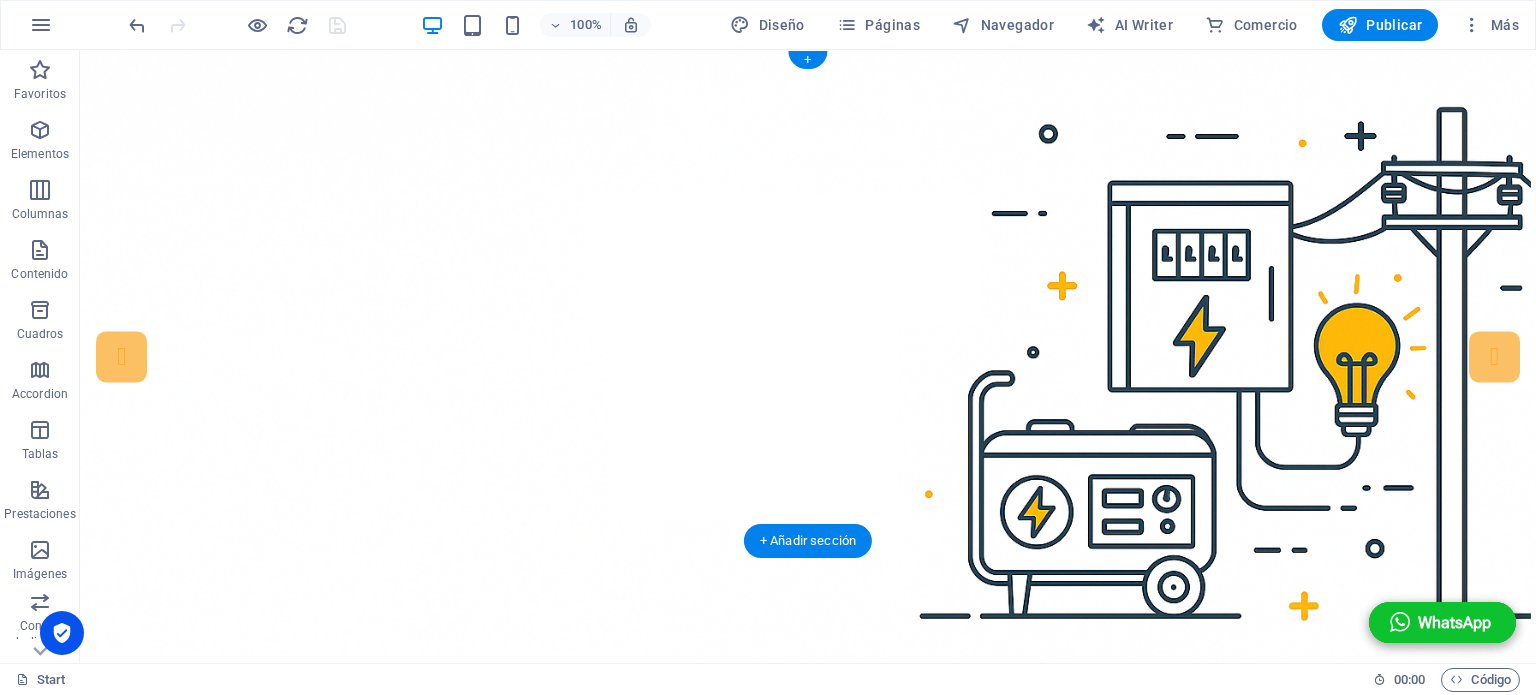 click at bounding box center [808, 356] 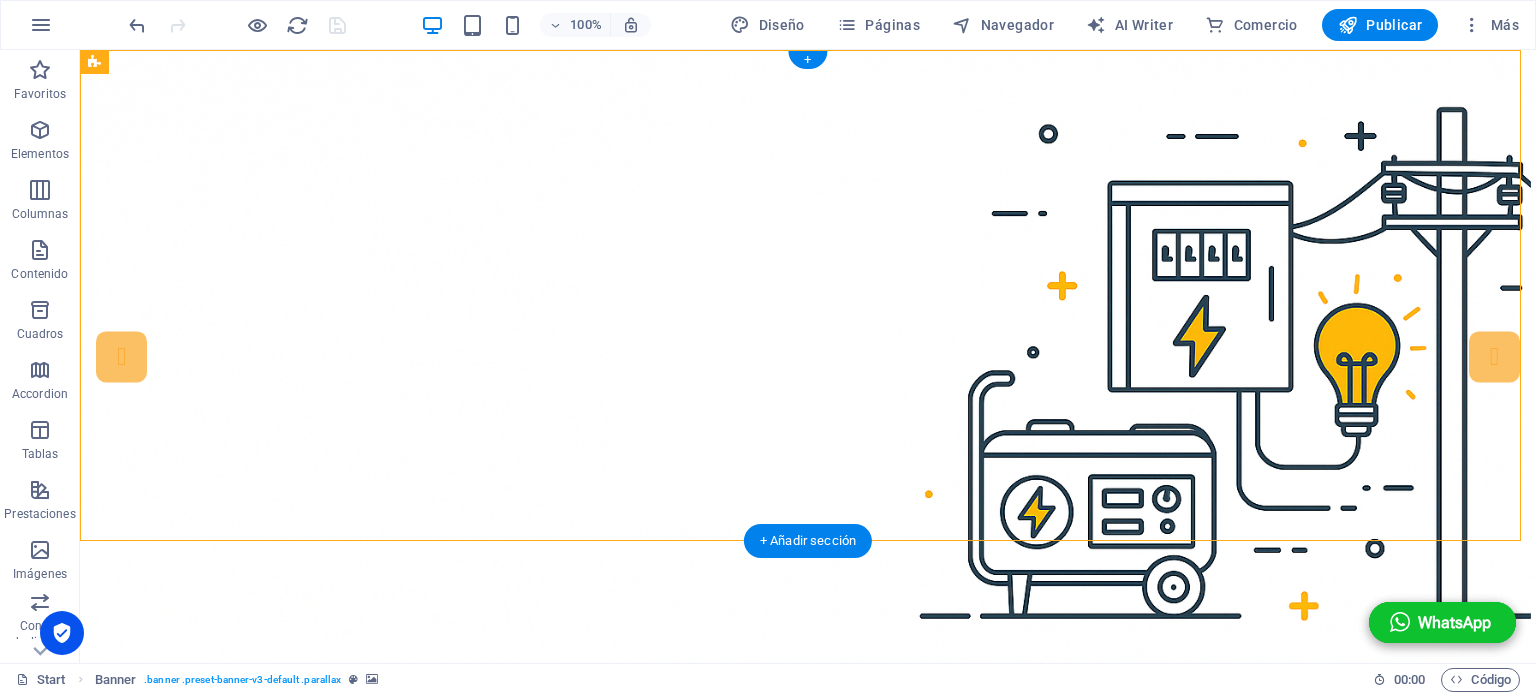click at bounding box center (808, 356) 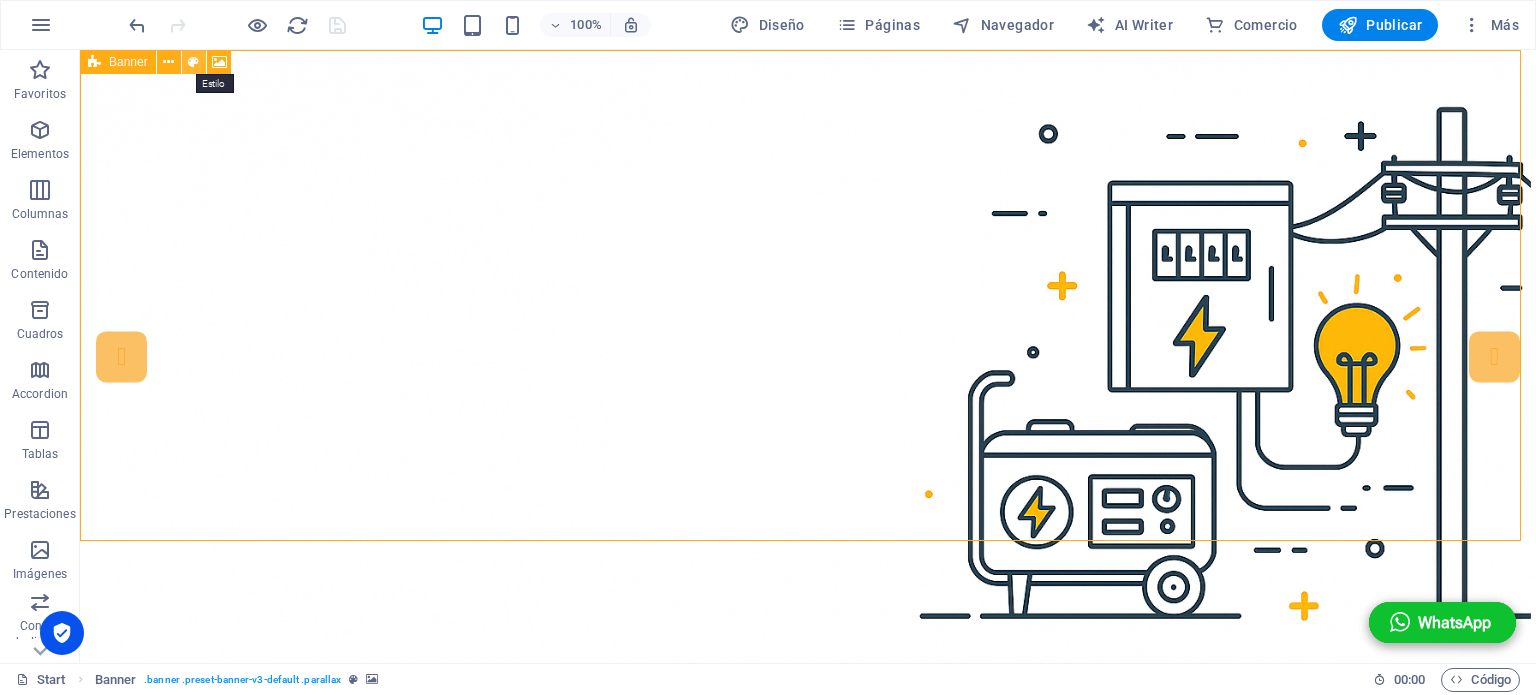 click at bounding box center [193, 62] 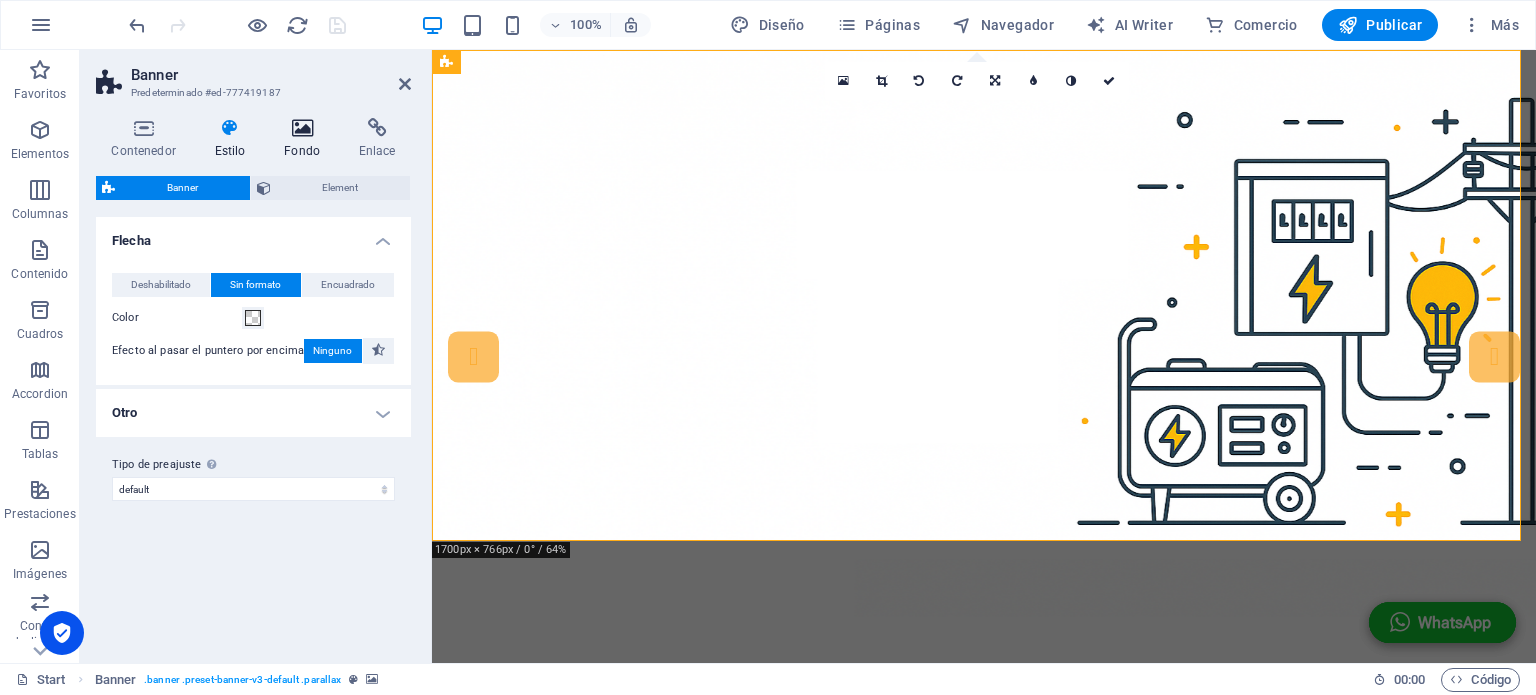 click at bounding box center (302, 128) 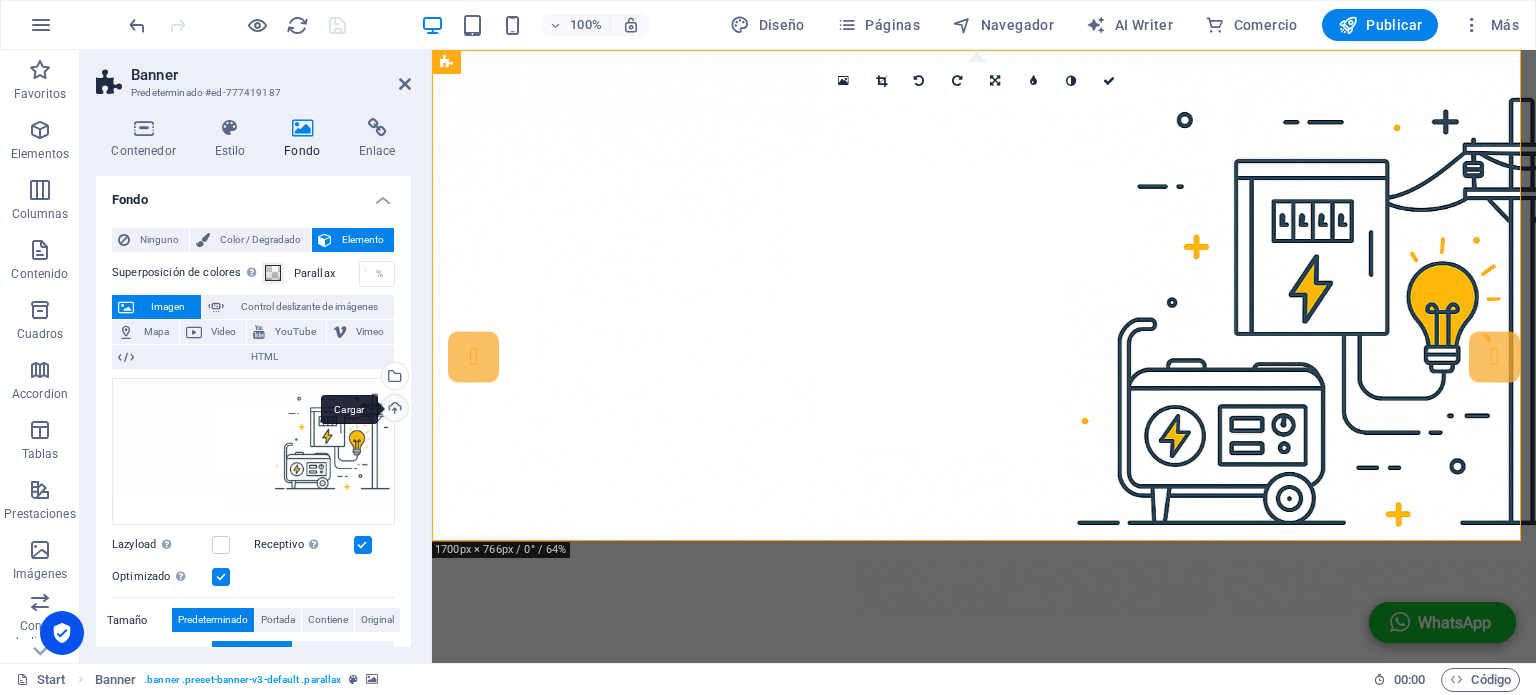 click on "Cargar" at bounding box center (393, 410) 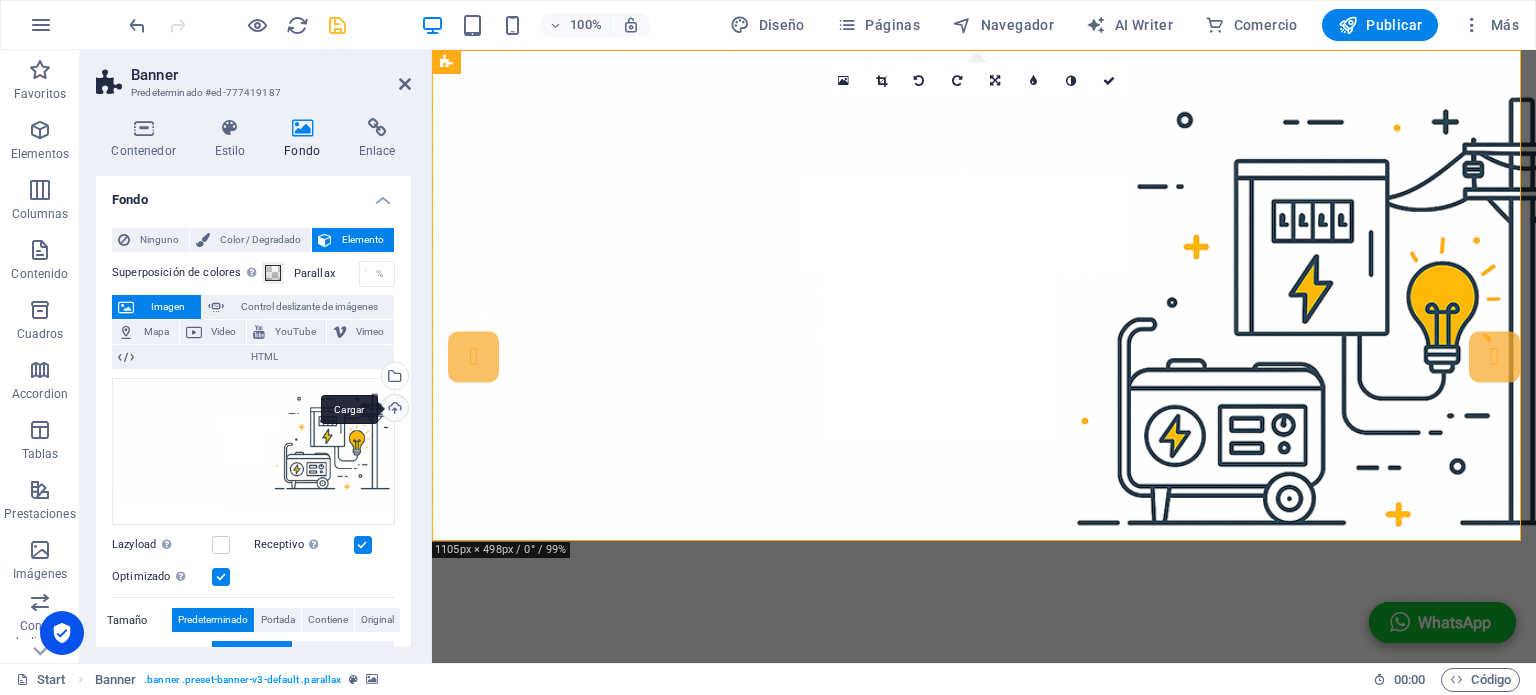 click on "Cargar" at bounding box center [393, 410] 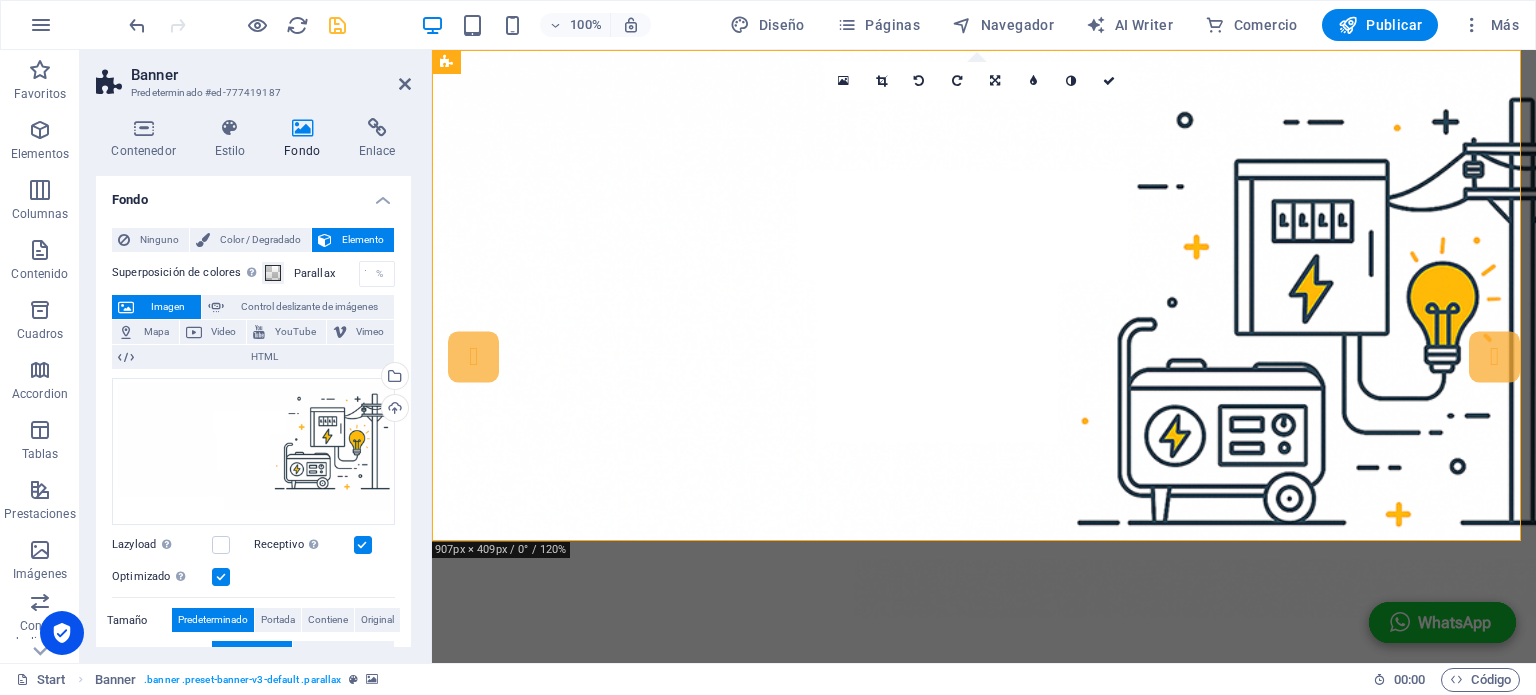 click on "100% Diseño Páginas Navegador AI Writer Comercio Publicar Más" at bounding box center [826, 25] 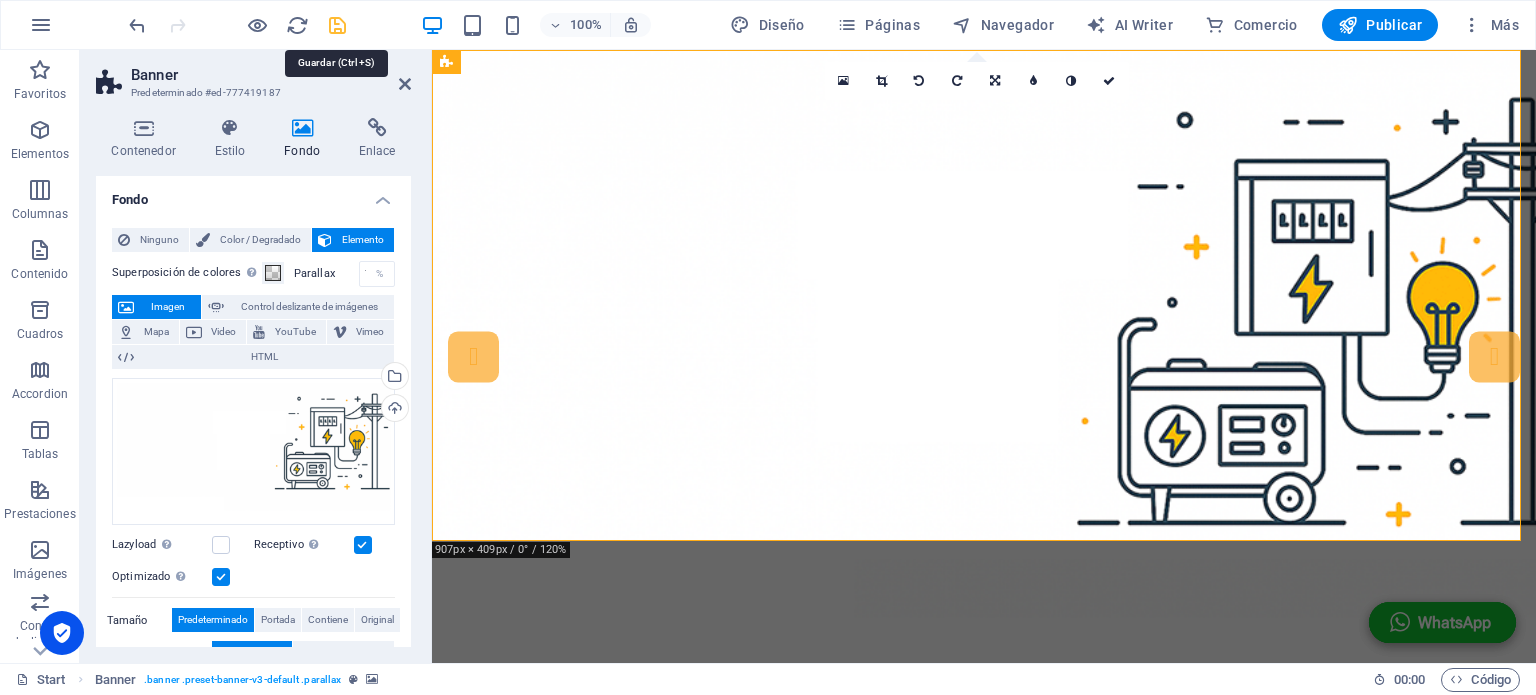 click at bounding box center [337, 25] 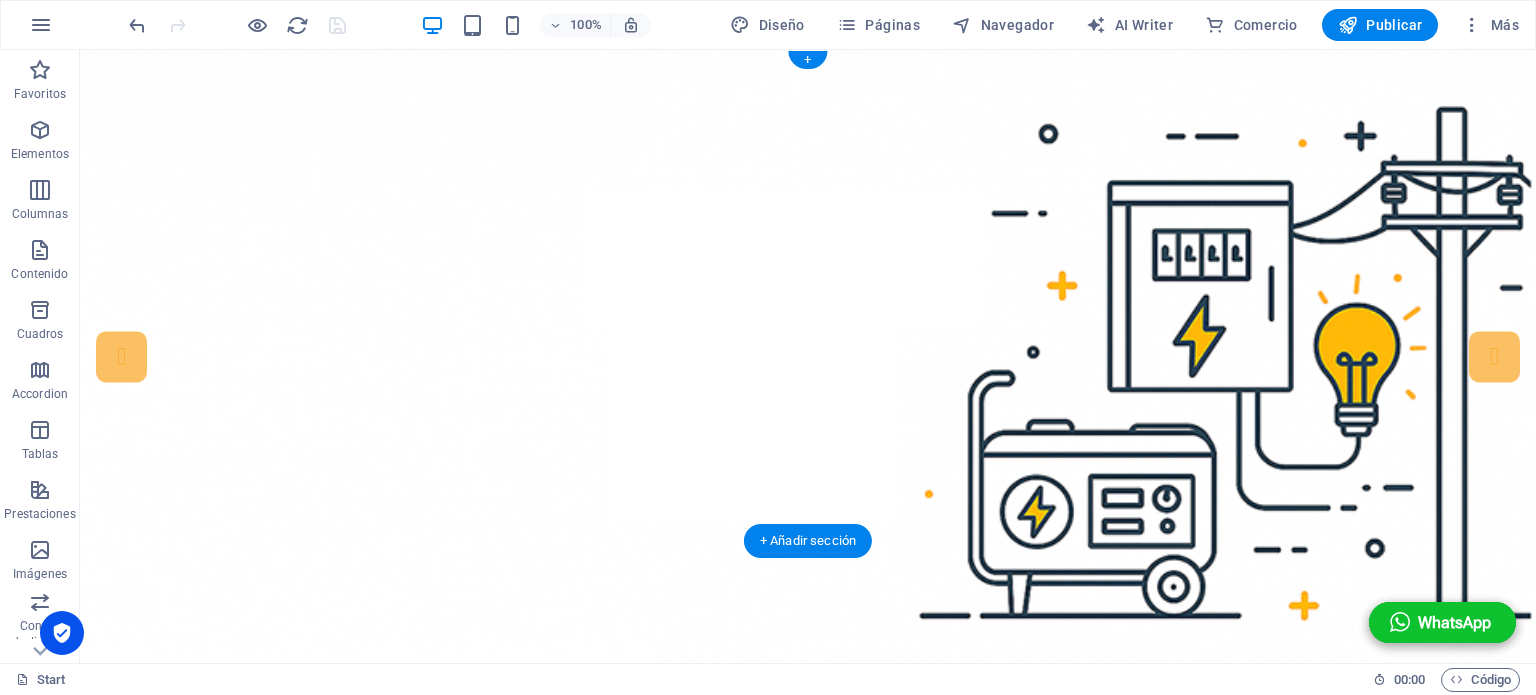 click at bounding box center (808, 356) 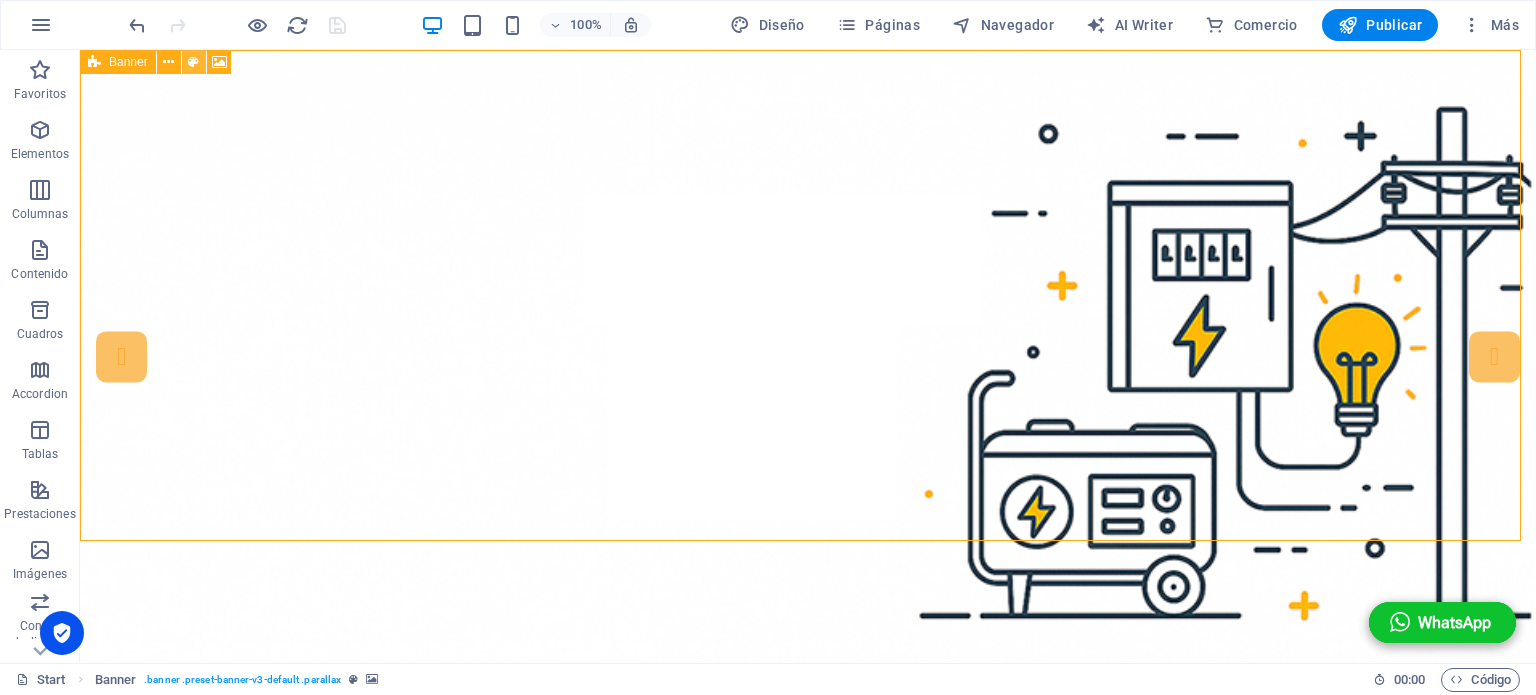 click at bounding box center (193, 62) 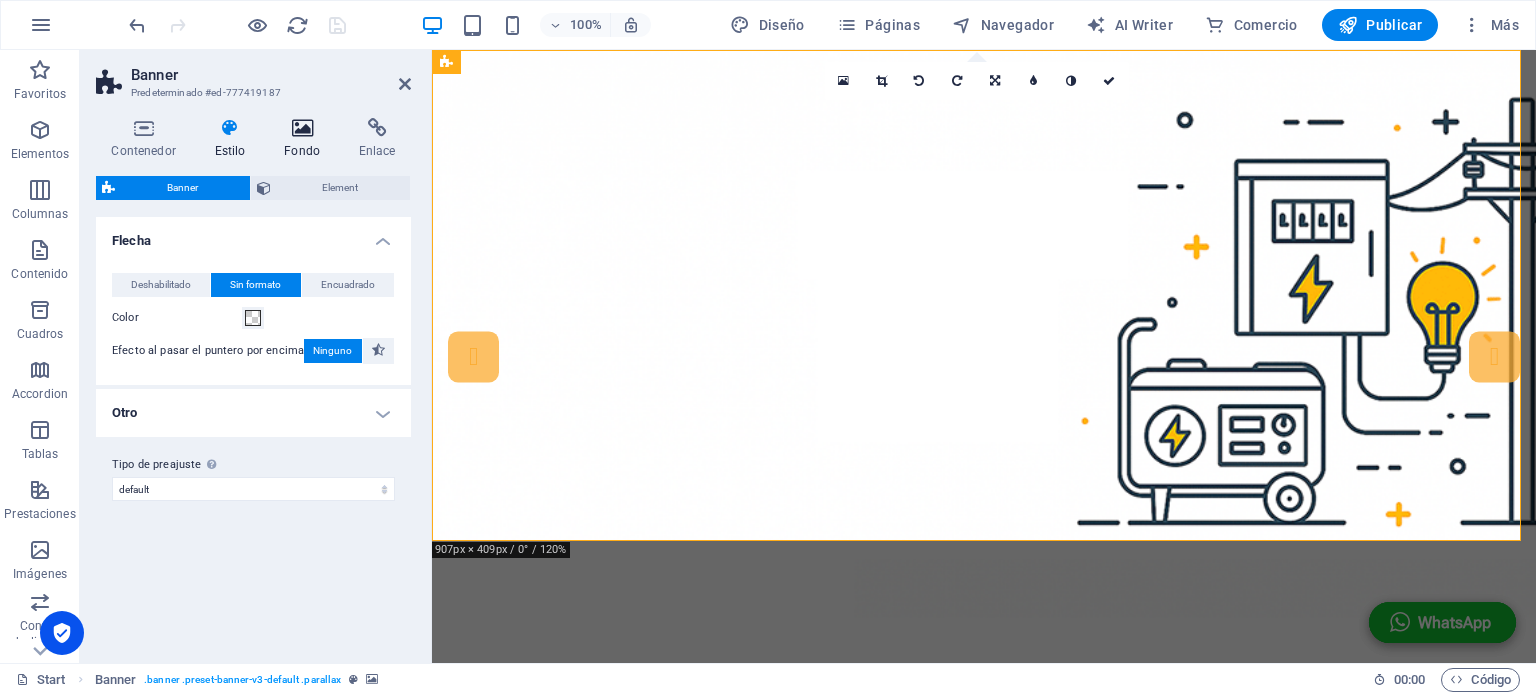 click at bounding box center [302, 128] 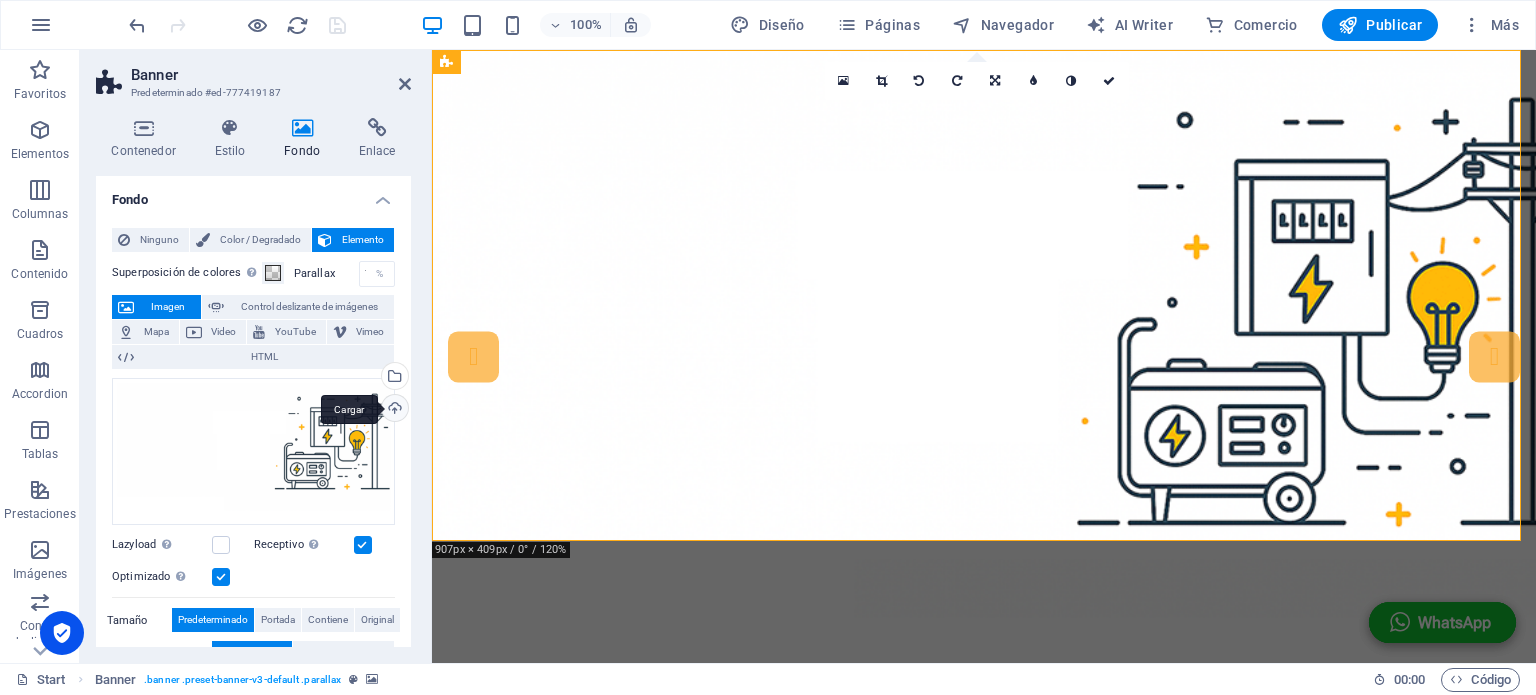 click on "Cargar" at bounding box center [393, 410] 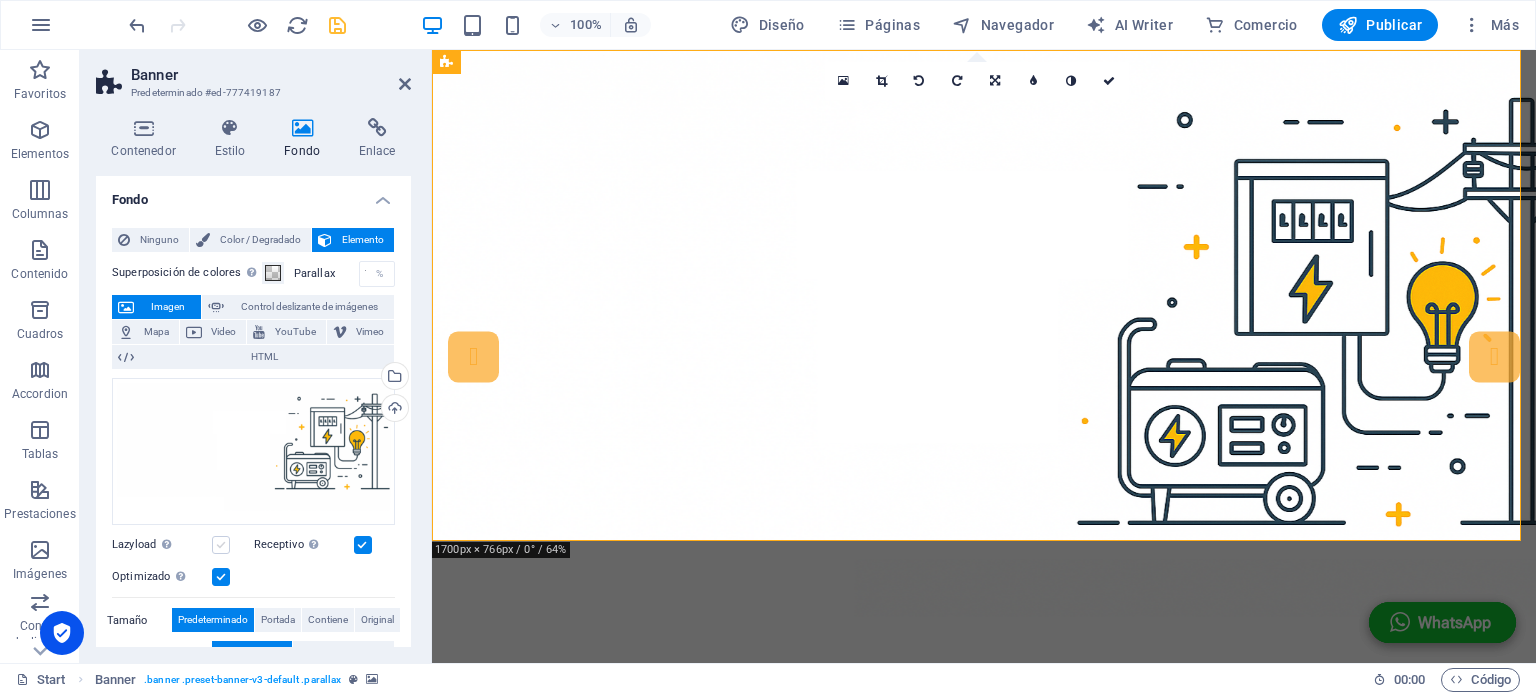 click at bounding box center [221, 545] 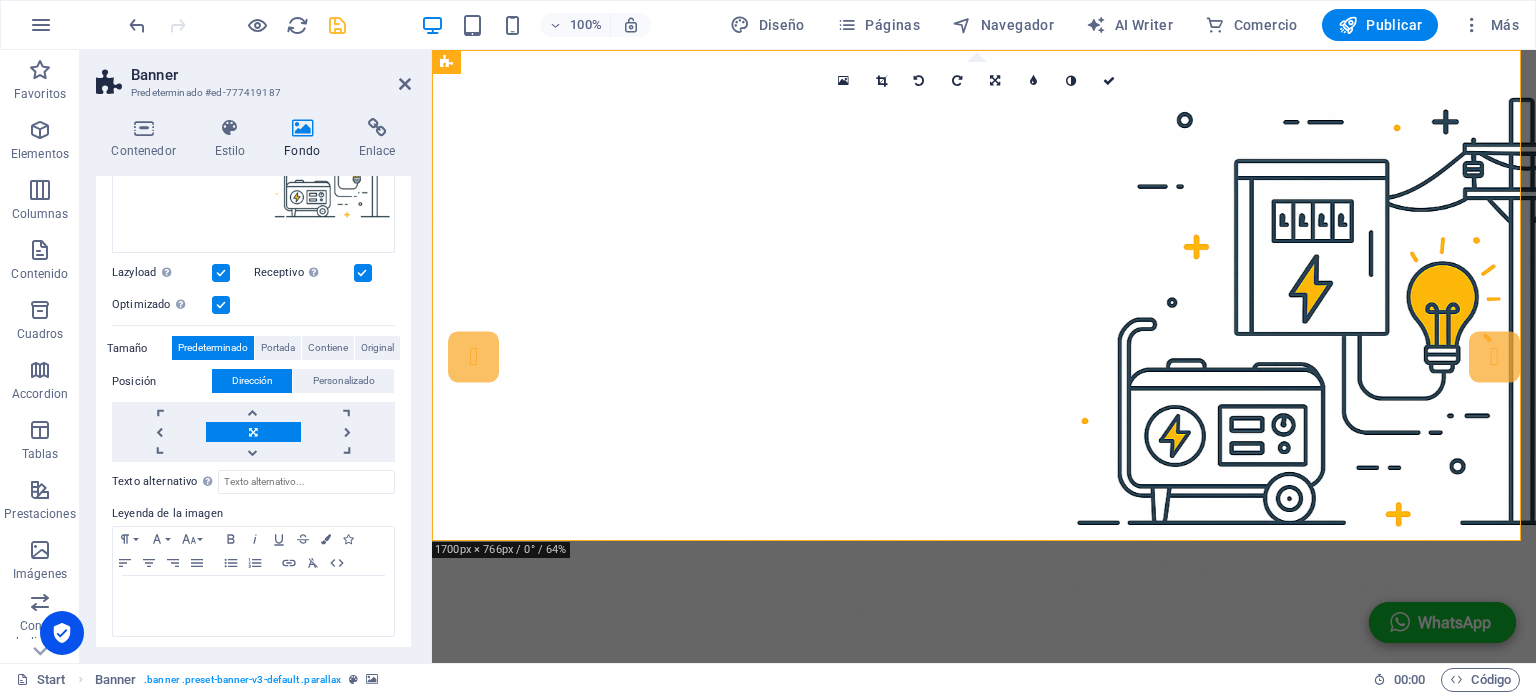 scroll, scrollTop: 276, scrollLeft: 0, axis: vertical 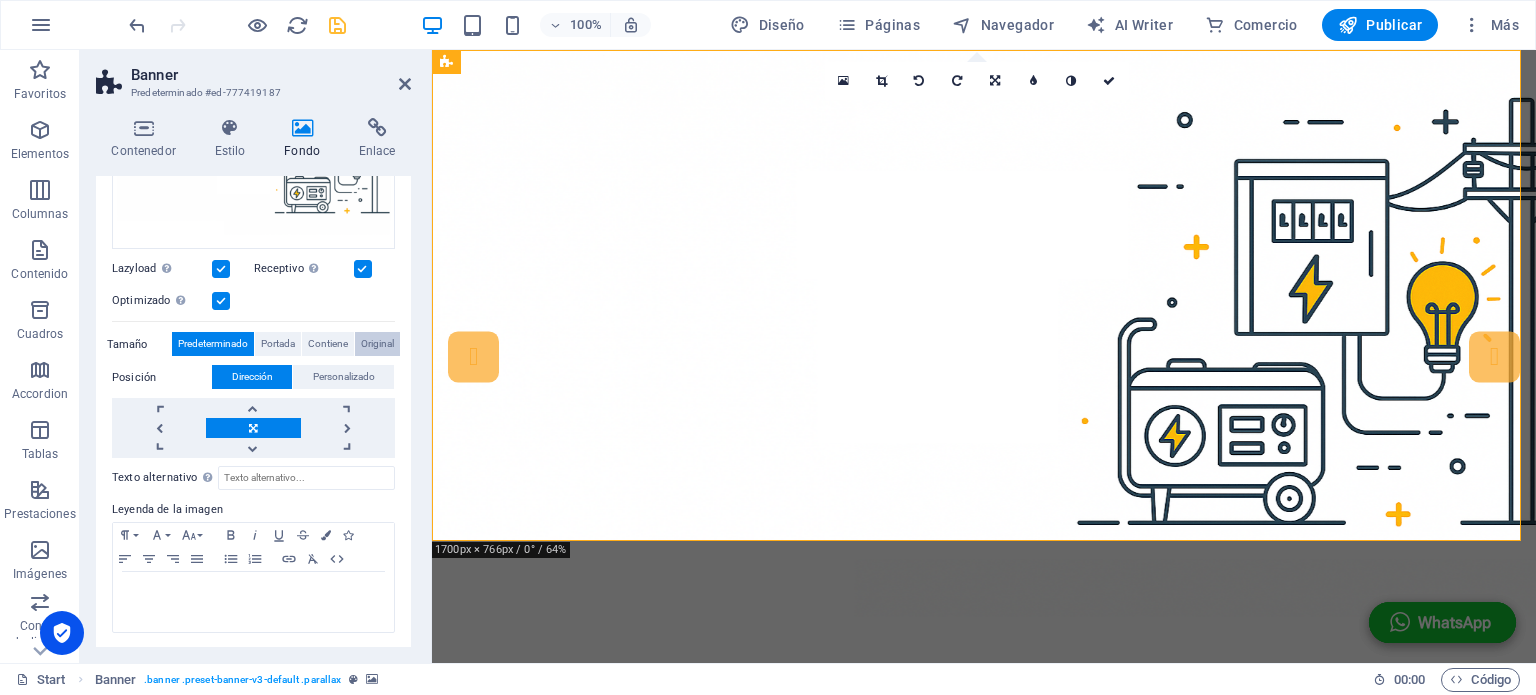 click on "Original" at bounding box center (377, 344) 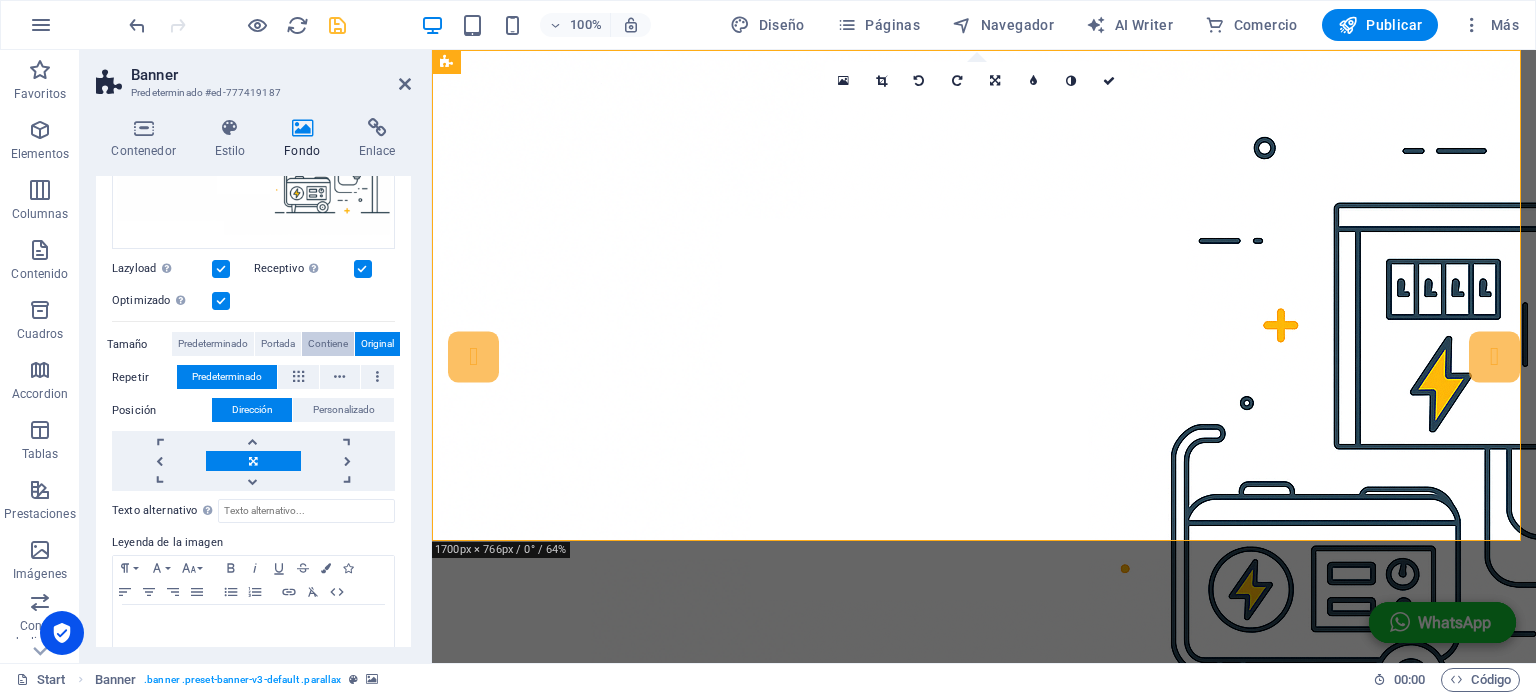 click on "Contiene" at bounding box center [328, 344] 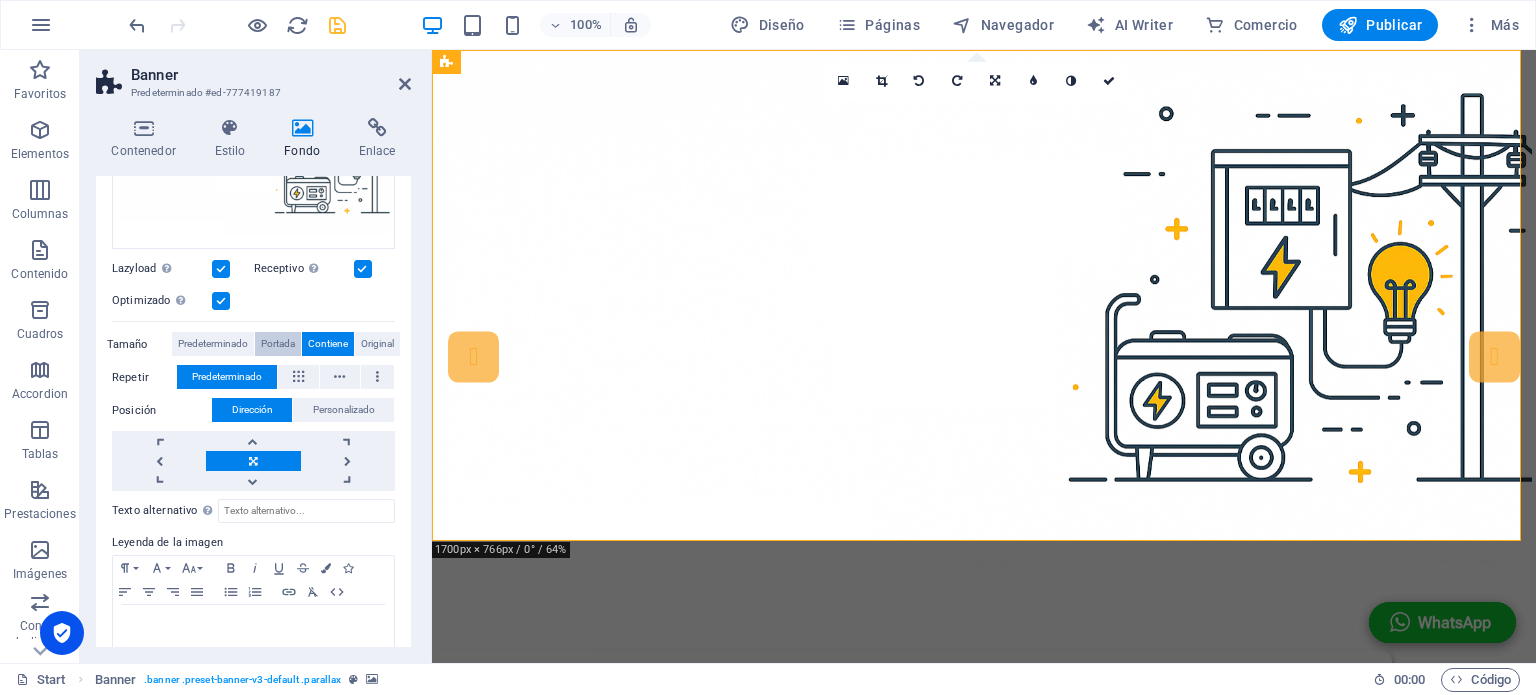 click on "Portada" at bounding box center [278, 344] 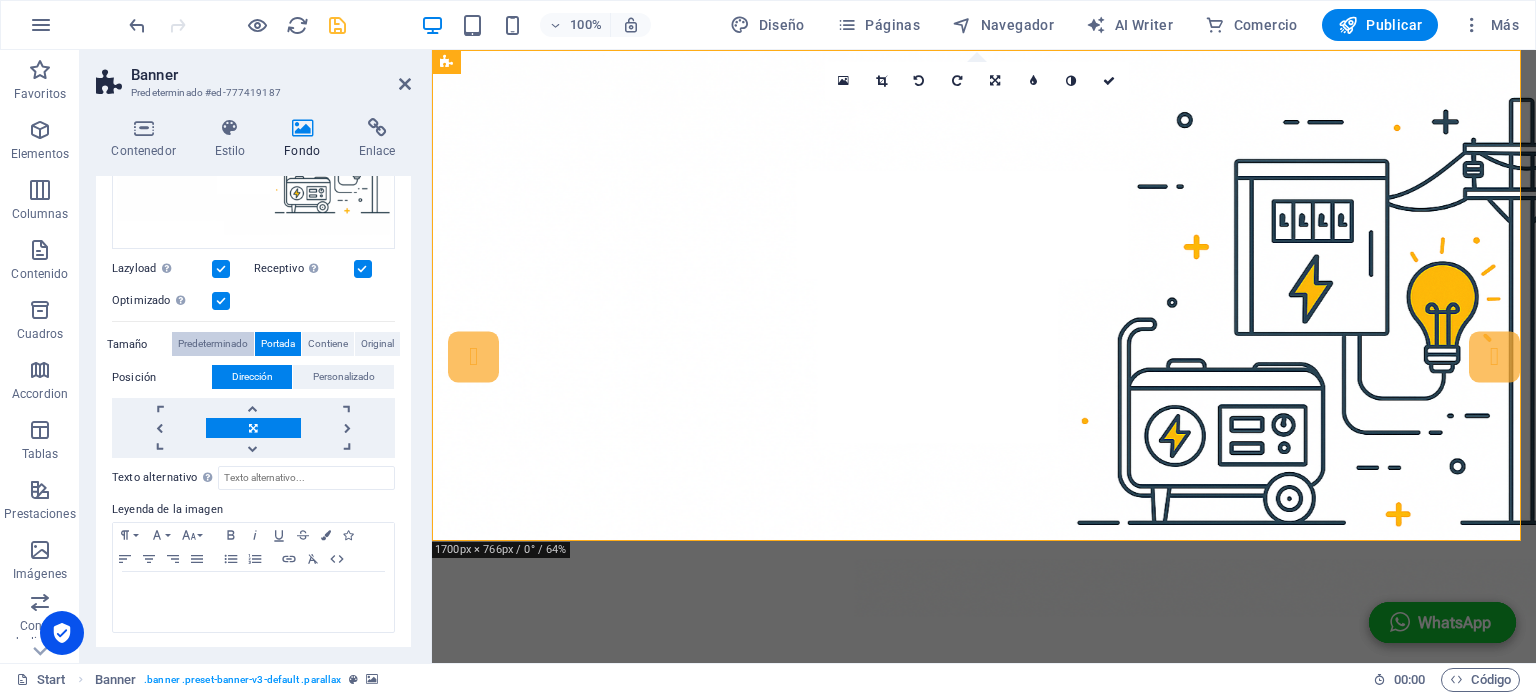 click on "Predeterminado" at bounding box center [213, 344] 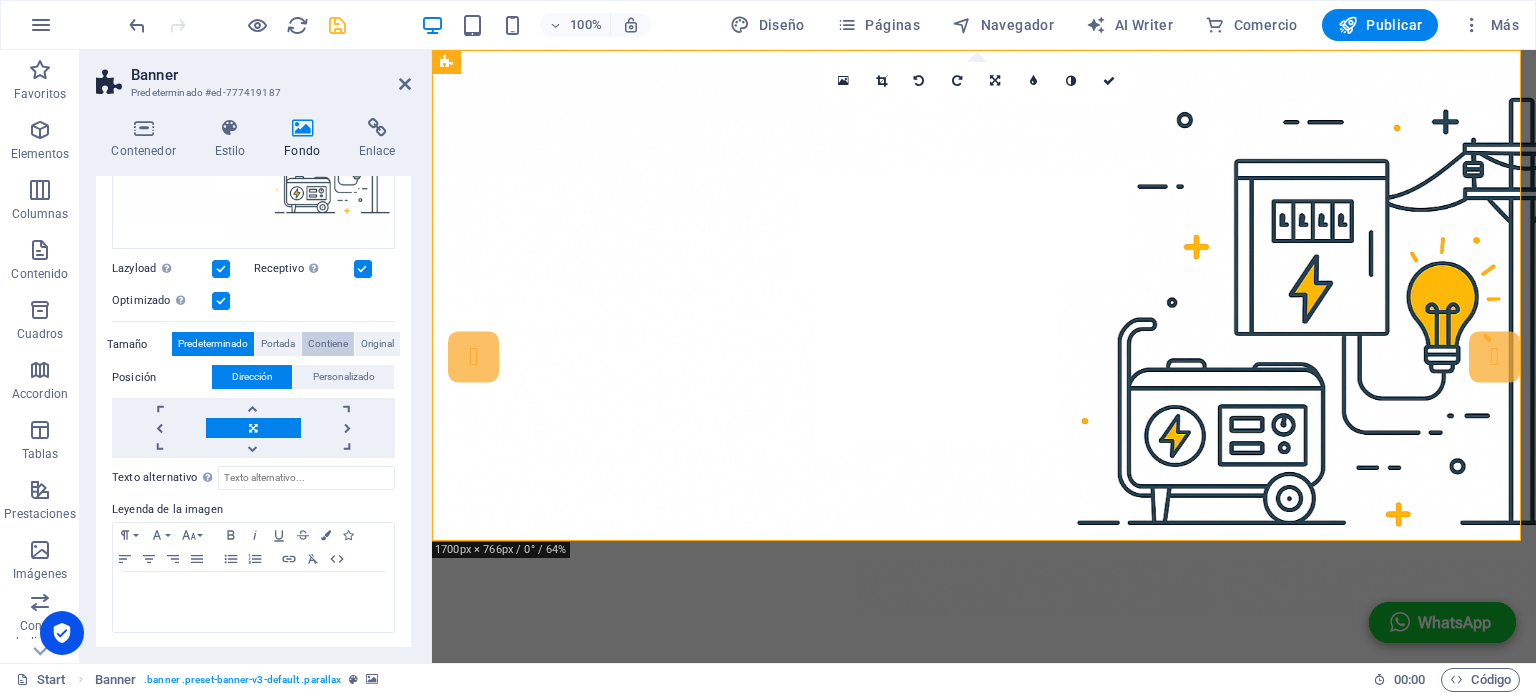 click on "Contiene" at bounding box center [328, 344] 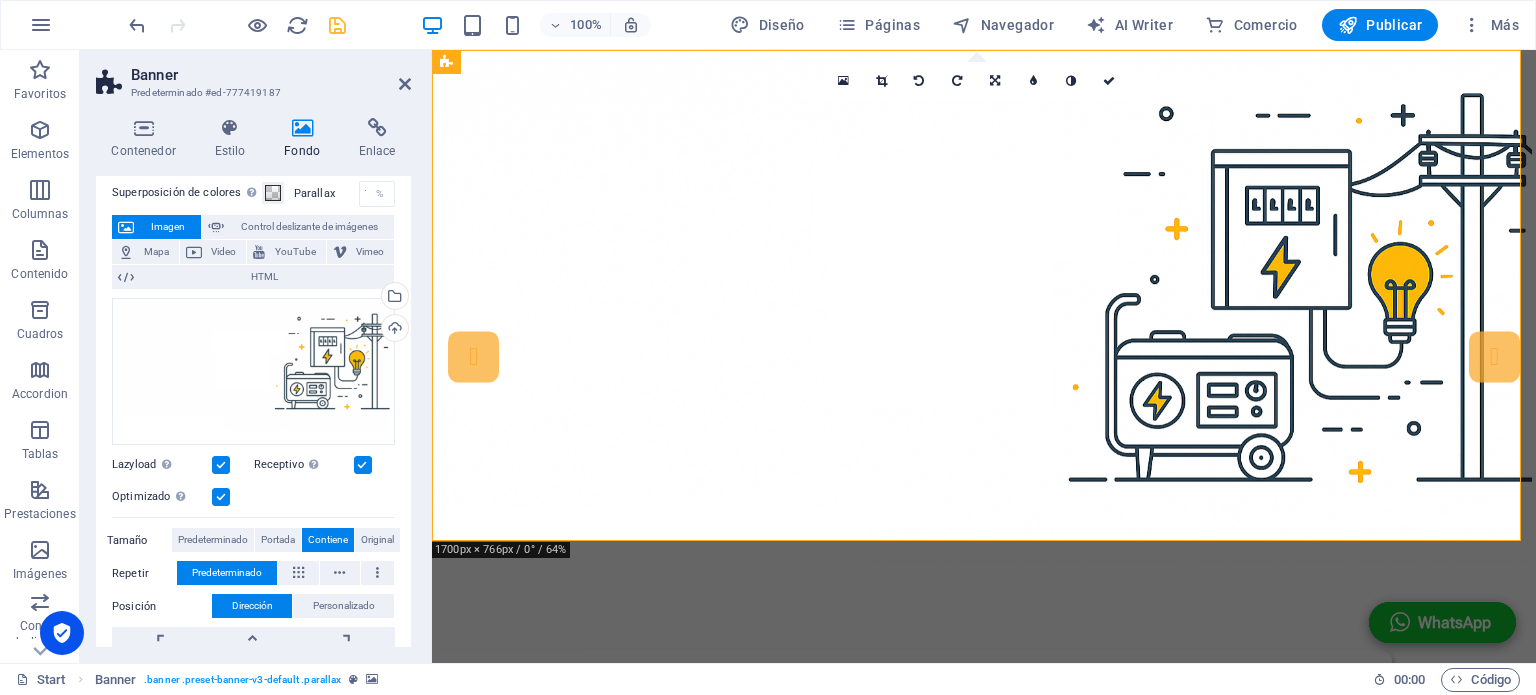 scroll, scrollTop: 0, scrollLeft: 0, axis: both 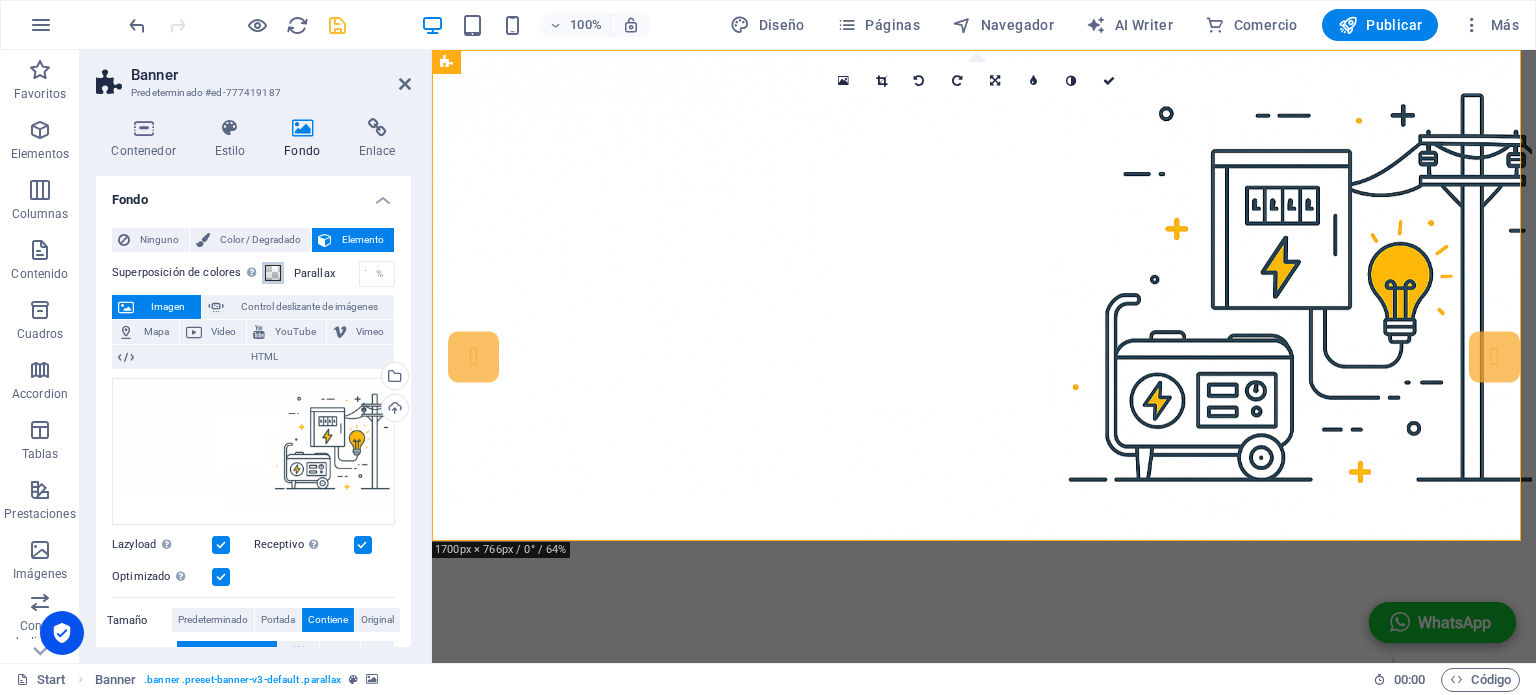 click at bounding box center [273, 273] 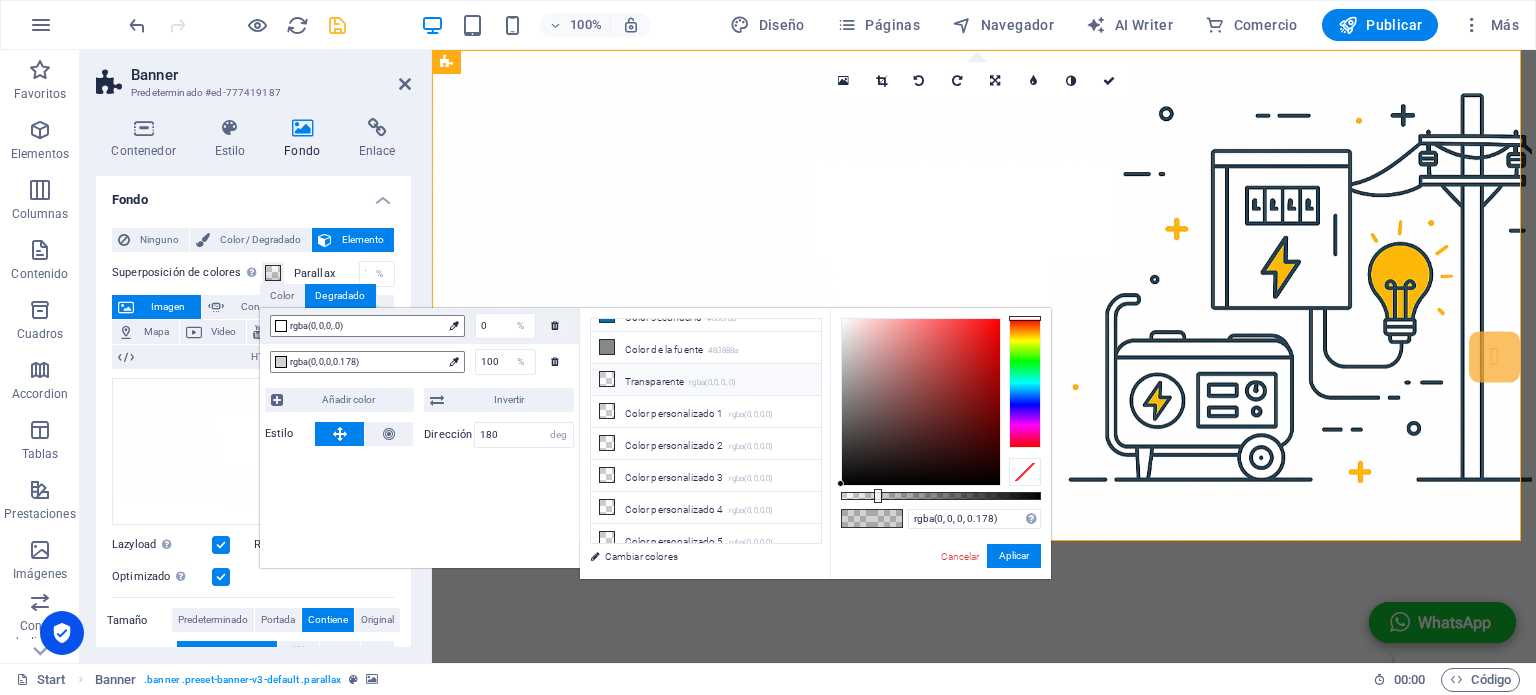 click on "Transparente
rgba(0,0,0,.0)" at bounding box center (706, 380) 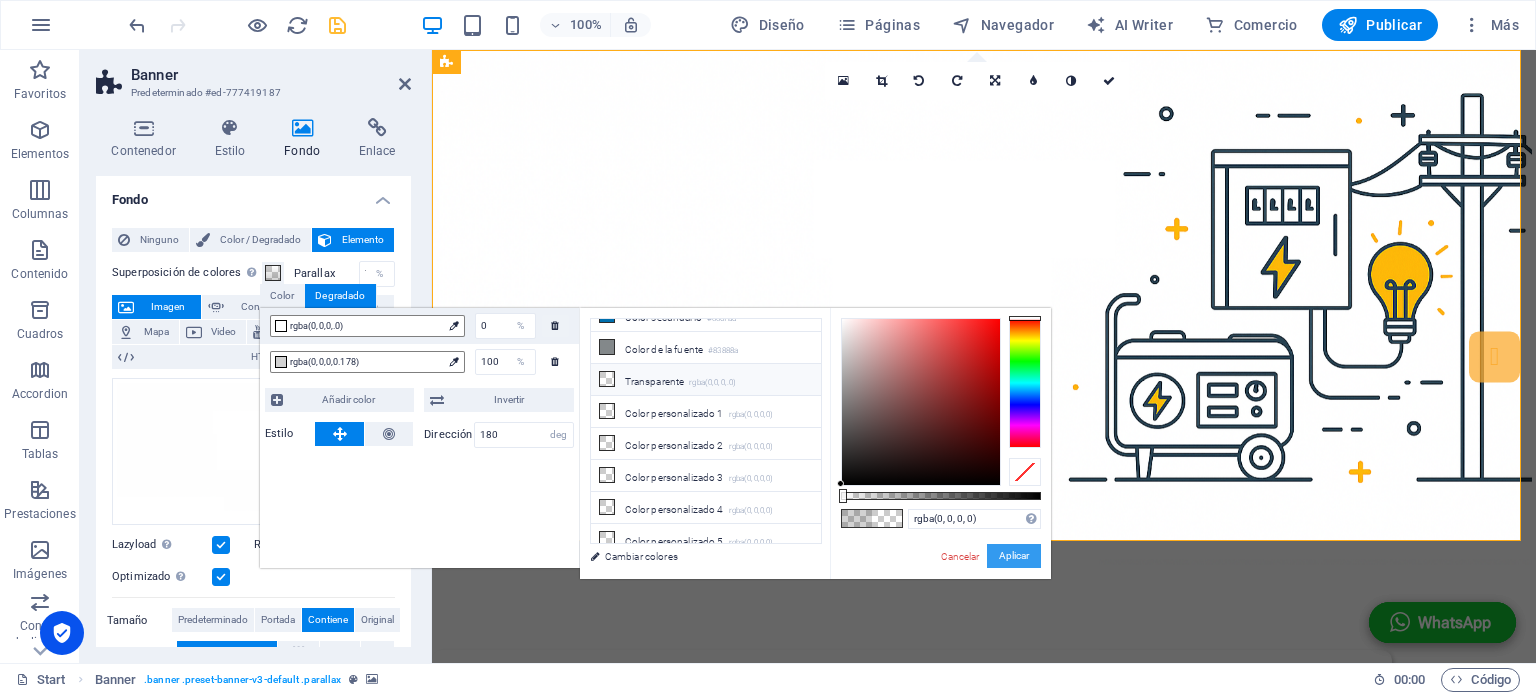 click on "Aplicar" at bounding box center (1014, 556) 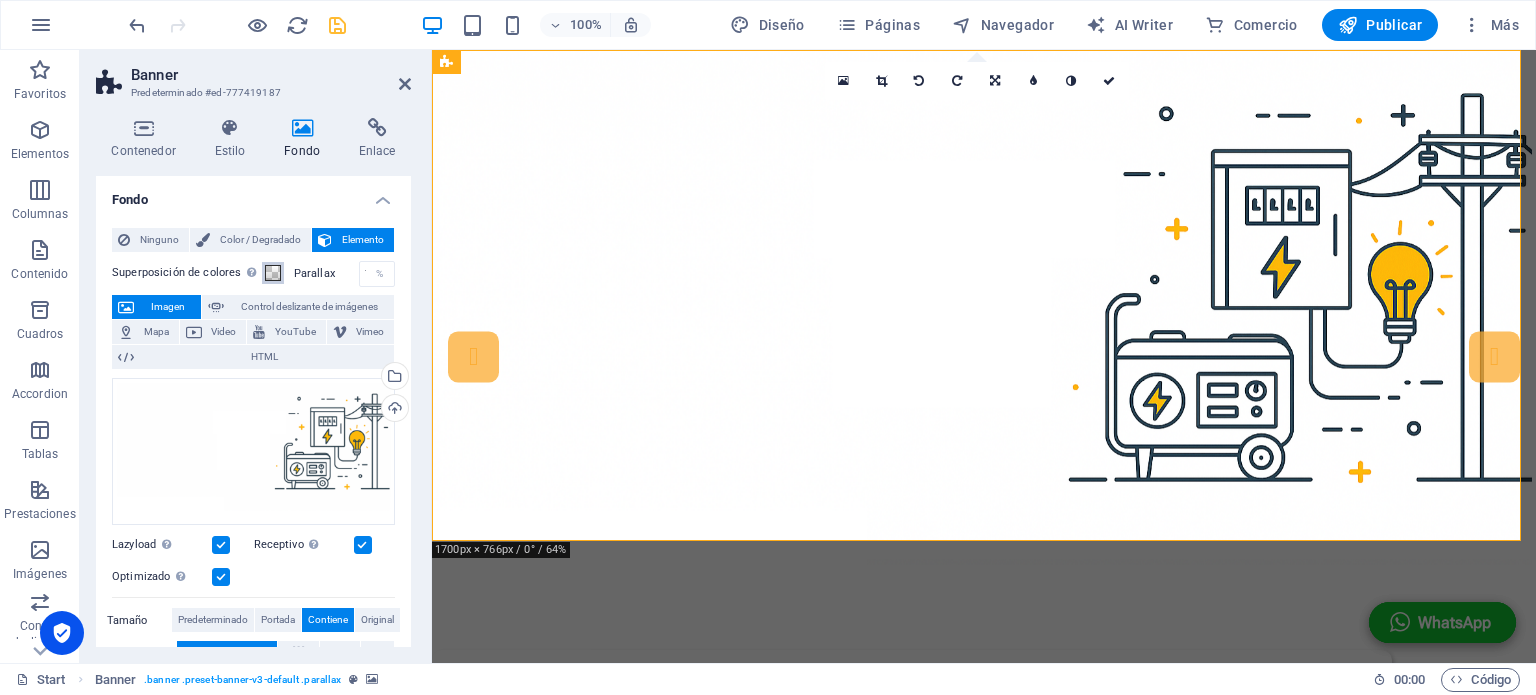click at bounding box center [273, 273] 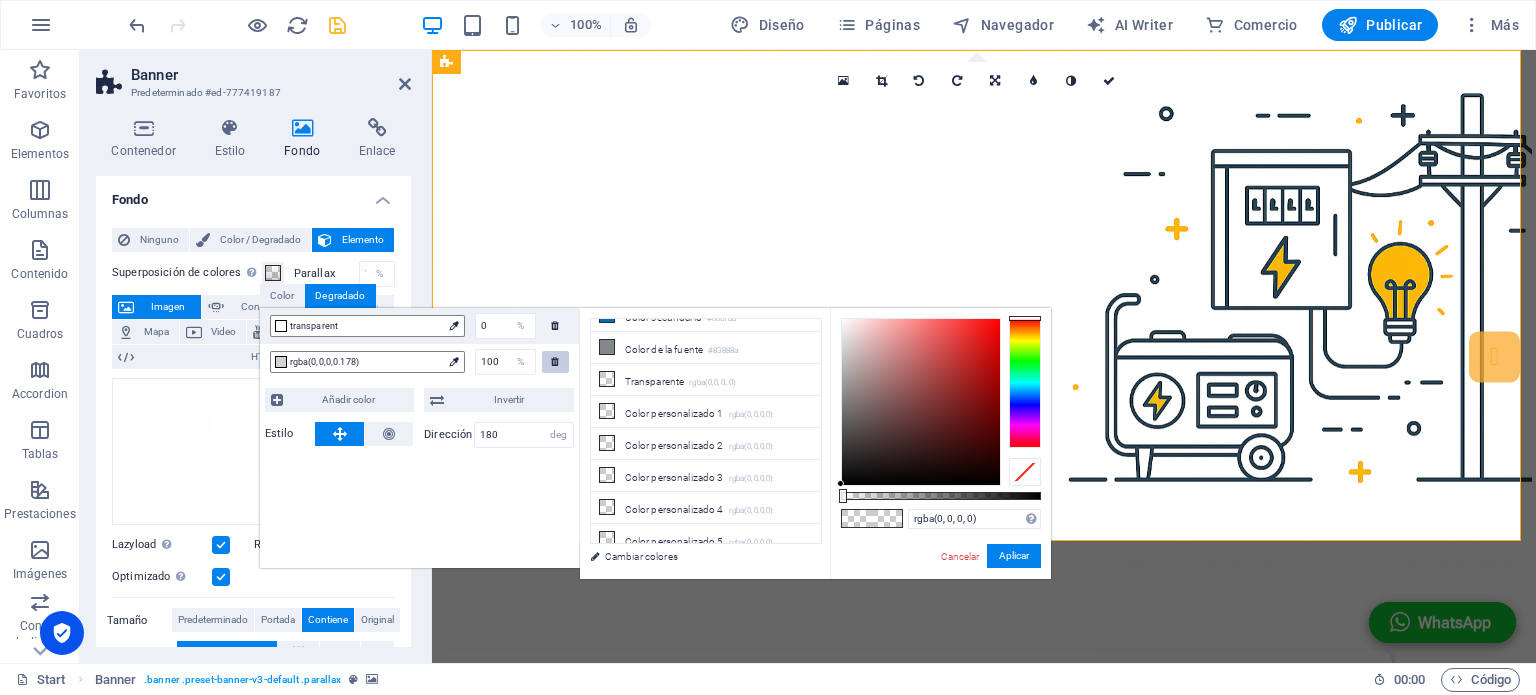 click at bounding box center (555, 361) 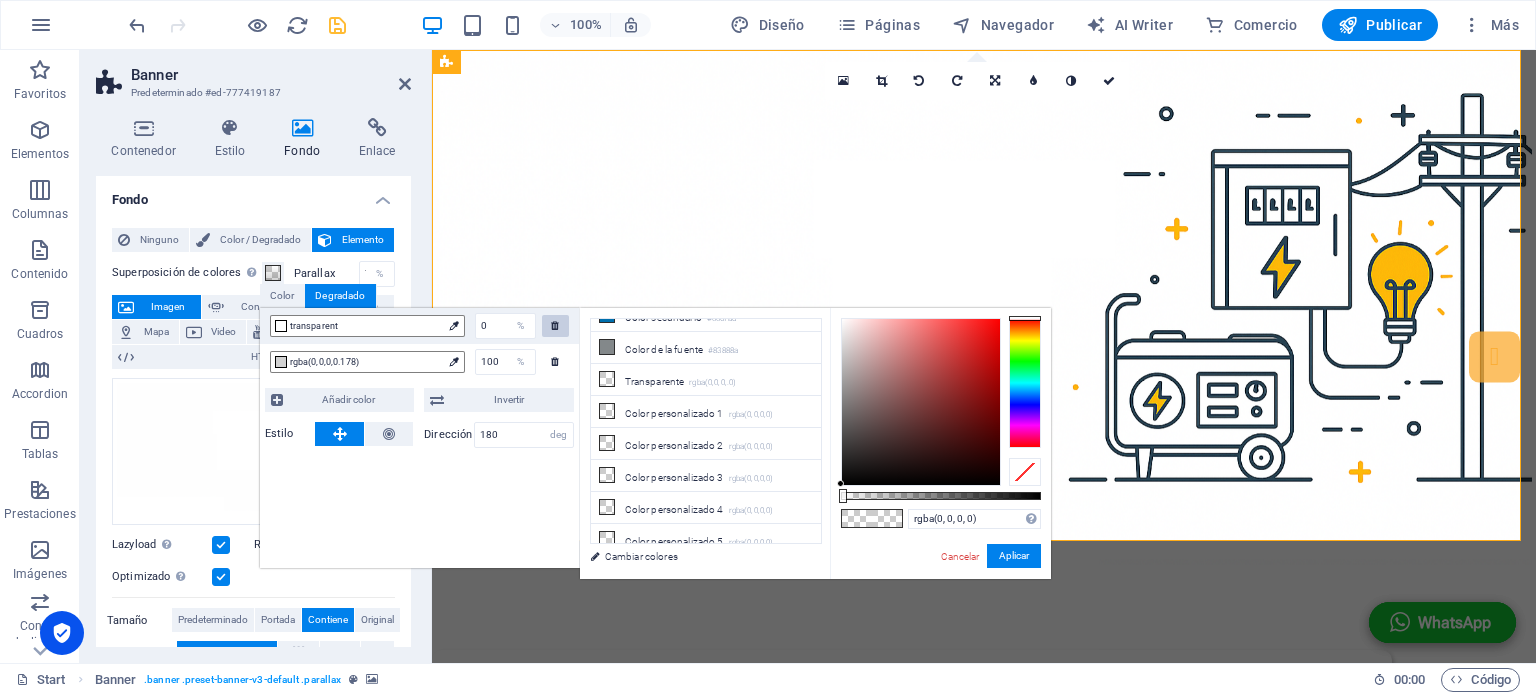 click at bounding box center (555, 326) 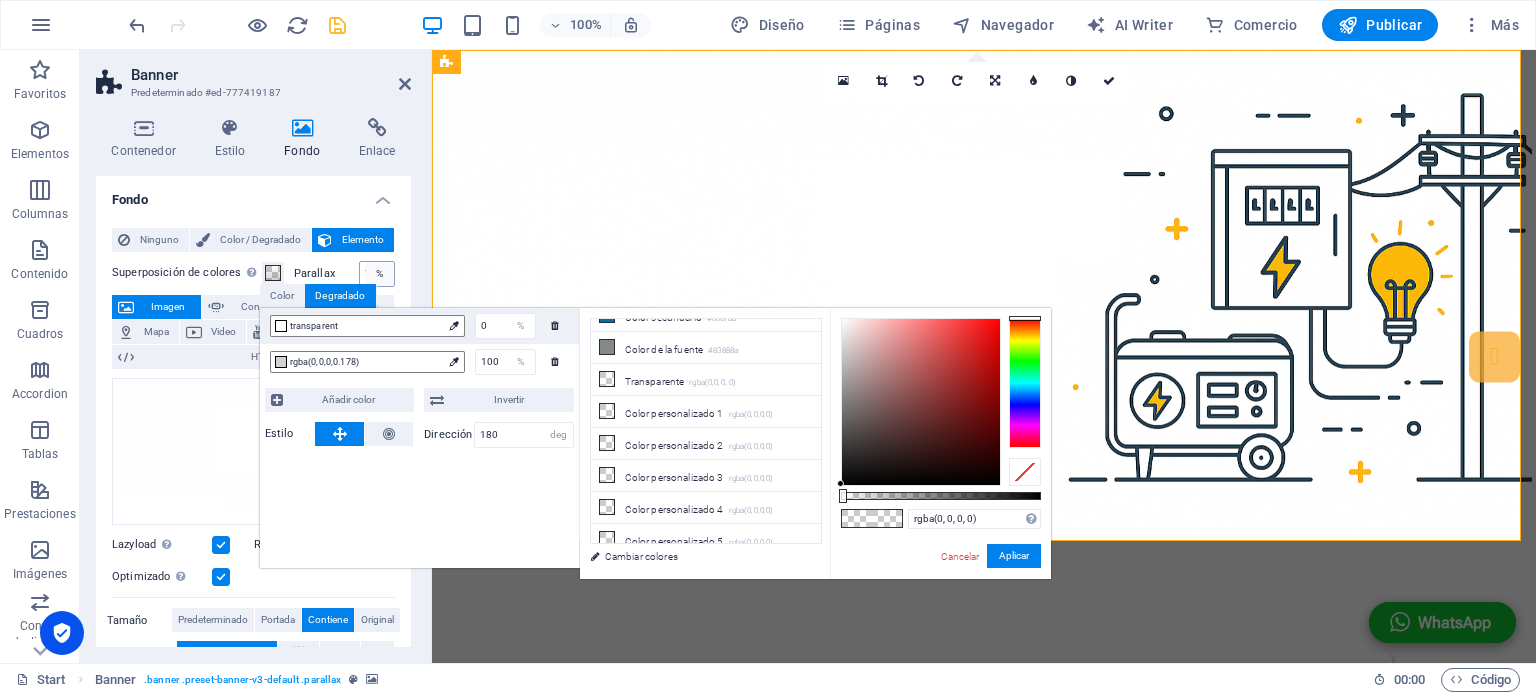 click on "%" at bounding box center [380, 274] 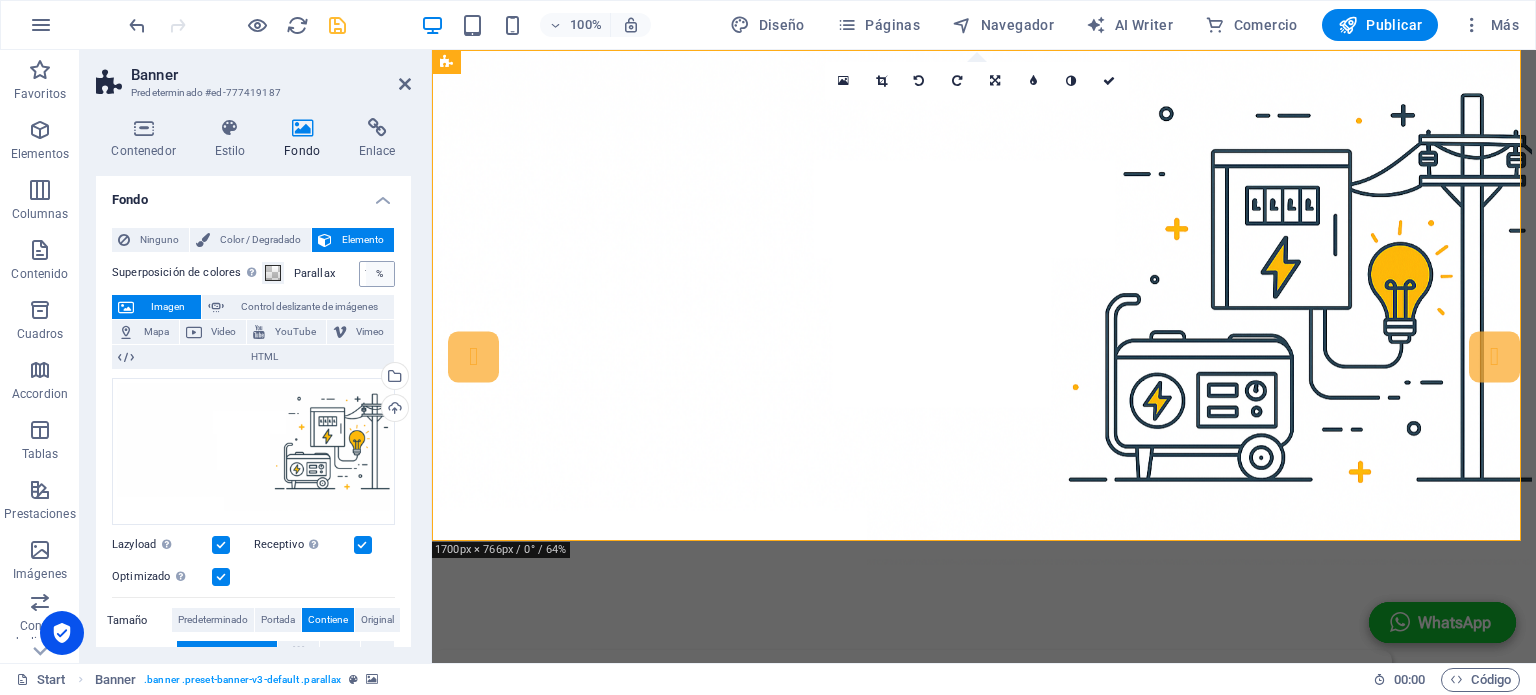 click on "%" at bounding box center [380, 274] 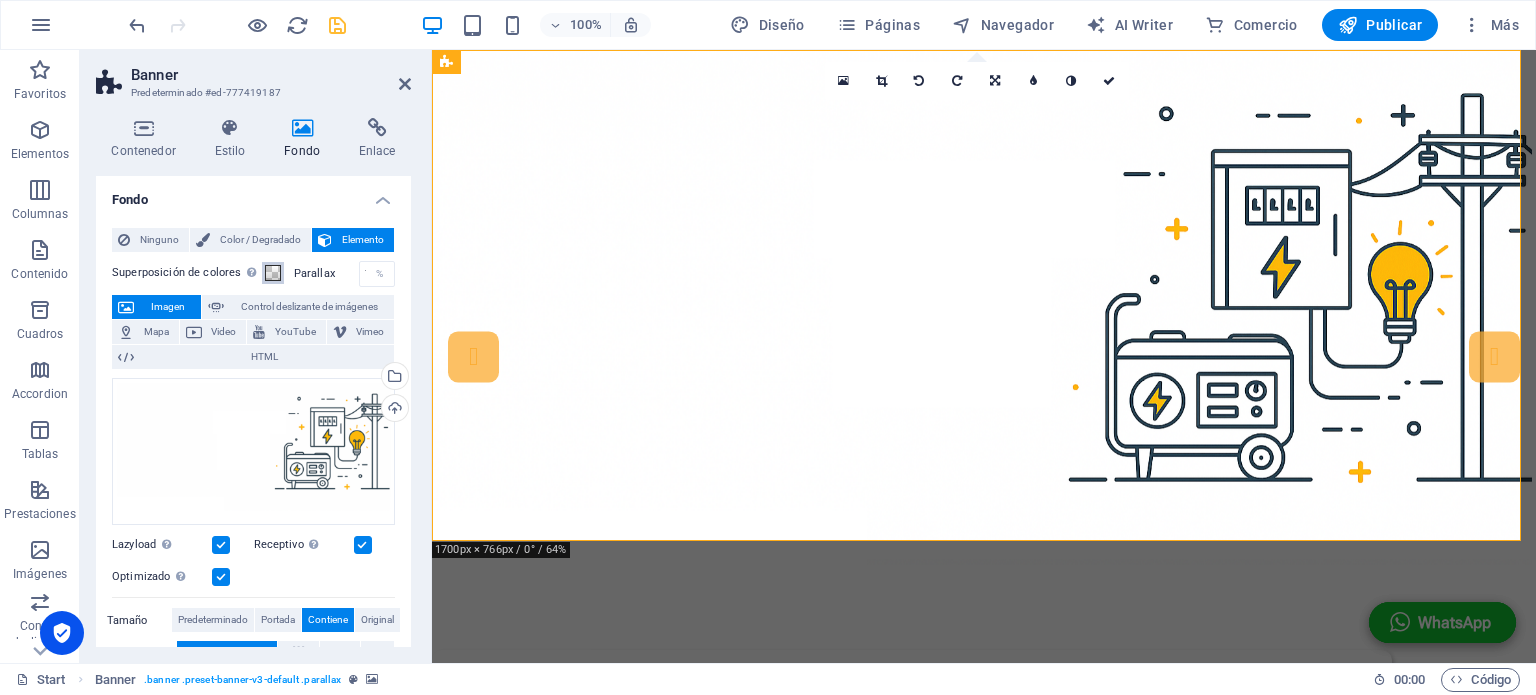 click at bounding box center (273, 273) 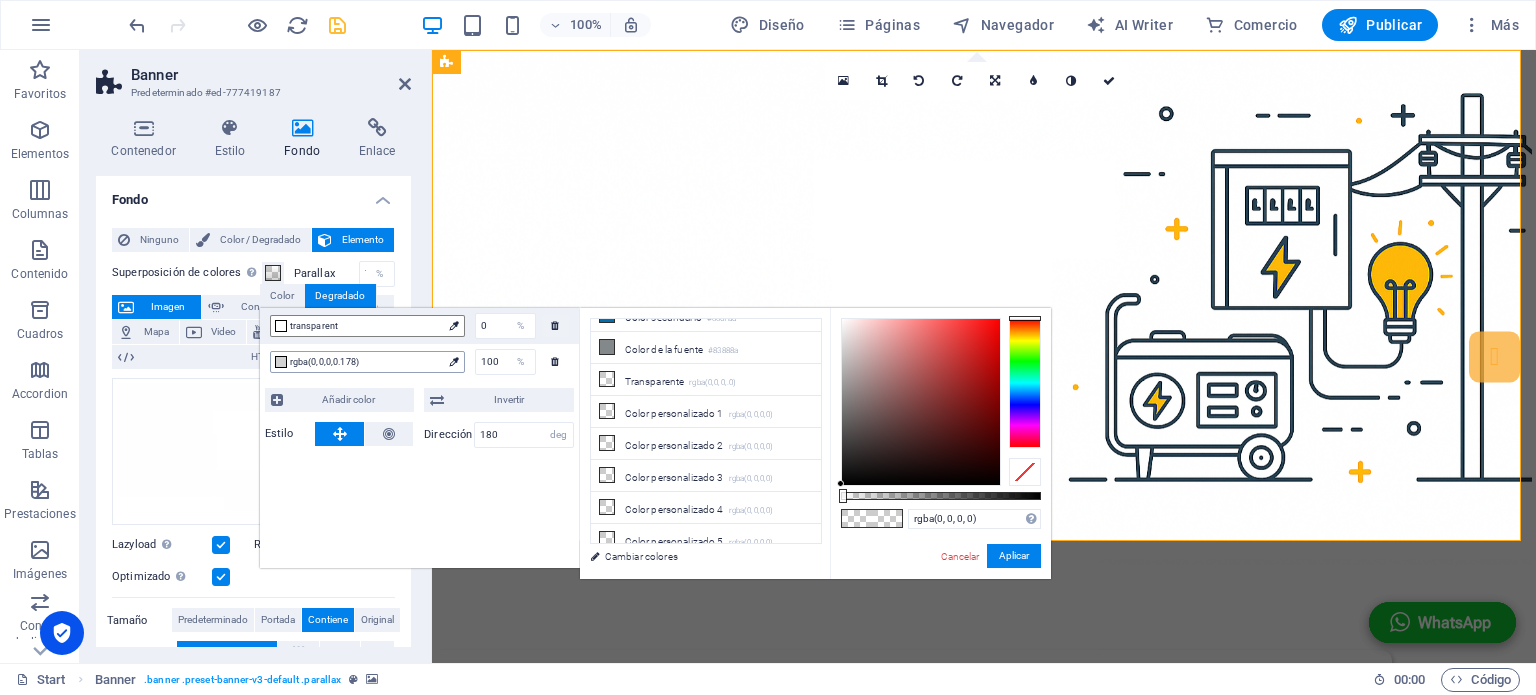 click at bounding box center [453, 361] 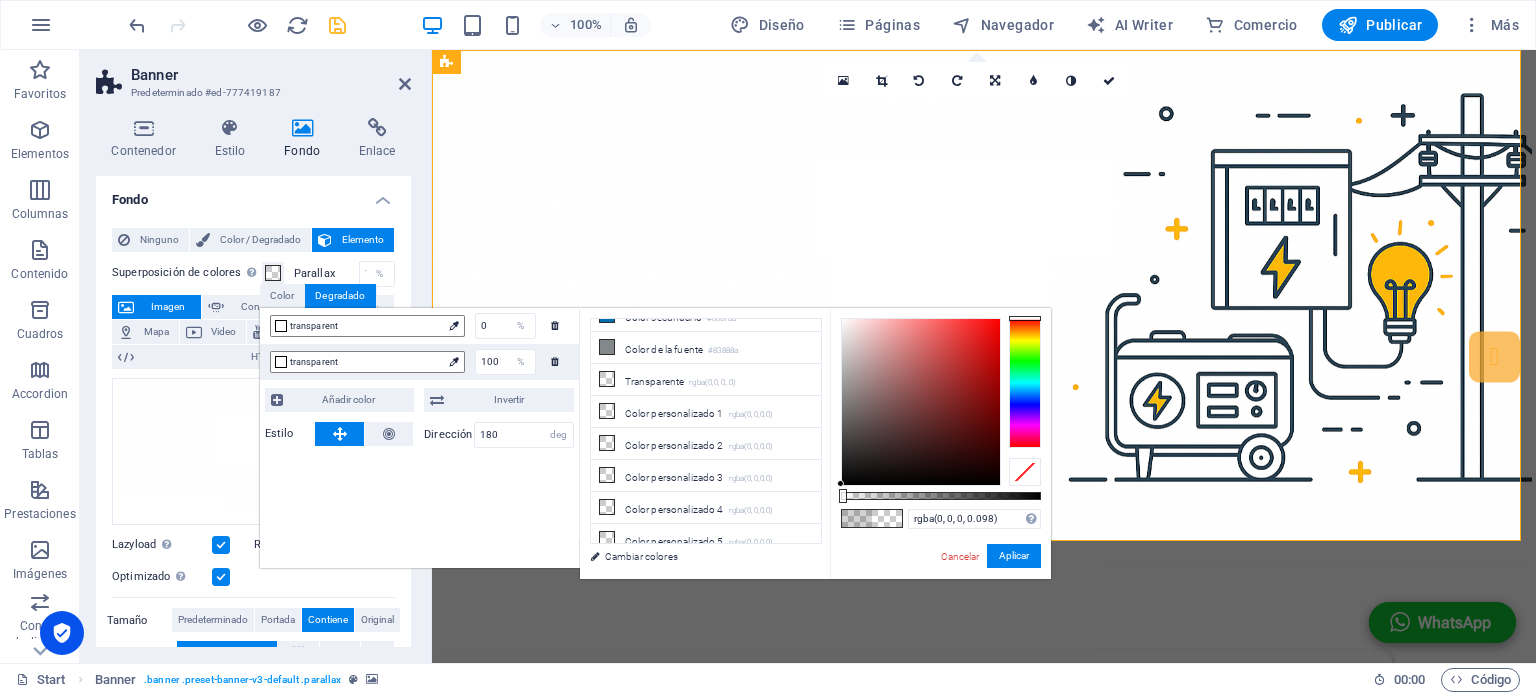 type on "rgba(0, 0, 0, 0)" 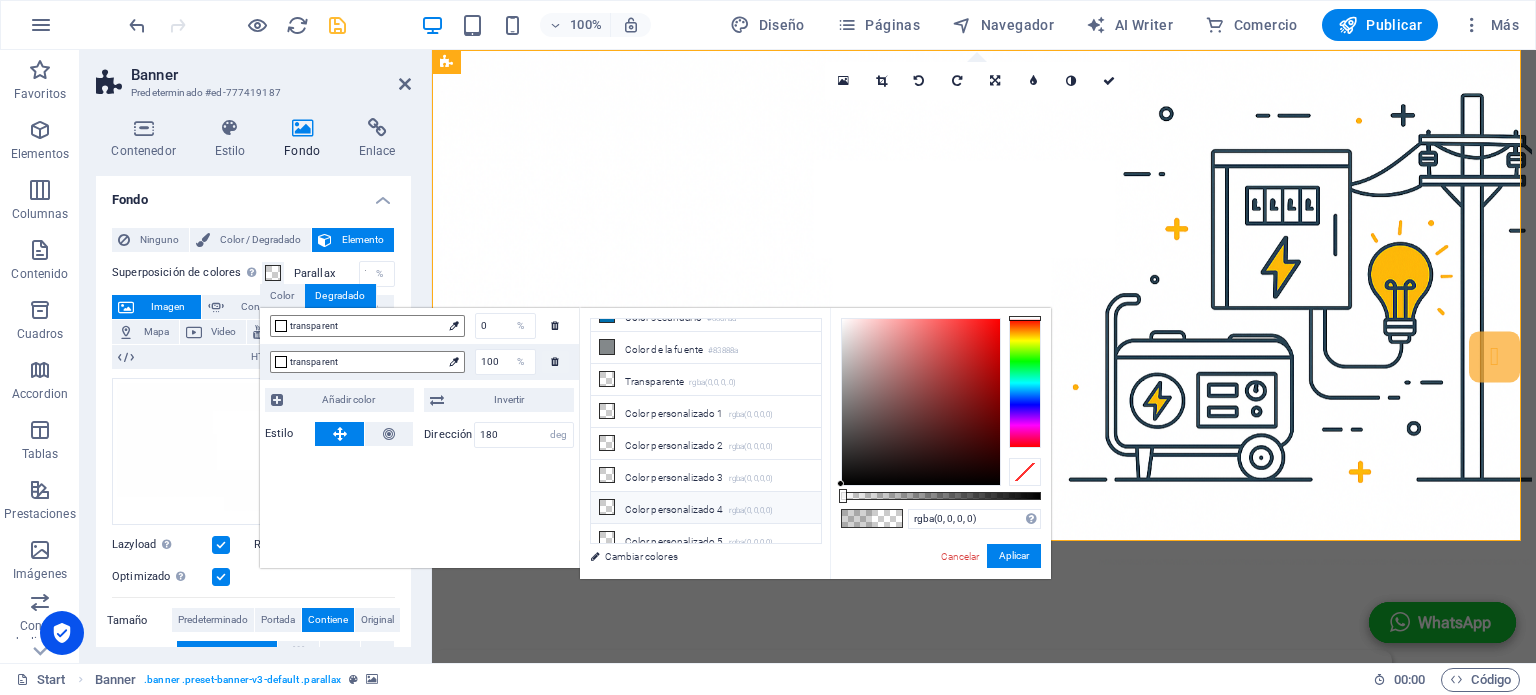 drag, startPoint x: 875, startPoint y: 492, endPoint x: 812, endPoint y: 491, distance: 63.007935 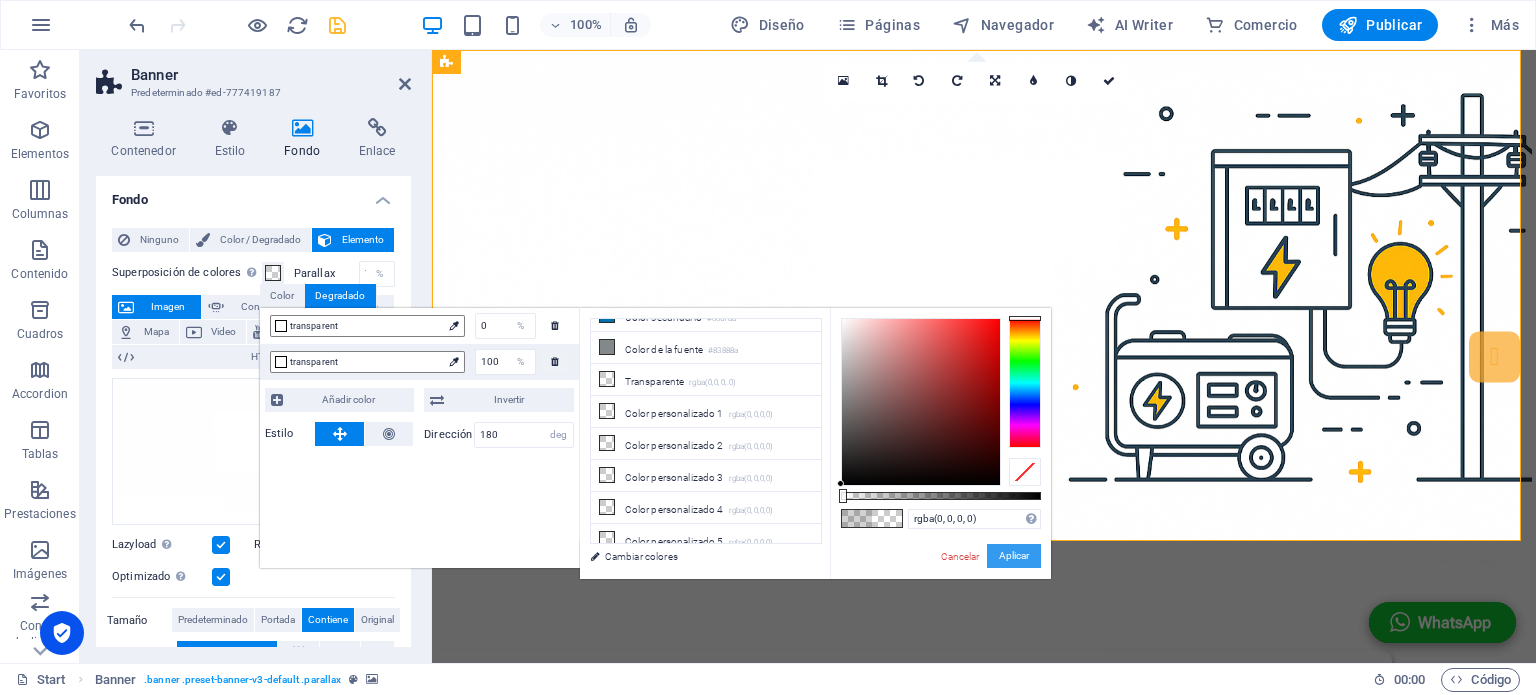click on "Aplicar" at bounding box center (1014, 556) 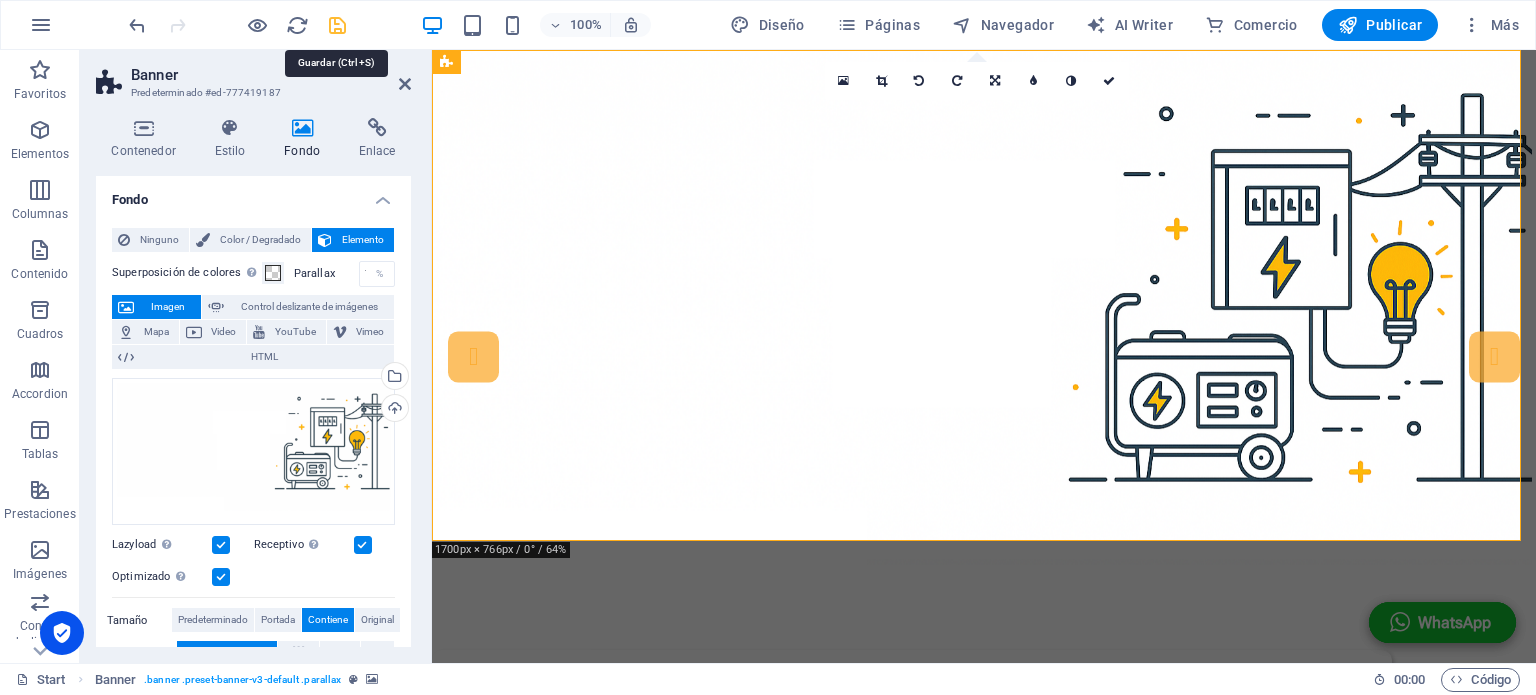 click at bounding box center [337, 25] 